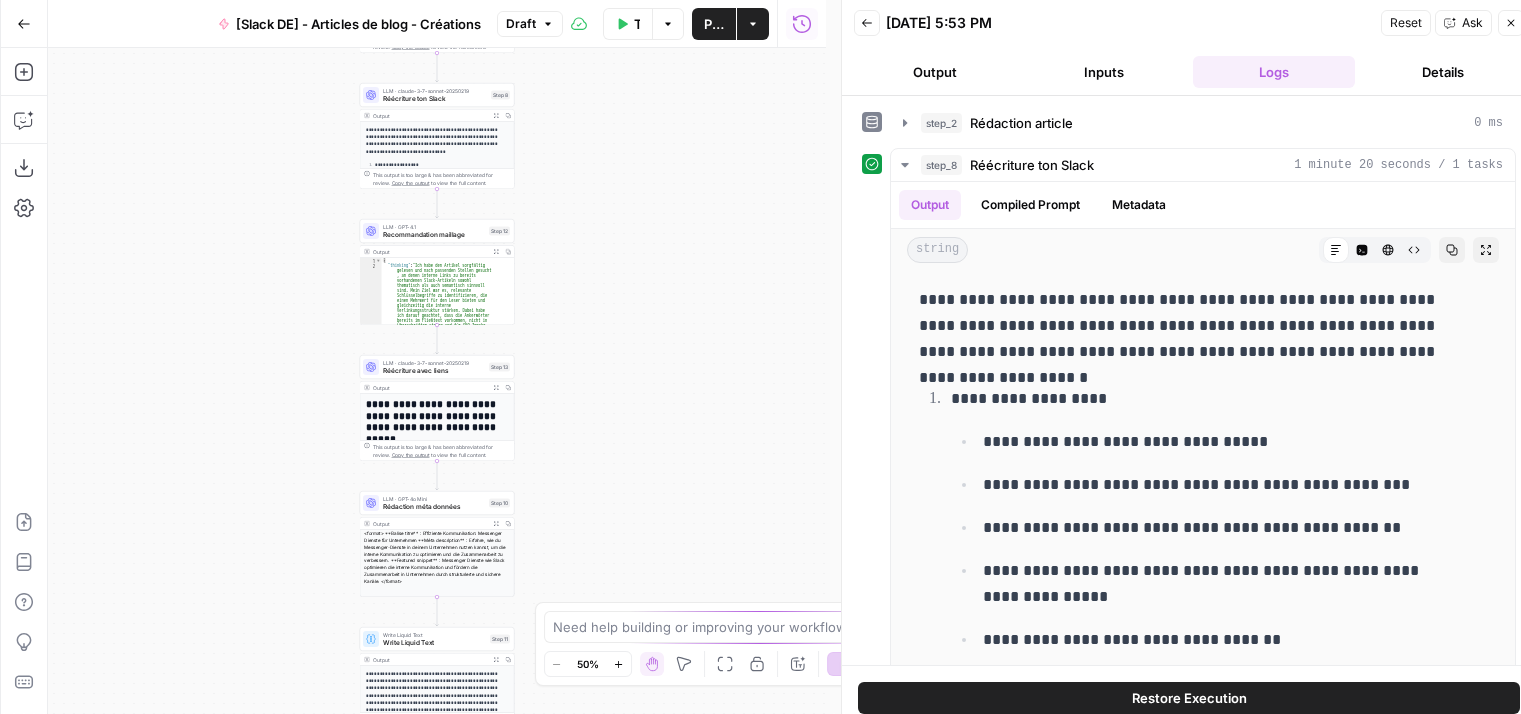 scroll, scrollTop: 0, scrollLeft: 0, axis: both 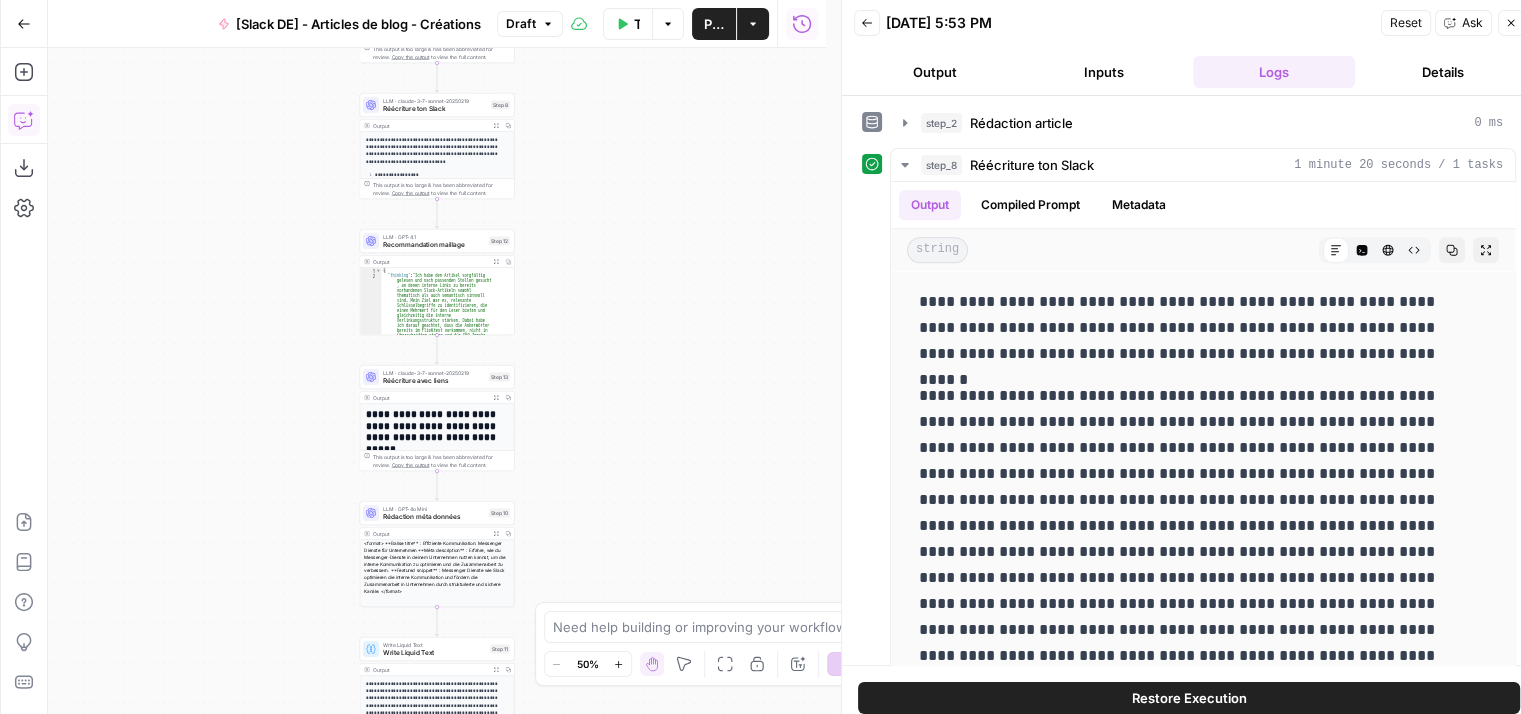 click 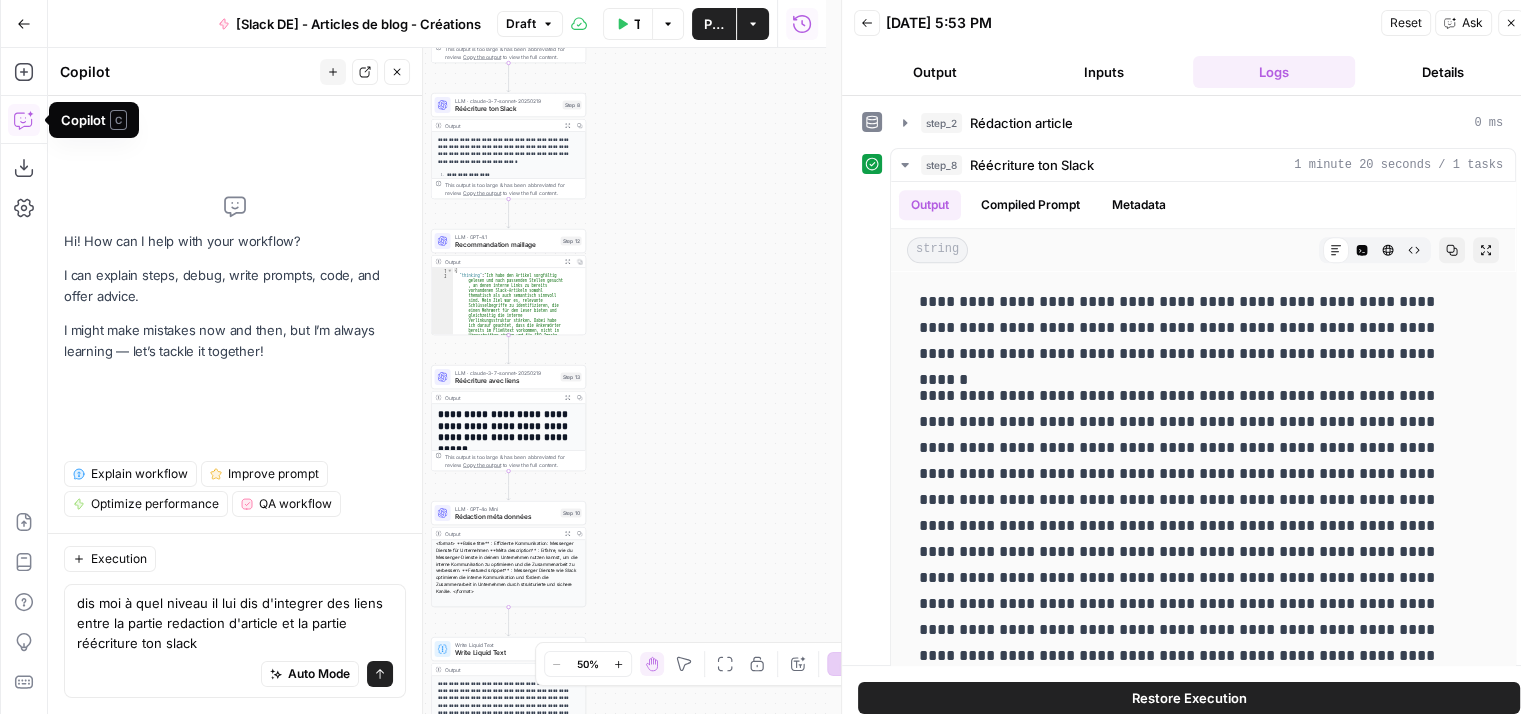 type on "dis moi à quel niveau il lui dis d'integrer des liens entre la partie redaction d'article et la partie réécriture ton slack" 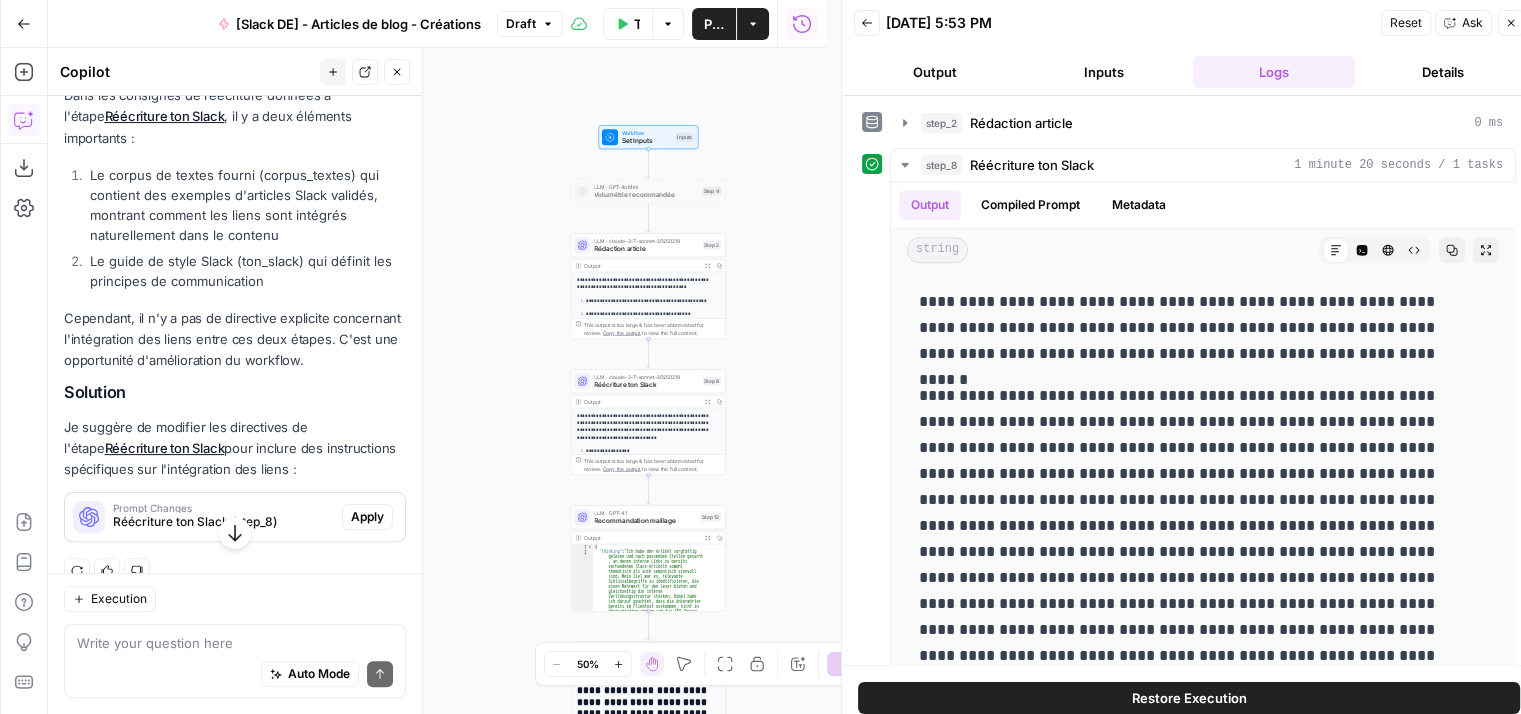 scroll, scrollTop: 539, scrollLeft: 0, axis: vertical 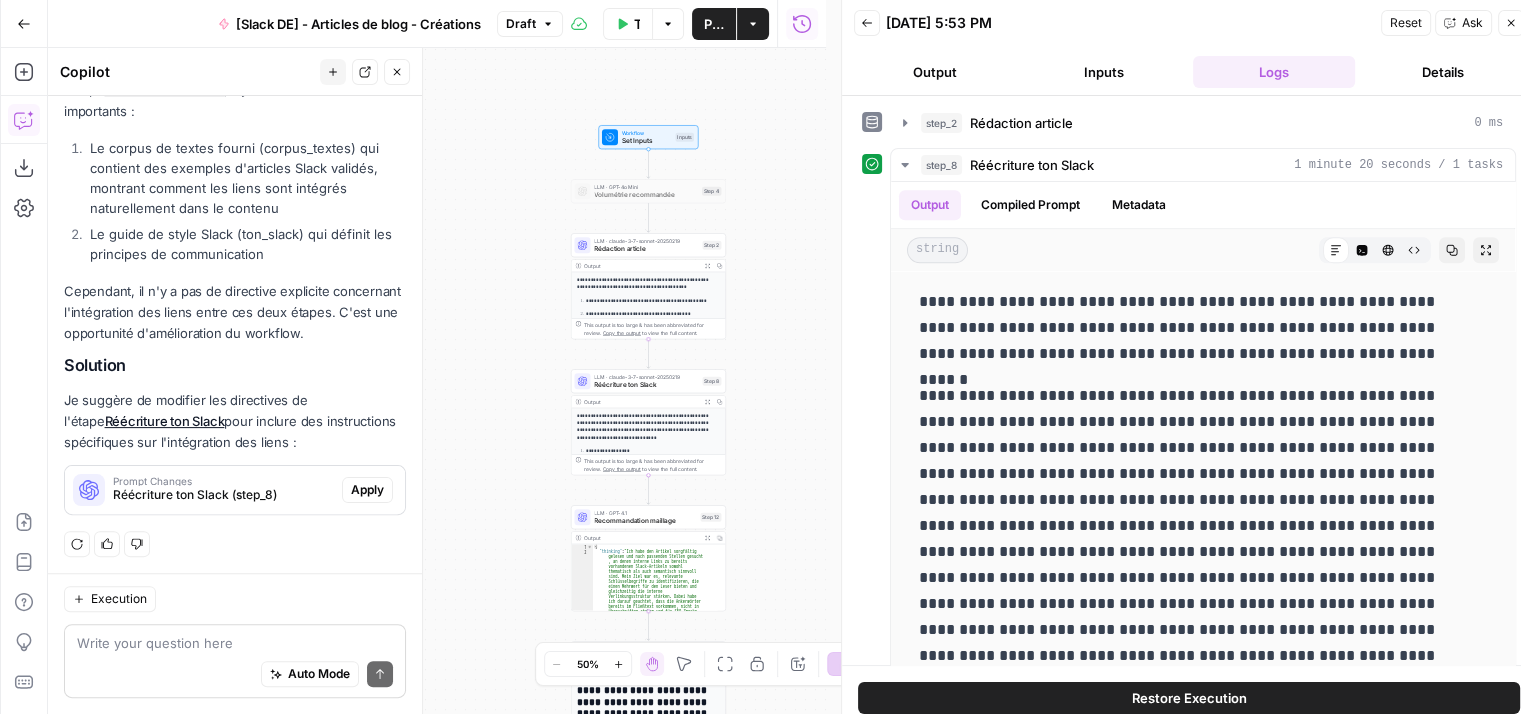 click at bounding box center [235, 643] 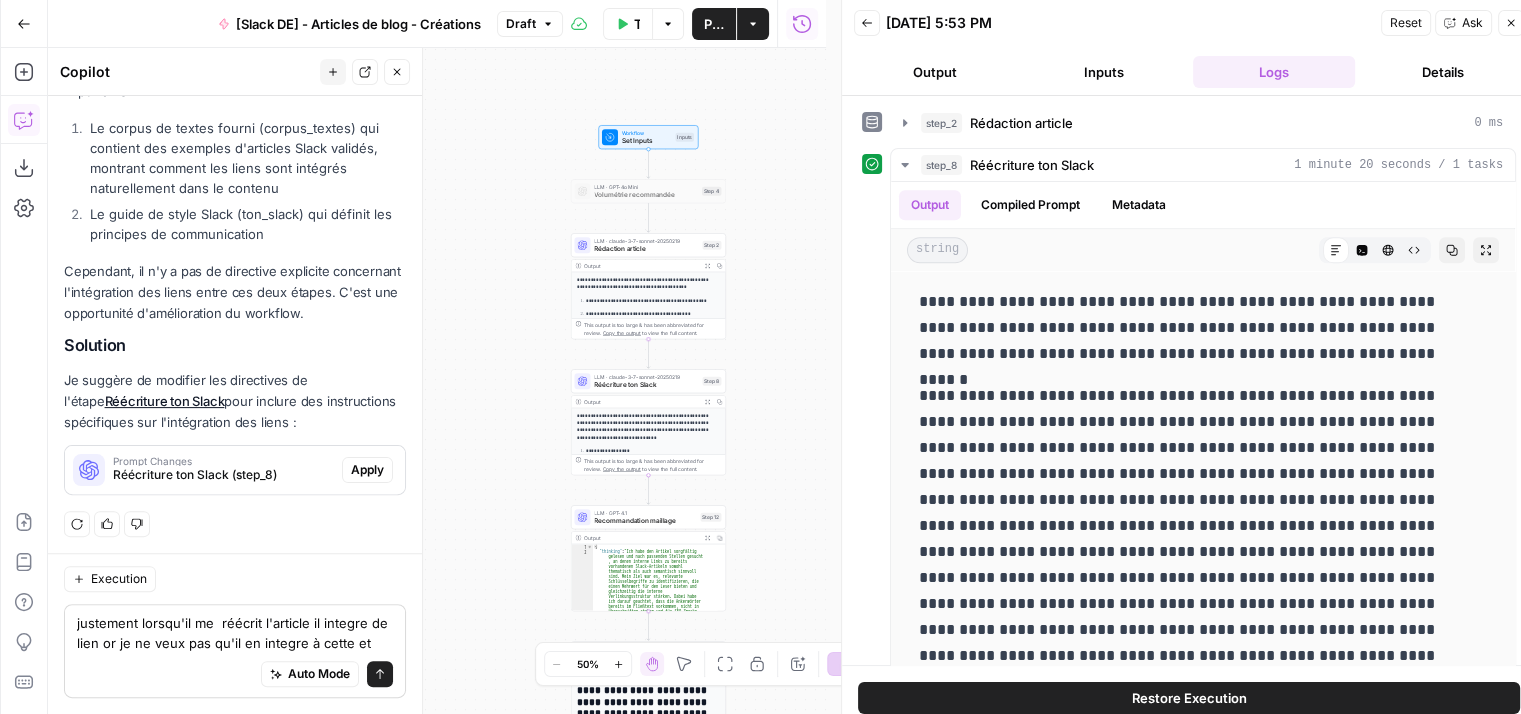 scroll, scrollTop: 579, scrollLeft: 0, axis: vertical 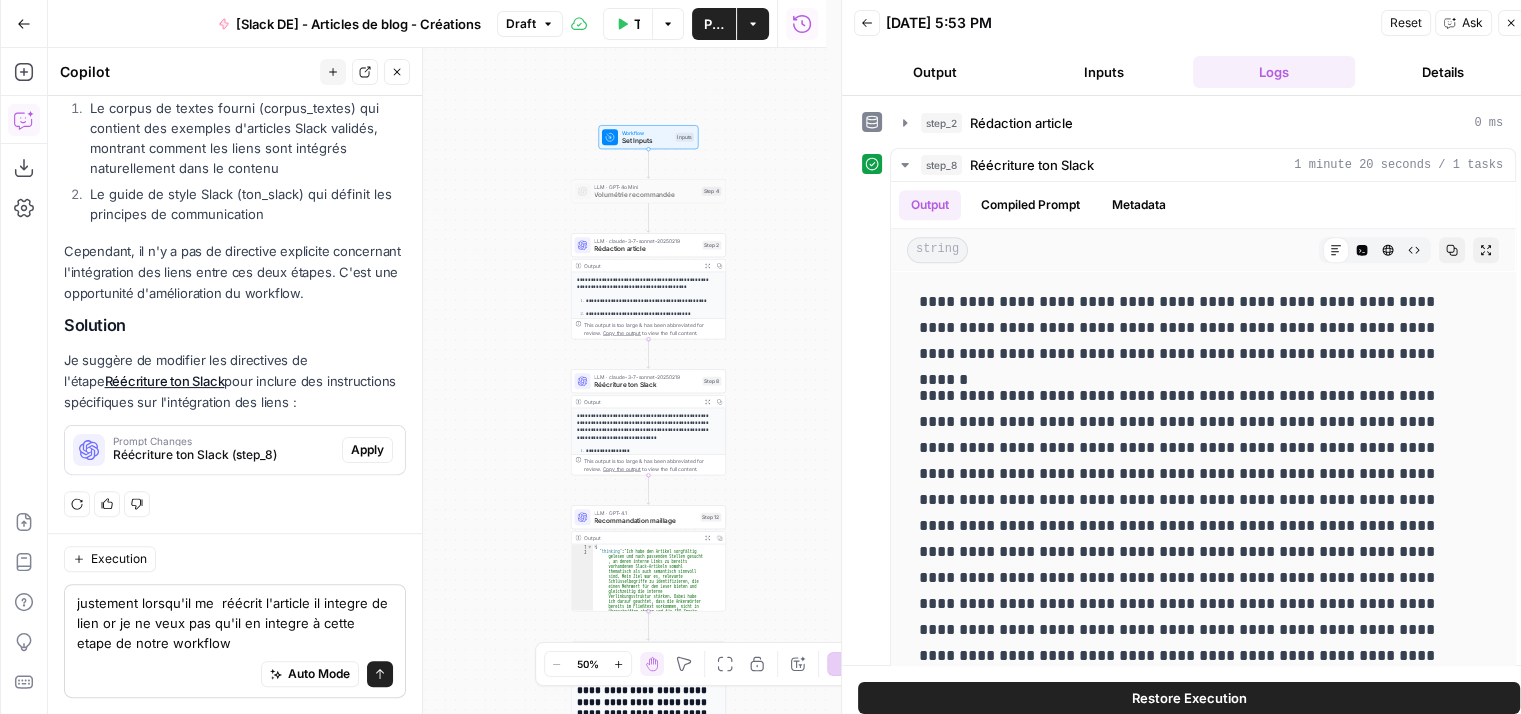 type on "justement lorsqu'il me  réécrit l'article il integre de lien or je ne veux pas qu'il en integre à cette etape de notre workflow" 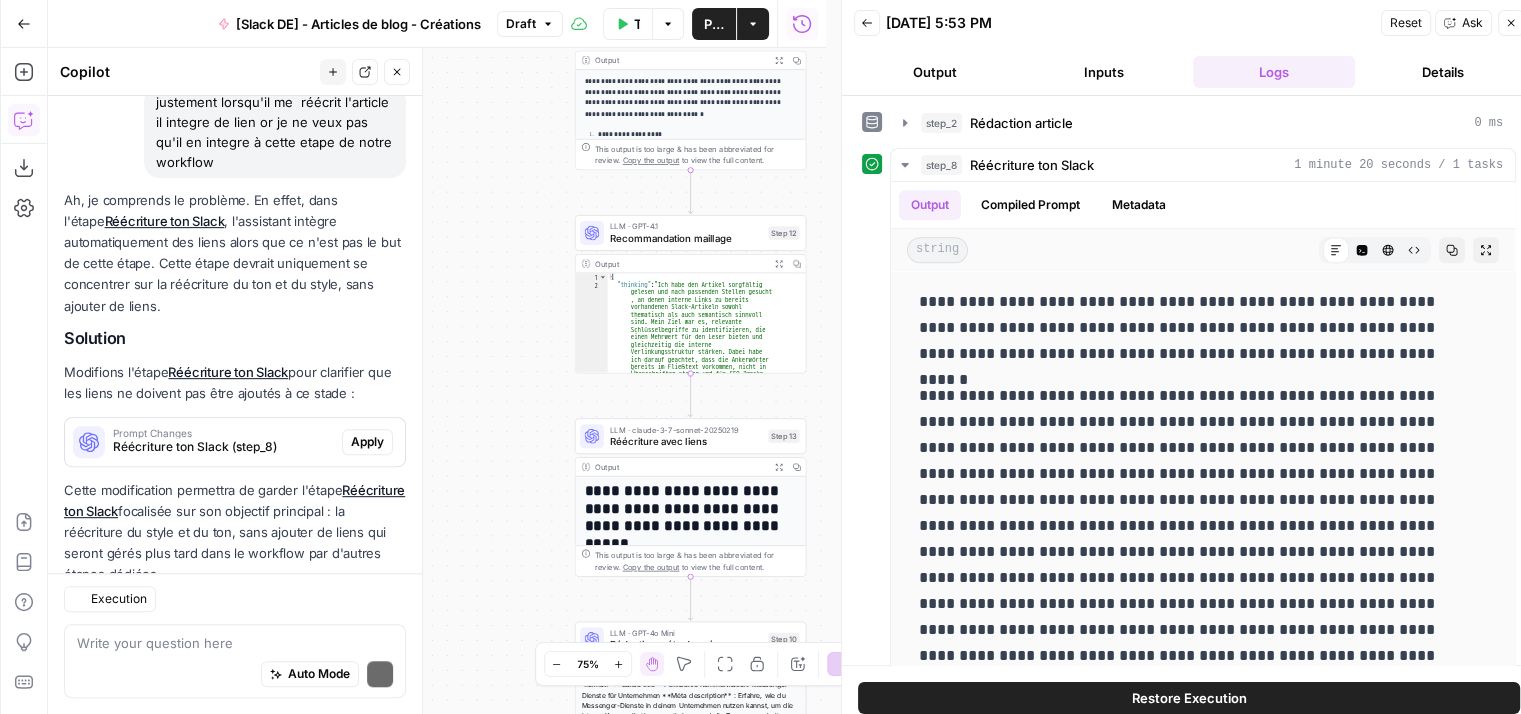 scroll, scrollTop: 1050, scrollLeft: 0, axis: vertical 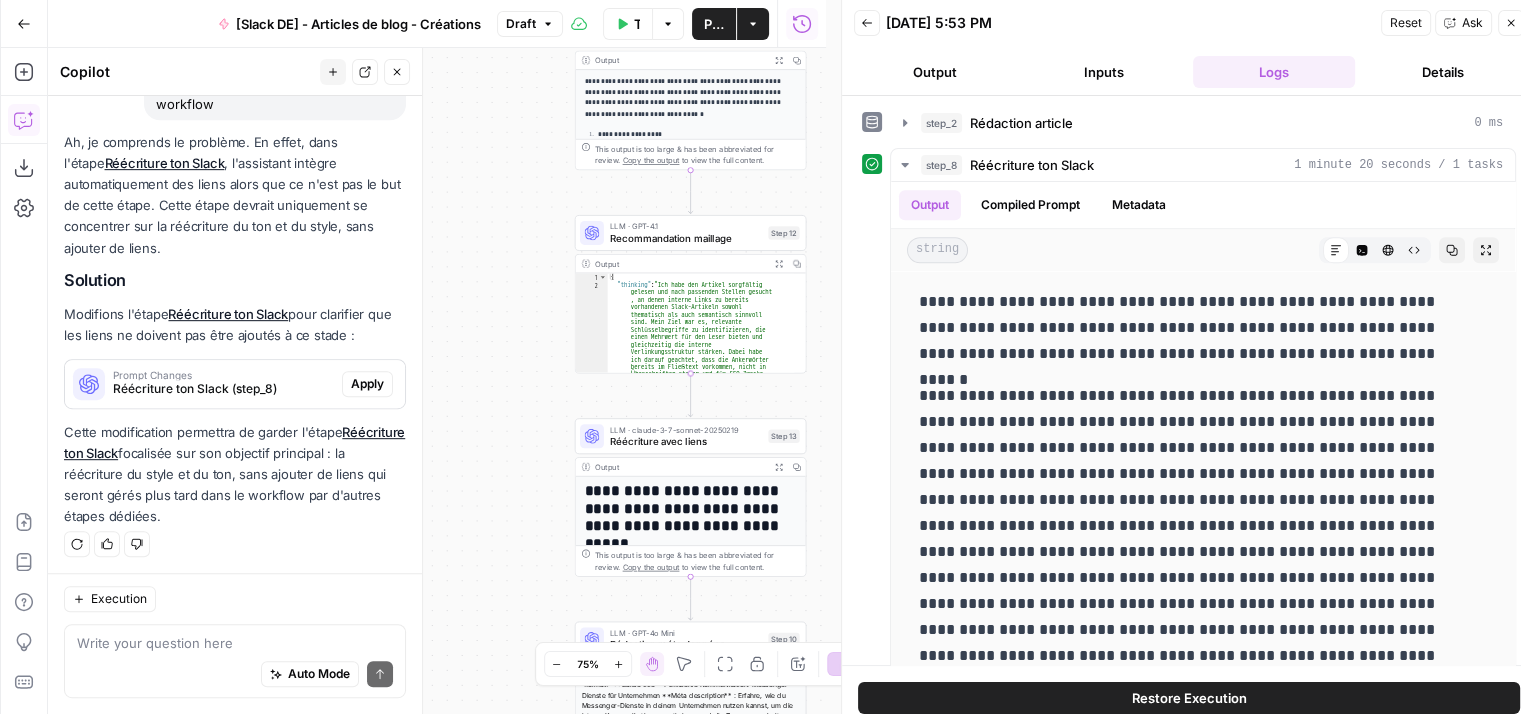 click on "**********" at bounding box center [437, 381] 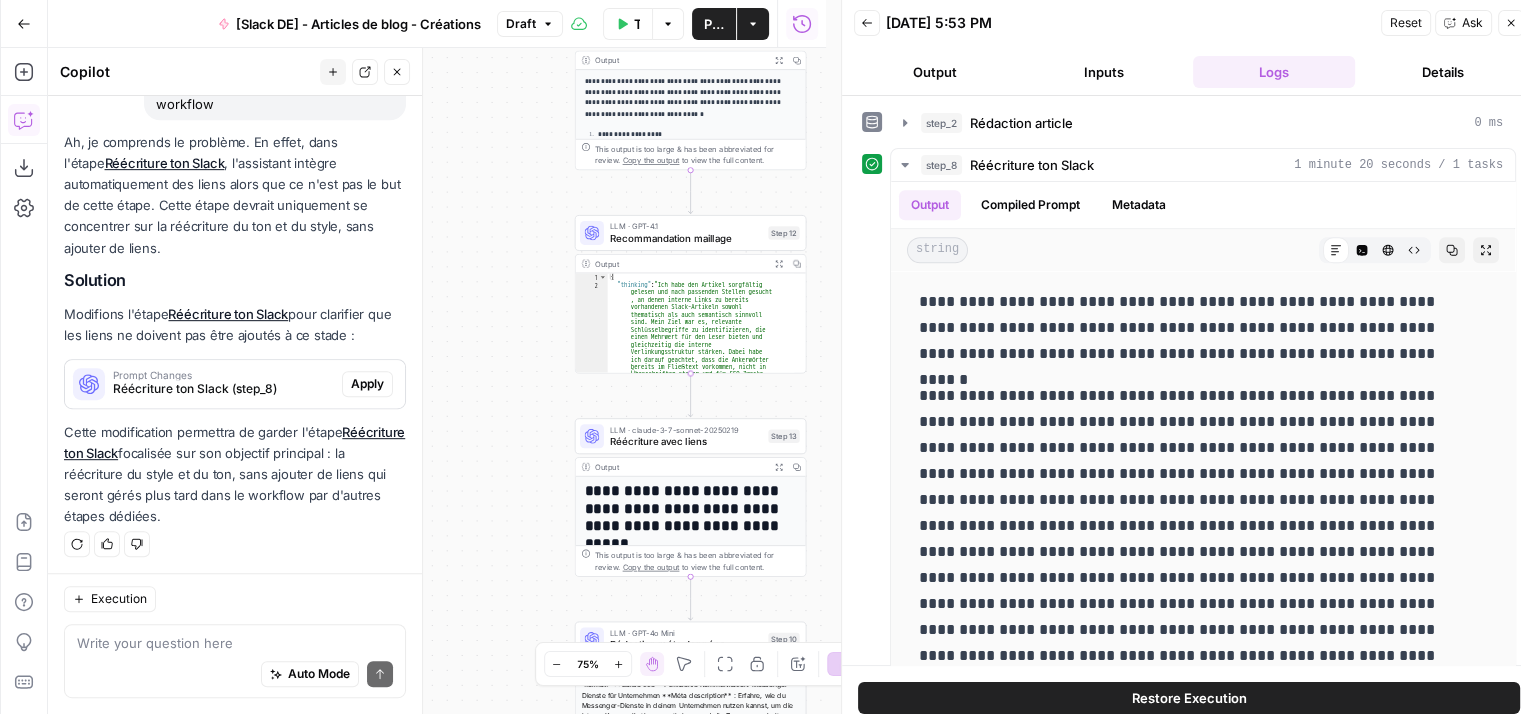 click on "**********" at bounding box center (437, 381) 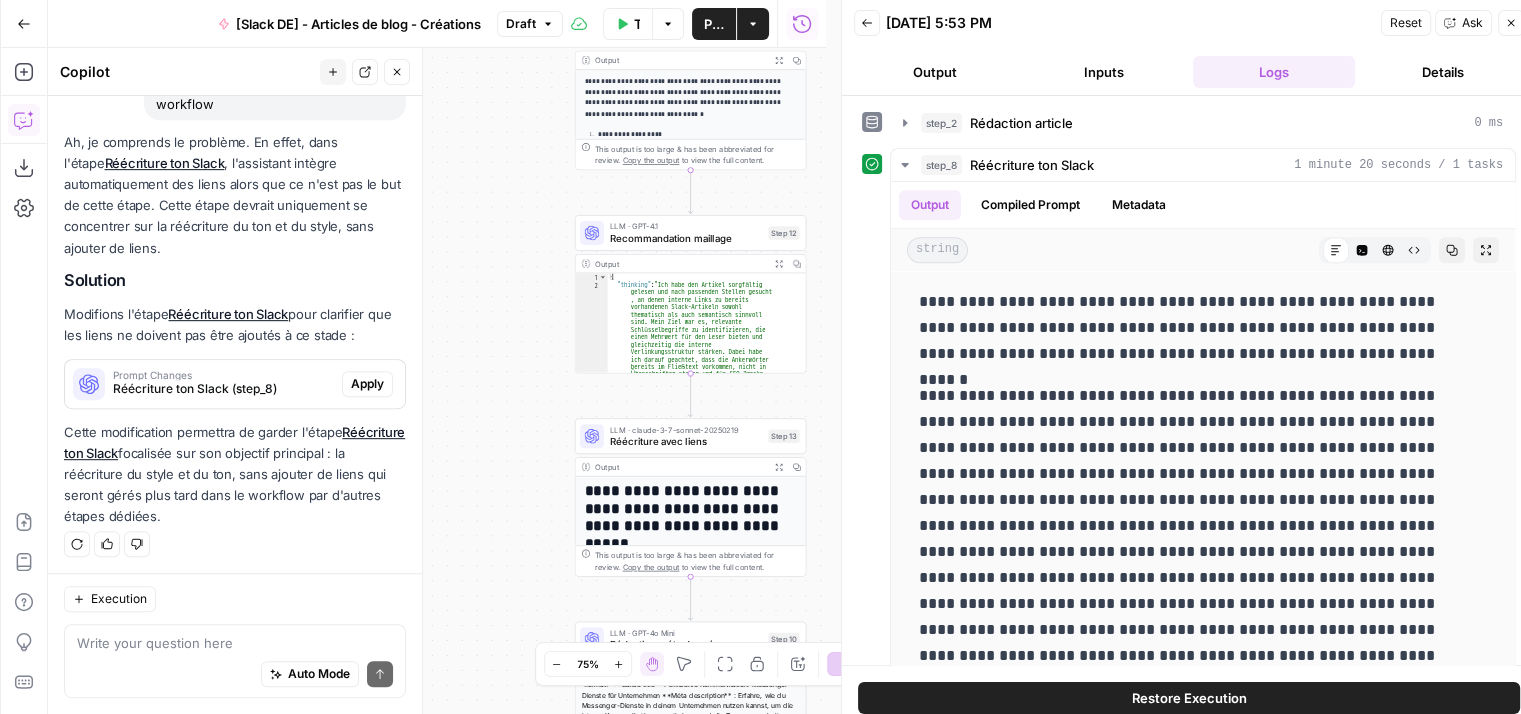 click on "**********" at bounding box center [437, 381] 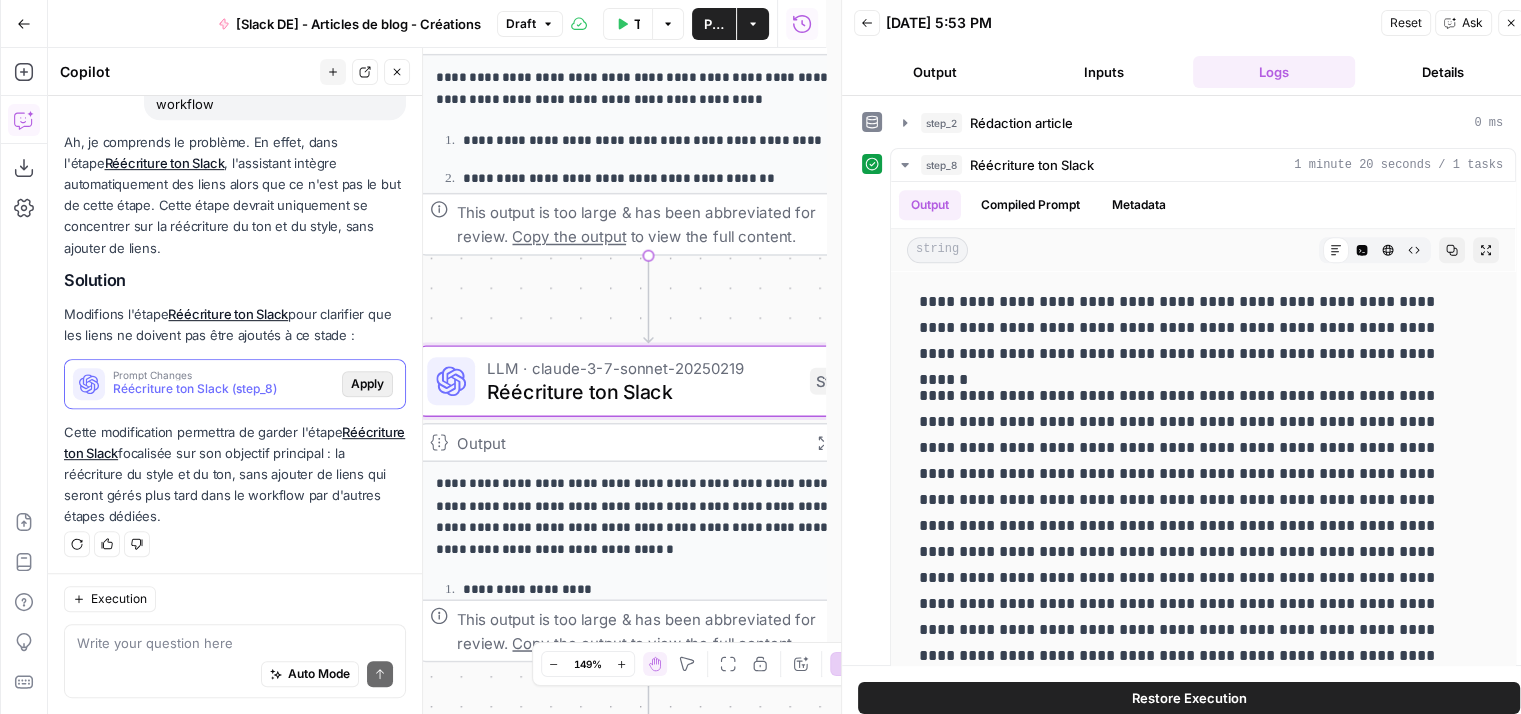 click on "Apply" at bounding box center [367, 384] 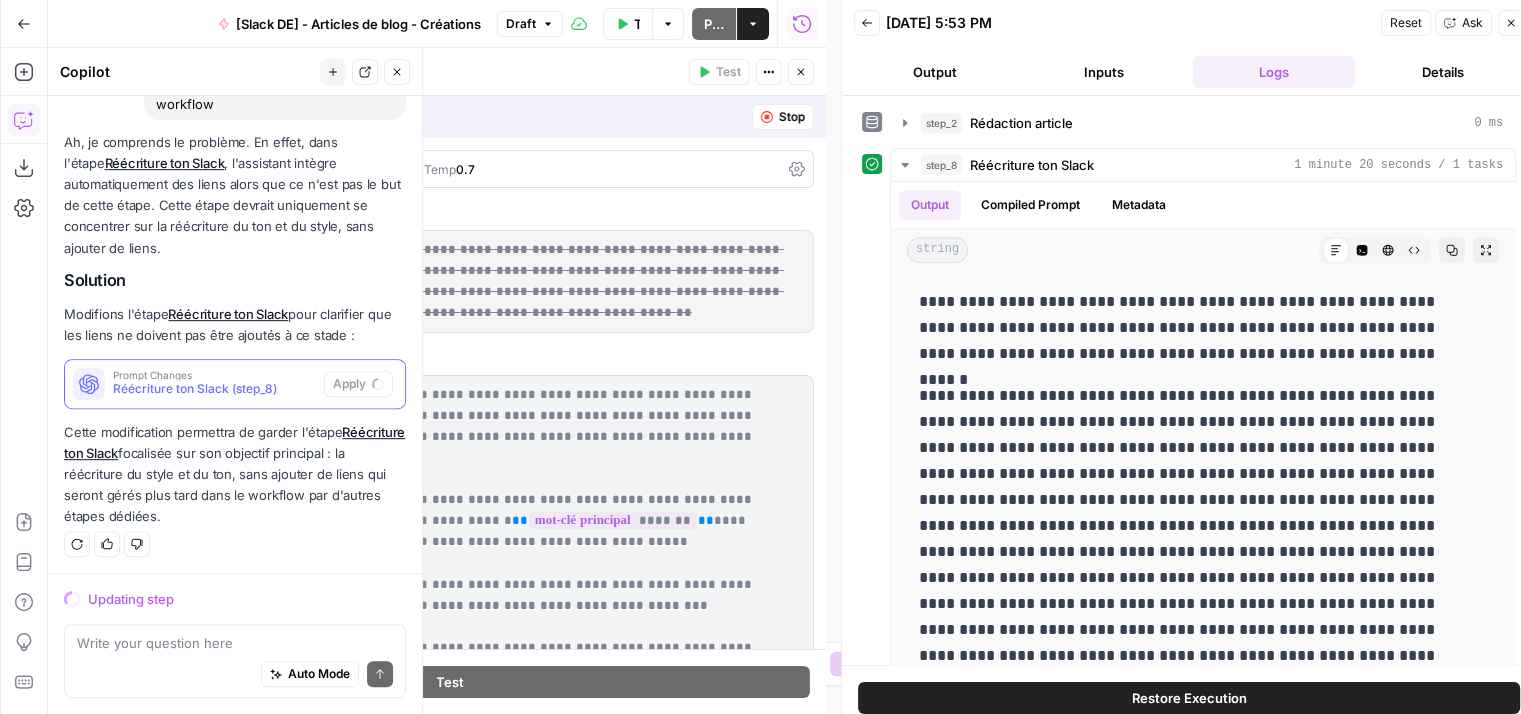 scroll, scrollTop: 400, scrollLeft: 0, axis: vertical 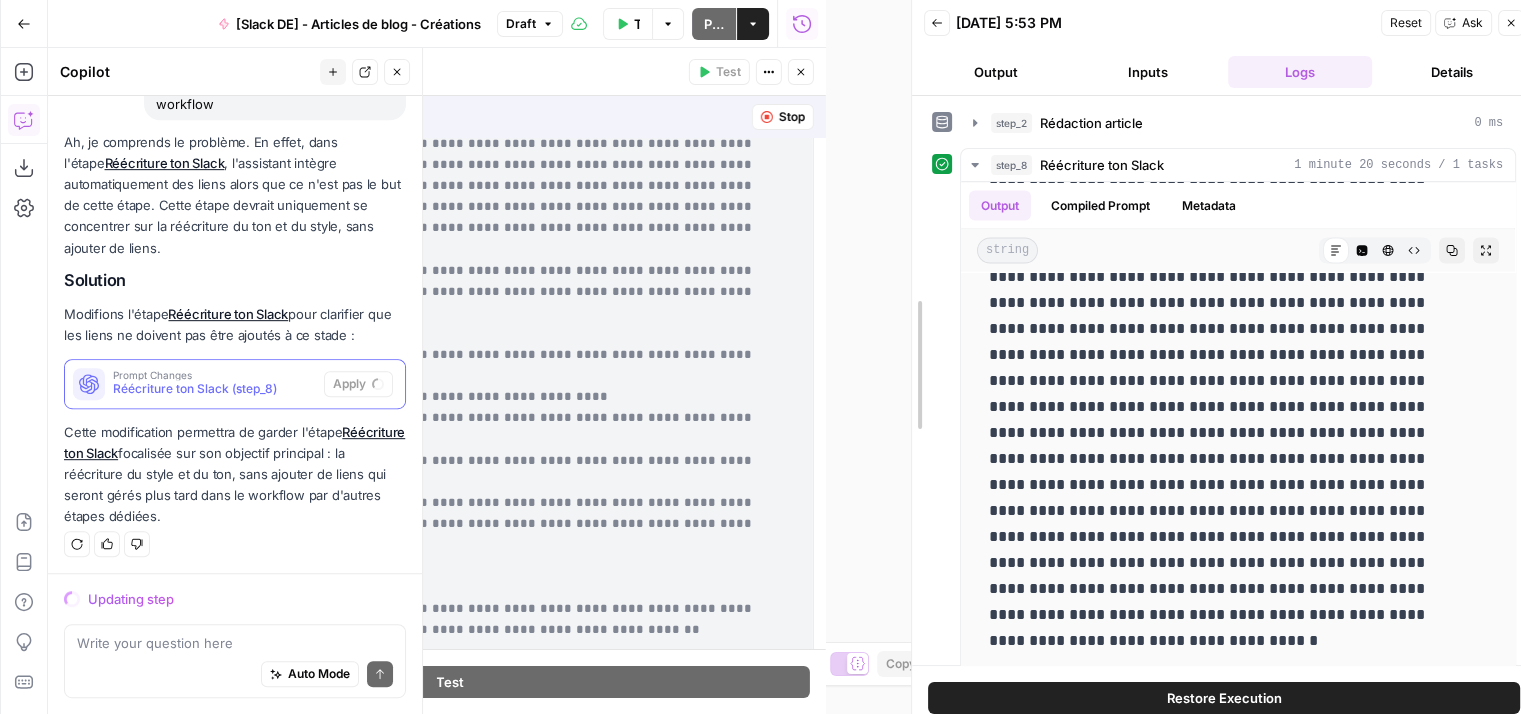 drag, startPoint x: 844, startPoint y: 314, endPoint x: 914, endPoint y: 328, distance: 71.38628 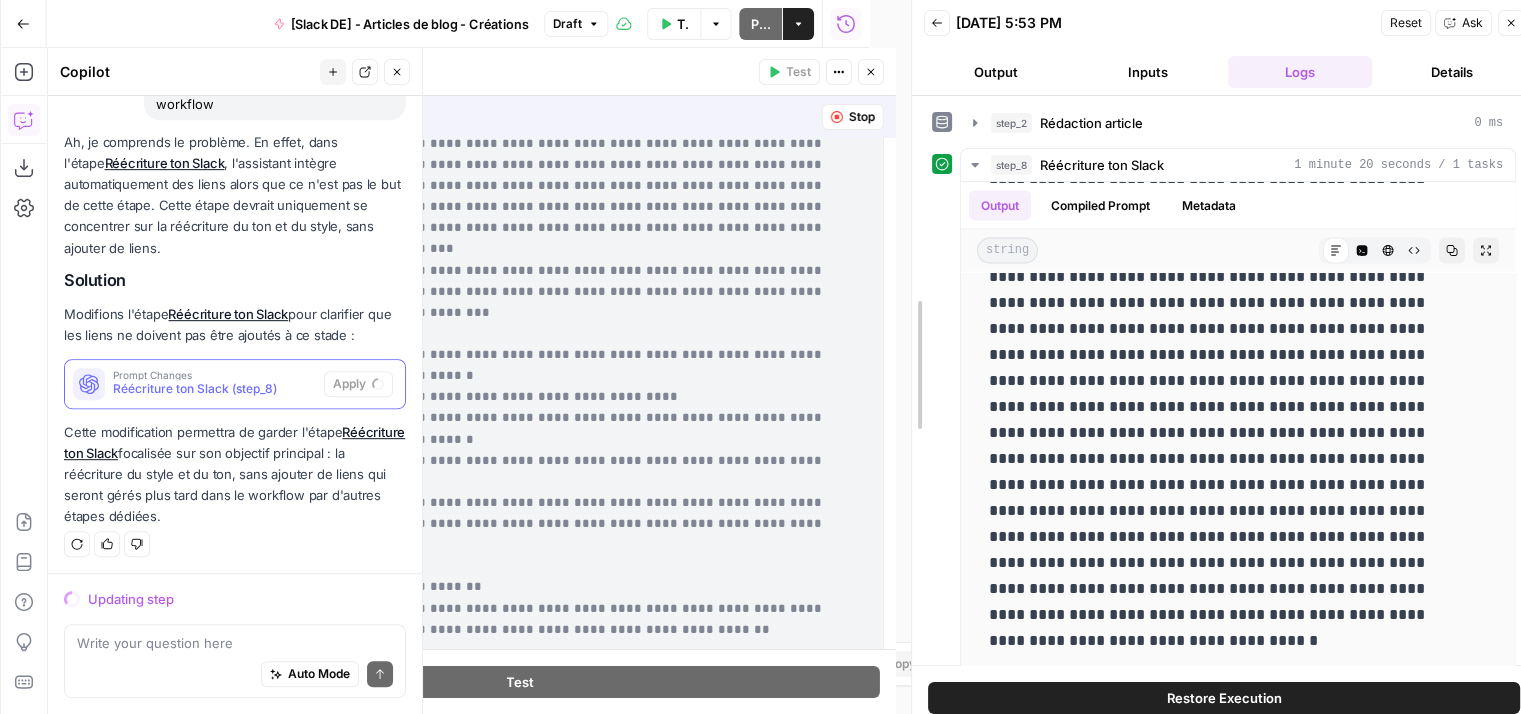 scroll, scrollTop: 4924, scrollLeft: 0, axis: vertical 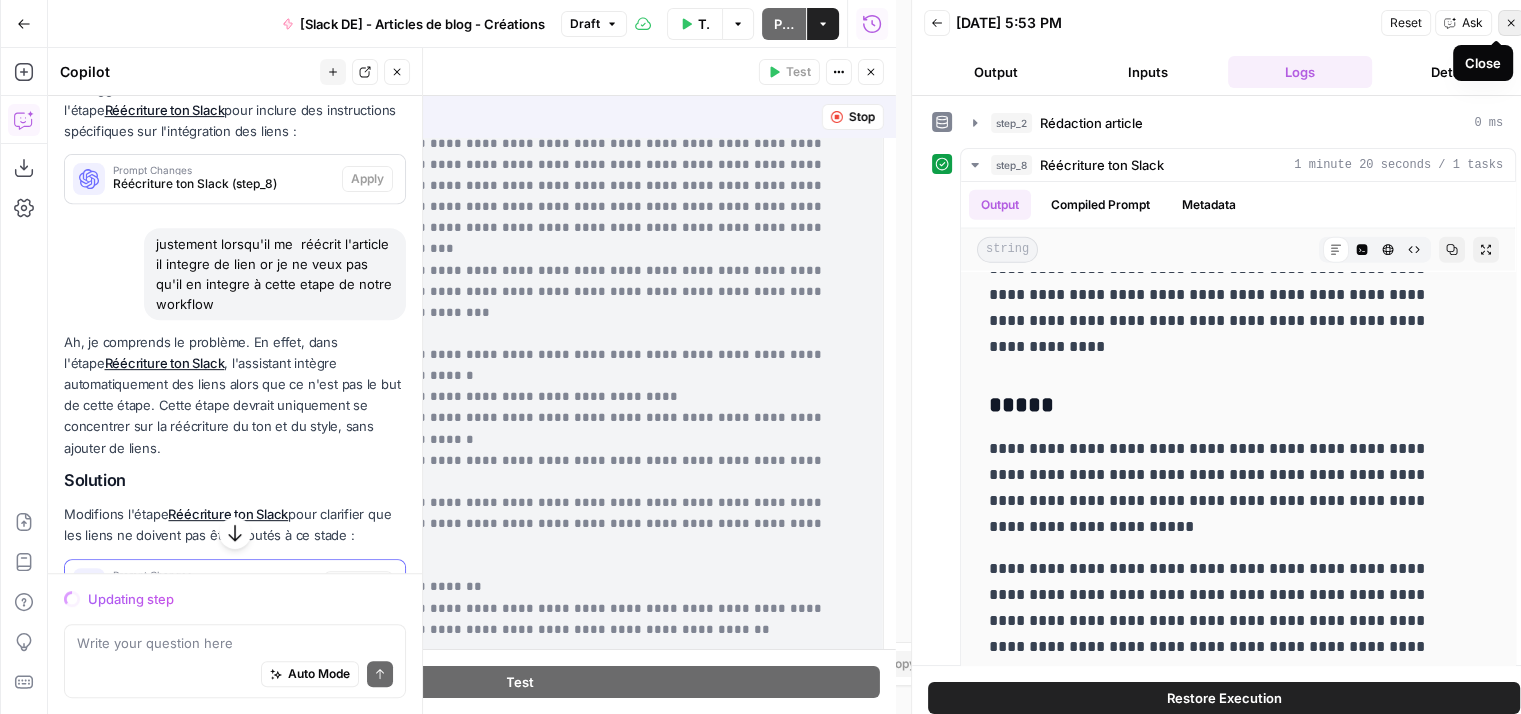 click 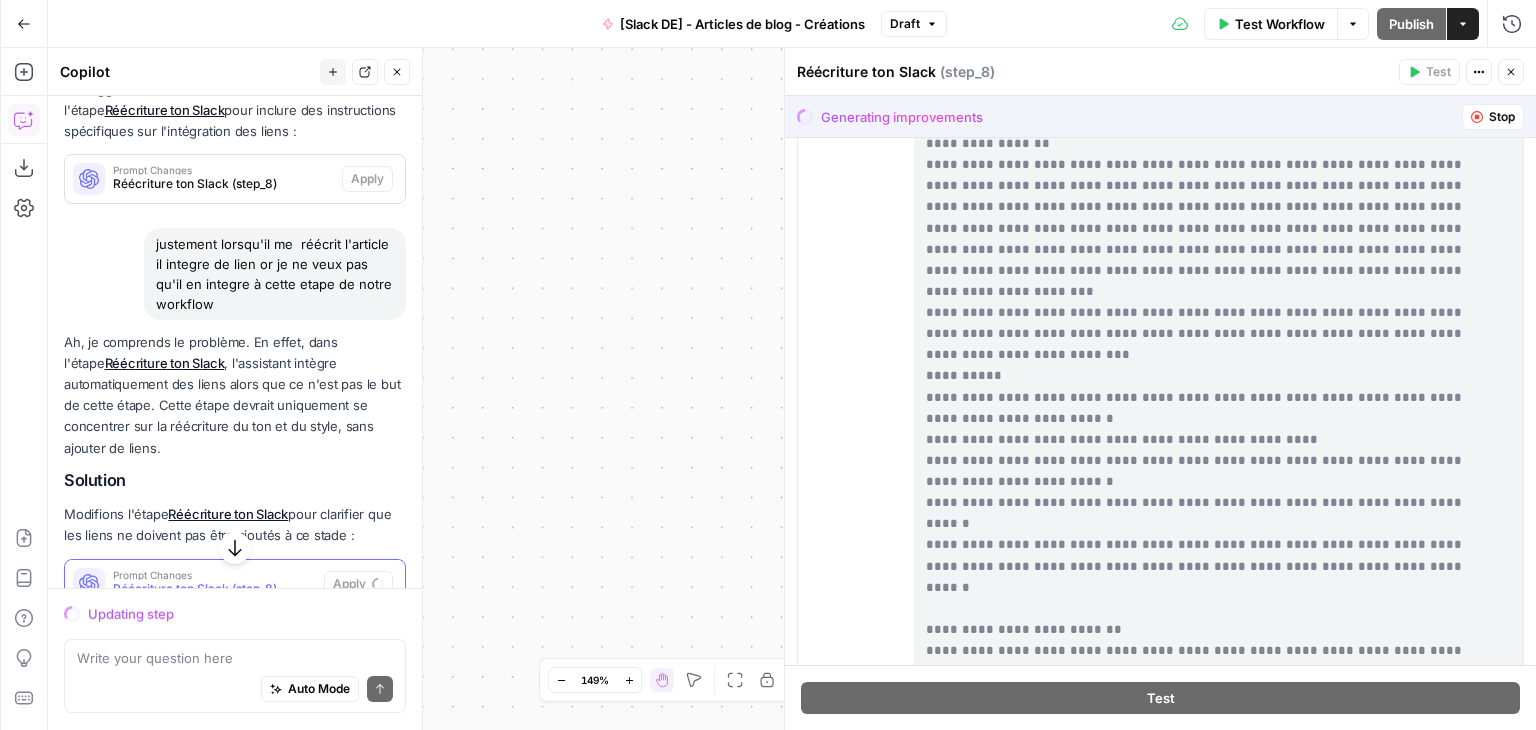 scroll, scrollTop: 400, scrollLeft: 0, axis: vertical 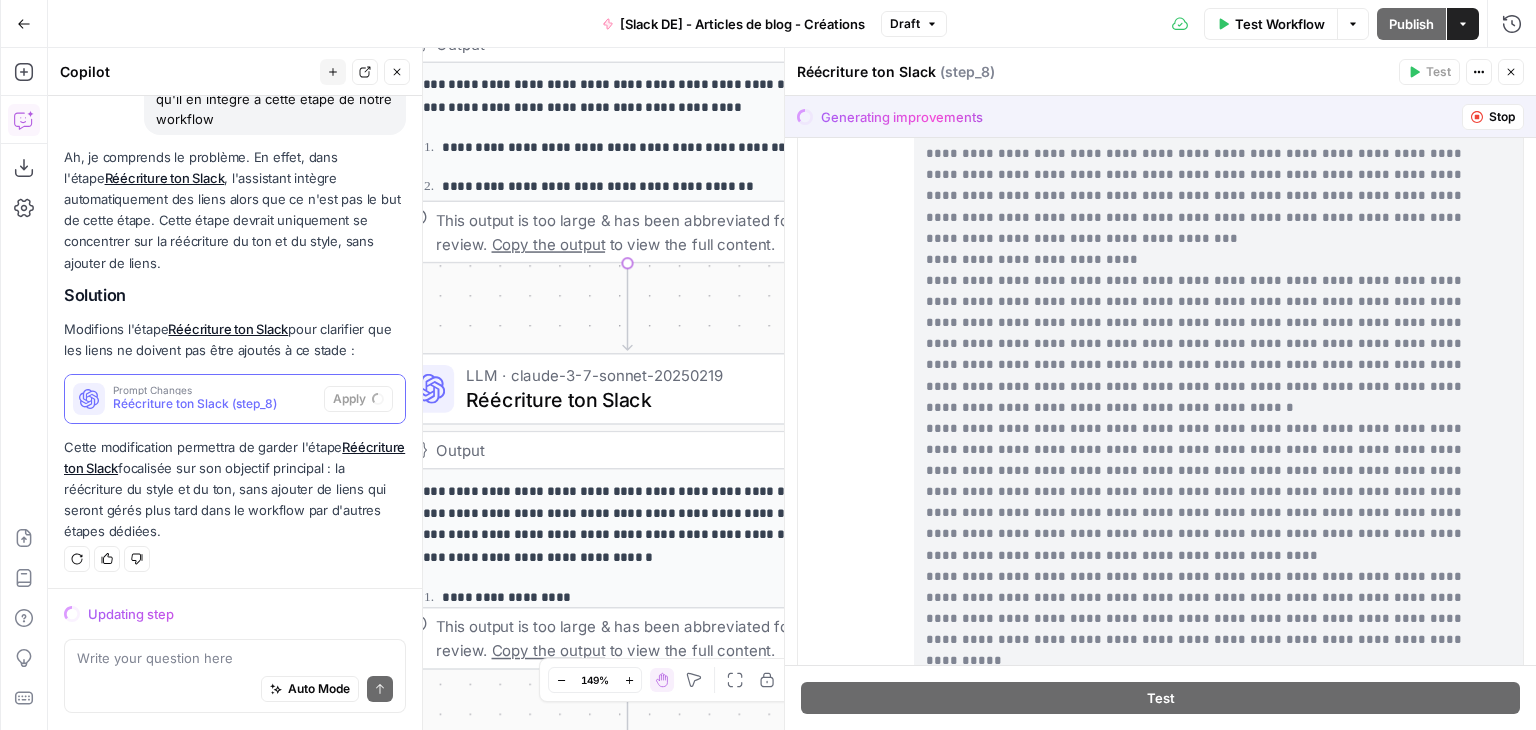 click on "**********" at bounding box center [792, 389] 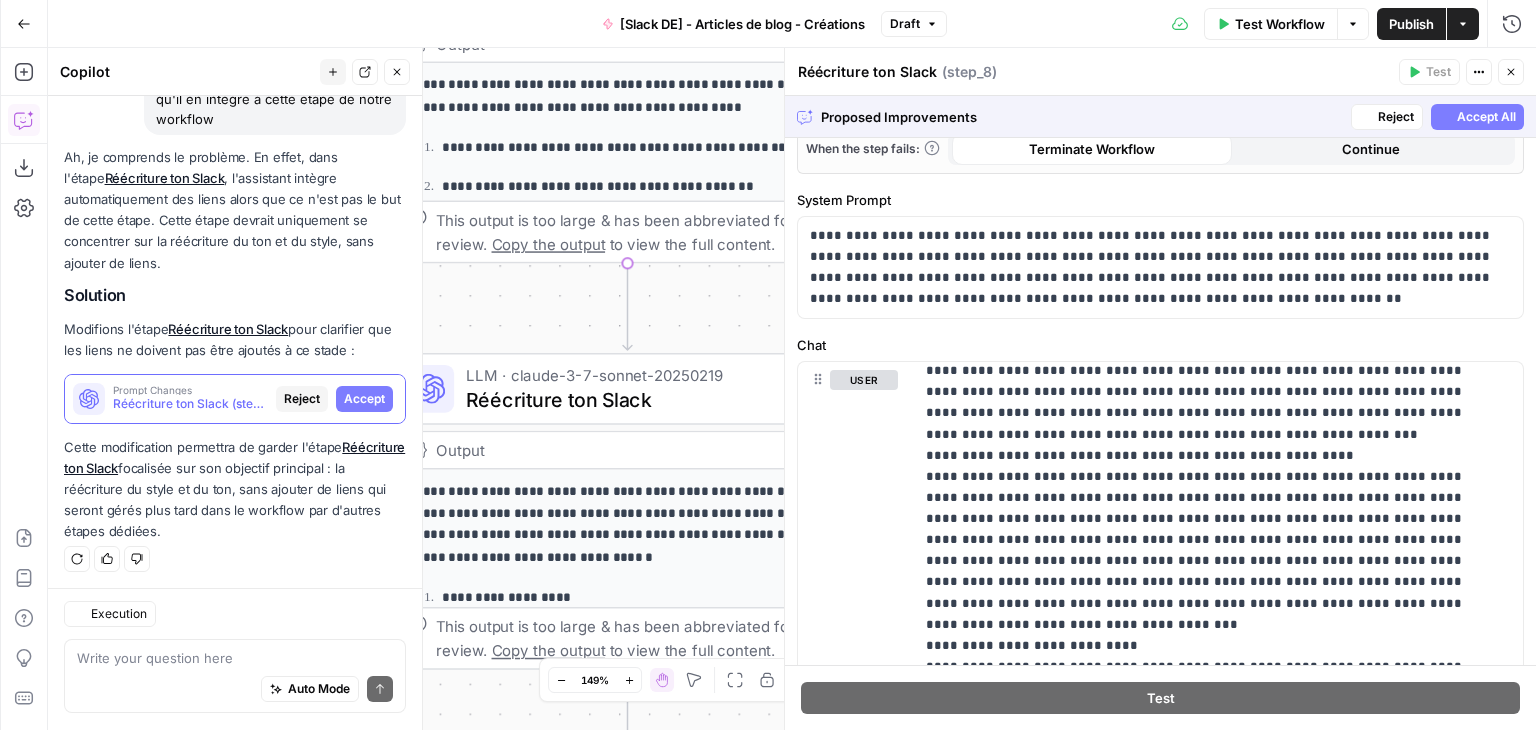 scroll, scrollTop: 784, scrollLeft: 0, axis: vertical 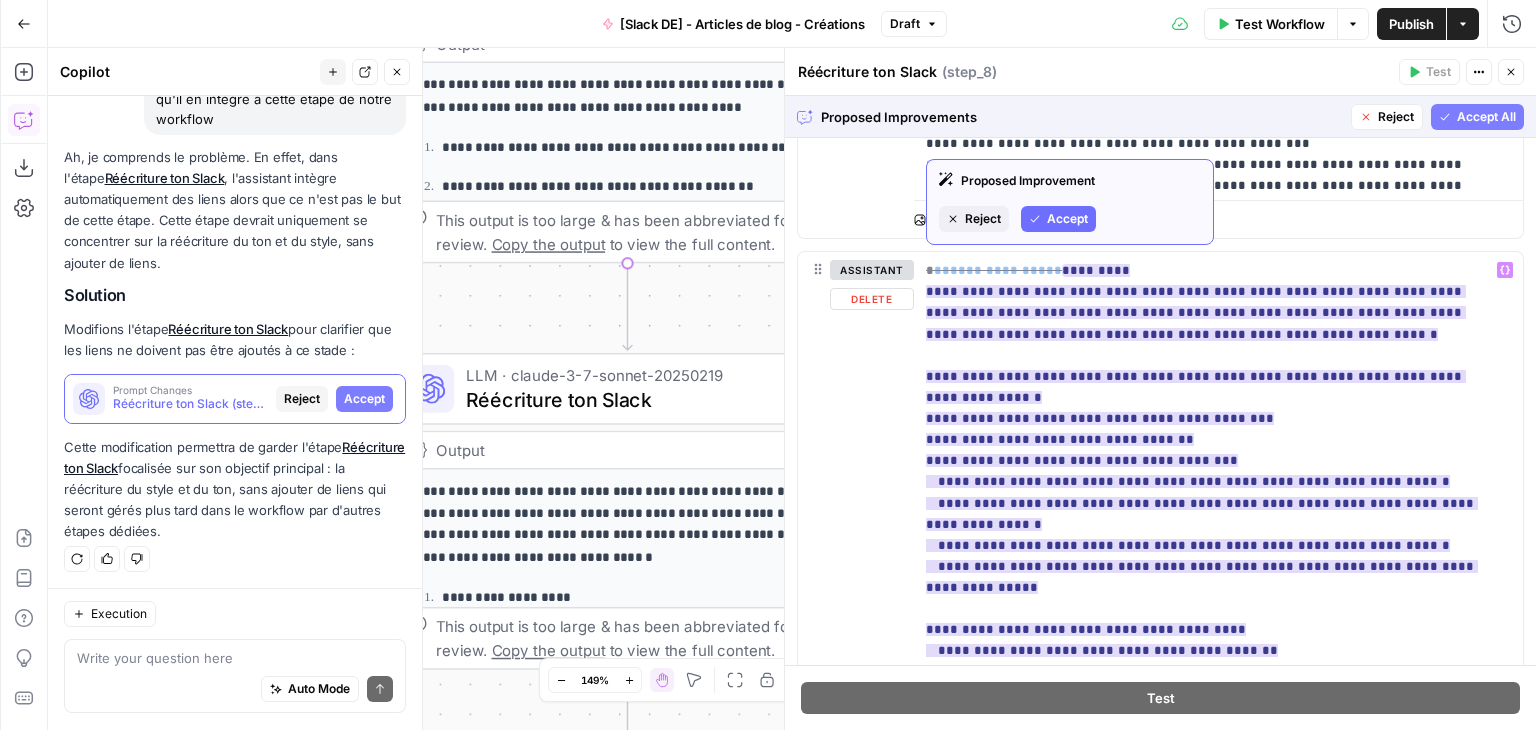 click on "Accept" at bounding box center (1067, 219) 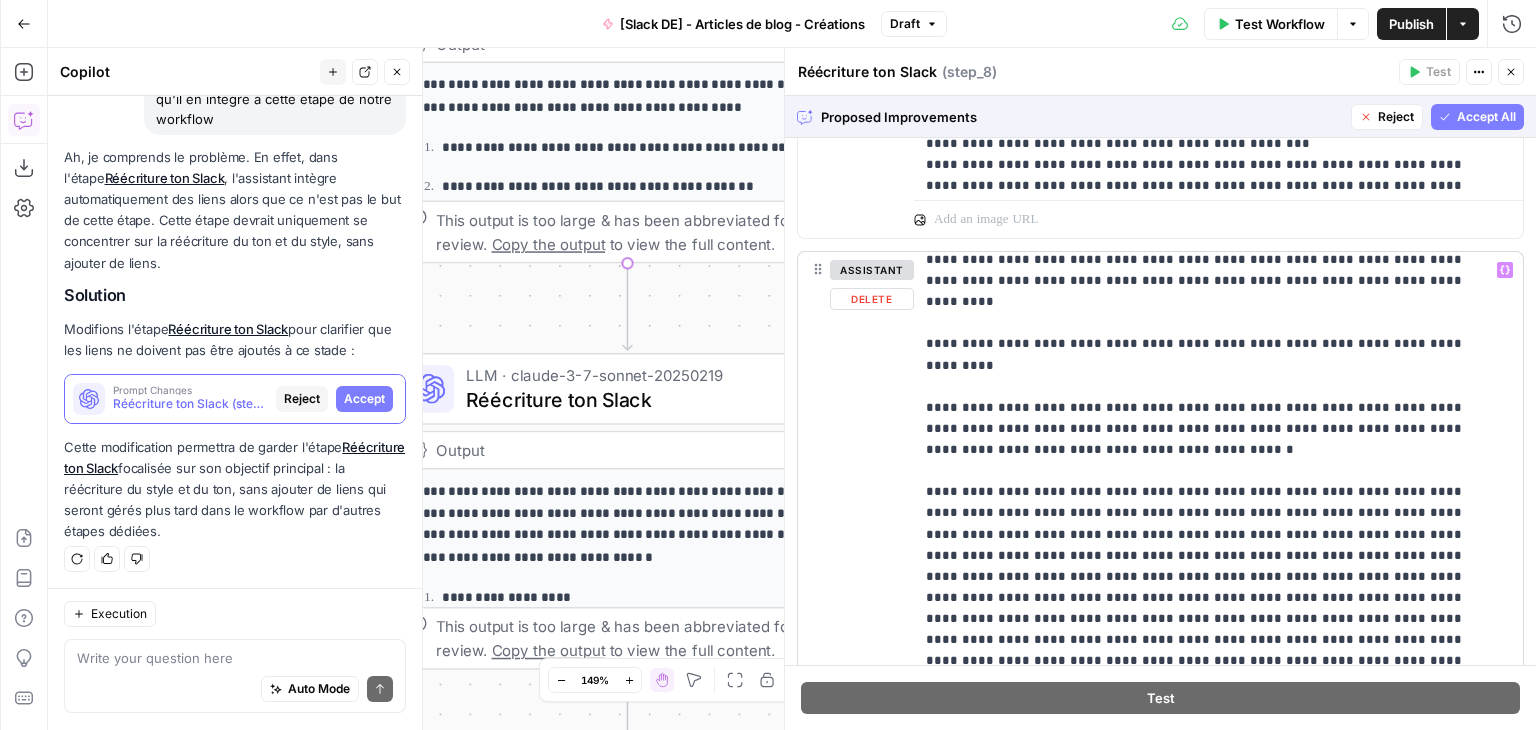 scroll, scrollTop: 1300, scrollLeft: 0, axis: vertical 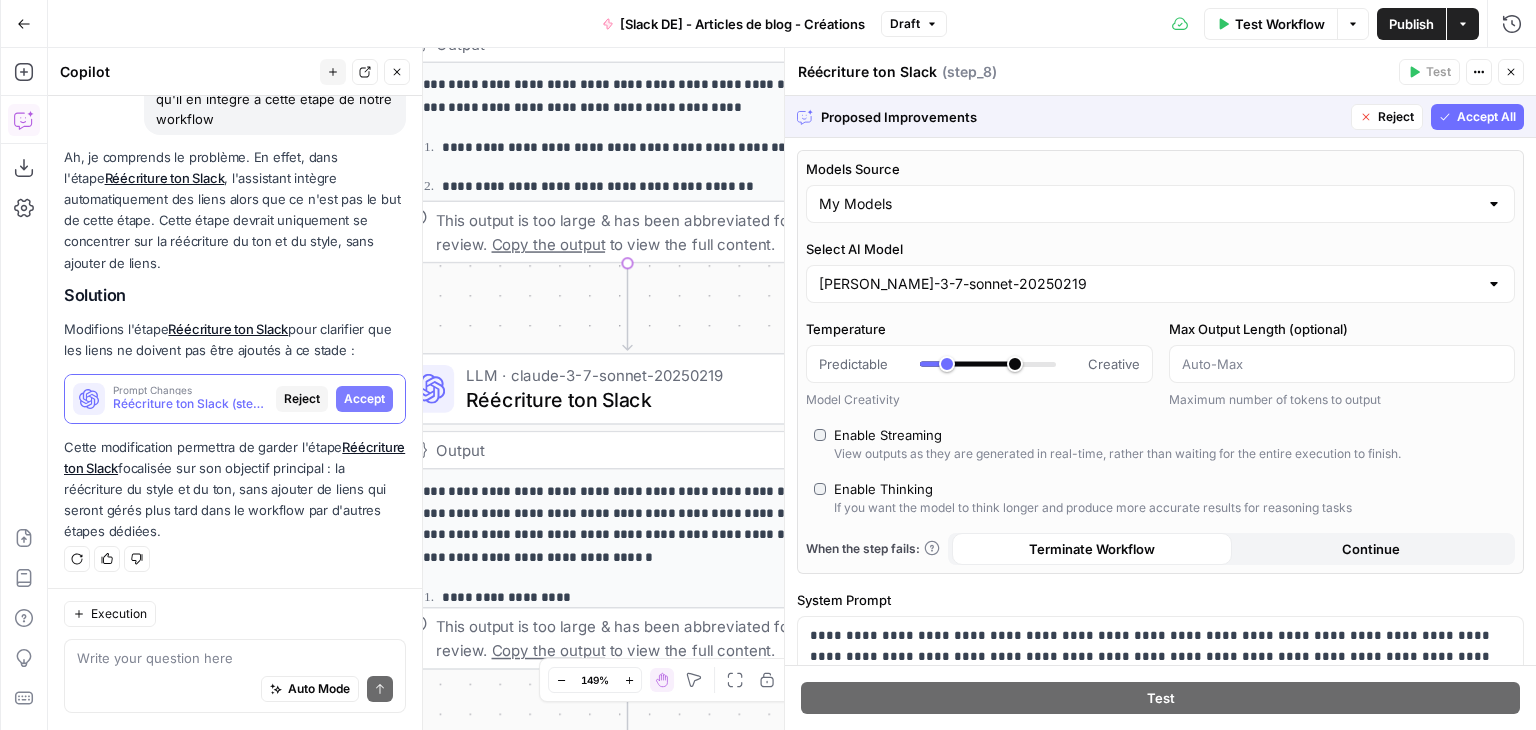 click on "Accept All" at bounding box center [1486, 117] 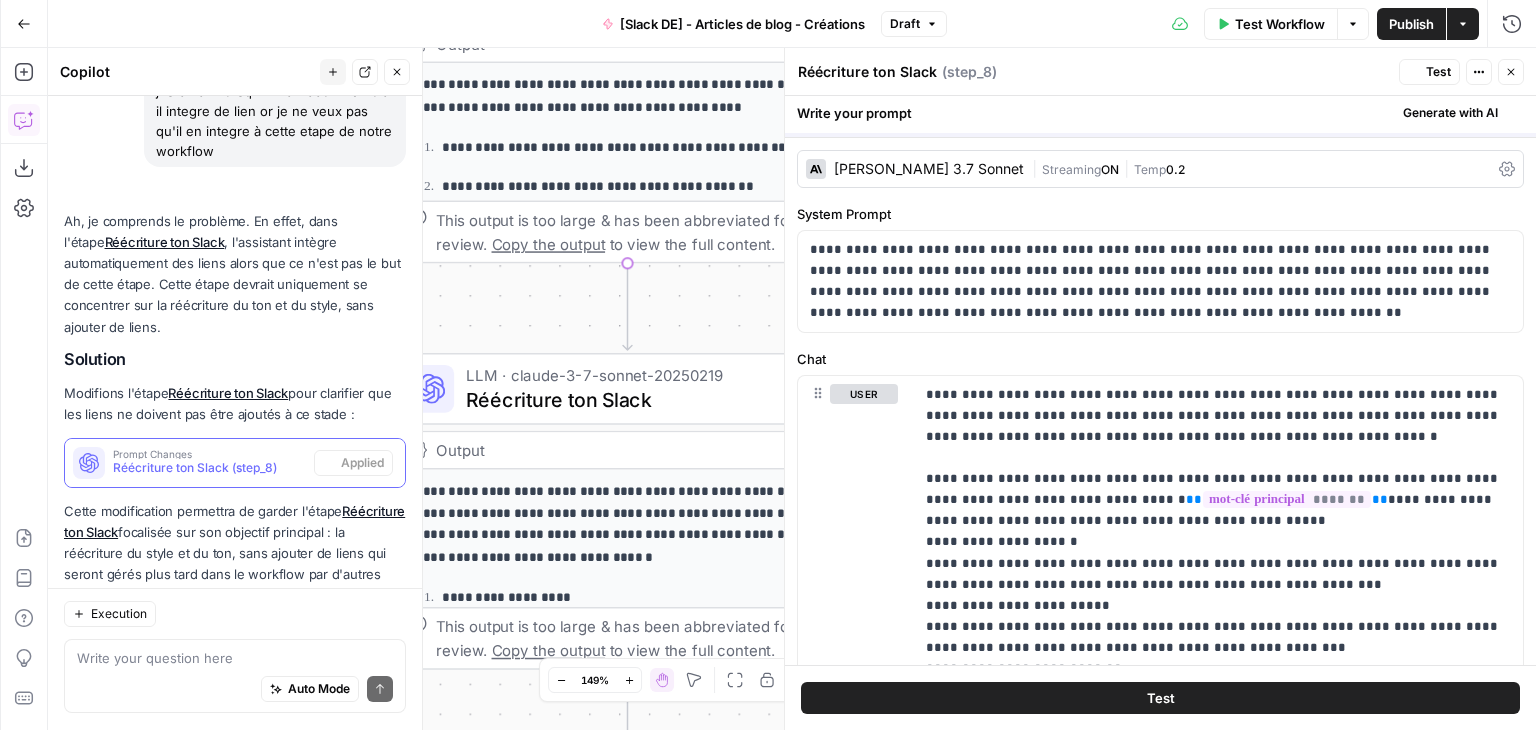 scroll, scrollTop: 1099, scrollLeft: 0, axis: vertical 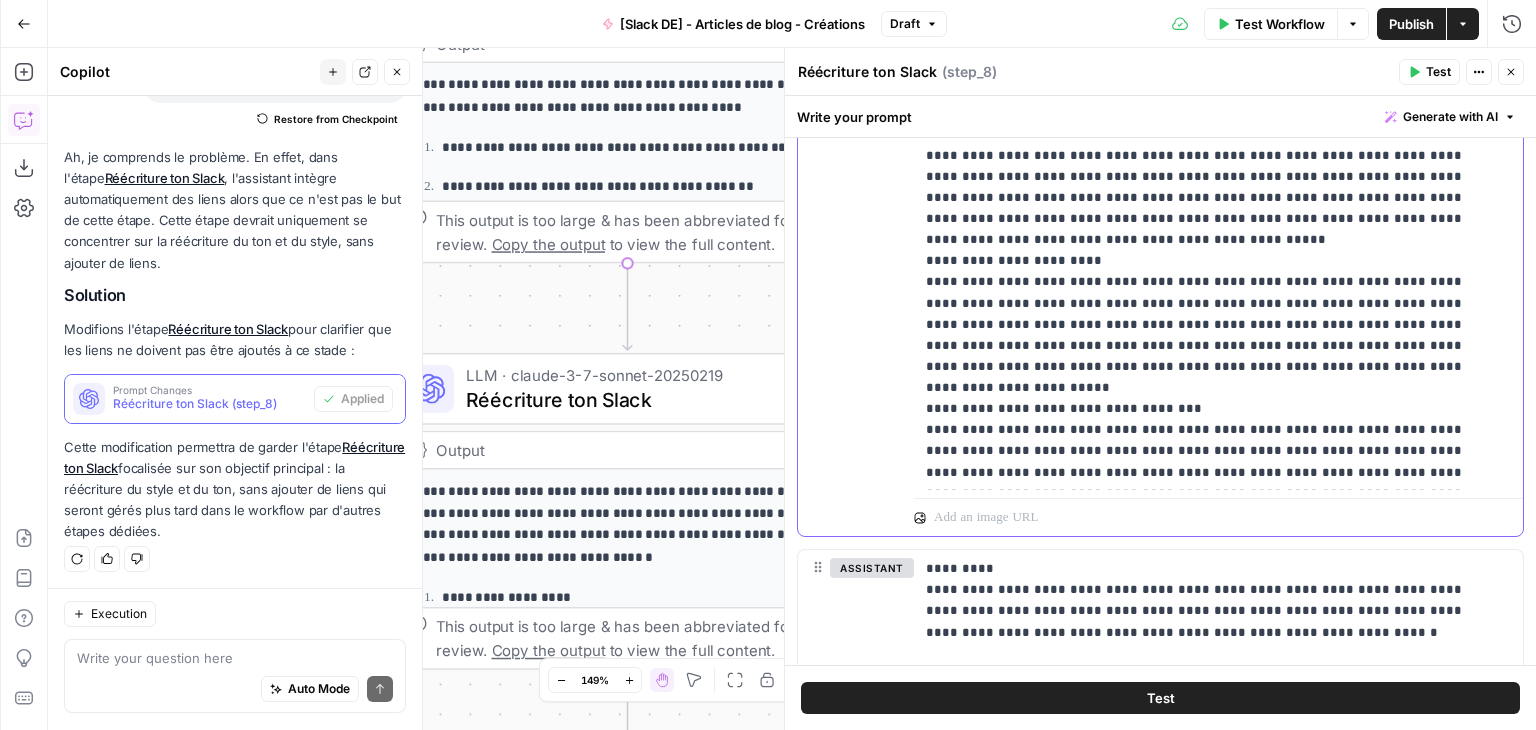 drag, startPoint x: 1324, startPoint y: 466, endPoint x: 1072, endPoint y: 306, distance: 298.50293 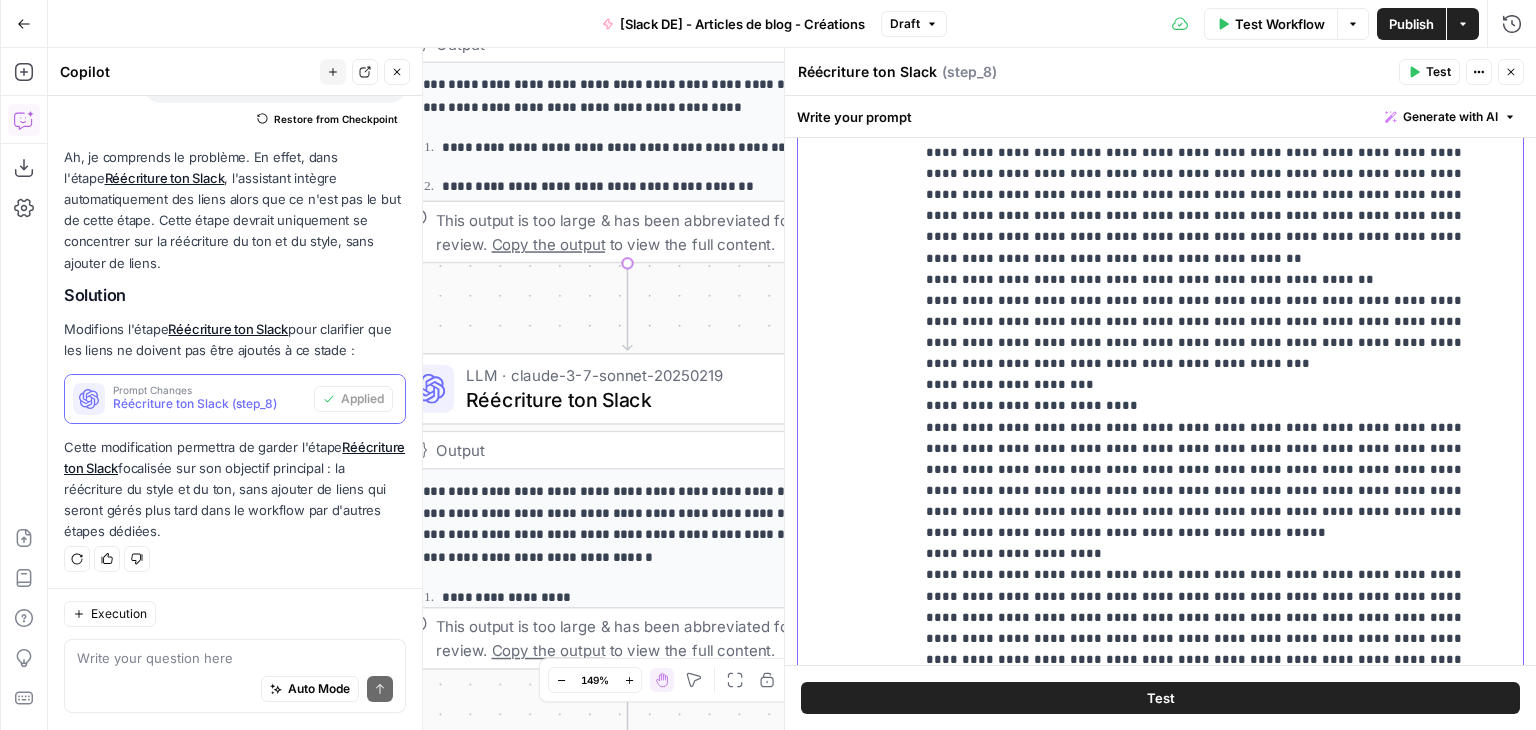 scroll, scrollTop: 236, scrollLeft: 0, axis: vertical 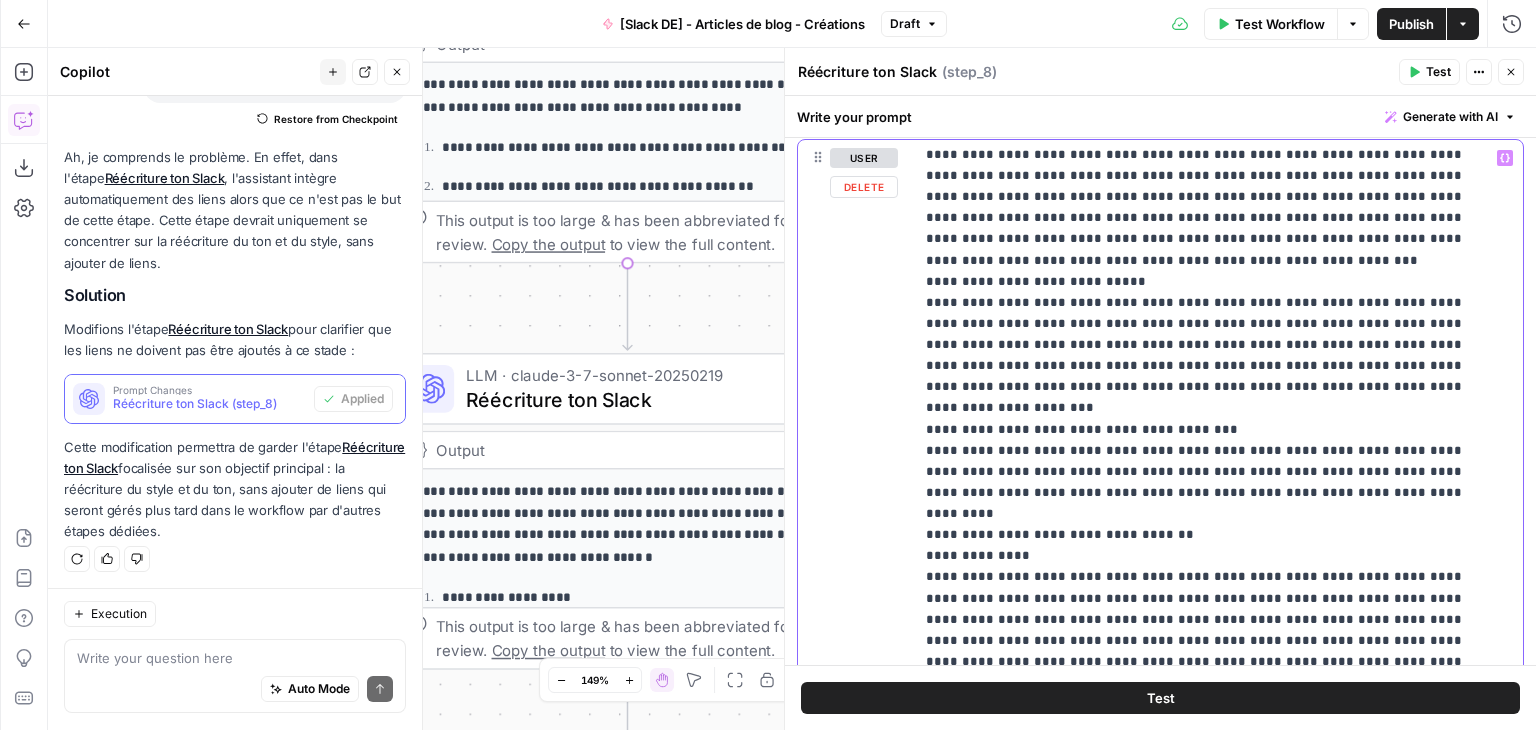drag, startPoint x: 1078, startPoint y: 412, endPoint x: 921, endPoint y: 451, distance: 161.77144 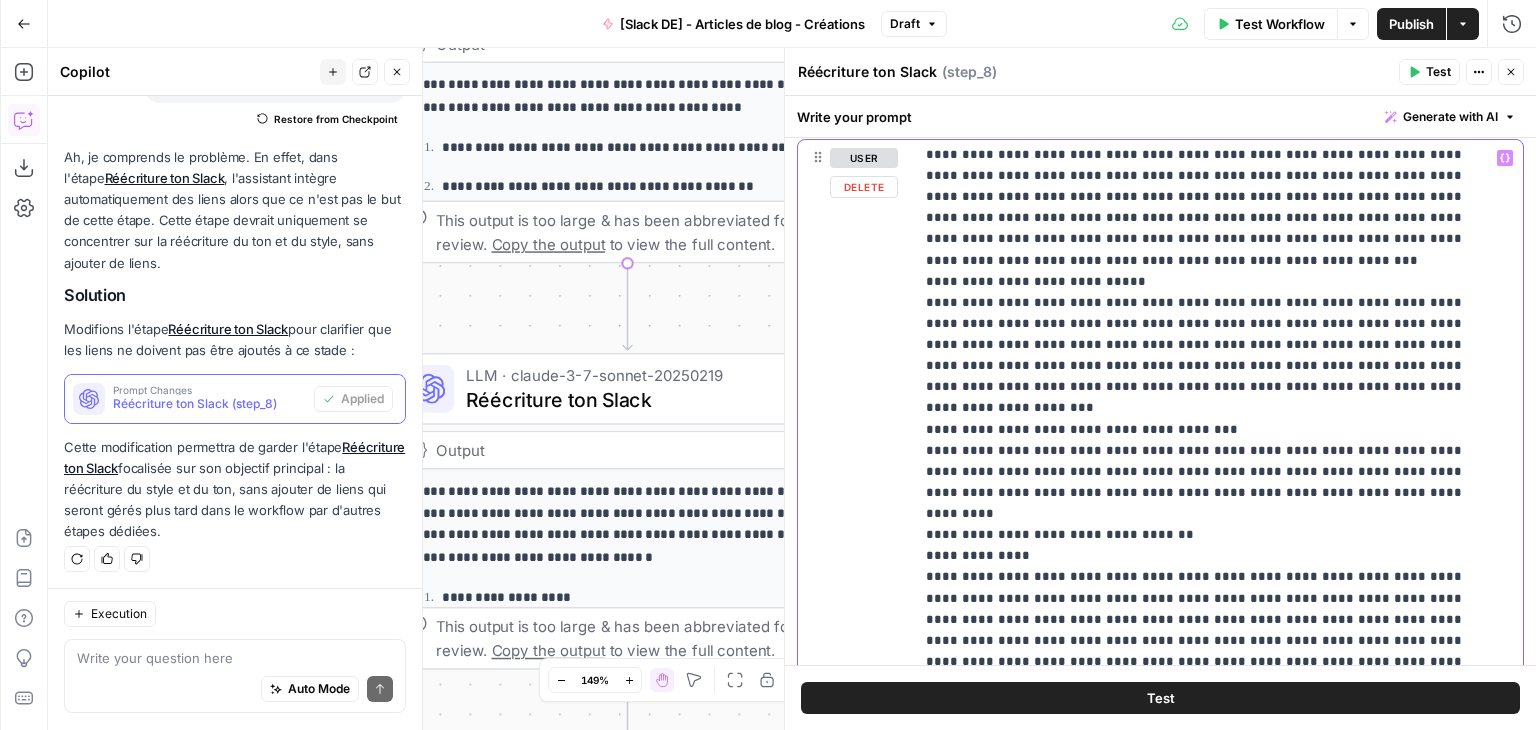 click on "**********" at bounding box center (1211, 547) 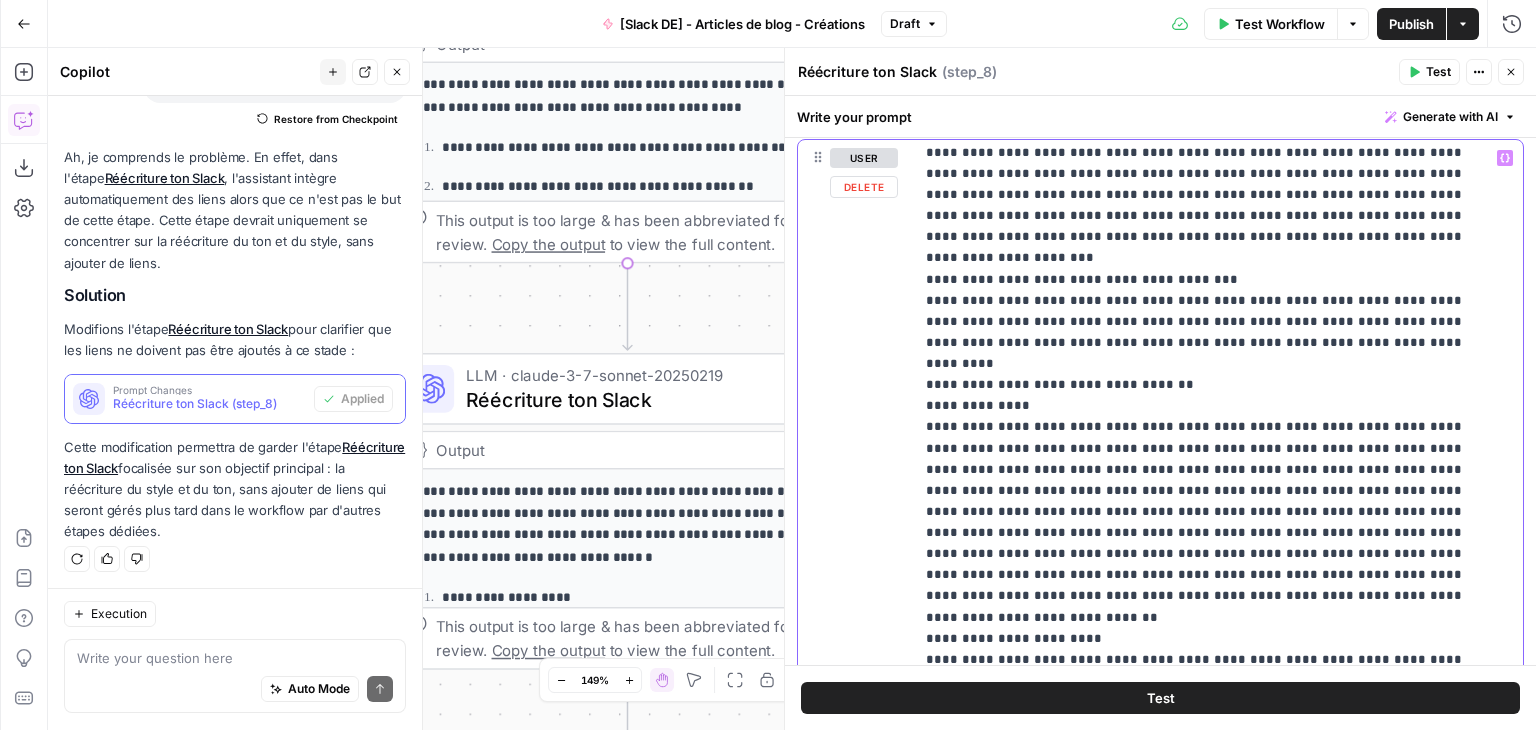 scroll, scrollTop: 31670, scrollLeft: 0, axis: vertical 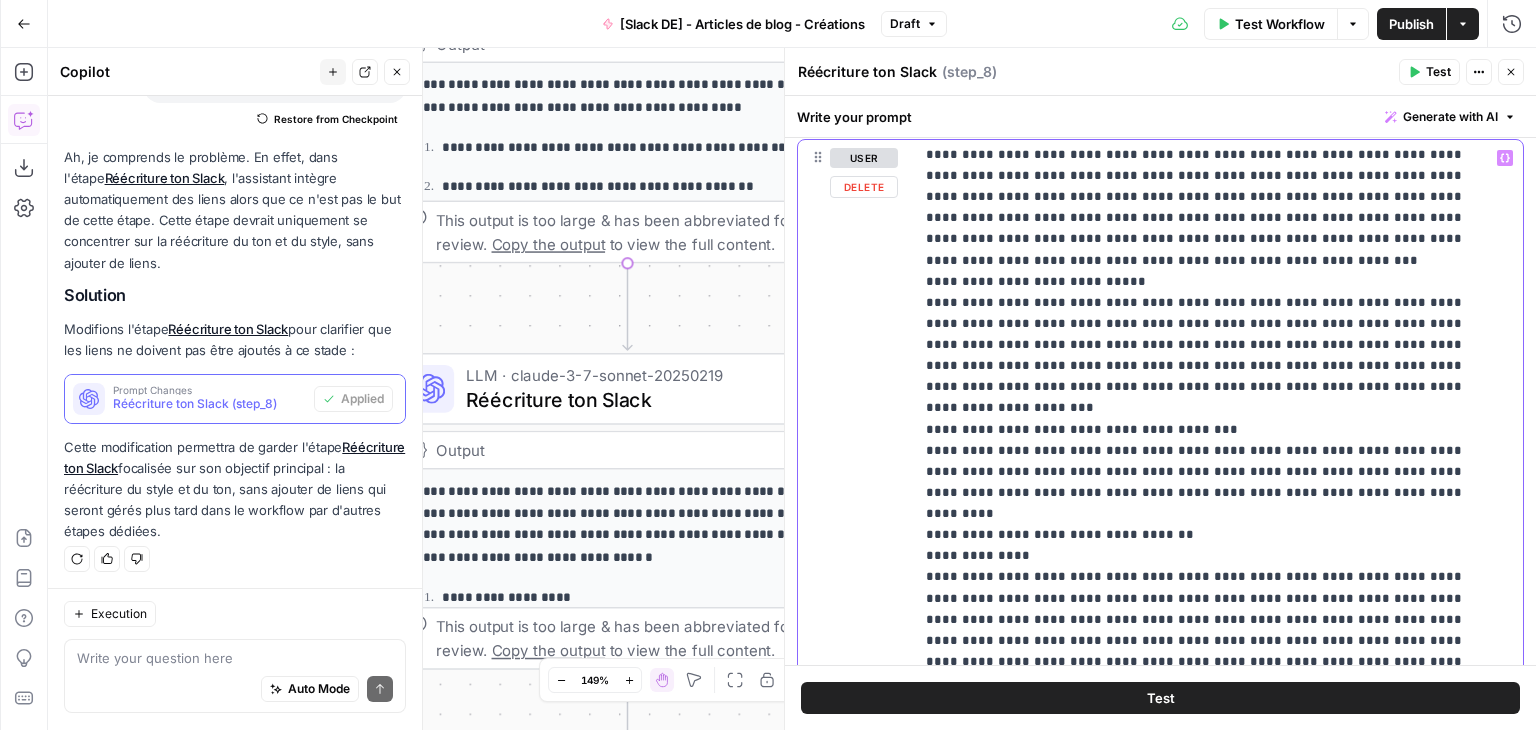 drag, startPoint x: 916, startPoint y: 406, endPoint x: 1016, endPoint y: 418, distance: 100.71743 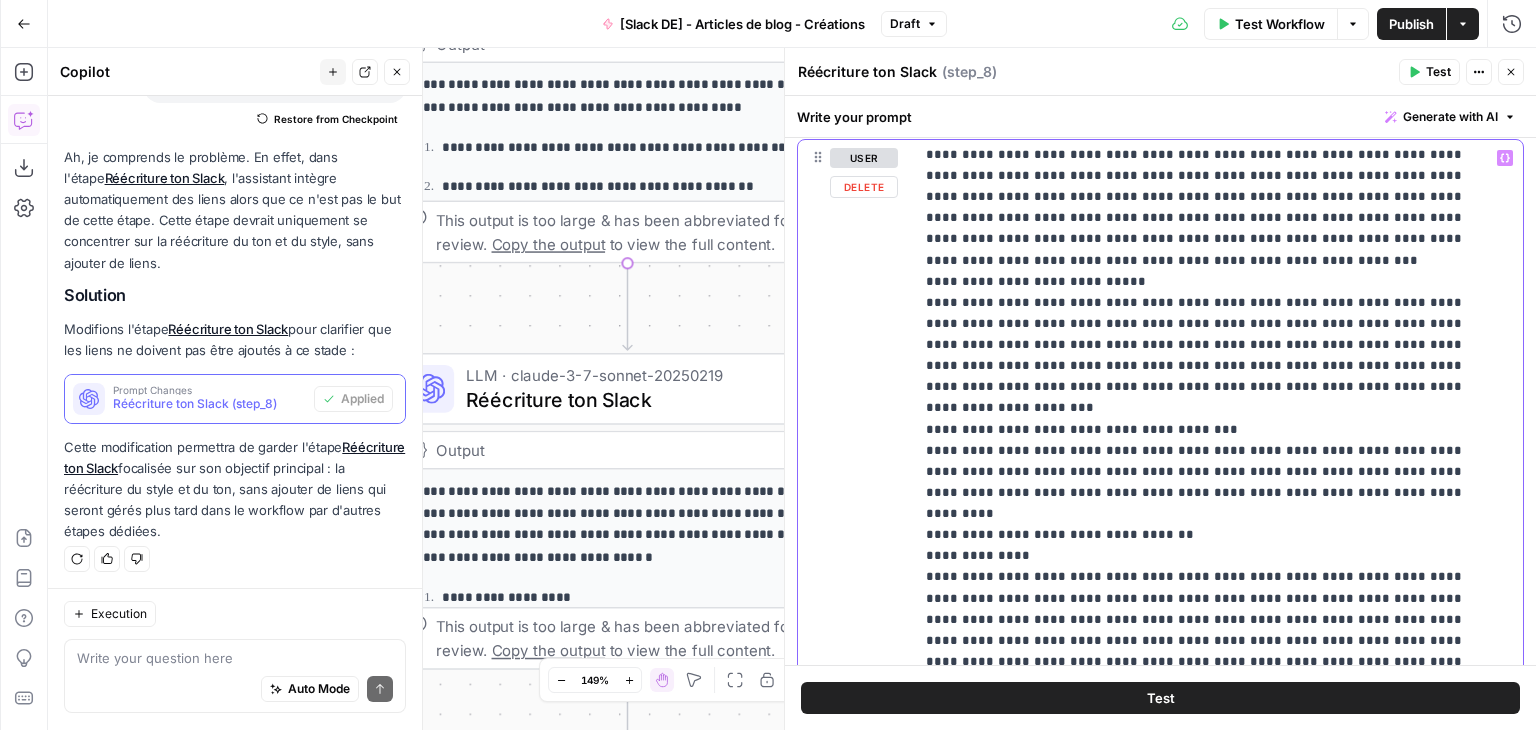 click on "**********" at bounding box center [1211, 547] 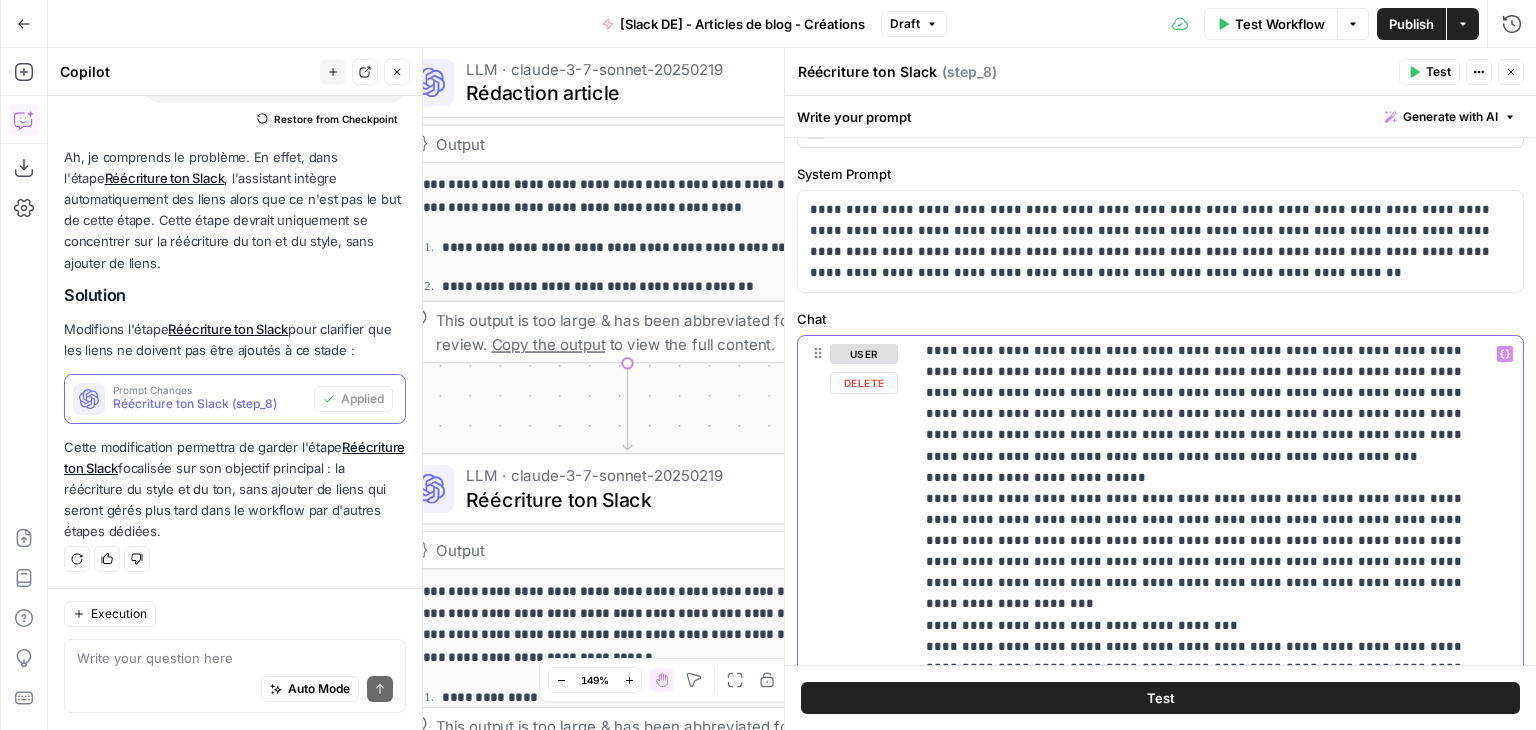 scroll, scrollTop: 36, scrollLeft: 0, axis: vertical 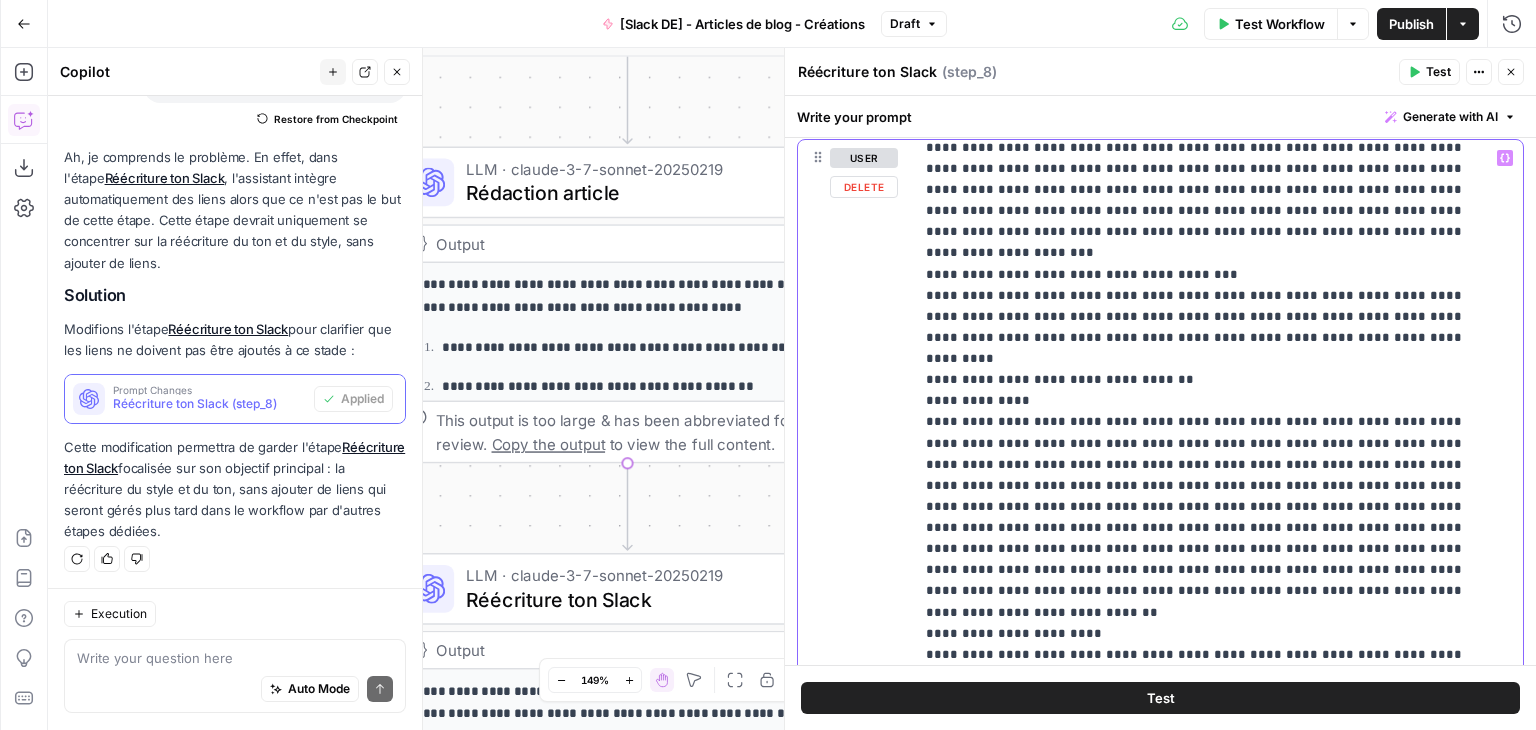 drag, startPoint x: 1073, startPoint y: 478, endPoint x: 906, endPoint y: 273, distance: 264.41257 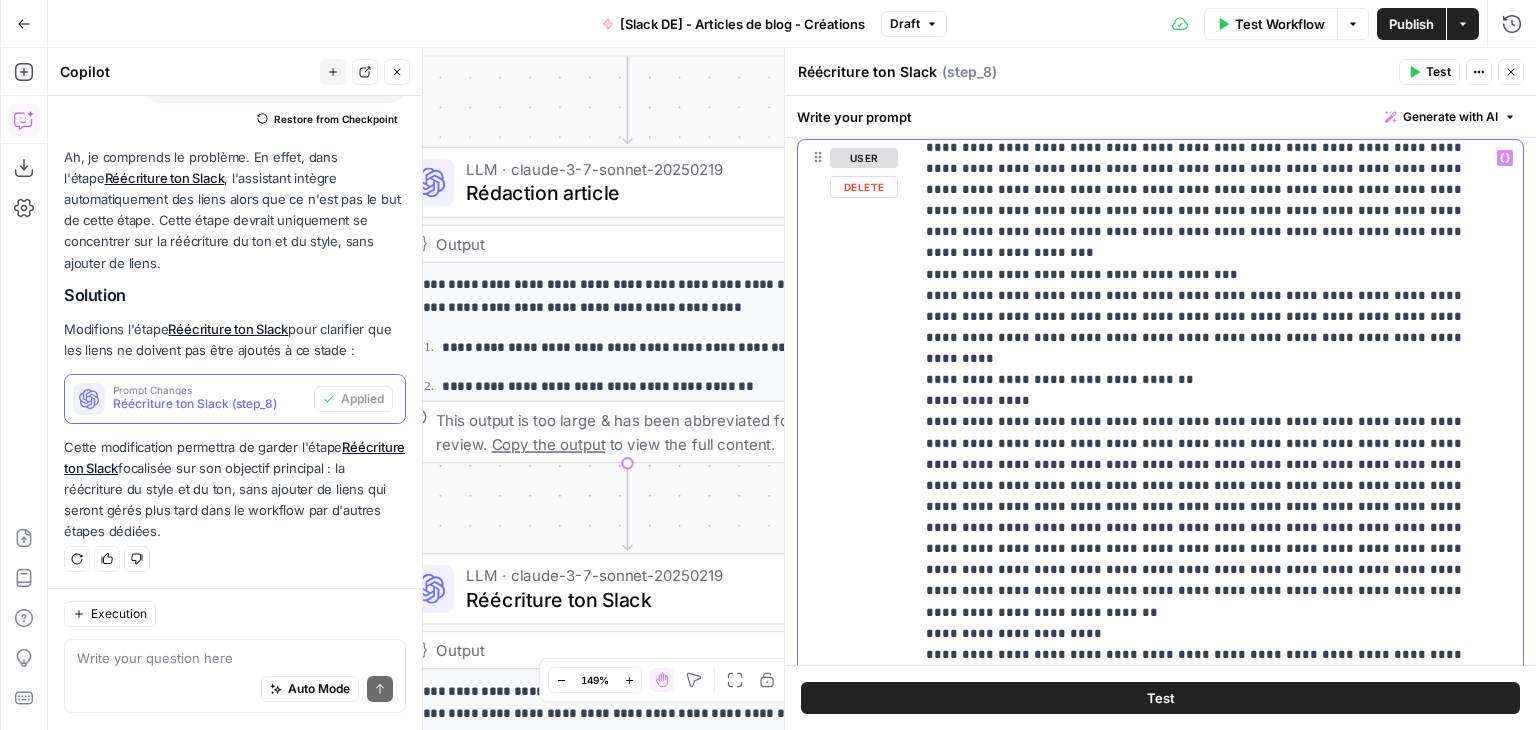 click on "**********" at bounding box center (1160, 570) 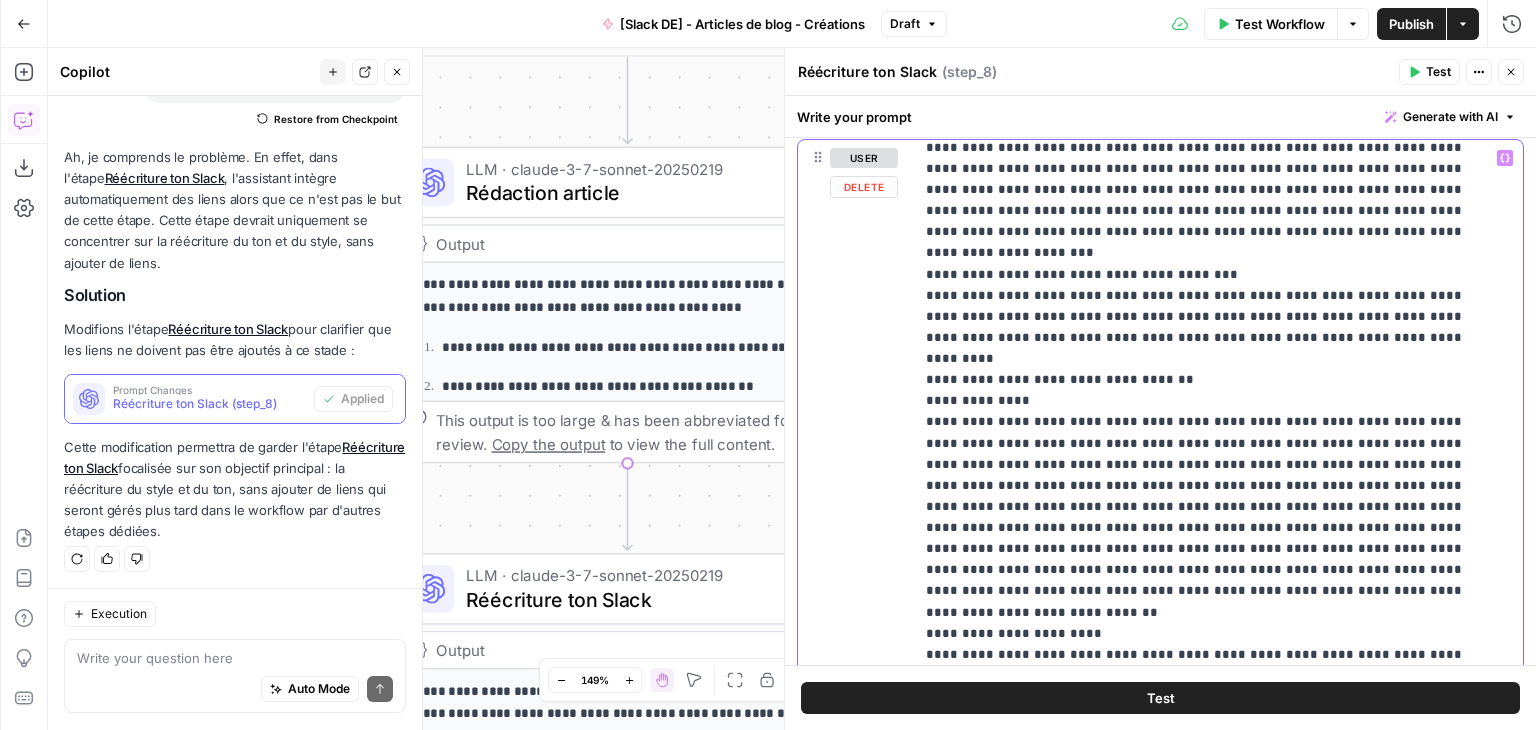 copy on "**********" 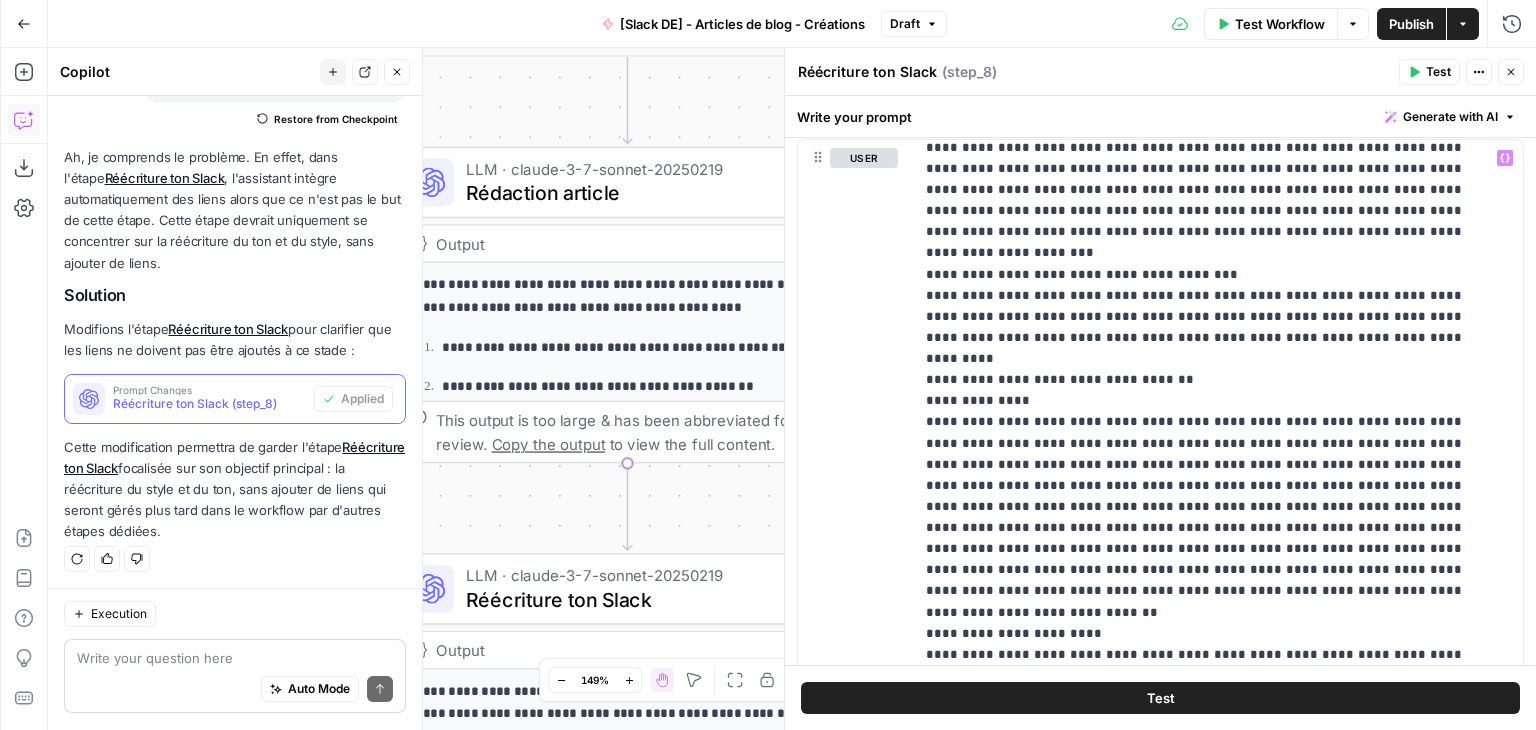 click on "Write your question here Auto Mode Send" at bounding box center [235, 677] 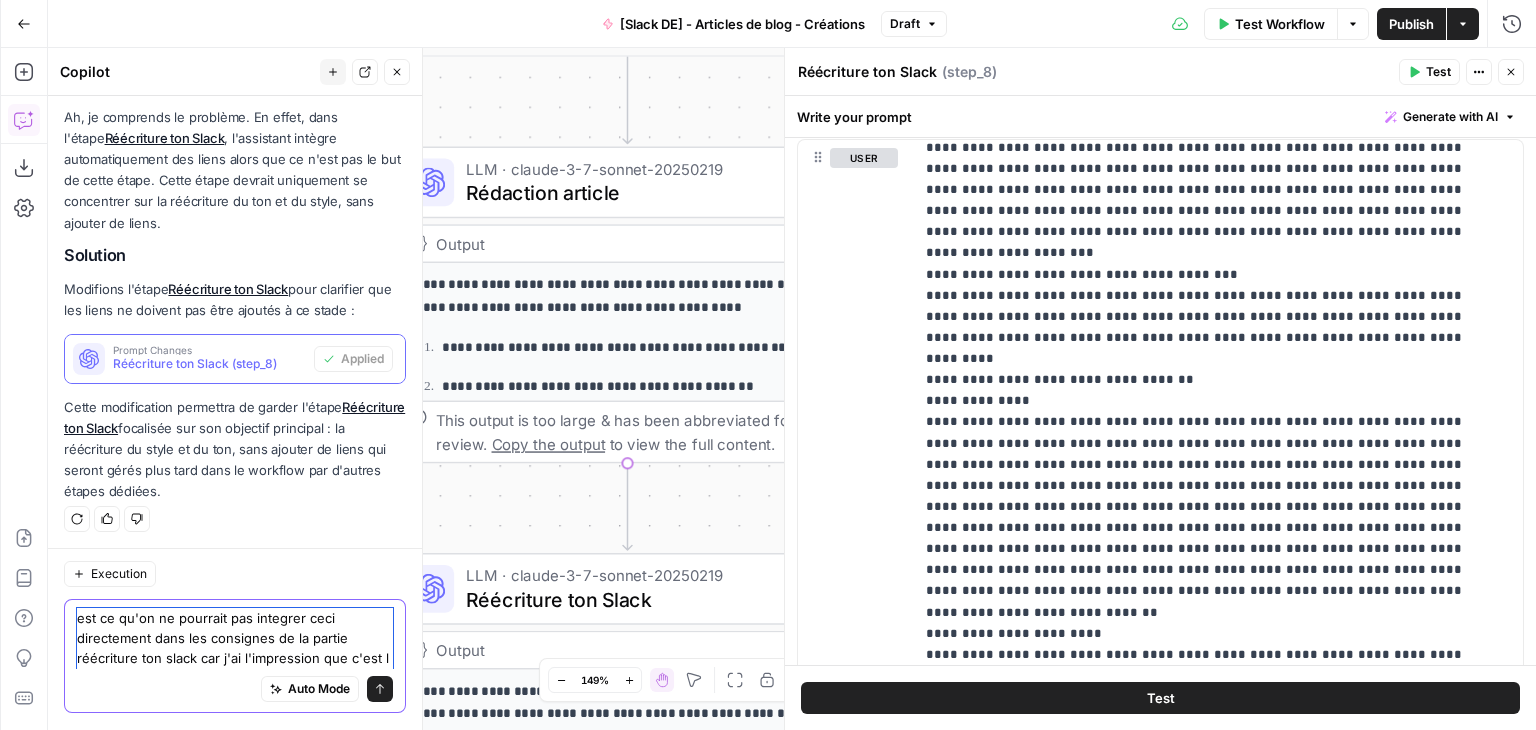 scroll, scrollTop: 1159, scrollLeft: 0, axis: vertical 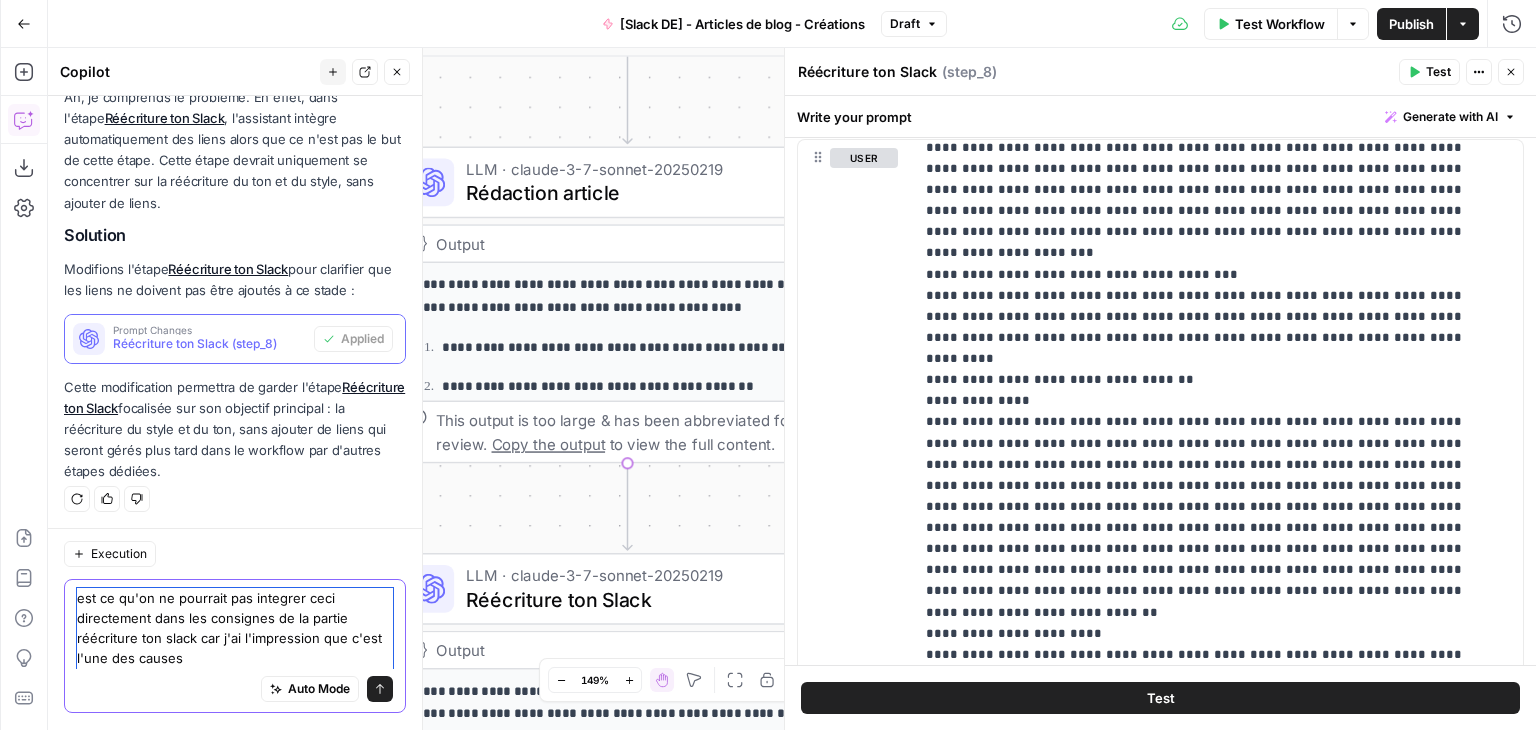 type on "est ce qu'on ne pourrait pas integrer ceci directement dans les consignes de la partie réécriture ton slack car j'ai l'impression que c'est l'une des causes" 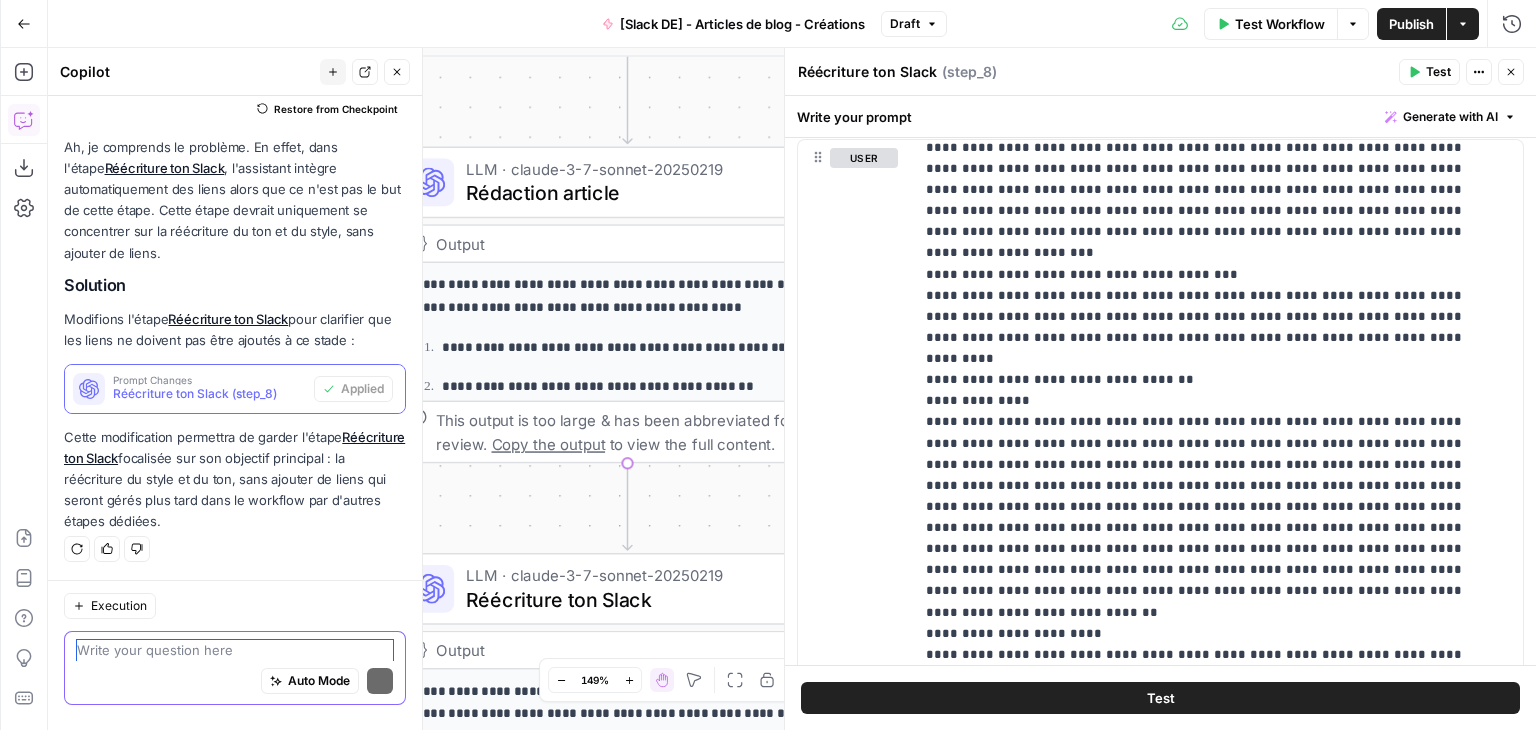 scroll, scrollTop: 1099, scrollLeft: 0, axis: vertical 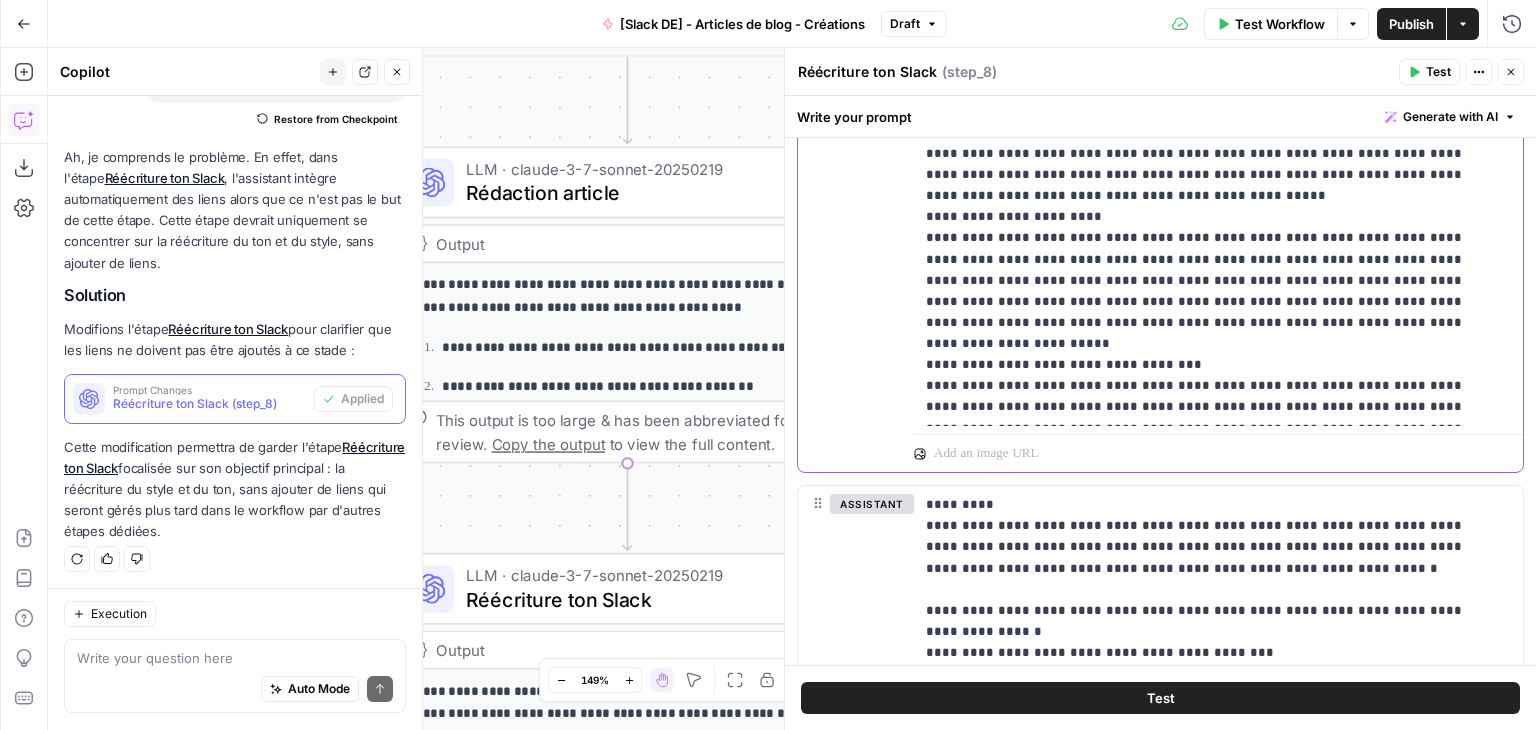 drag, startPoint x: 926, startPoint y: 269, endPoint x: 1130, endPoint y: 353, distance: 220.61731 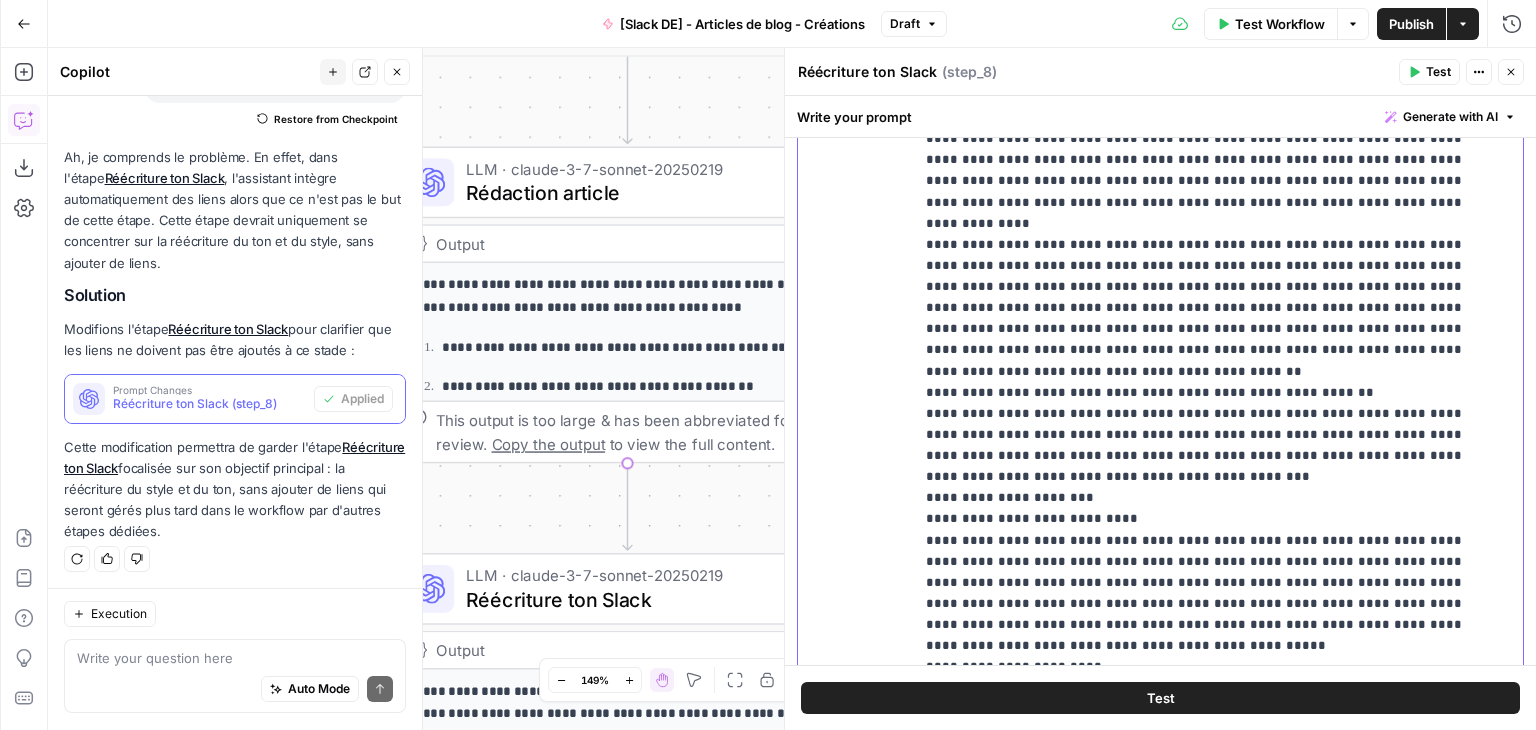 scroll, scrollTop: 236, scrollLeft: 0, axis: vertical 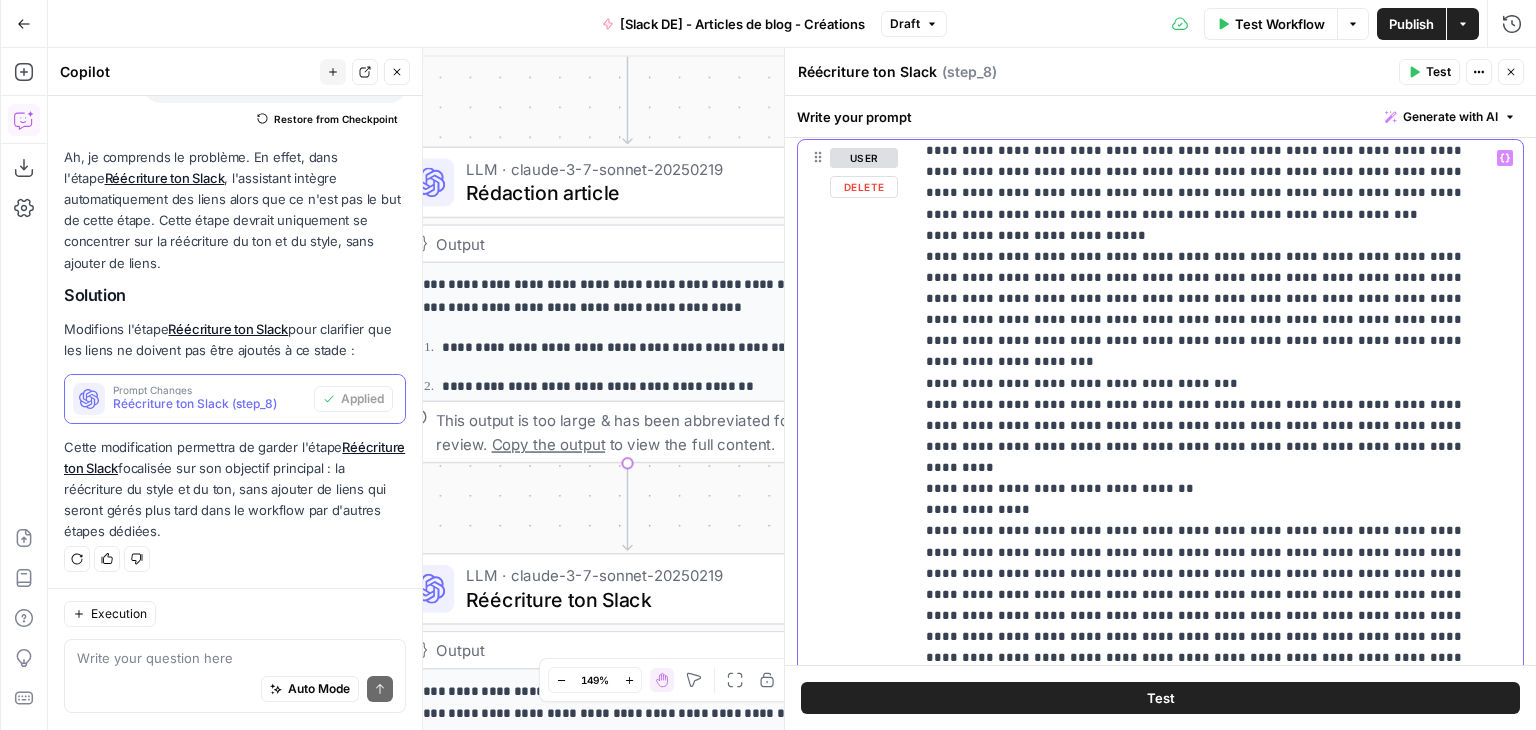 drag, startPoint x: 1313, startPoint y: 409, endPoint x: 905, endPoint y: 375, distance: 409.4142 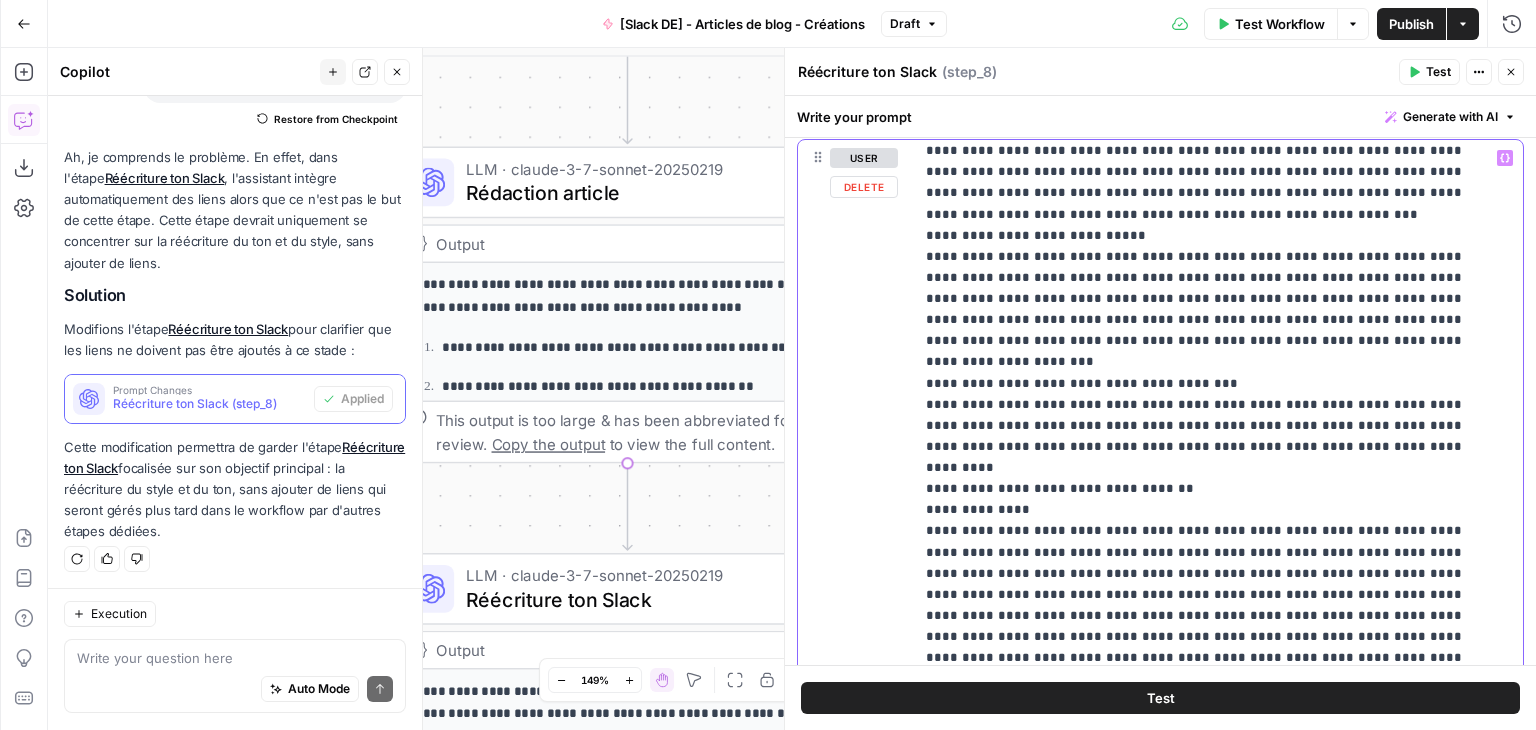 click on "**********" at bounding box center (1160, 570) 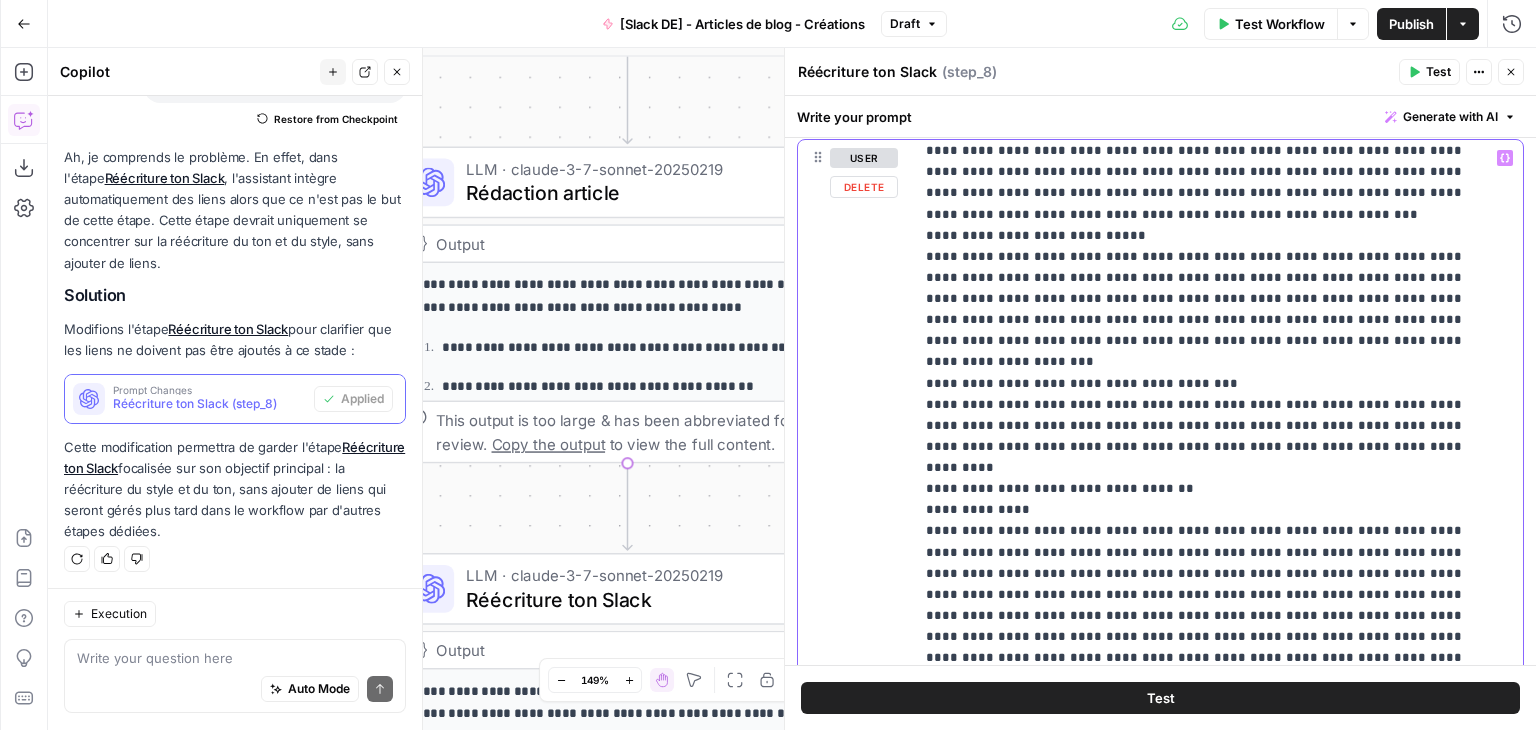 copy on "**********" 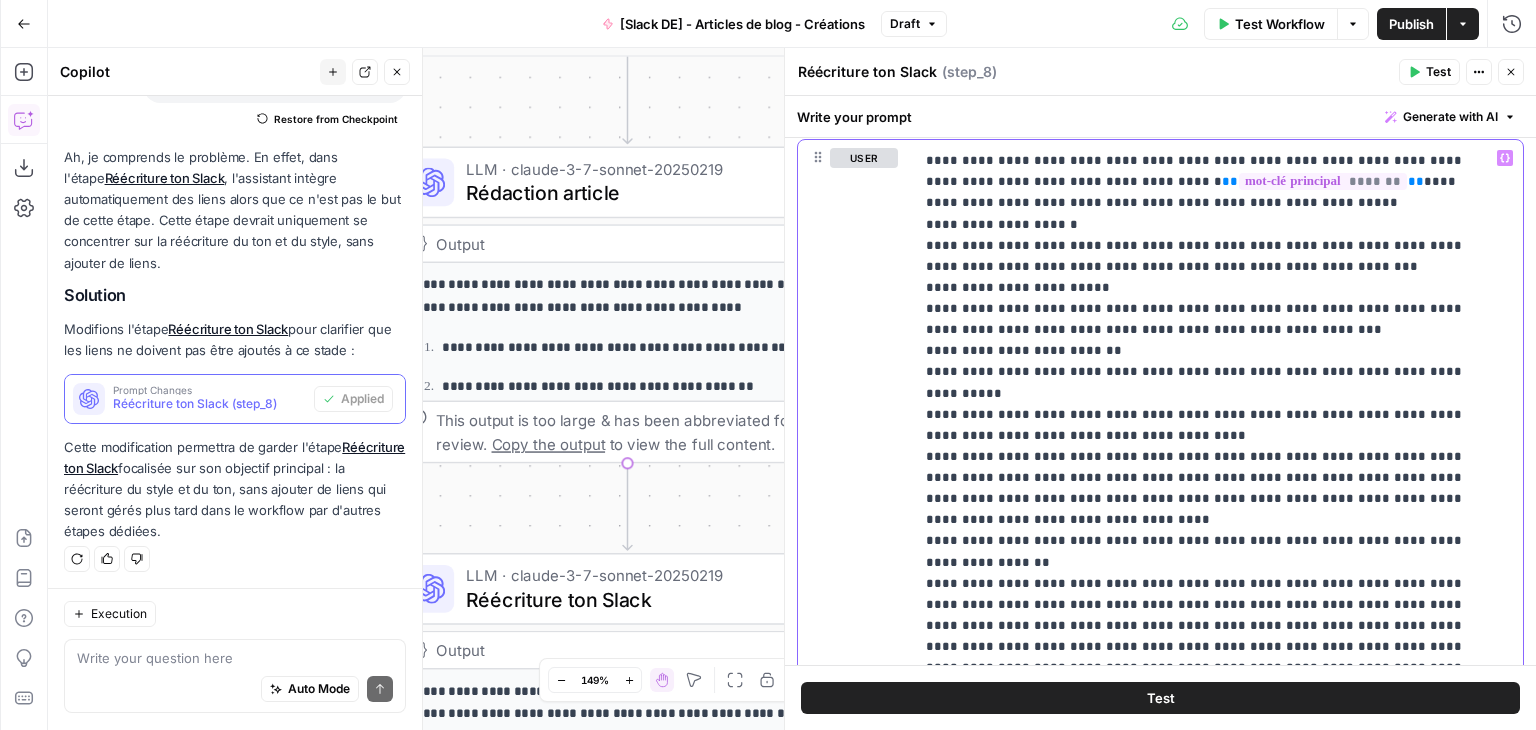scroll, scrollTop: 0, scrollLeft: 0, axis: both 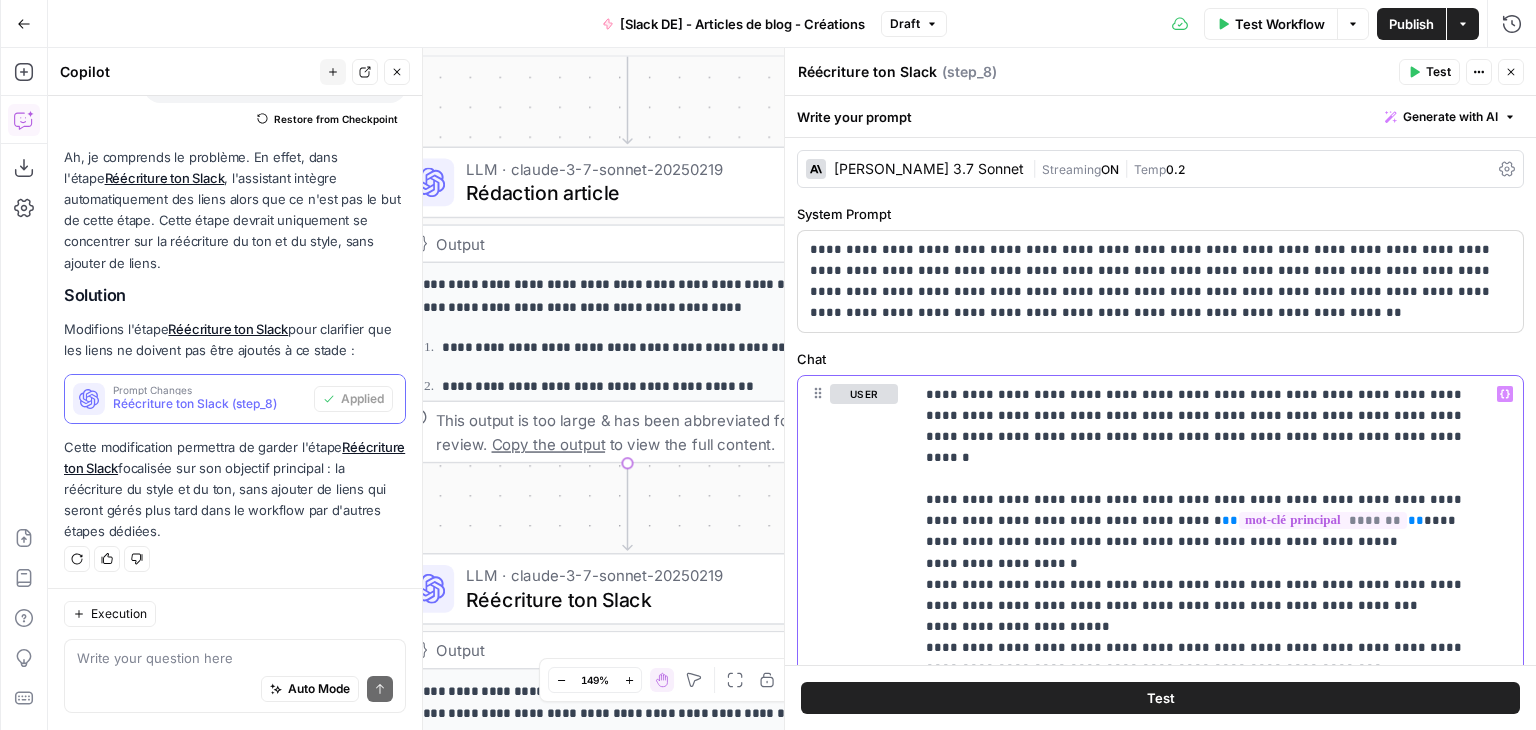 drag, startPoint x: 1073, startPoint y: 320, endPoint x: 891, endPoint y: 238, distance: 199.61964 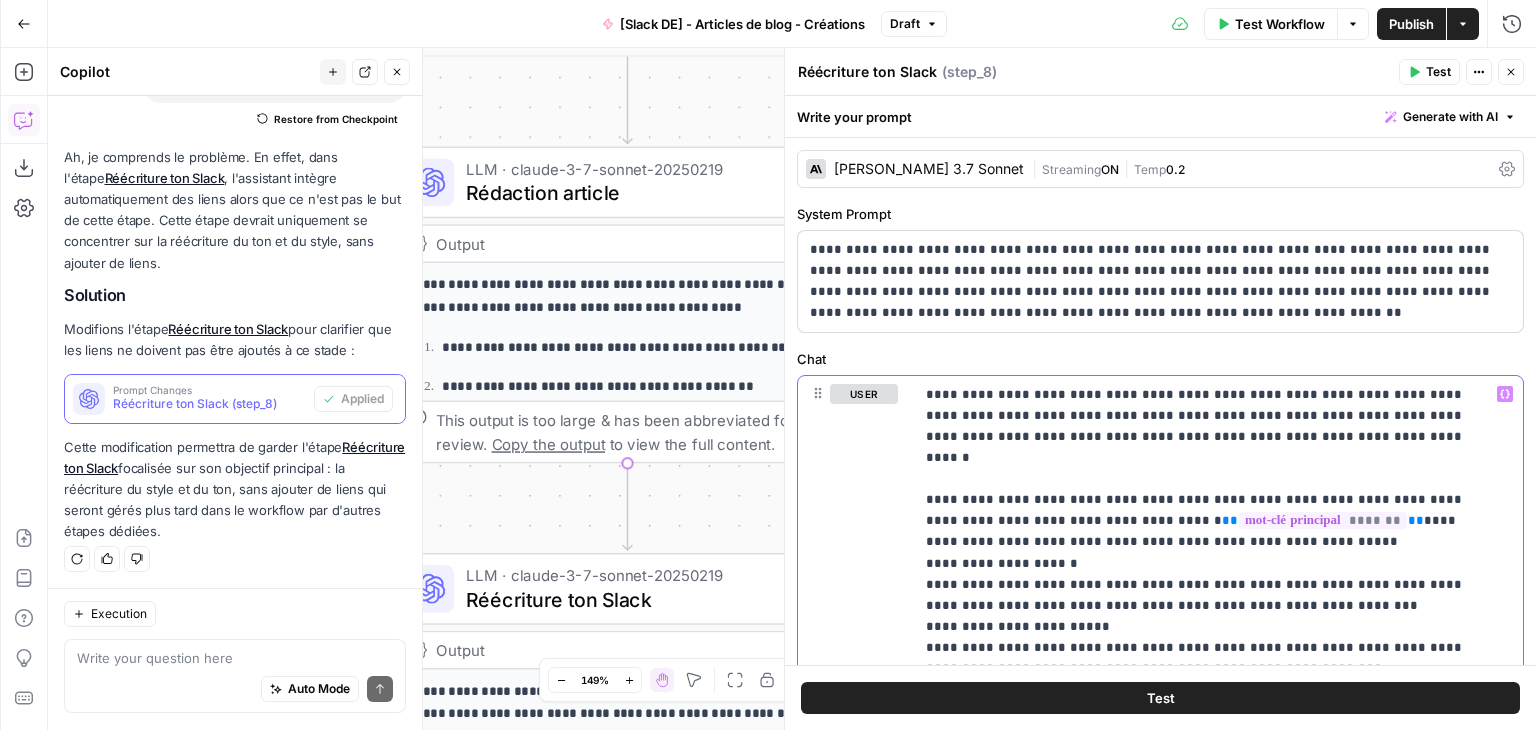 click on "**********" at bounding box center [1160, 401] 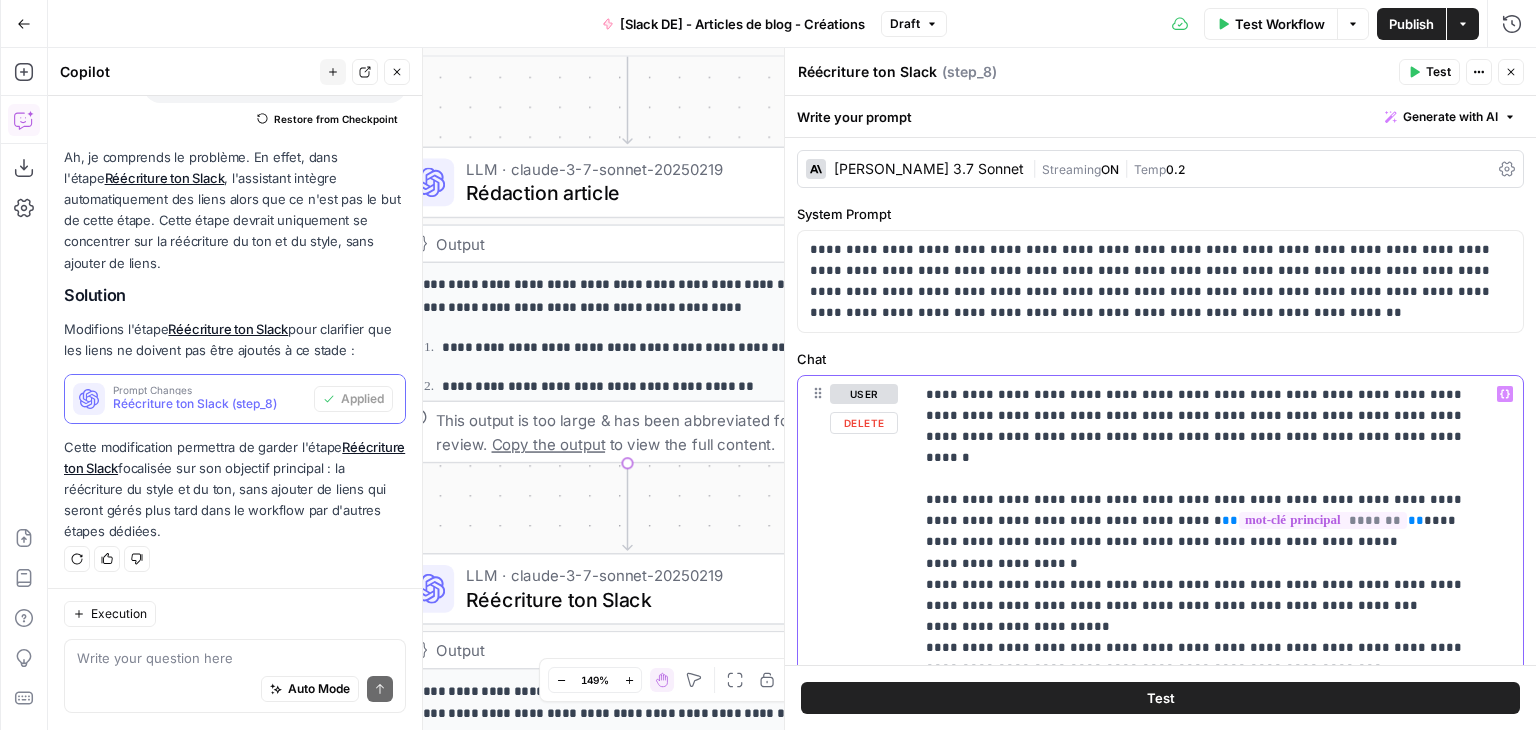 copy on "**********" 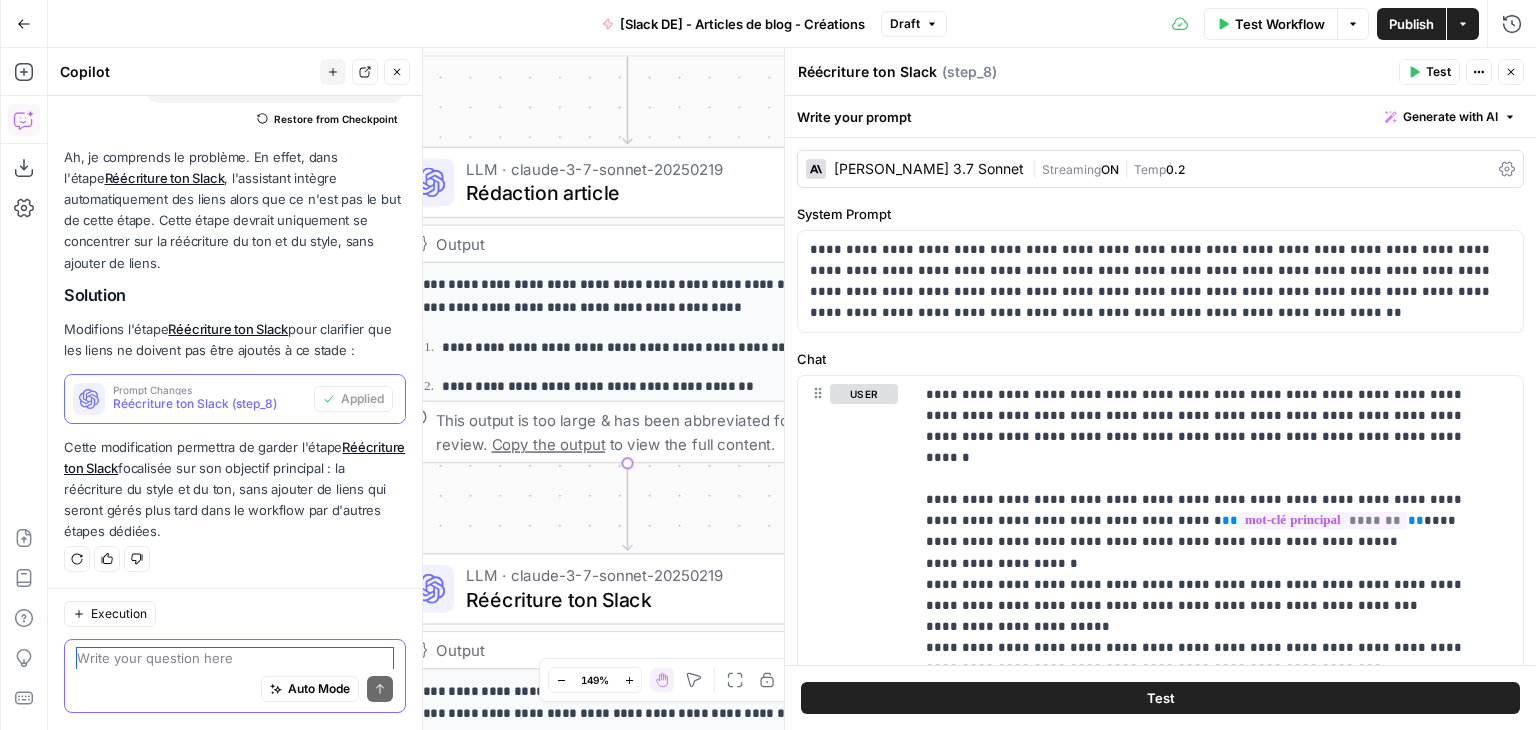 click at bounding box center [235, 659] 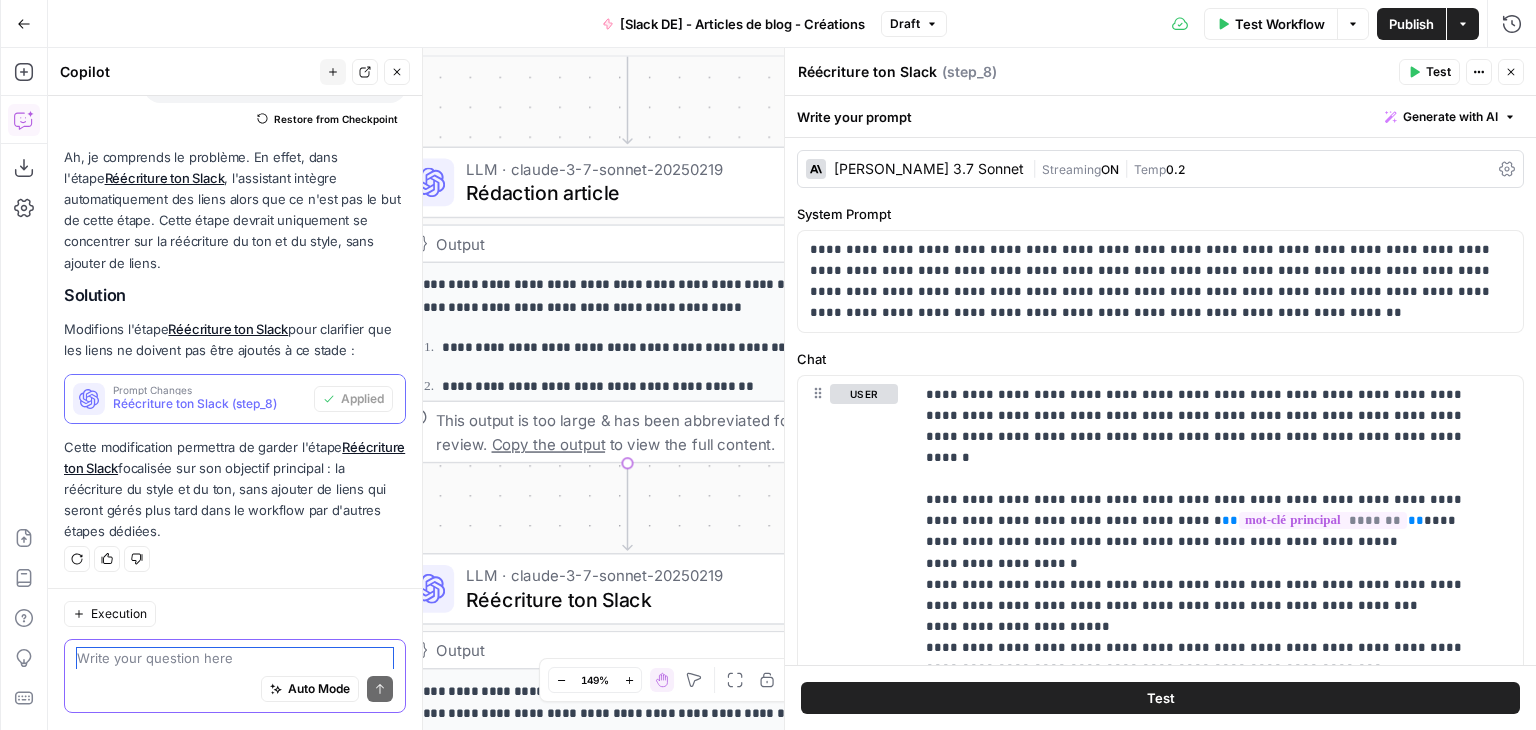 paste on "est ce qu'on ne pourrait pas integrer ceci directement dans les consignes de la partie réécriture ton slack car j'ai l'impression que c'est l'une des causes" 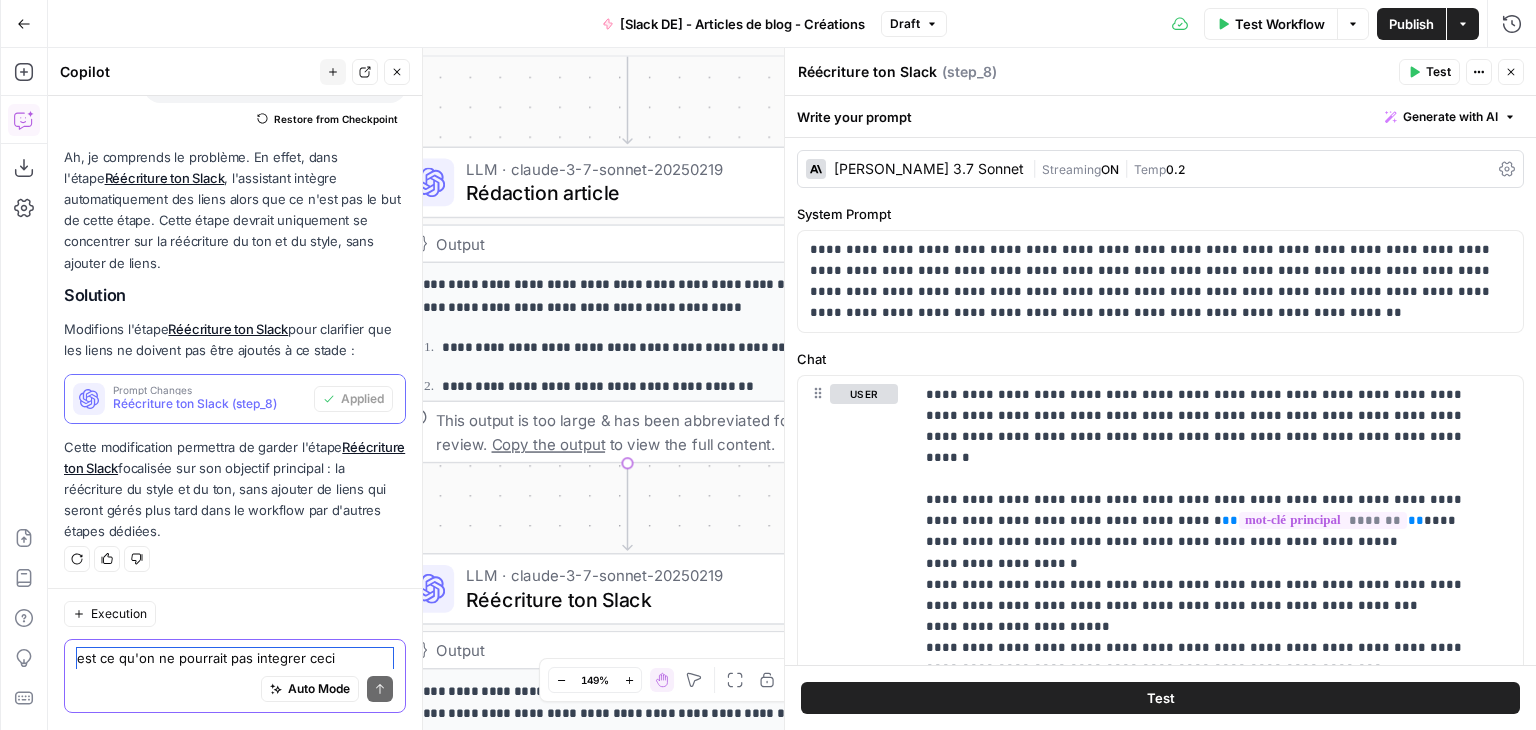 scroll, scrollTop: 1159, scrollLeft: 0, axis: vertical 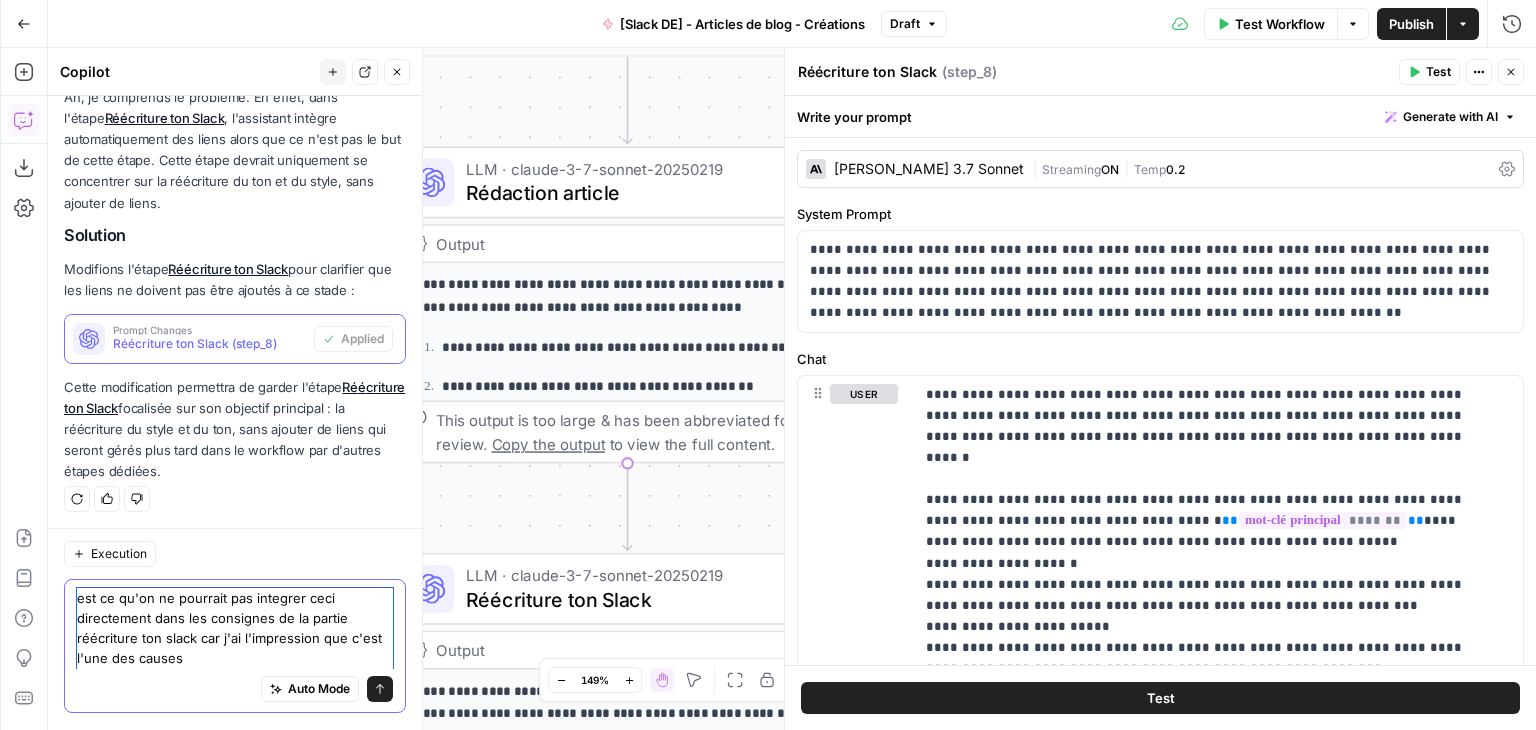 click on "est ce qu'on ne pourrait pas integrer ceci directement dans les consignes de la partie réécriture ton slack car j'ai l'impression que c'est l'une des causes" at bounding box center (235, 629) 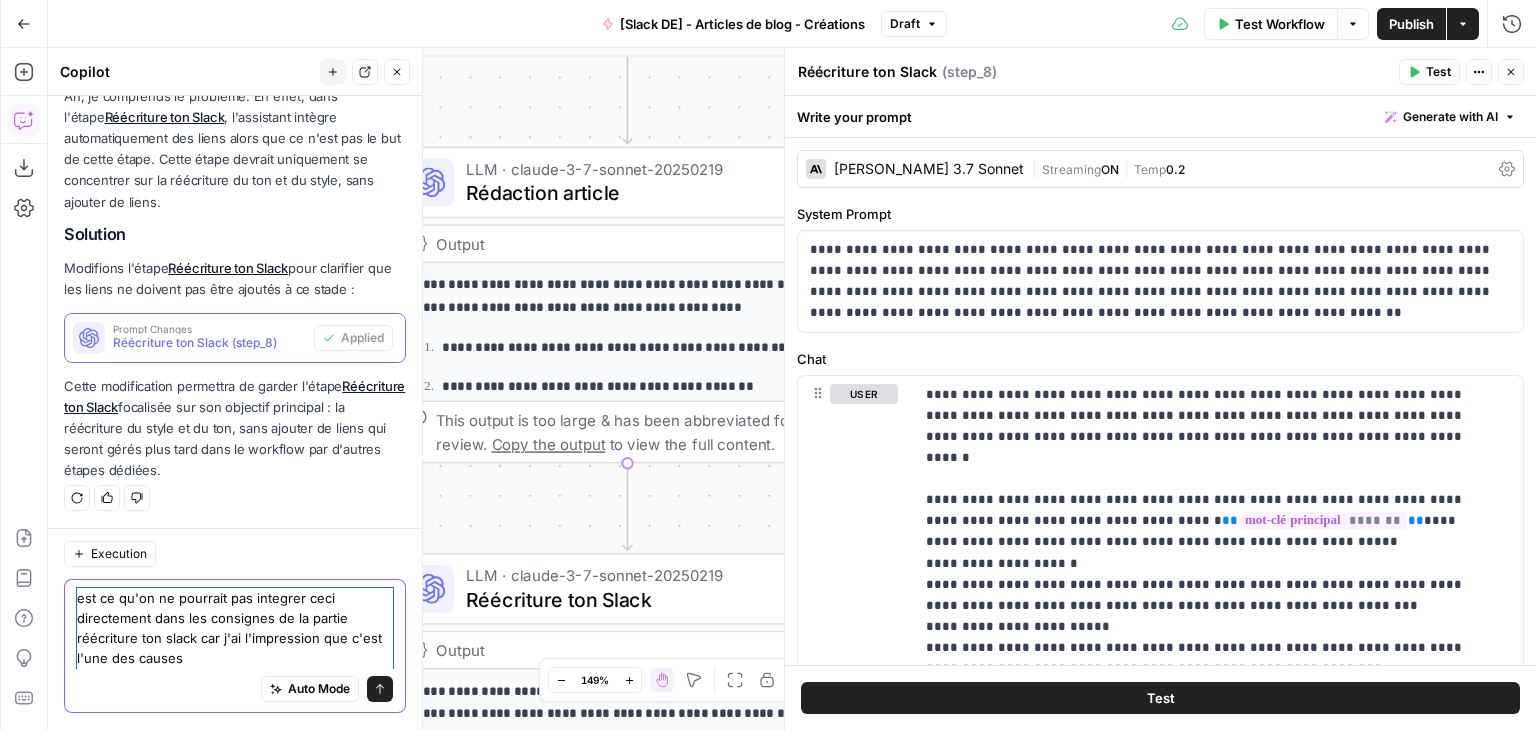 scroll, scrollTop: 1219, scrollLeft: 0, axis: vertical 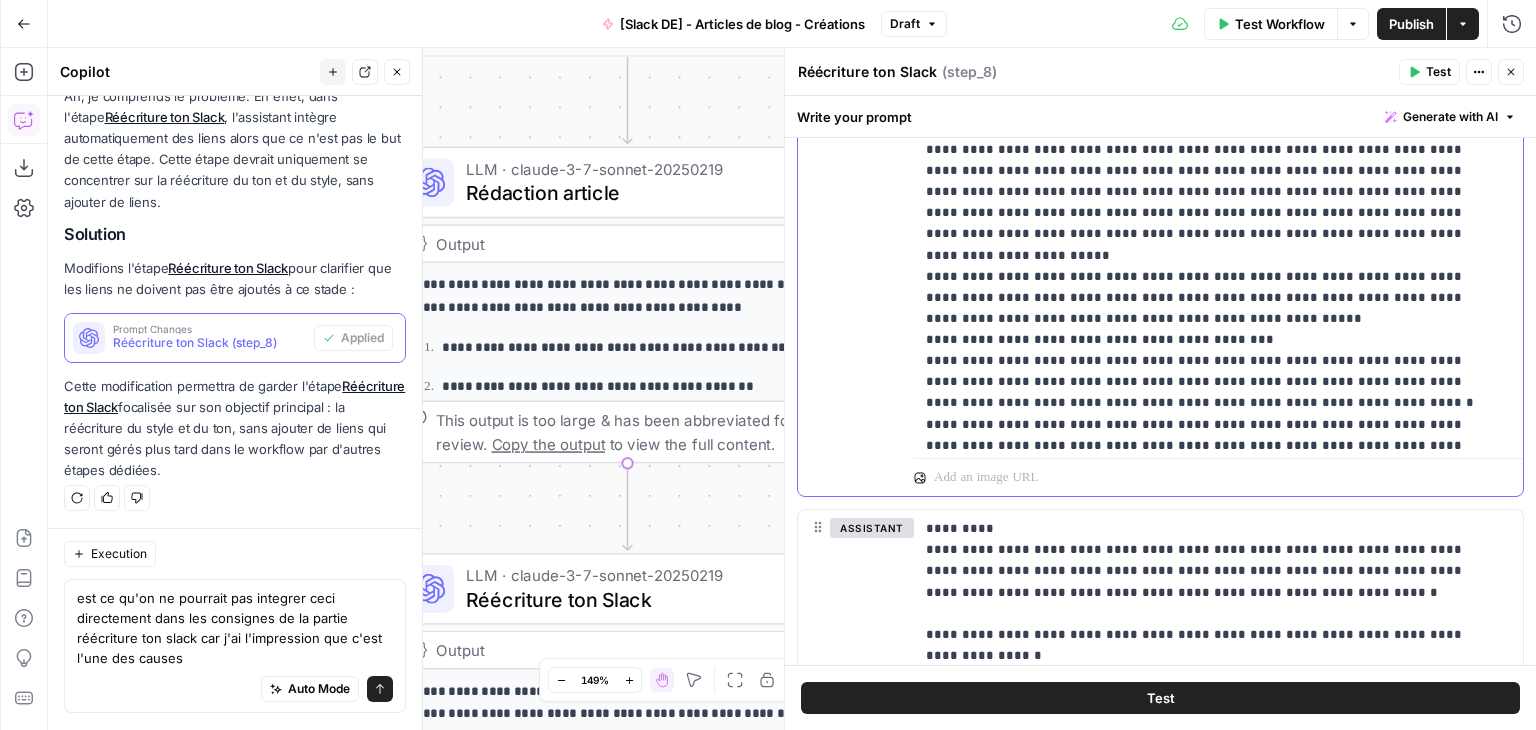 click on "**********" at bounding box center [1203, -11416] 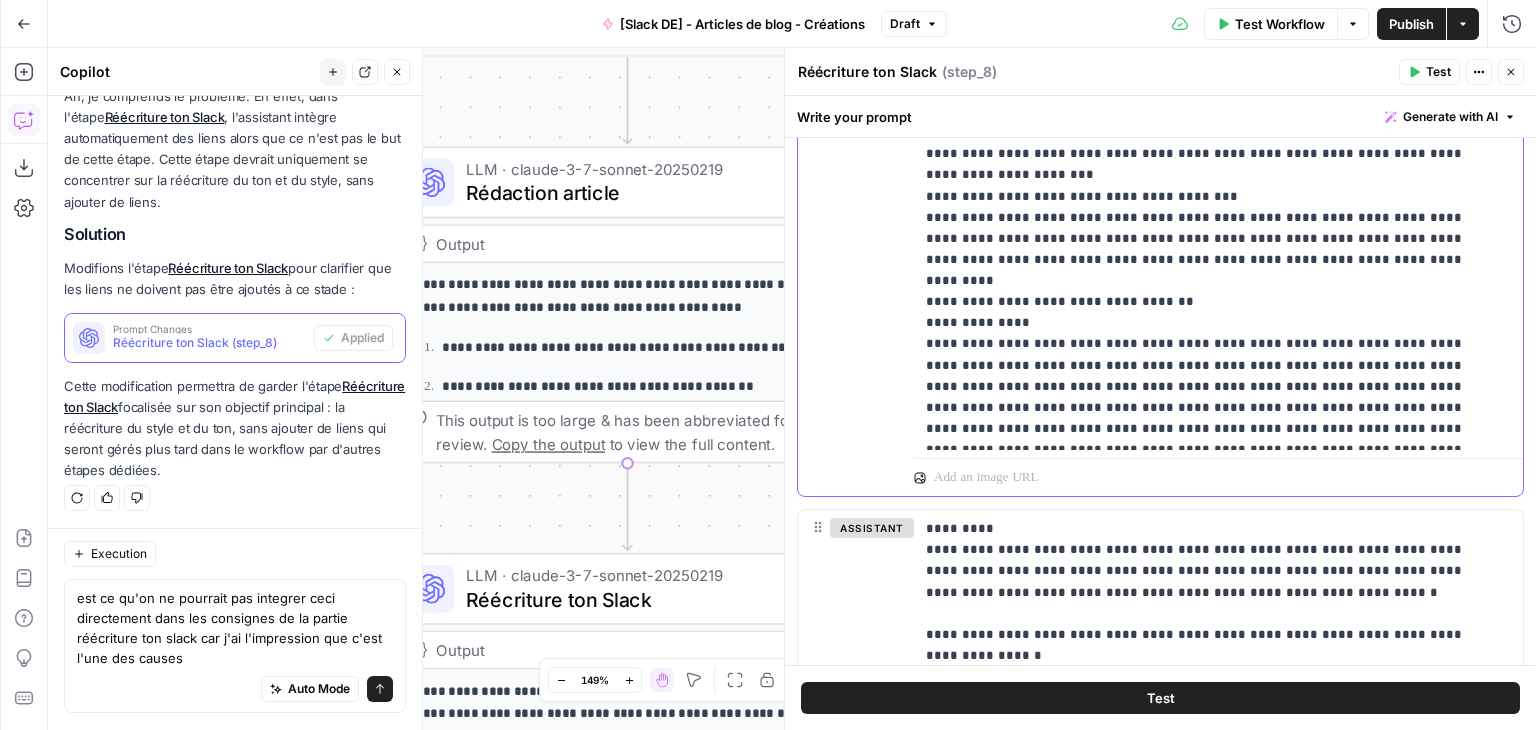 scroll, scrollTop: 31363, scrollLeft: 0, axis: vertical 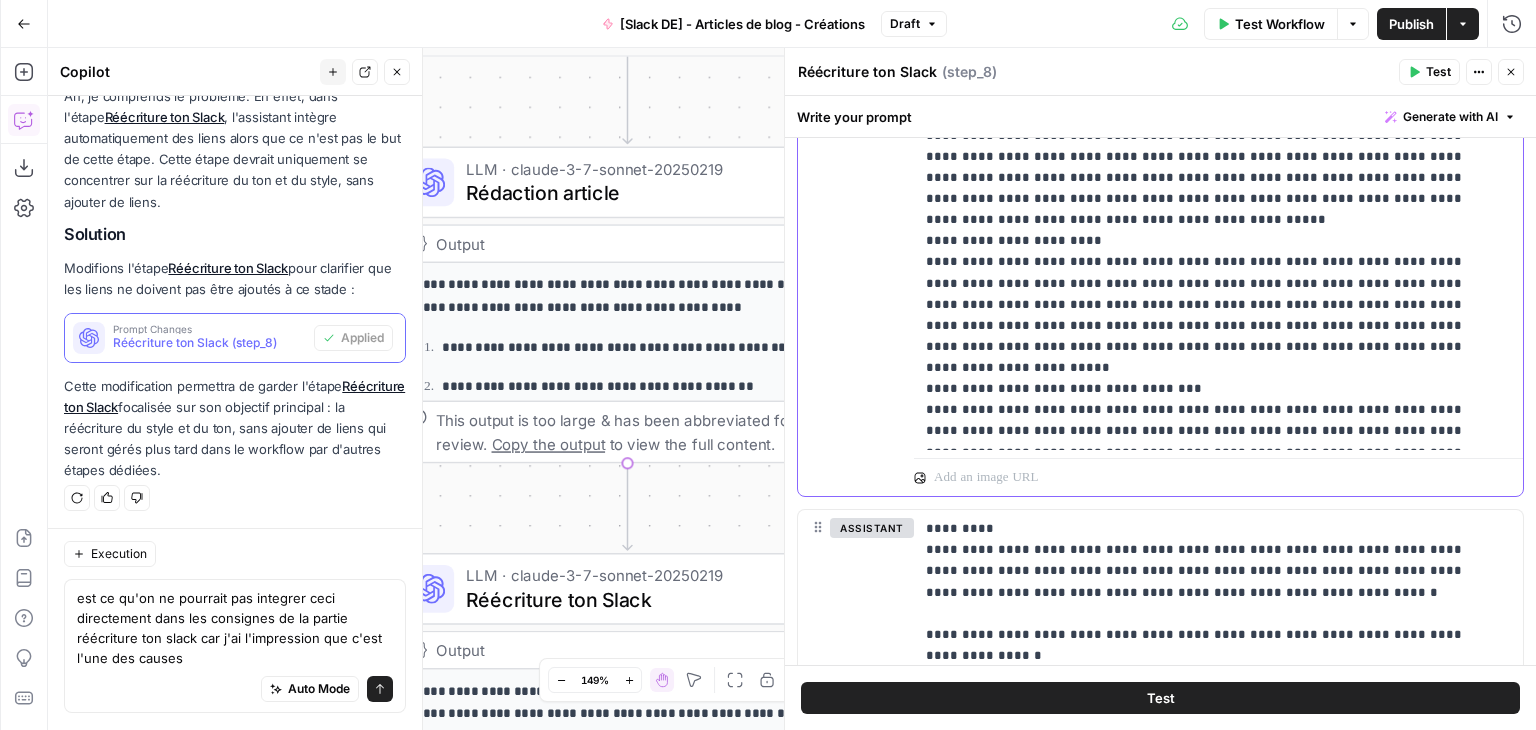 drag, startPoint x: 924, startPoint y: 229, endPoint x: 1095, endPoint y: 382, distance: 229.45587 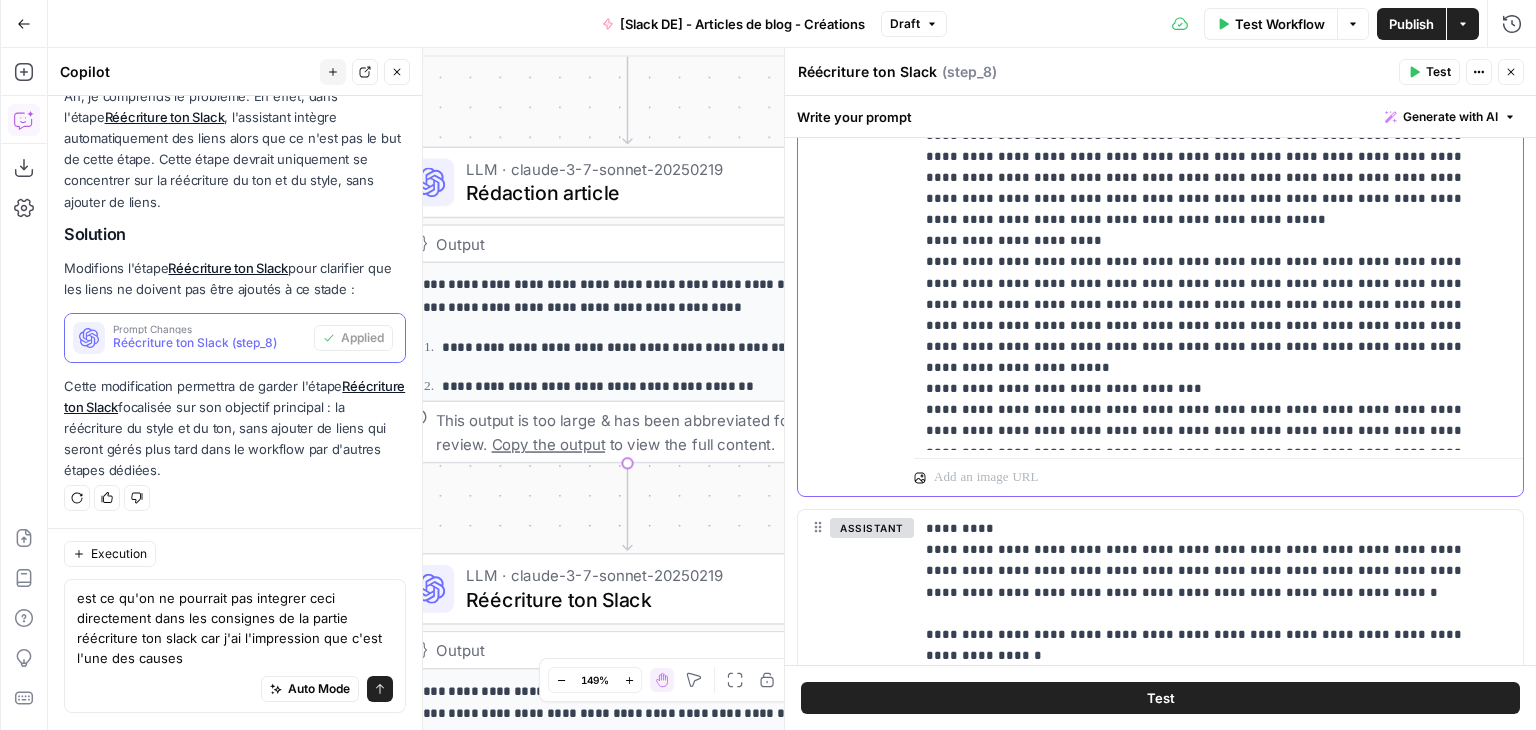 copy on "**********" 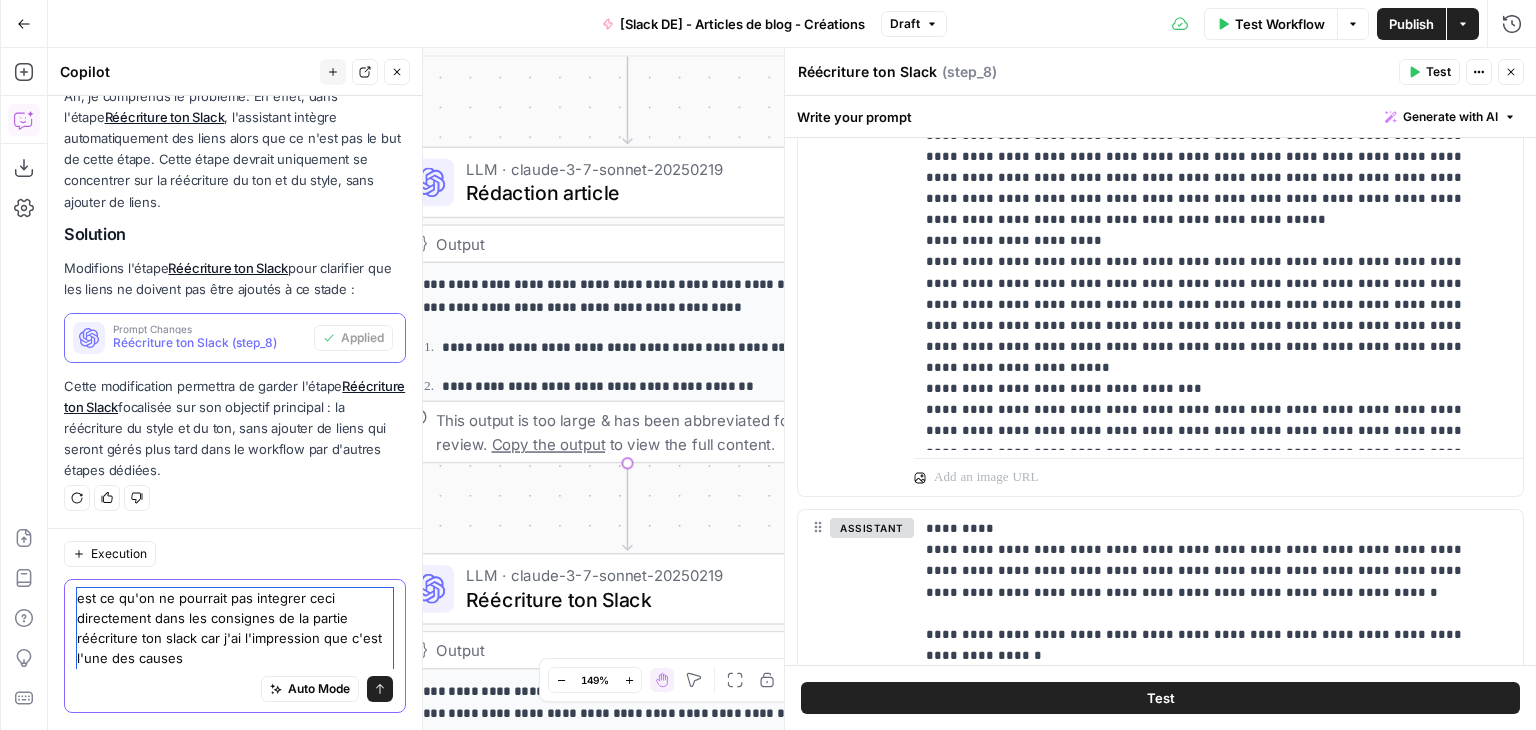 click on "est ce qu'on ne pourrait pas integrer ceci directement dans les consignes de la partie réécriture ton slack car j'ai l'impression que c'est l'une des causes" at bounding box center (235, 629) 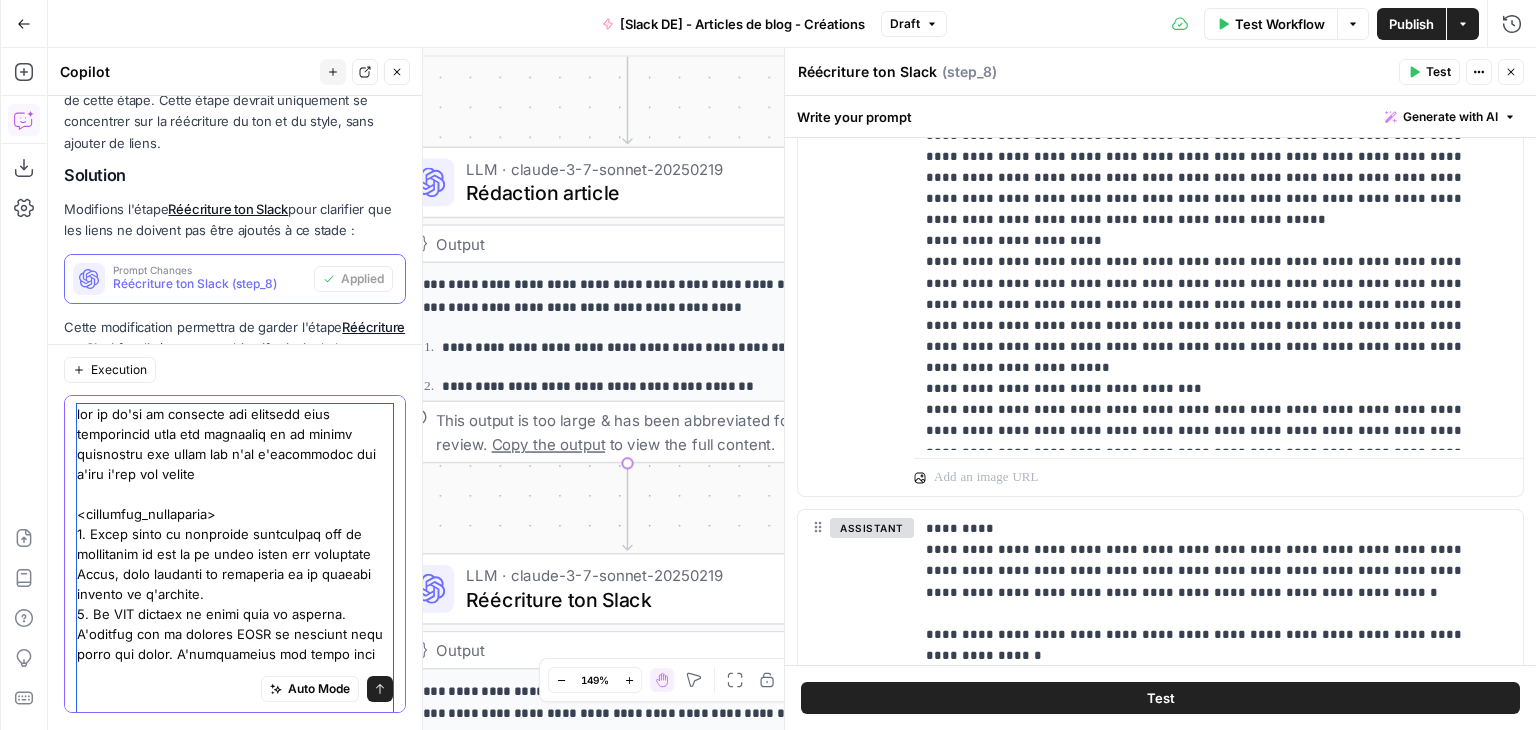 scroll, scrollTop: 1343, scrollLeft: 0, axis: vertical 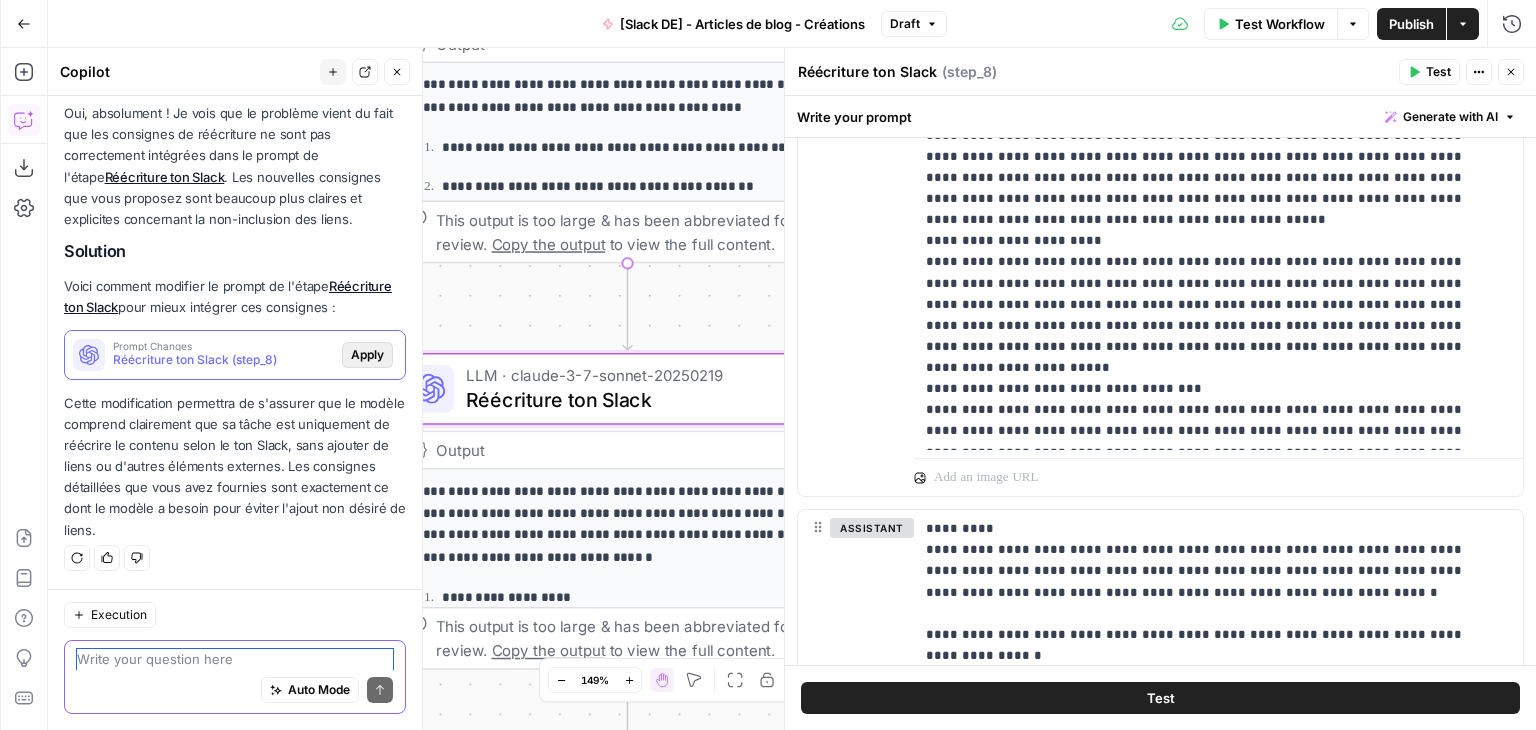 type 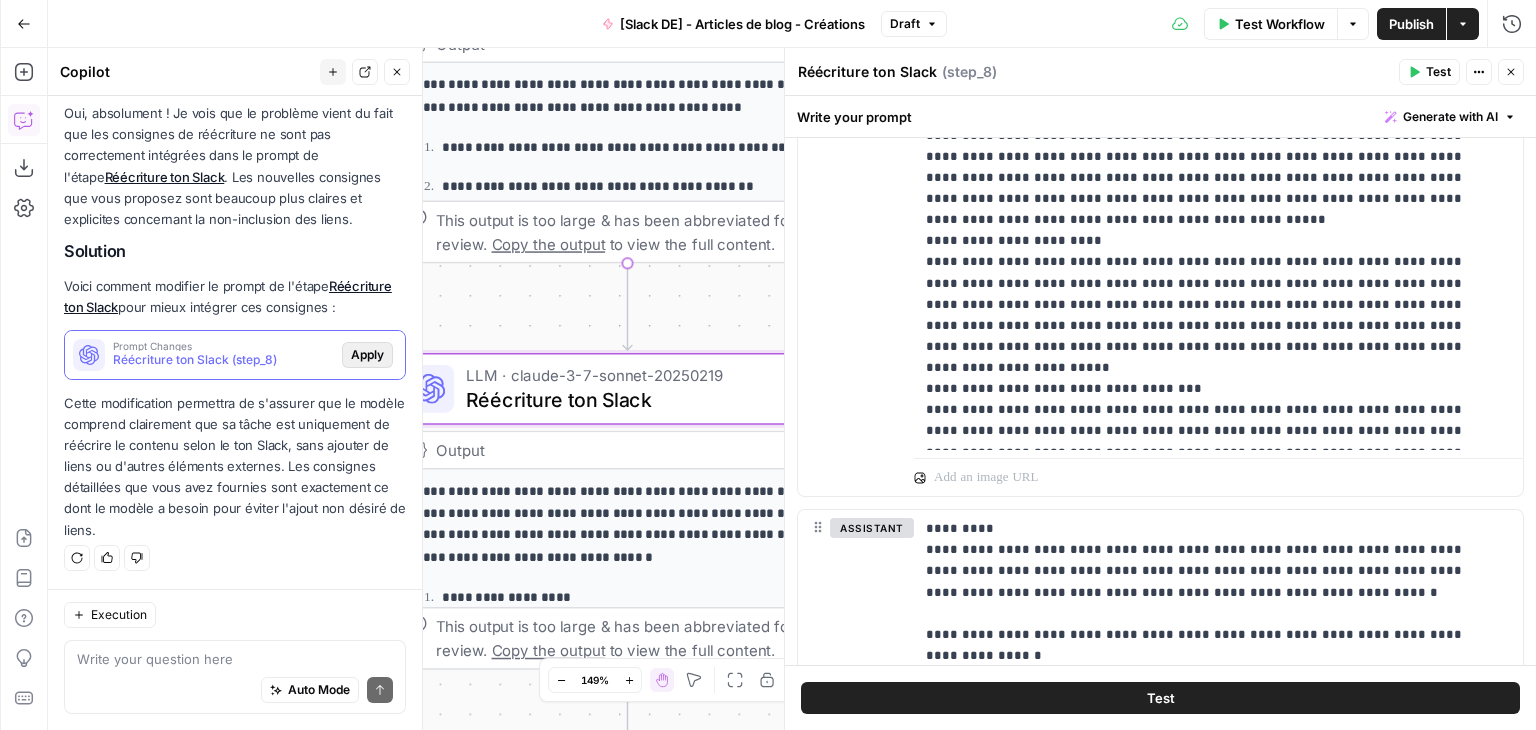 click on "Apply" at bounding box center (367, 355) 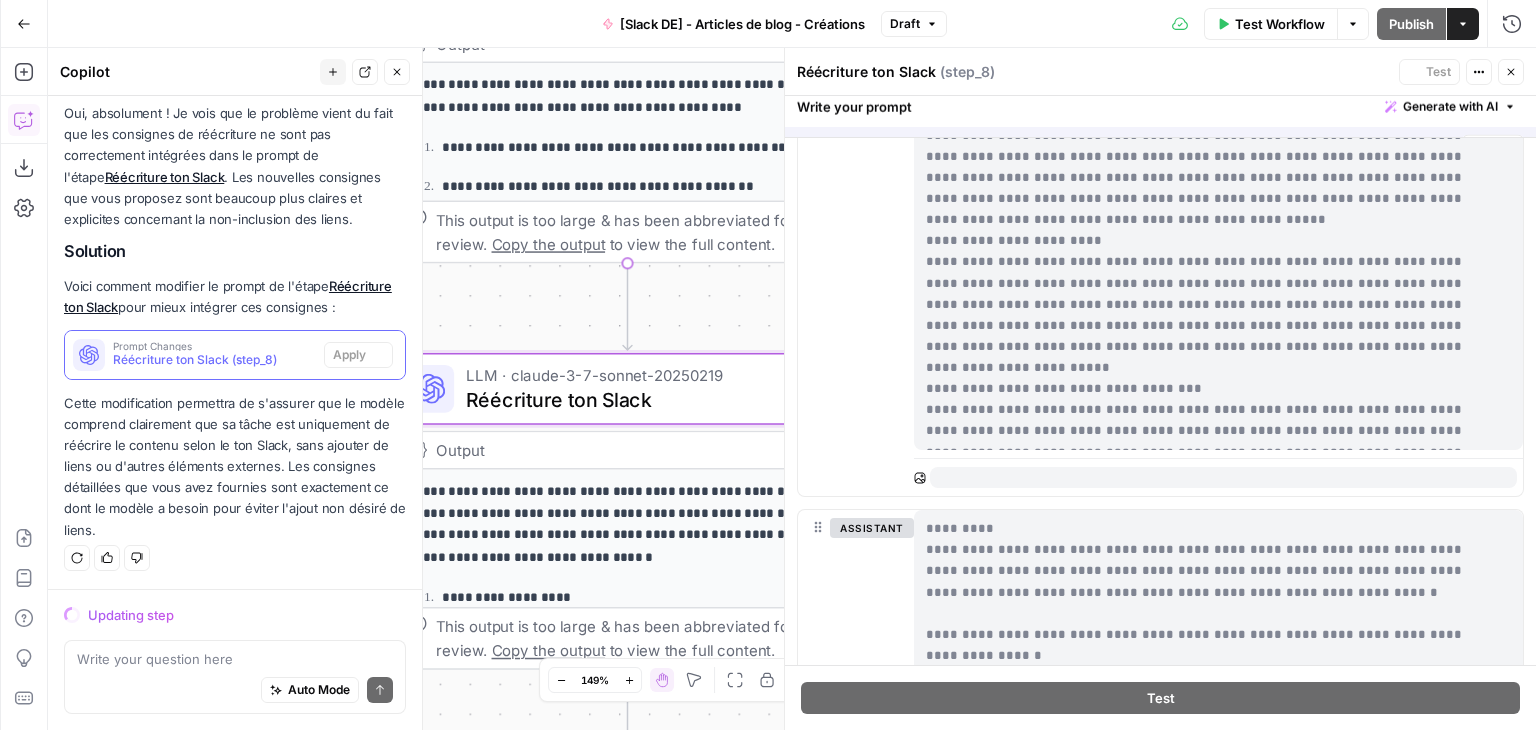 scroll, scrollTop: 4469, scrollLeft: 0, axis: vertical 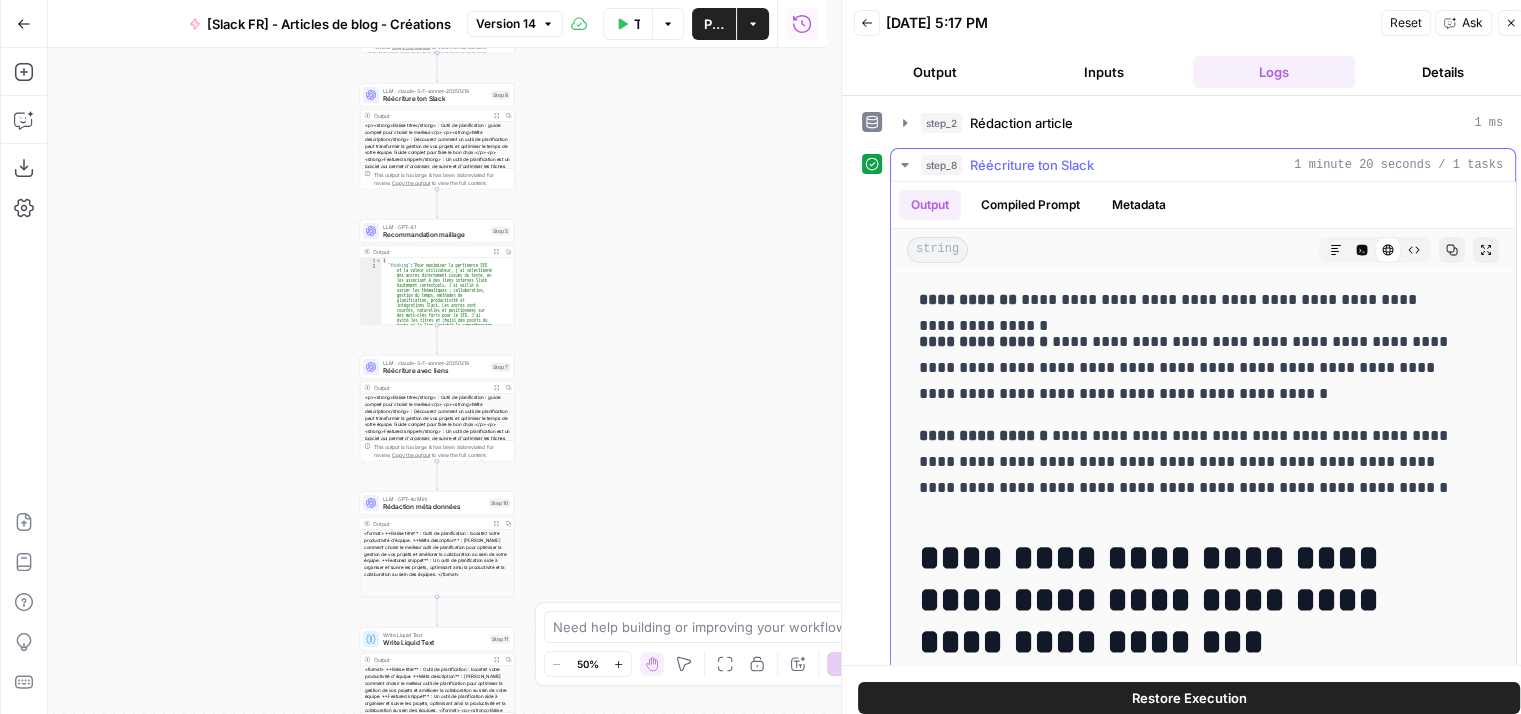click 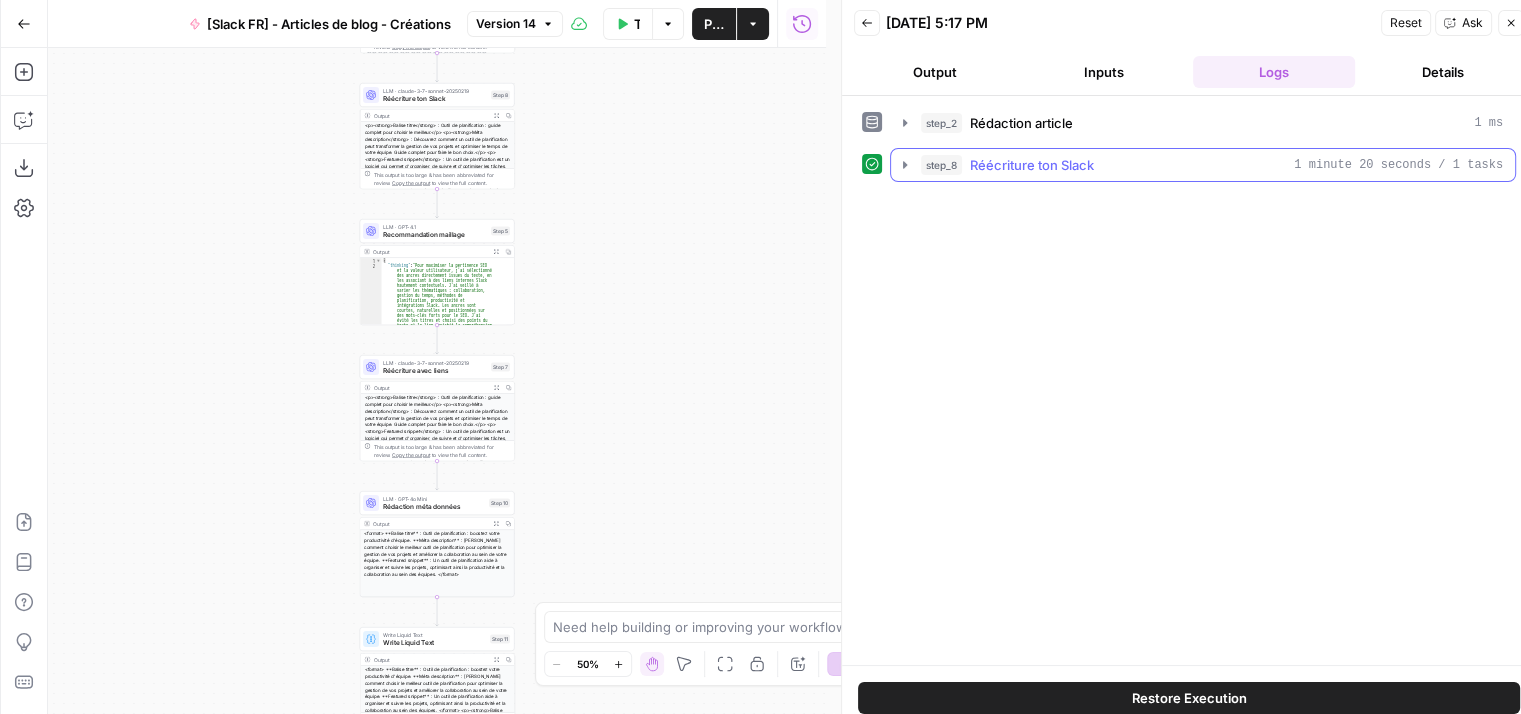 click on "step_8 Réécriture ton Slack 1 minute 20 seconds / 1 tasks" at bounding box center [1203, 165] 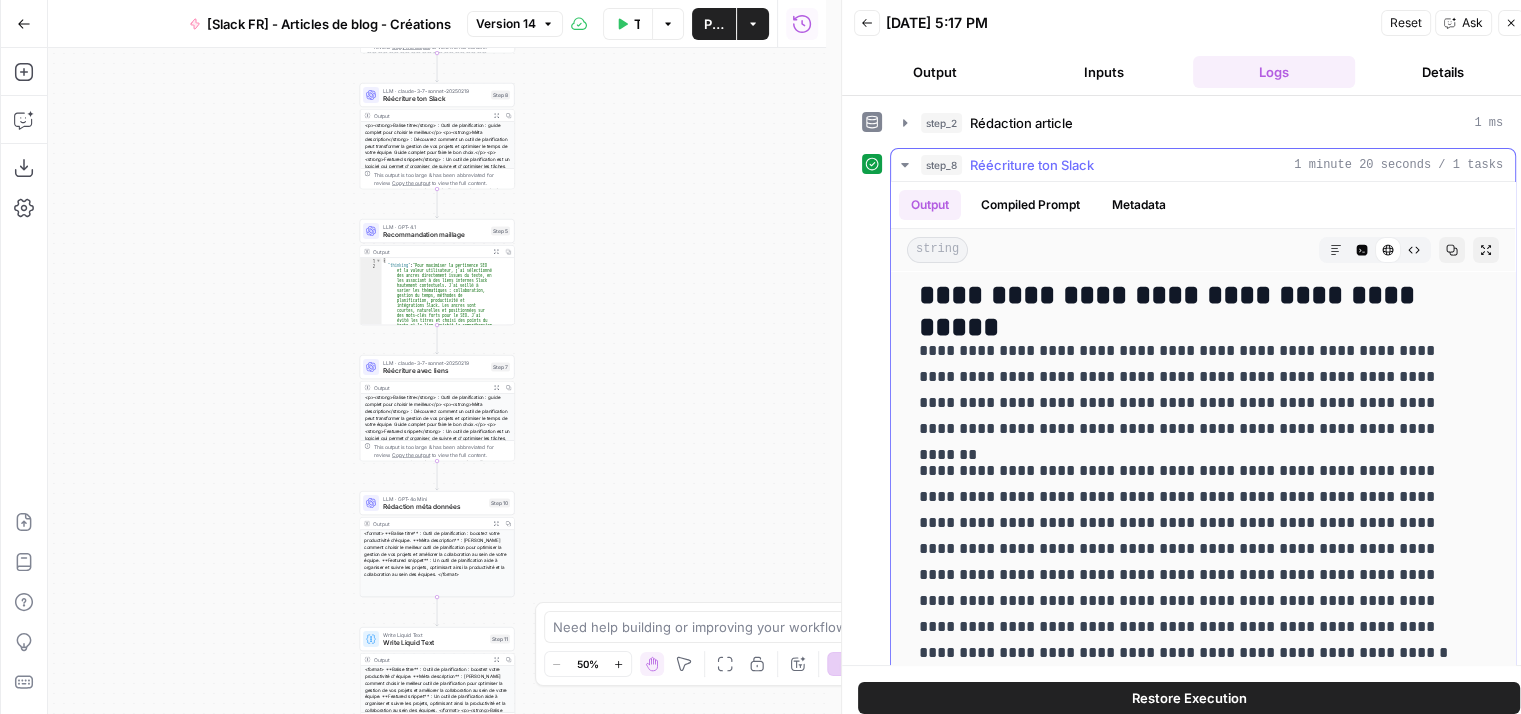 scroll, scrollTop: 700, scrollLeft: 0, axis: vertical 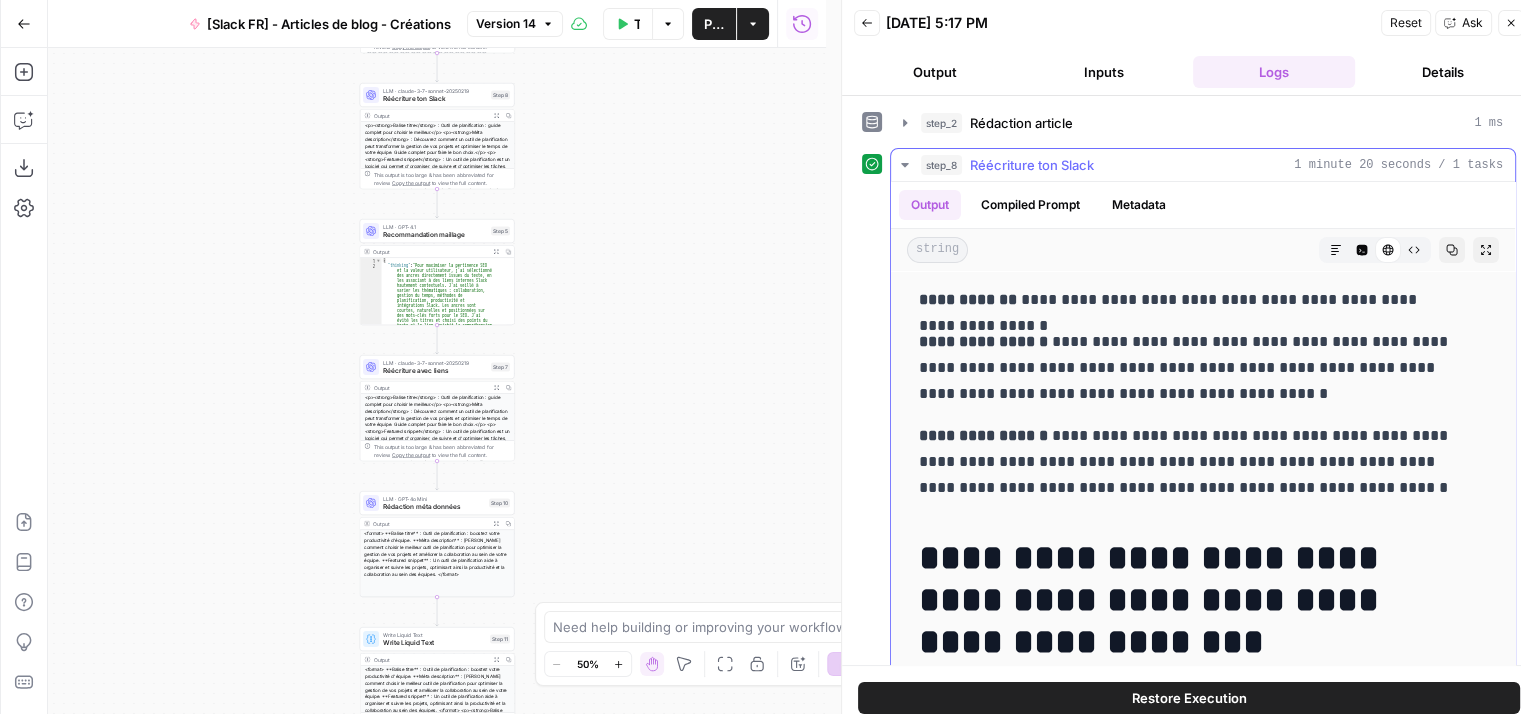 drag, startPoint x: 1157, startPoint y: 399, endPoint x: 1027, endPoint y: 390, distance: 130.31117 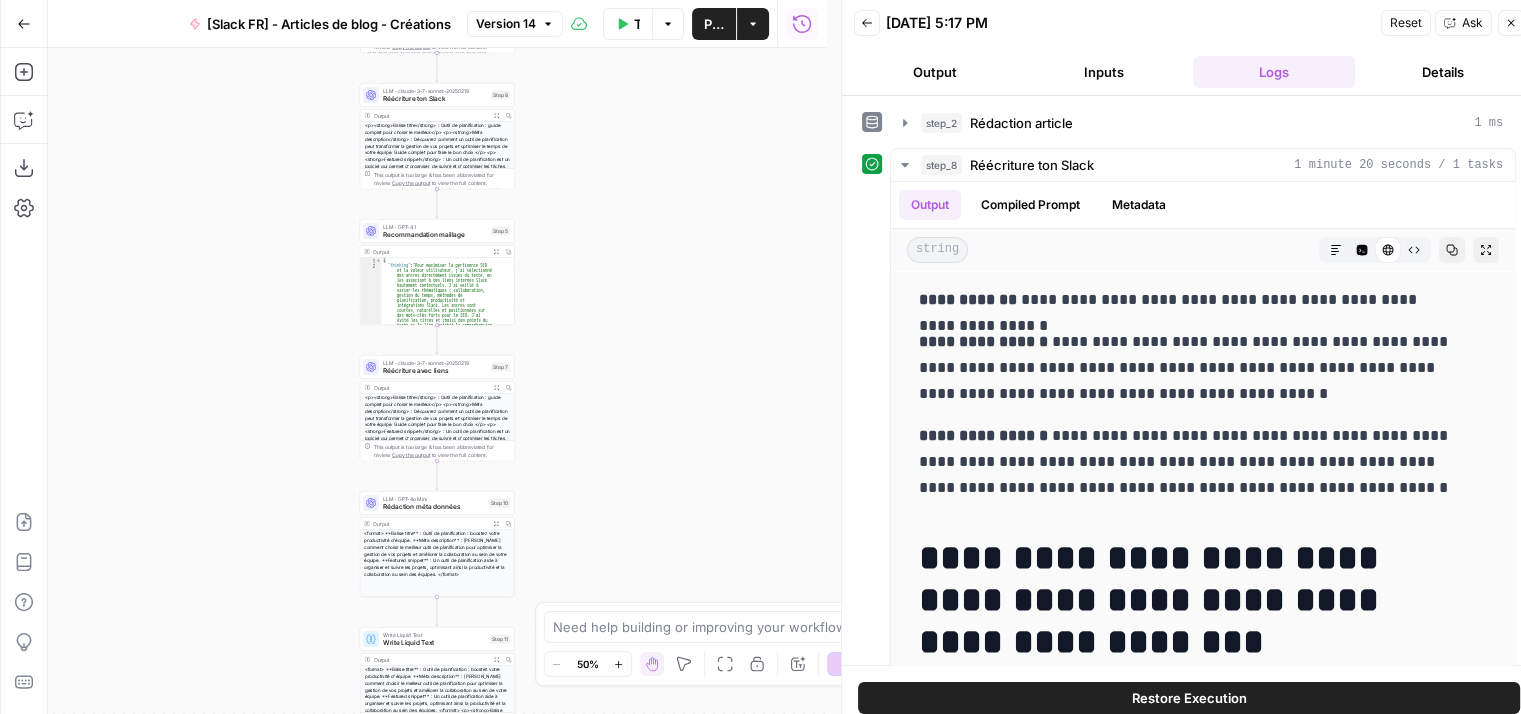 click on "Workflow Set Inputs Inputs LLM · GPT-4o Mini Volumétrie recommandée Step 4 LLM · claude-3-7-sonnet-20250219 Rédaction article Step 2 Output Expand Output Copy This output is too large & has been abbreviated for review.   Copy the output   to view the full content. LLM · claude-3-7-sonnet-20250219 Réécriture ton Slack Step 8 Output Expand Output Copy This output is too large & has been abbreviated for review.   Copy the output   to view the full content. LLM · GPT-4.1 Recommandation maillage Step 5 Output Expand Output Copy 1 2 {    "thinking" :  "Pour maximiser la pertinence SEO         et la valeur utilisateur, j'ai sélectionné         des ancres directement issues du texte, en         les associant à des liens internes Slack         hautement contextuels. J'ai veillé à         varier les thématiques : collaboration,         gestion du temps, méthodes de         planification, productivité et         intégrations Slack. Les ancres sont  ," at bounding box center (437, 381) 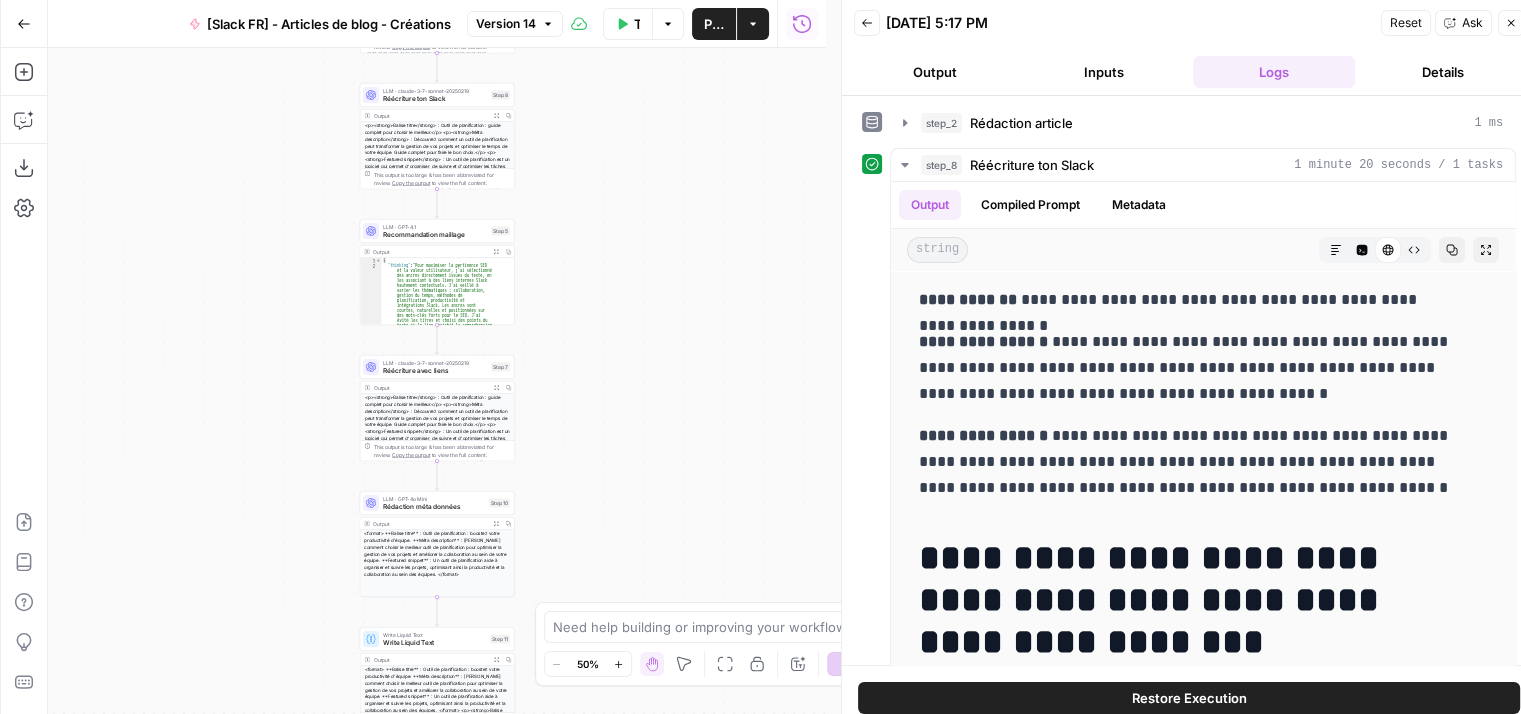 click on "Workflow Set Inputs Inputs LLM · GPT-4o Mini Volumétrie recommandée Step 4 LLM · claude-3-7-sonnet-20250219 Rédaction article Step 2 Output Expand Output Copy This output is too large & has been abbreviated for review.   Copy the output   to view the full content. LLM · claude-3-7-sonnet-20250219 Réécriture ton Slack Step 8 Output Expand Output Copy This output is too large & has been abbreviated for review.   Copy the output   to view the full content. LLM · GPT-4.1 Recommandation maillage Step 5 Output Expand Output Copy 1 2 {    "thinking" :  "Pour maximiser la pertinence SEO         et la valeur utilisateur, j'ai sélectionné         des ancres directement issues du texte, en         les associant à des liens internes Slack         hautement contextuels. J'ai veillé à         varier les thématiques : collaboration,         gestion du temps, méthodes de         planification, productivité et         intégrations Slack. Les ancres sont  ," at bounding box center (437, 381) 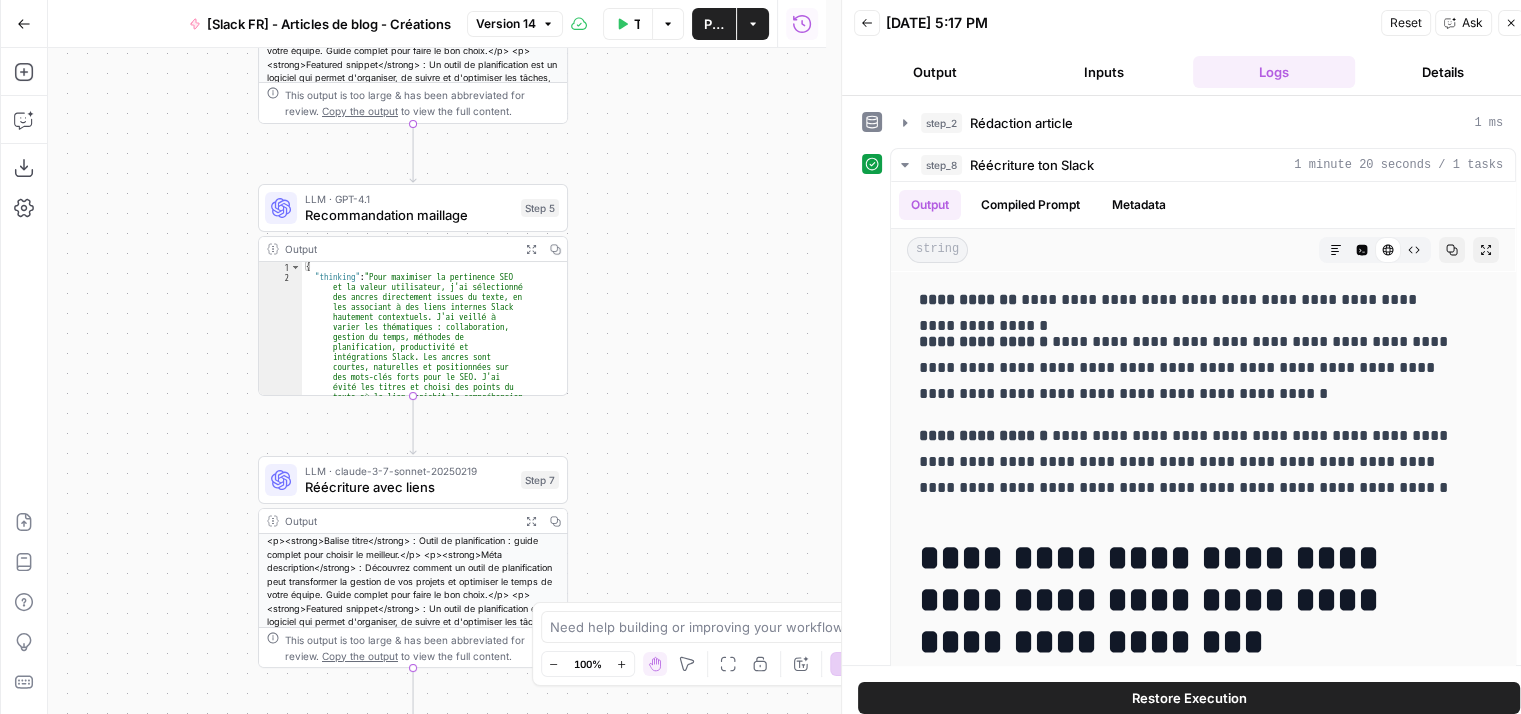 drag, startPoint x: 647, startPoint y: 301, endPoint x: 831, endPoint y: 388, distance: 203.53133 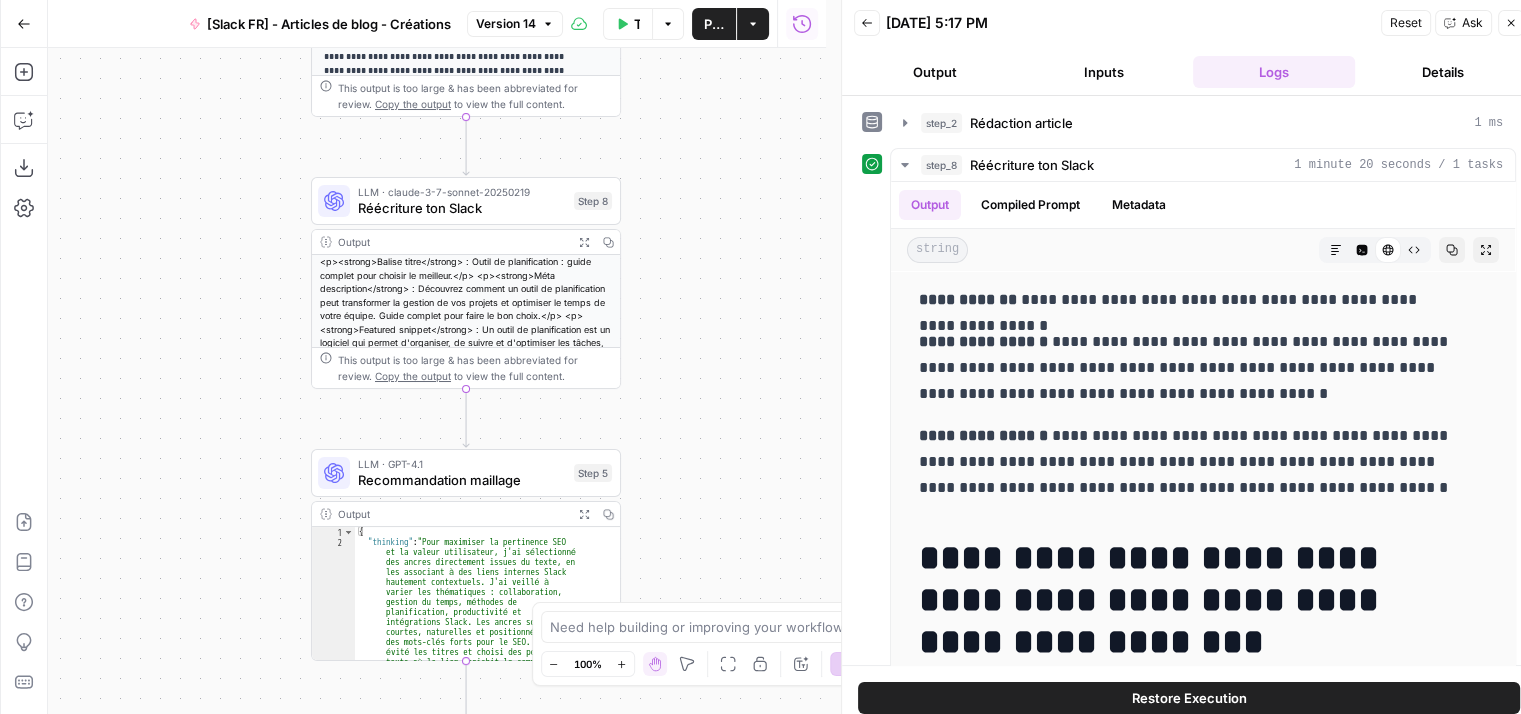 drag, startPoint x: 705, startPoint y: 215, endPoint x: 728, endPoint y: 449, distance: 235.12762 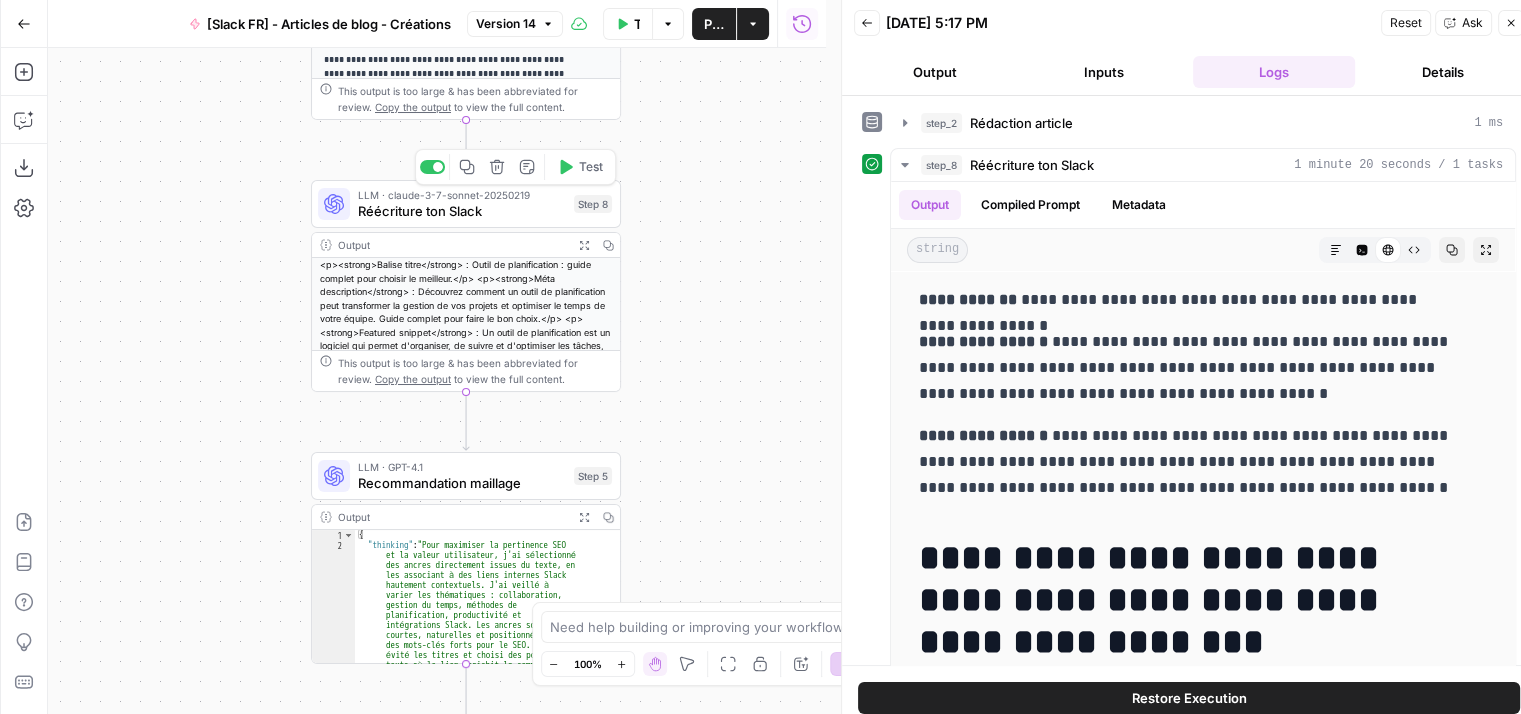 click on "Réécriture ton Slack" at bounding box center [462, 211] 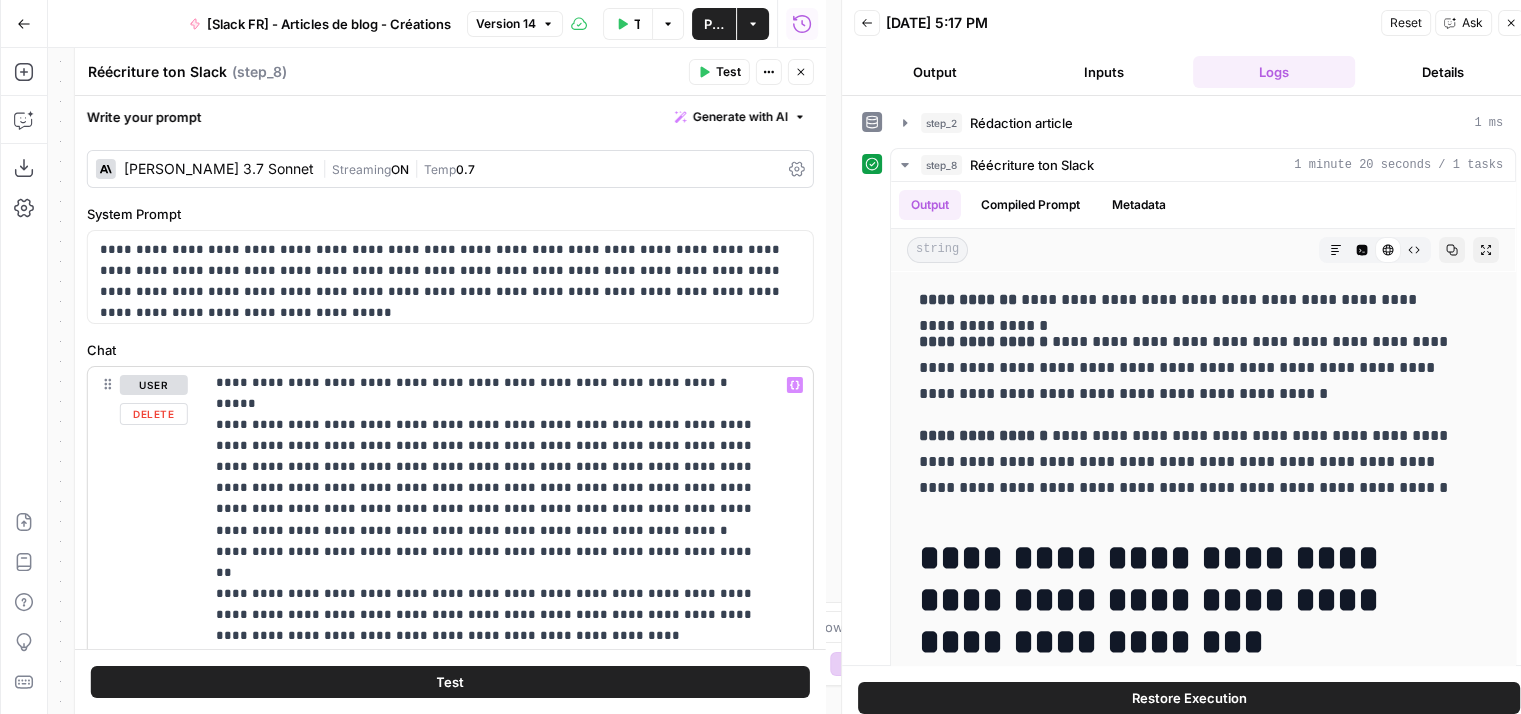 scroll, scrollTop: 10200, scrollLeft: 0, axis: vertical 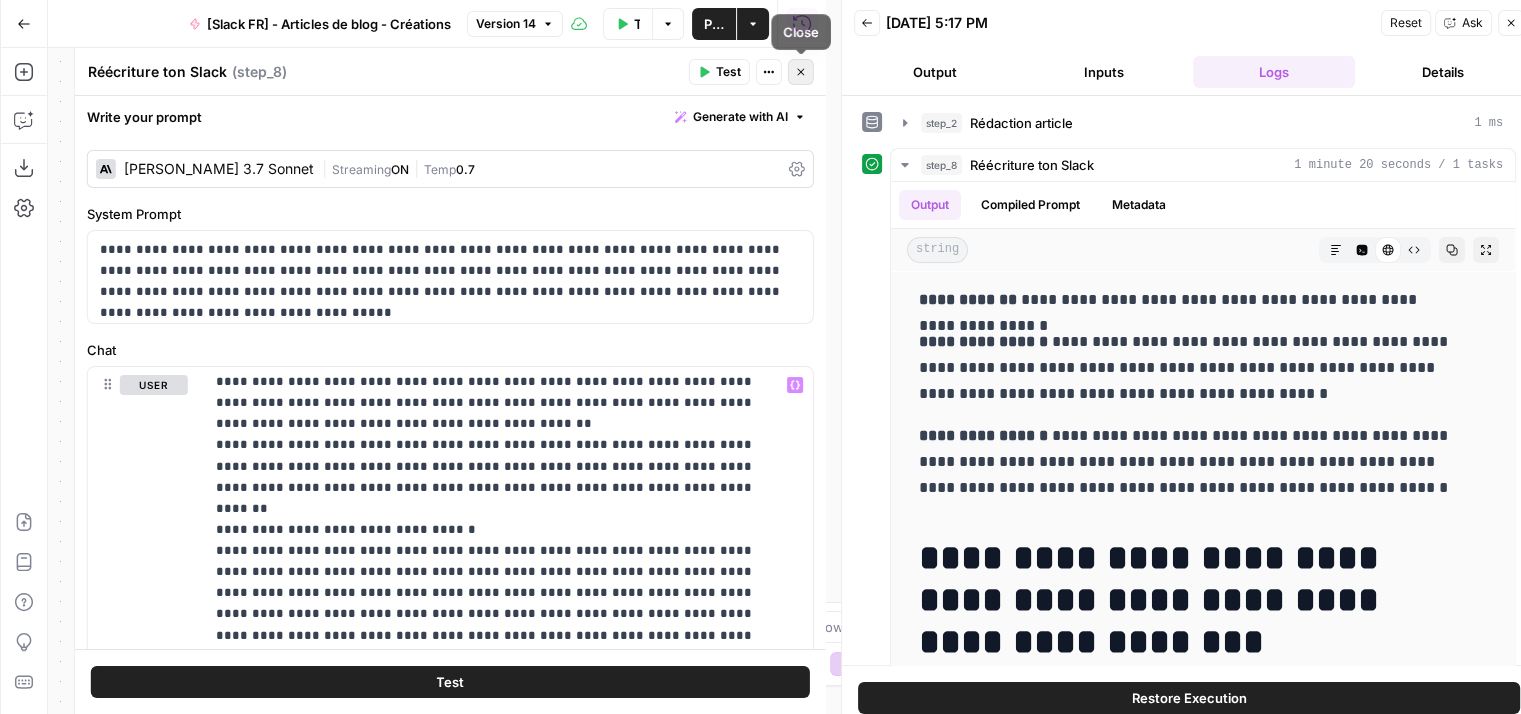 click 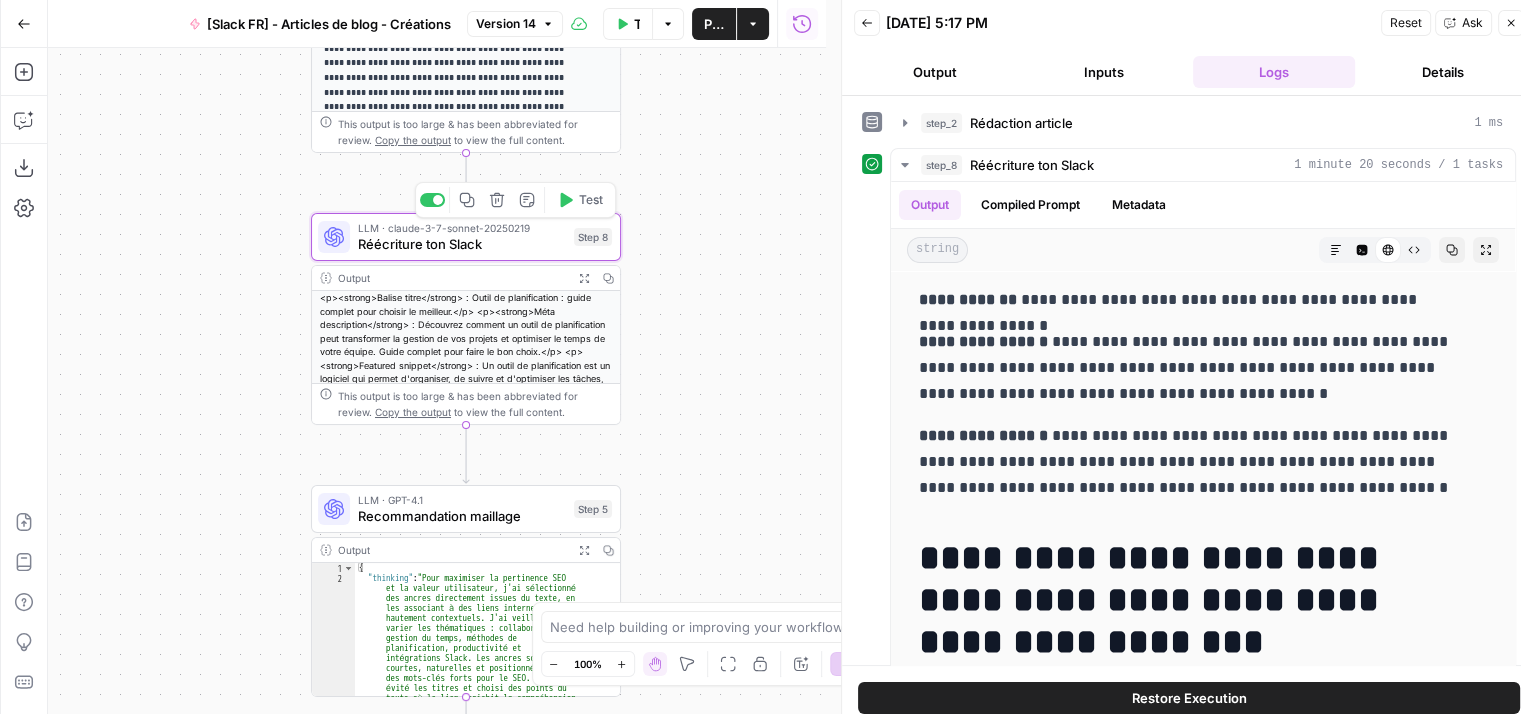 click on "Réécriture ton Slack" at bounding box center [462, 244] 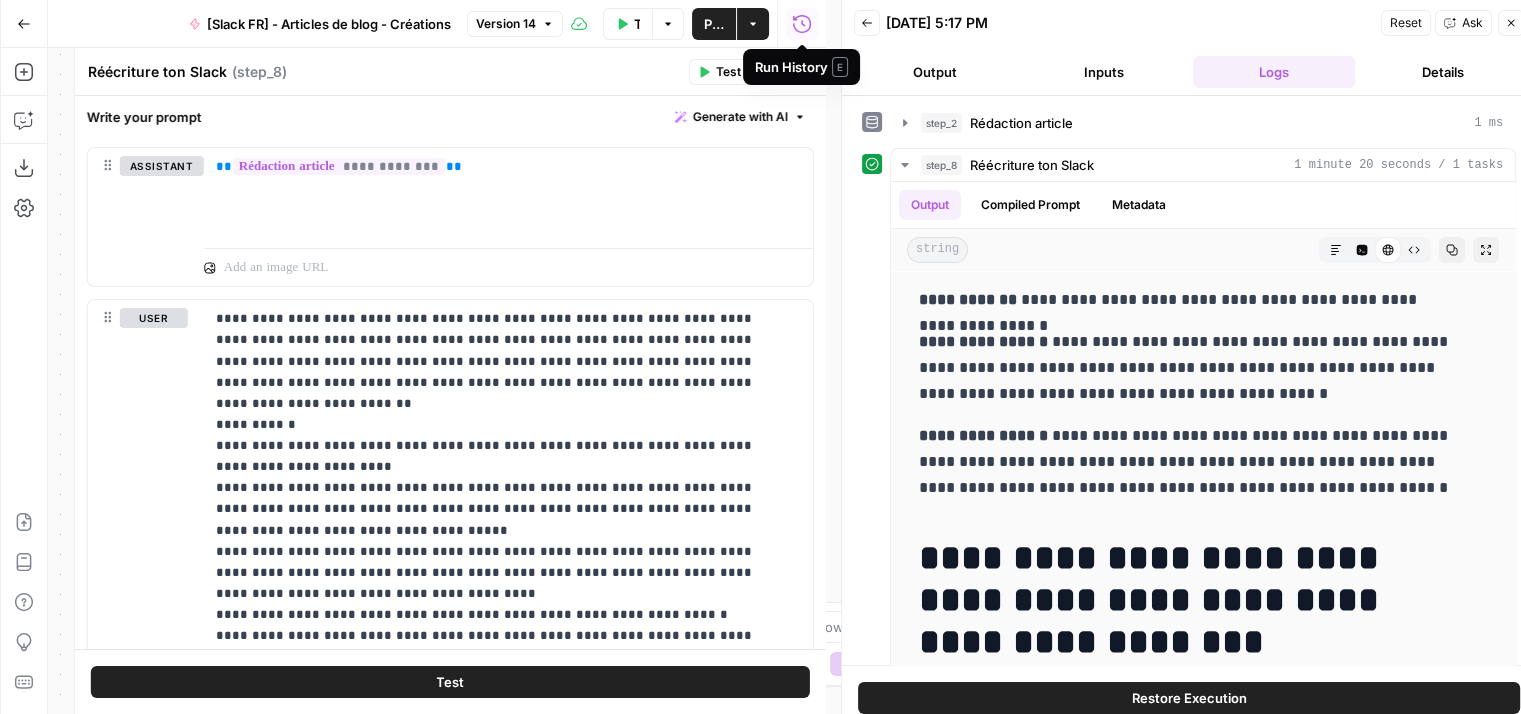 scroll, scrollTop: 1090, scrollLeft: 0, axis: vertical 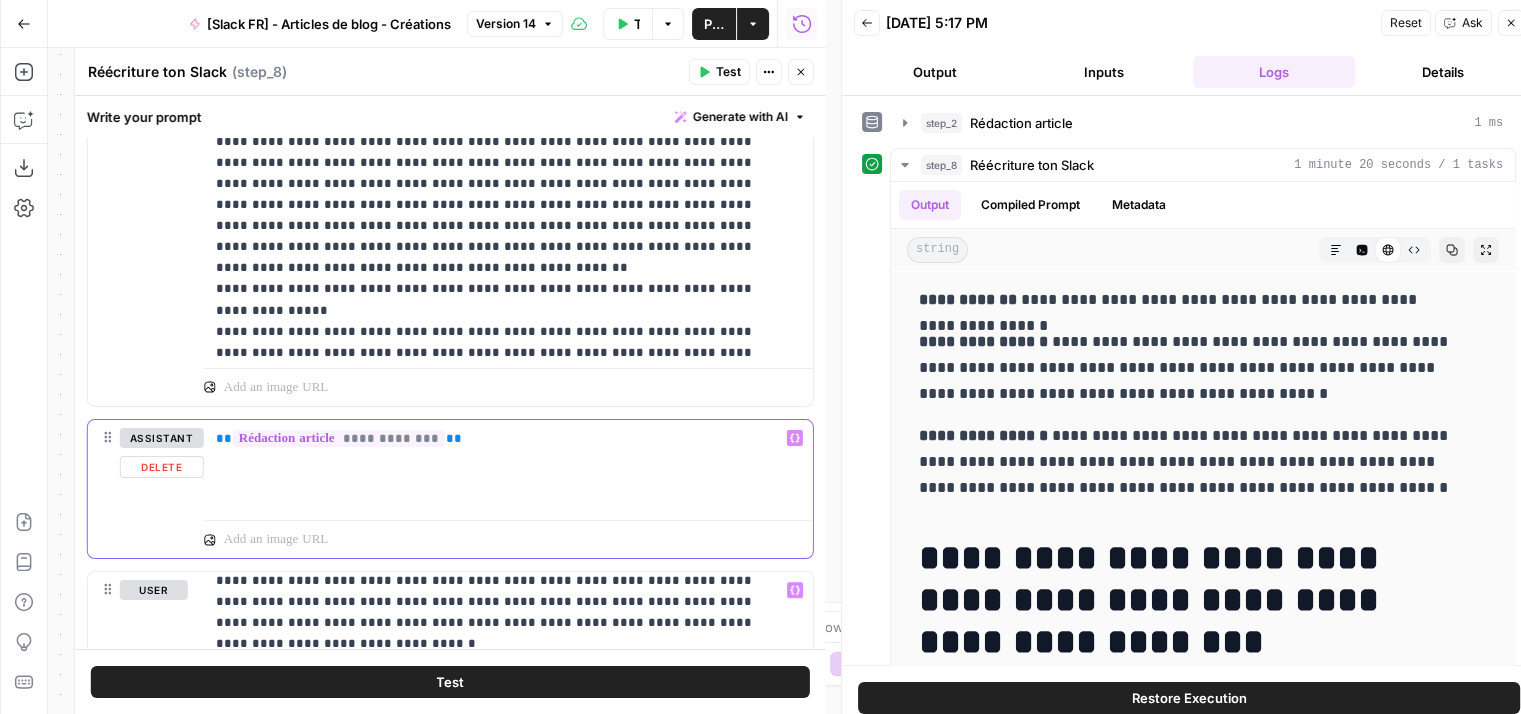 click on "**********" at bounding box center (508, 438) 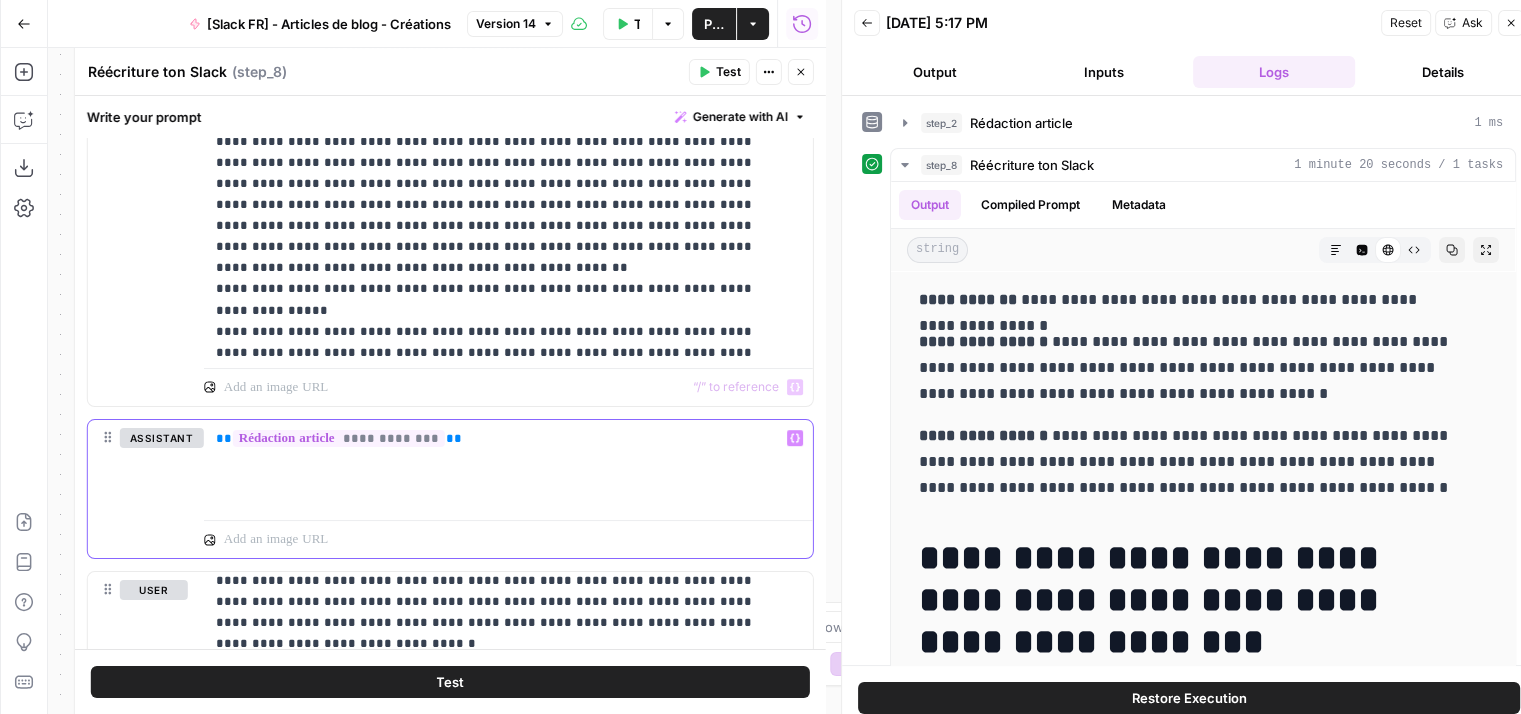 click on "**********" at bounding box center (508, 438) 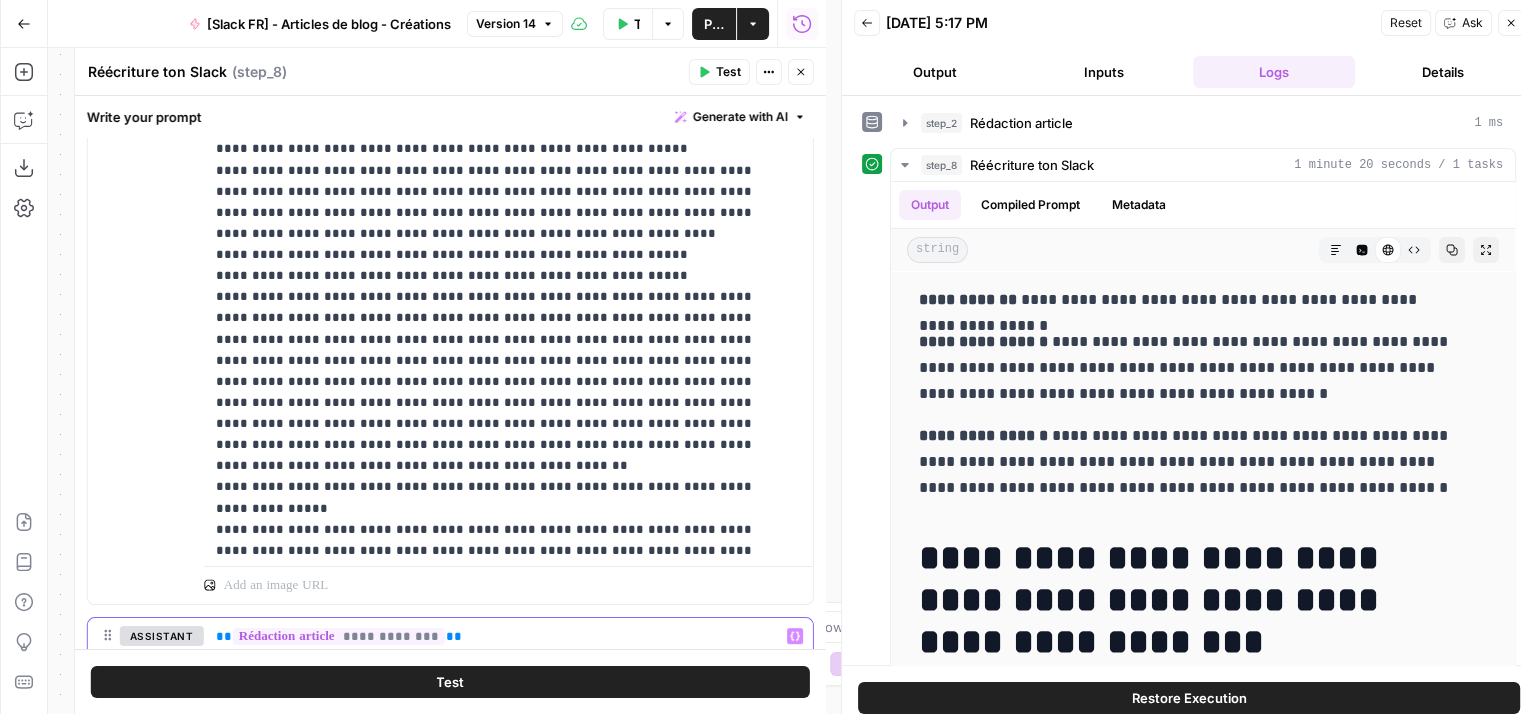 scroll, scrollTop: 522, scrollLeft: 0, axis: vertical 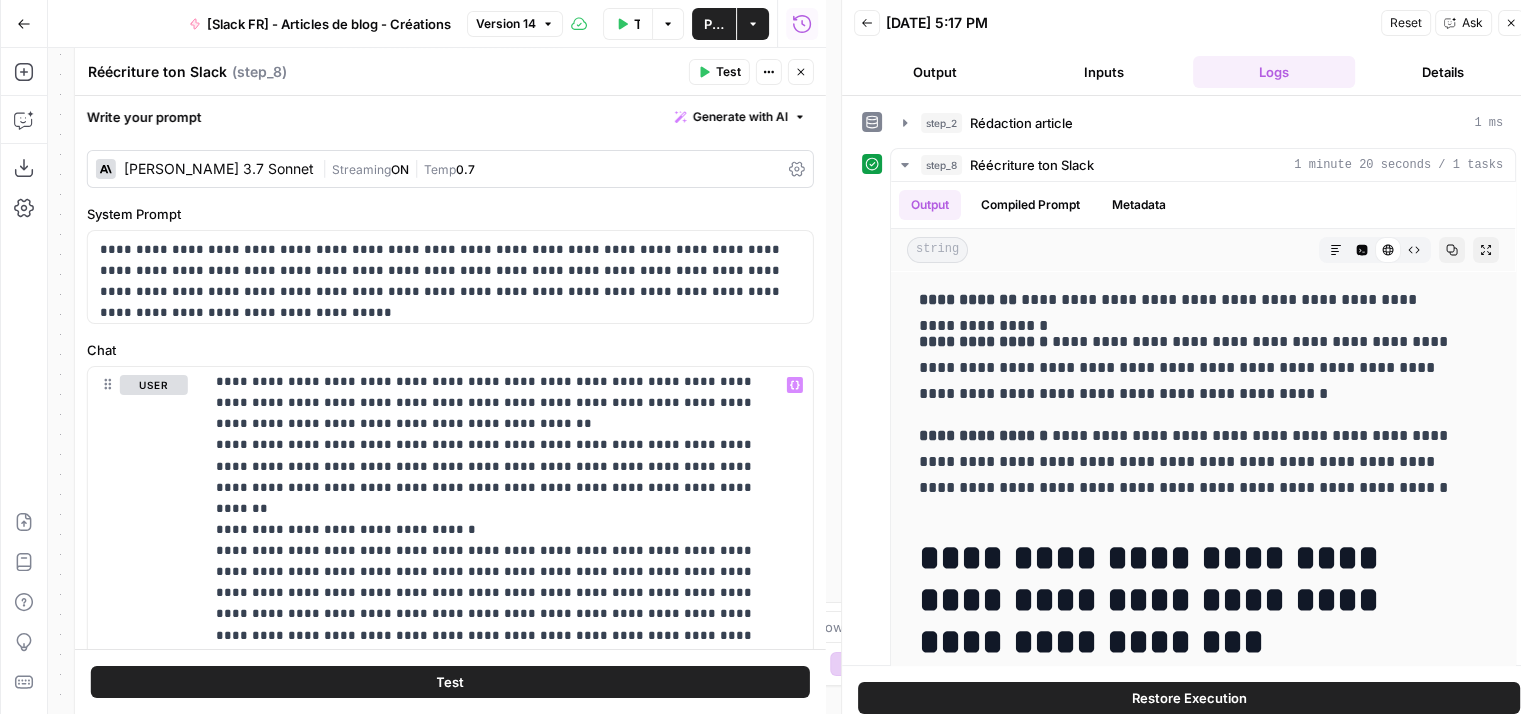 click on "Claude 3.7 Sonnet   |   Streaming  ON   |   Temp  0.7" at bounding box center [450, 169] 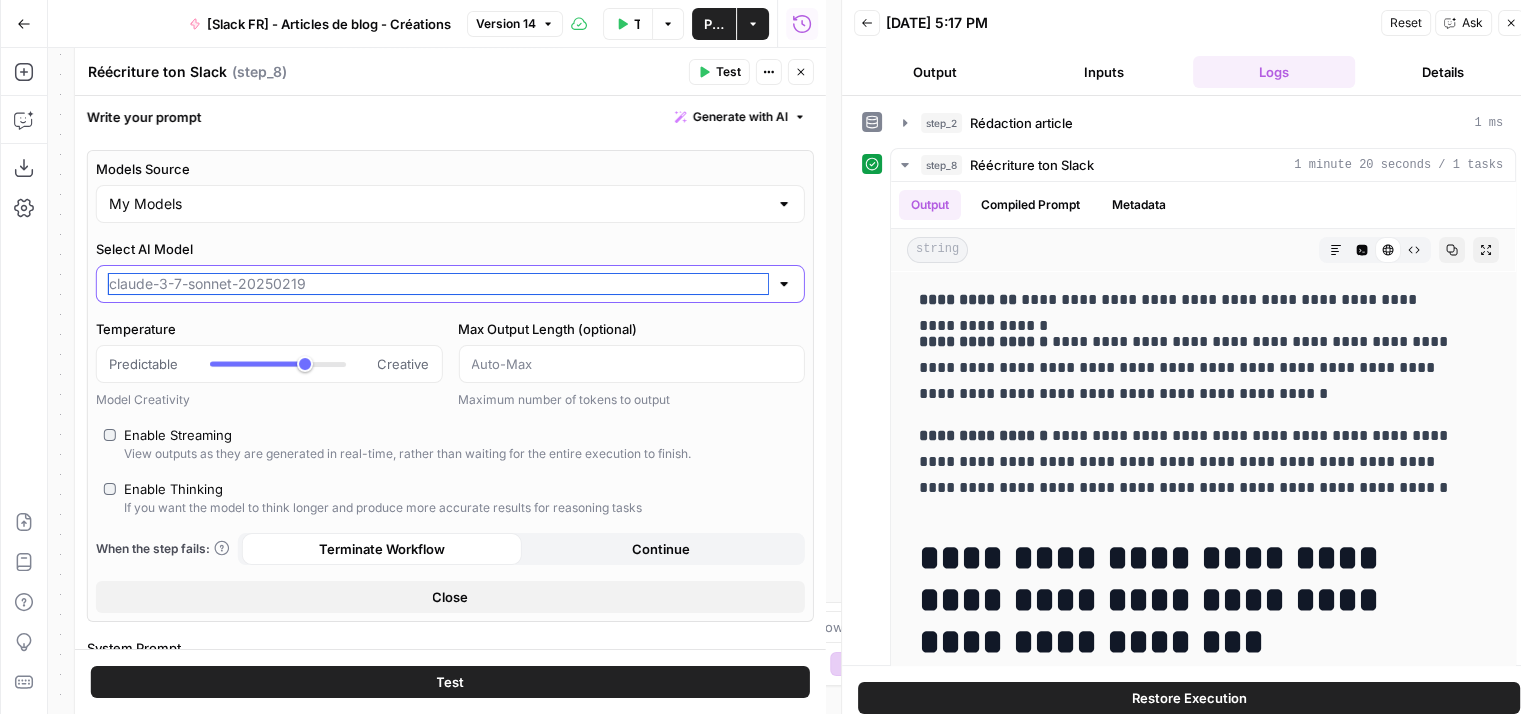 click on "Select AI Model" at bounding box center (438, 284) 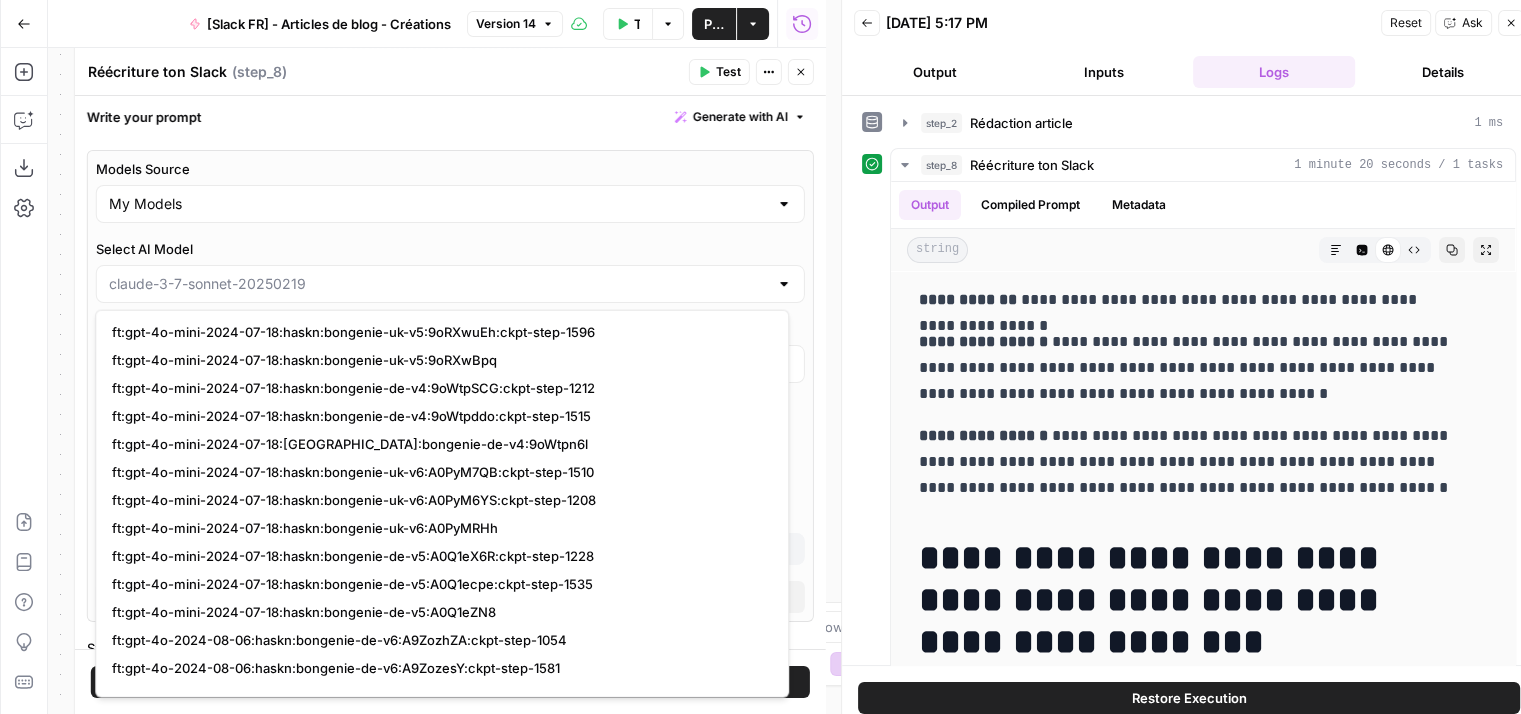 scroll, scrollTop: 2512, scrollLeft: 0, axis: vertical 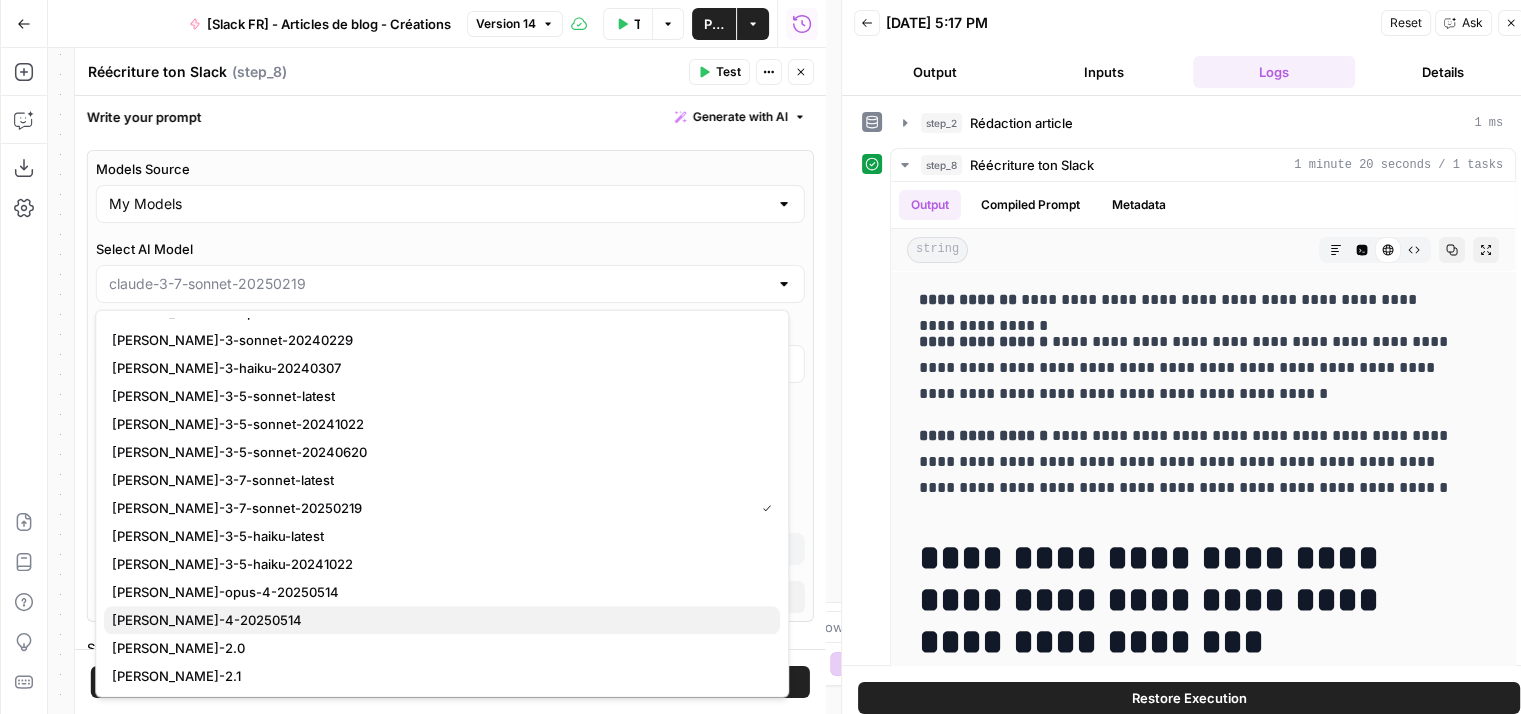 click on "[PERSON_NAME]-4-20250514" at bounding box center [207, 621] 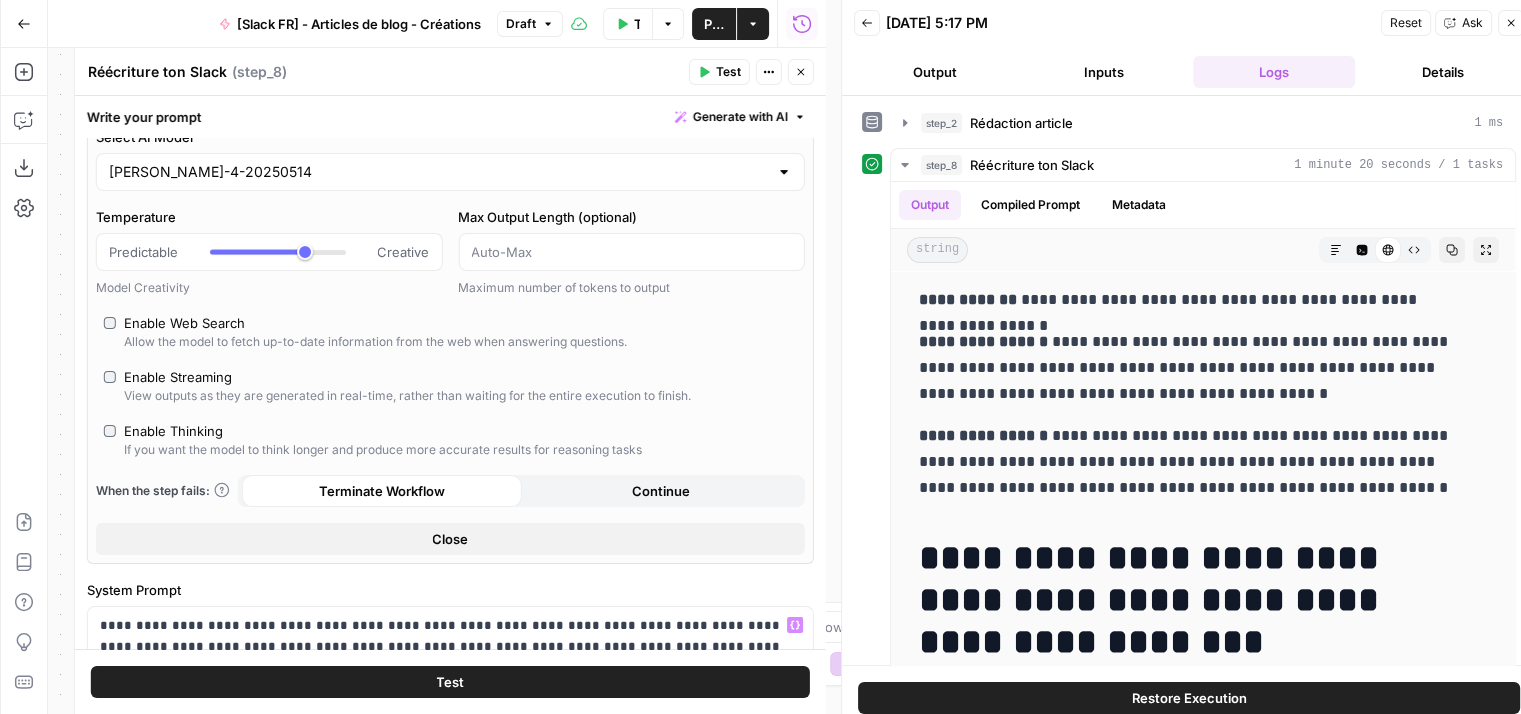 scroll, scrollTop: 100, scrollLeft: 0, axis: vertical 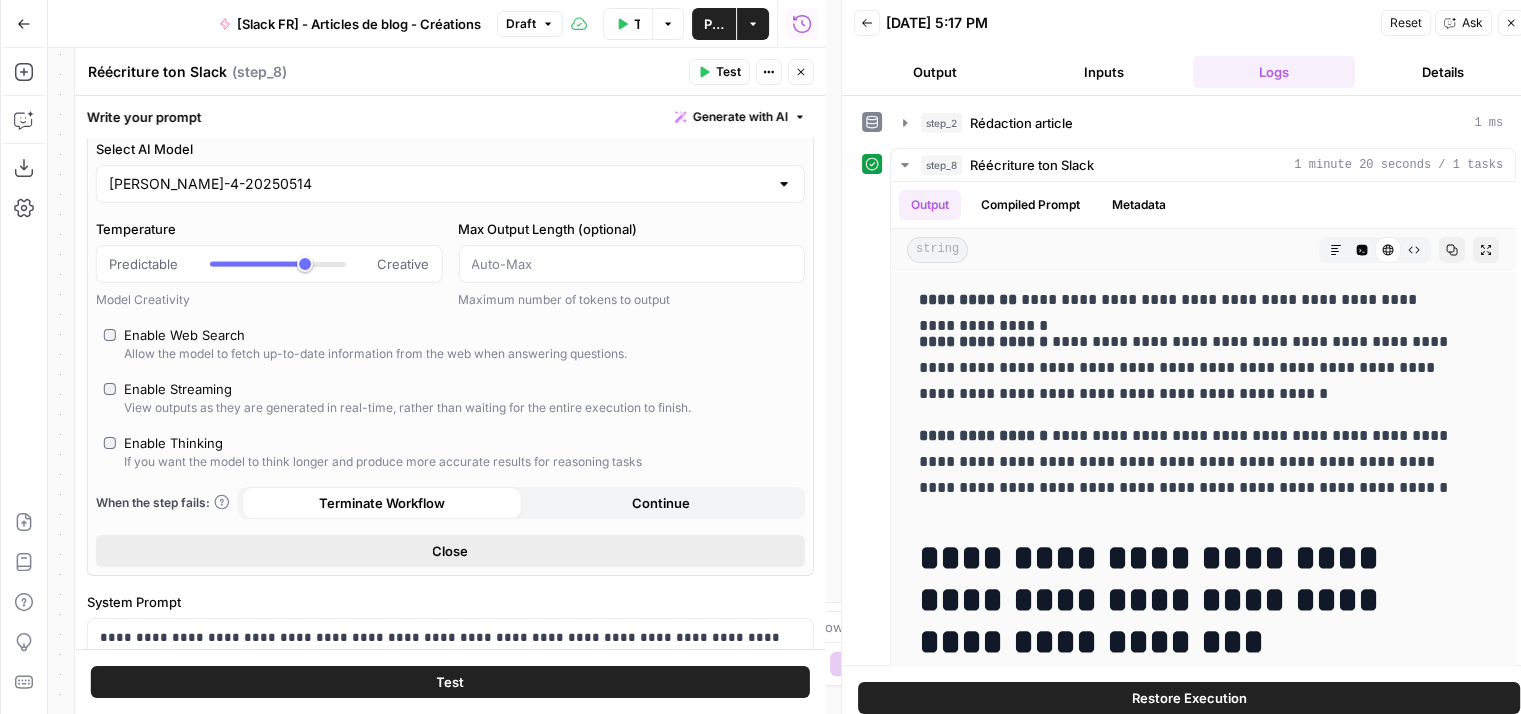 click on "Close" at bounding box center [450, 551] 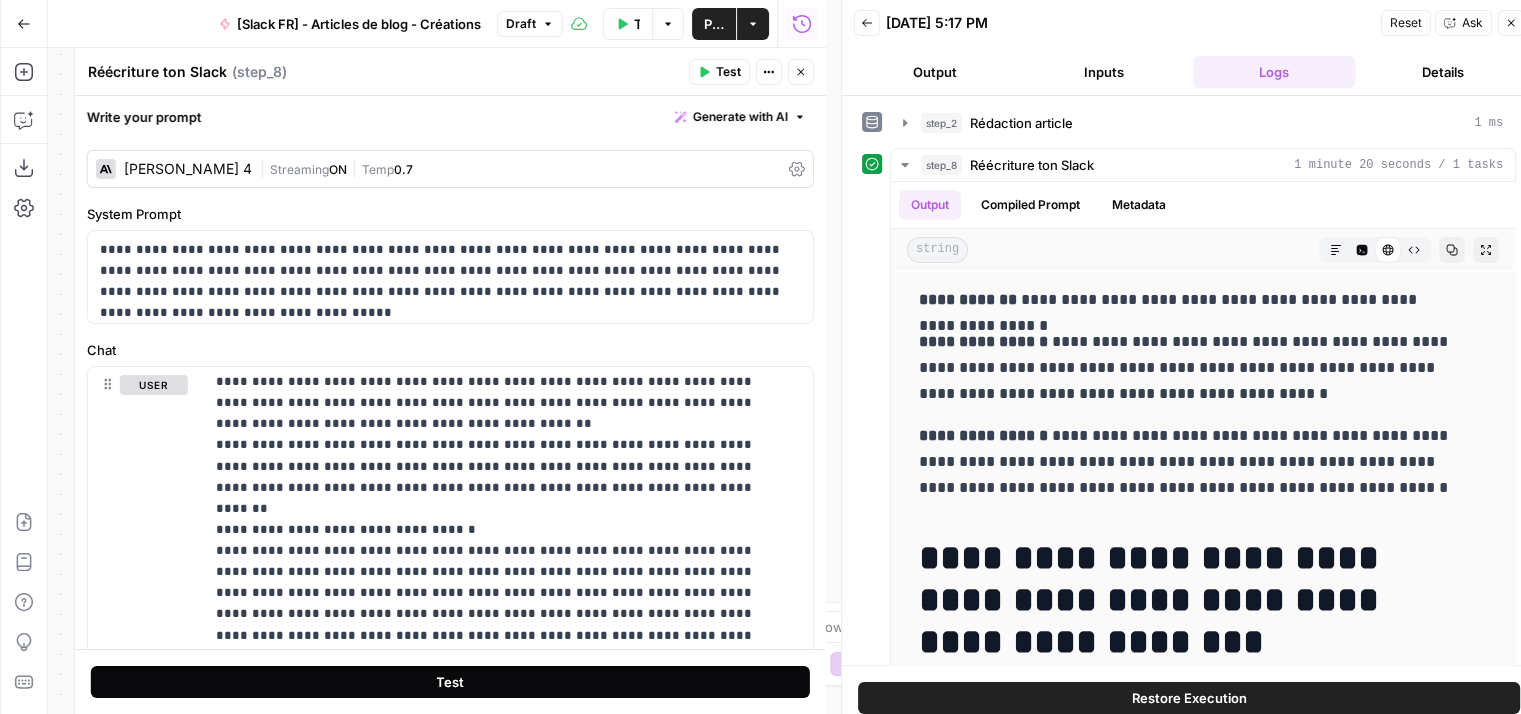 click on "Test" at bounding box center (450, 682) 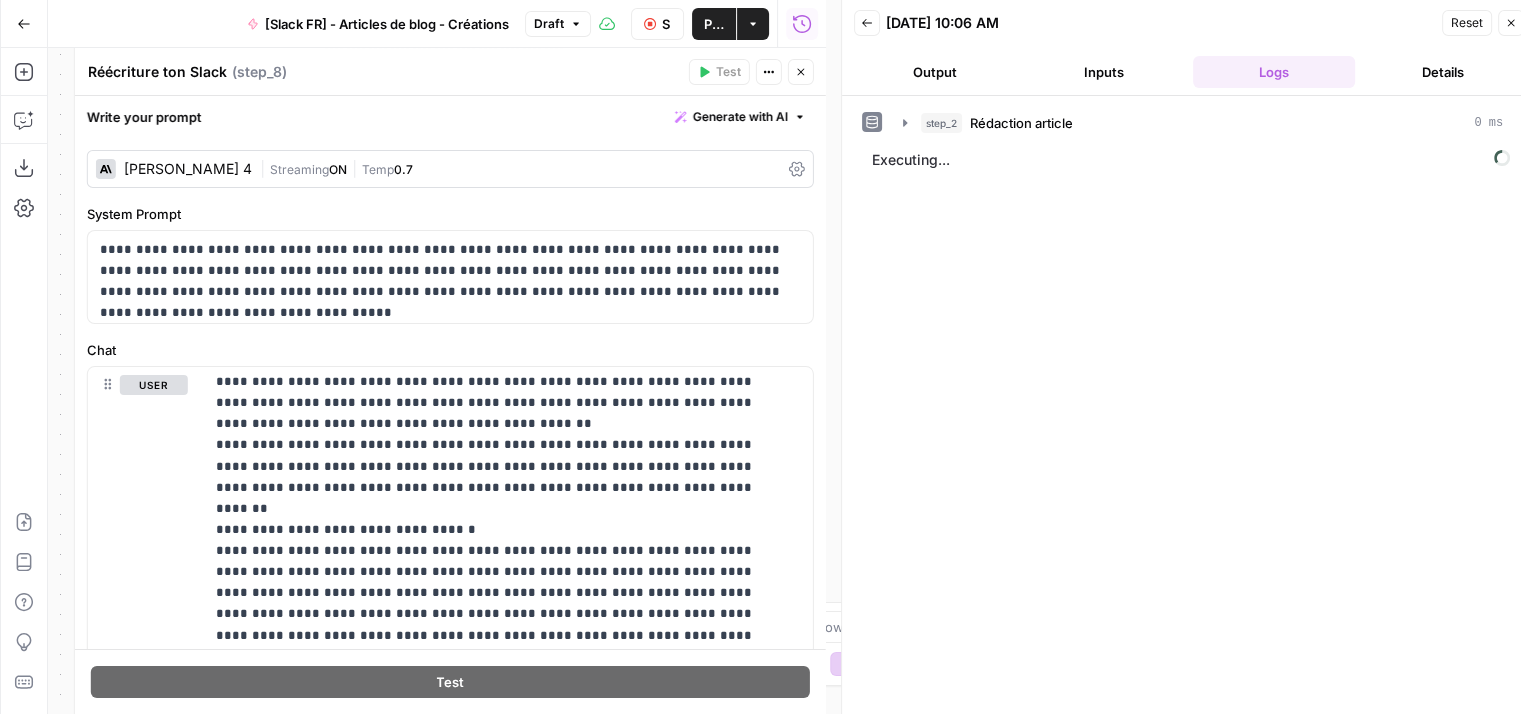 drag, startPoint x: 1032, startPoint y: 197, endPoint x: 923, endPoint y: 260, distance: 125.89678 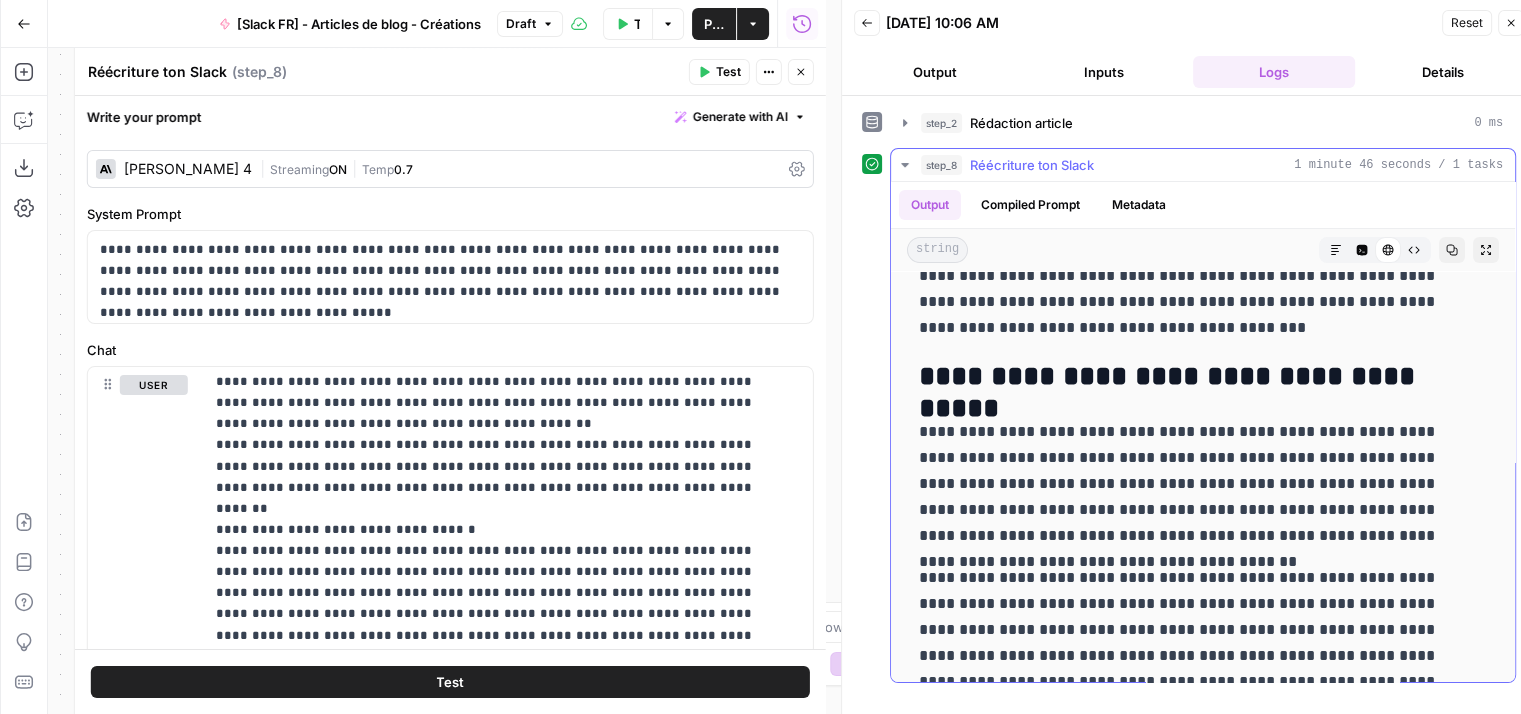 scroll, scrollTop: 800, scrollLeft: 0, axis: vertical 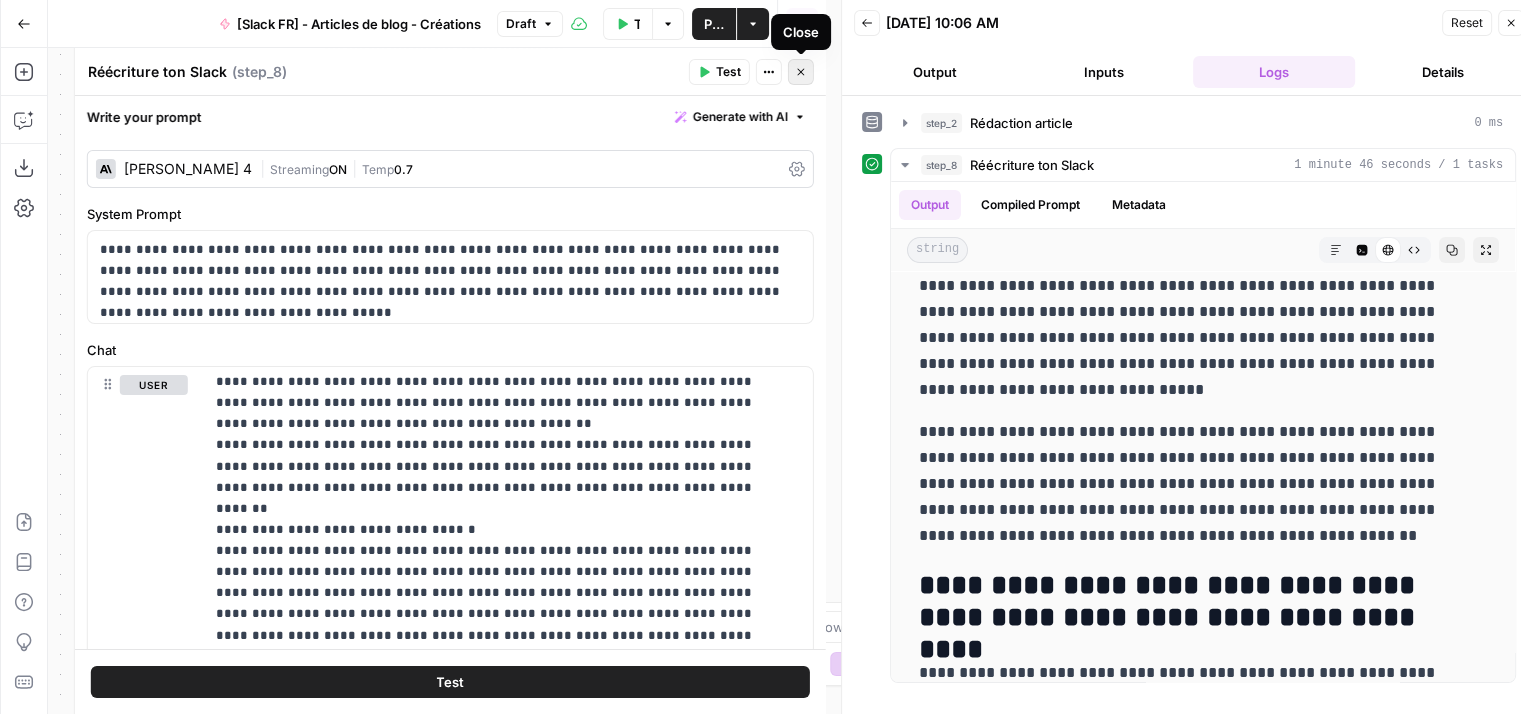 click on "Close" at bounding box center [801, 72] 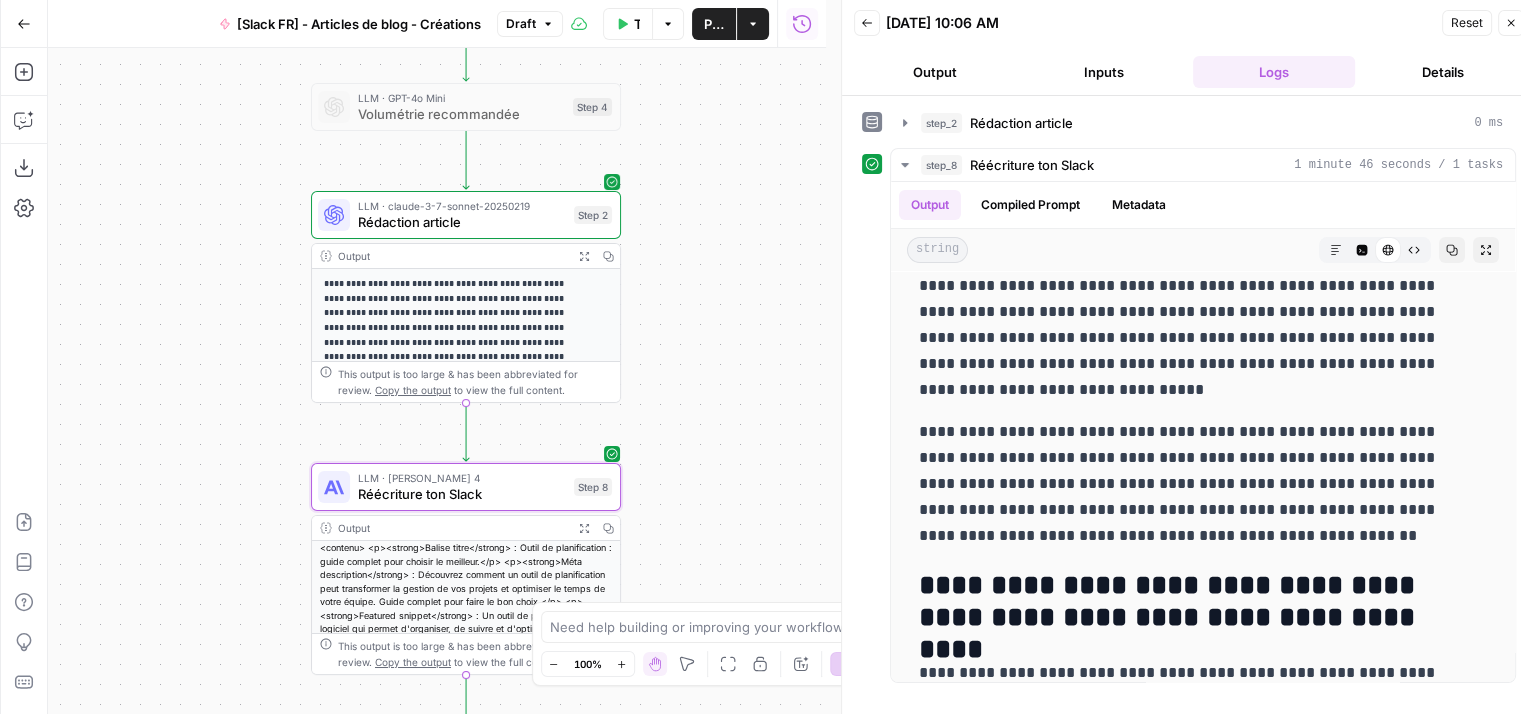 click on "Rédaction article" at bounding box center (462, 222) 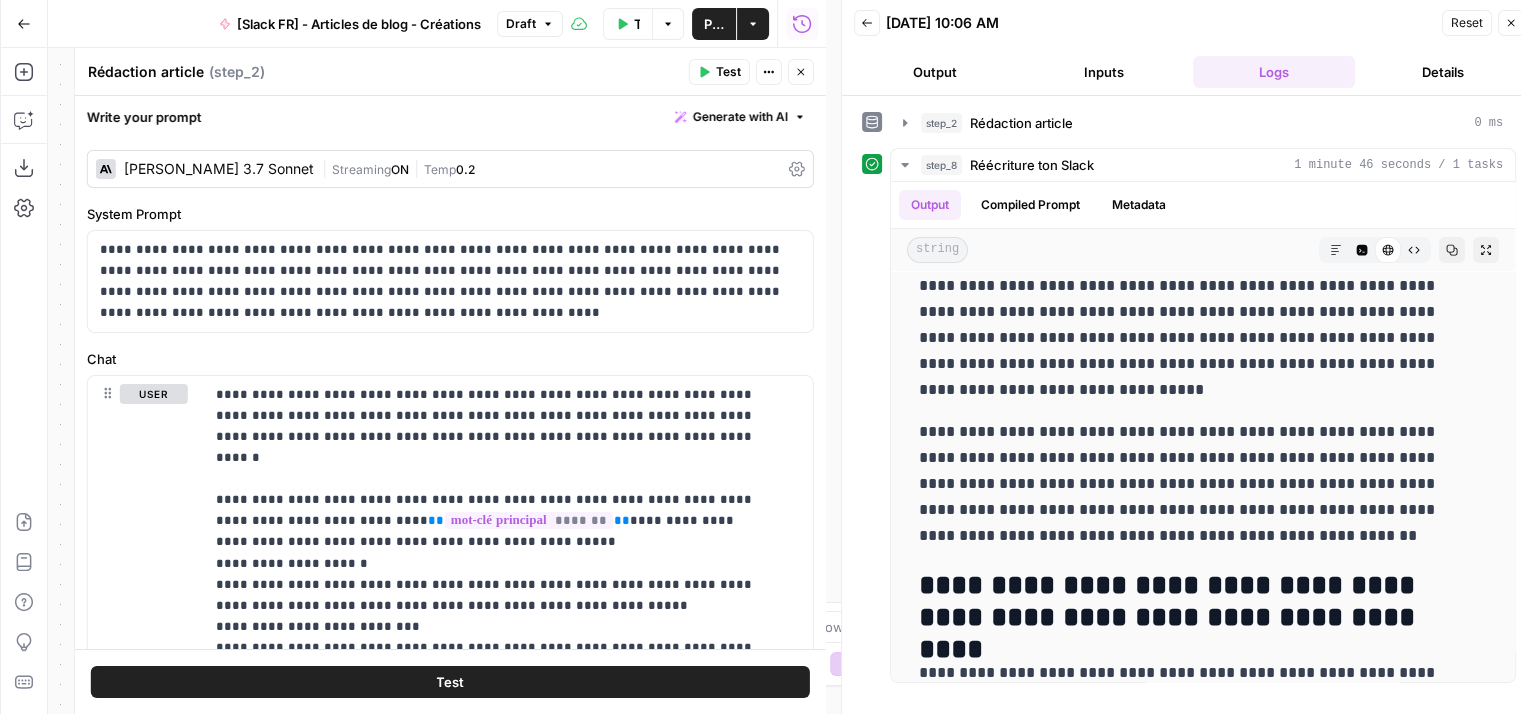 click on "Claude 3.7 Sonnet   |   Streaming  ON   |   Temp  0.2" at bounding box center (450, 169) 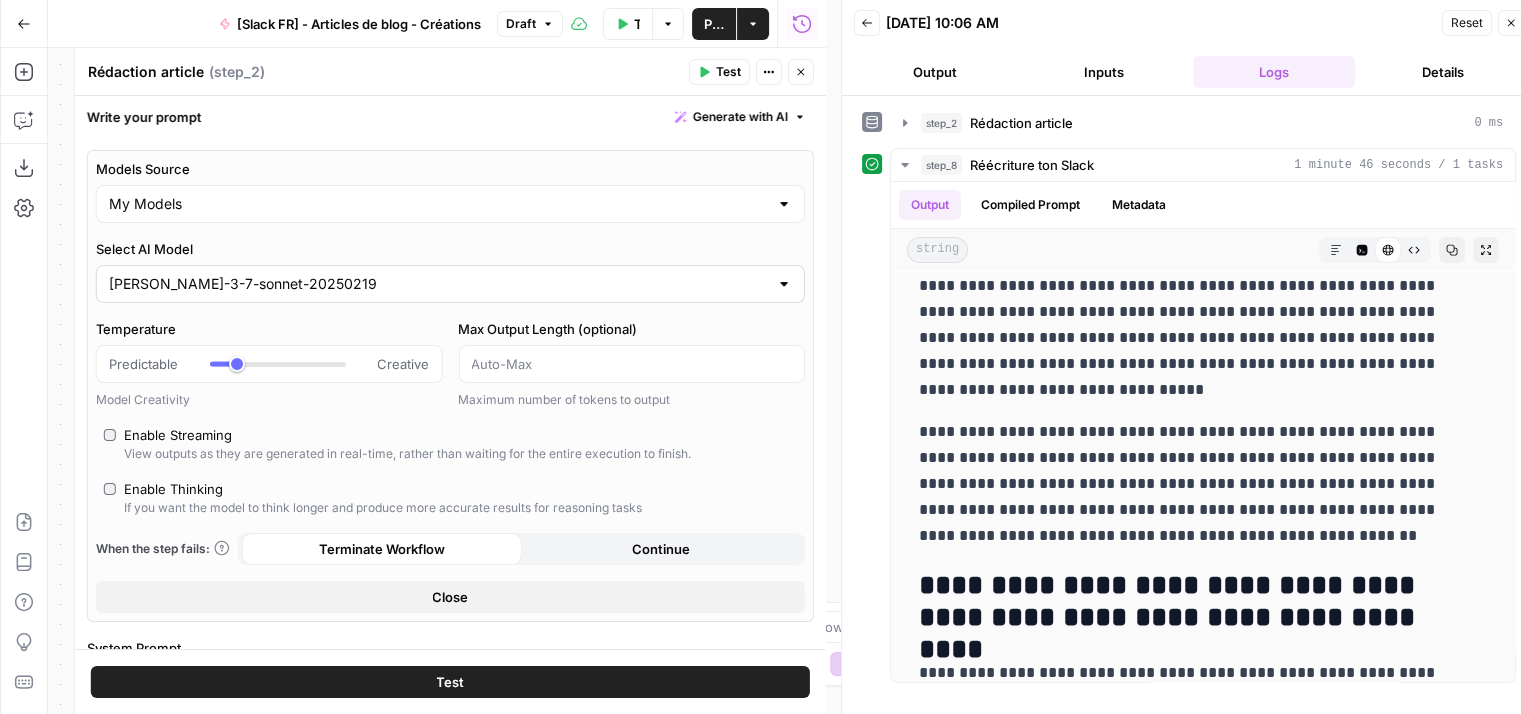click at bounding box center (784, 284) 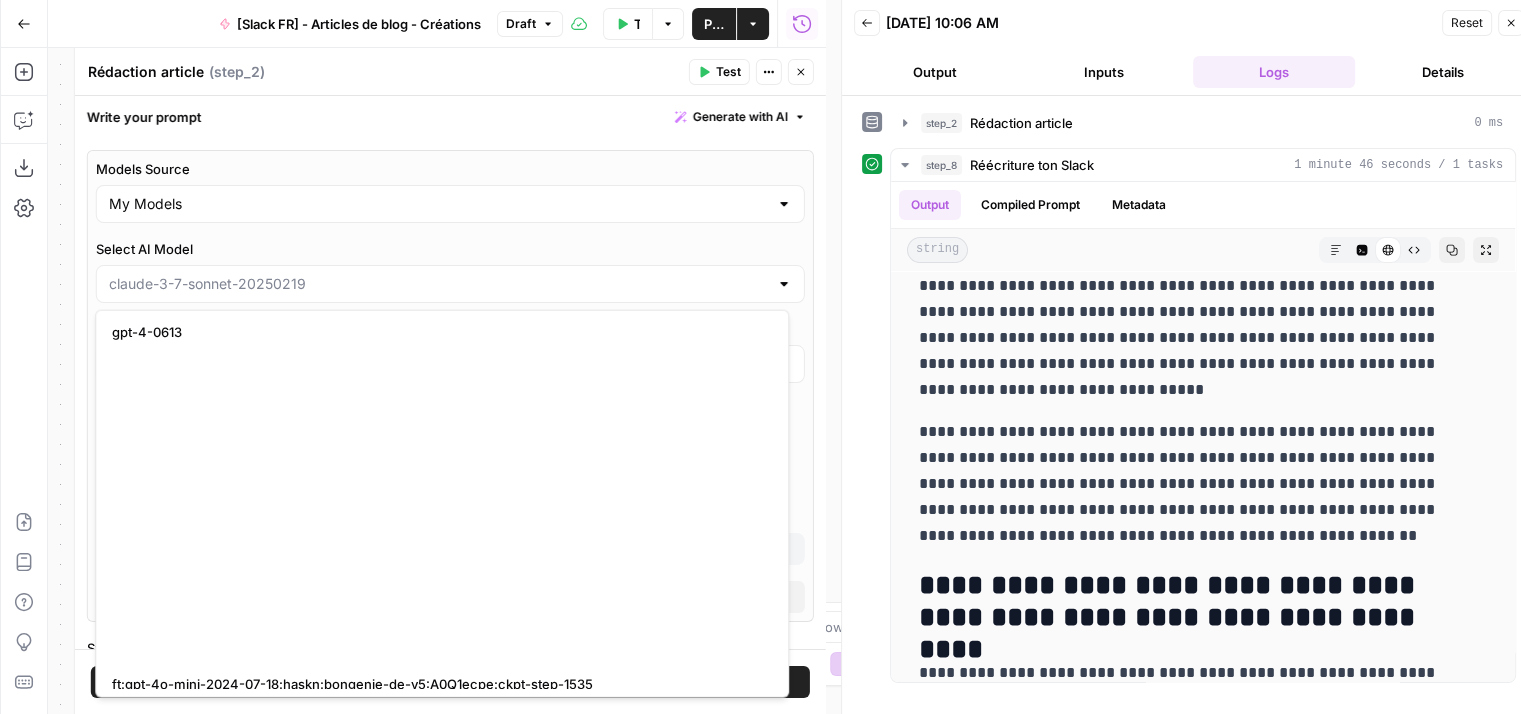 scroll, scrollTop: 2512, scrollLeft: 0, axis: vertical 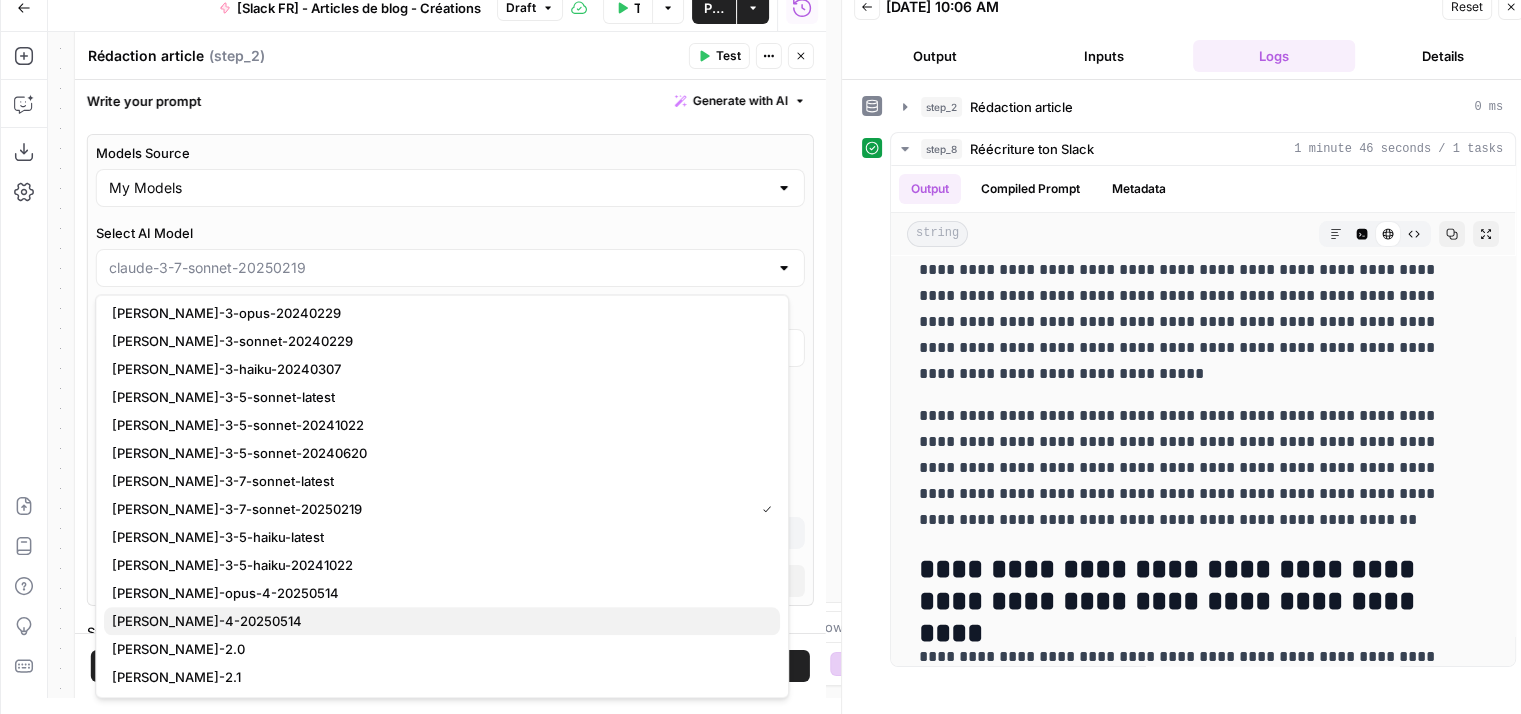 click on "[PERSON_NAME]-4-20250514" at bounding box center [207, 621] 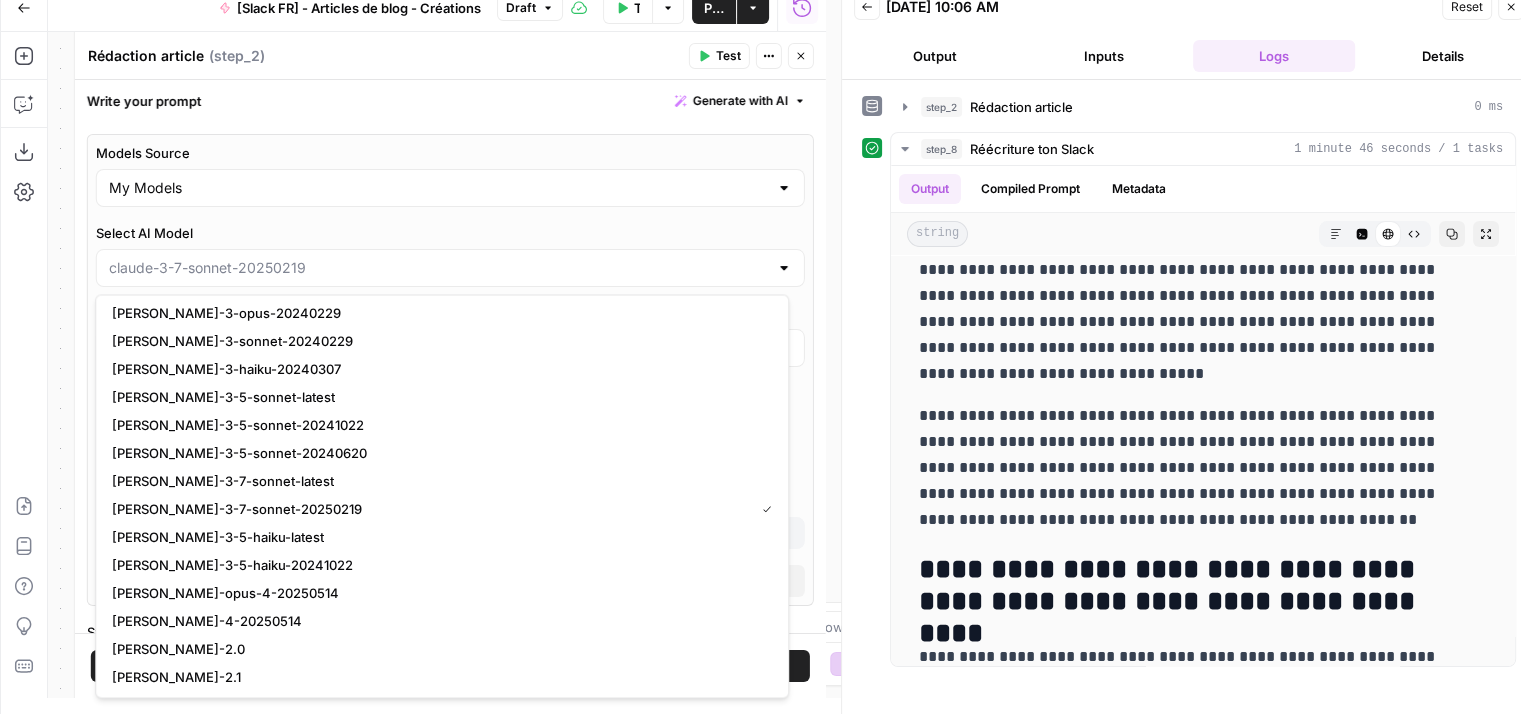 type on "[PERSON_NAME]-4-20250514" 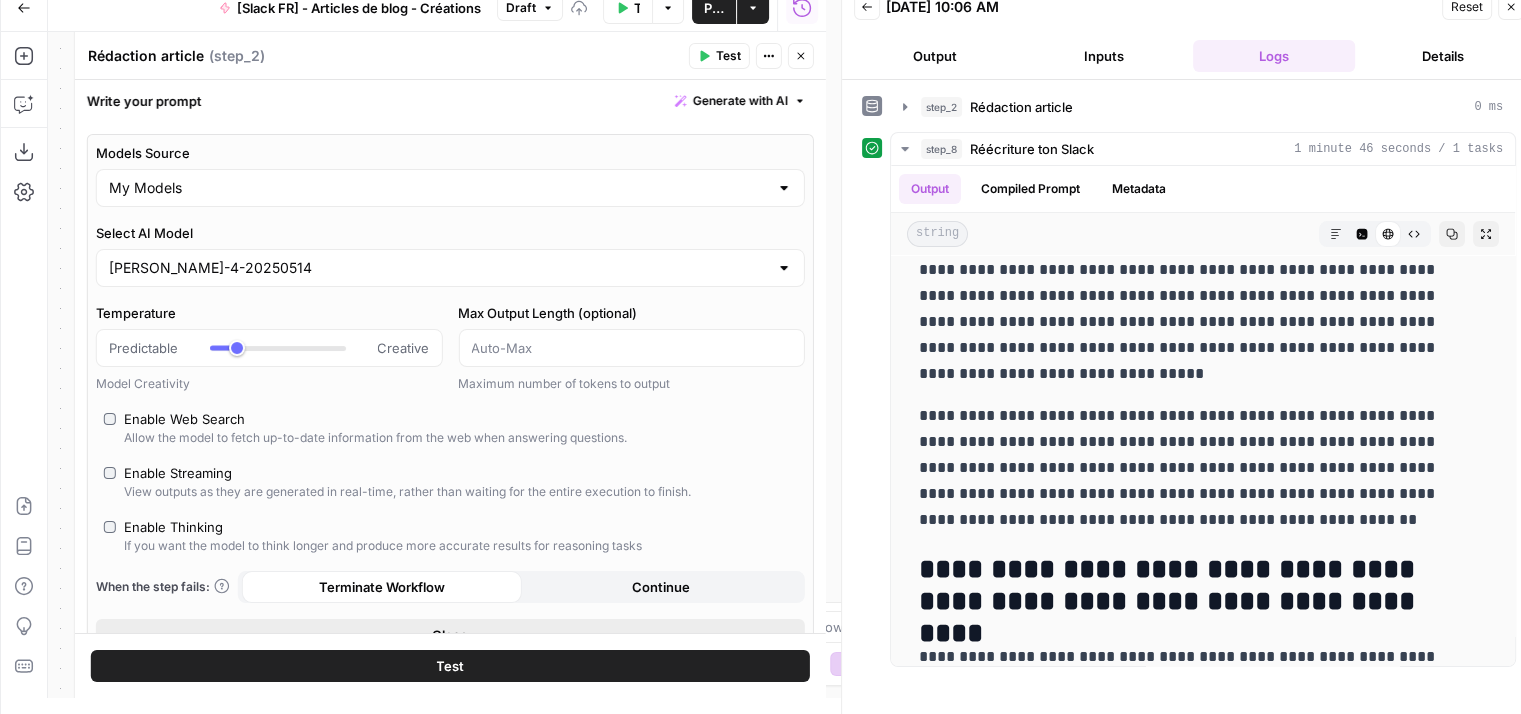 click on "Close" at bounding box center [450, 635] 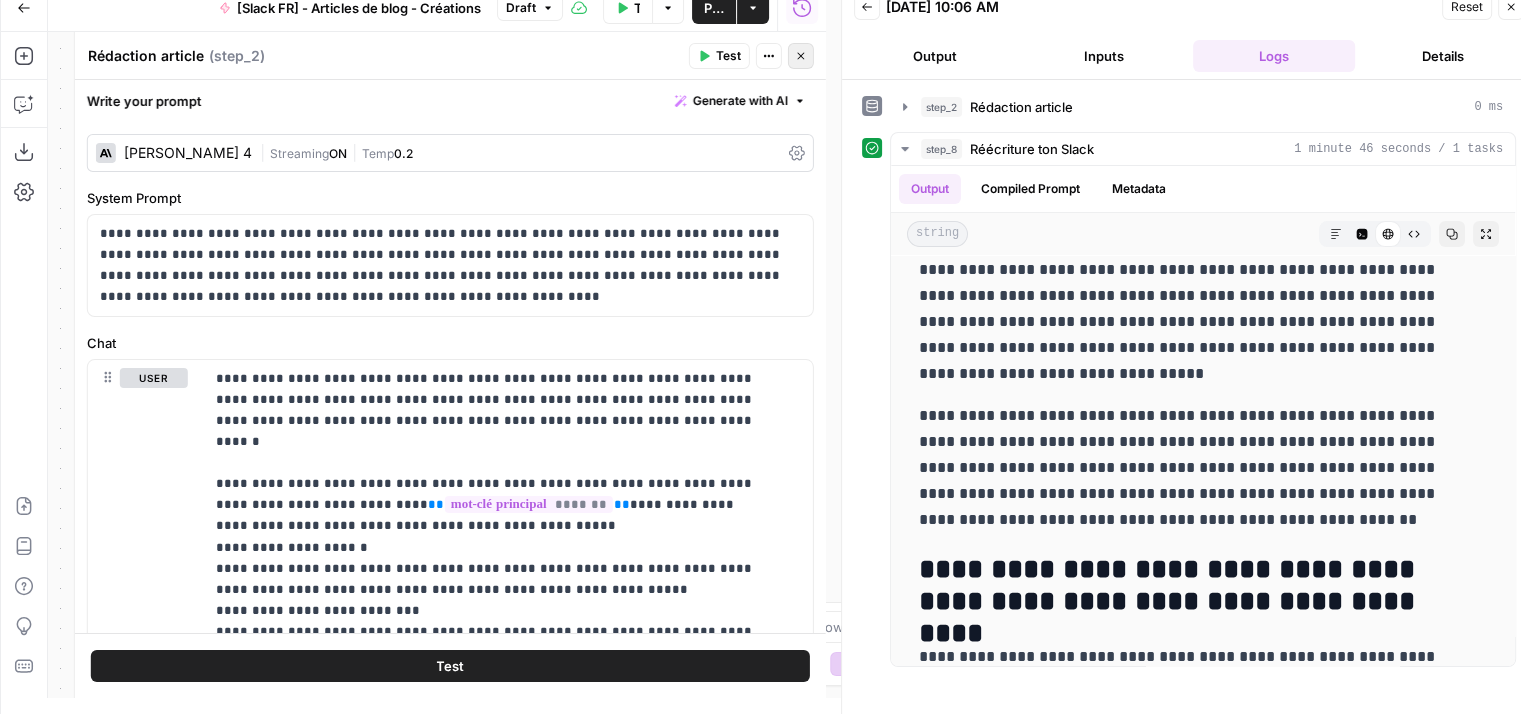 click 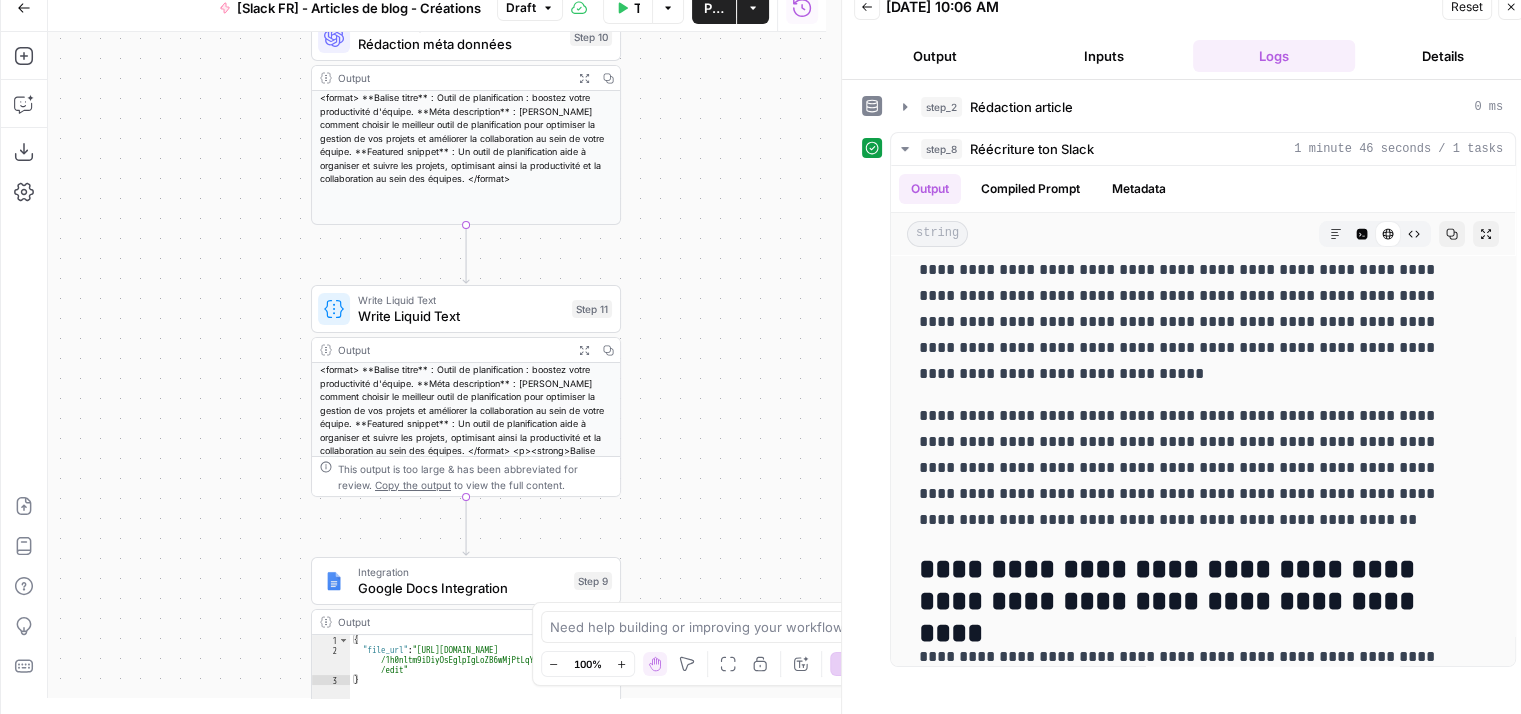 click on "Test Workflow Options Publish Actions Run History" at bounding box center [694, 7] 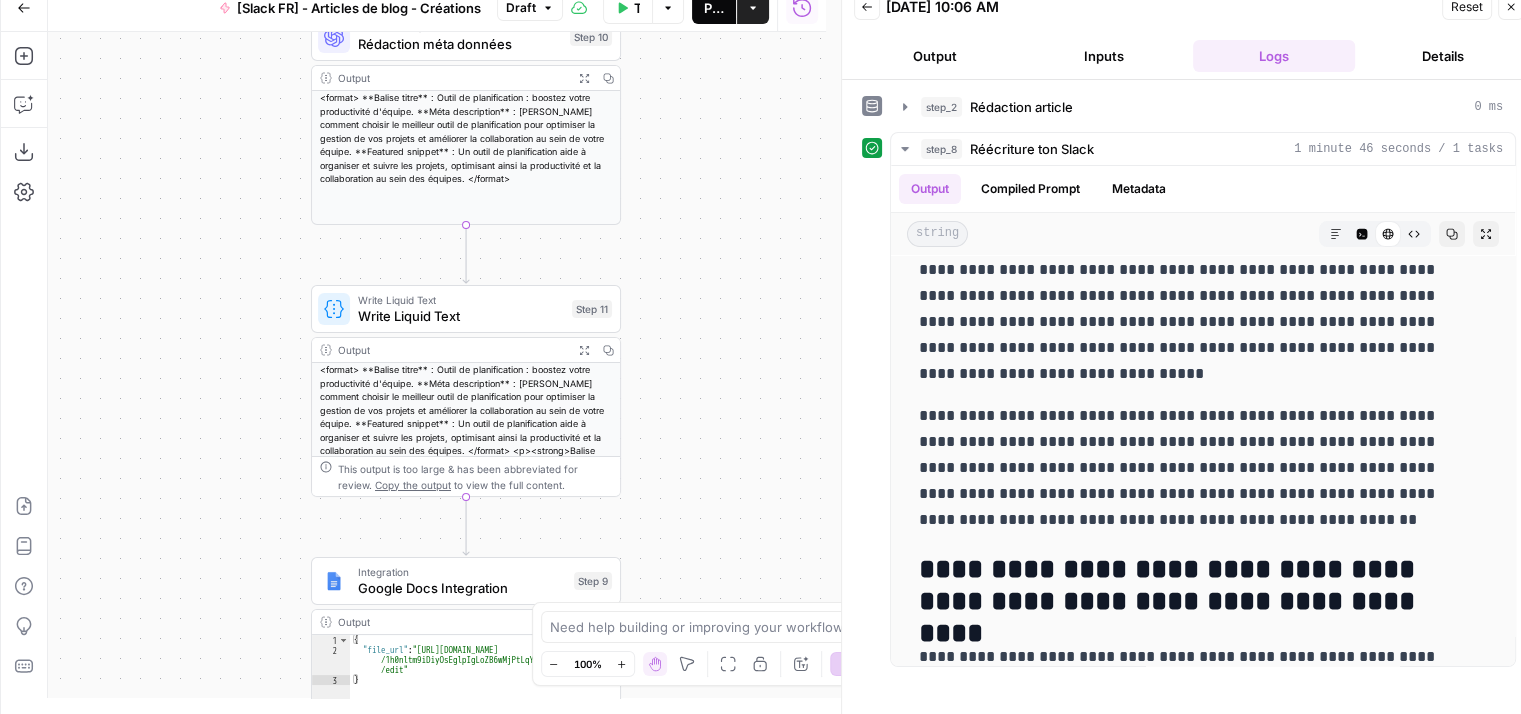 click on "Publish" at bounding box center (714, 8) 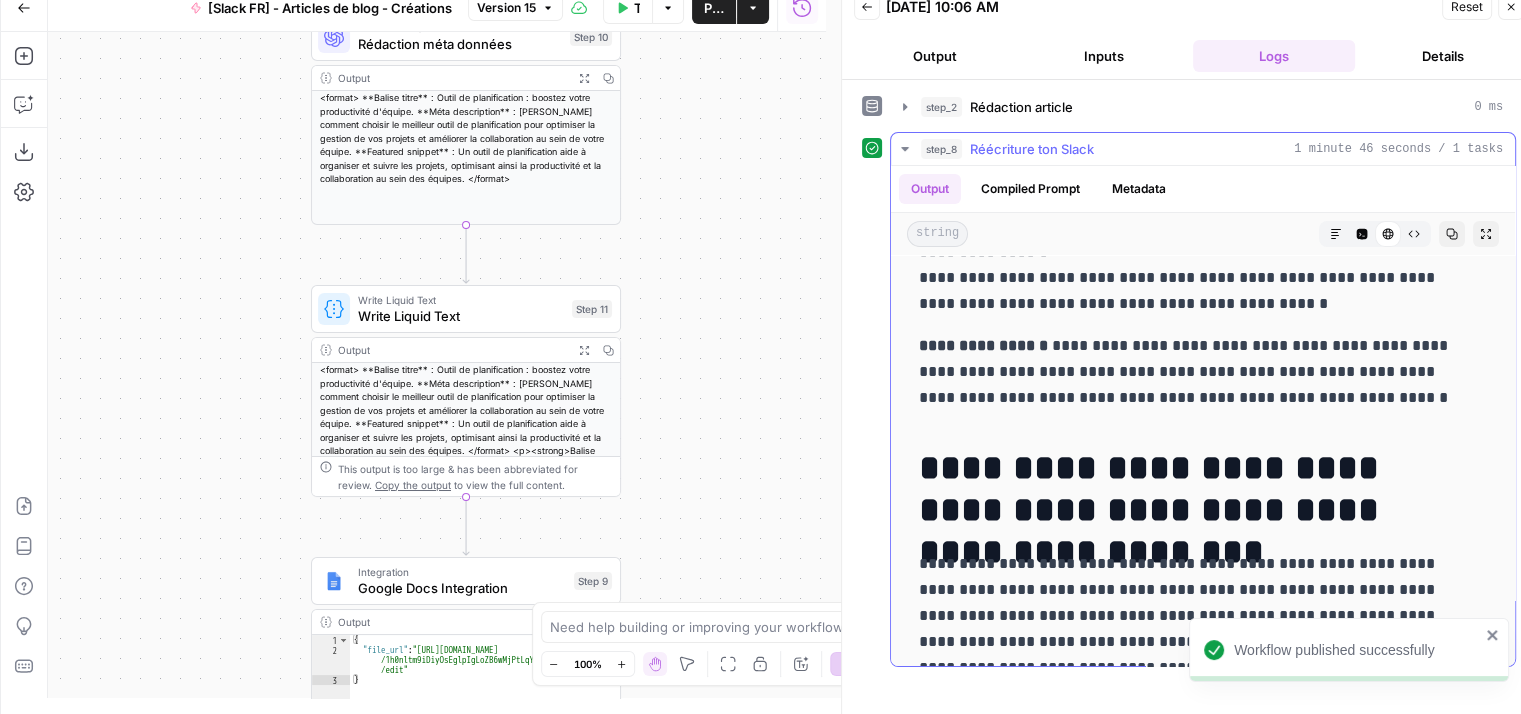 scroll, scrollTop: 0, scrollLeft: 0, axis: both 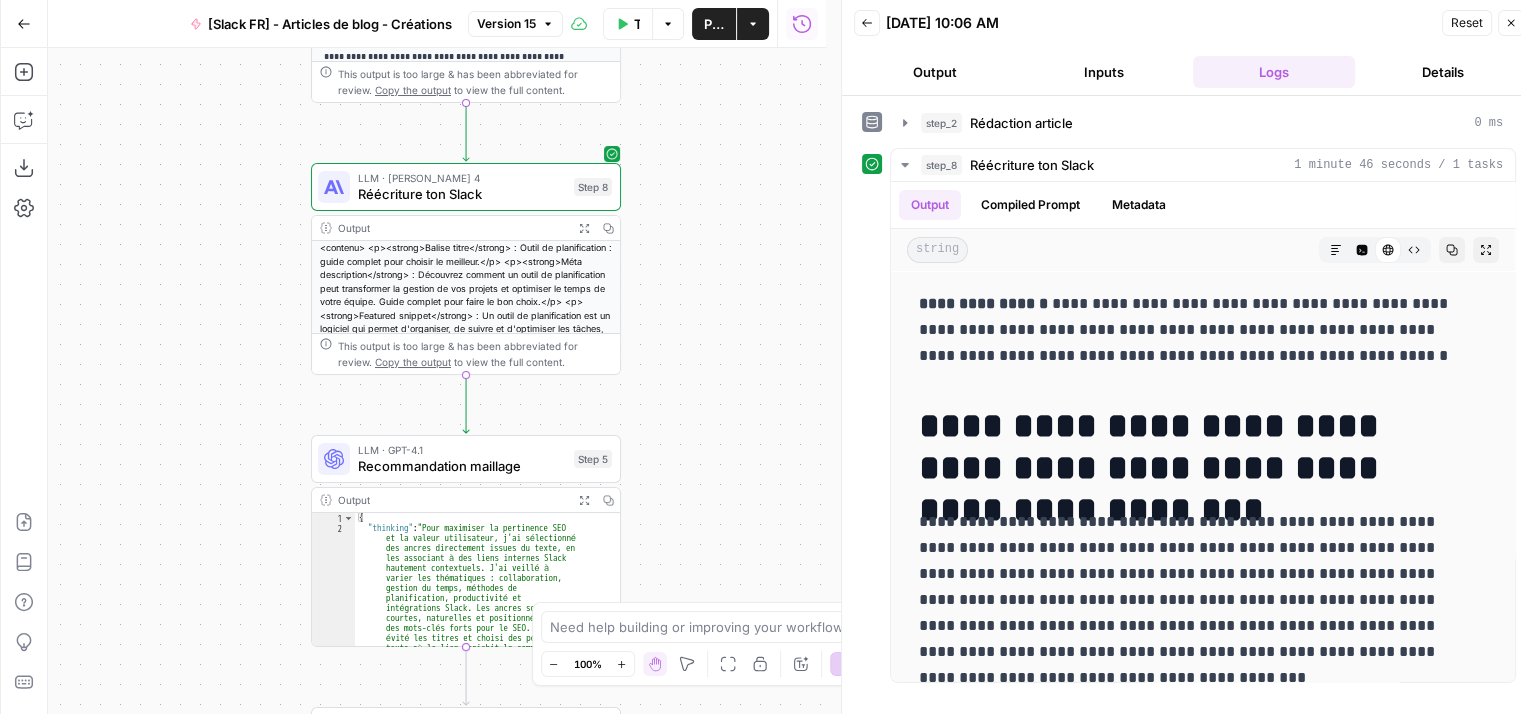 click on "Réécriture ton Slack" at bounding box center [462, 194] 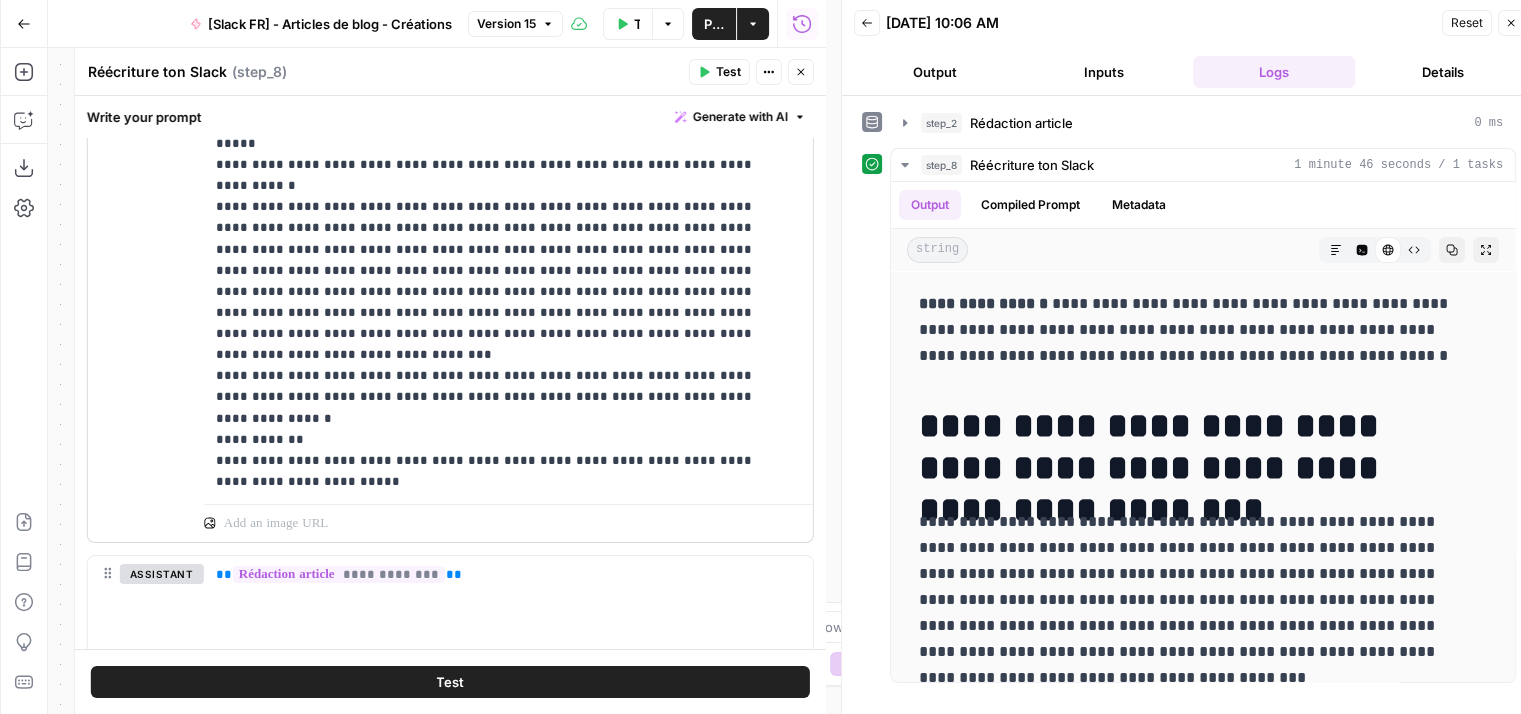 scroll, scrollTop: 700, scrollLeft: 0, axis: vertical 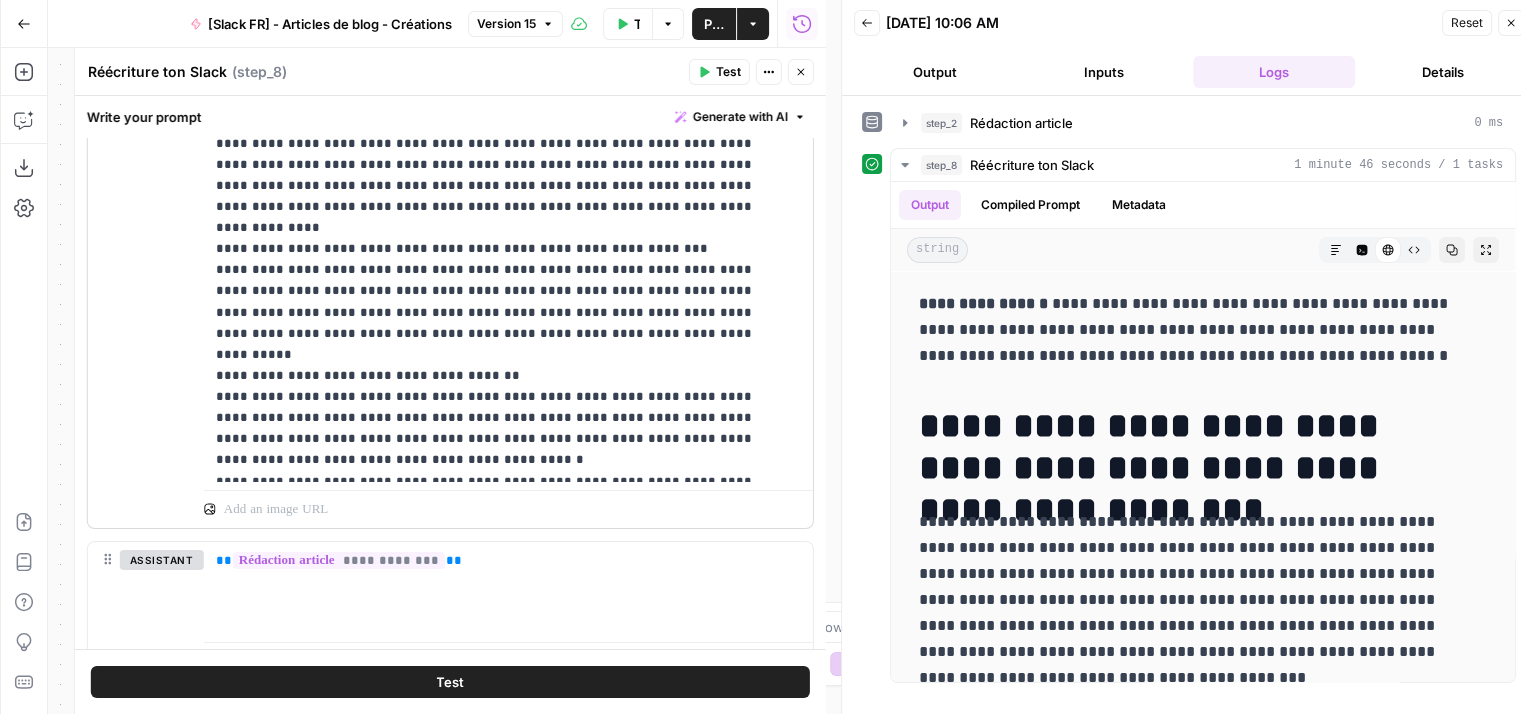 click on "**********" at bounding box center (450, 97) 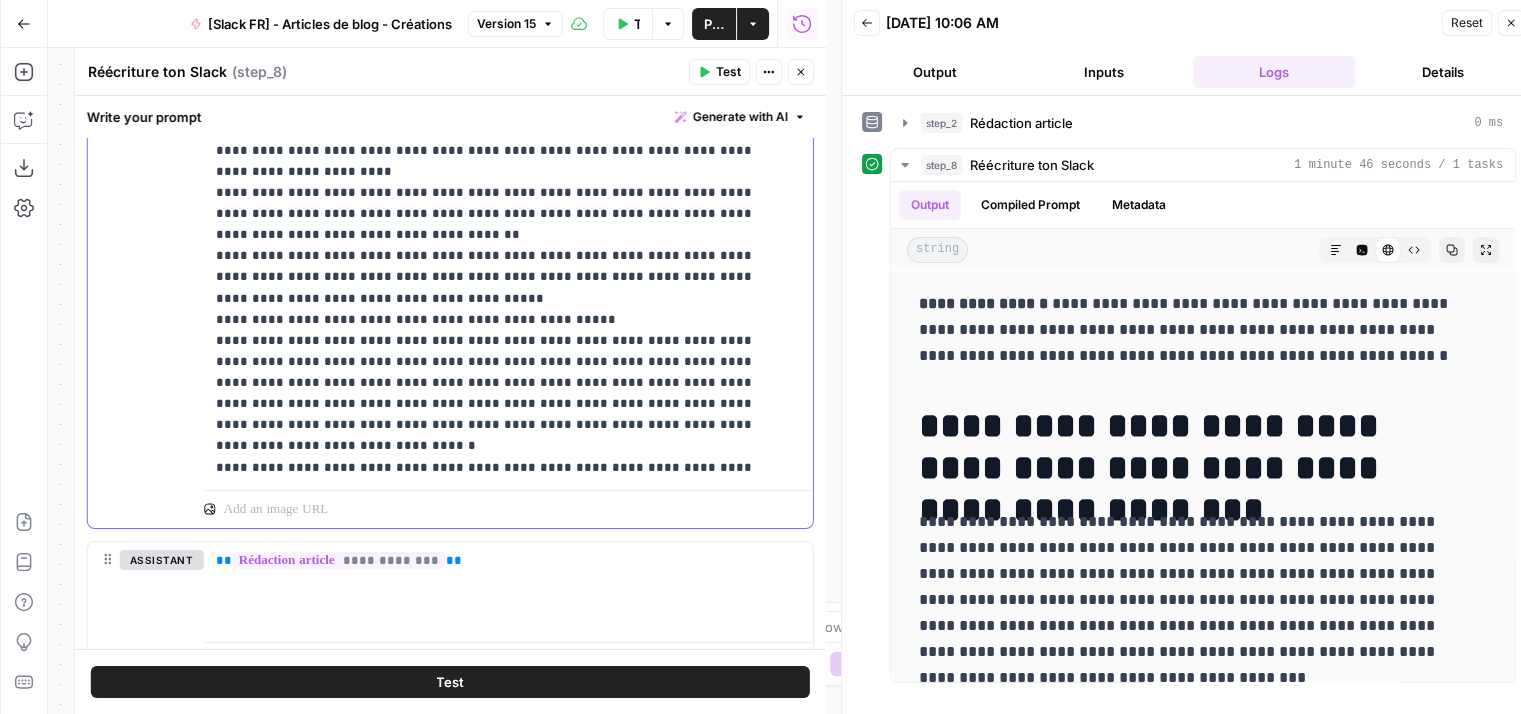 scroll, scrollTop: 21763, scrollLeft: 0, axis: vertical 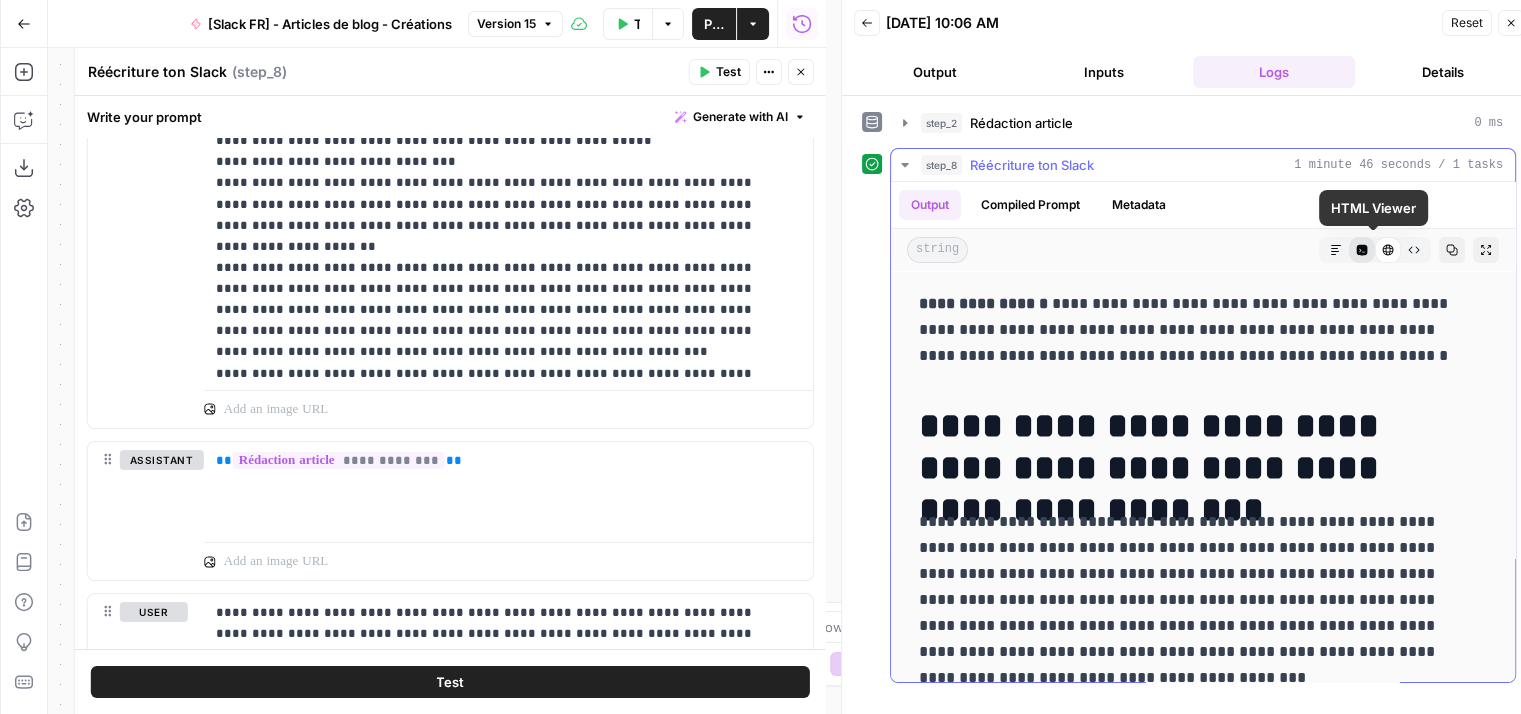 click 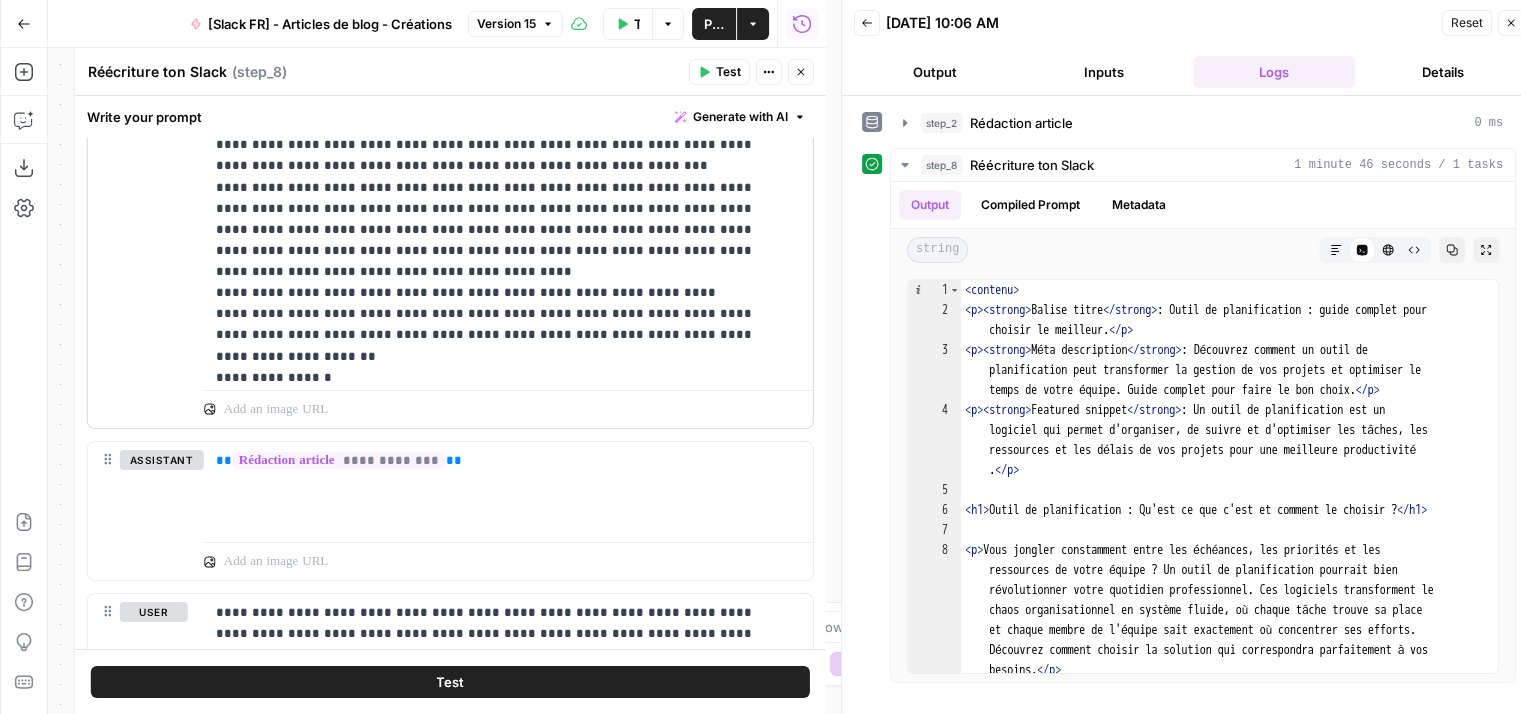 scroll, scrollTop: 21763, scrollLeft: 0, axis: vertical 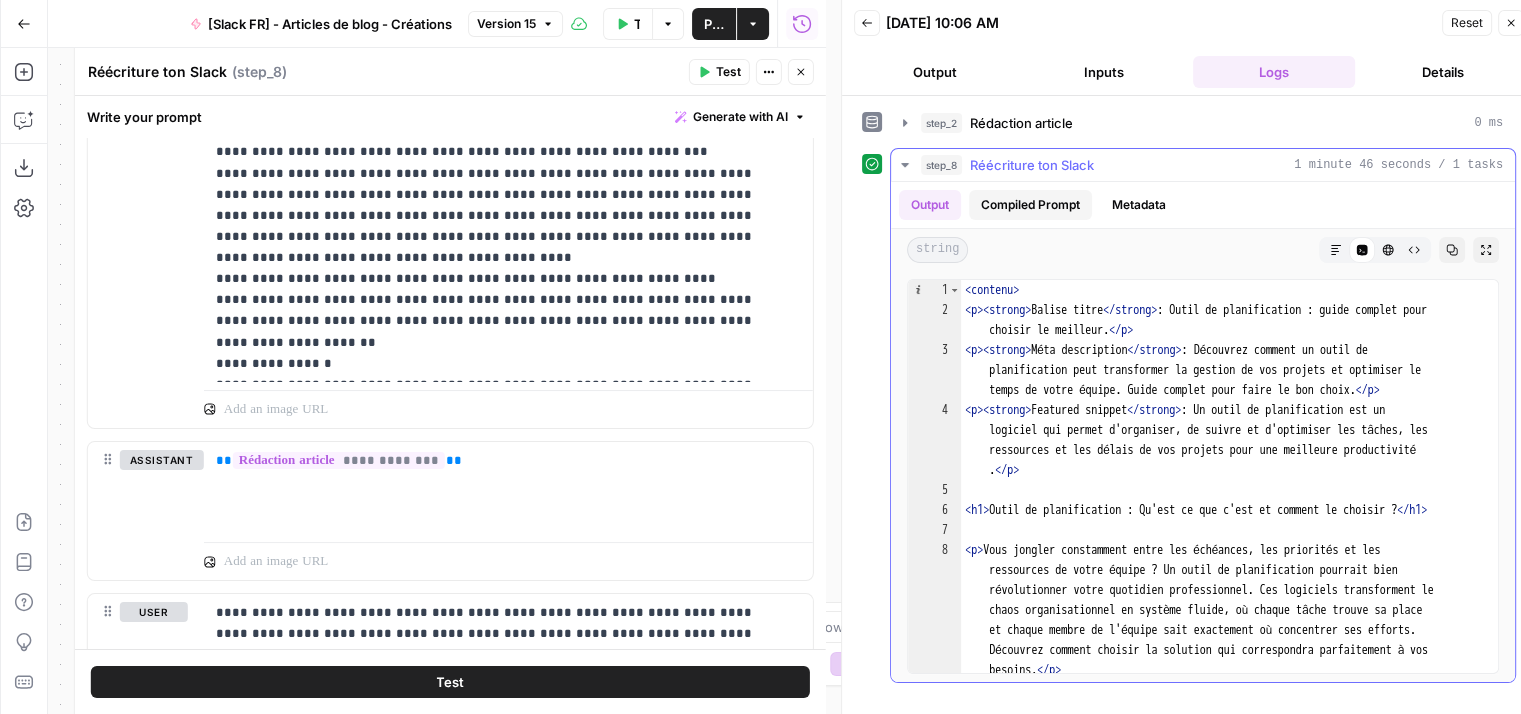 click on "Compiled Prompt" at bounding box center [1030, 205] 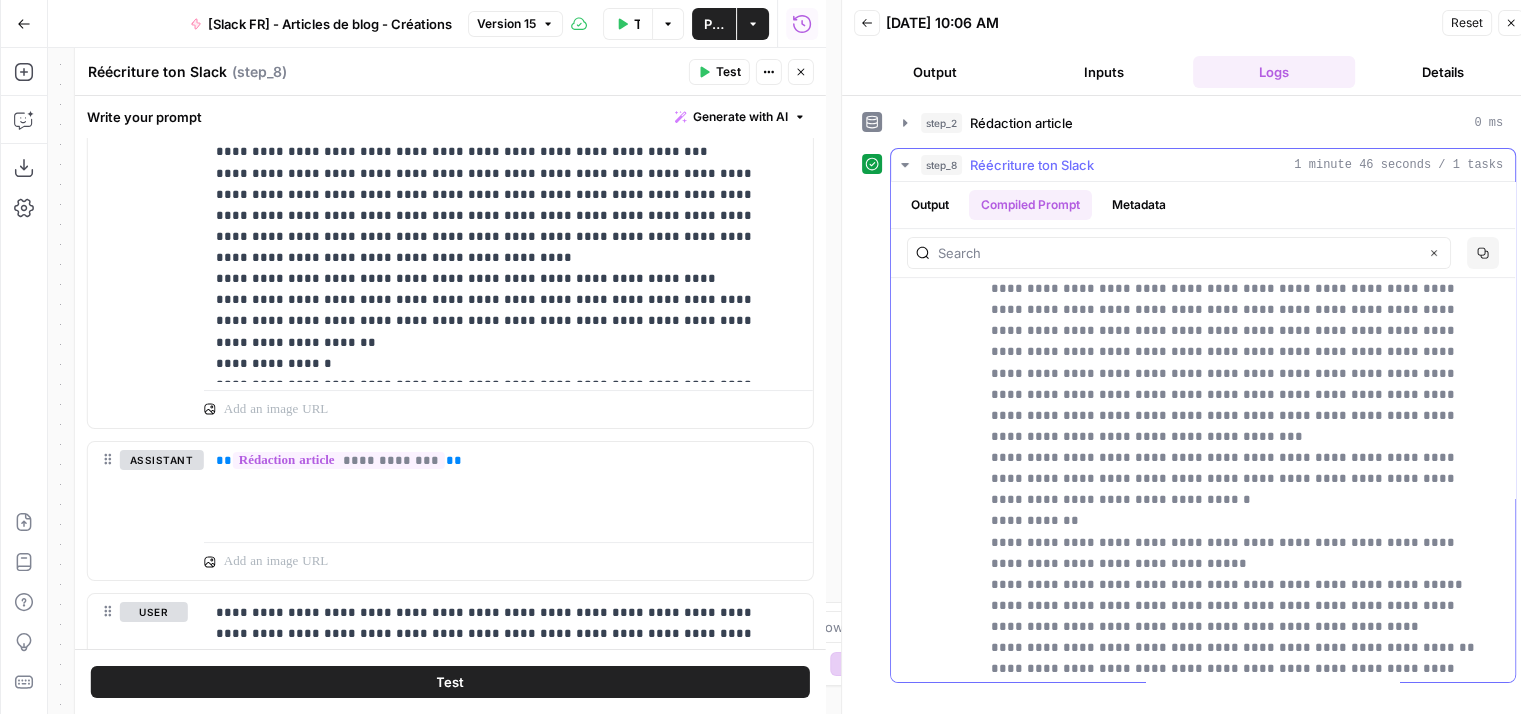 scroll, scrollTop: 0, scrollLeft: 0, axis: both 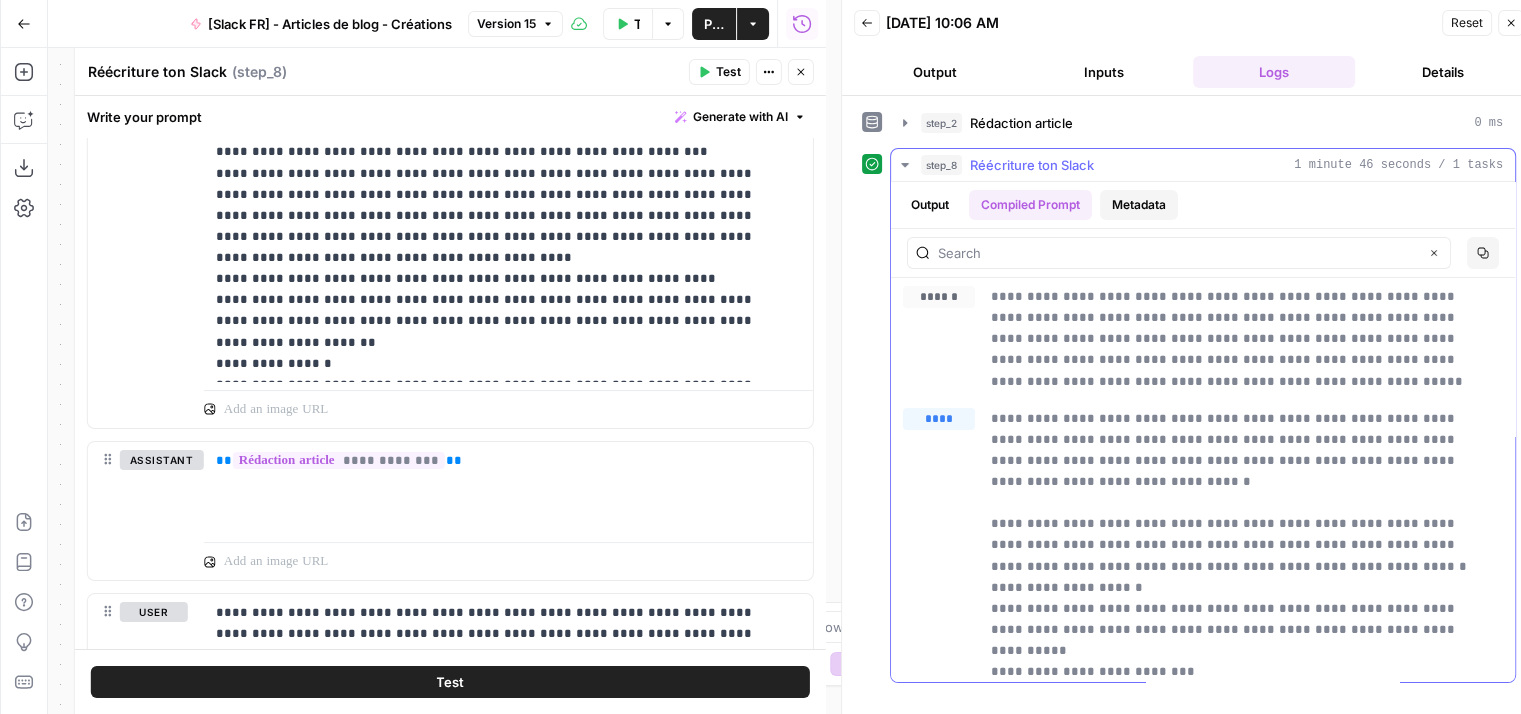 click on "Metadata" at bounding box center (1139, 205) 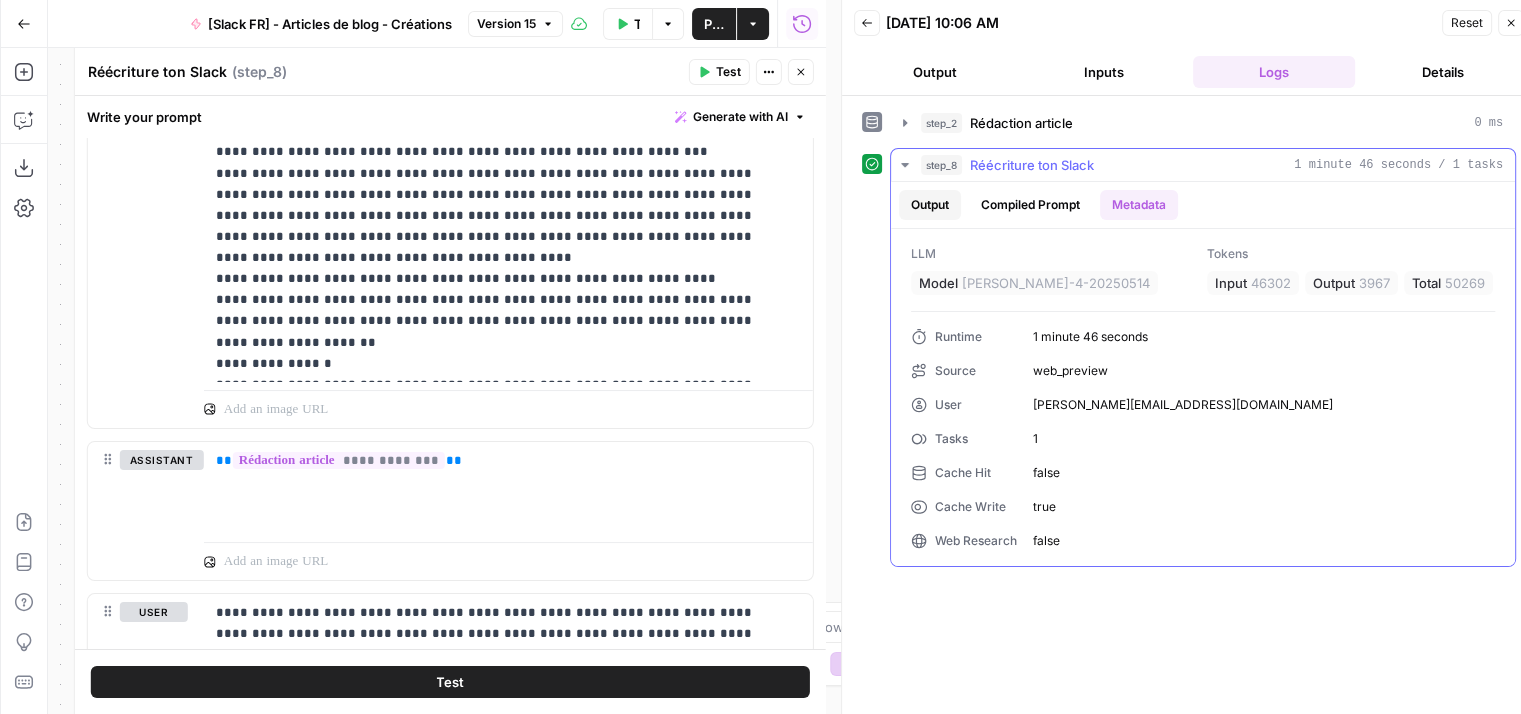 click on "Output" at bounding box center (930, 205) 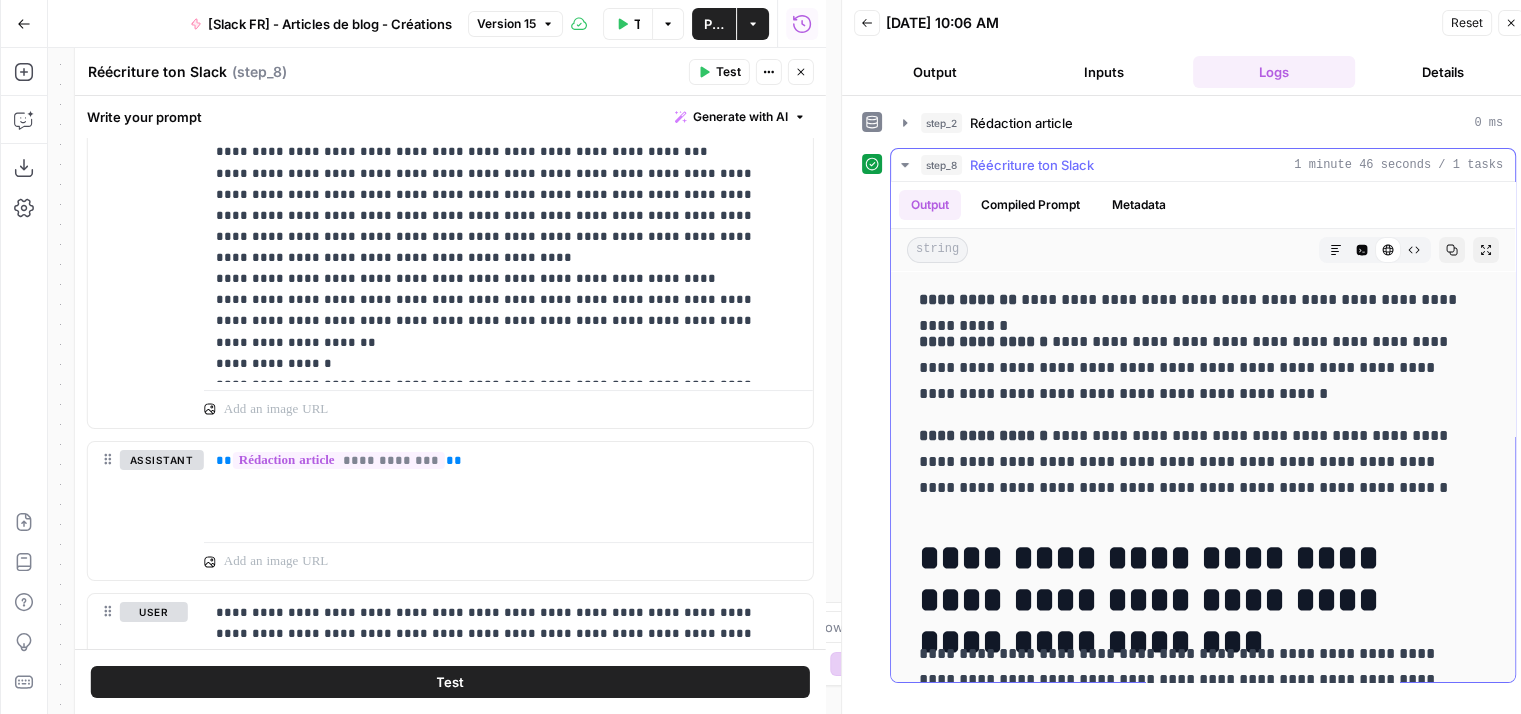 click 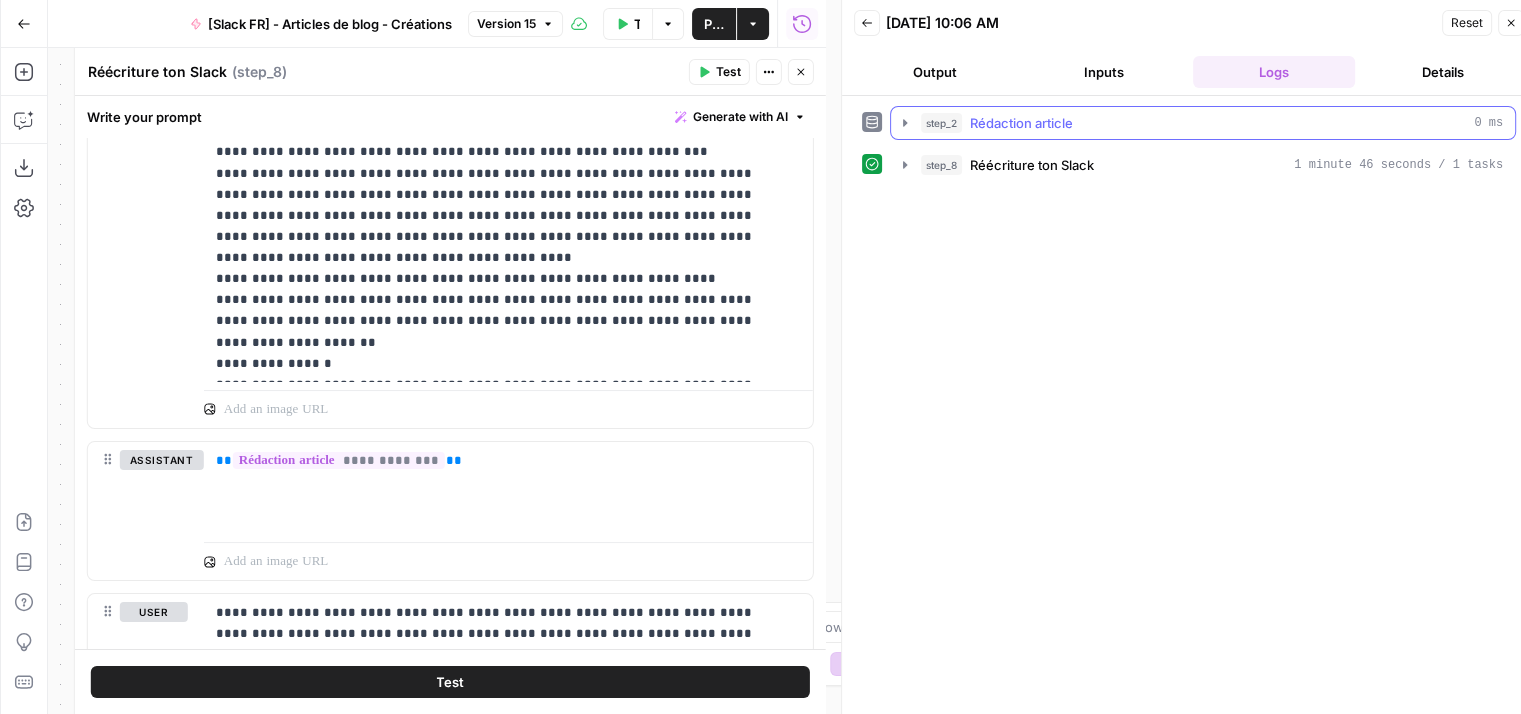 click 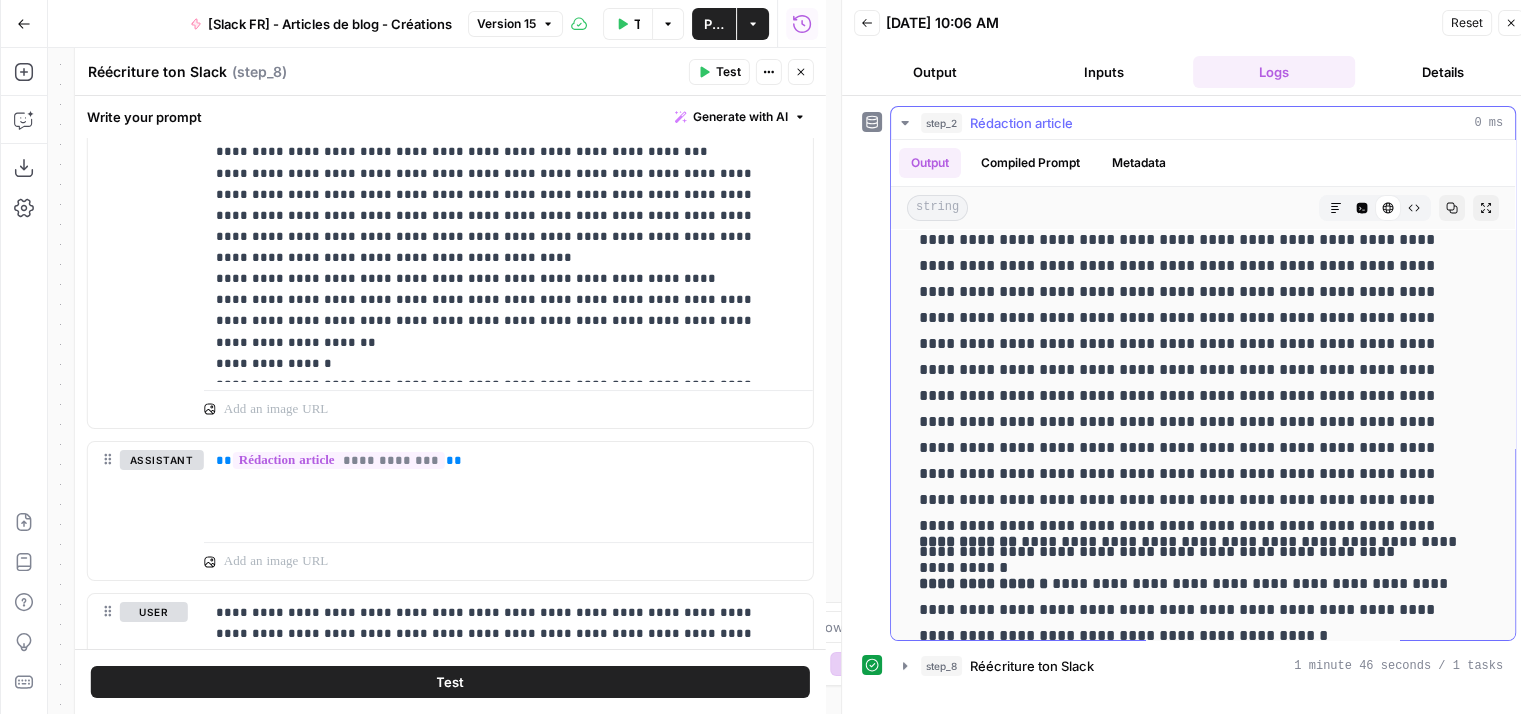 scroll, scrollTop: 400, scrollLeft: 0, axis: vertical 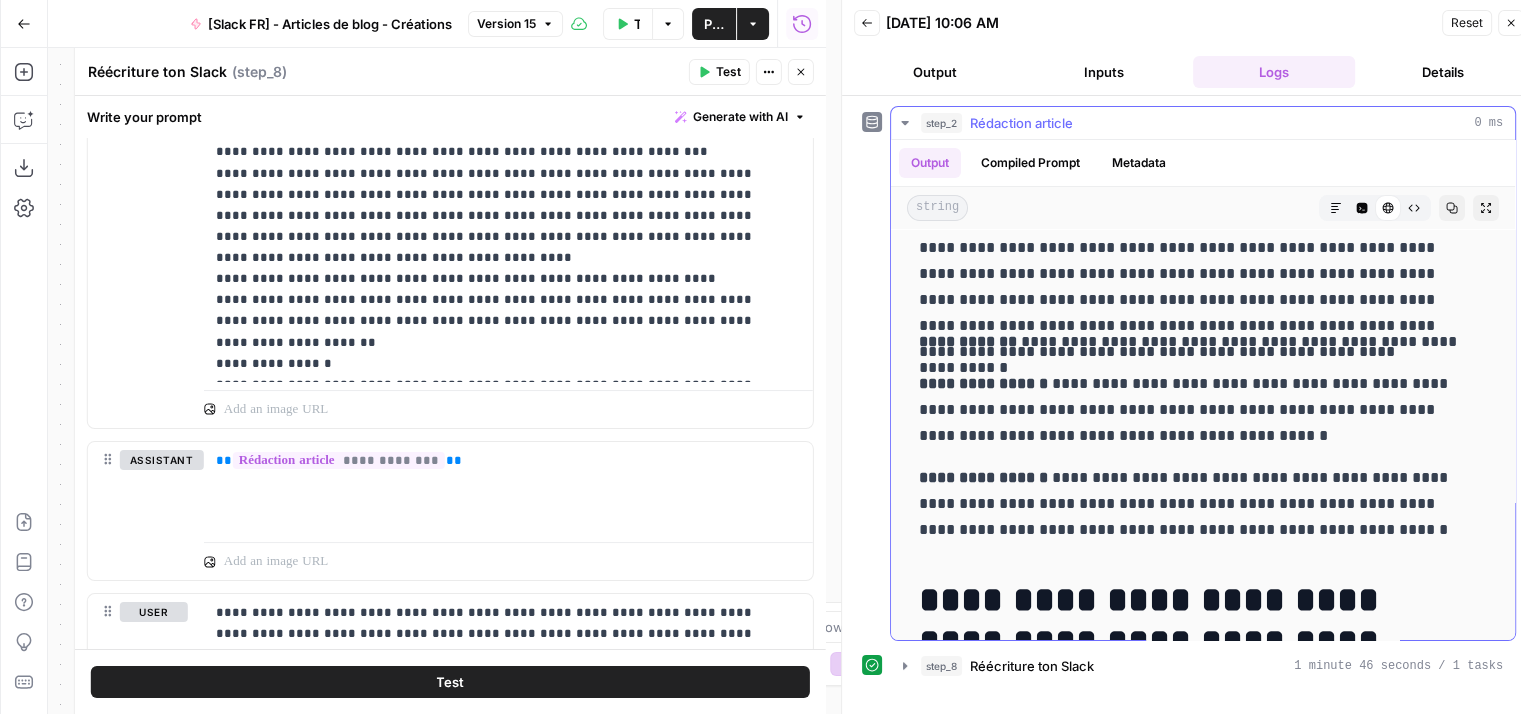 click 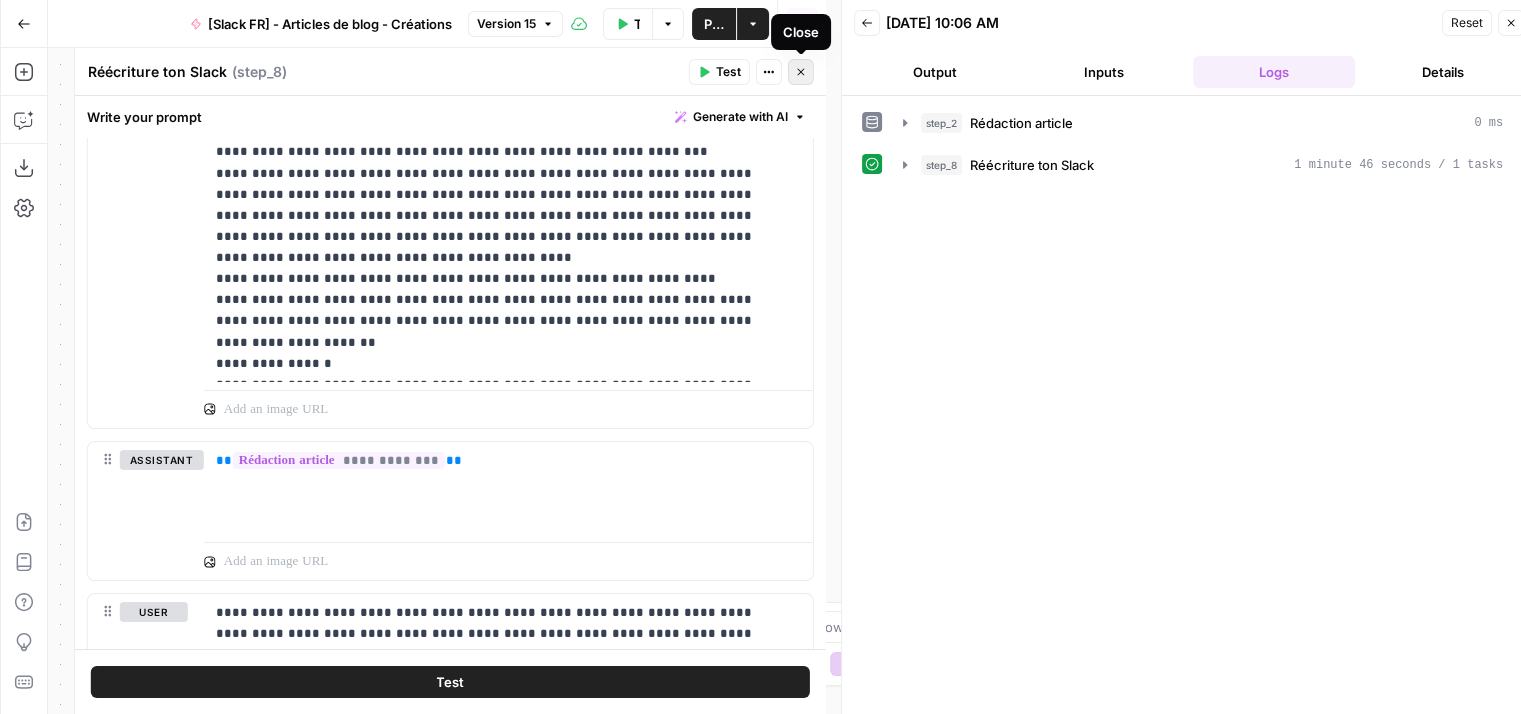 click on "Close" at bounding box center [801, 72] 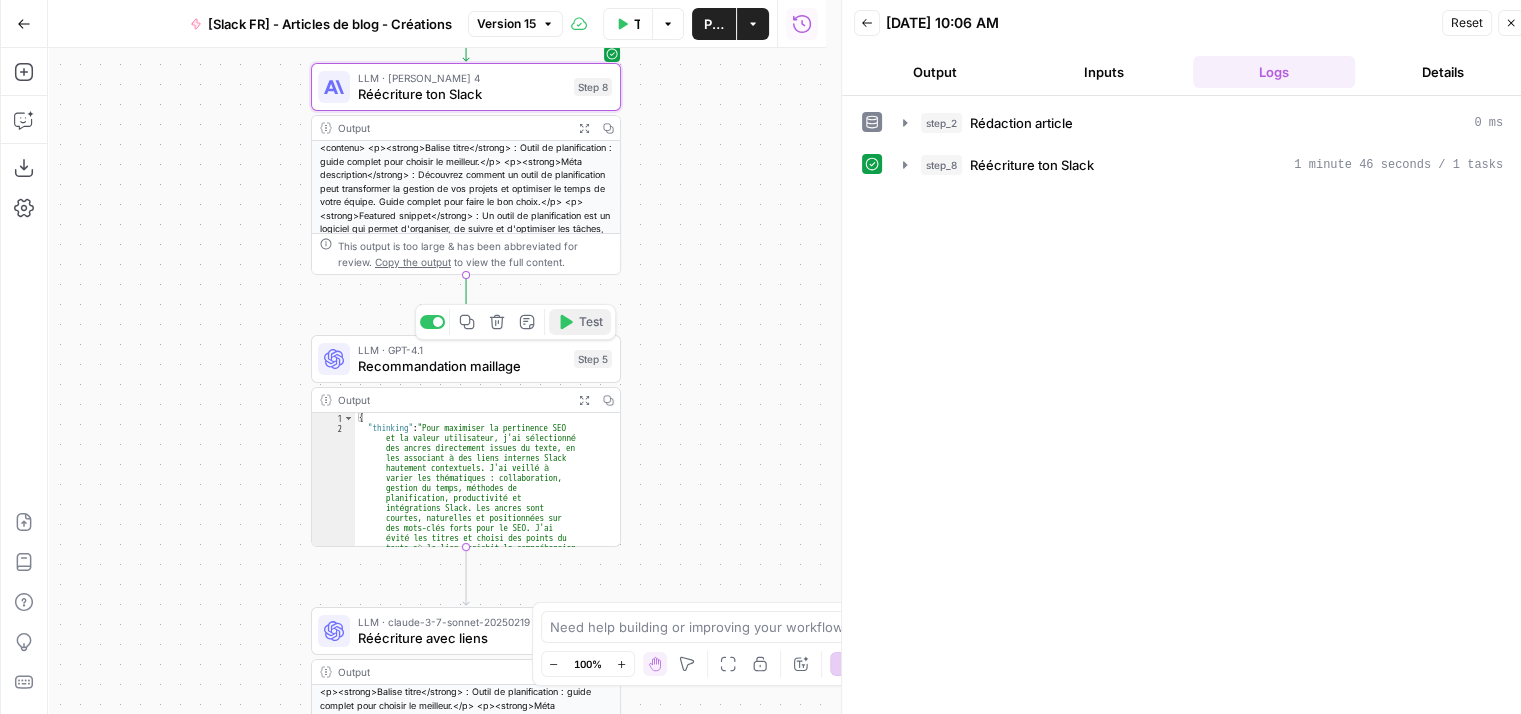 click on "Test" at bounding box center (580, 322) 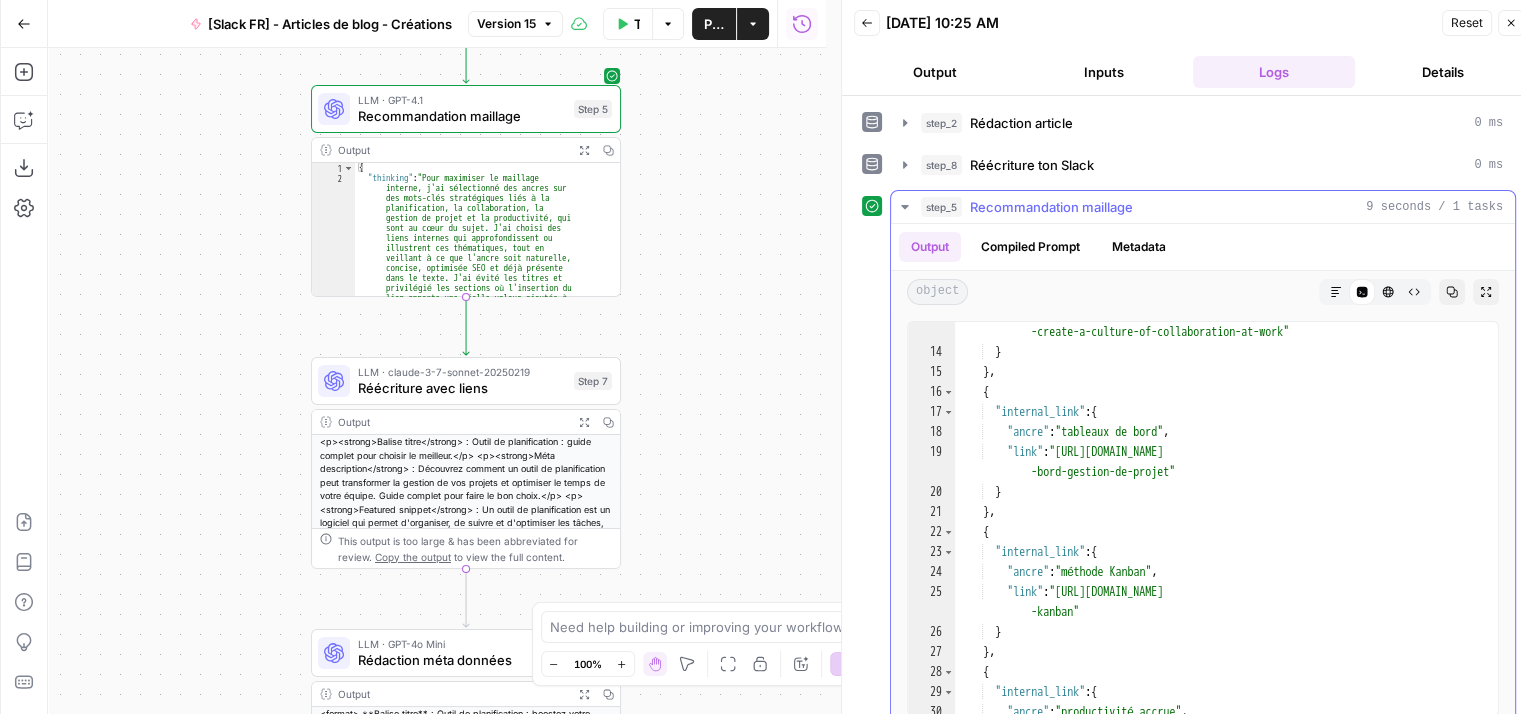 scroll, scrollTop: 545, scrollLeft: 0, axis: vertical 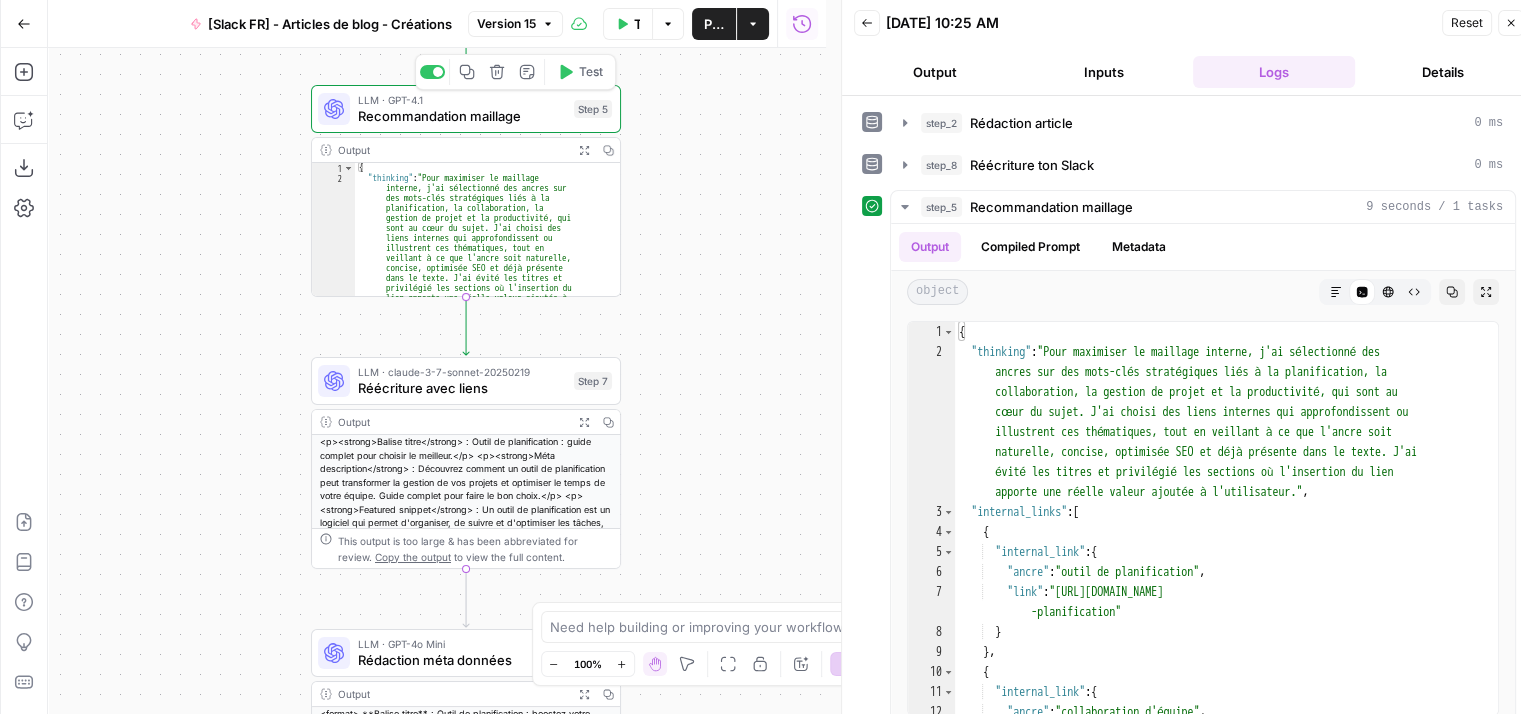 click on "Recommandation maillage" at bounding box center [462, 116] 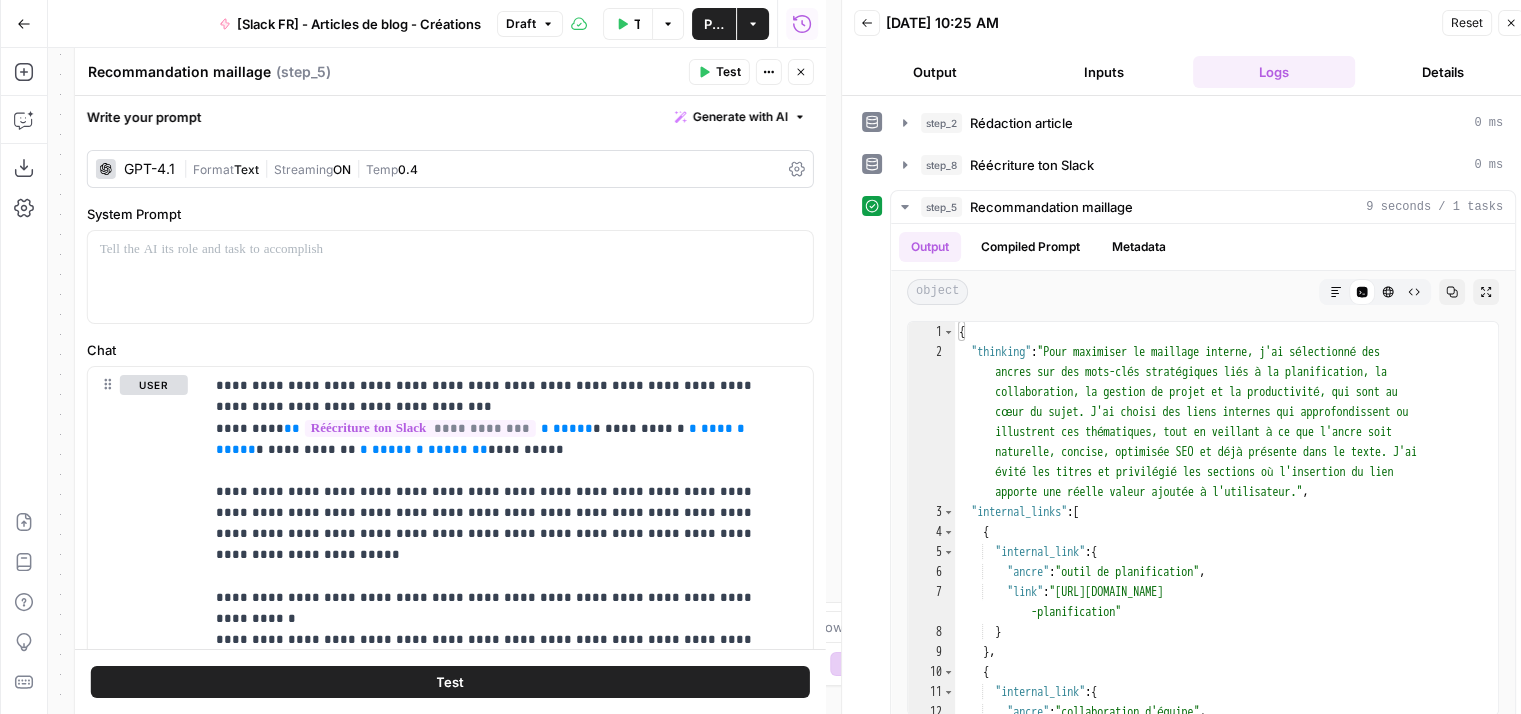 click 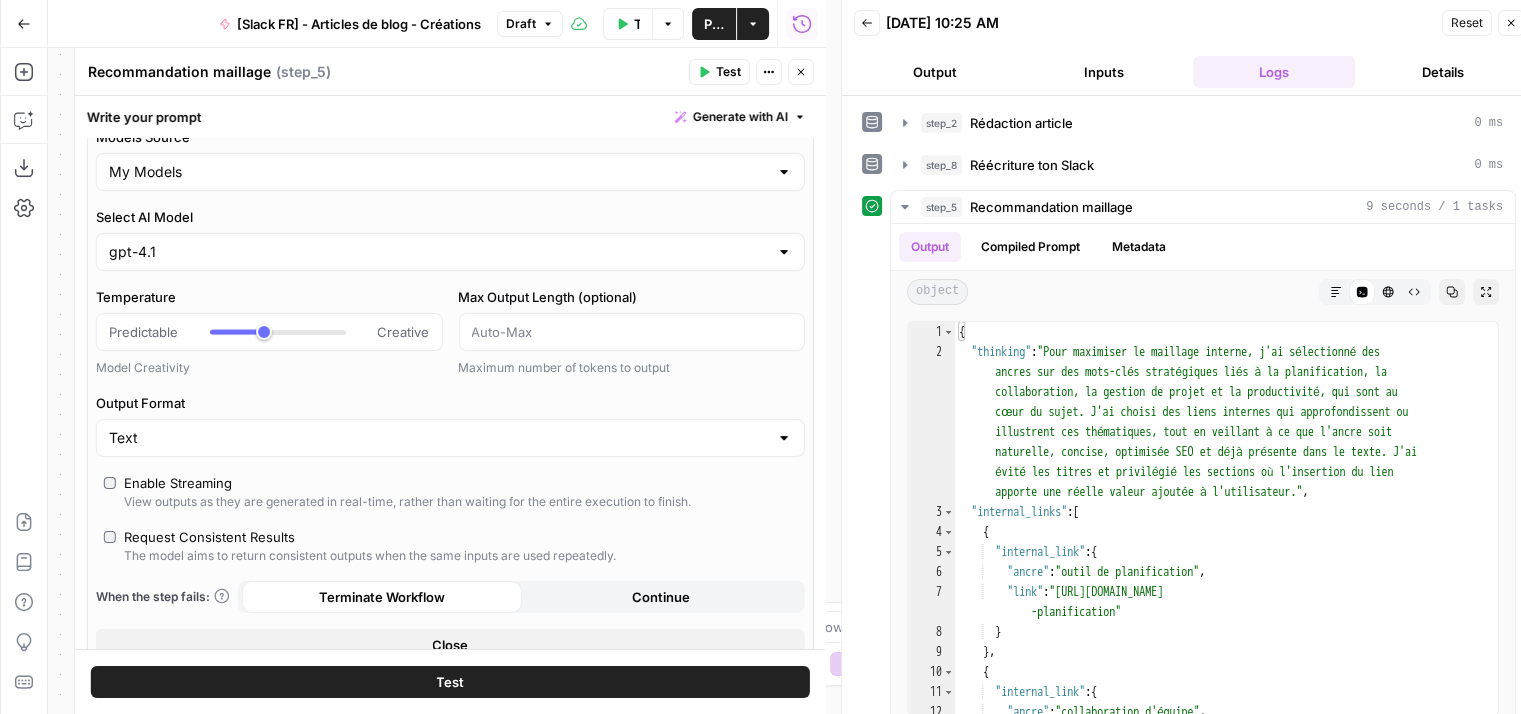 scroll, scrollTop: 0, scrollLeft: 0, axis: both 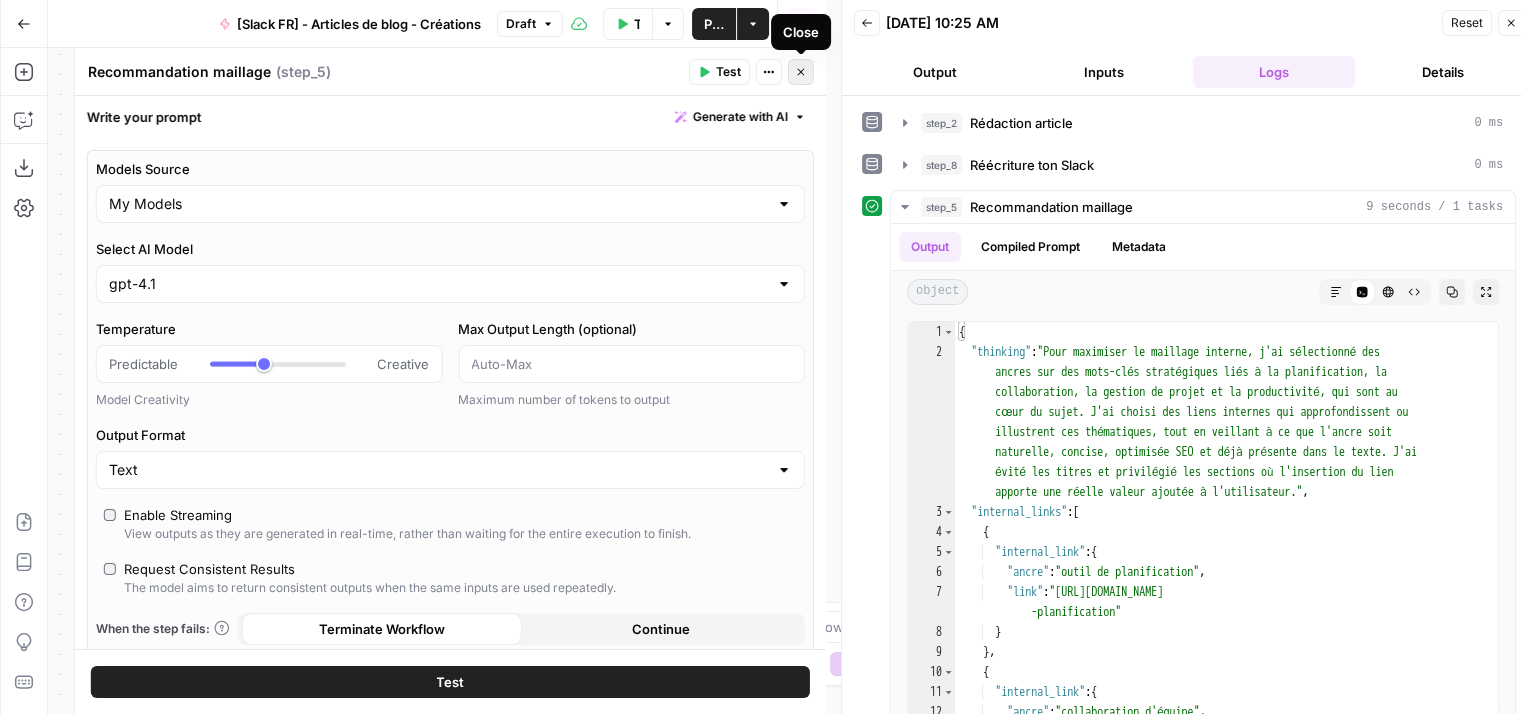click 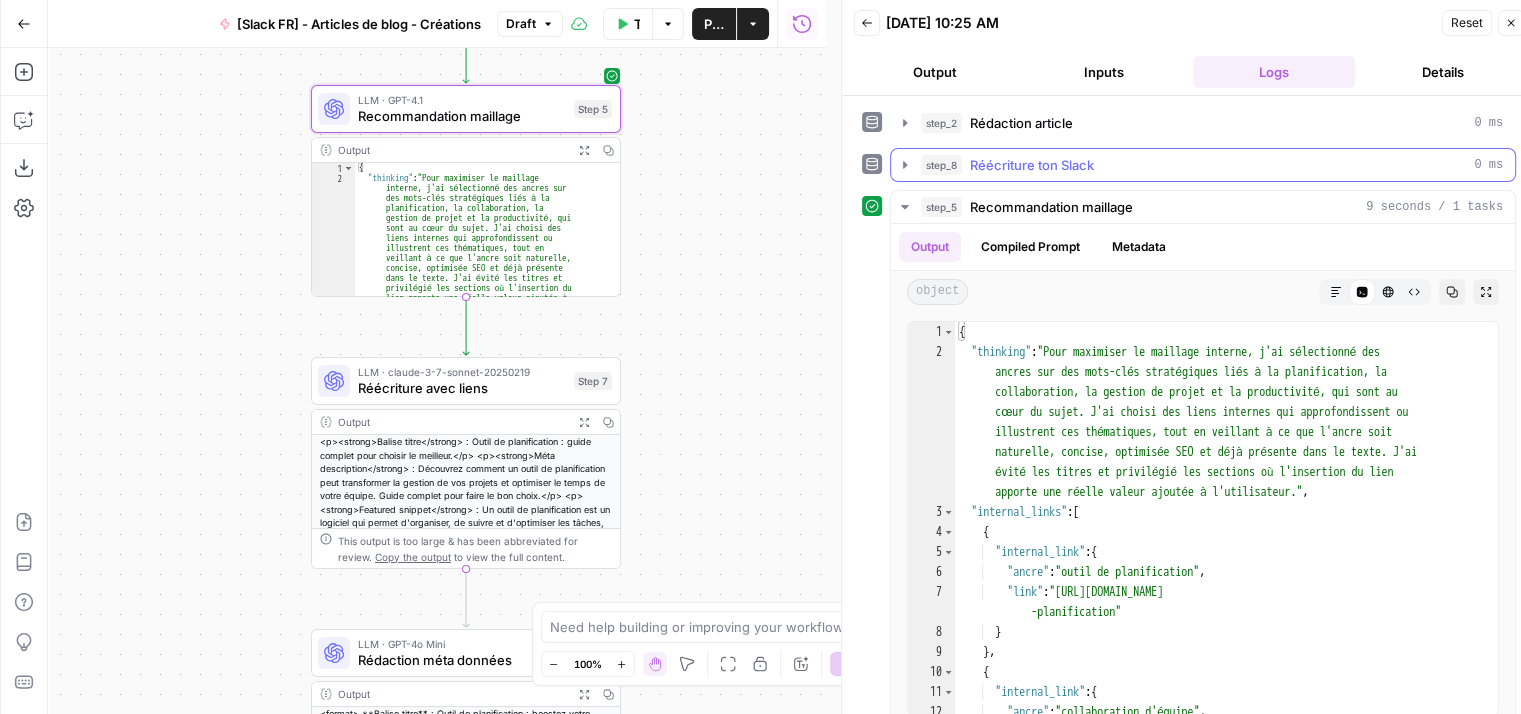 click 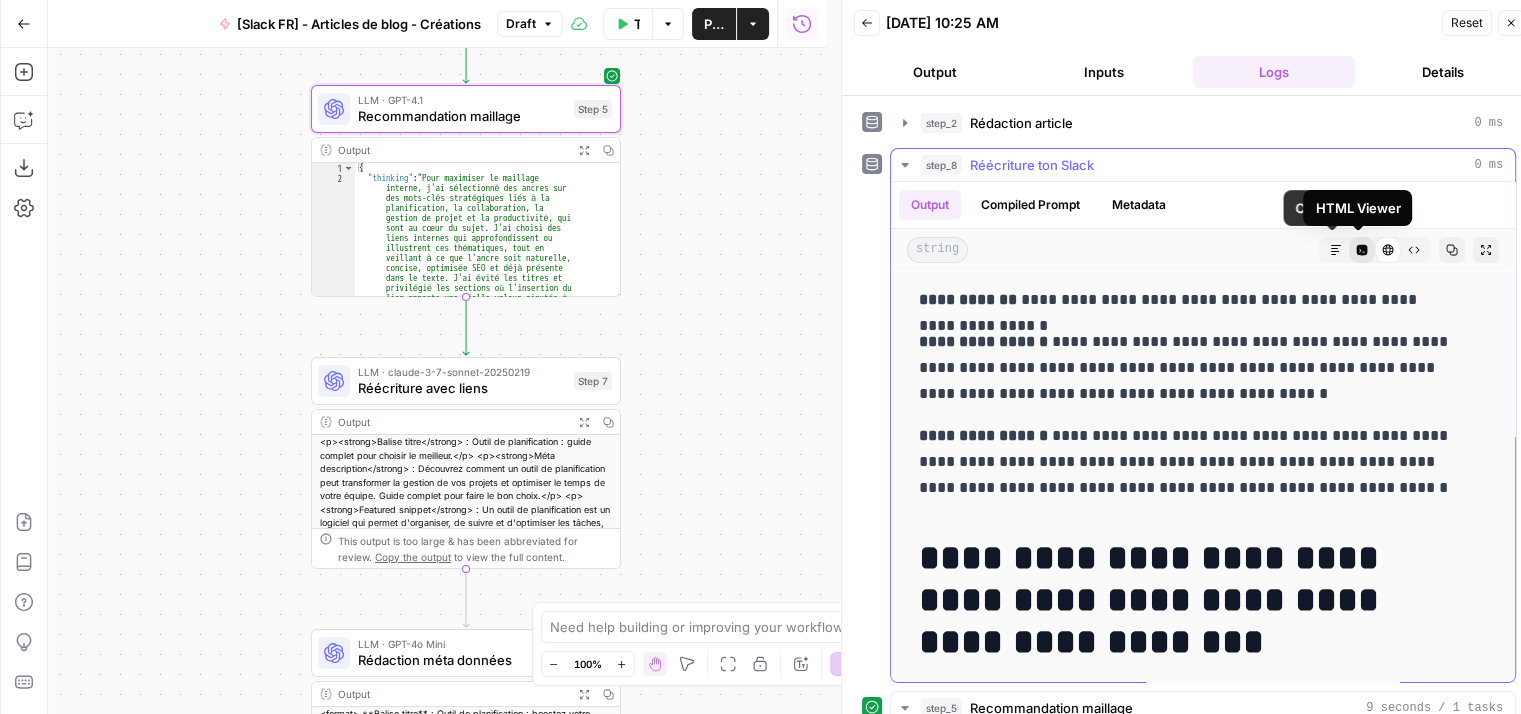 click 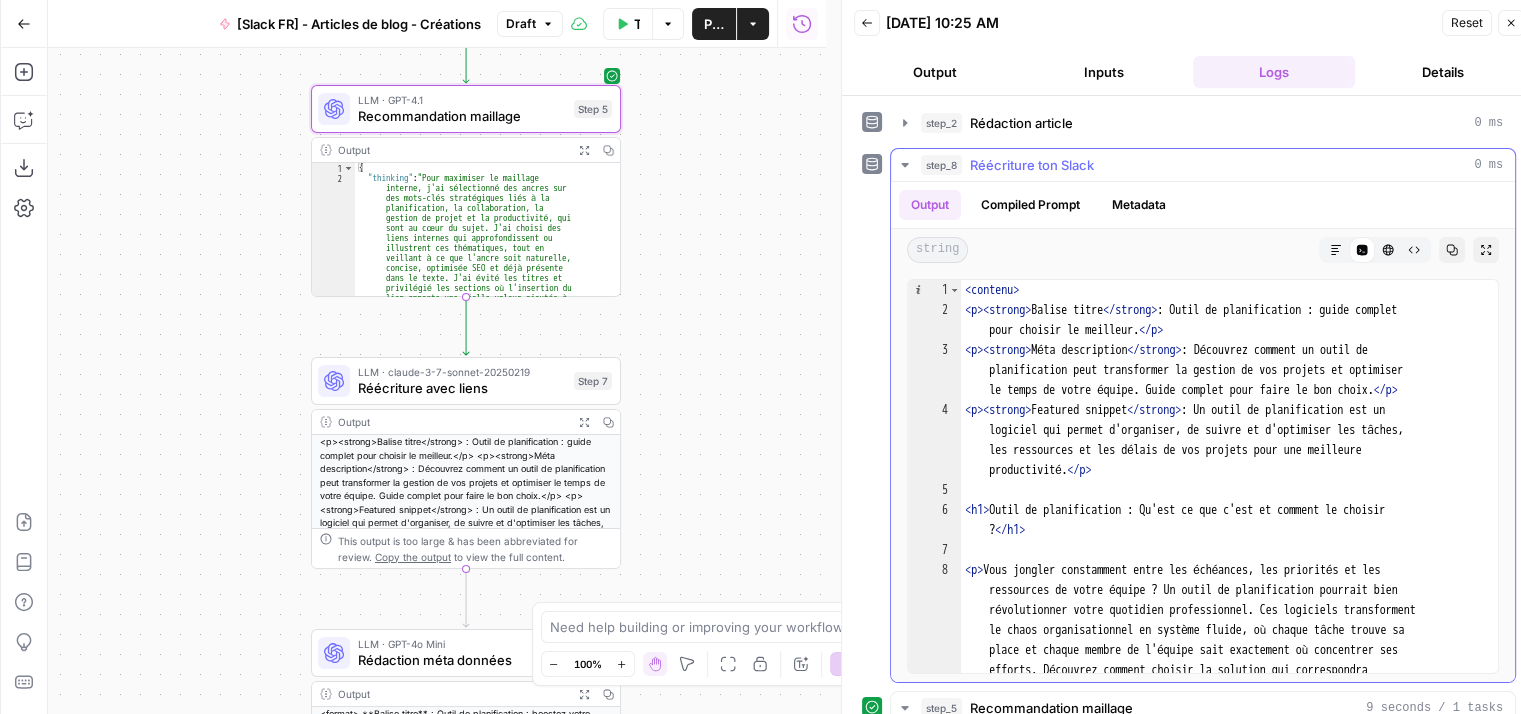 type on "**********" 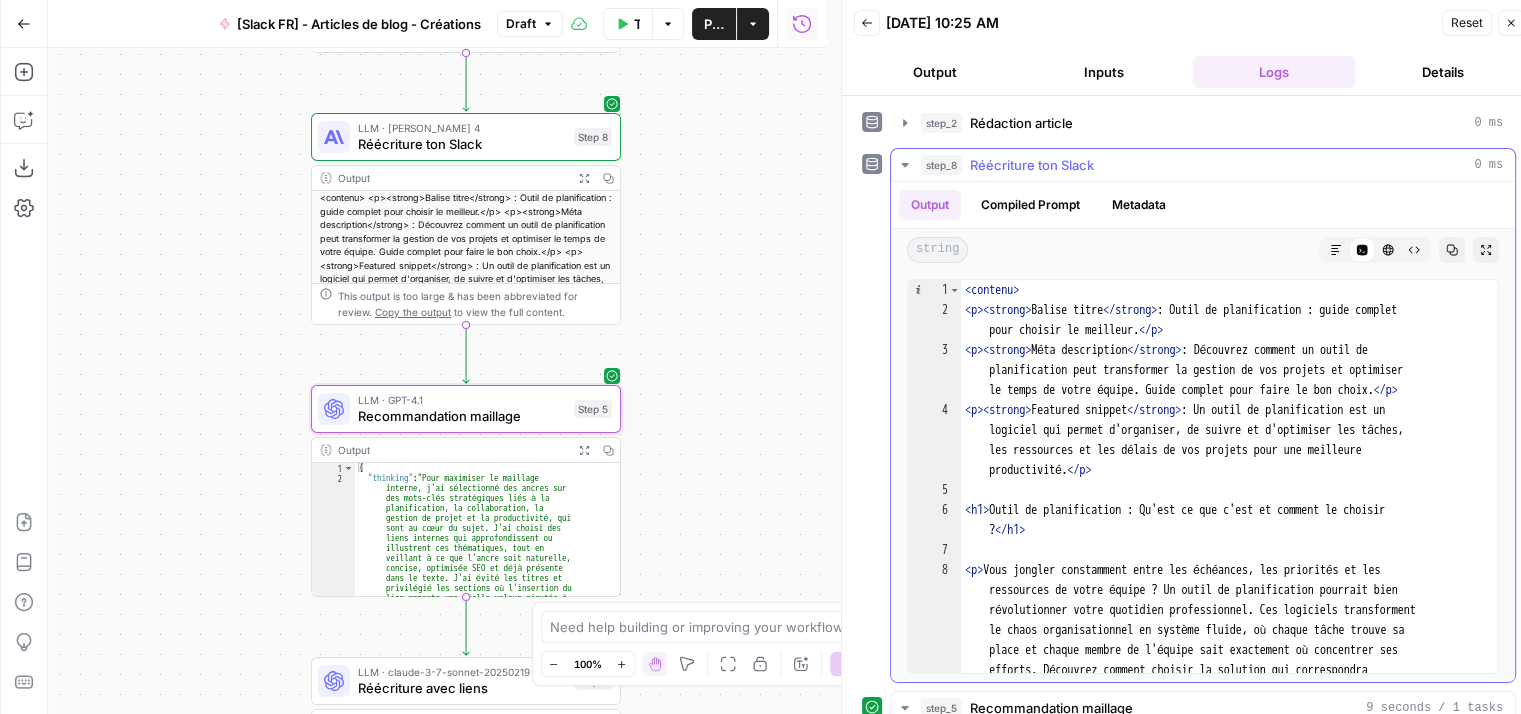 click 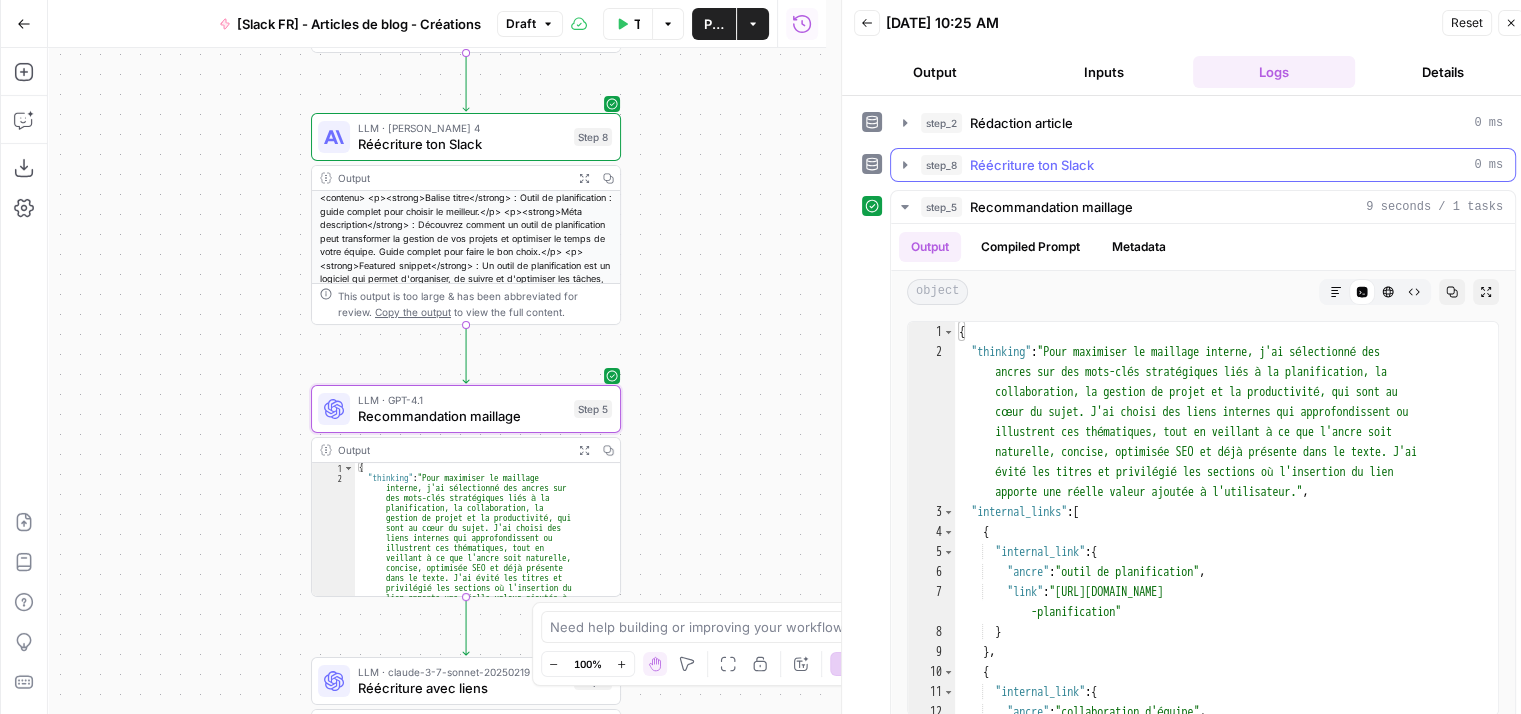 click 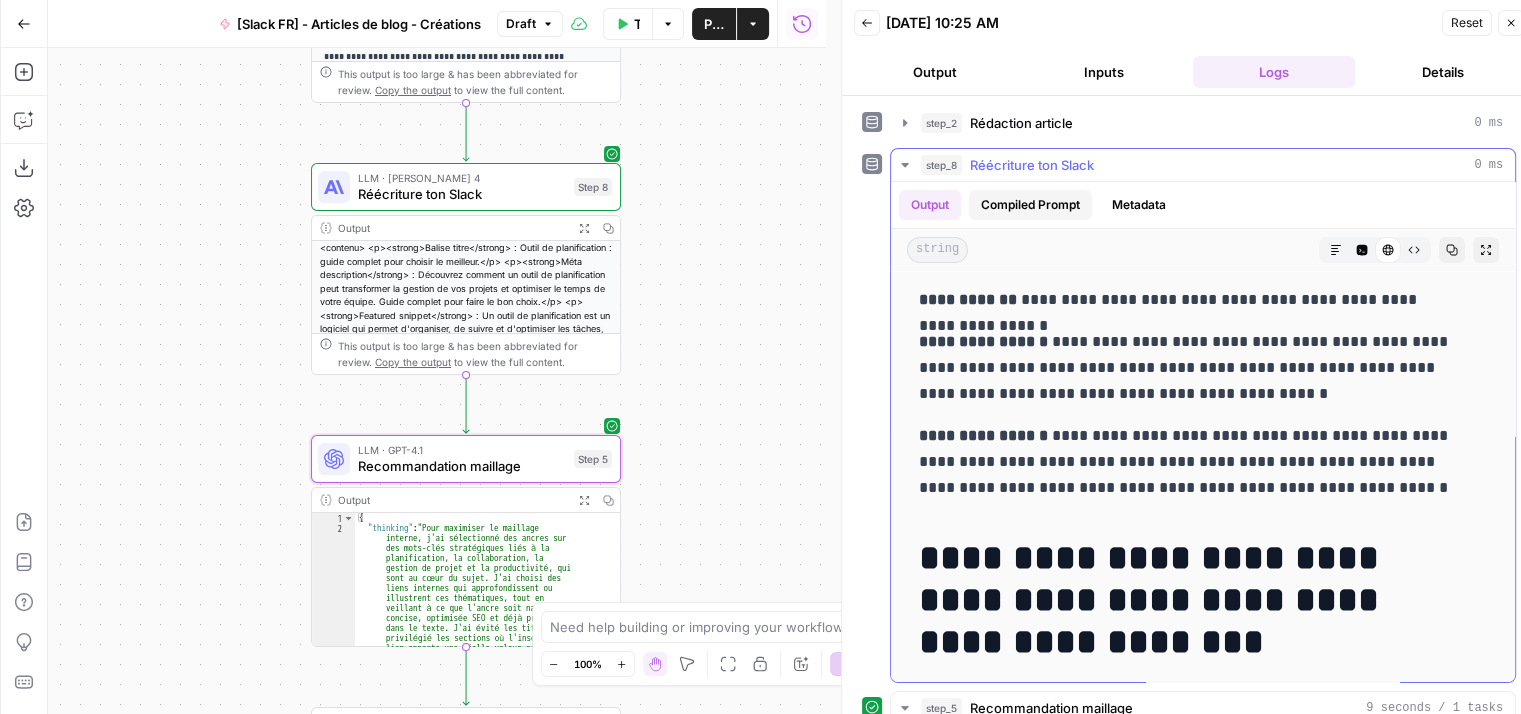 click on "Compiled Prompt" at bounding box center [1030, 205] 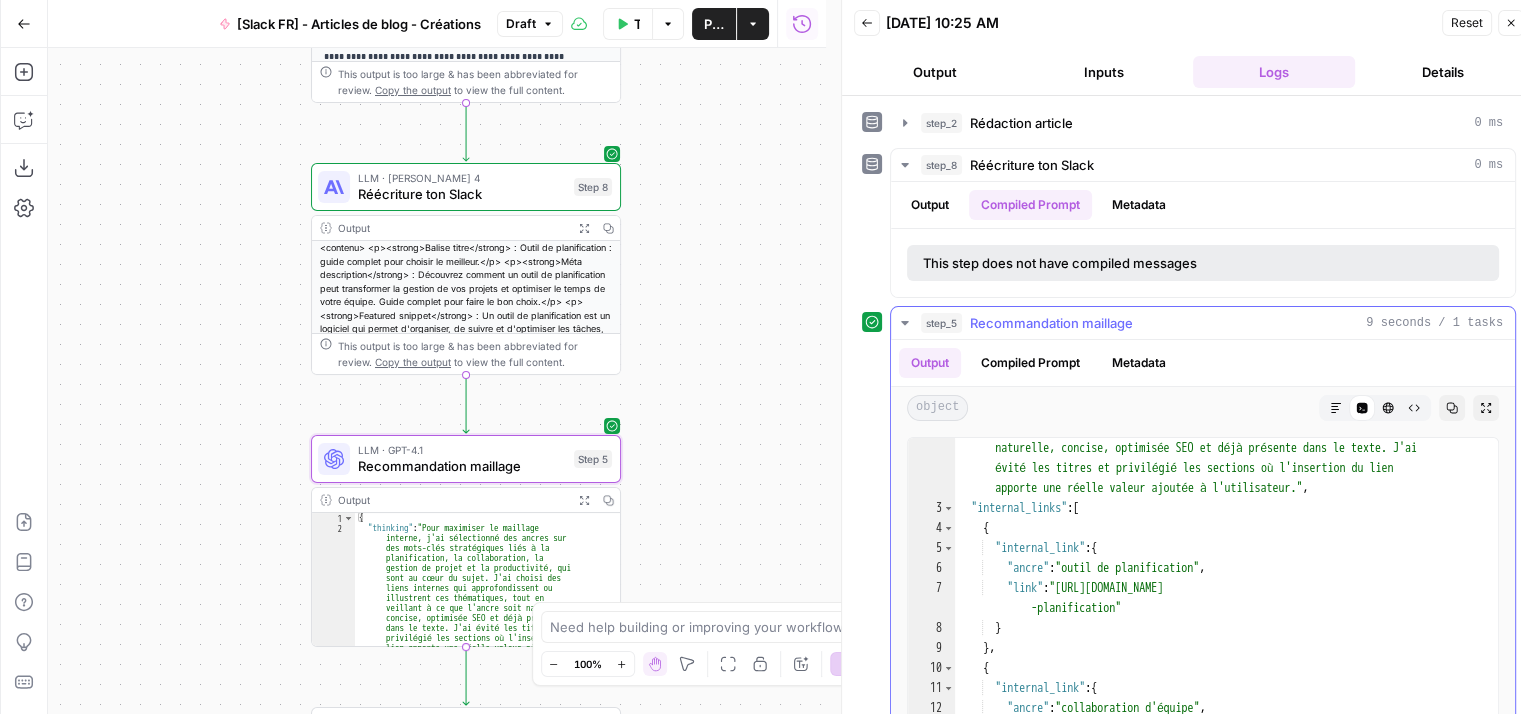 scroll, scrollTop: 0, scrollLeft: 0, axis: both 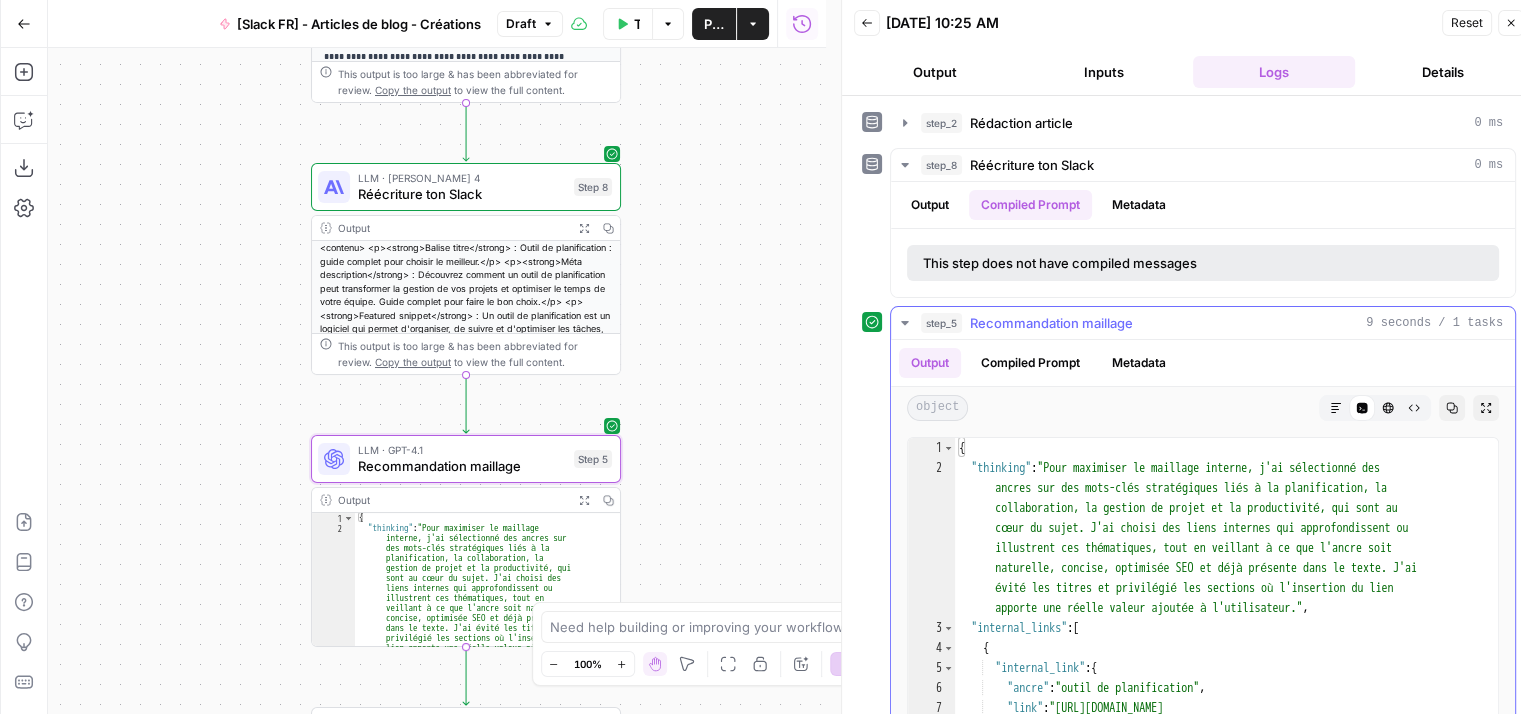 click 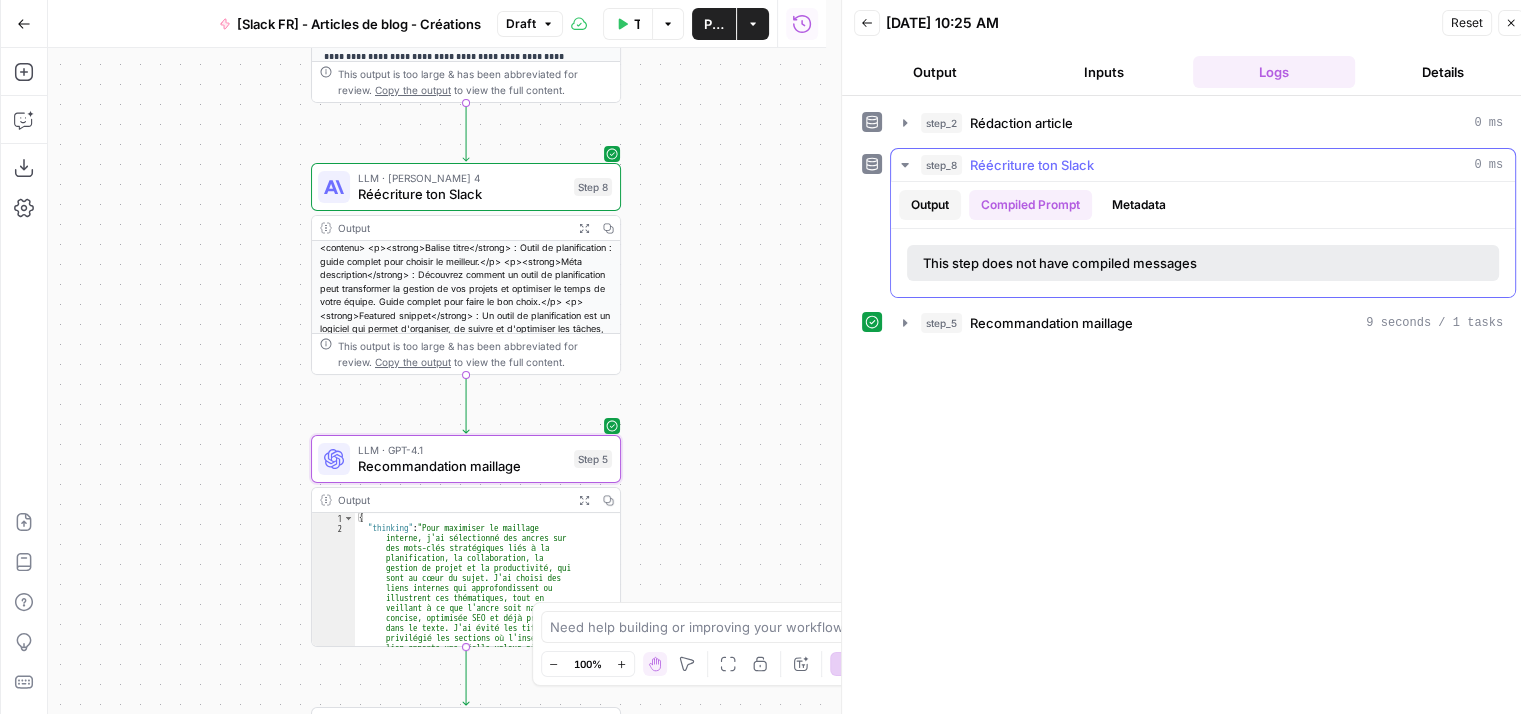 click on "Output" at bounding box center (930, 205) 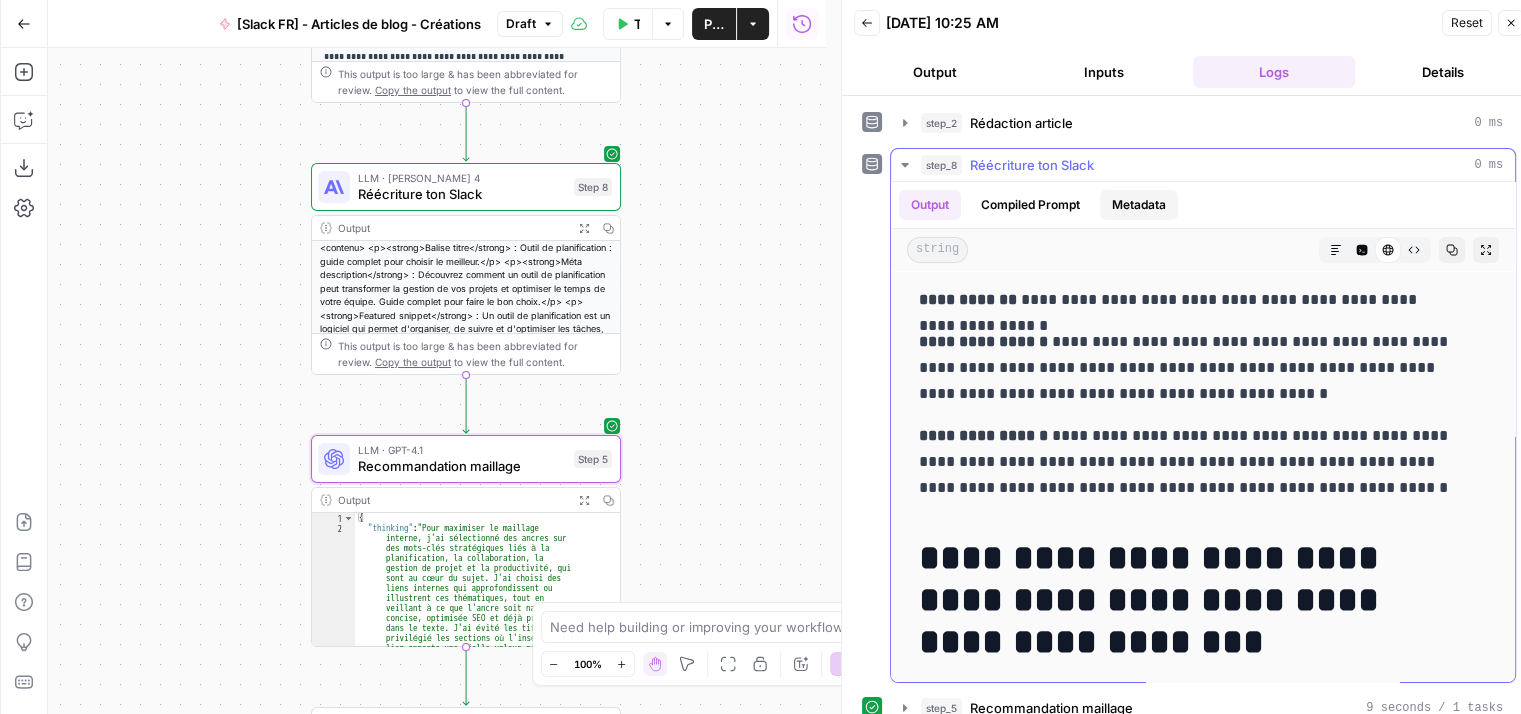 click on "Metadata" at bounding box center [1139, 205] 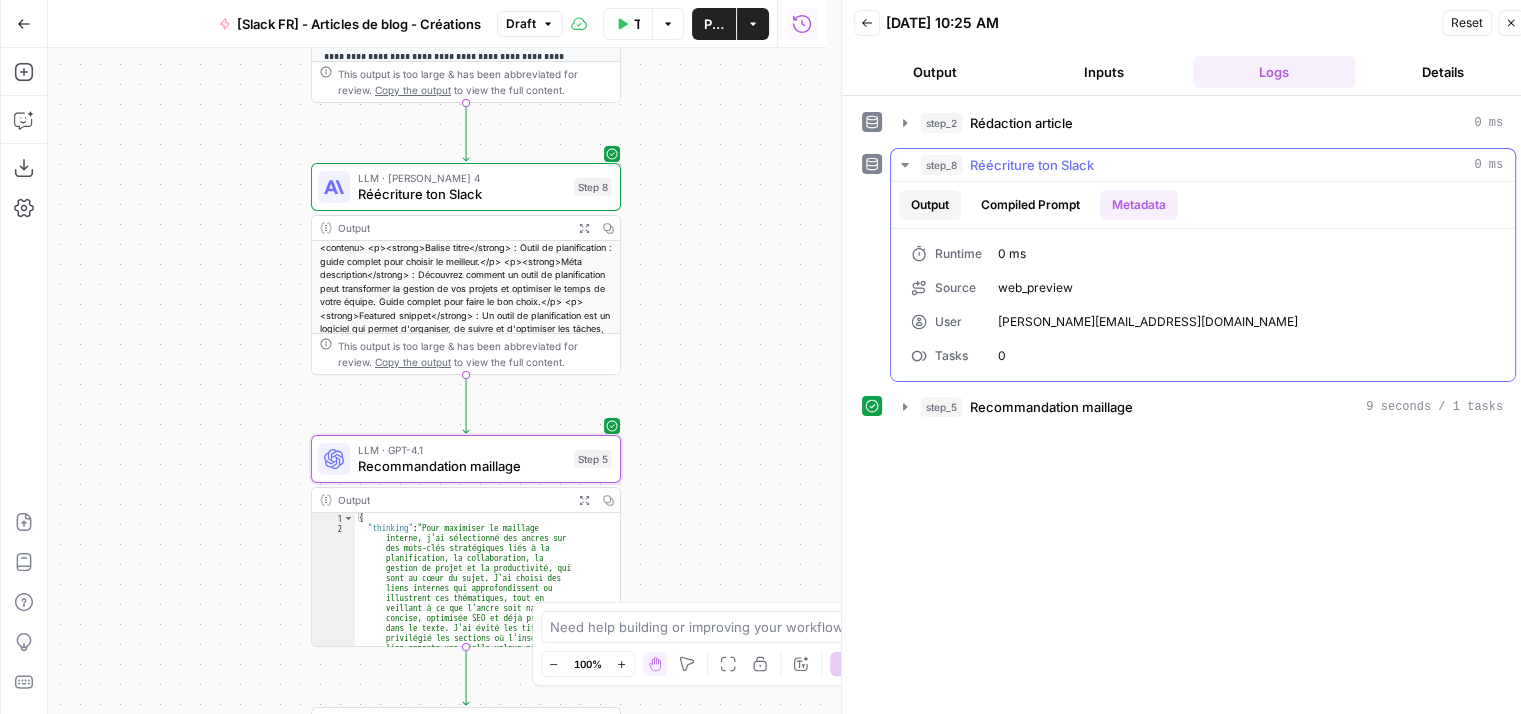click on "Output" at bounding box center [930, 205] 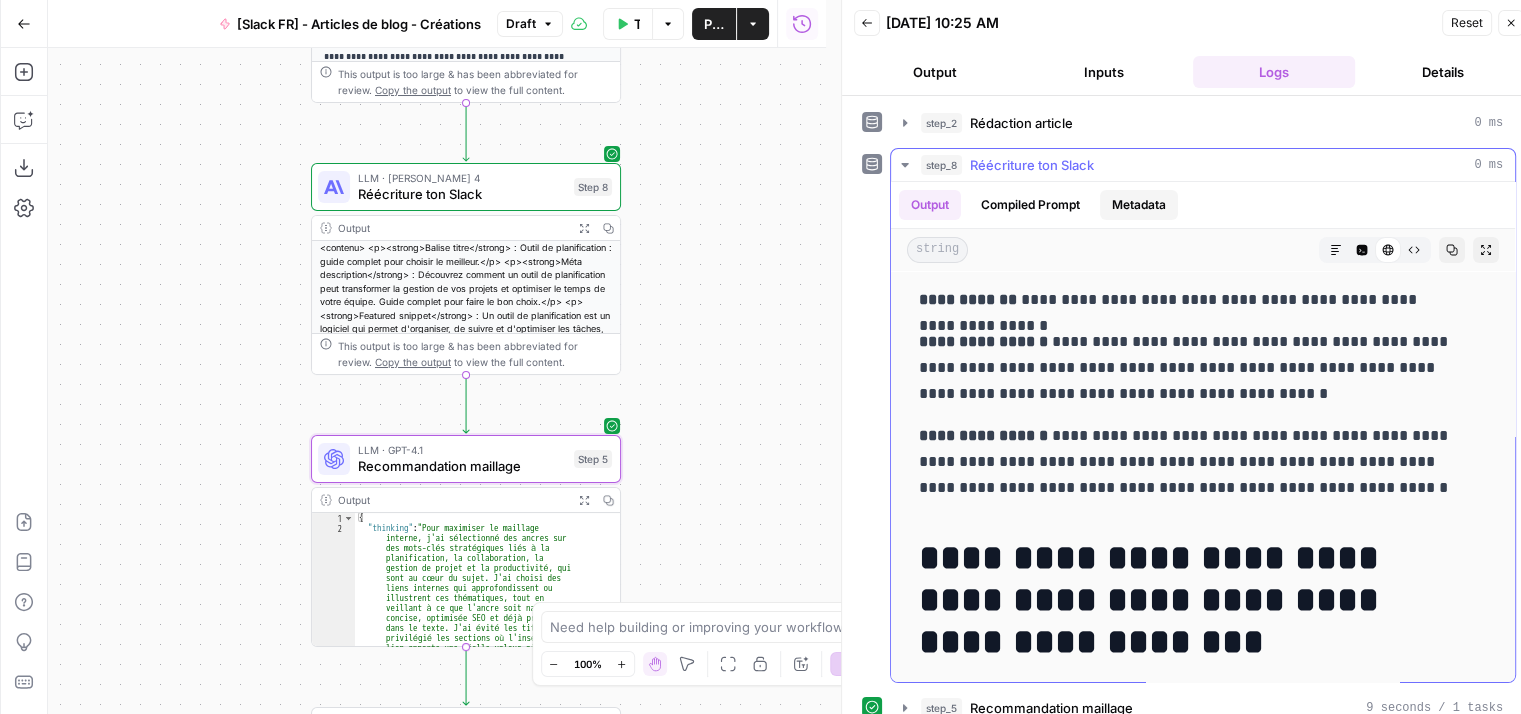click on "Metadata" at bounding box center [1139, 205] 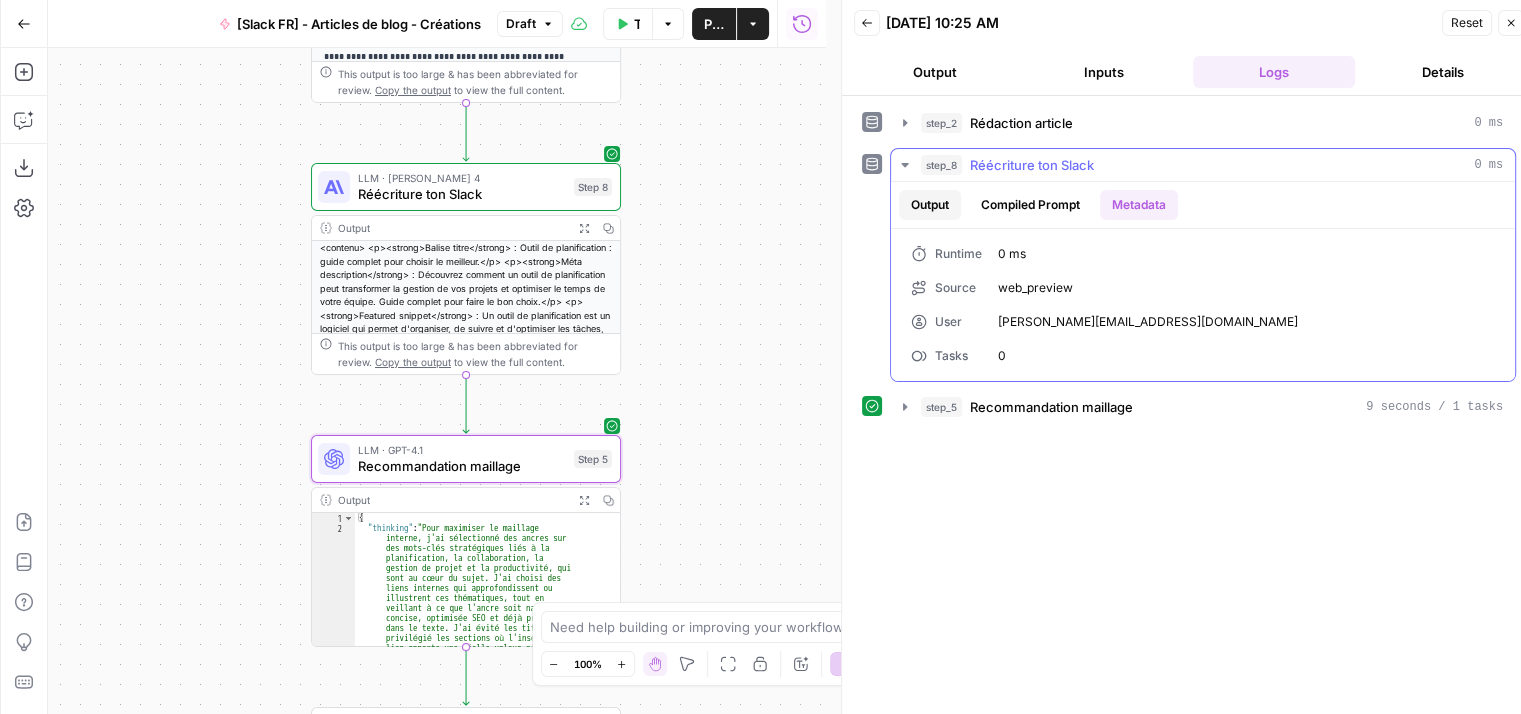 click on "Output" at bounding box center [930, 205] 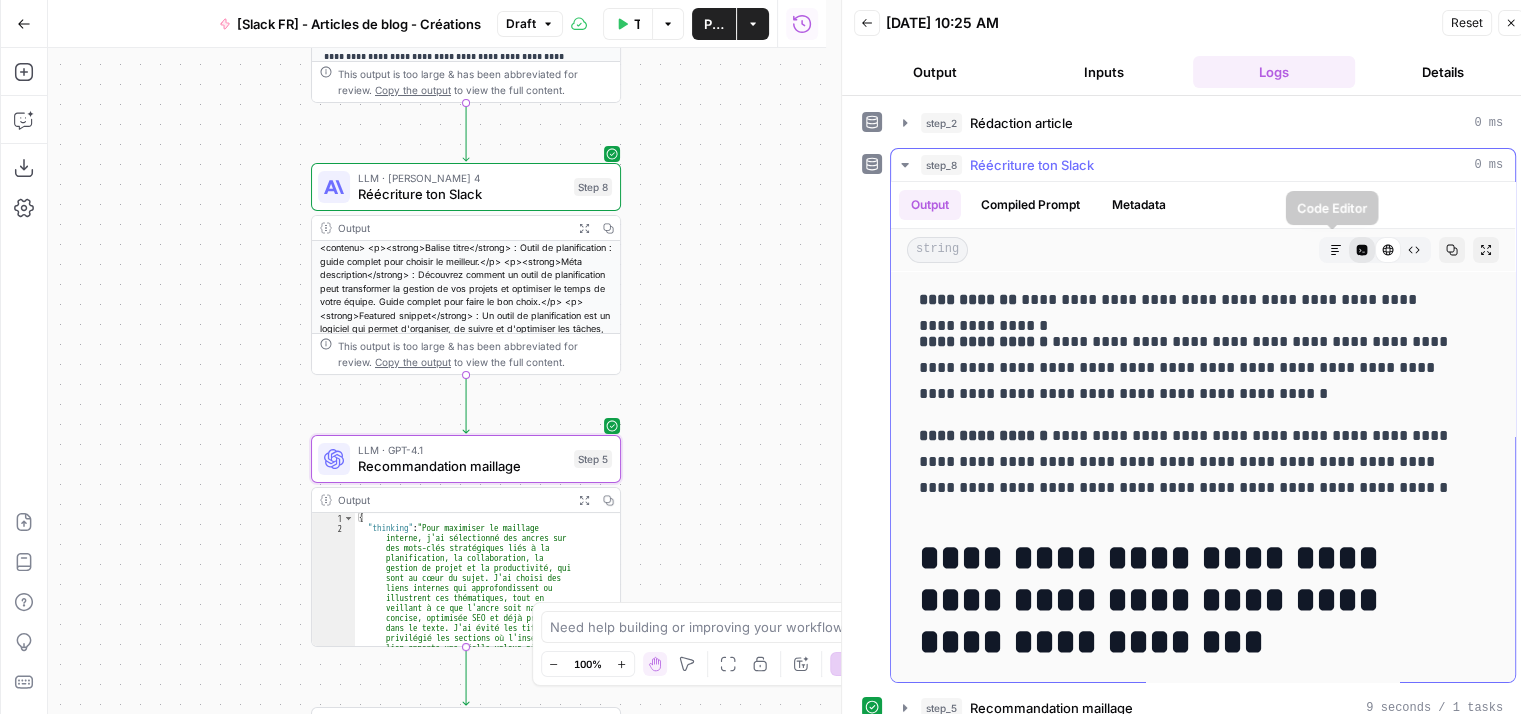 click on "Code Editor" at bounding box center (1362, 250) 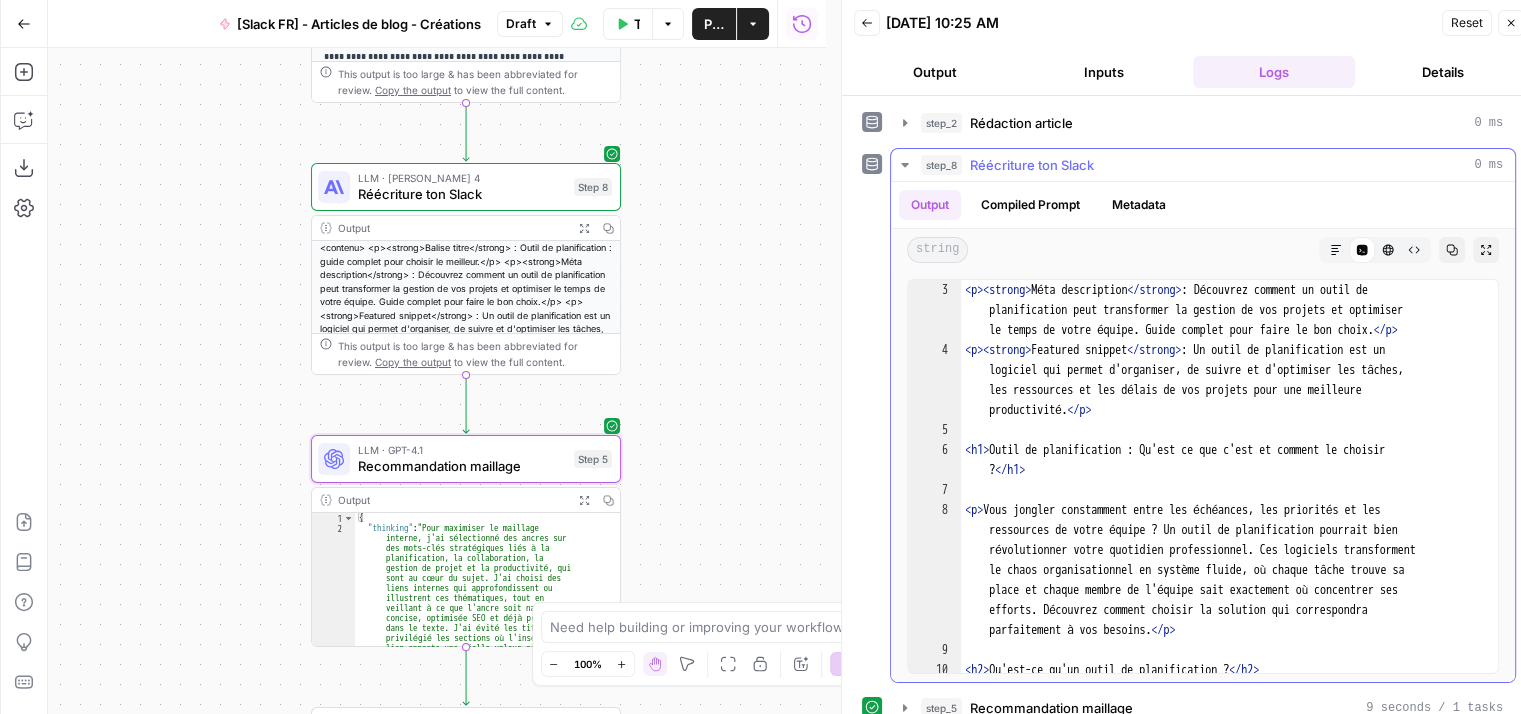 scroll, scrollTop: 0, scrollLeft: 0, axis: both 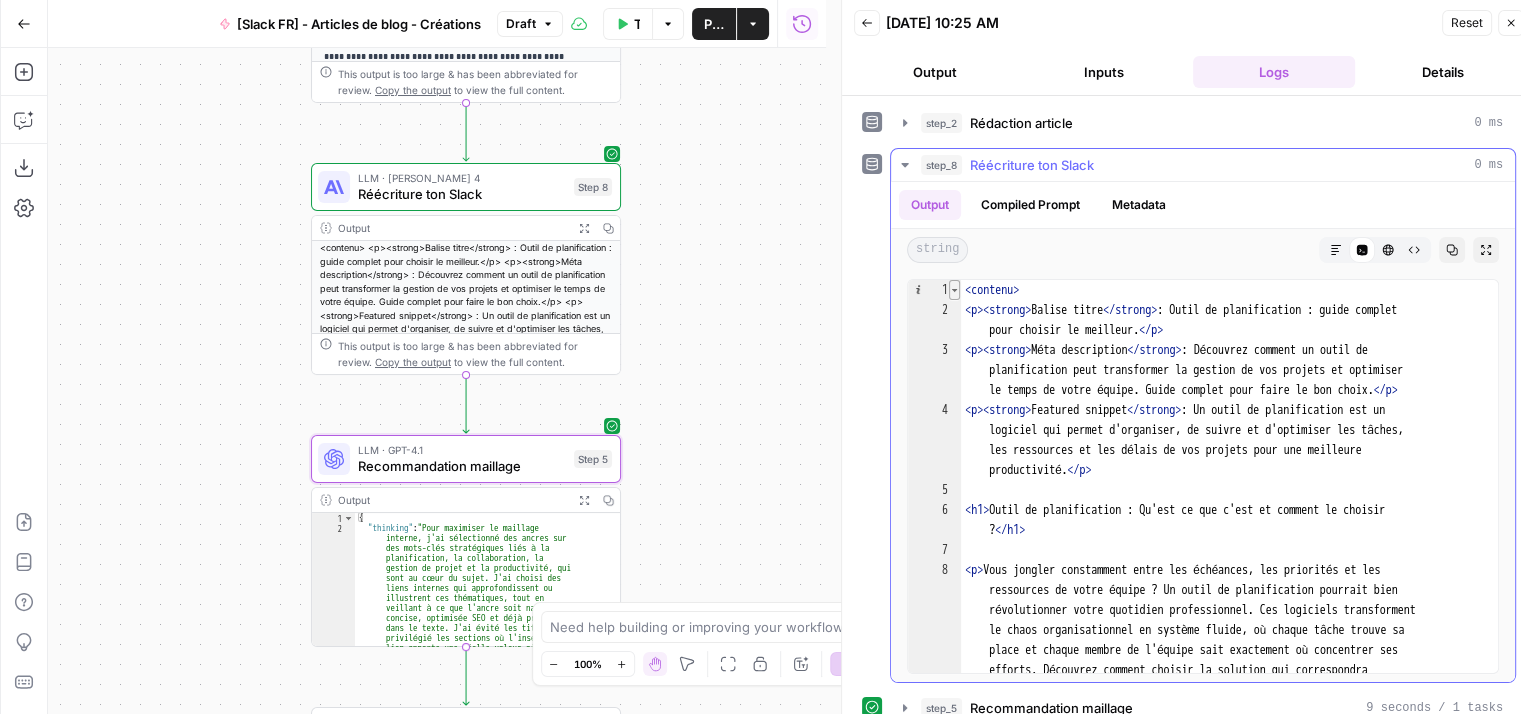 type on "**********" 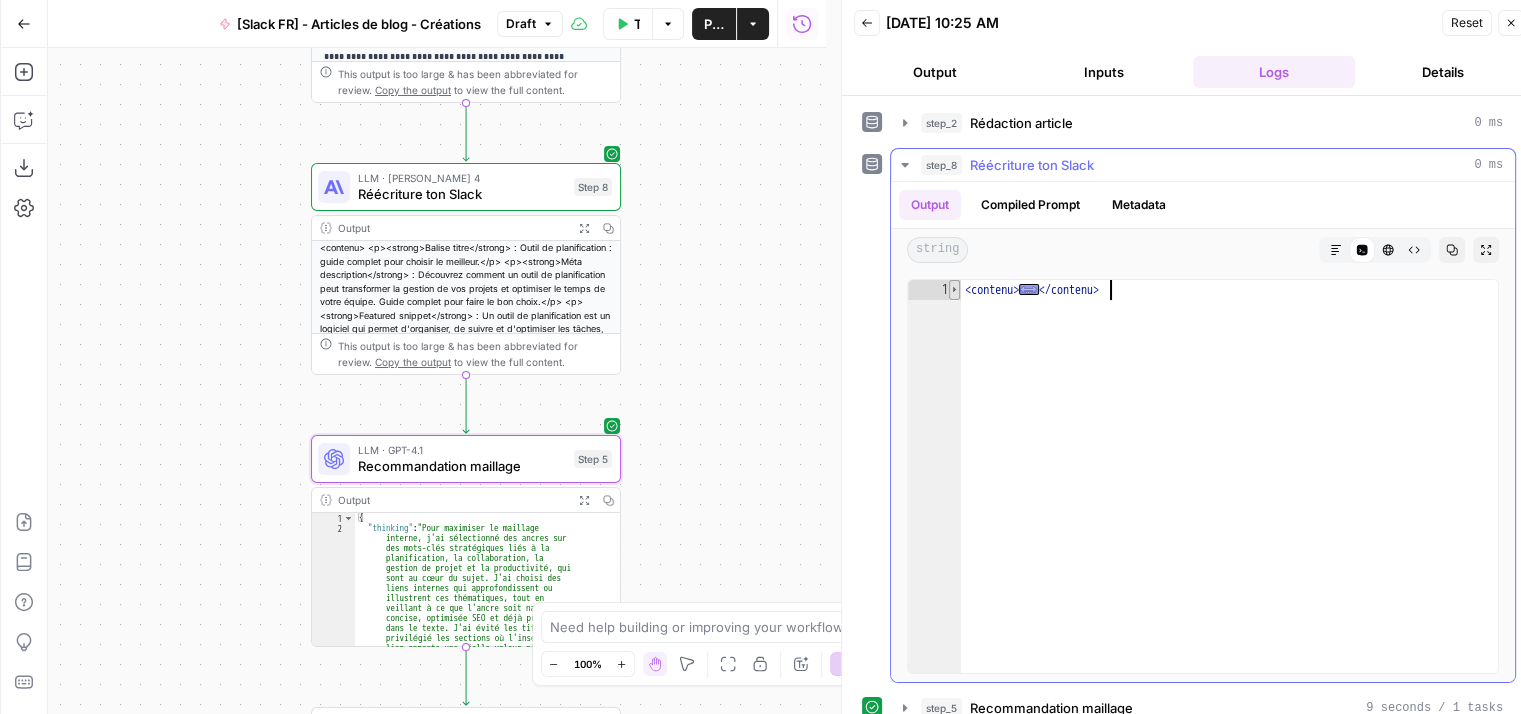 click at bounding box center [954, 290] 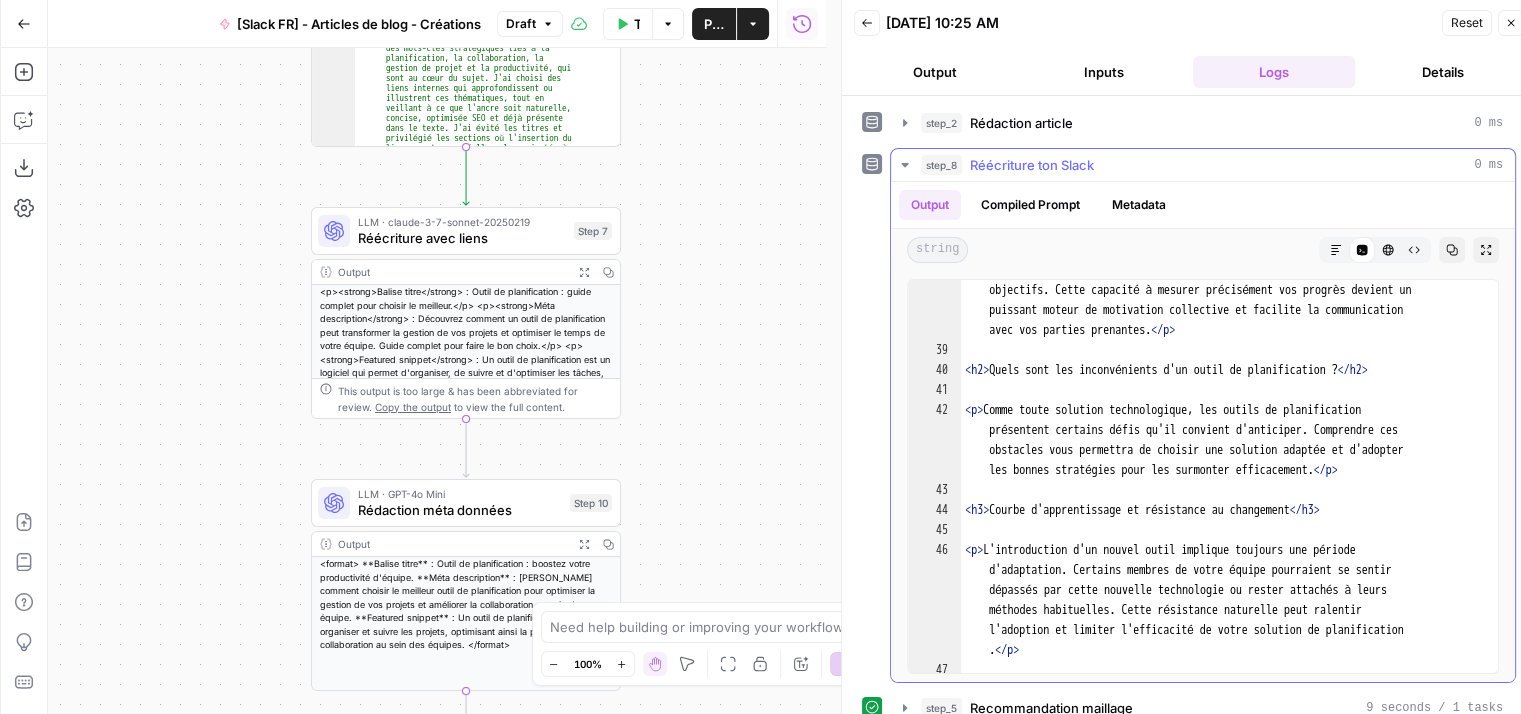 scroll, scrollTop: 1920, scrollLeft: 0, axis: vertical 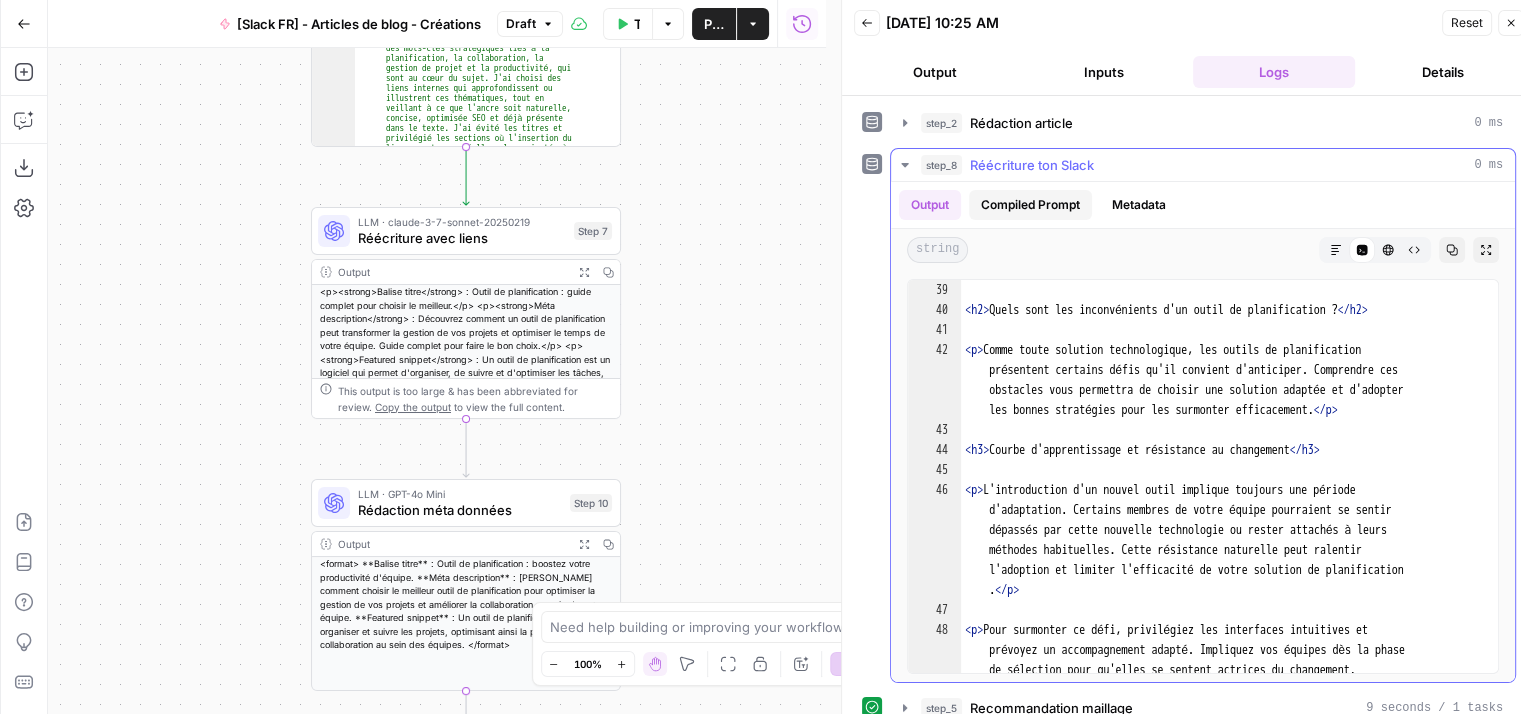click on "Compiled Prompt" at bounding box center [1030, 205] 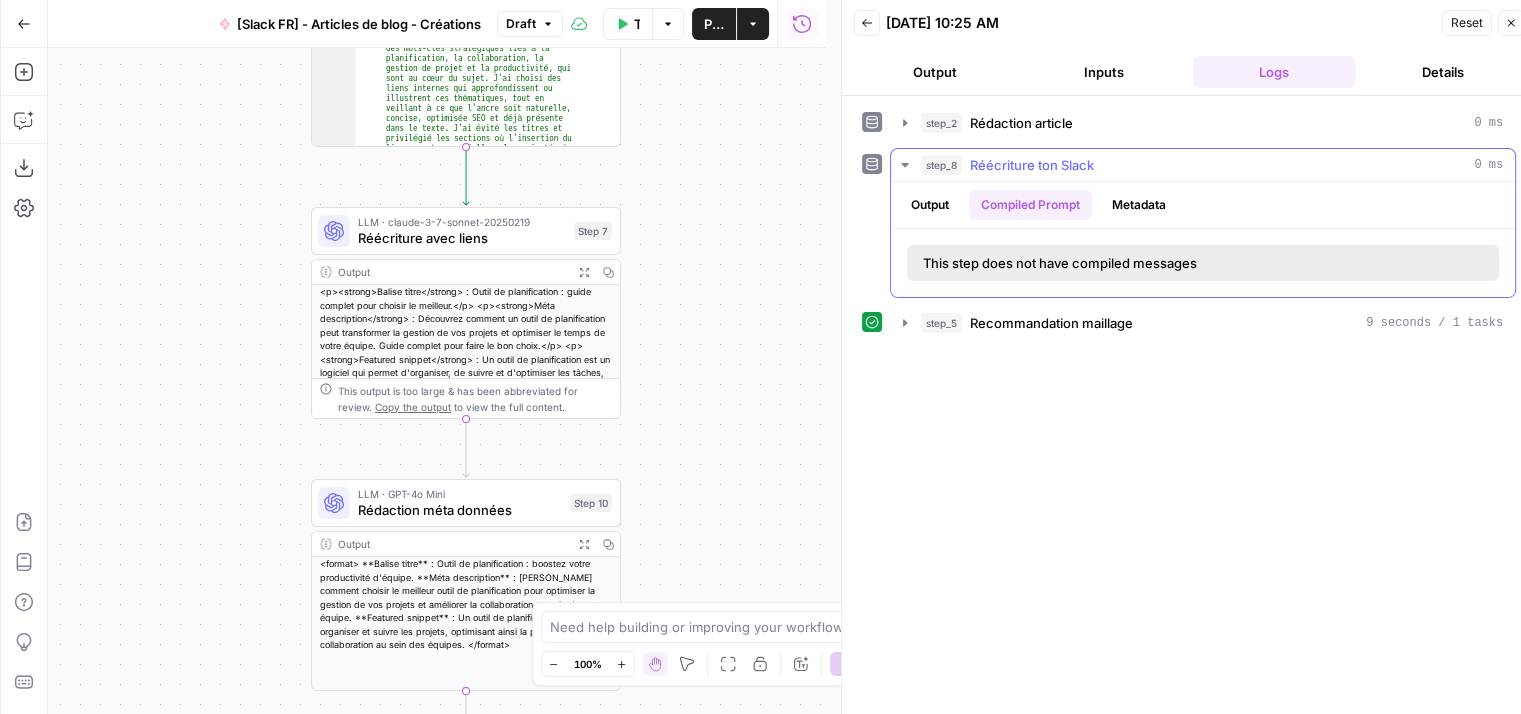 click on "This step does not have compiled messages" at bounding box center [1131, 263] 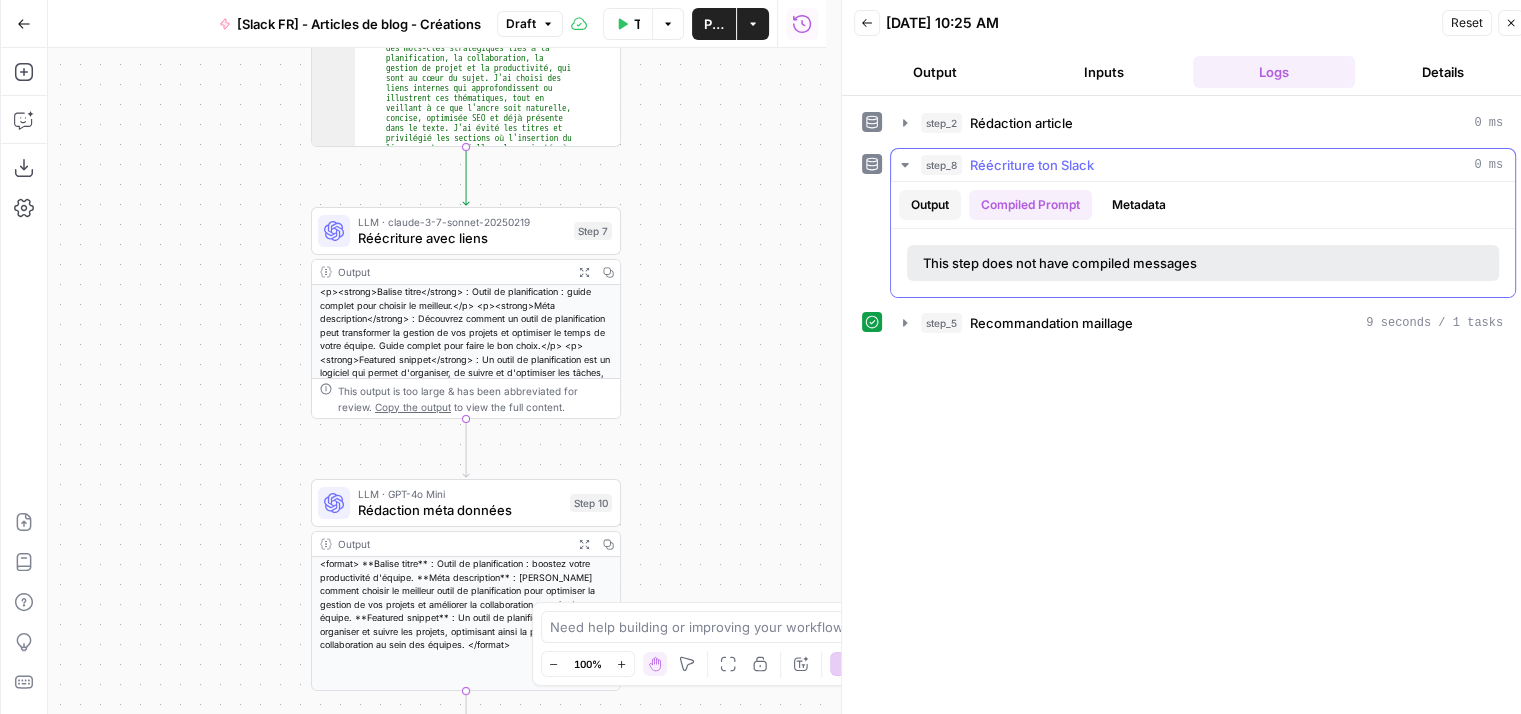 click on "Output" at bounding box center (930, 205) 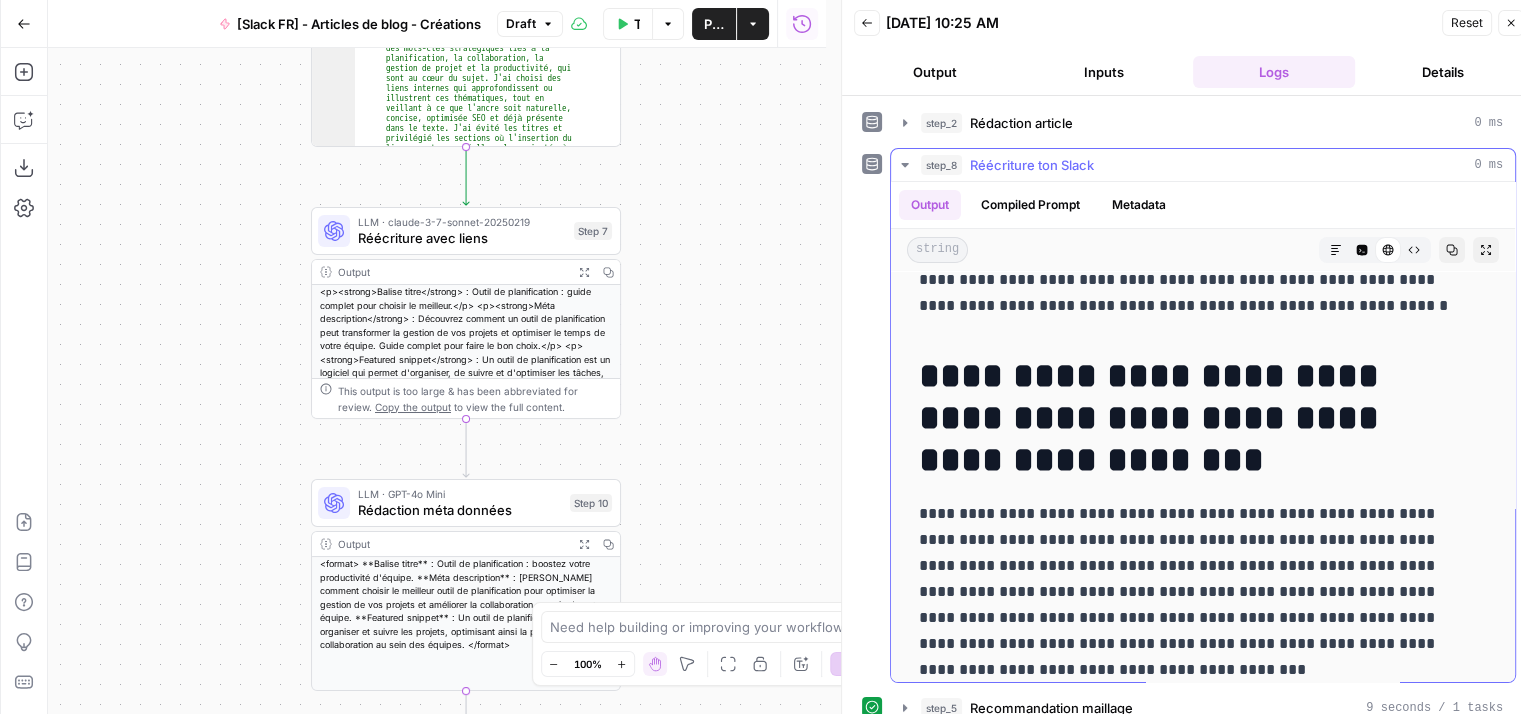 scroll, scrollTop: 0, scrollLeft: 0, axis: both 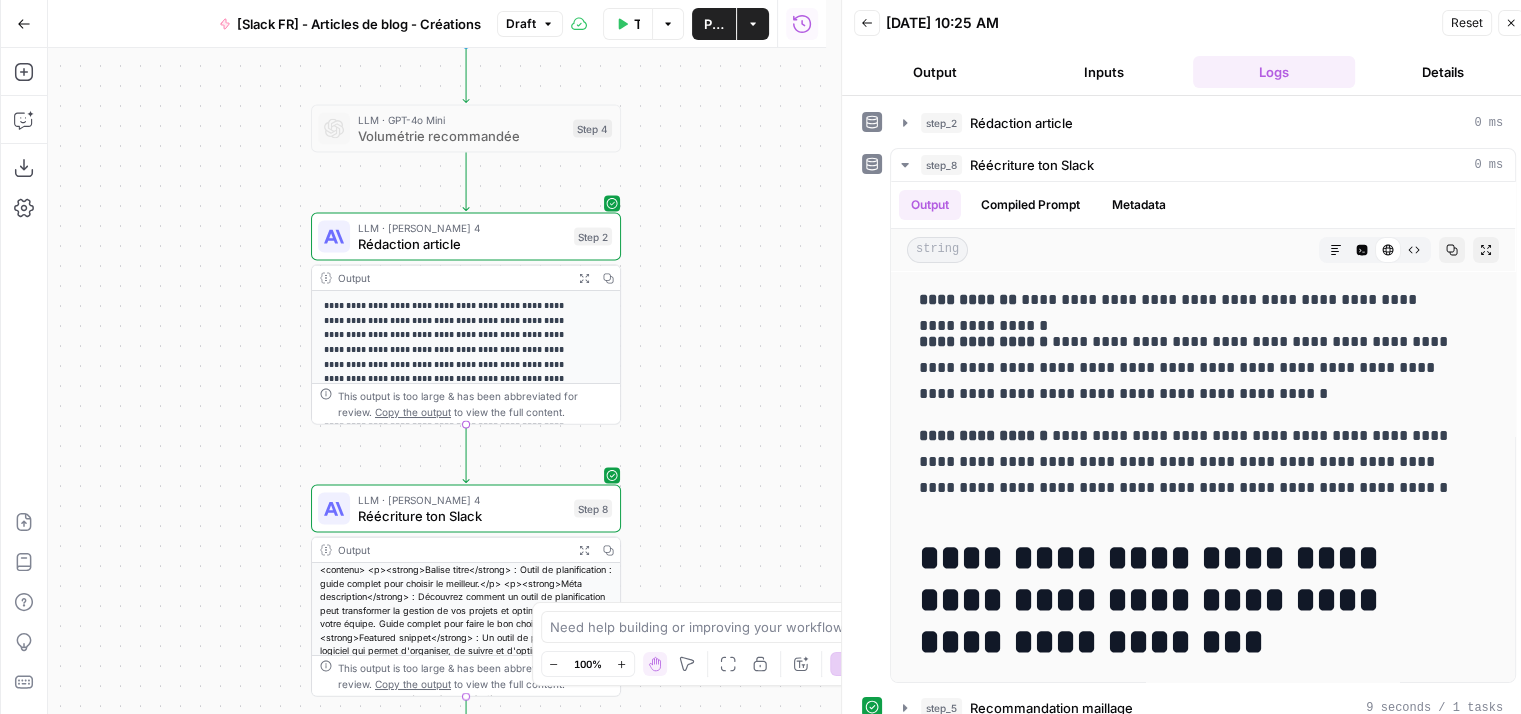 click on "Output Expand Output Copy" at bounding box center [466, 278] 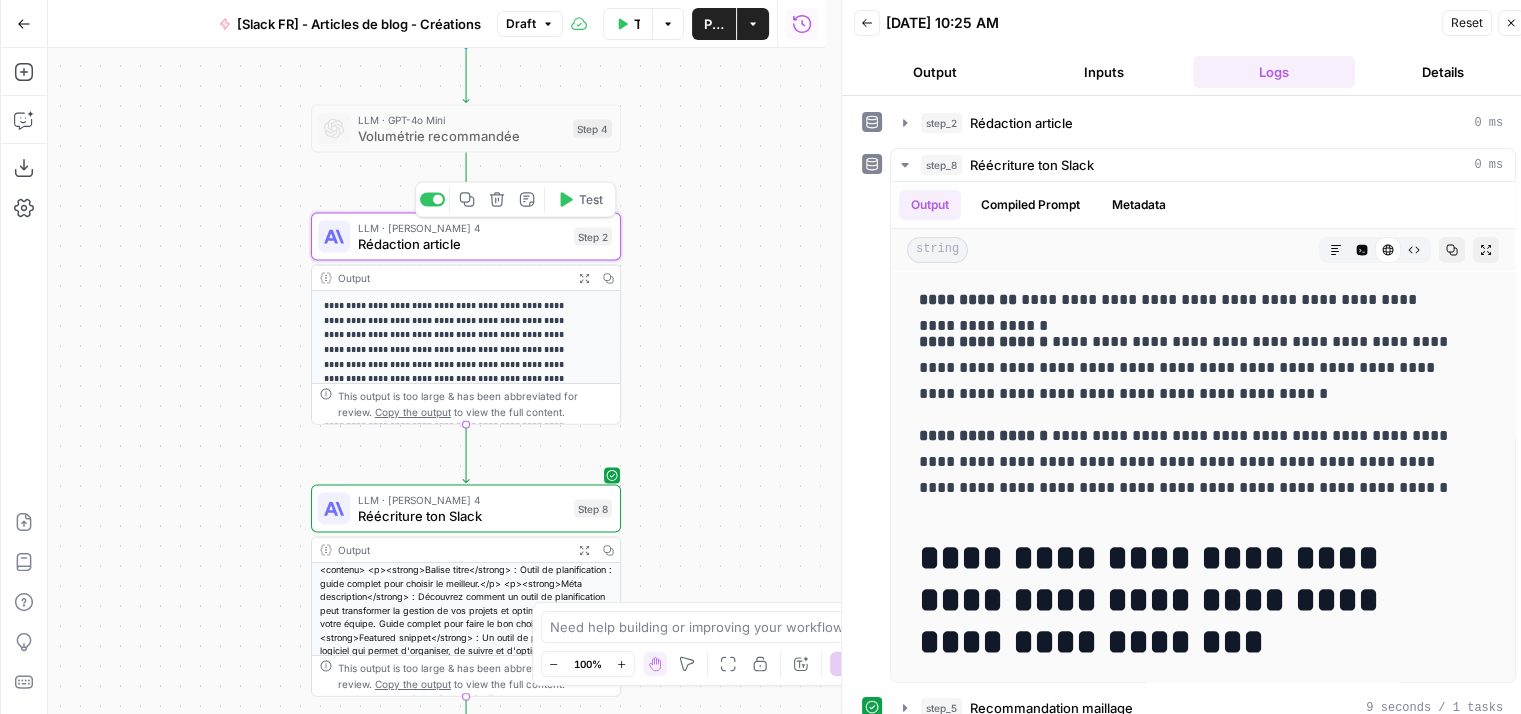 click on "Rédaction article" at bounding box center [462, 244] 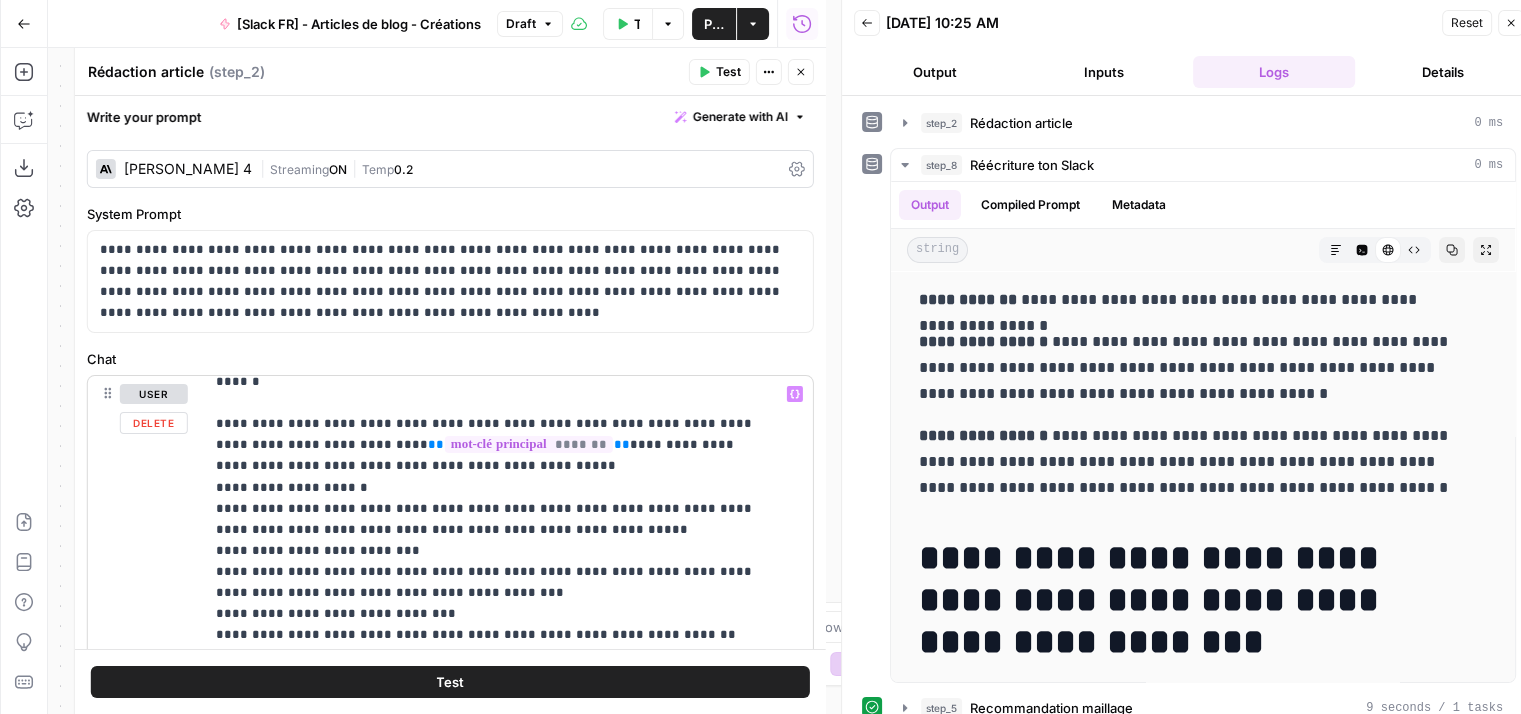 scroll, scrollTop: 0, scrollLeft: 0, axis: both 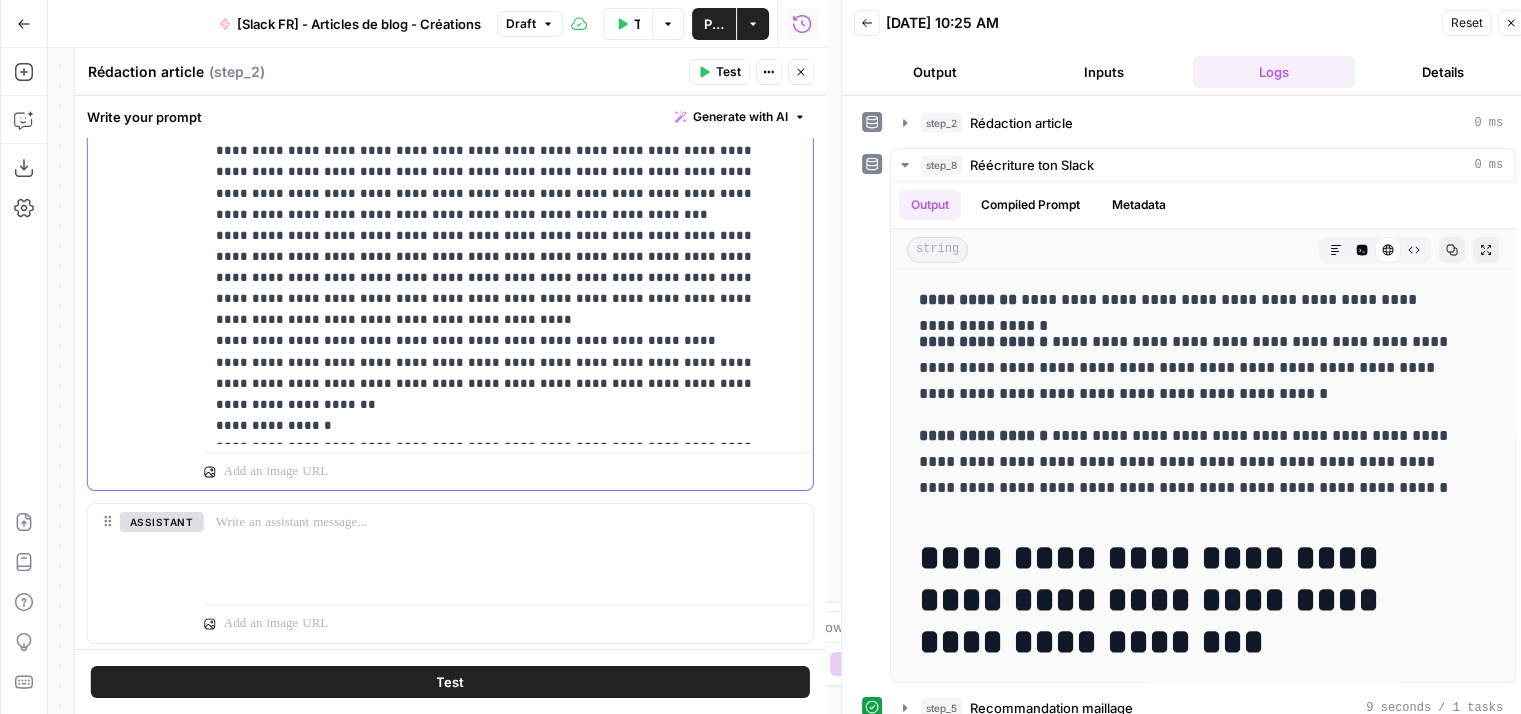click on "**********" at bounding box center (493, -10844) 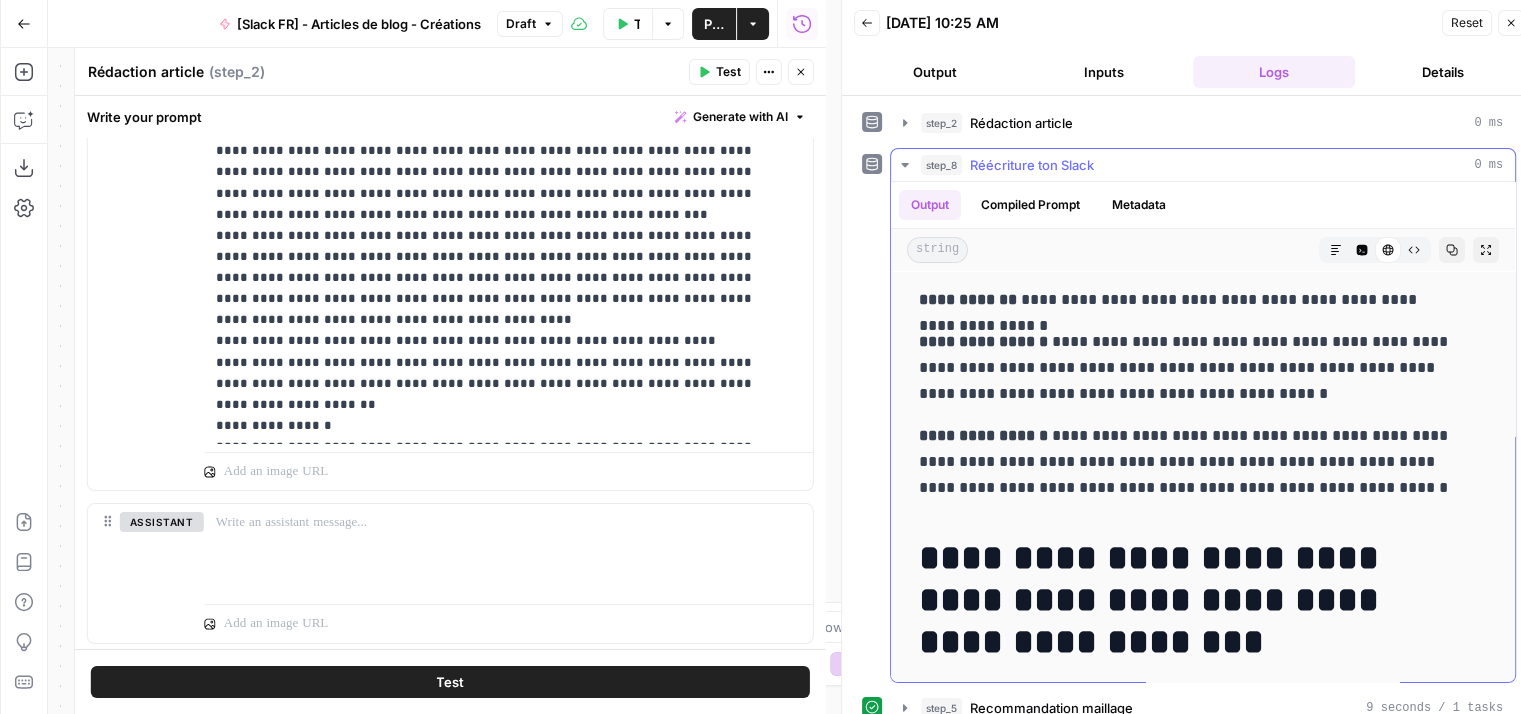 click 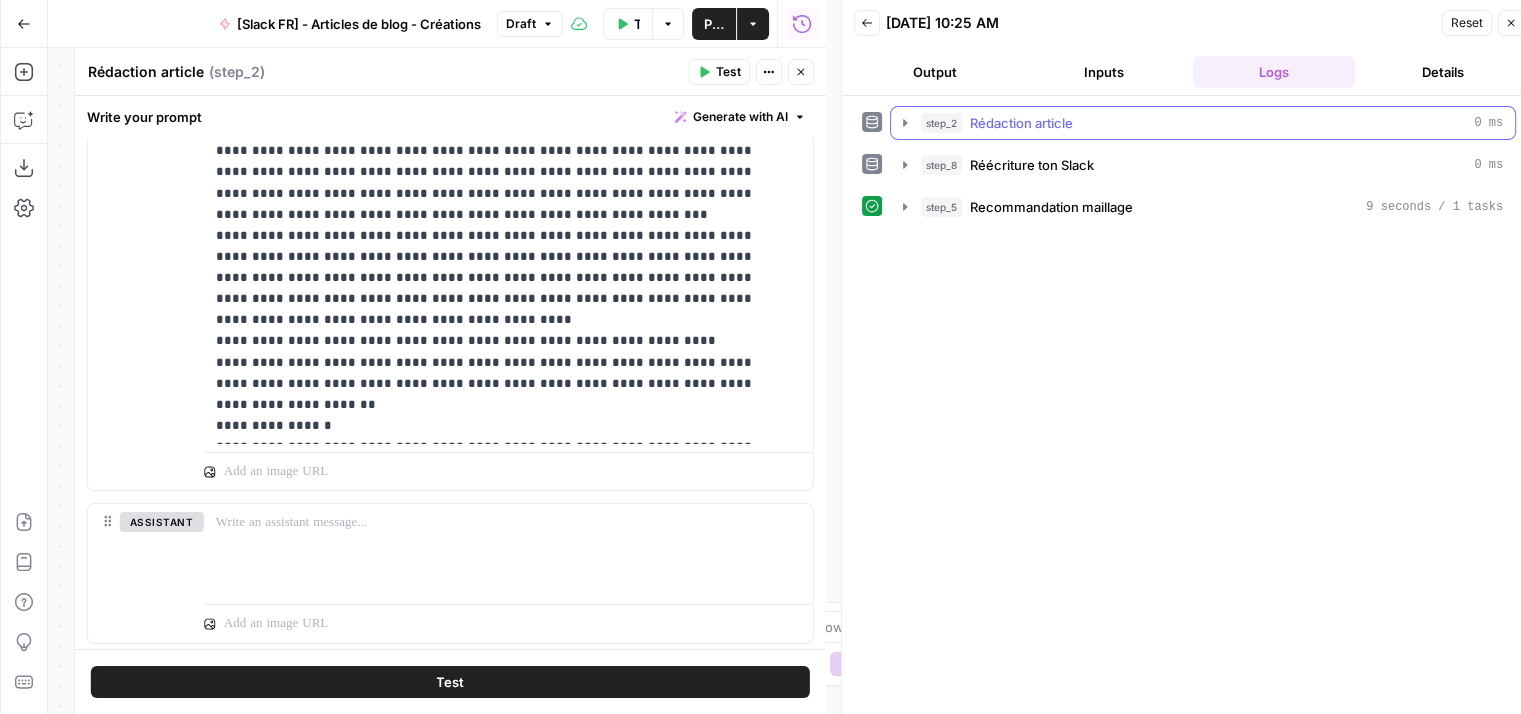 click 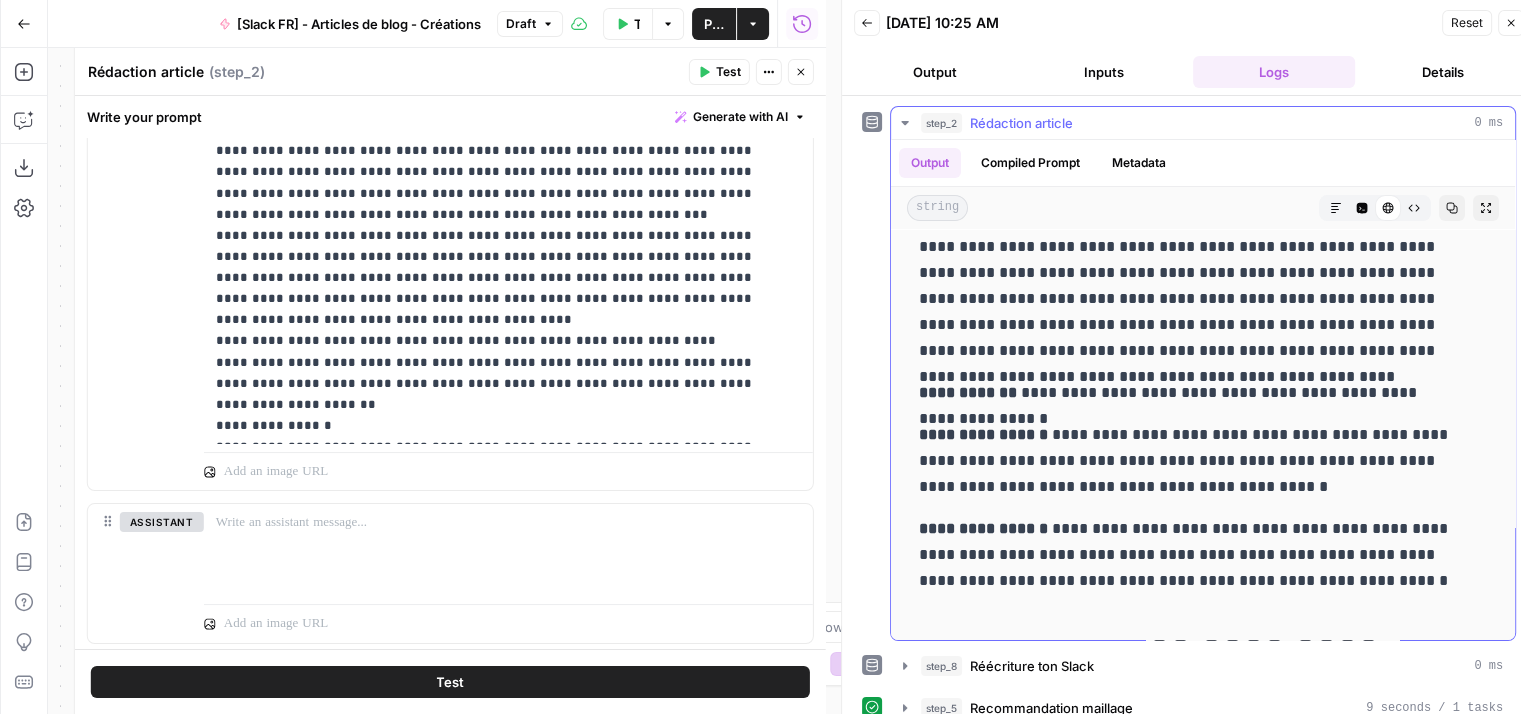scroll, scrollTop: 386, scrollLeft: 0, axis: vertical 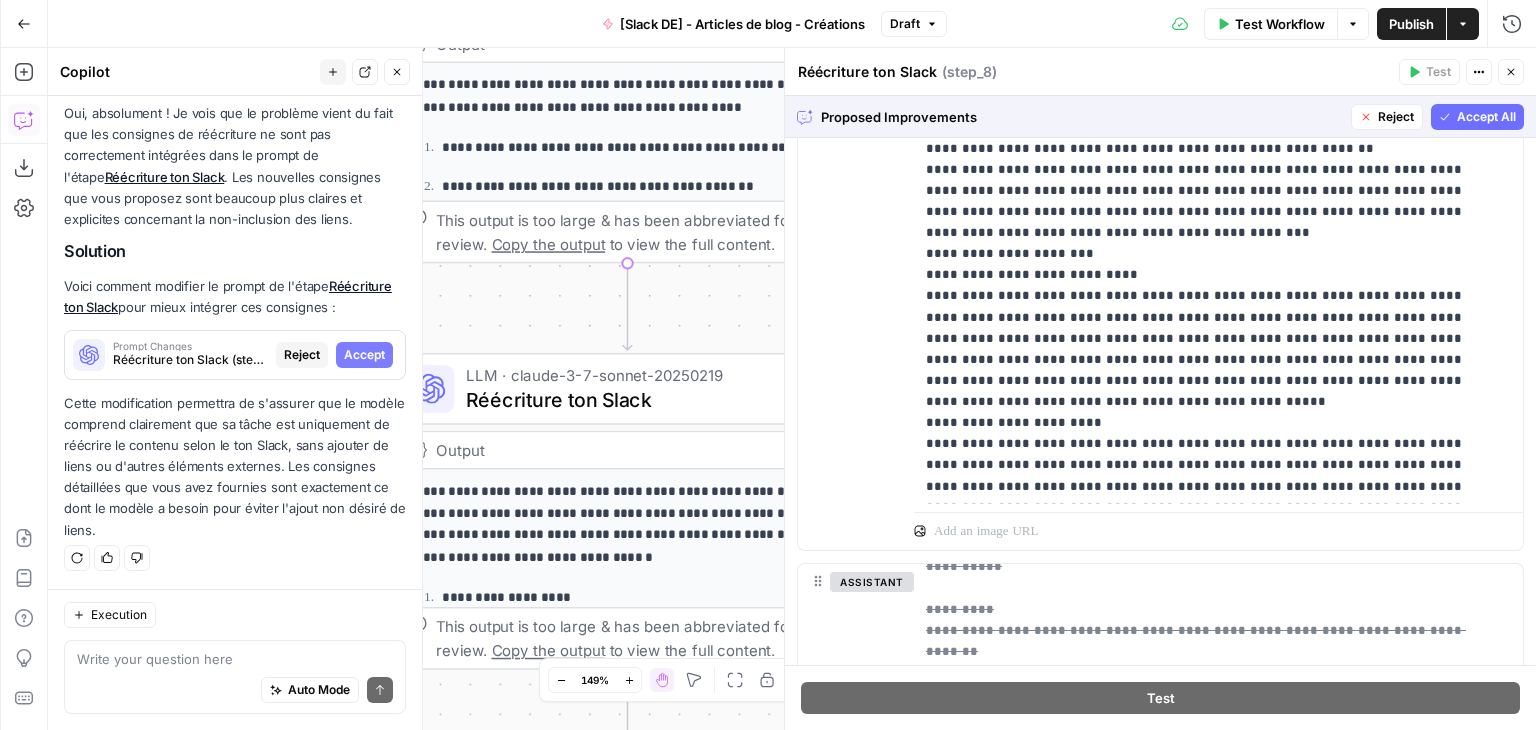 click on "Accept All" at bounding box center [1486, 117] 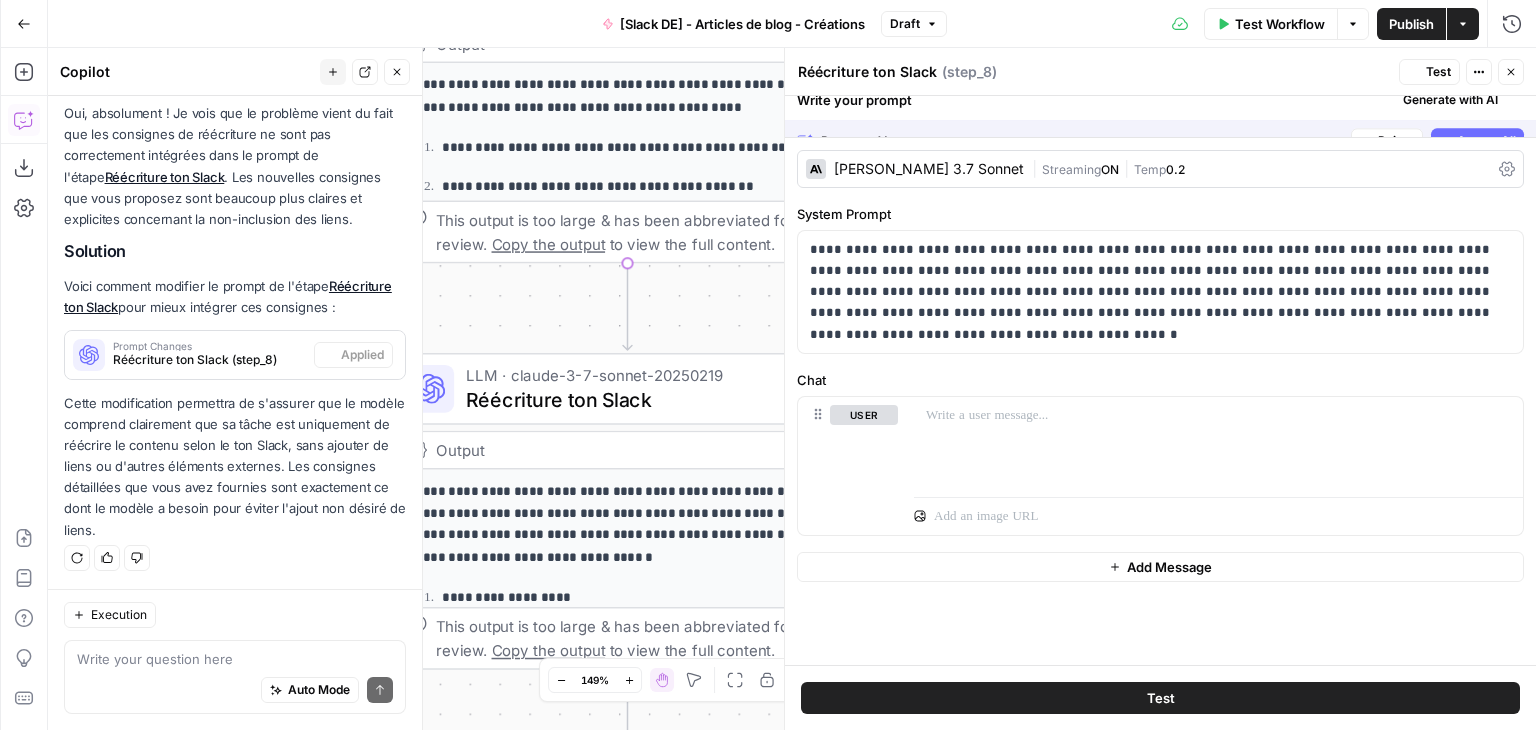 scroll, scrollTop: 4564, scrollLeft: 0, axis: vertical 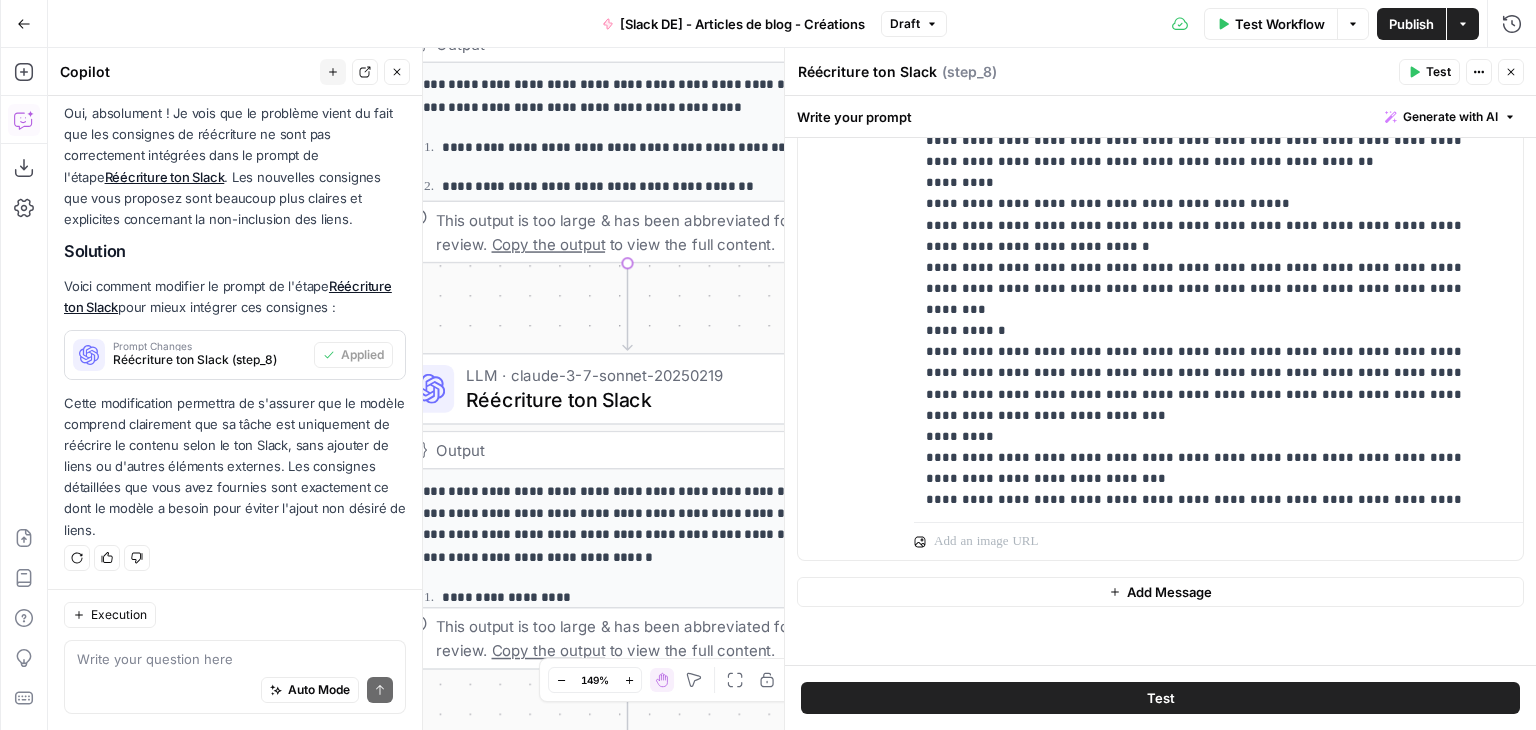 click on "**********" at bounding box center (792, 389) 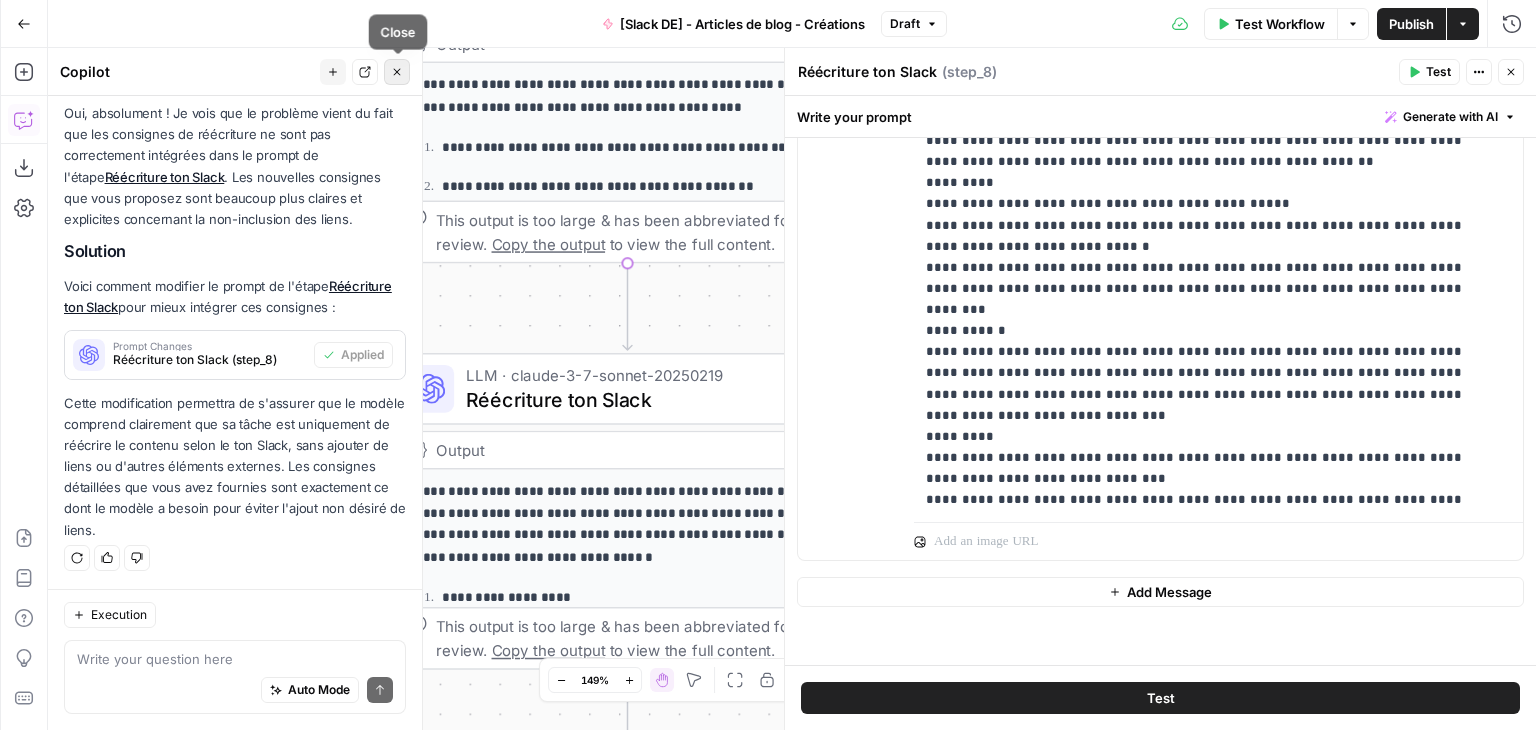 click 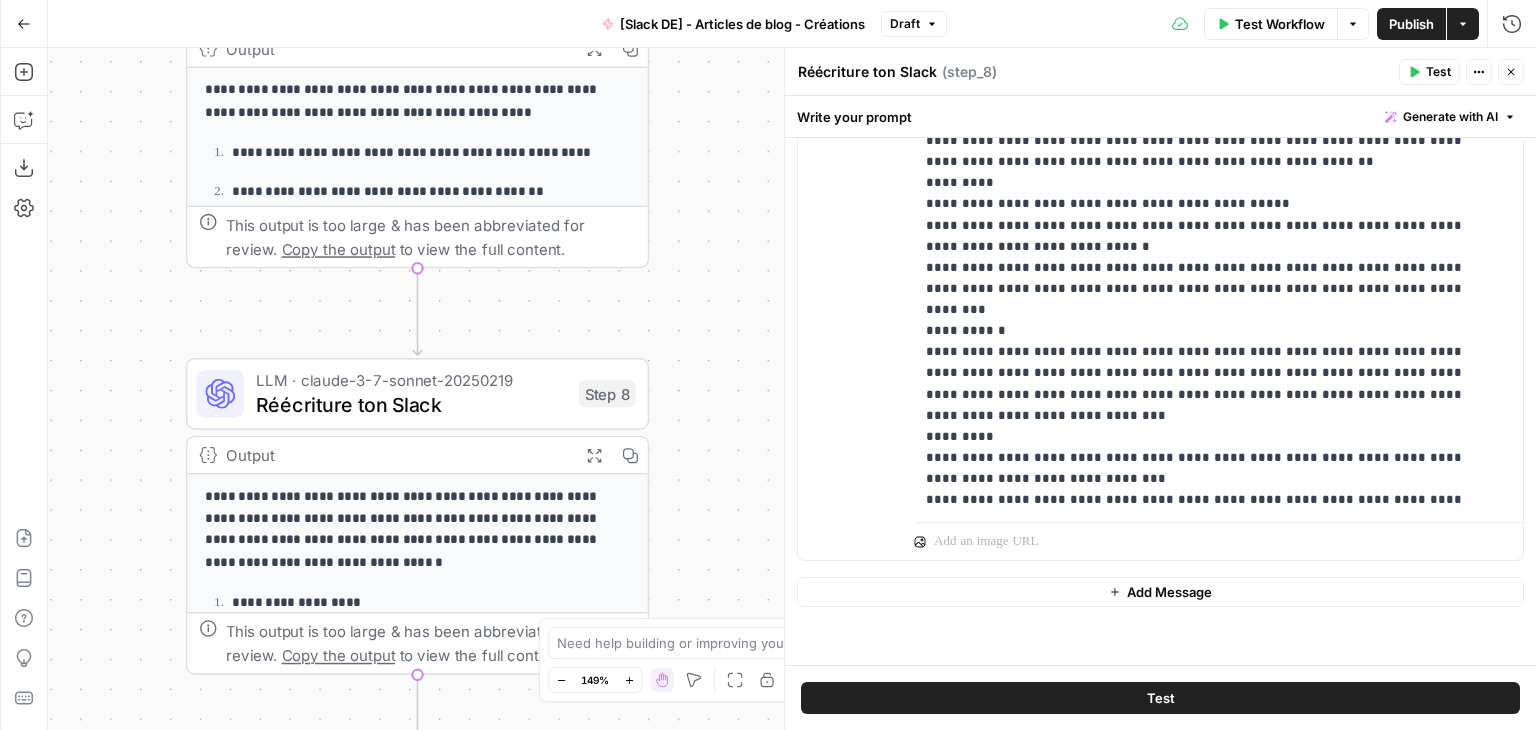 drag, startPoint x: 318, startPoint y: 277, endPoint x: 133, endPoint y: 264, distance: 185.45619 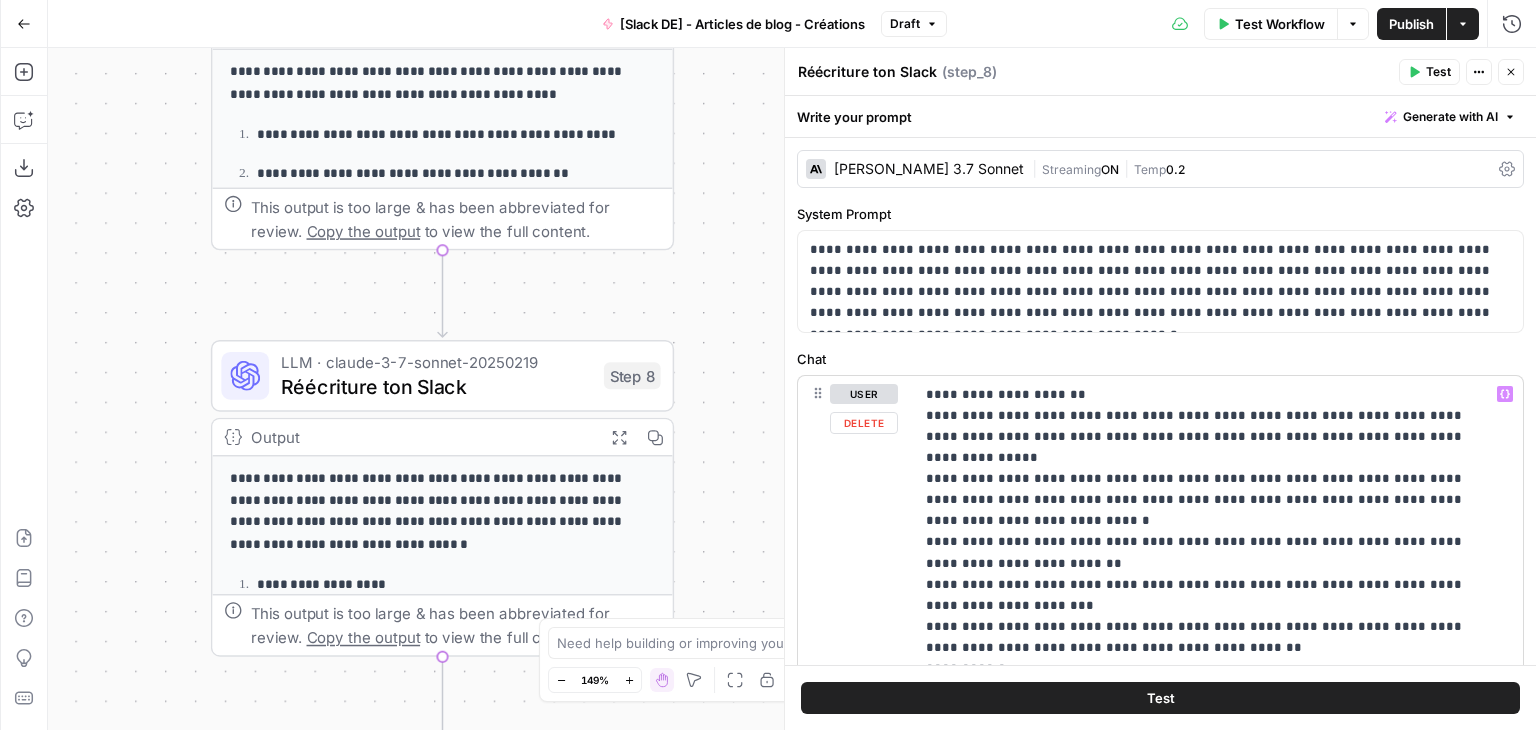 scroll, scrollTop: 676, scrollLeft: 0, axis: vertical 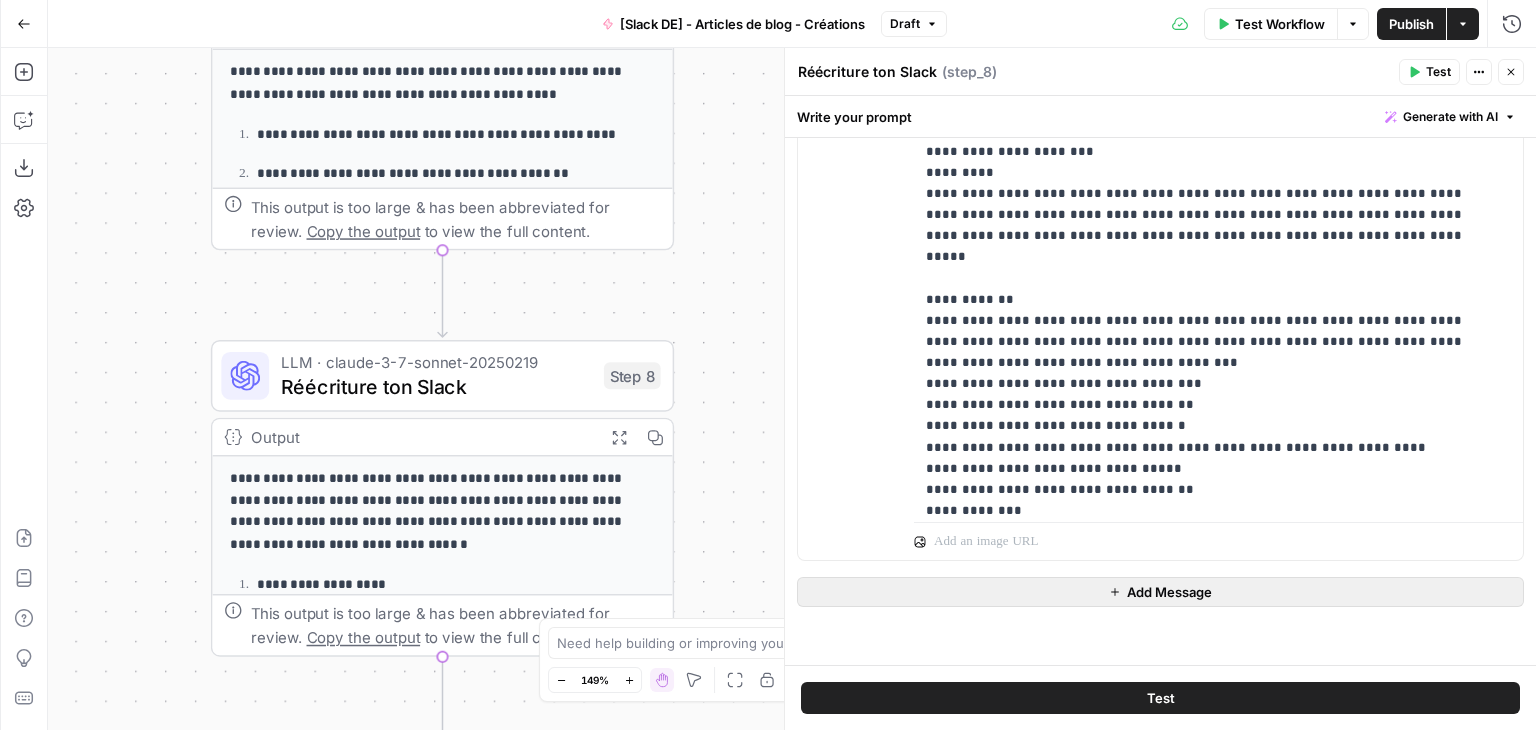 click on "Add Message" at bounding box center [1169, 592] 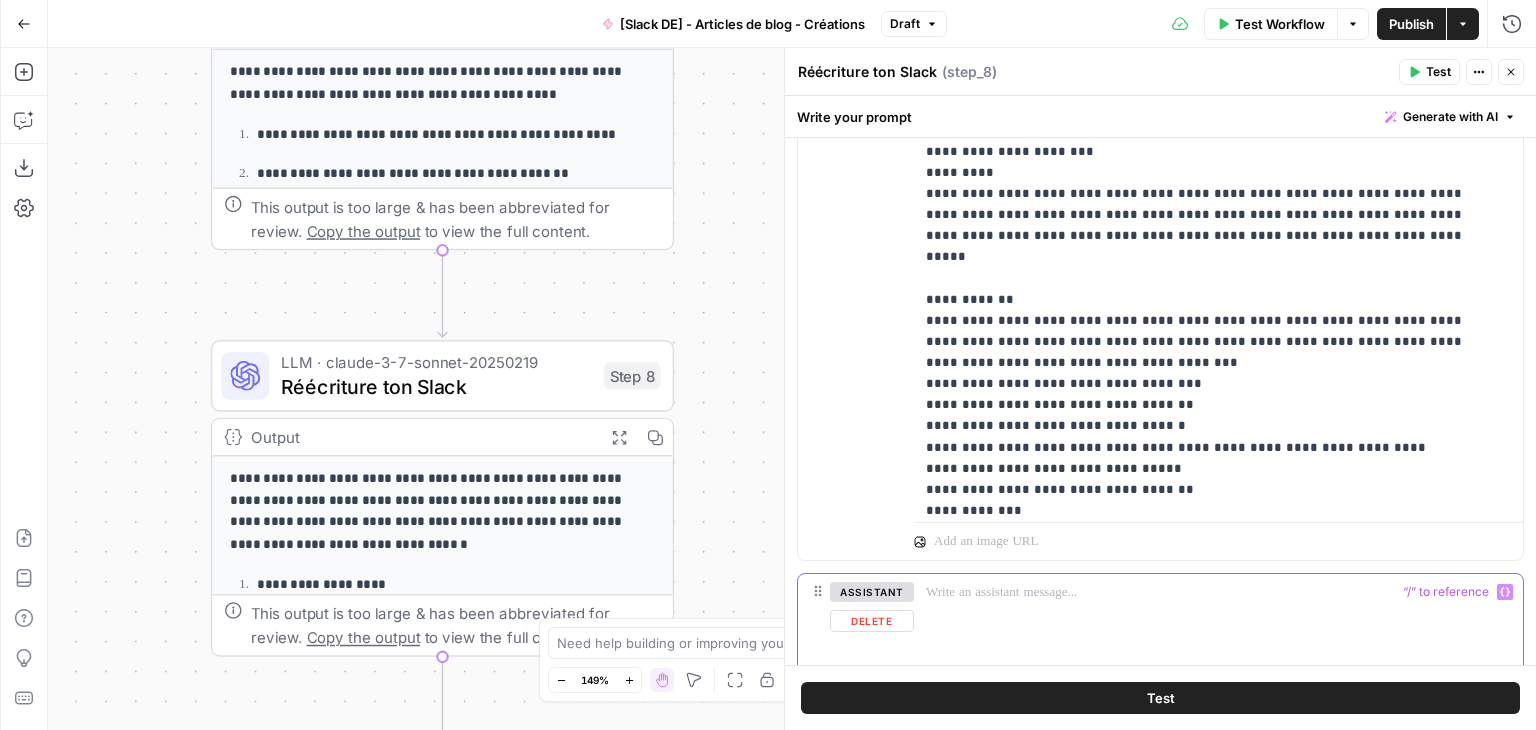 click at bounding box center [1218, 620] 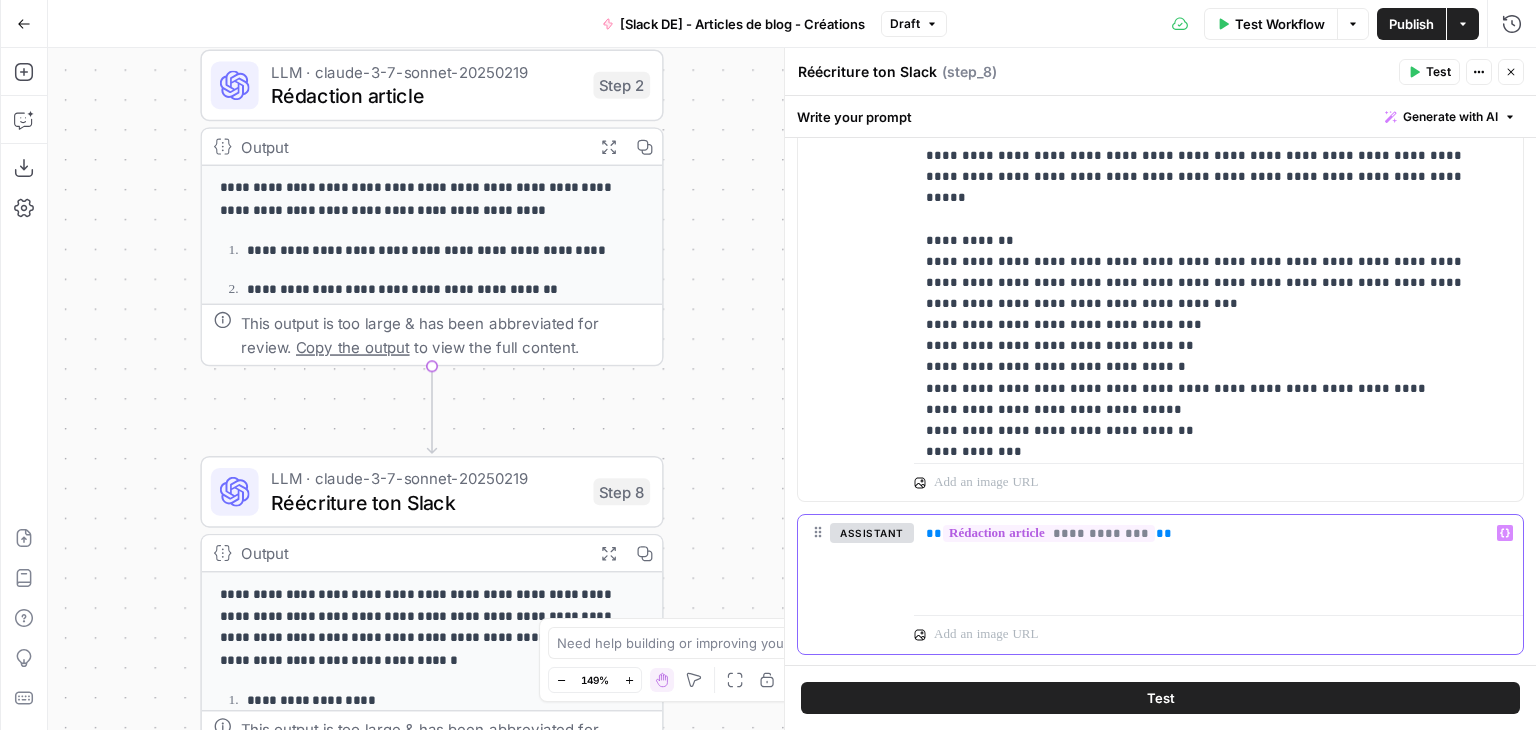 scroll, scrollTop: 700, scrollLeft: 0, axis: vertical 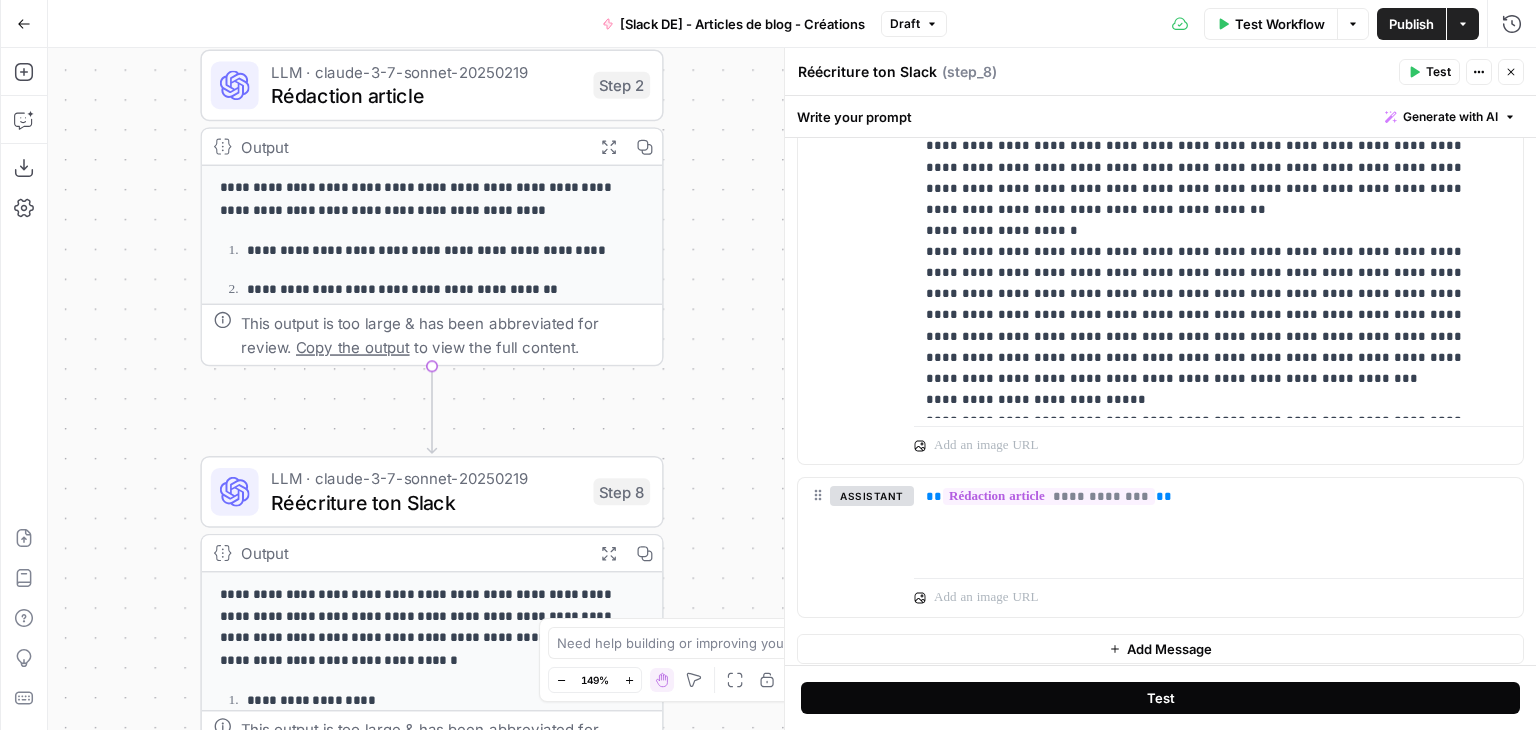 click on "Test" at bounding box center (1161, 698) 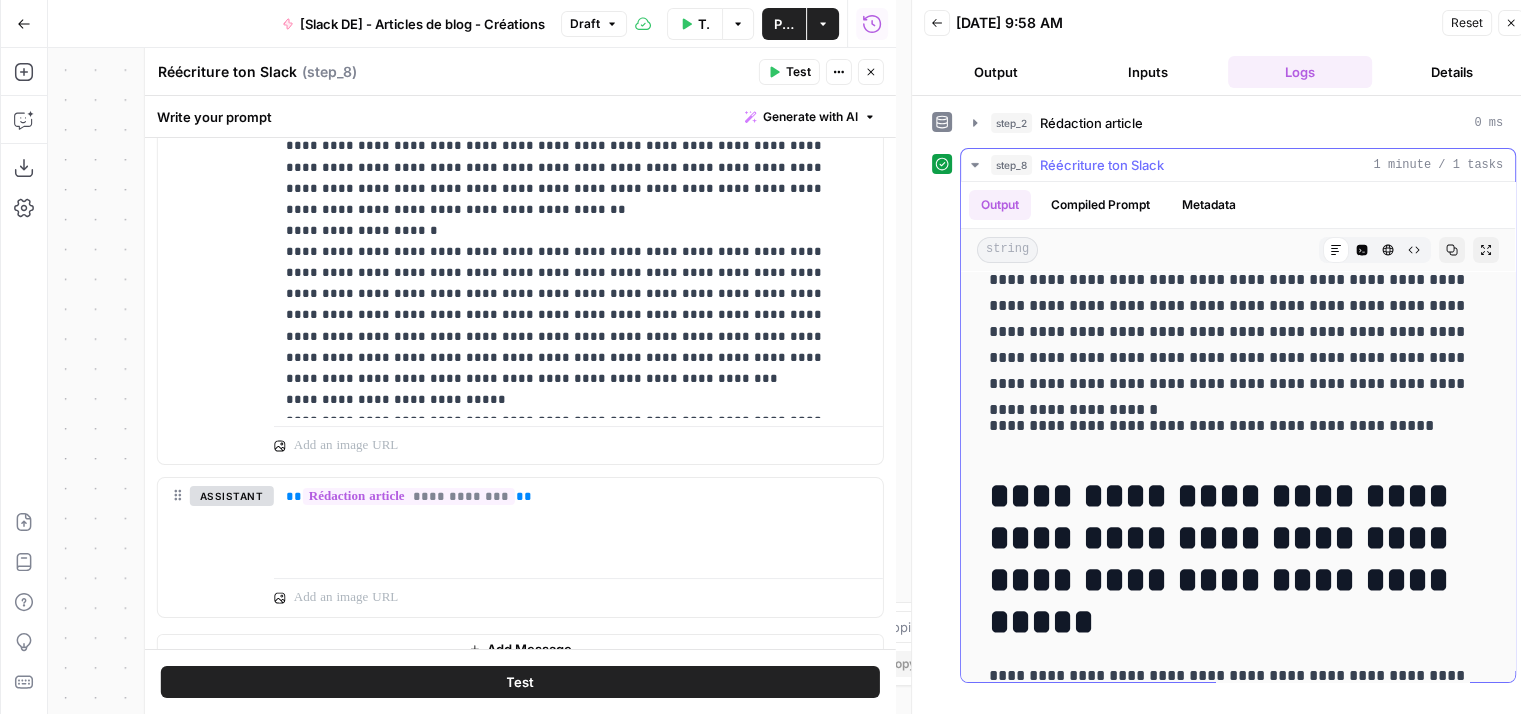 scroll, scrollTop: 0, scrollLeft: 0, axis: both 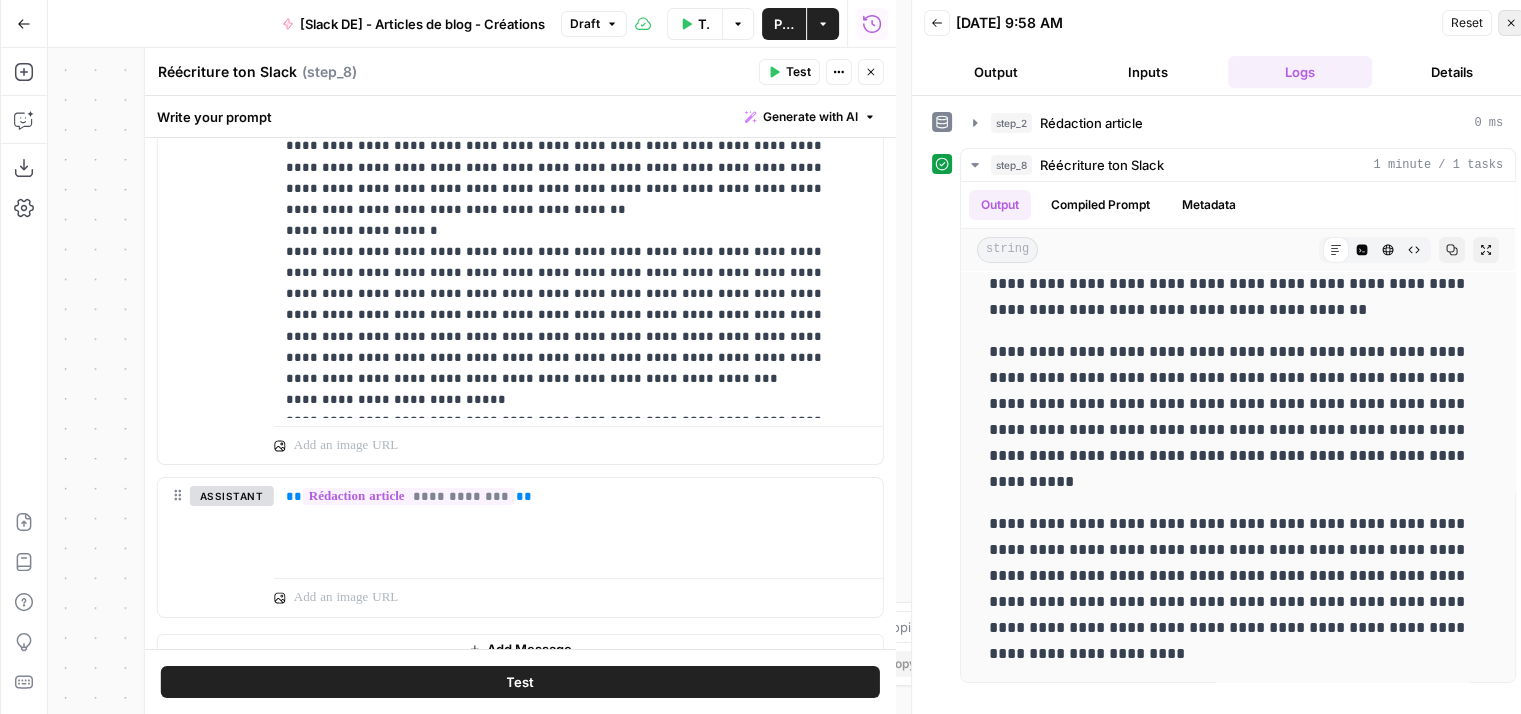 click 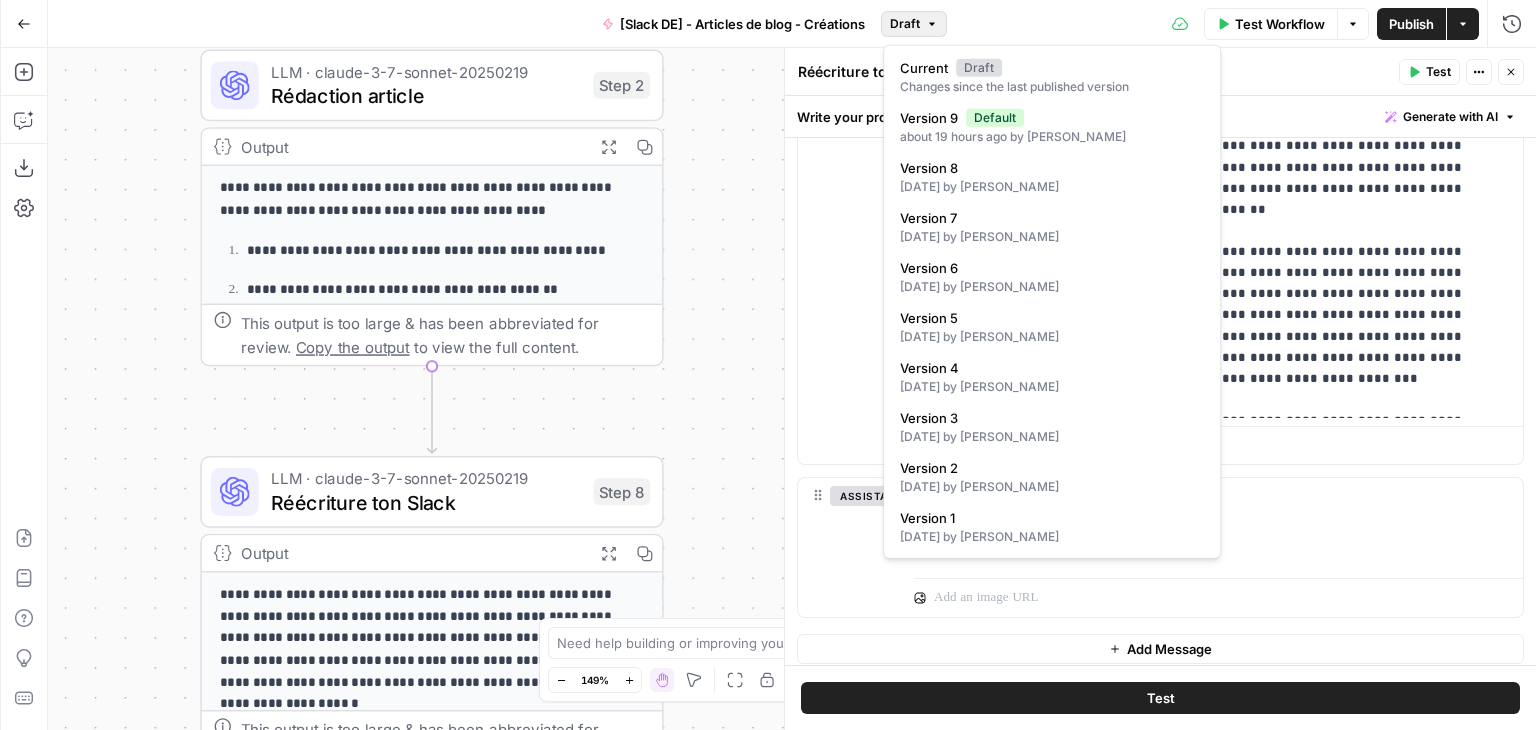click 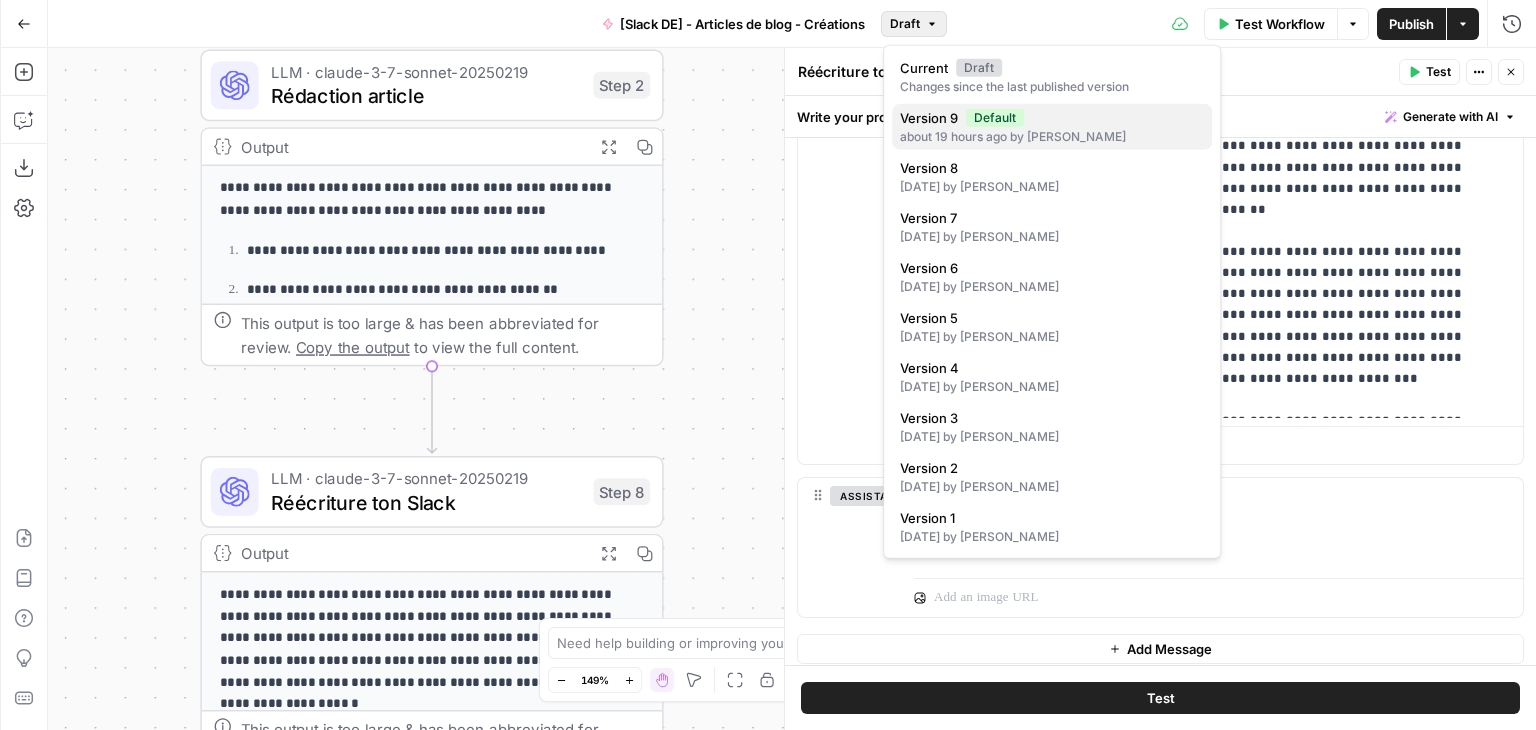 click on "about 19 hours ago
by [PERSON_NAME]" at bounding box center (1052, 137) 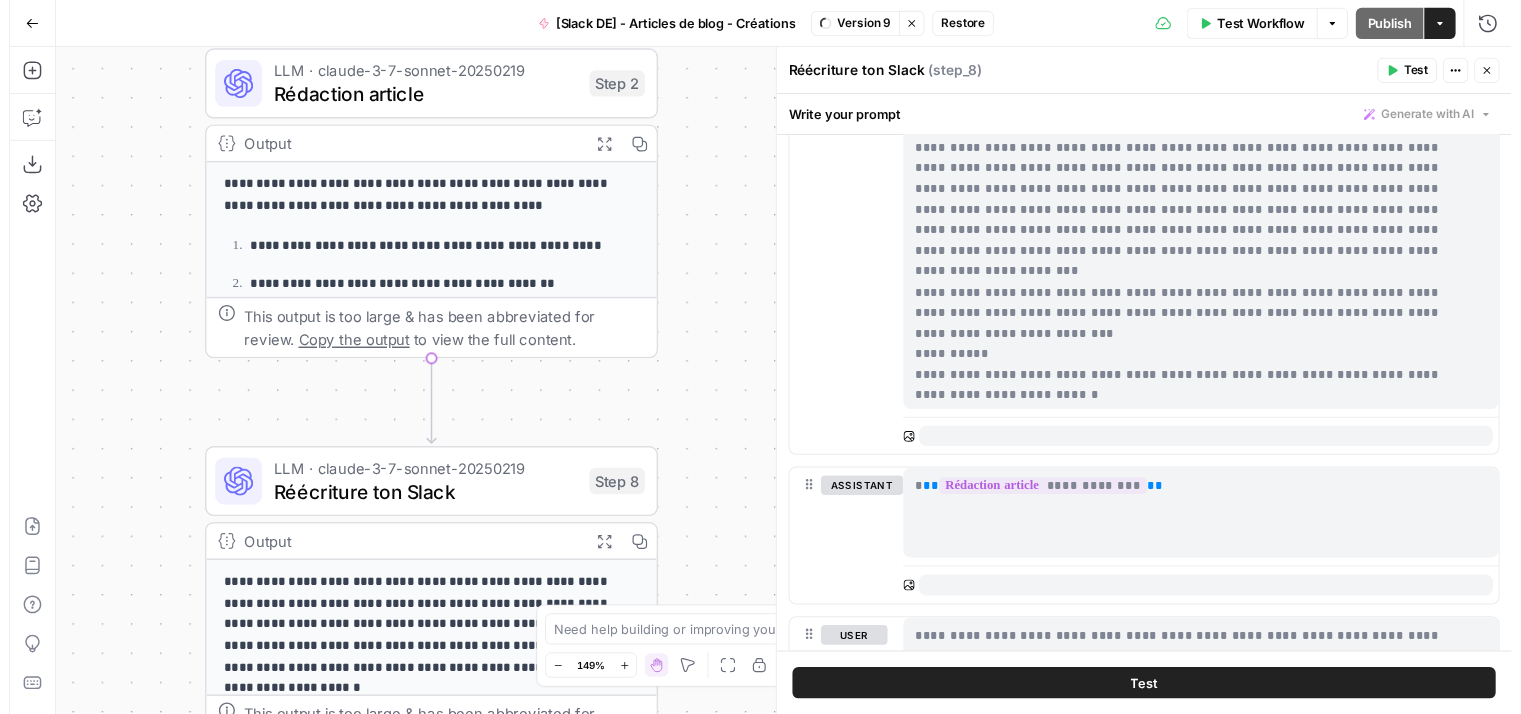 scroll, scrollTop: 0, scrollLeft: 0, axis: both 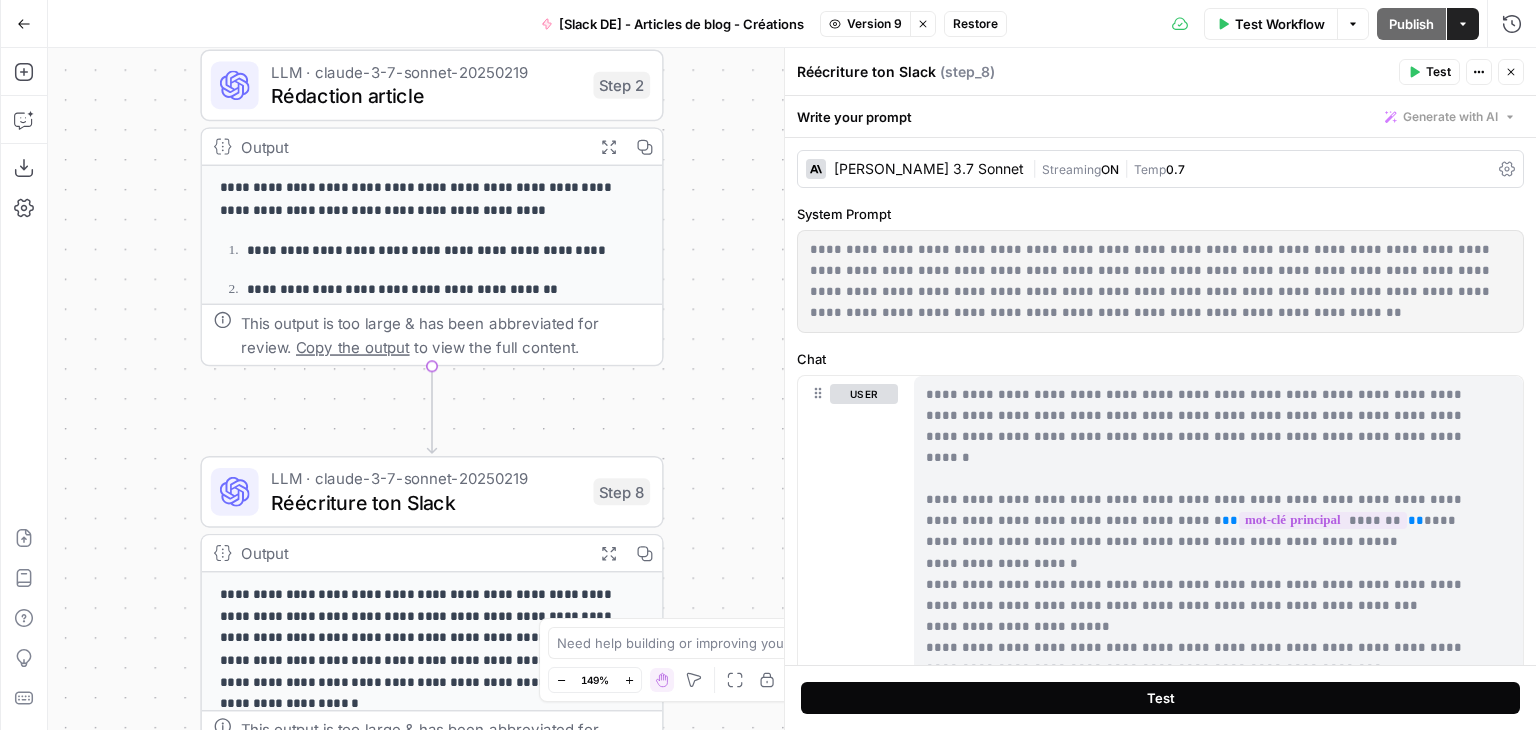click on "Test" at bounding box center [1160, 698] 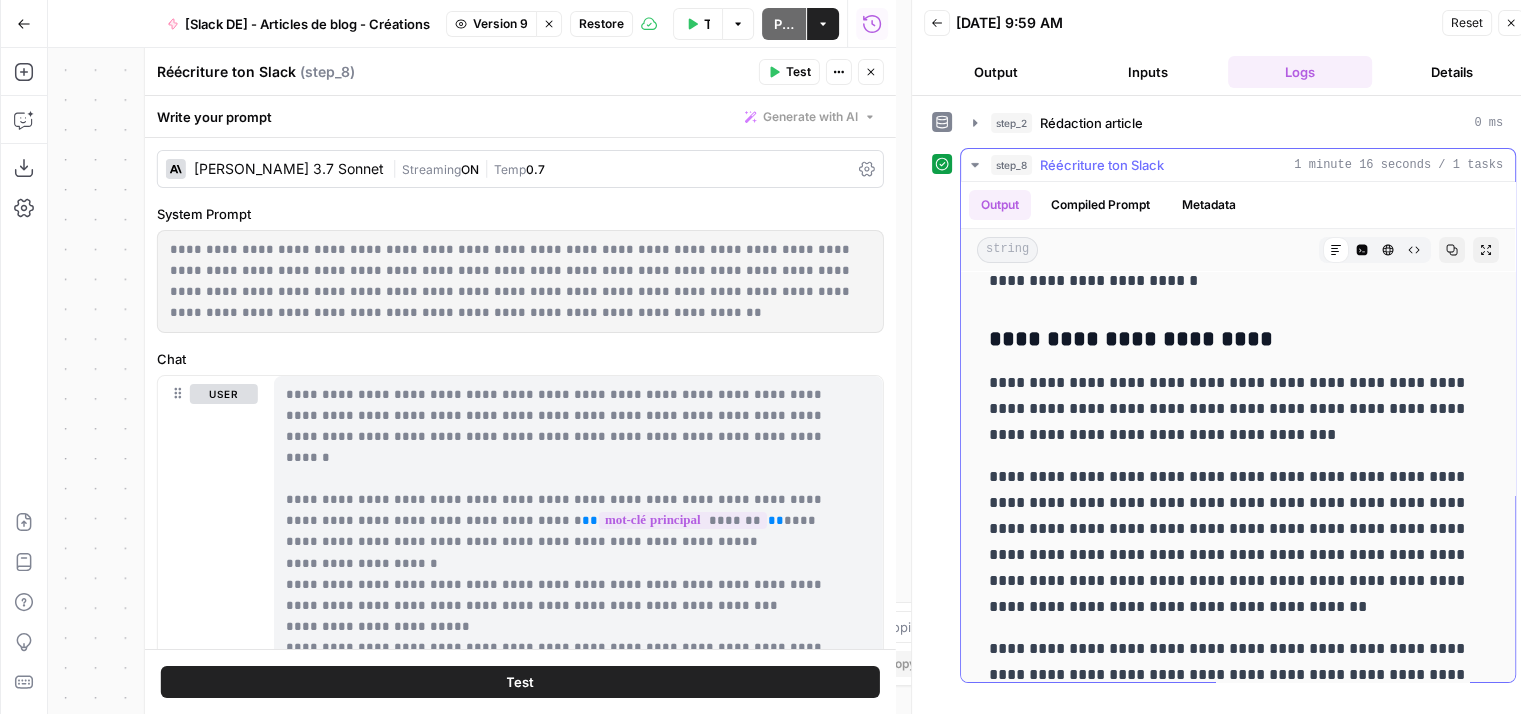 scroll, scrollTop: 7027, scrollLeft: 0, axis: vertical 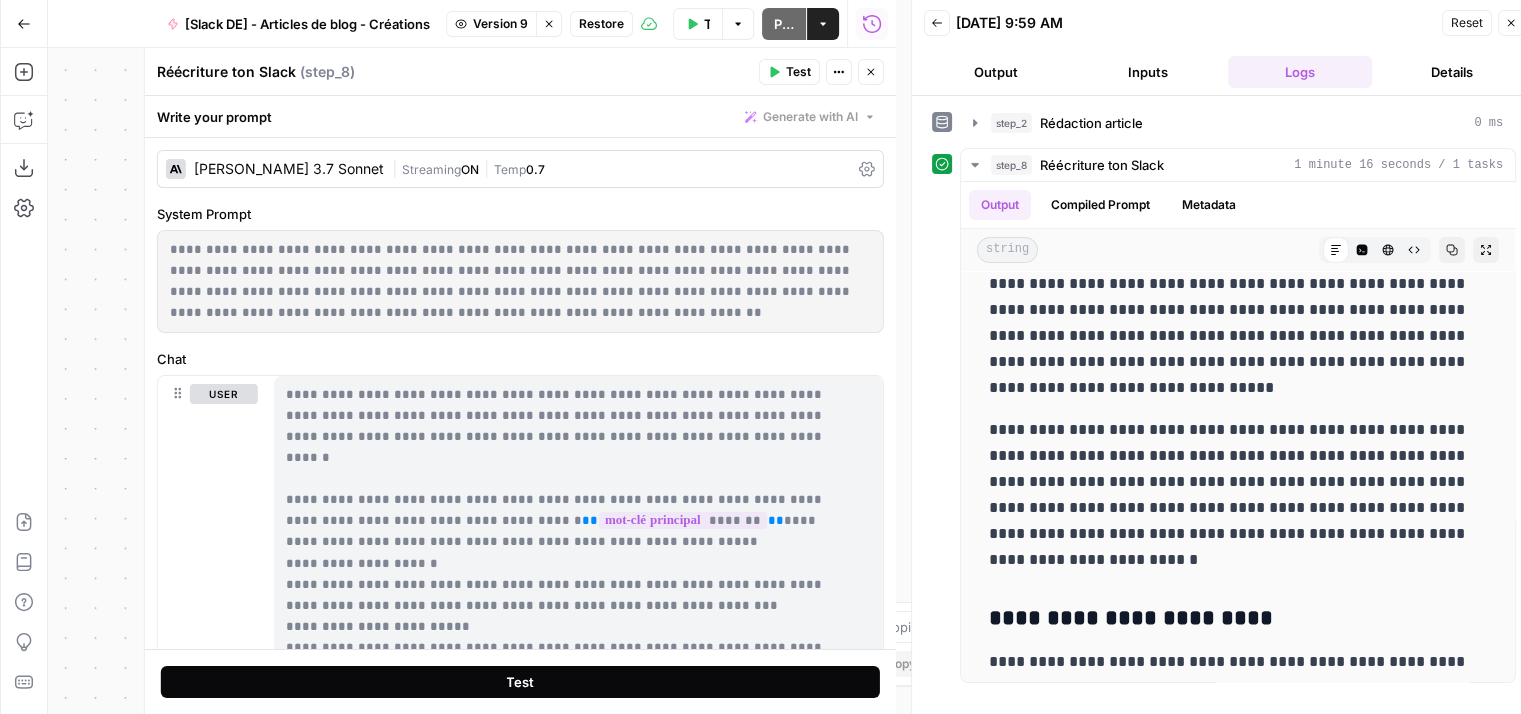 click on "Test" at bounding box center [520, 682] 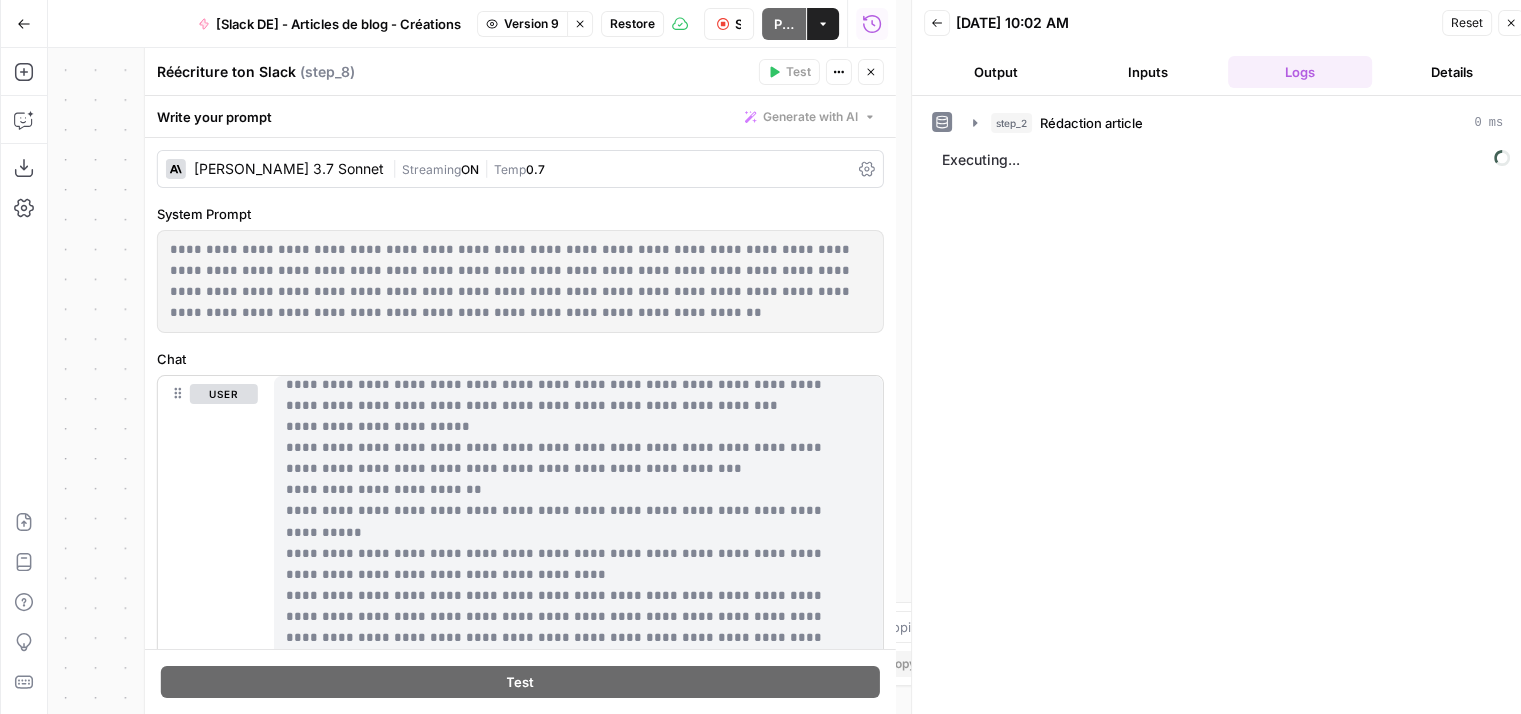 scroll, scrollTop: 300, scrollLeft: 0, axis: vertical 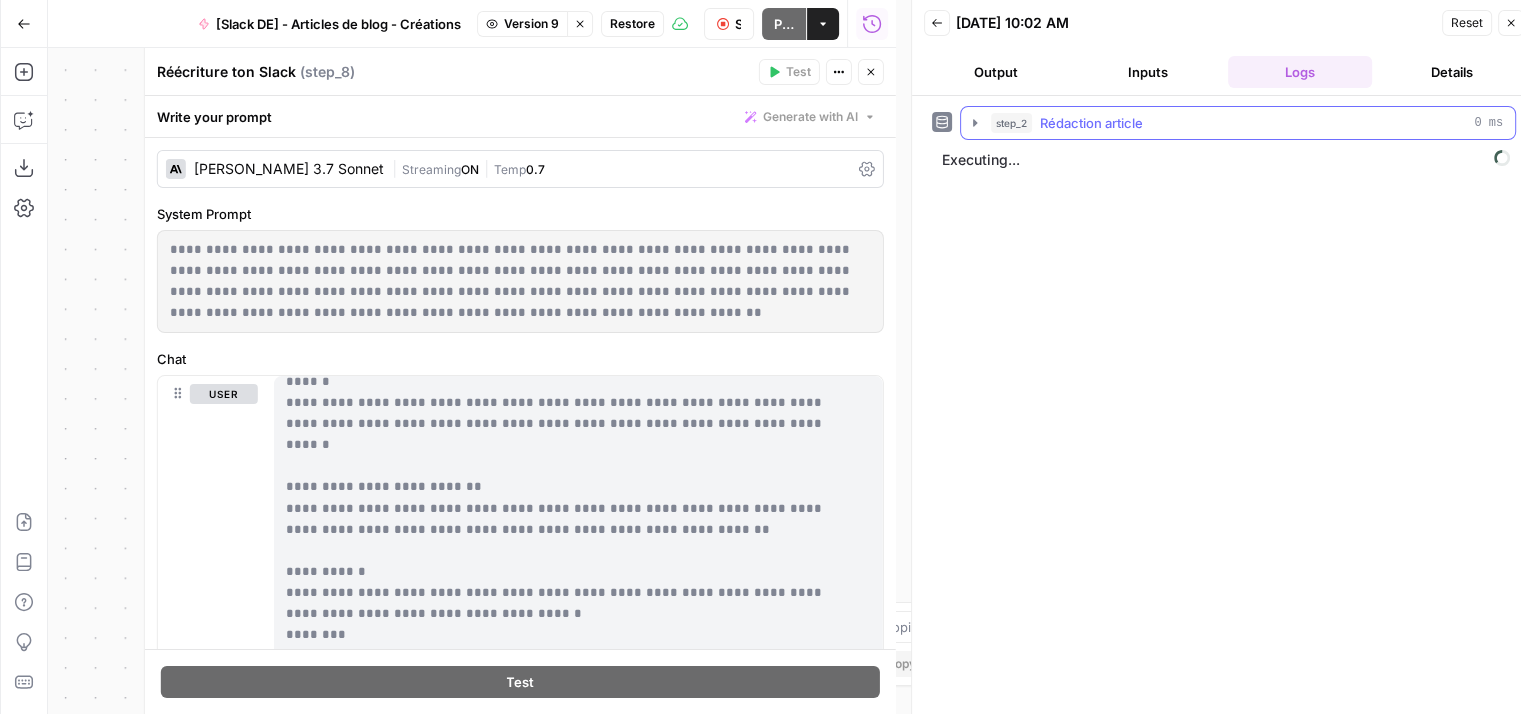 click 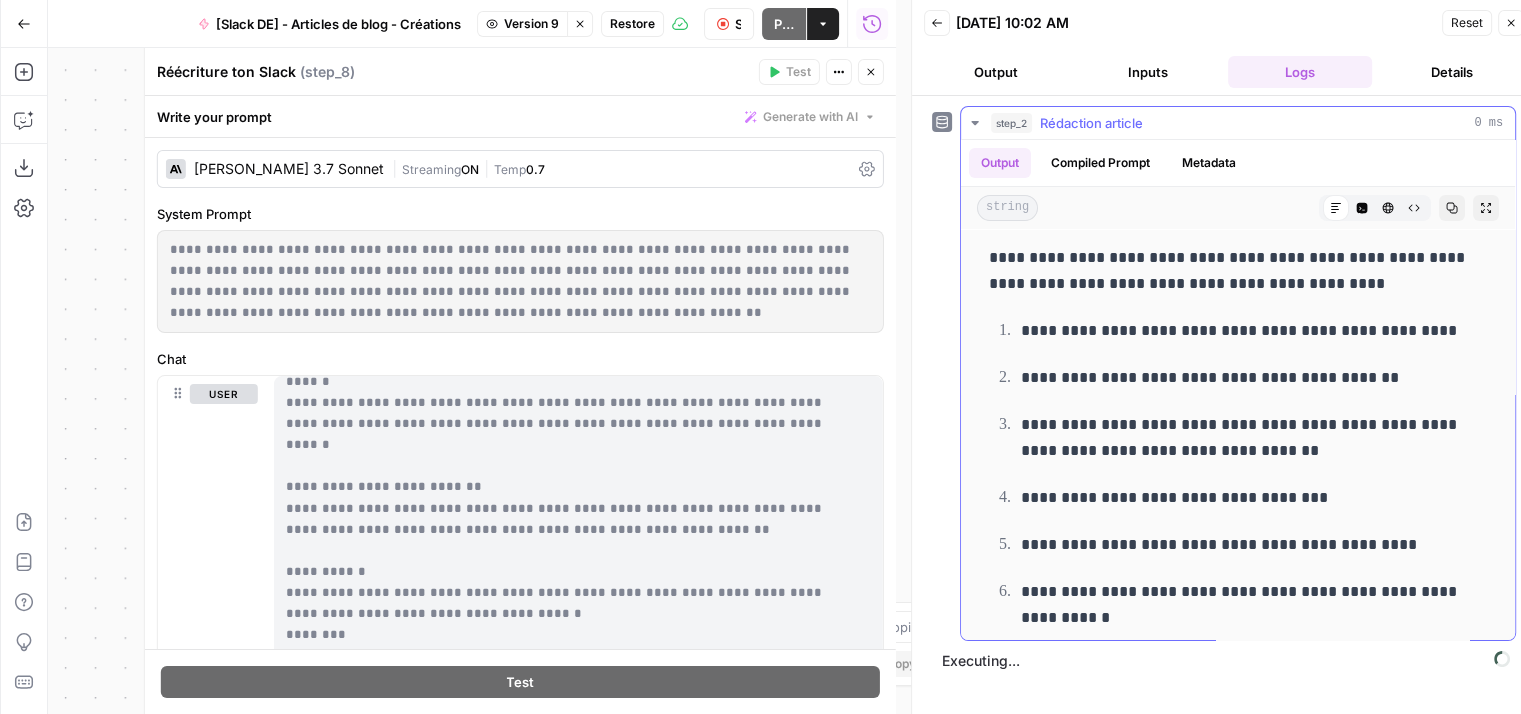 click 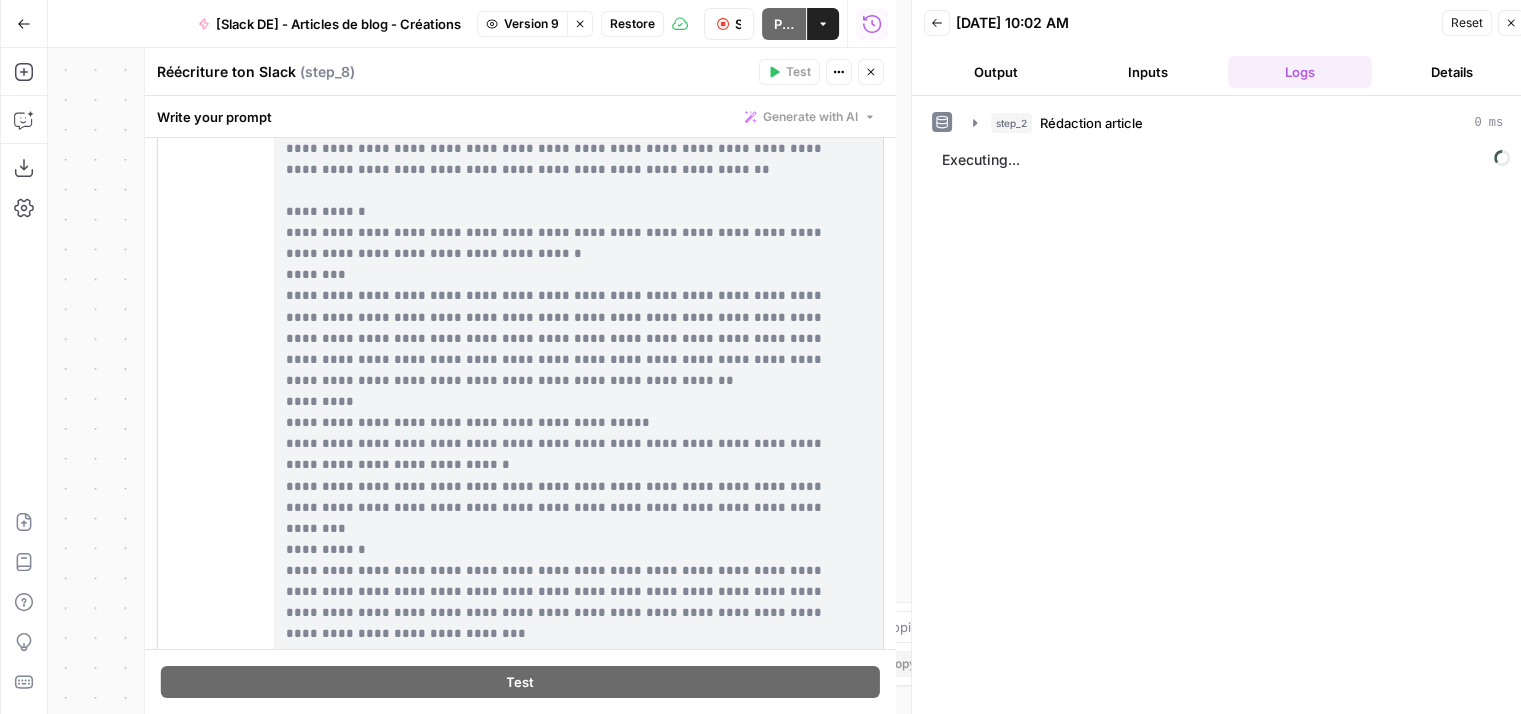 scroll, scrollTop: 400, scrollLeft: 0, axis: vertical 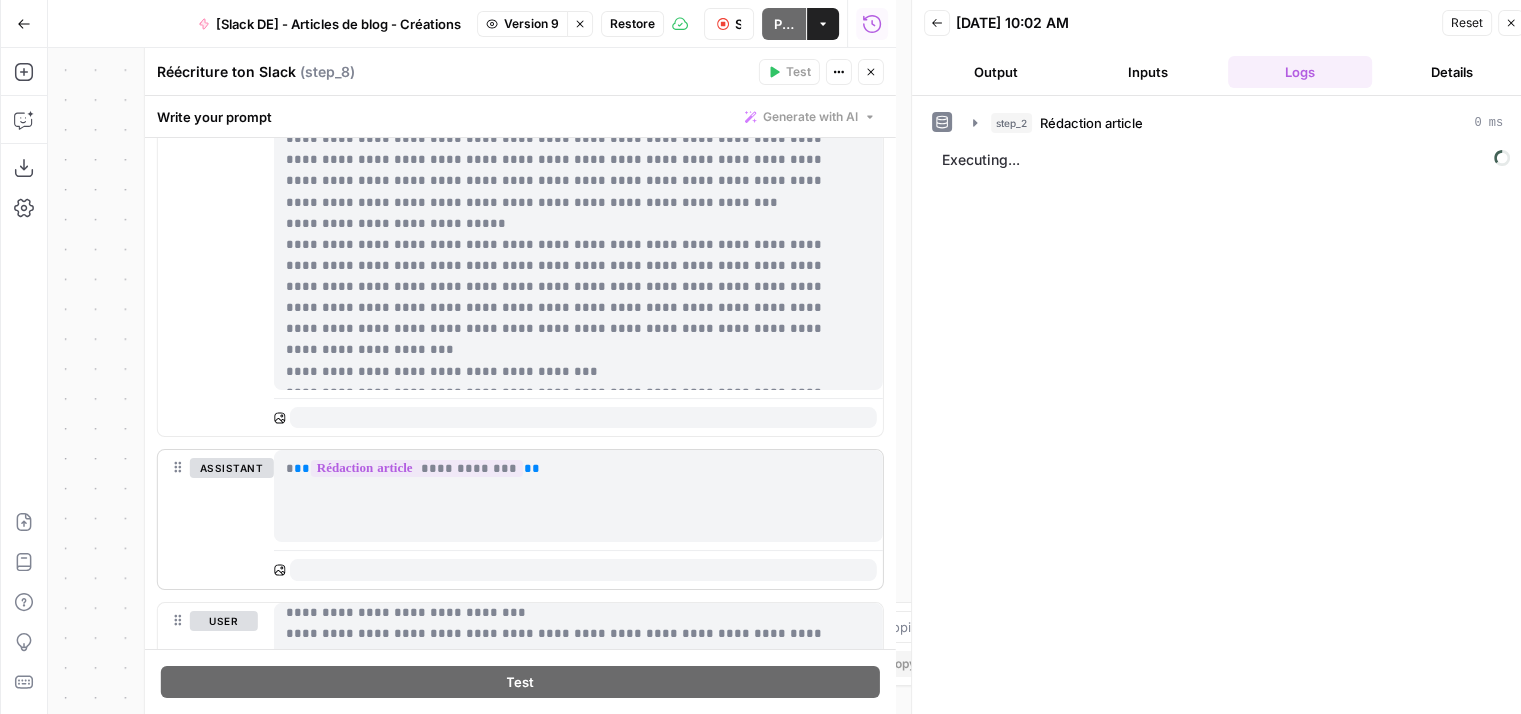 click on "**" at bounding box center [302, 468] 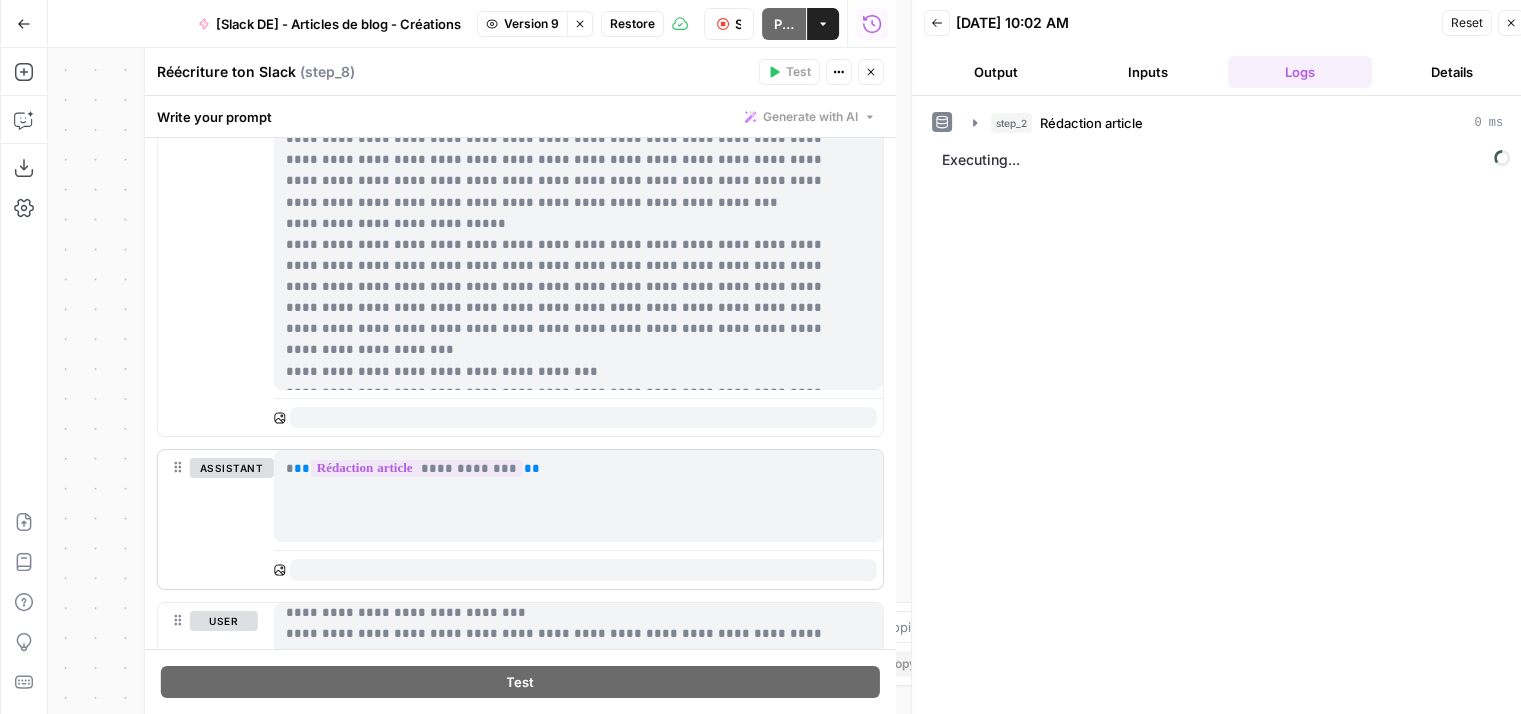 click on "**" at bounding box center (302, 468) 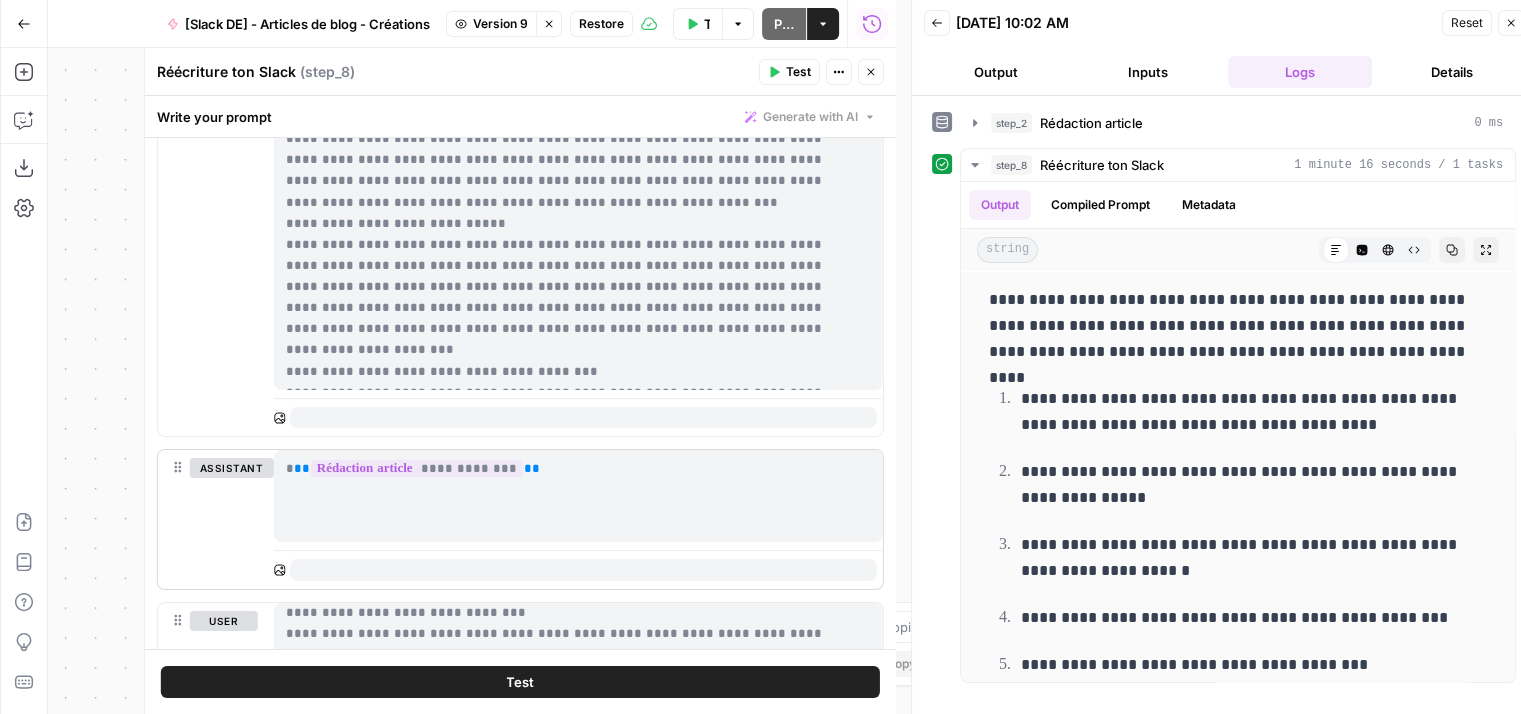click on "**" at bounding box center [302, 468] 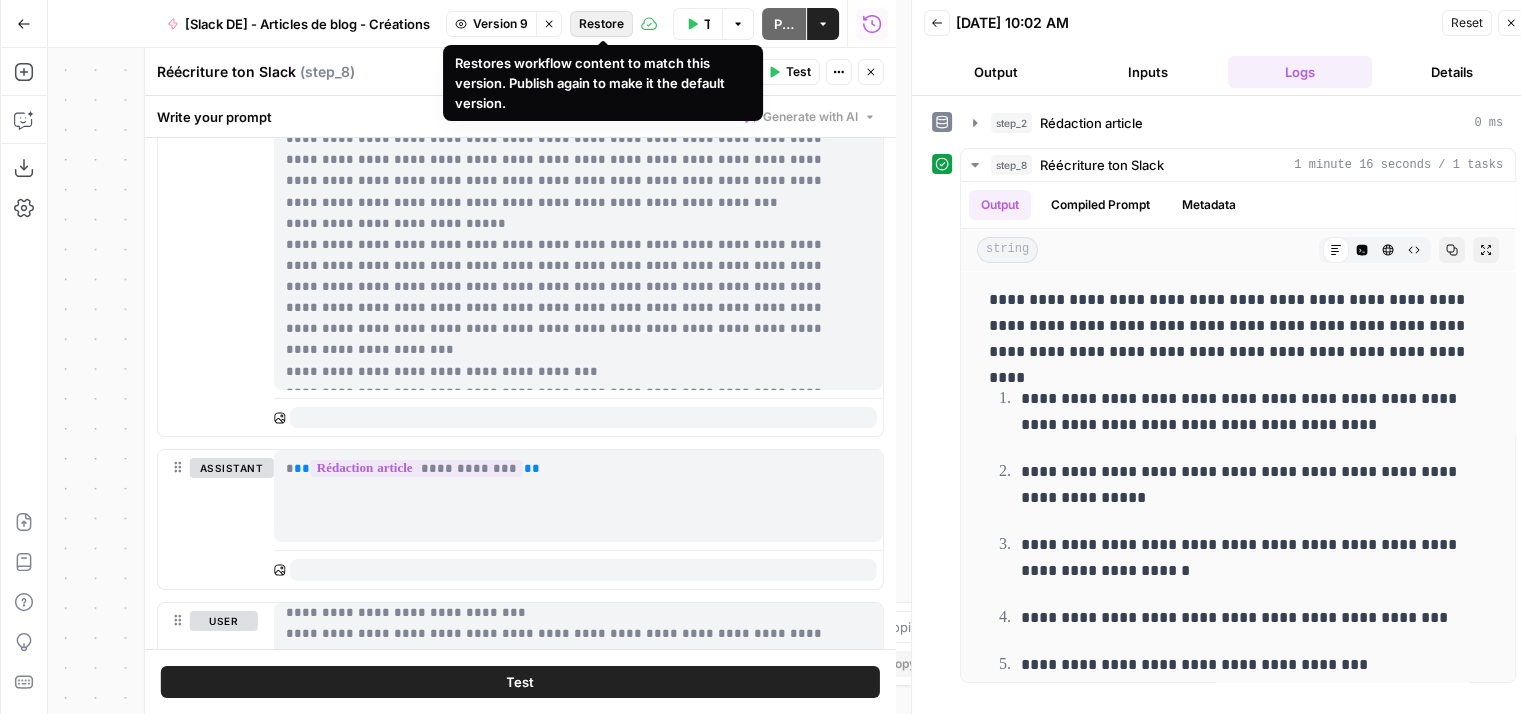 click on "Restore" at bounding box center [601, 24] 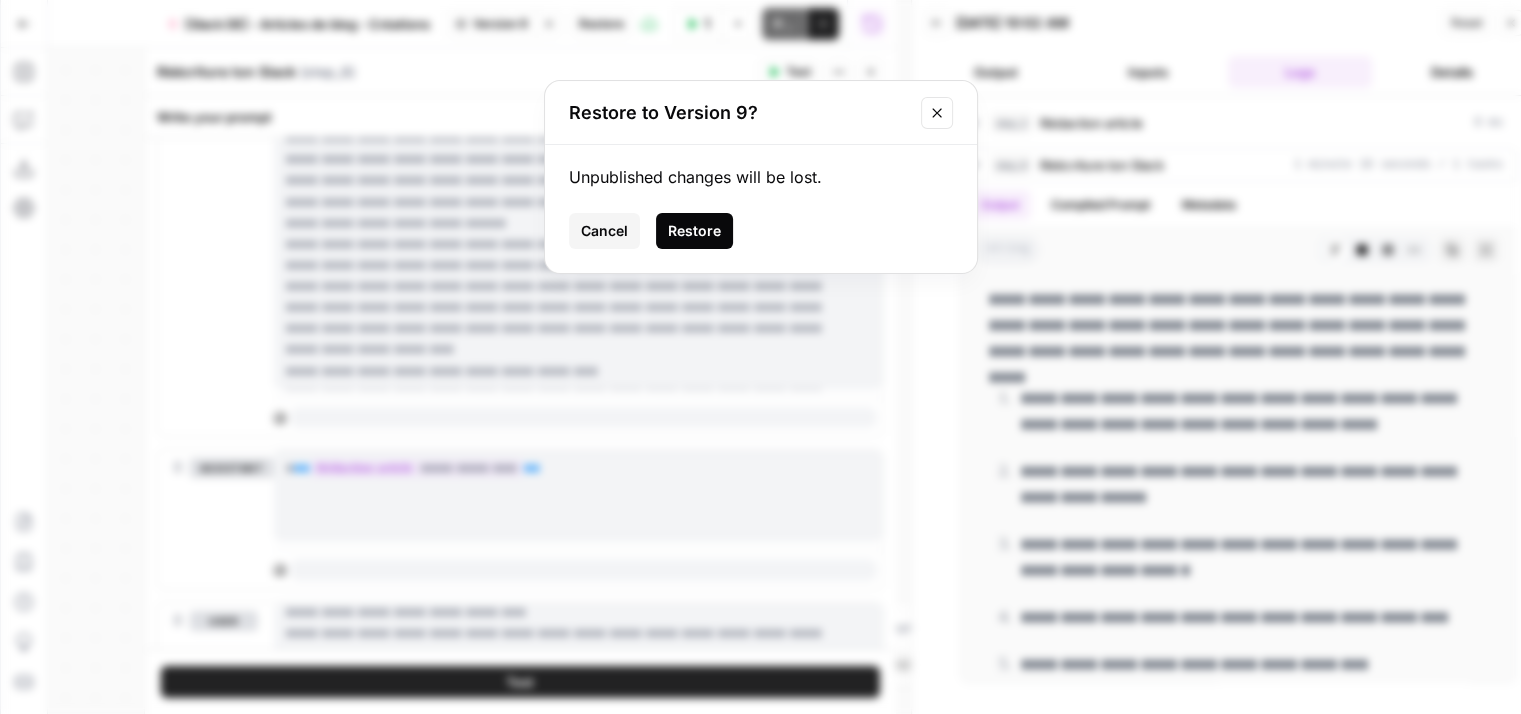 click on "Restore" at bounding box center (694, 231) 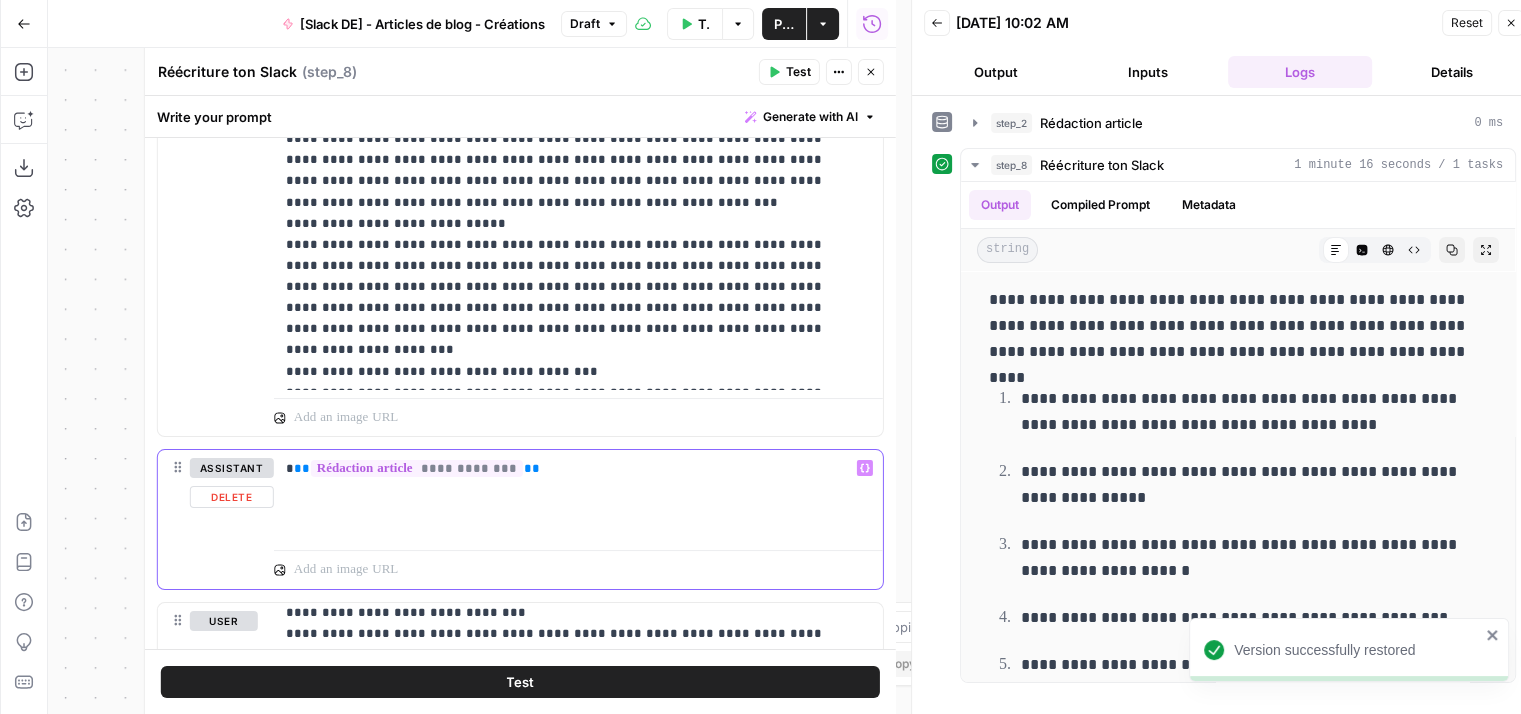 click on "**" at bounding box center [302, 468] 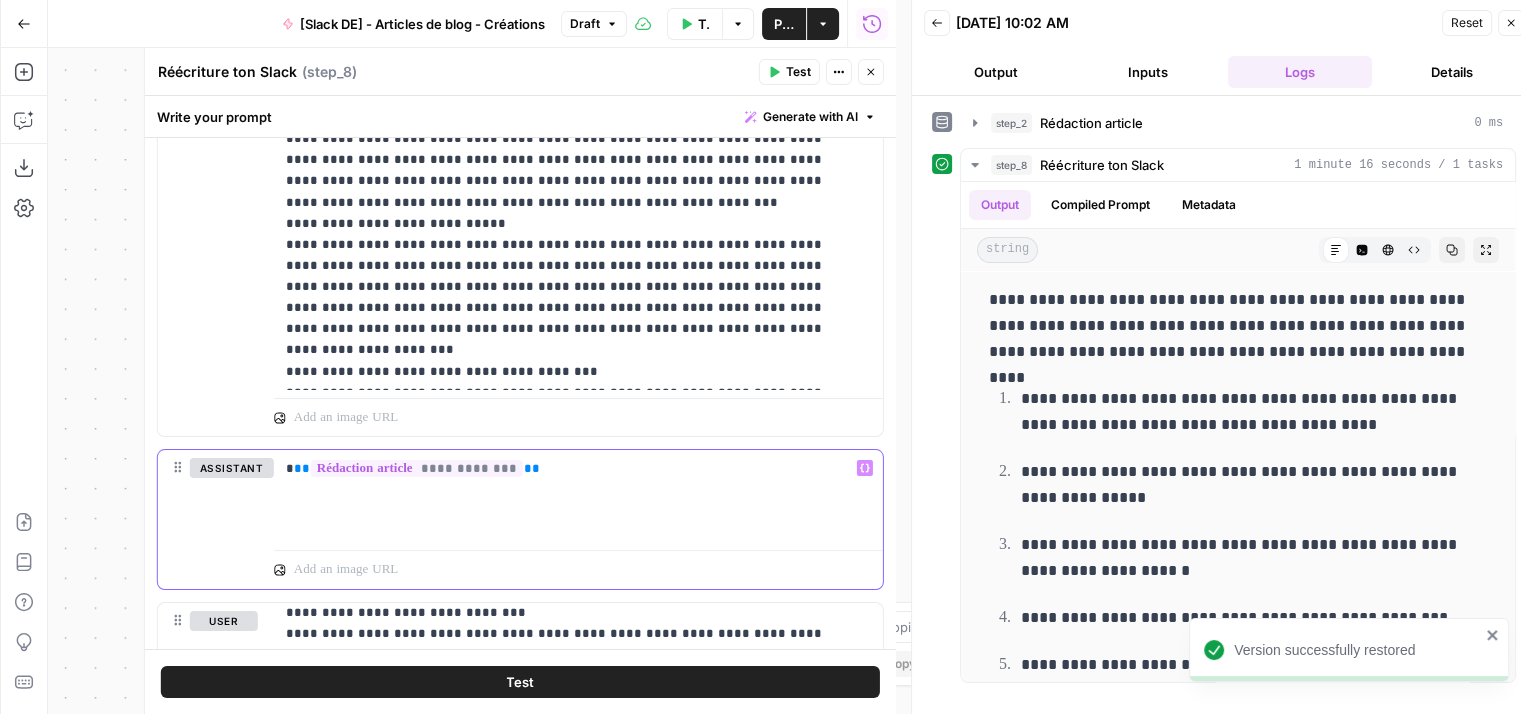 type 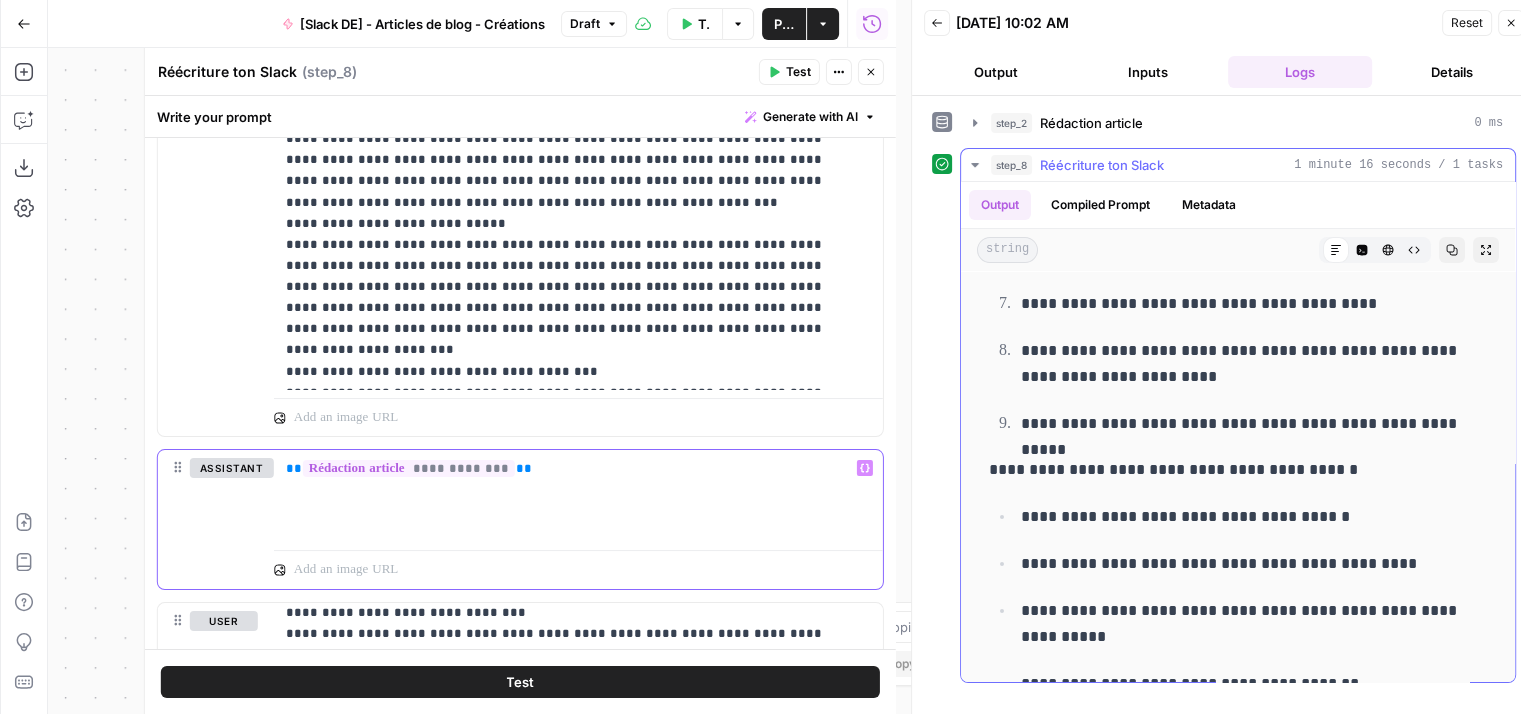 scroll, scrollTop: 0, scrollLeft: 0, axis: both 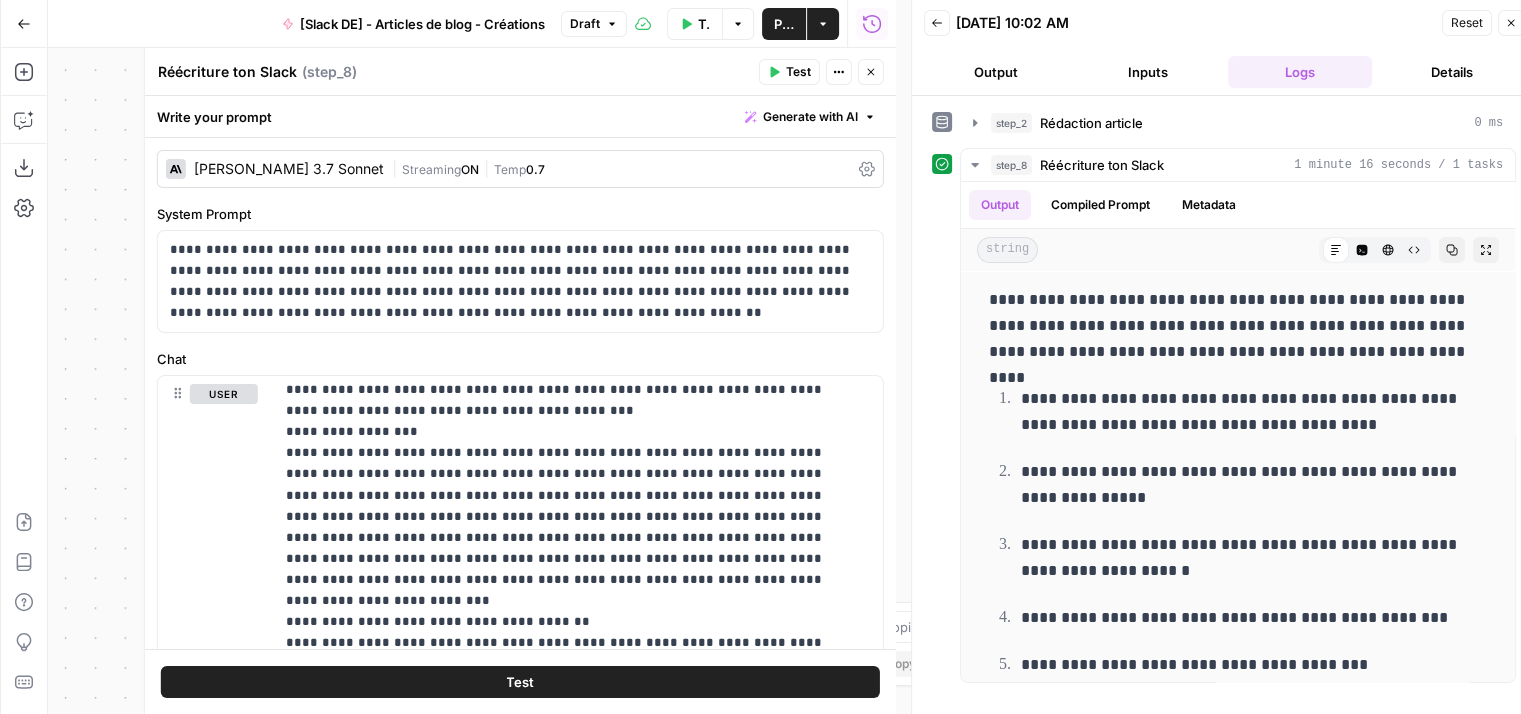 click 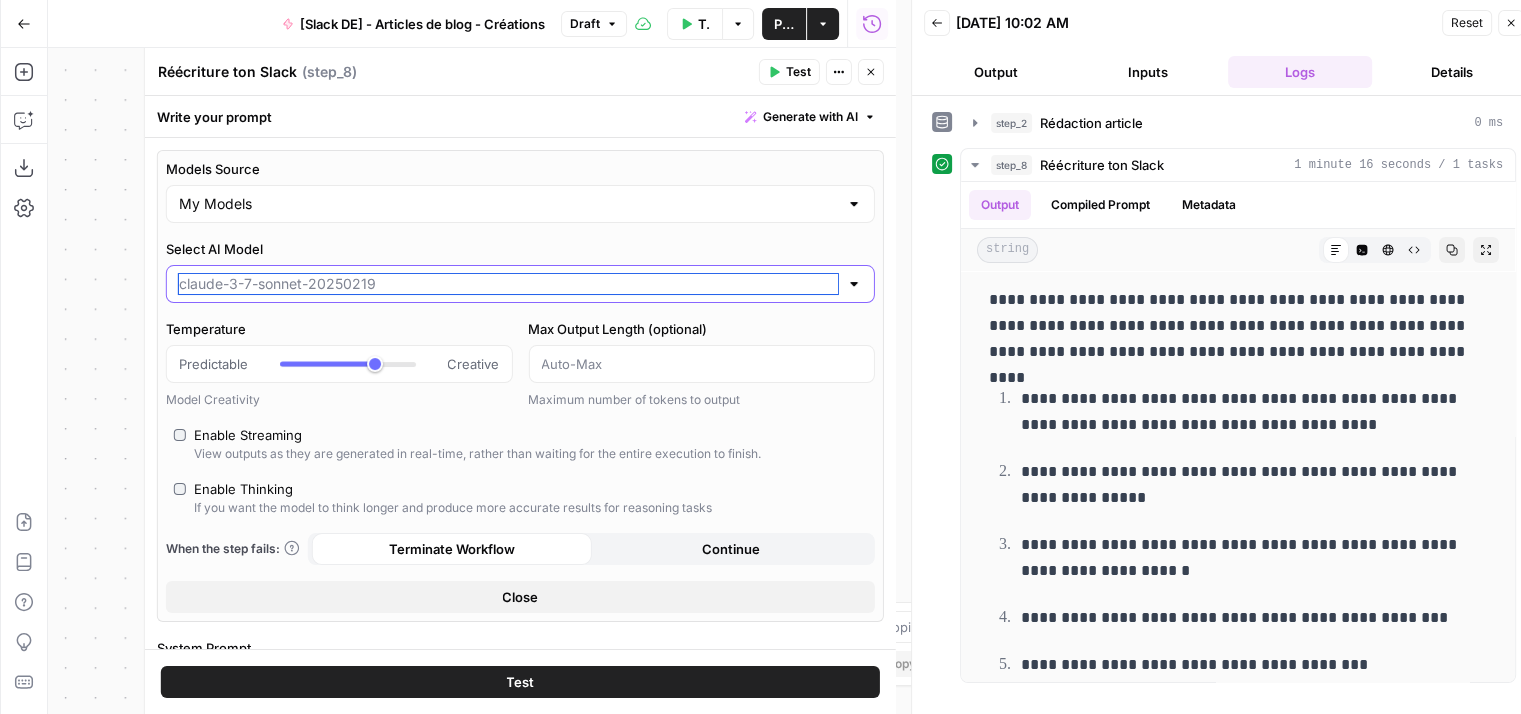 click on "Select AI Model" at bounding box center [508, 284] 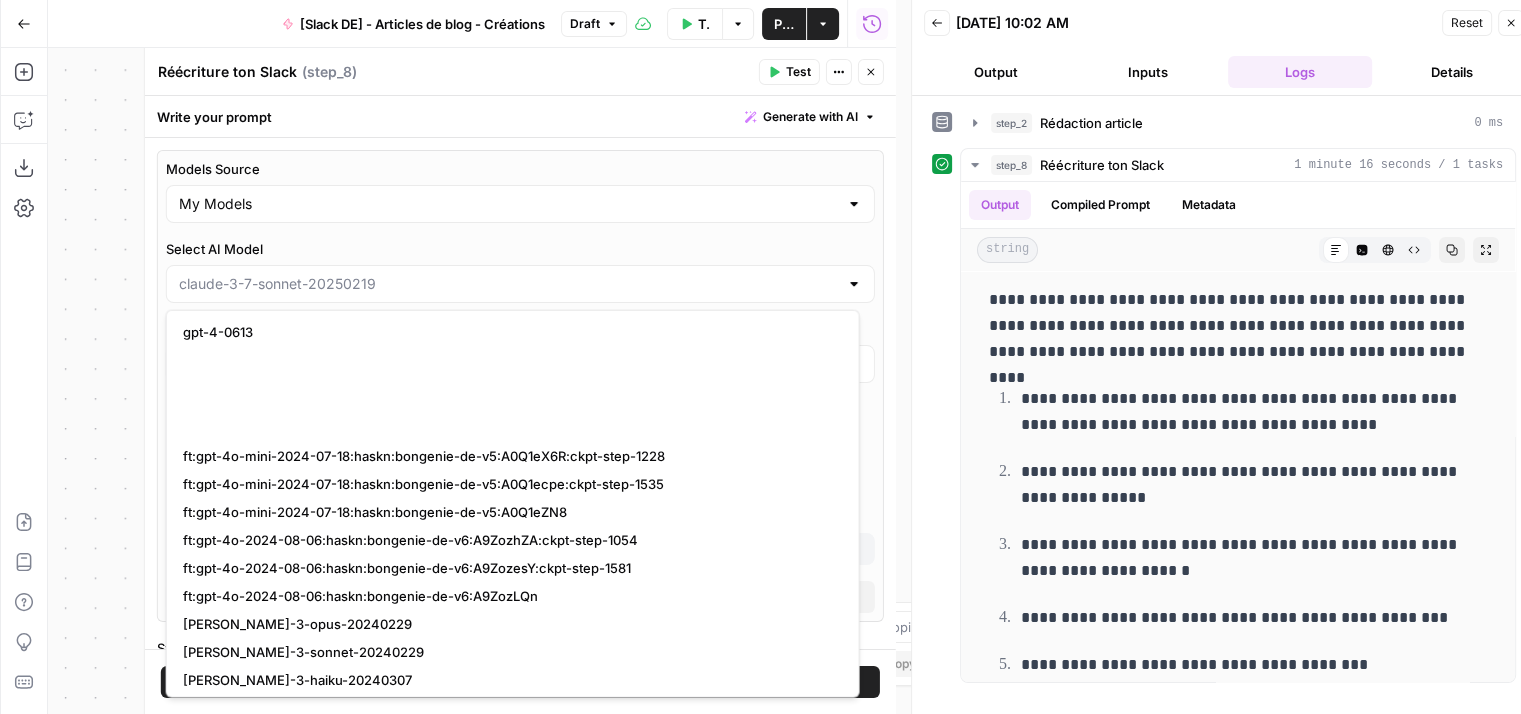 scroll, scrollTop: 2512, scrollLeft: 0, axis: vertical 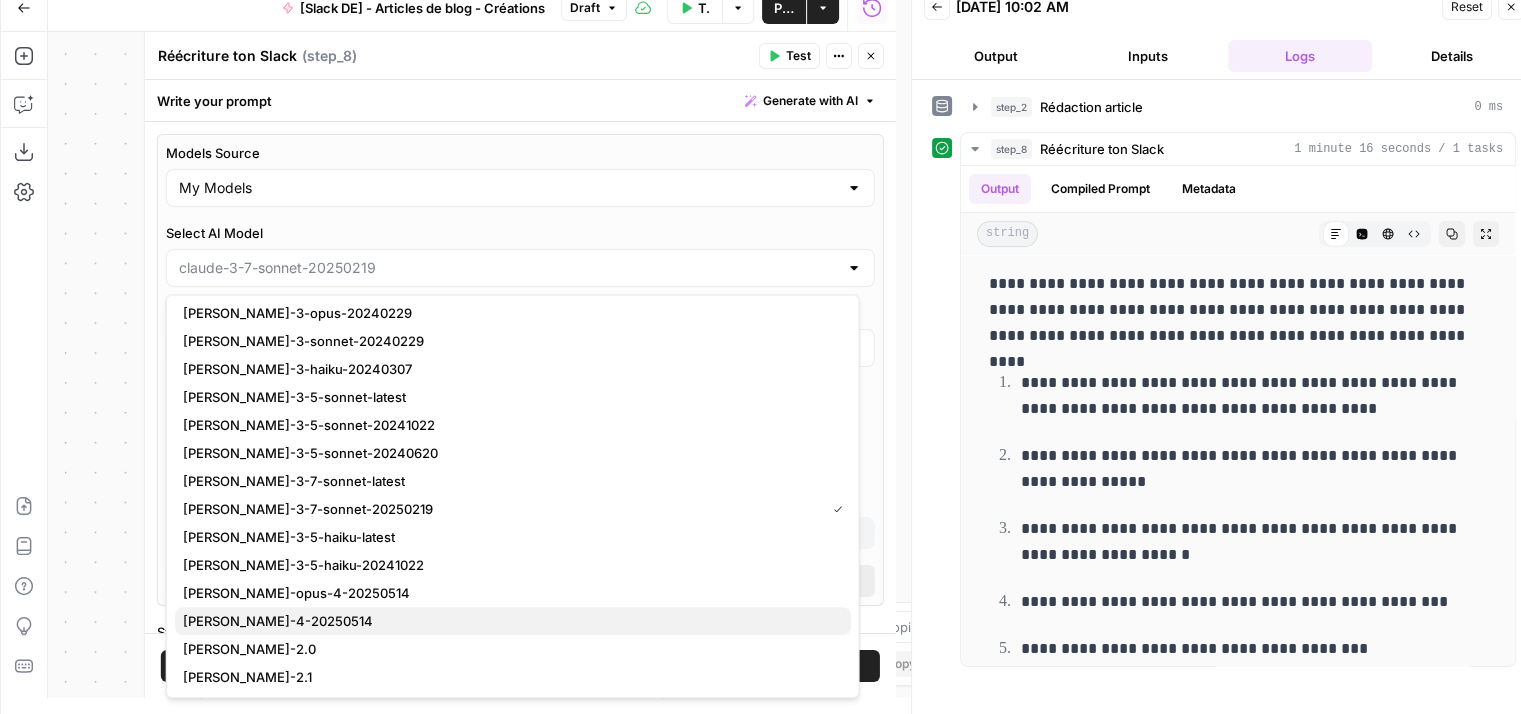 click on "claude-sonnet-4-20250514" at bounding box center (278, 621) 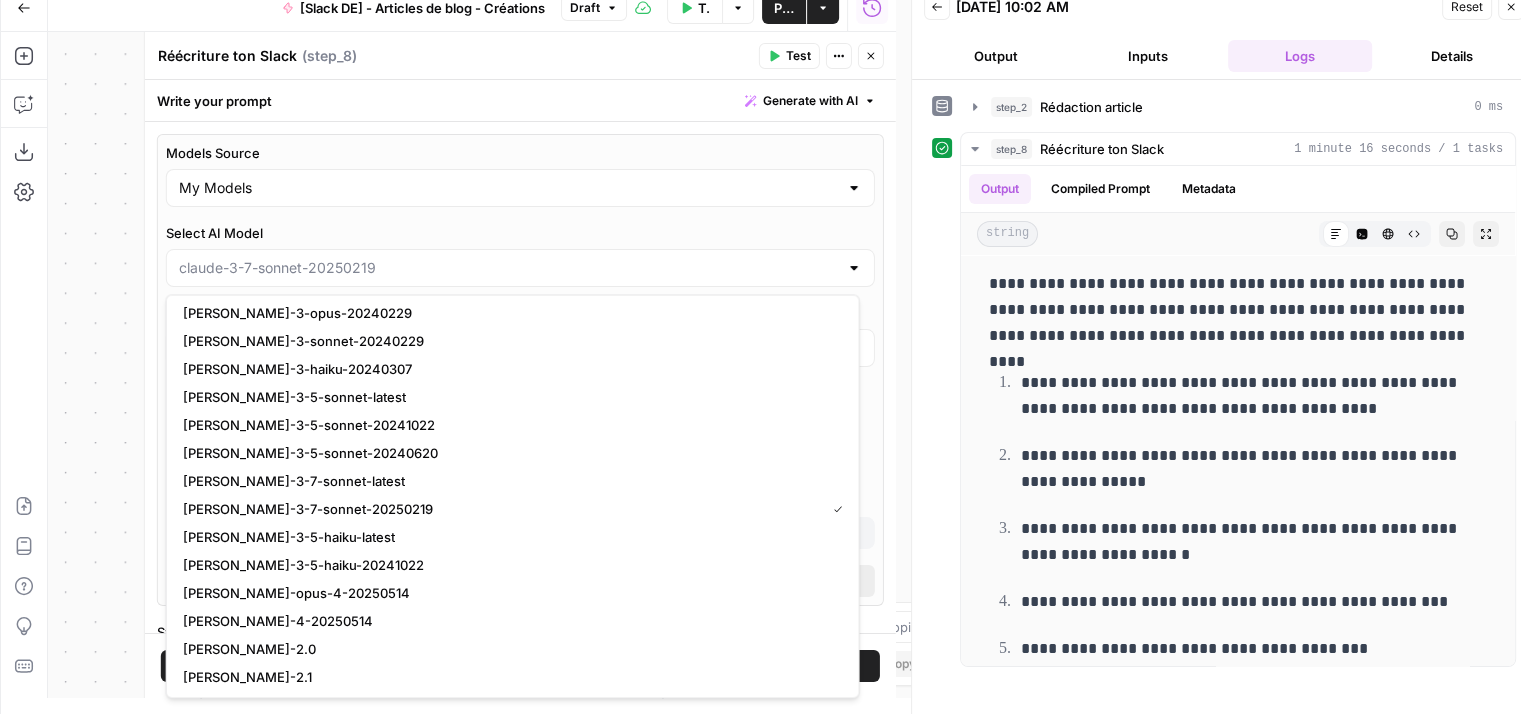 type on "claude-sonnet-4-20250514" 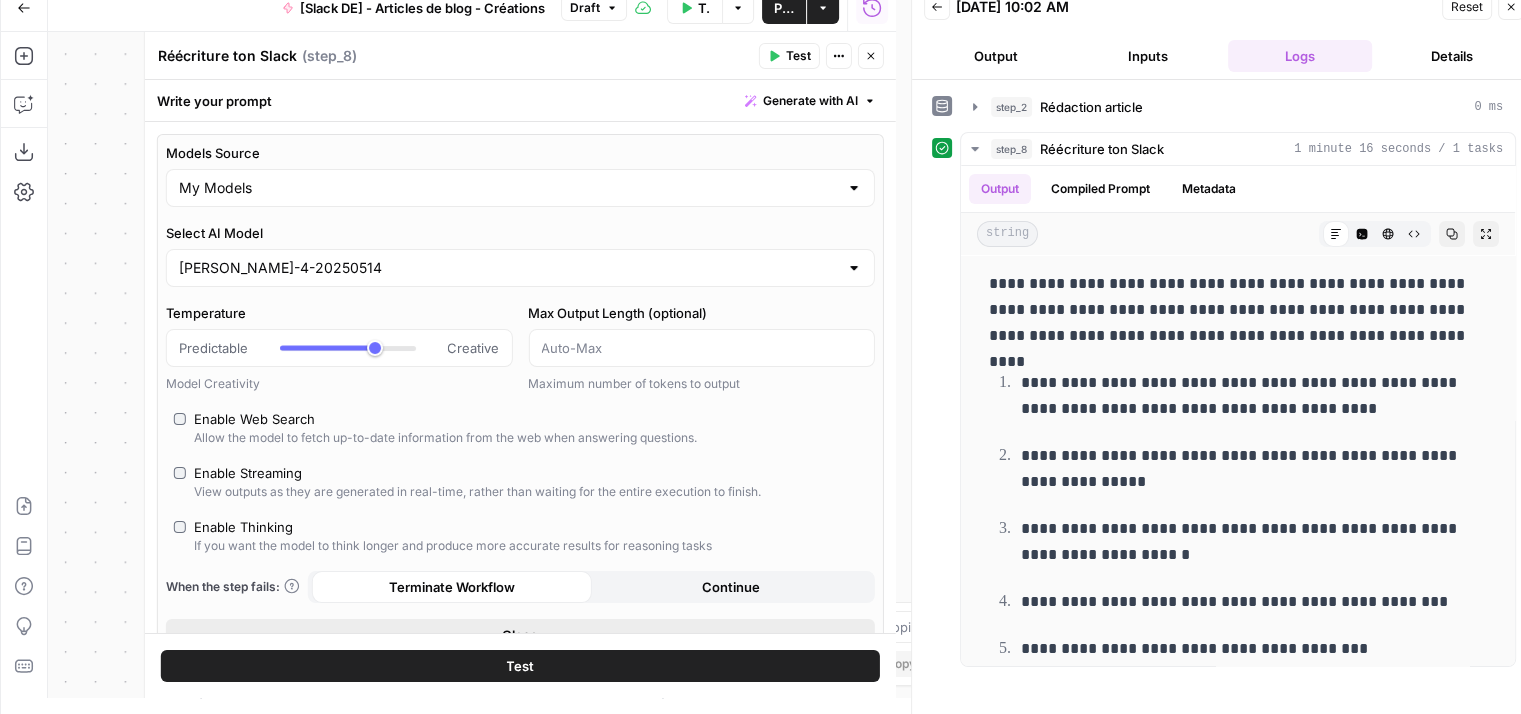 click on "Close" at bounding box center (520, 635) 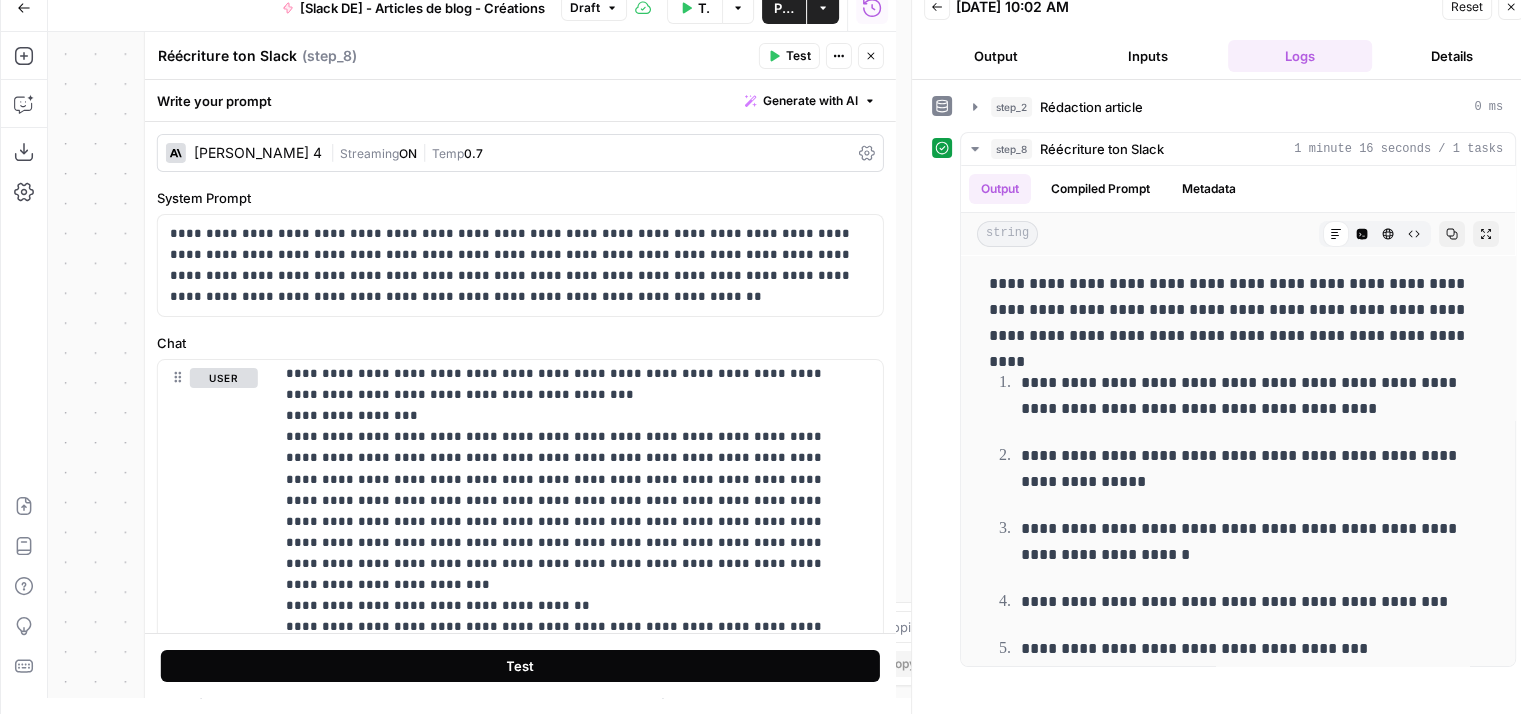 click on "Test" at bounding box center (520, 666) 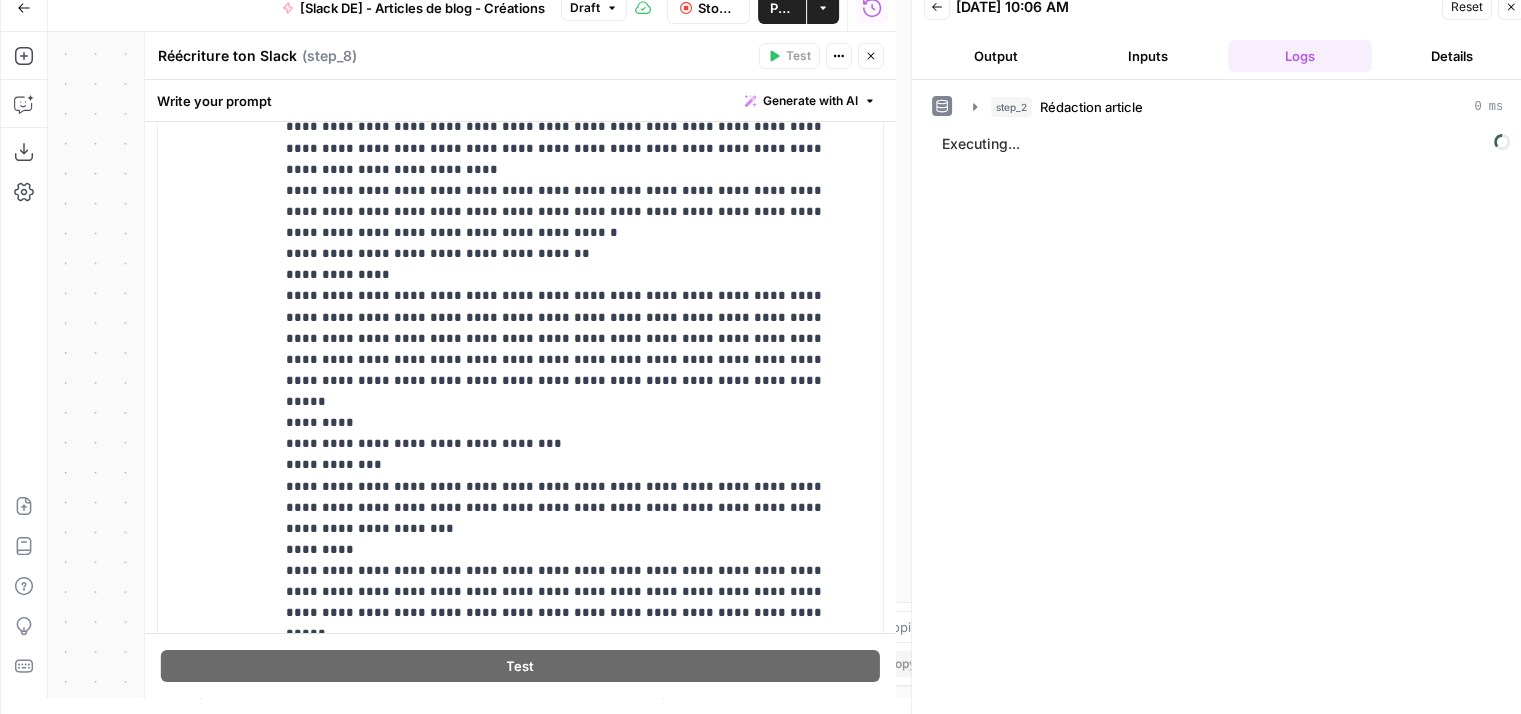 scroll, scrollTop: 1500, scrollLeft: 0, axis: vertical 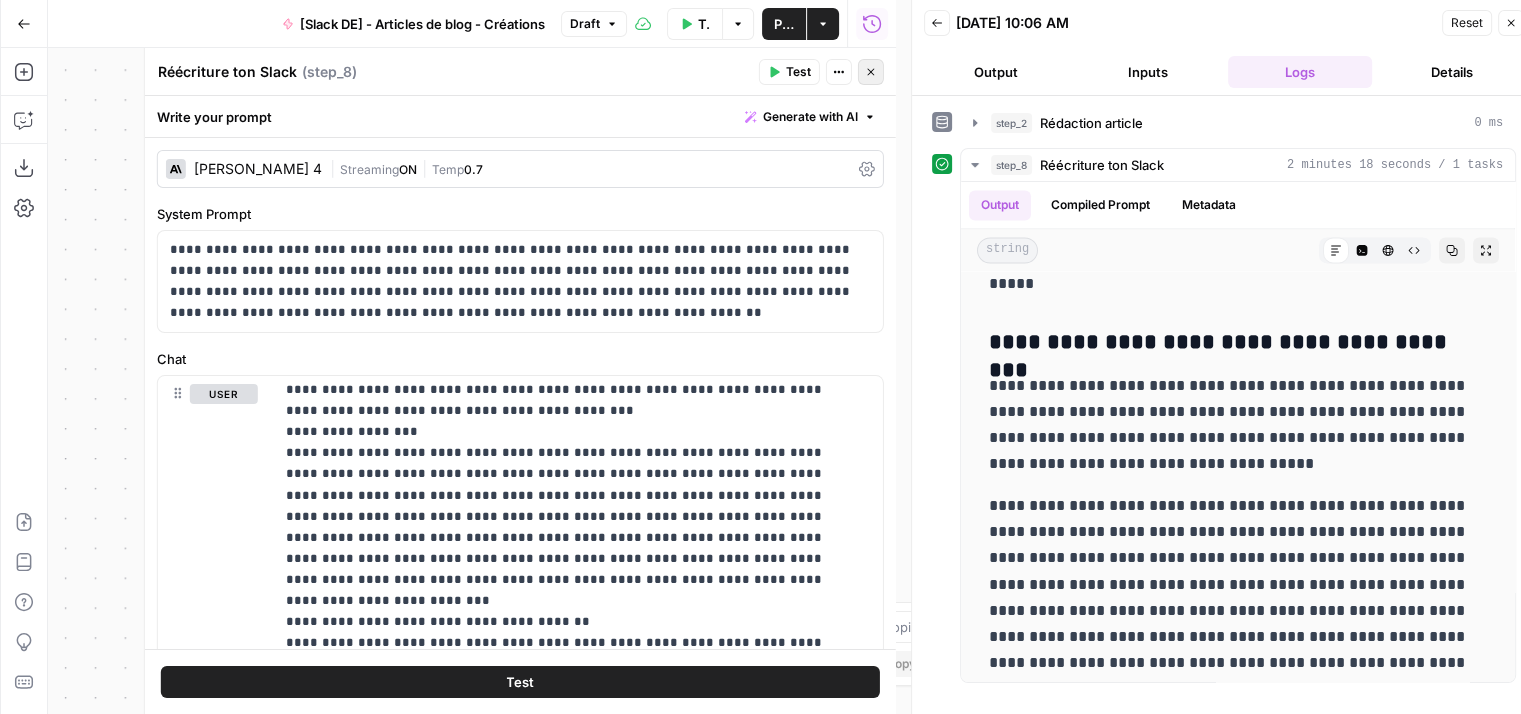 click 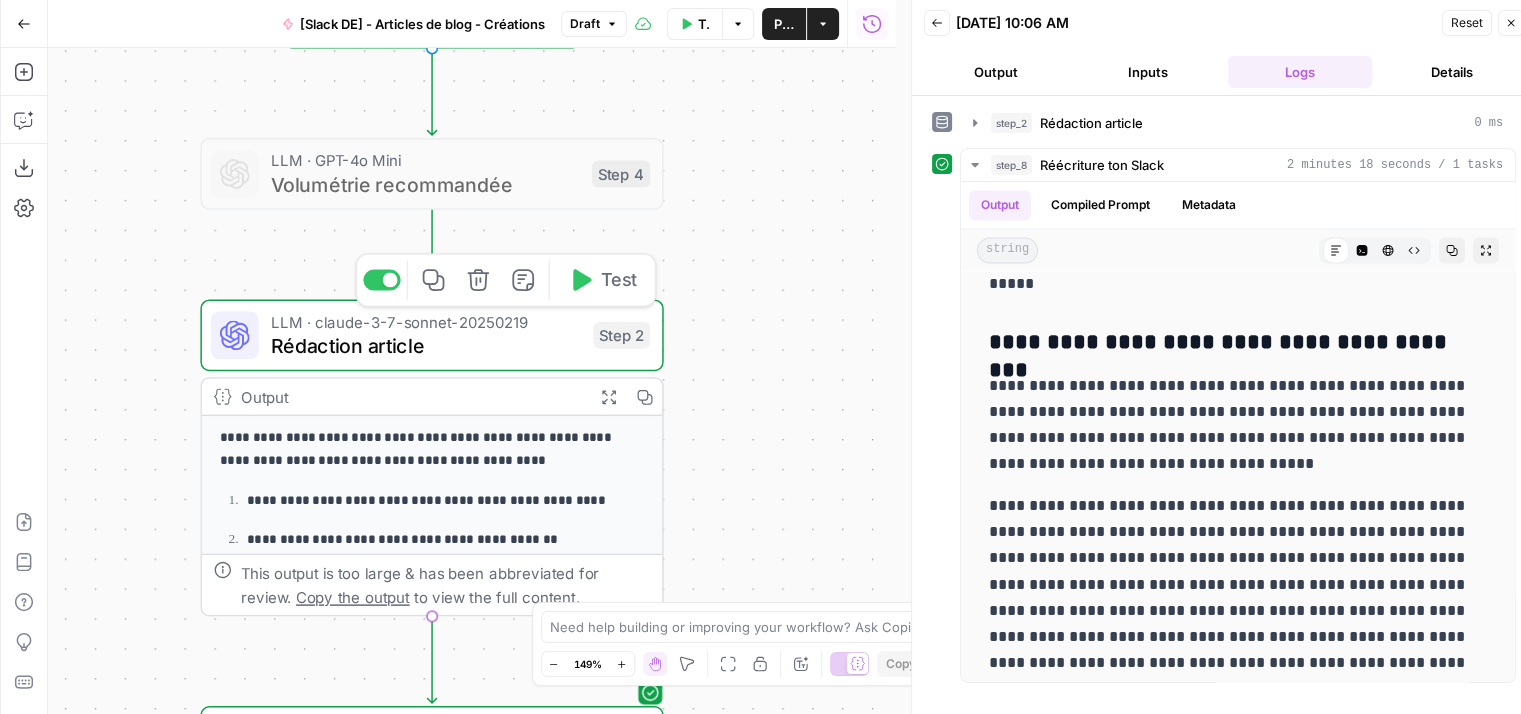 click on "Rédaction article" at bounding box center [426, 346] 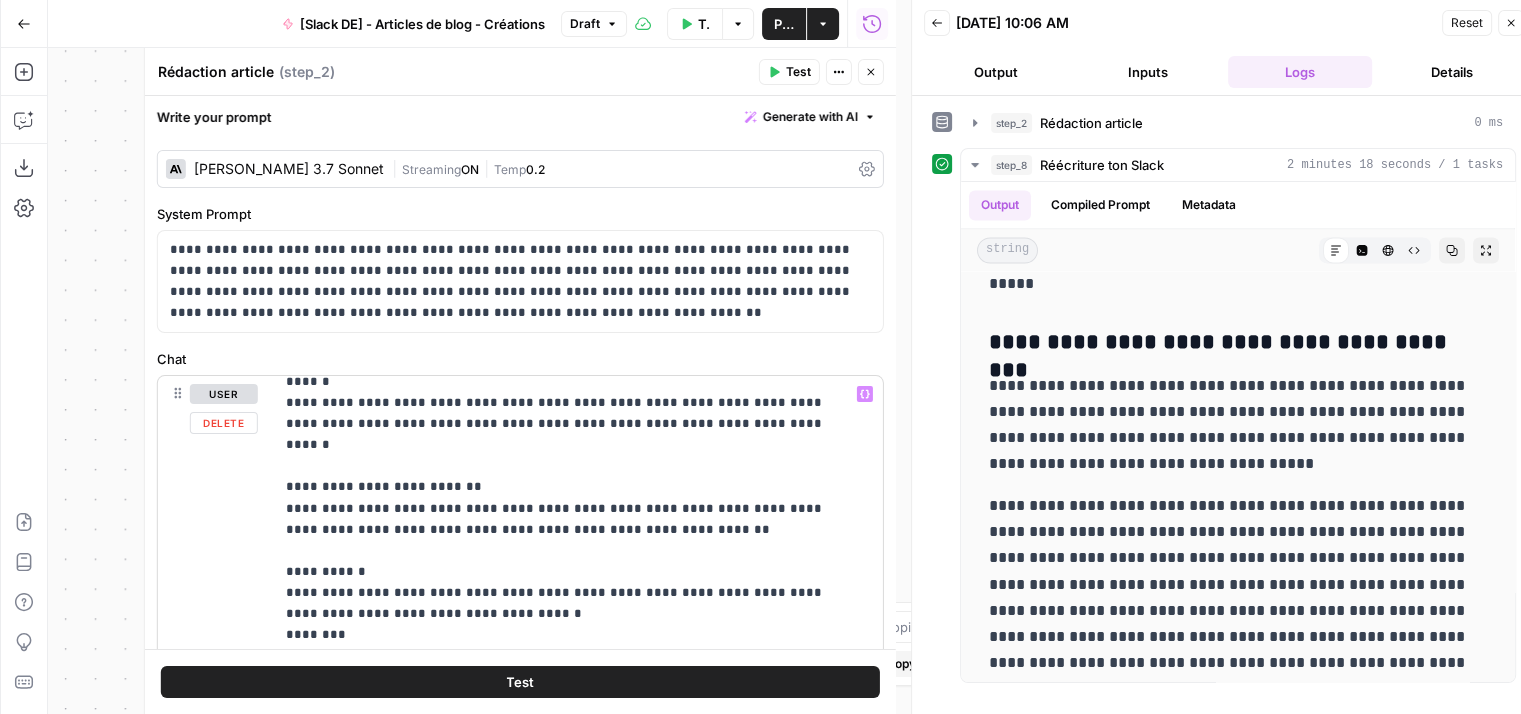scroll, scrollTop: 1500, scrollLeft: 0, axis: vertical 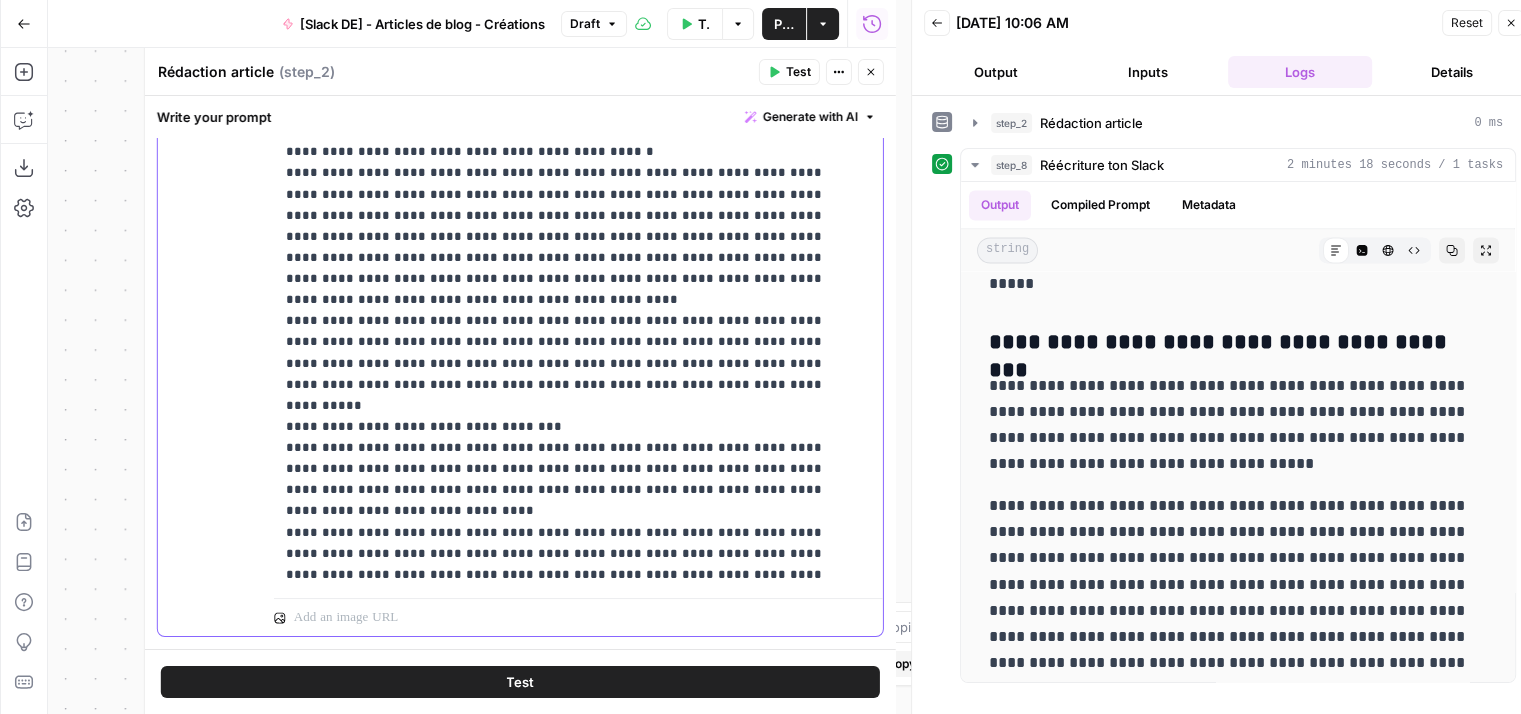 click on "**********" at bounding box center (563, -735) 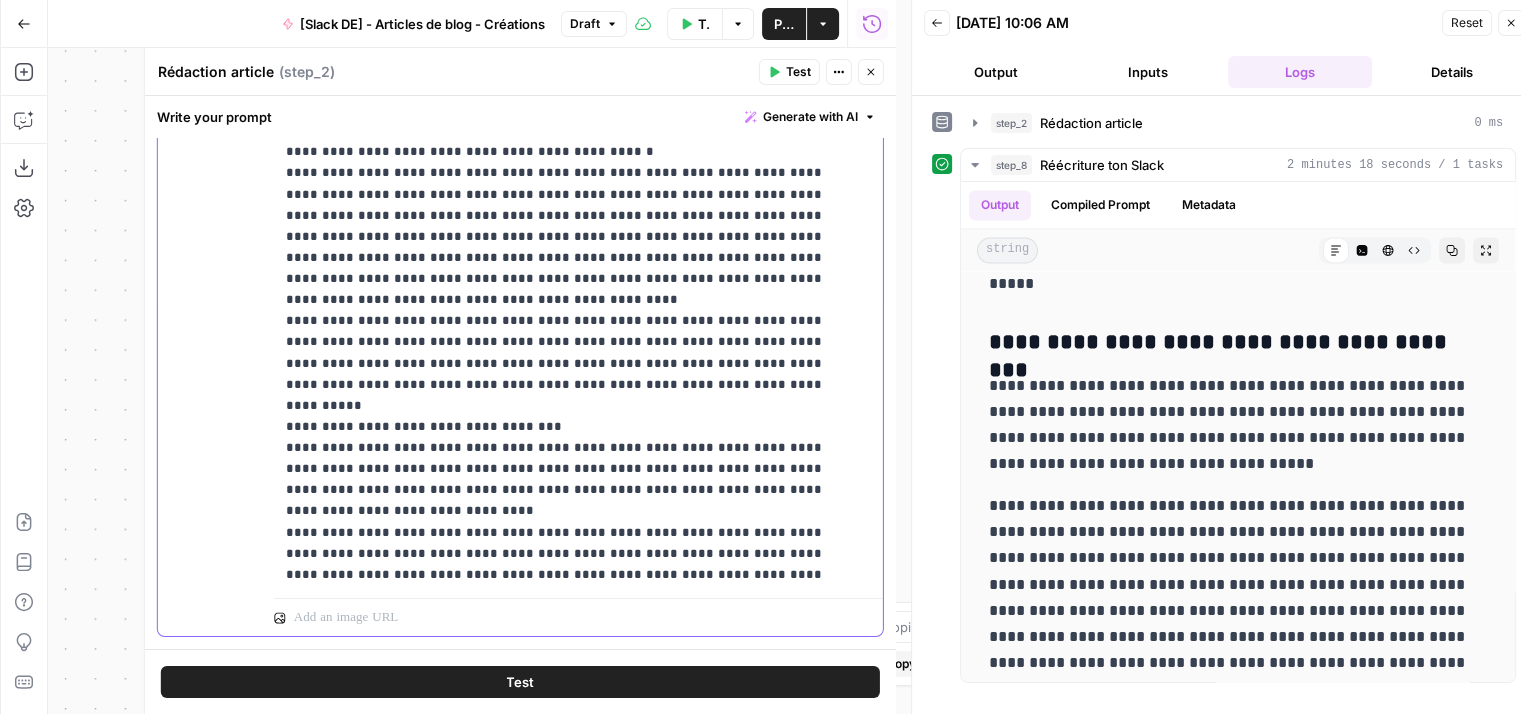 click on "**********" at bounding box center [563, -735] 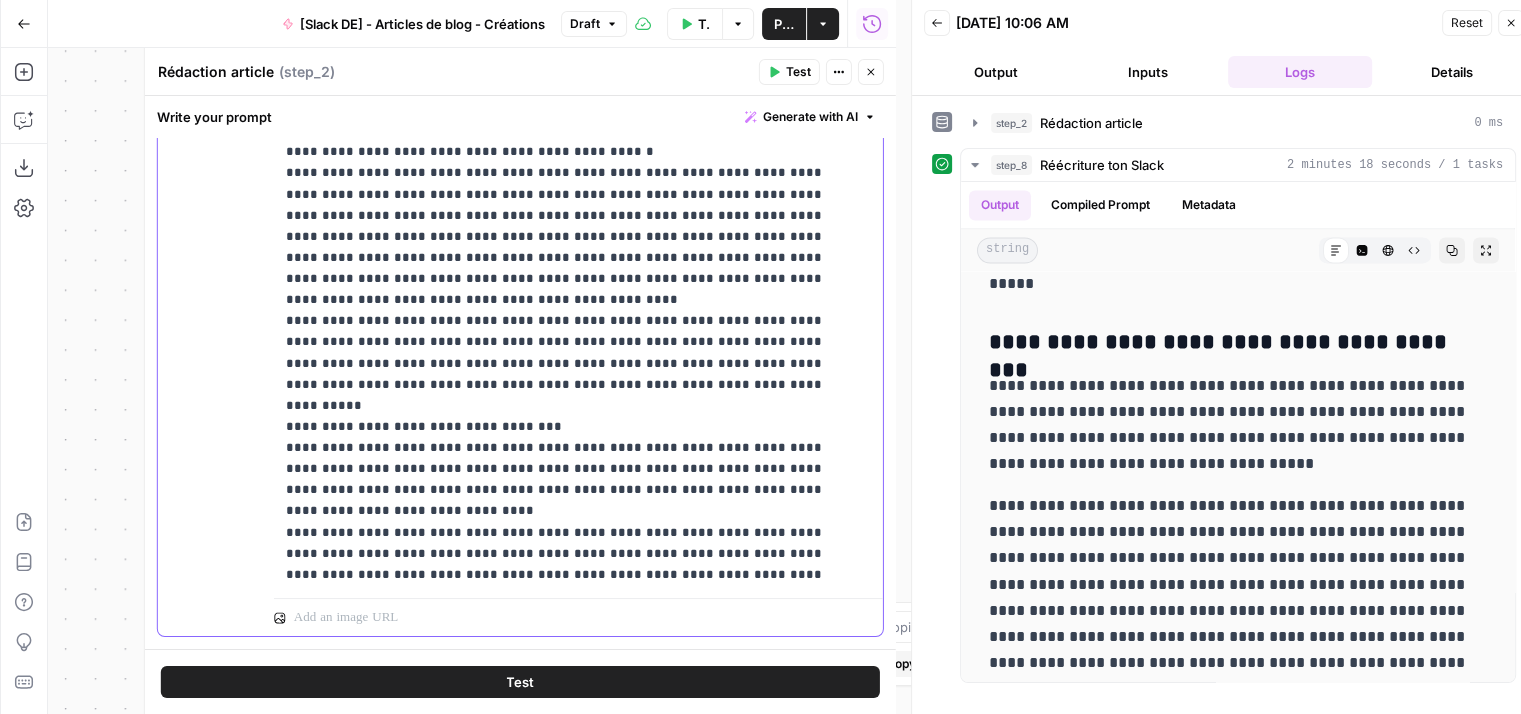 click on "**********" at bounding box center (571, 183) 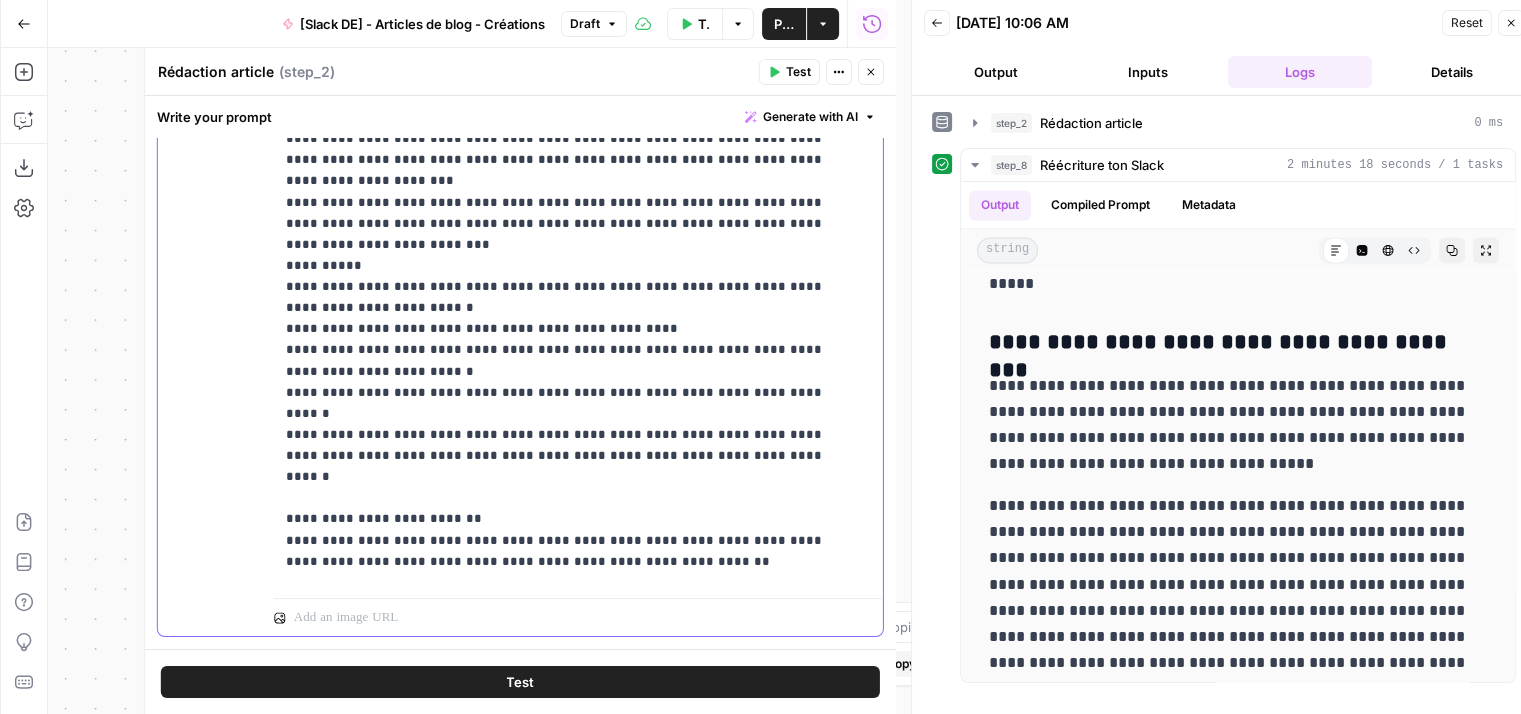 scroll, scrollTop: 0, scrollLeft: 0, axis: both 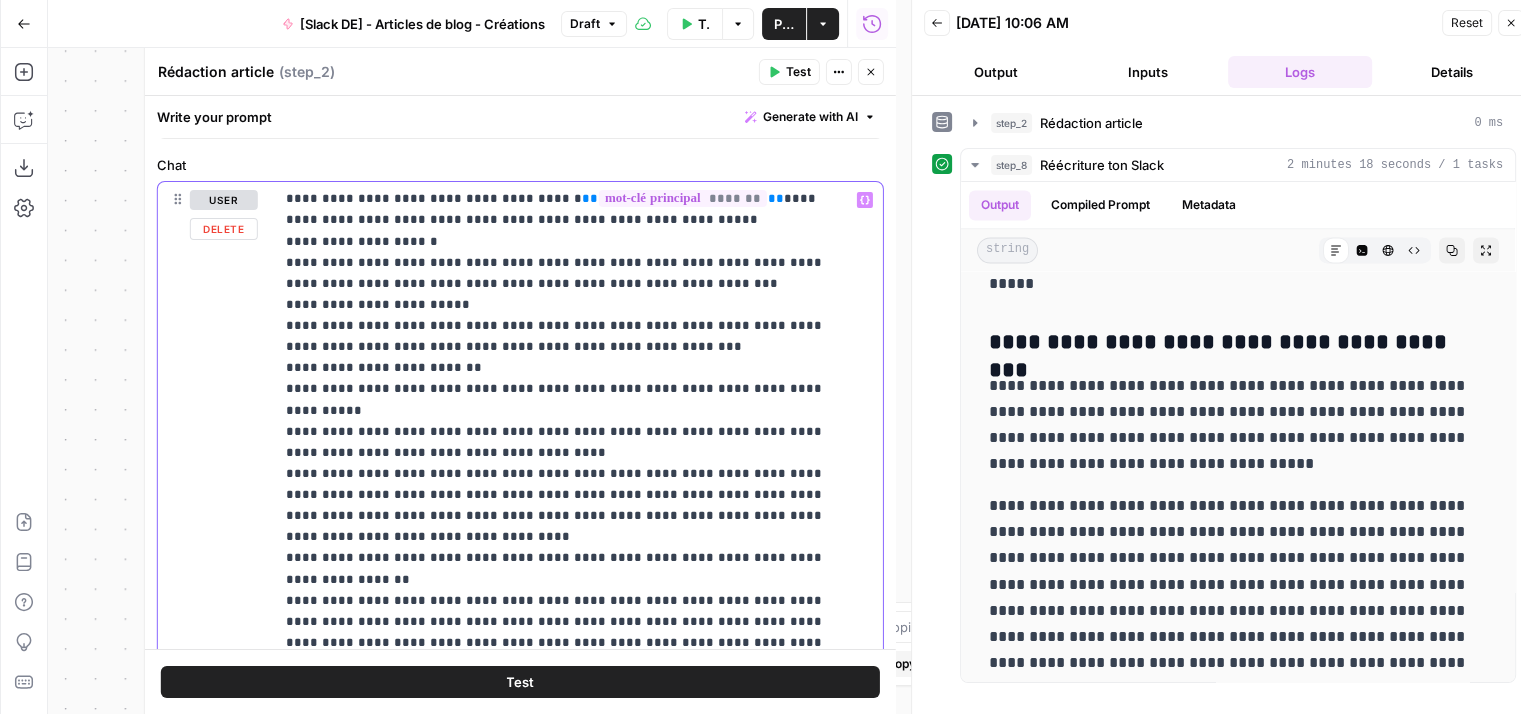 click on "**********" at bounding box center [563, 16043] 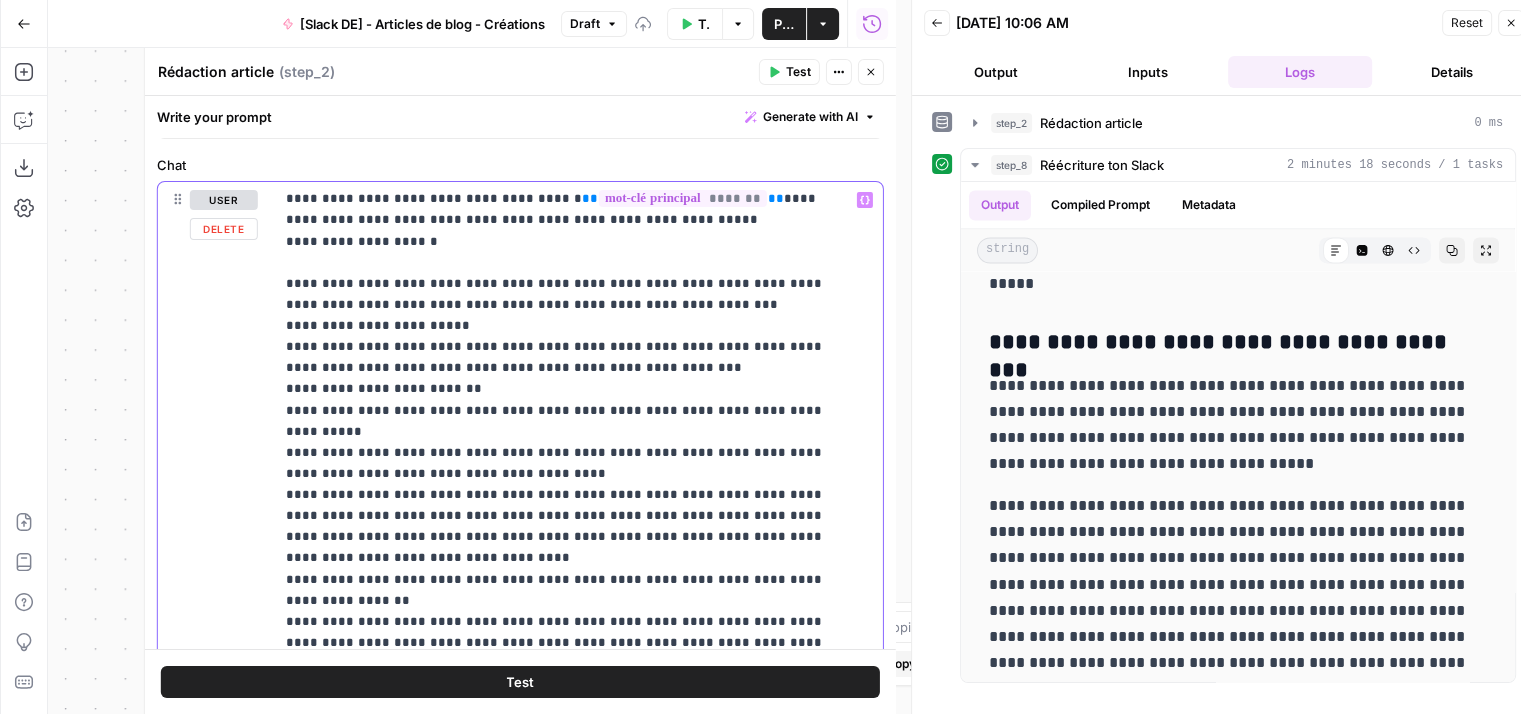 paste 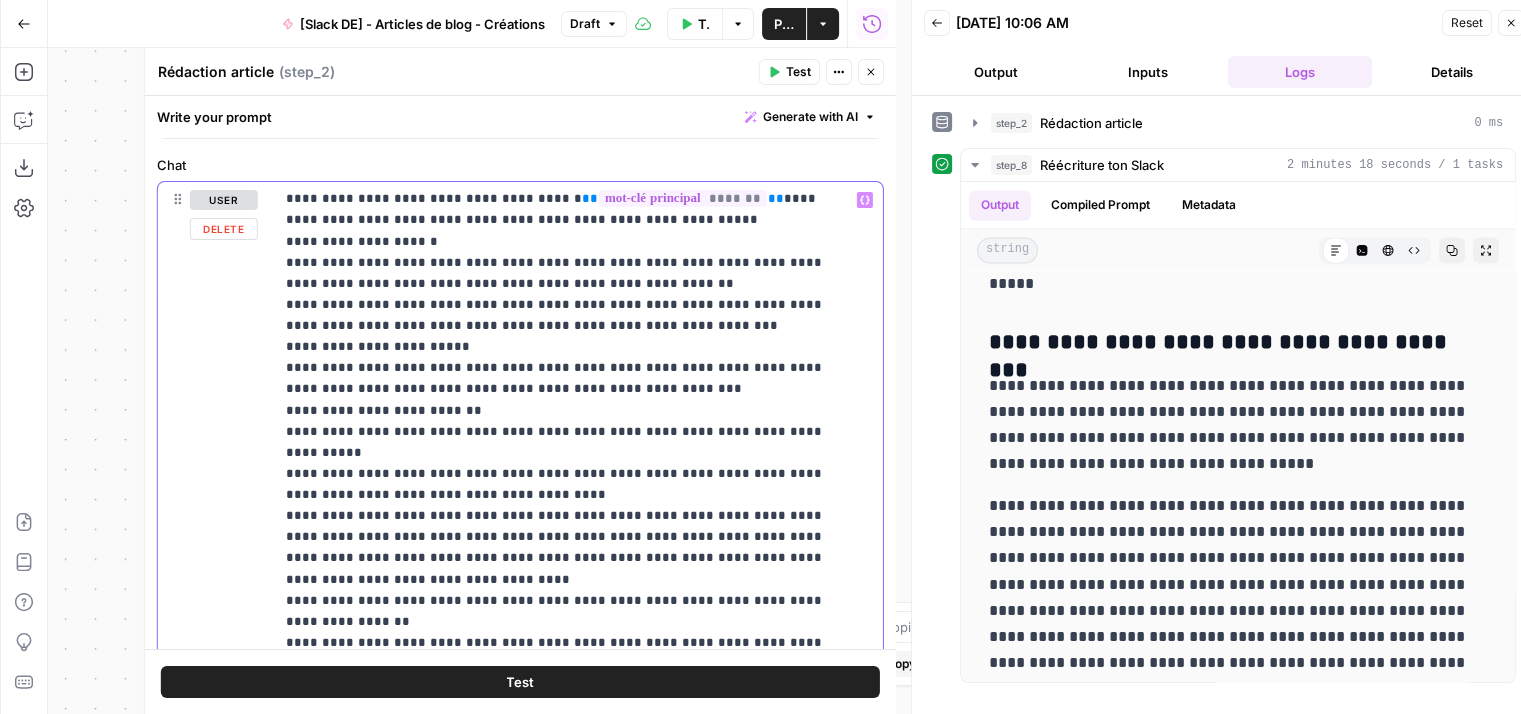 type 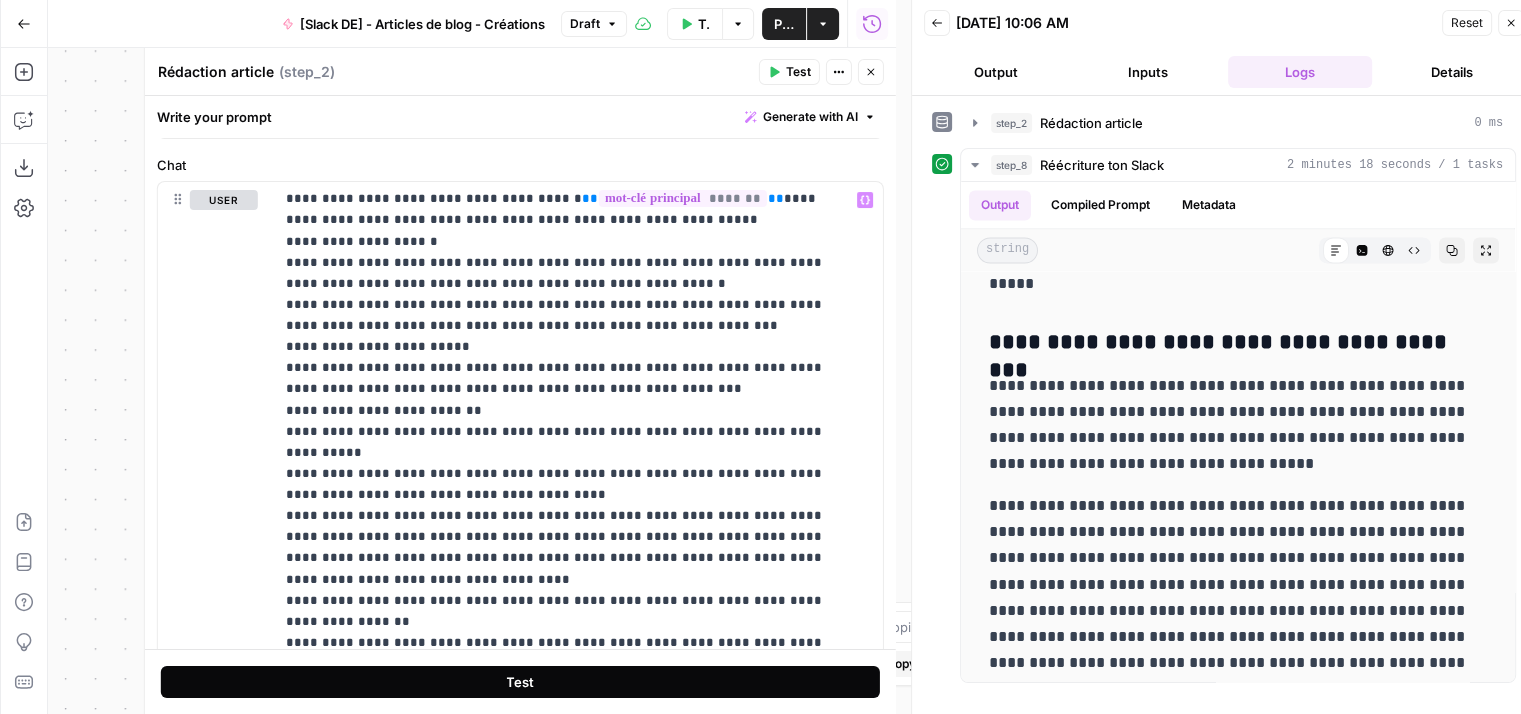 click on "Test" at bounding box center (520, 682) 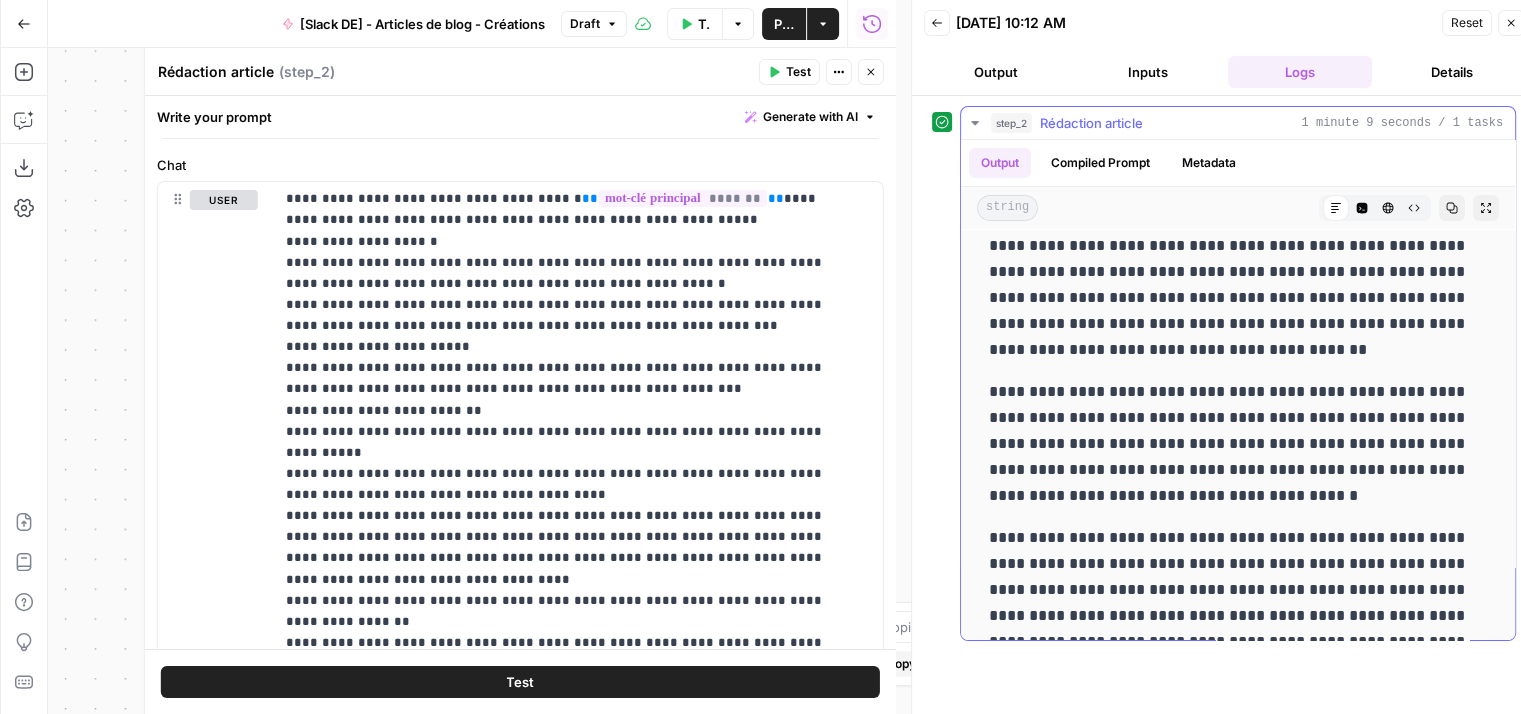 scroll, scrollTop: 7779, scrollLeft: 0, axis: vertical 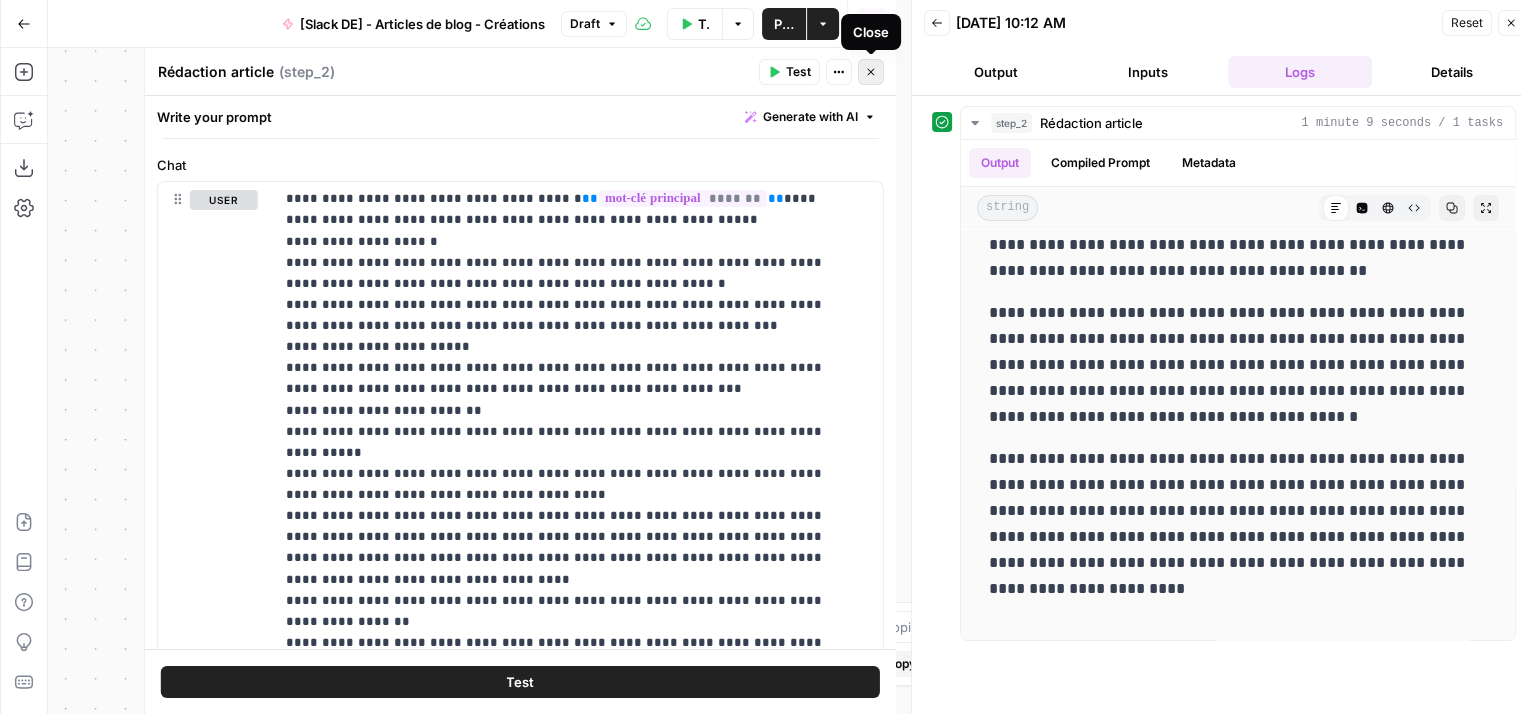 click 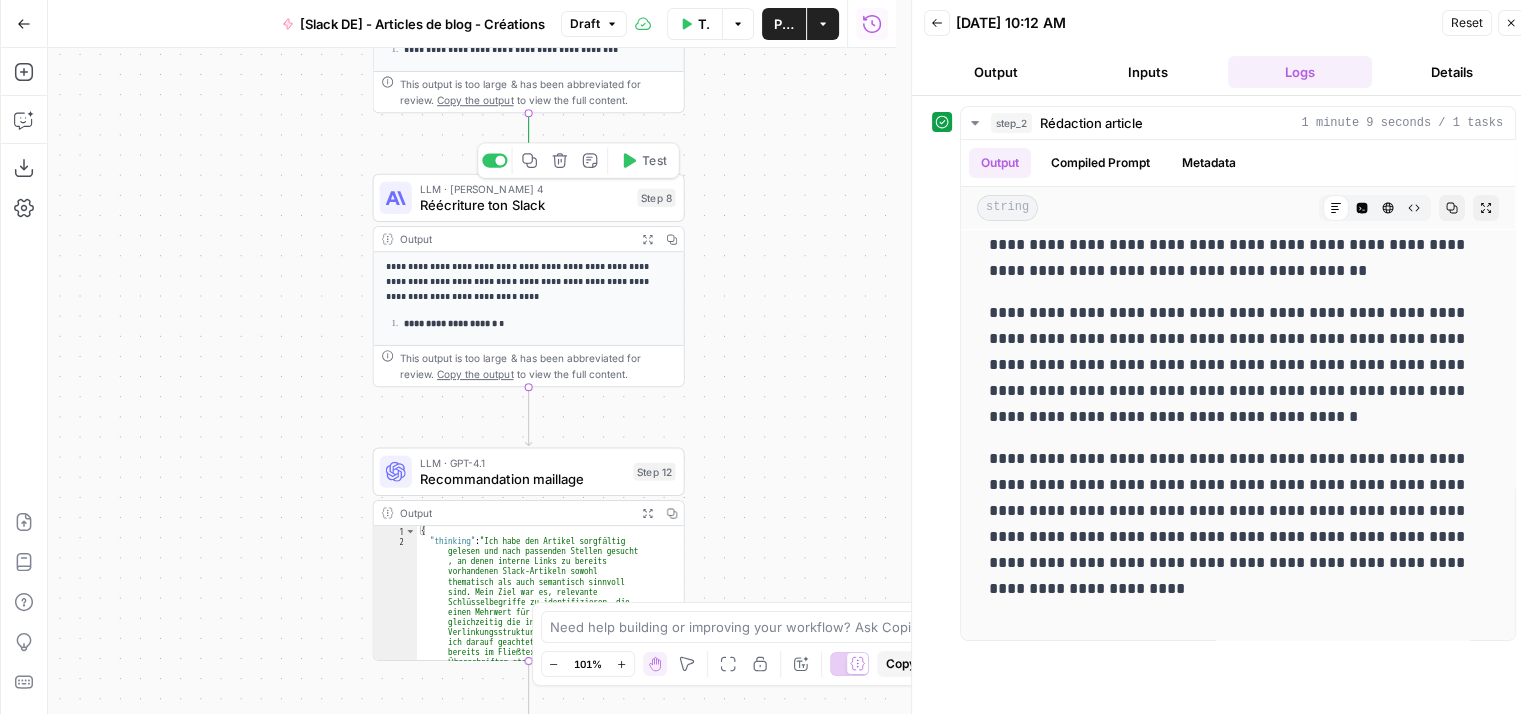 click on "LLM · Claude Sonnet 4 Réécriture ton Slack Step 8 Copy step Delete step Add Note Test" at bounding box center (529, 198) 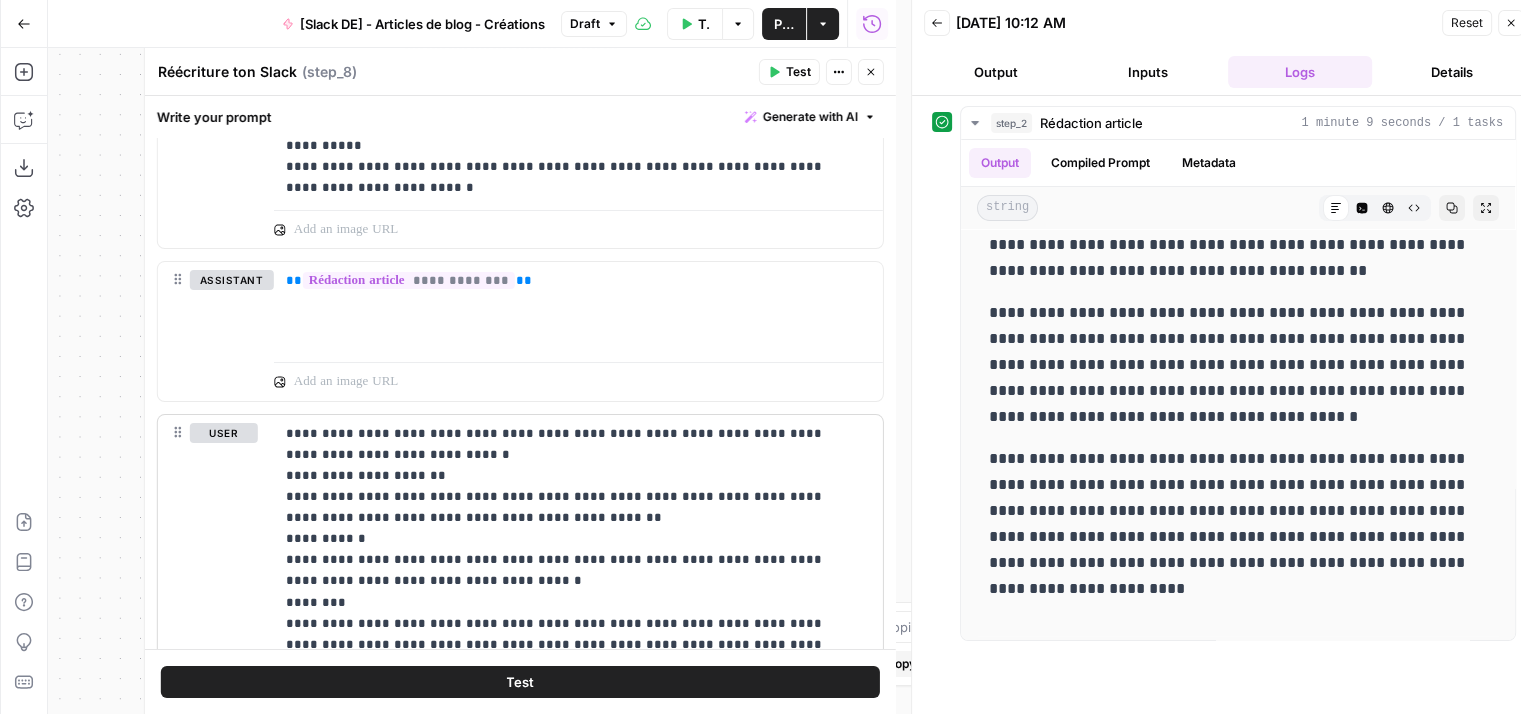 scroll, scrollTop: 1000, scrollLeft: 0, axis: vertical 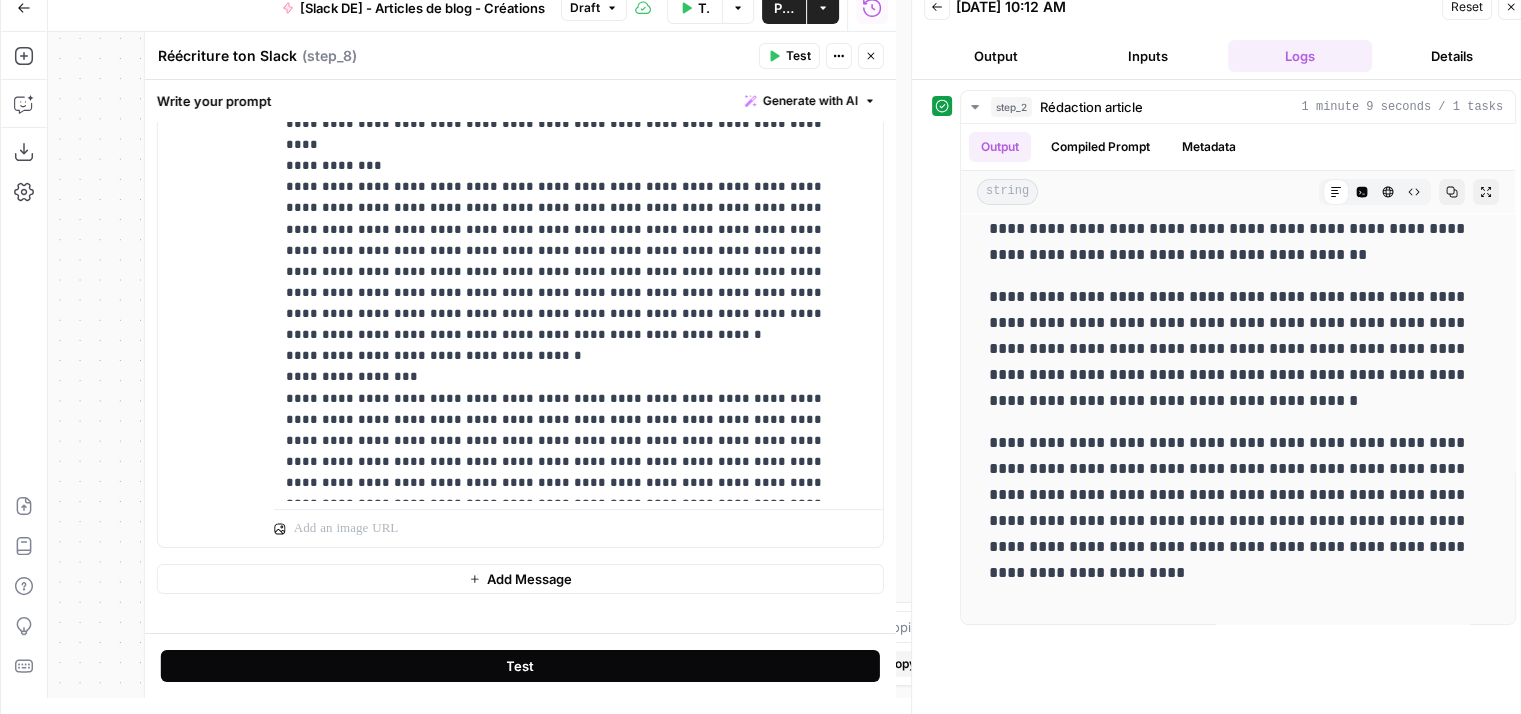 click on "Test" at bounding box center [520, 666] 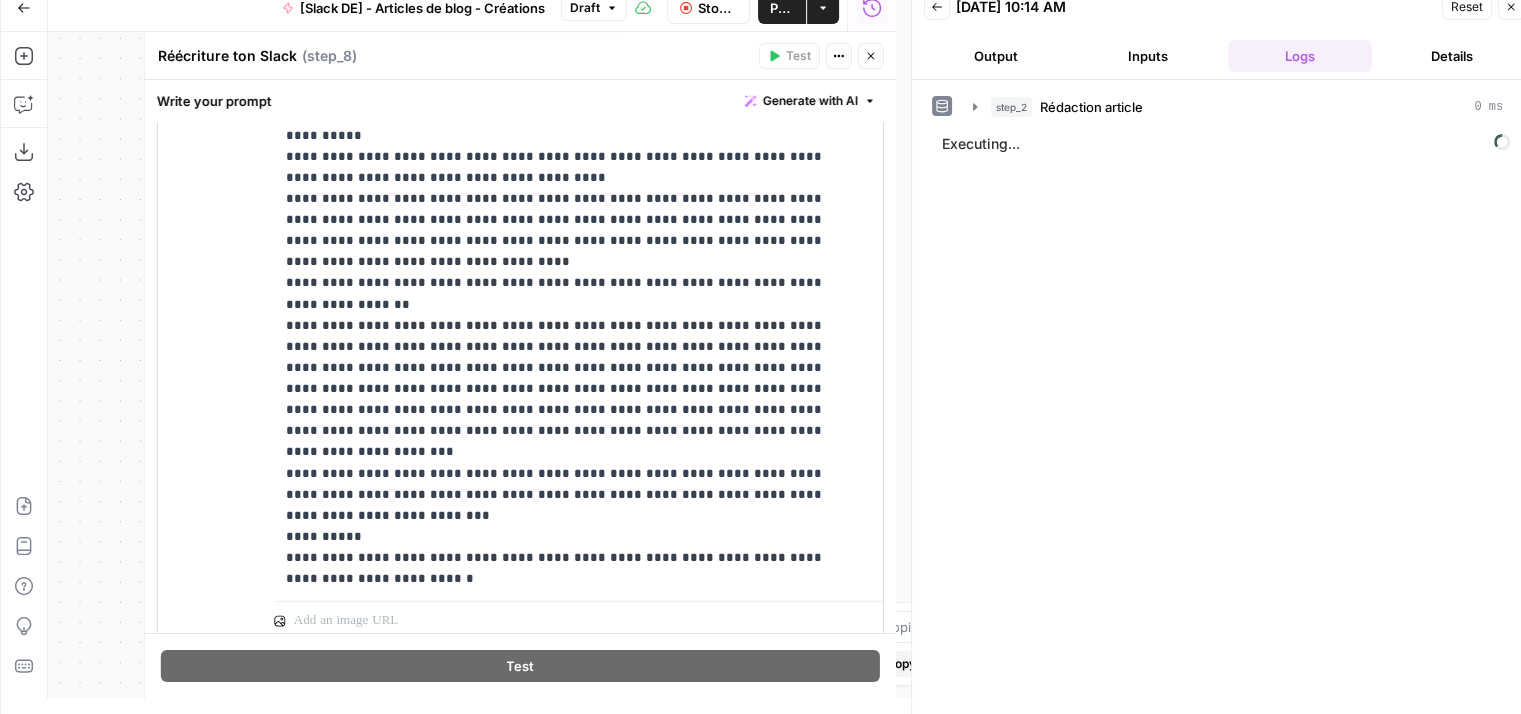 scroll, scrollTop: 1081, scrollLeft: 0, axis: vertical 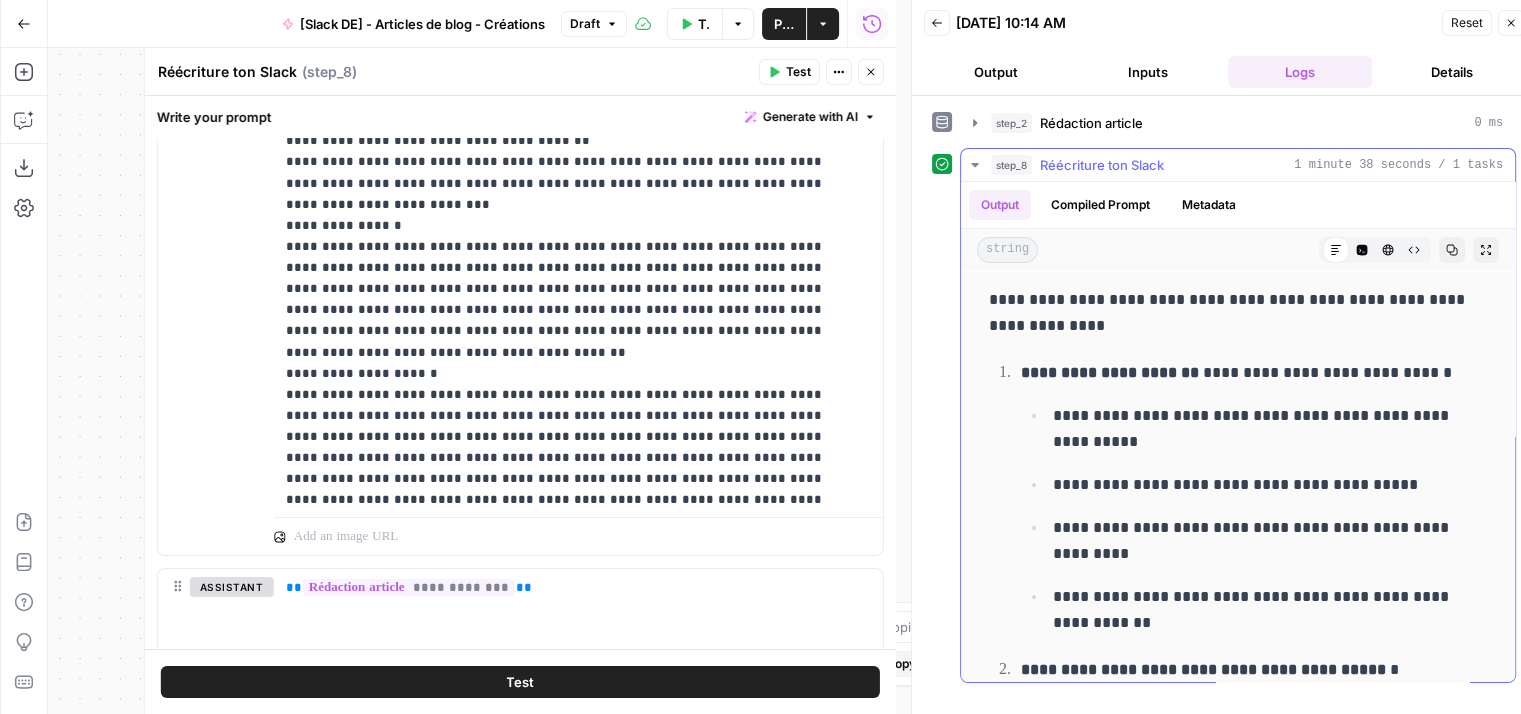 click on "string" at bounding box center (1007, 250) 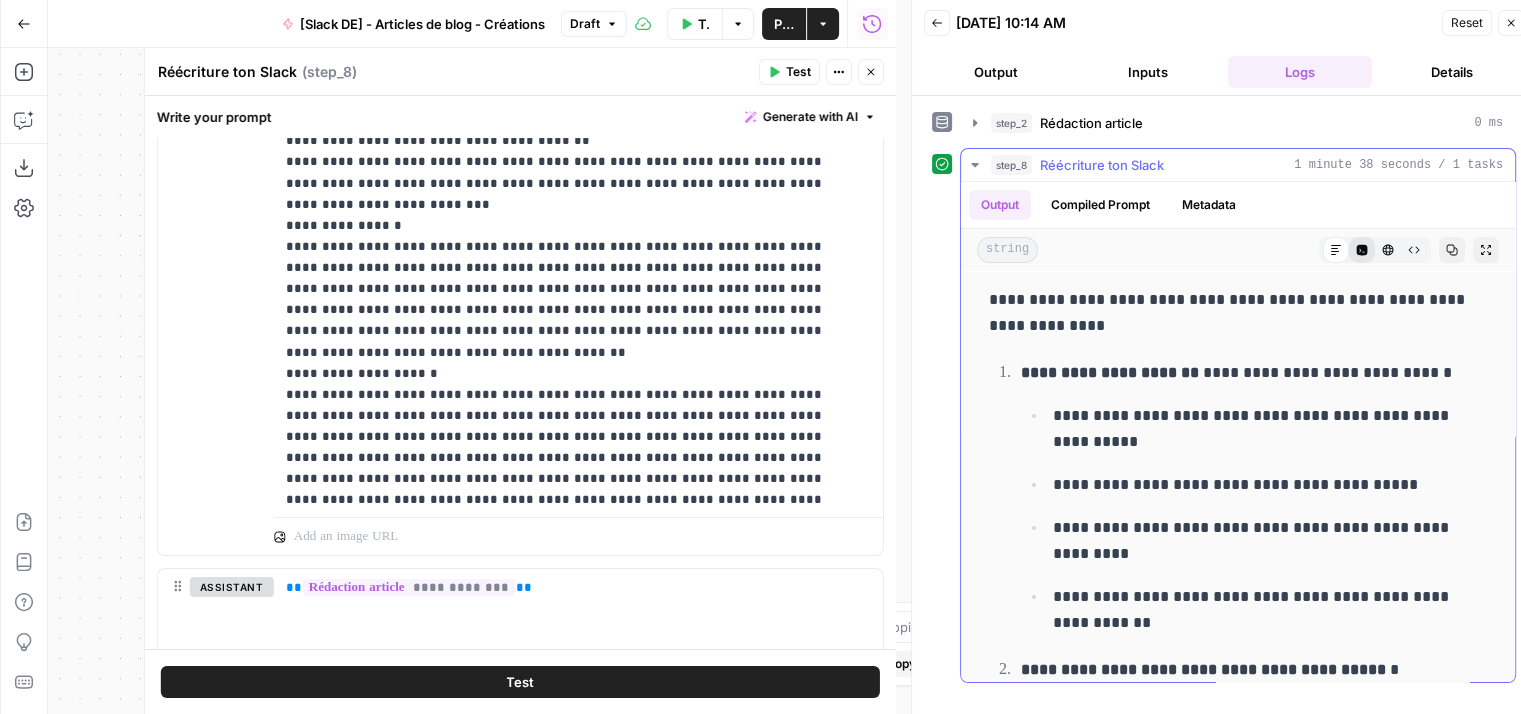 click 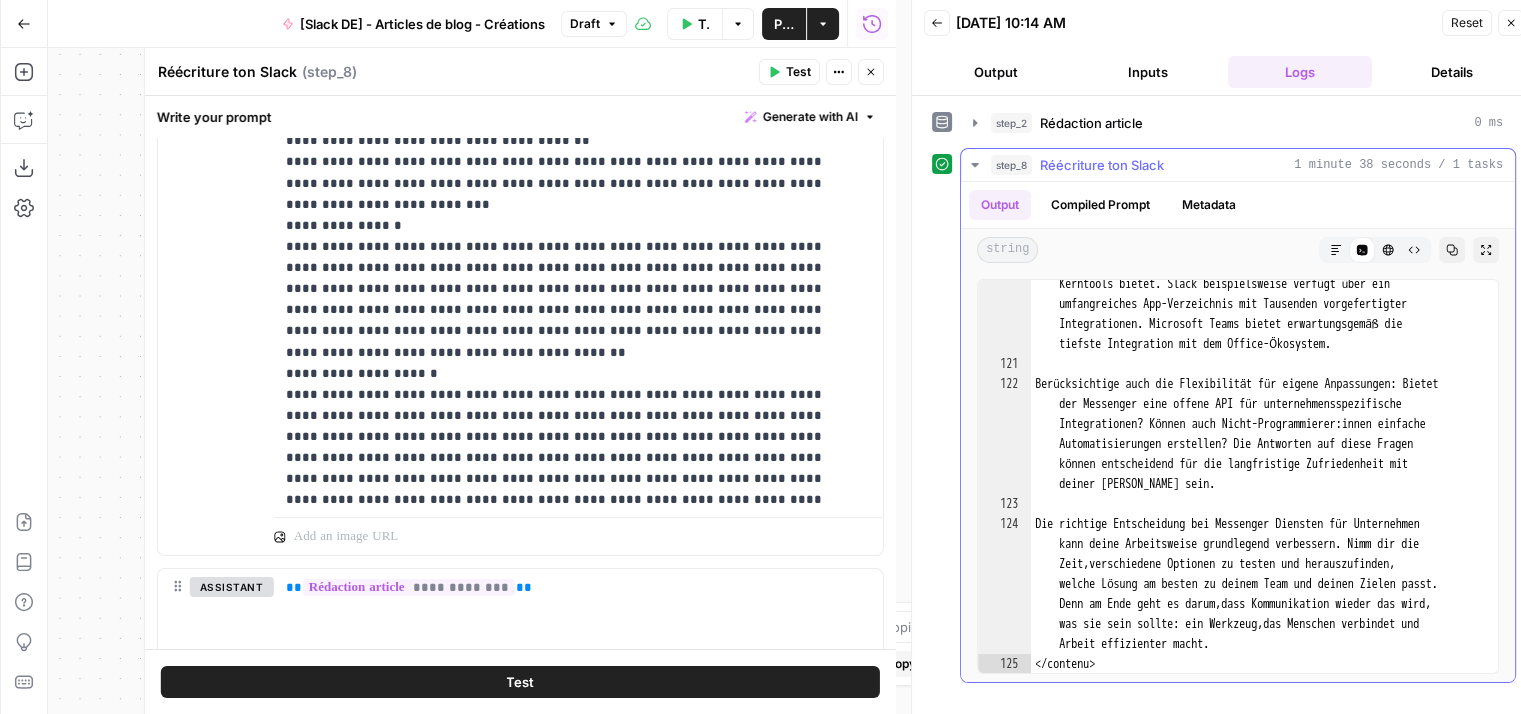 scroll, scrollTop: 5465, scrollLeft: 0, axis: vertical 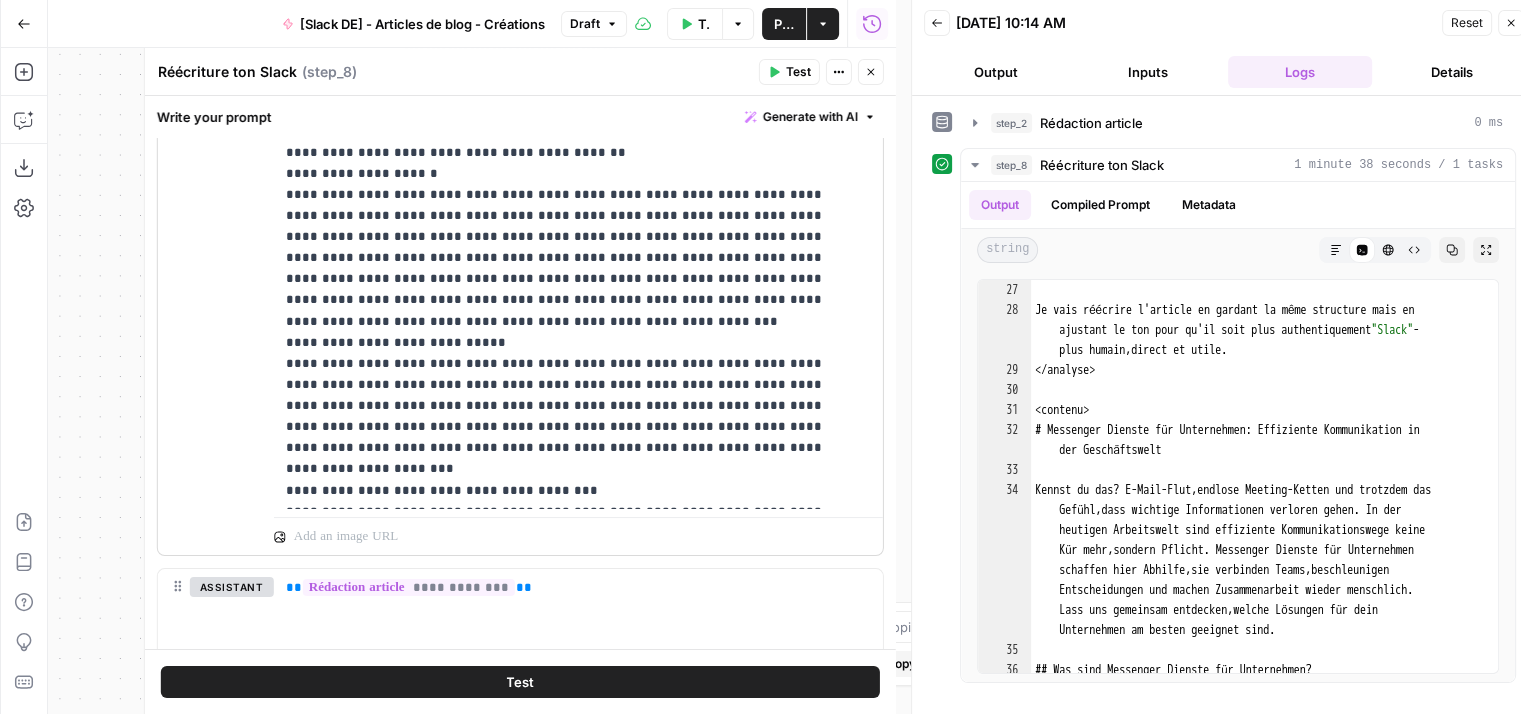 drag, startPoint x: 271, startPoint y: 461, endPoint x: 648, endPoint y: 469, distance: 377.08487 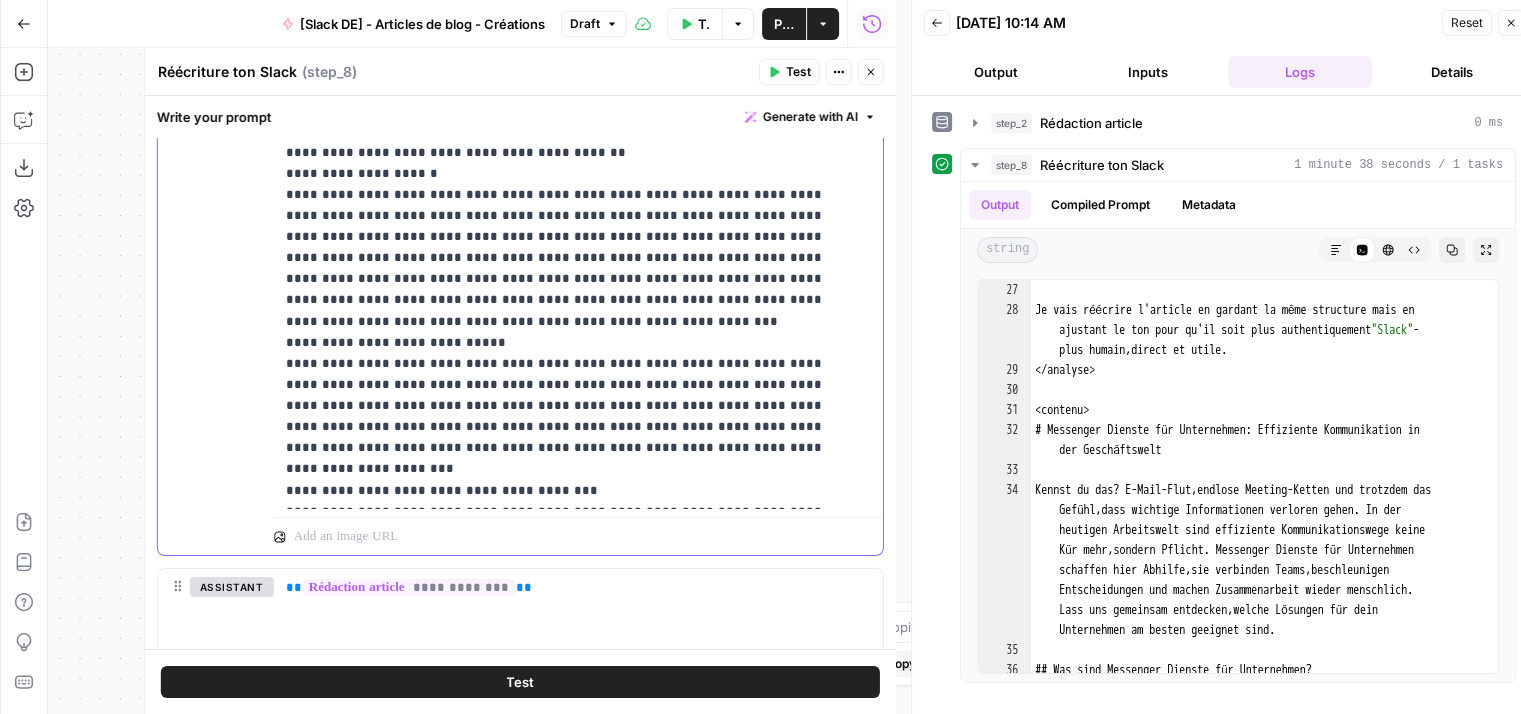 drag, startPoint x: 674, startPoint y: 485, endPoint x: 260, endPoint y: 458, distance: 414.8795 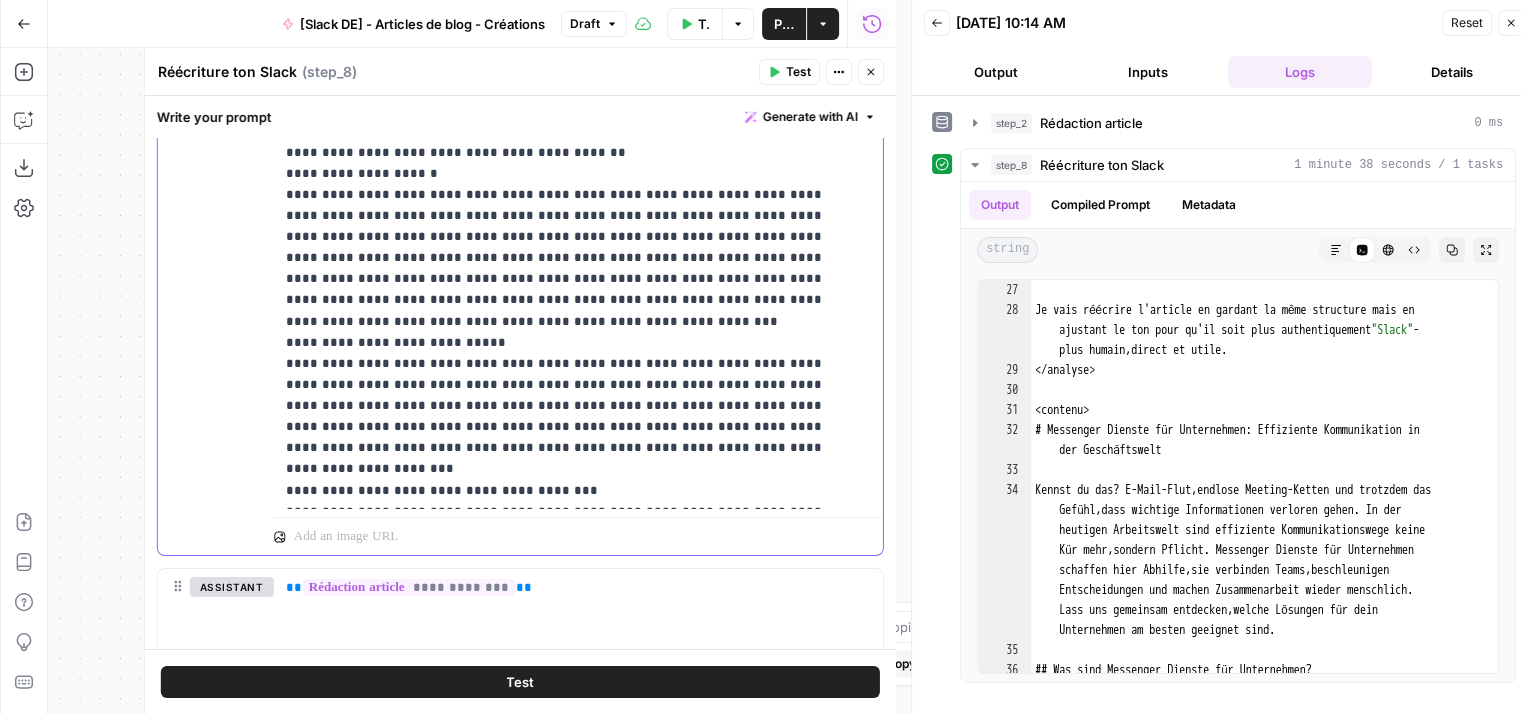 click on "**********" at bounding box center [520, 125] 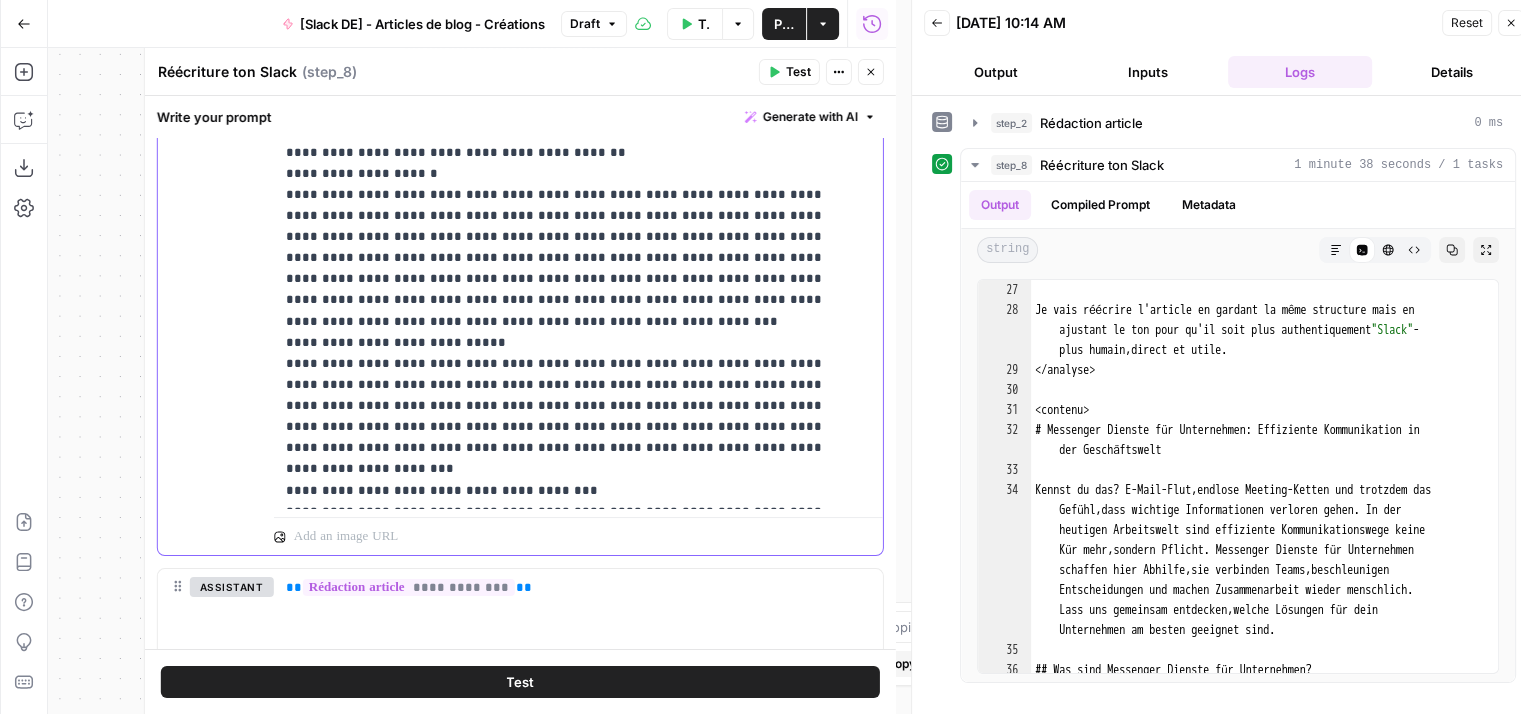 copy on "**********" 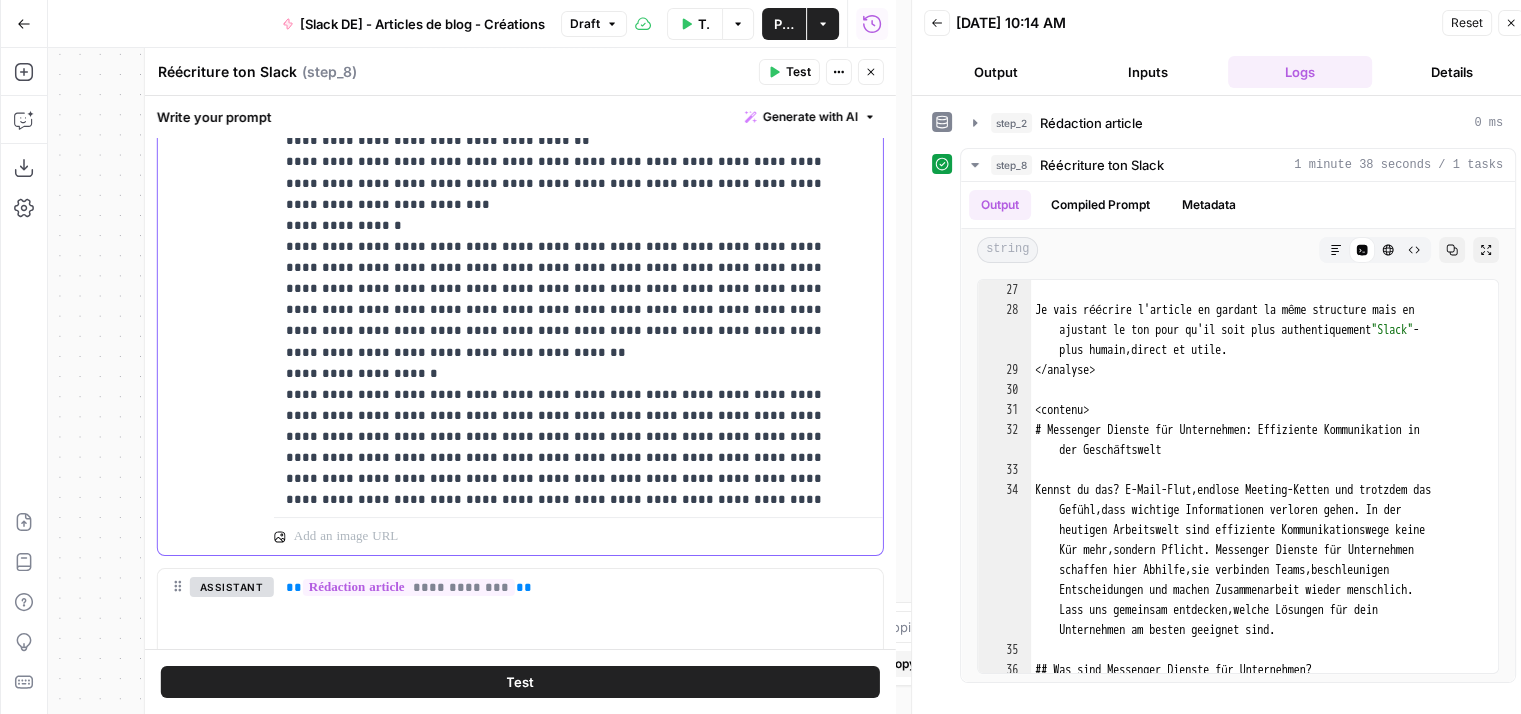 scroll, scrollTop: 30964, scrollLeft: 0, axis: vertical 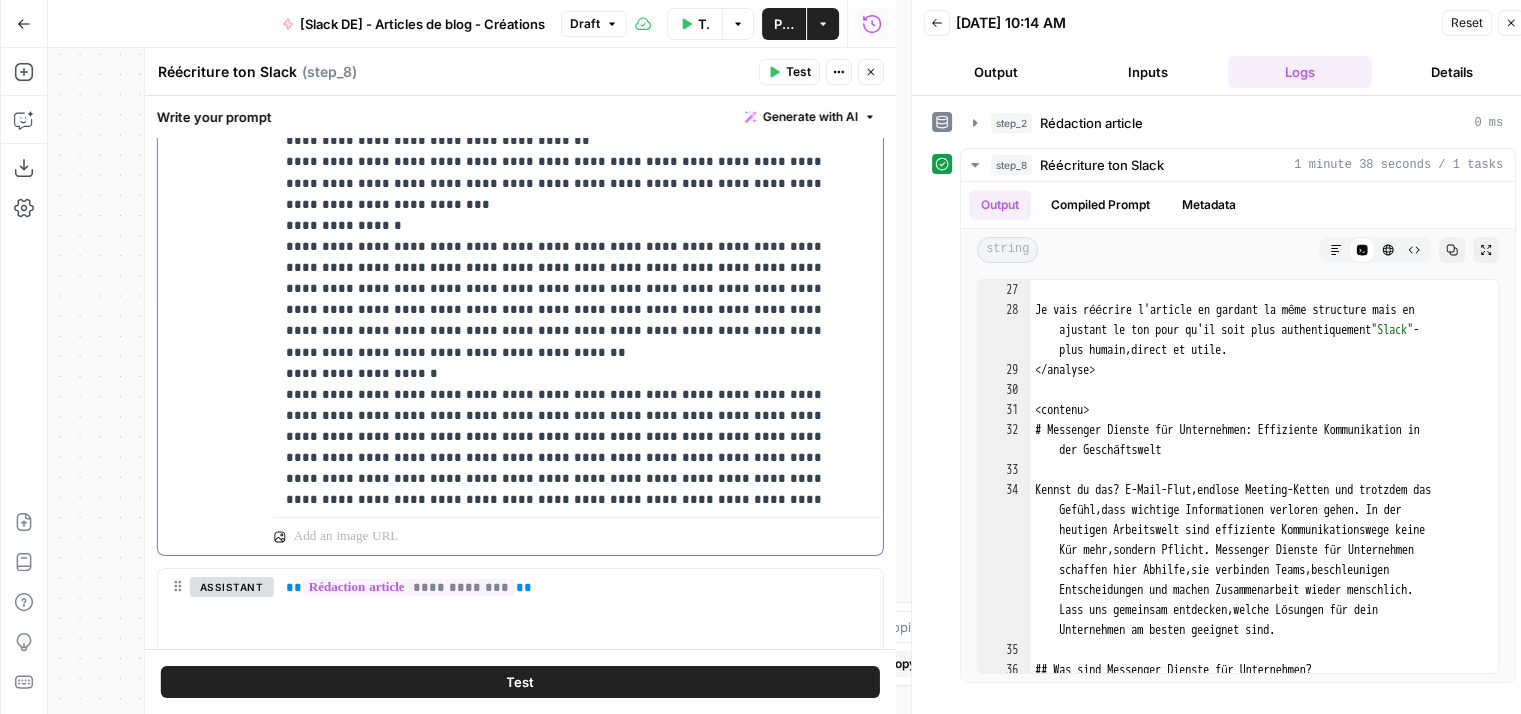 click on "**********" at bounding box center [563, -15280] 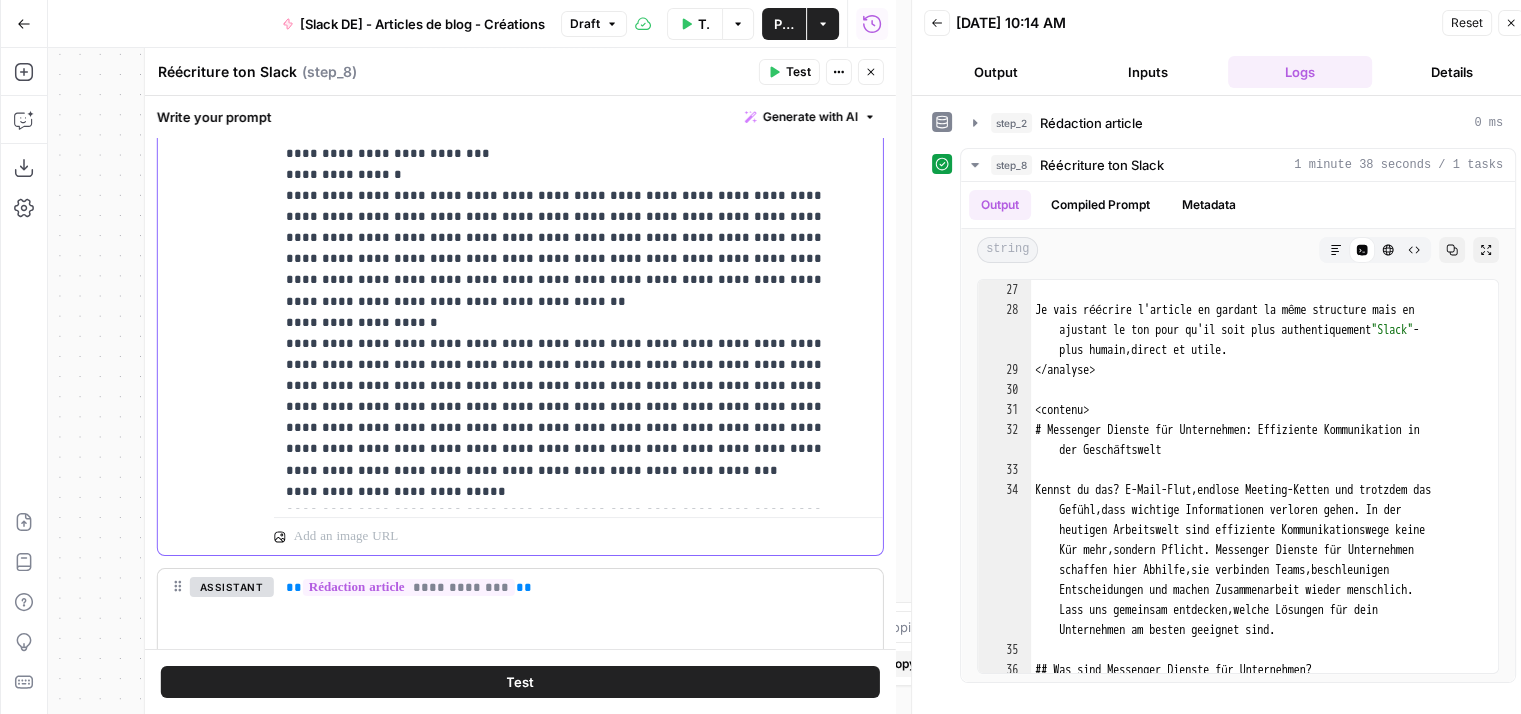 scroll, scrollTop: 31164, scrollLeft: 0, axis: vertical 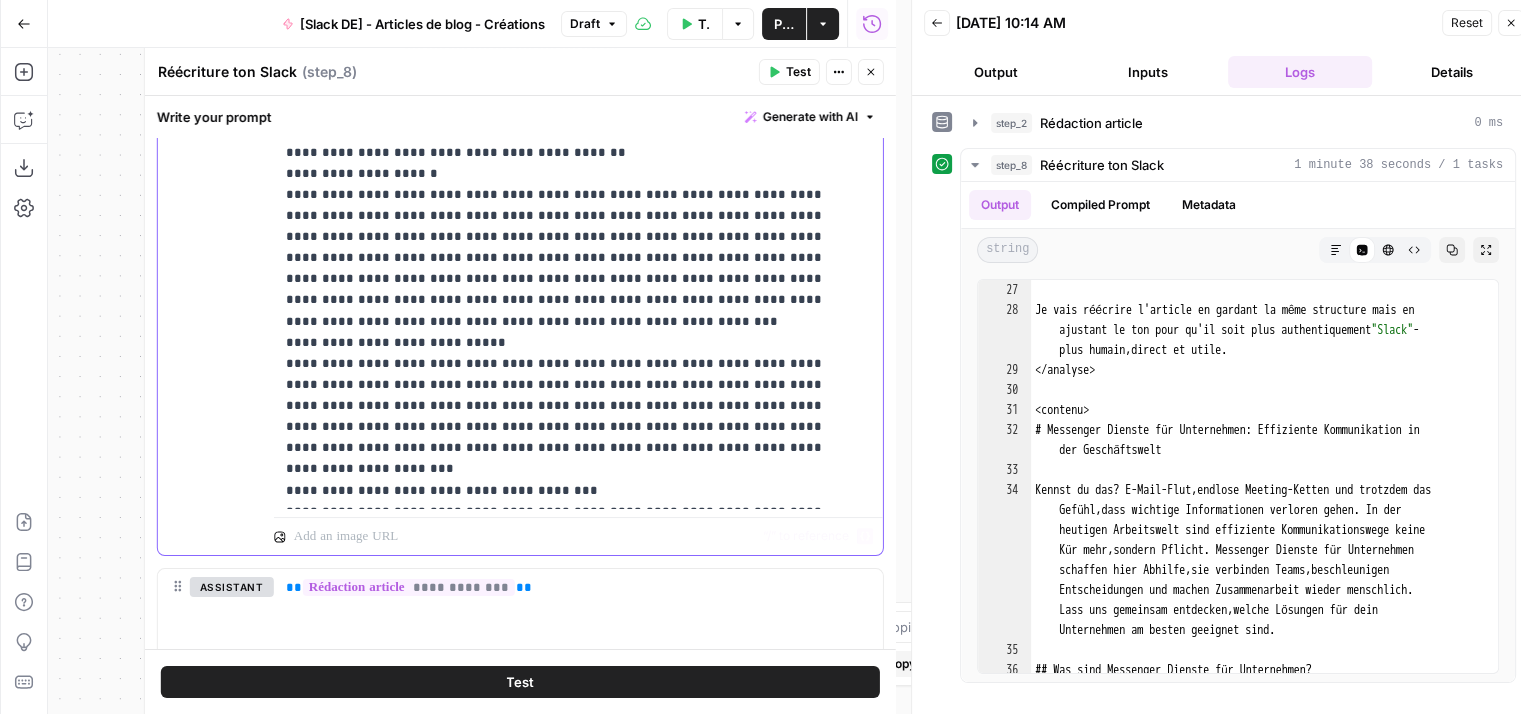 drag, startPoint x: 280, startPoint y: 311, endPoint x: 716, endPoint y: 529, distance: 487.46283 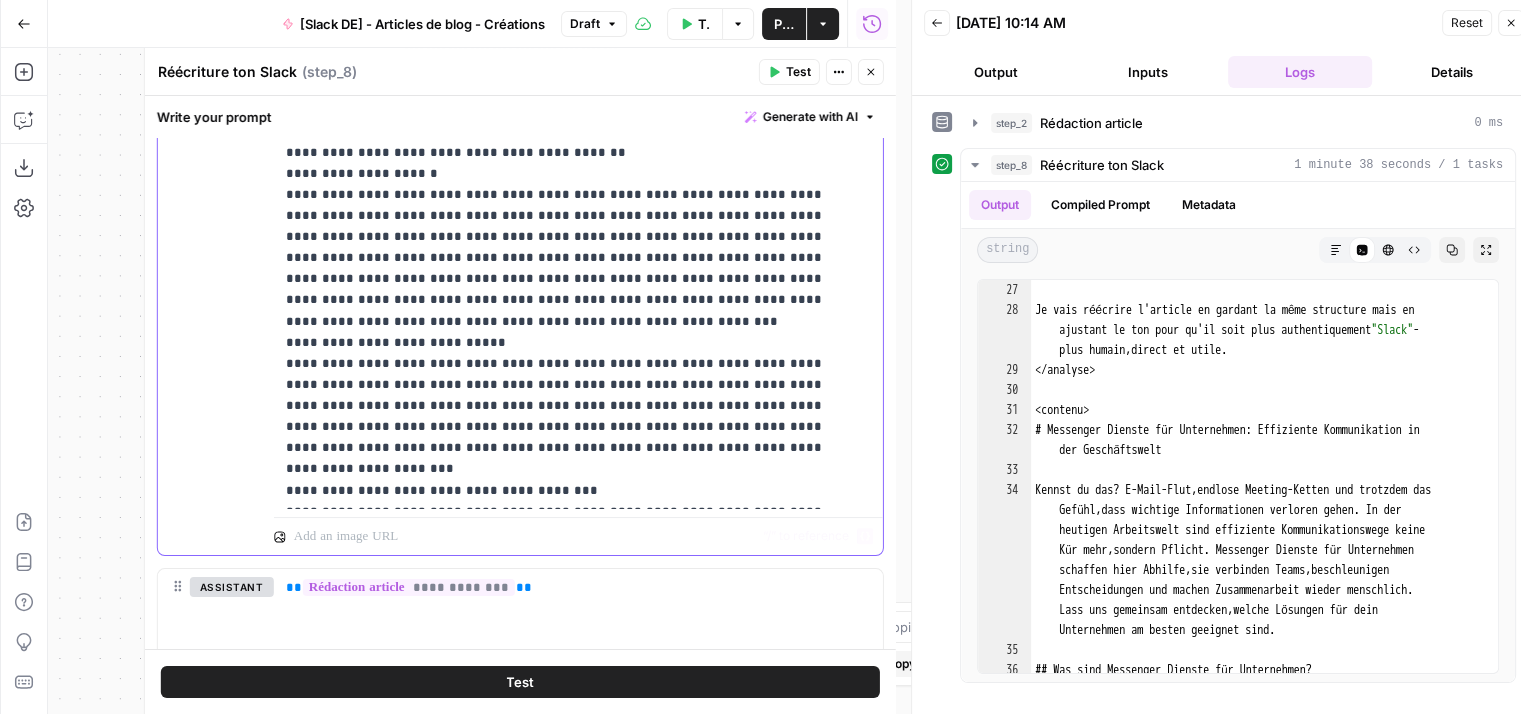 click on "**********" at bounding box center [578, 125] 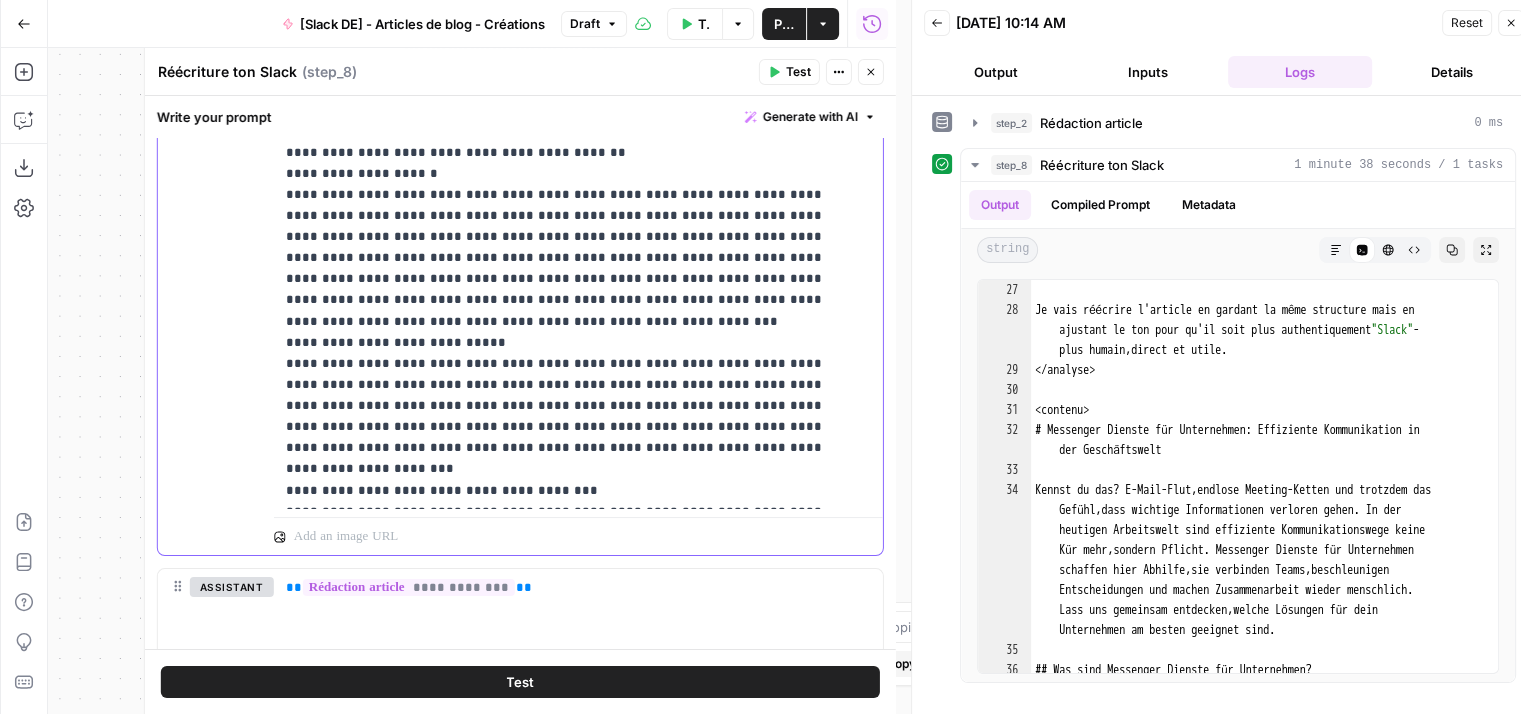 copy on "**********" 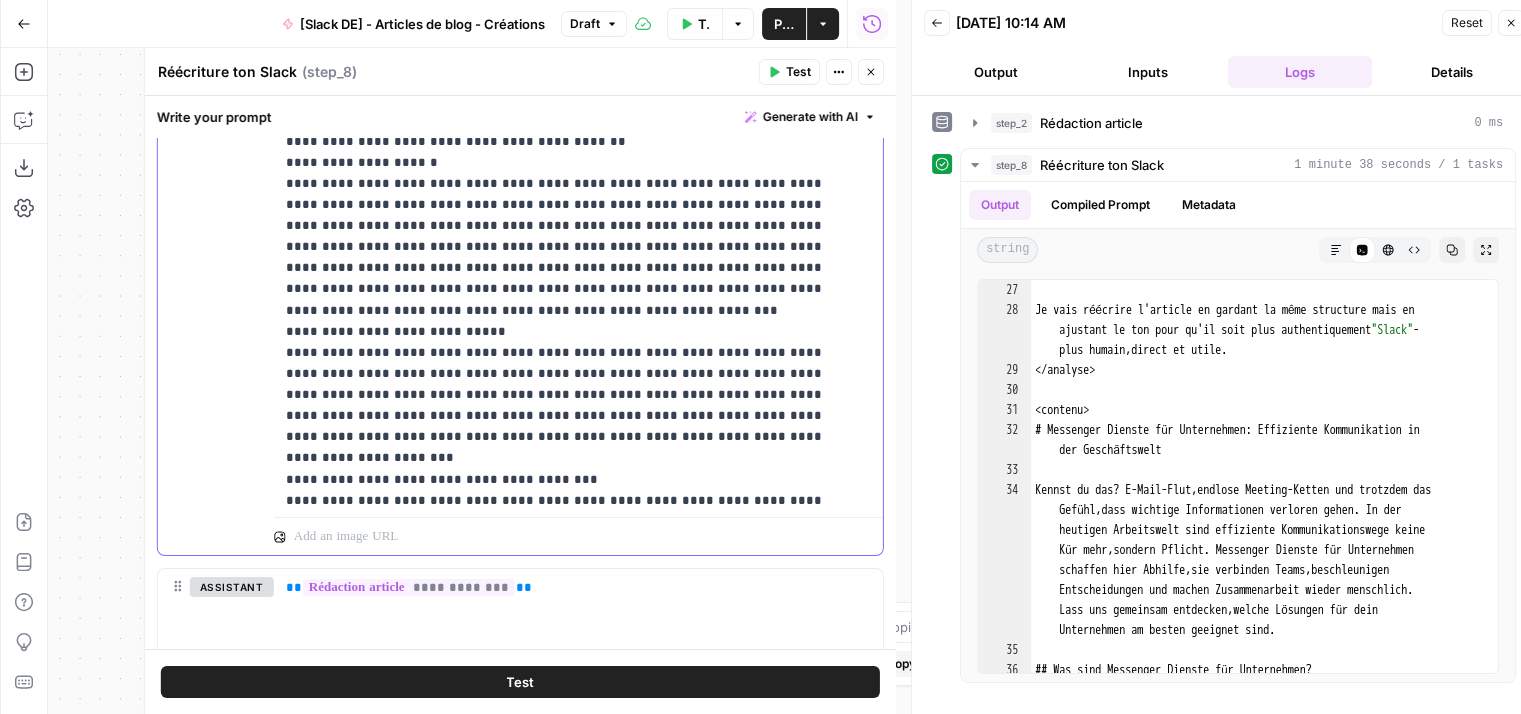 scroll, scrollTop: 31205, scrollLeft: 0, axis: vertical 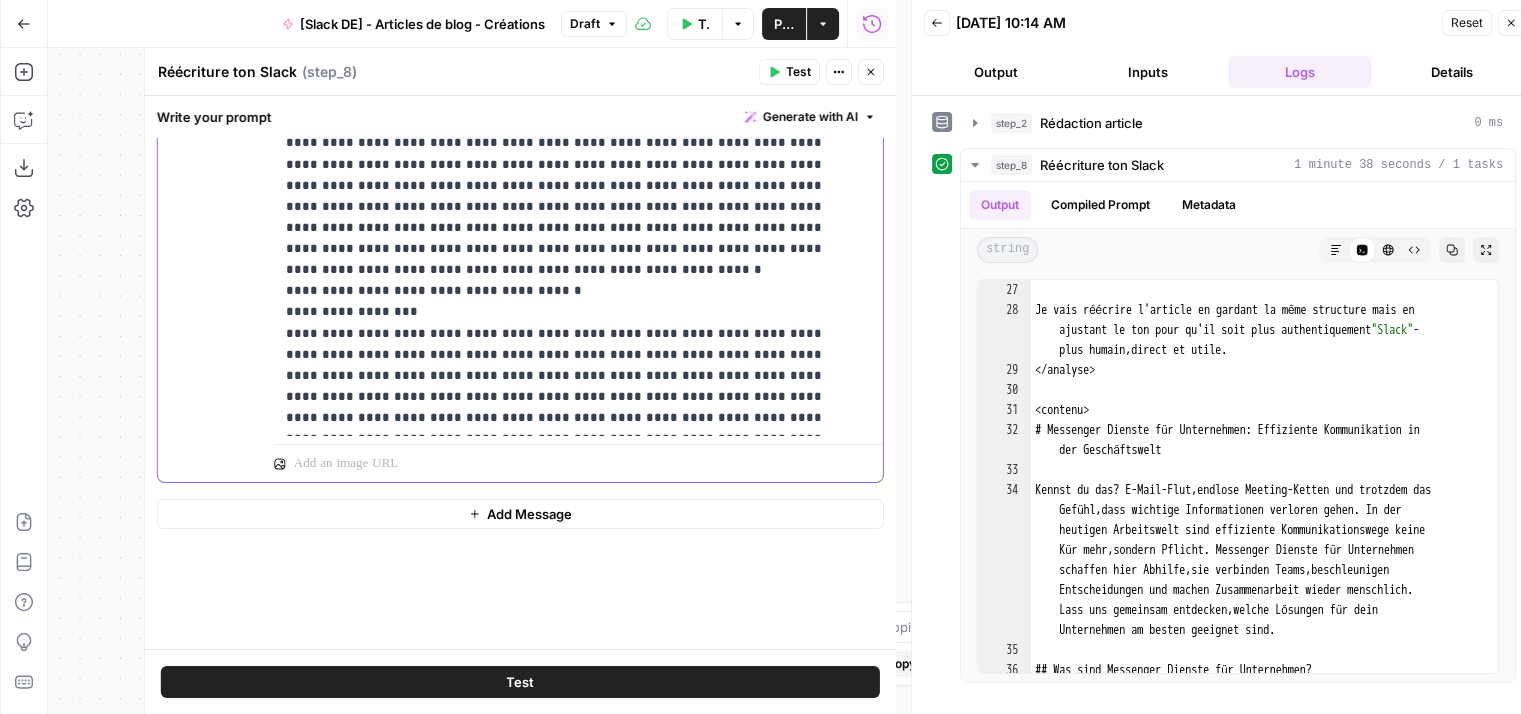 drag, startPoint x: 280, startPoint y: 312, endPoint x: 724, endPoint y: 419, distance: 456.71106 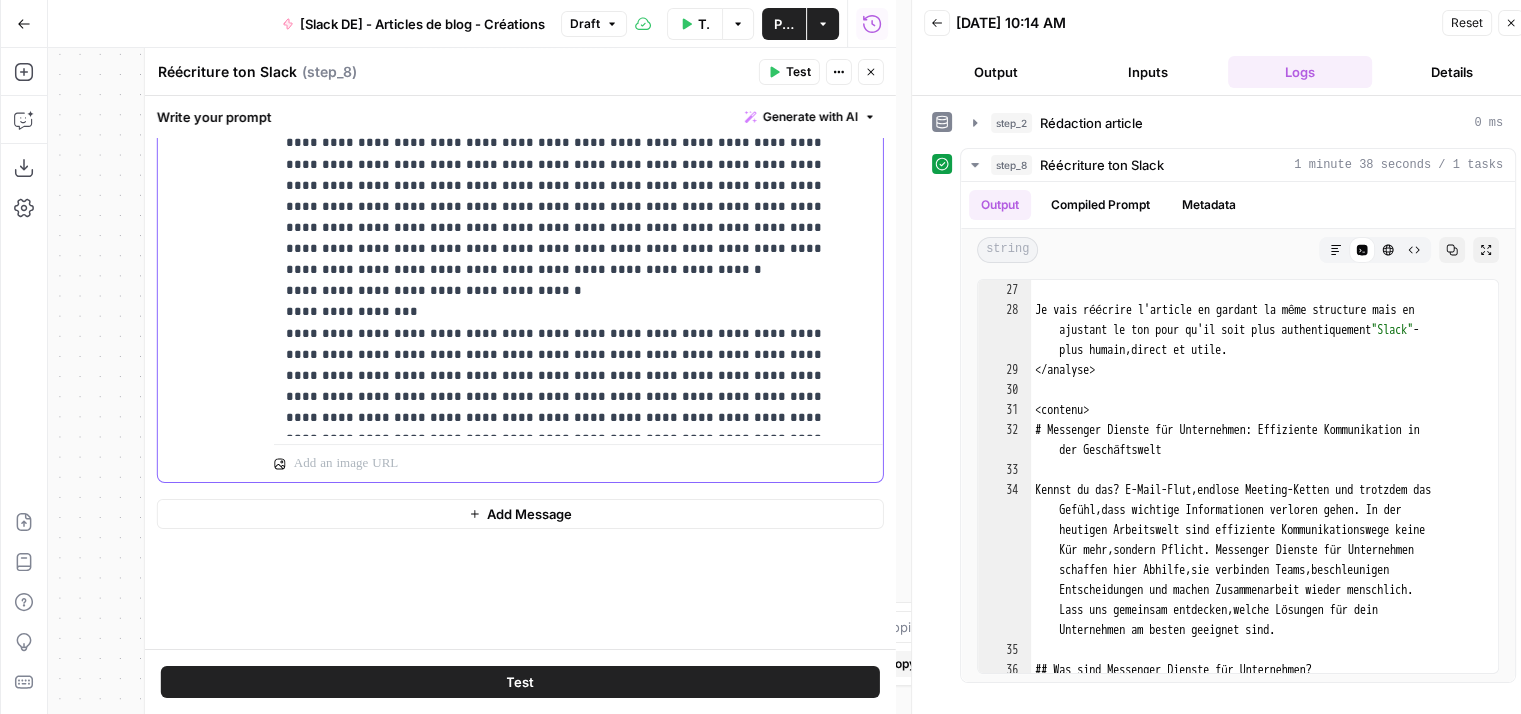 click on "**********" at bounding box center [571, 29] 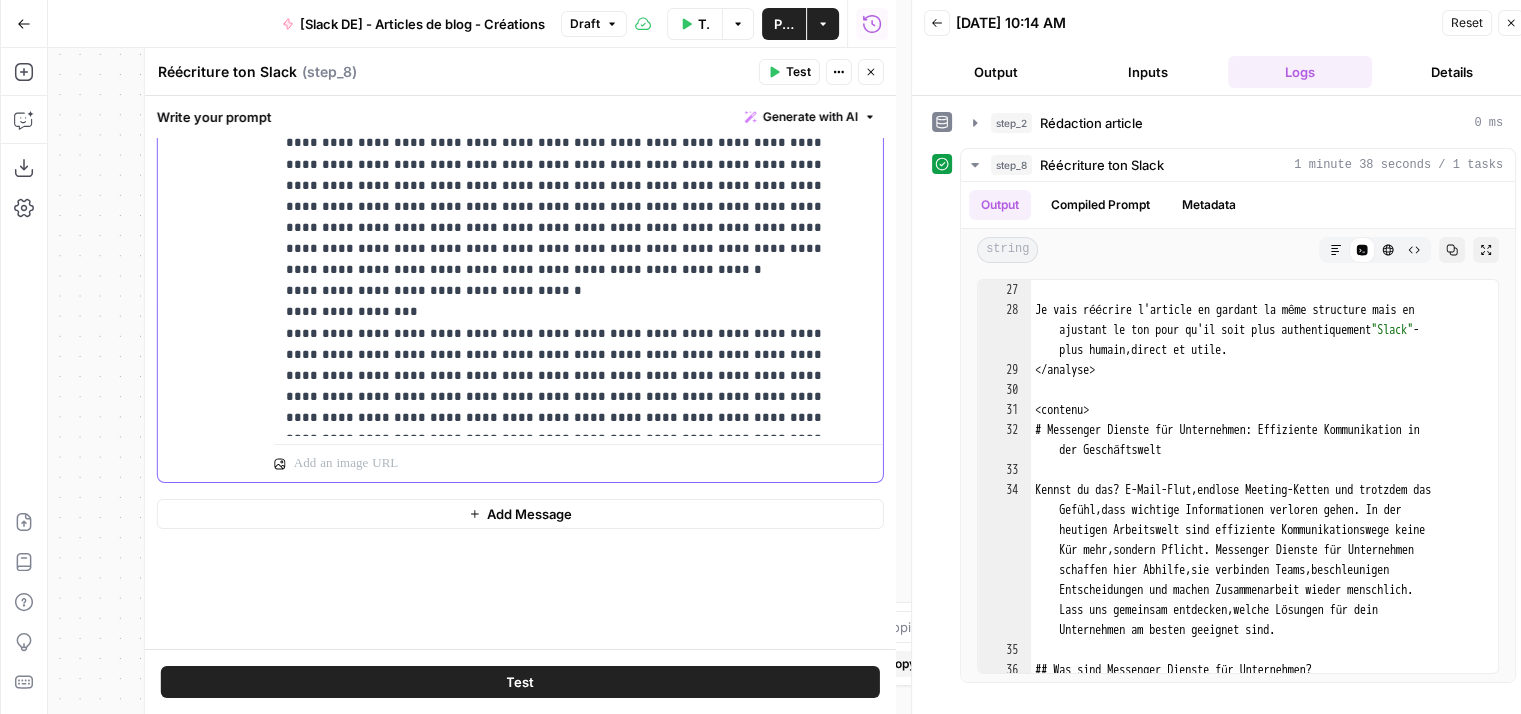 copy on "**********" 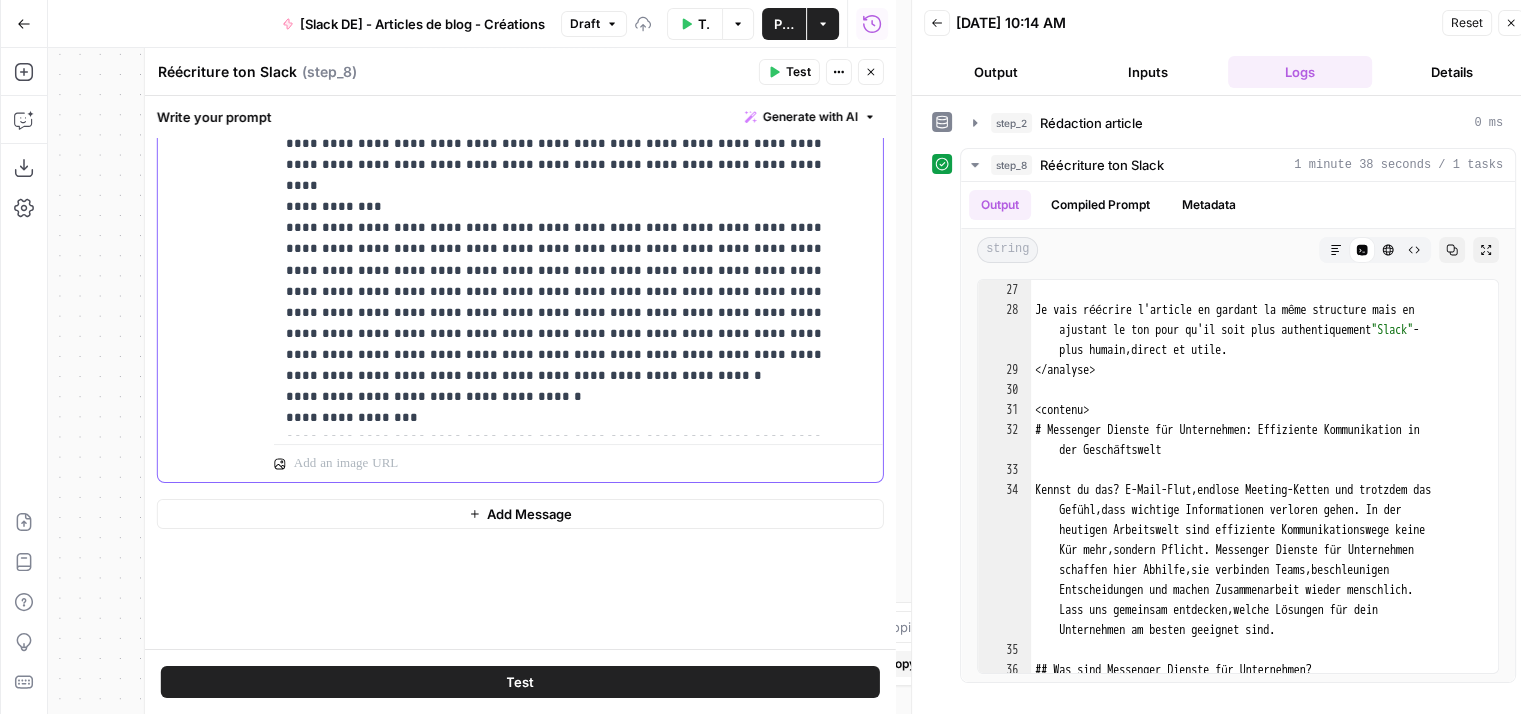 scroll, scrollTop: 25840, scrollLeft: 0, axis: vertical 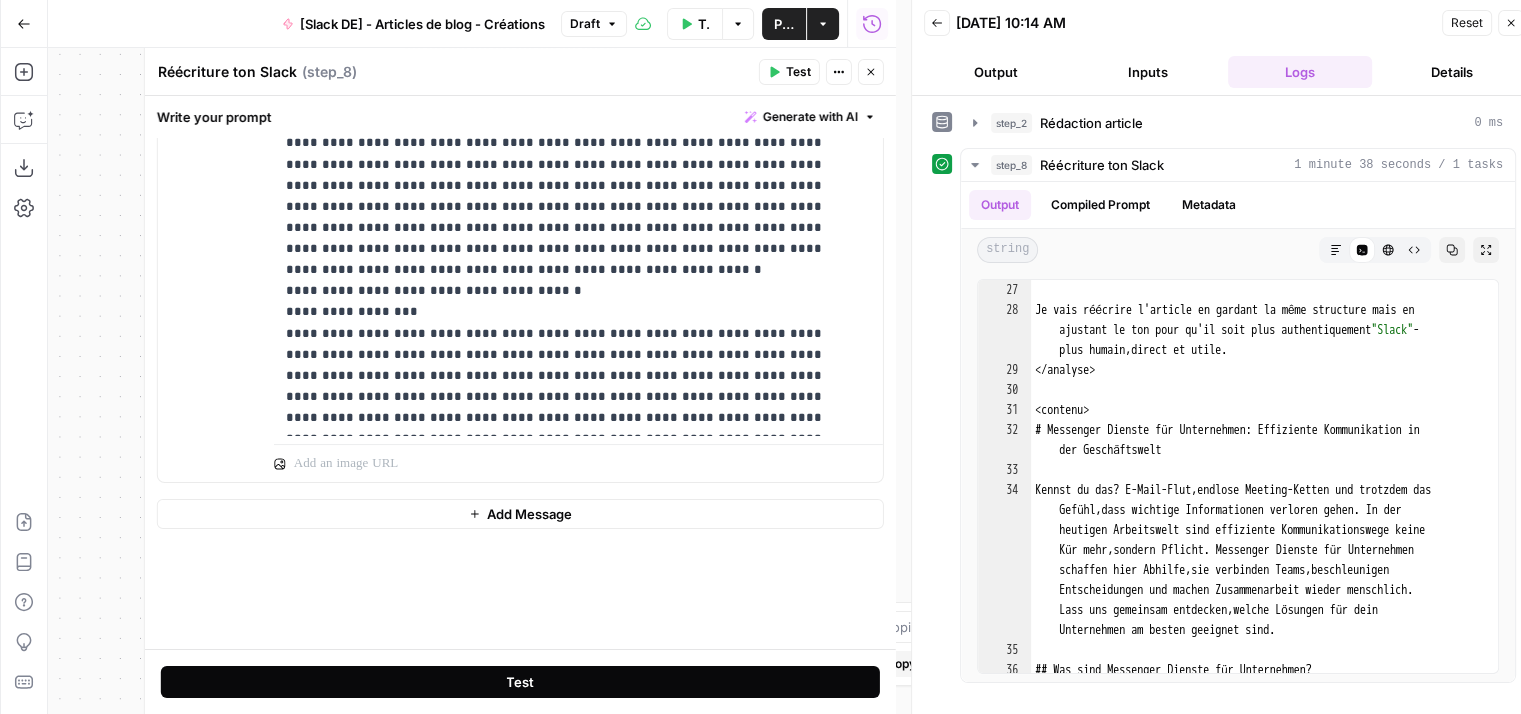 click on "Test" at bounding box center (520, 682) 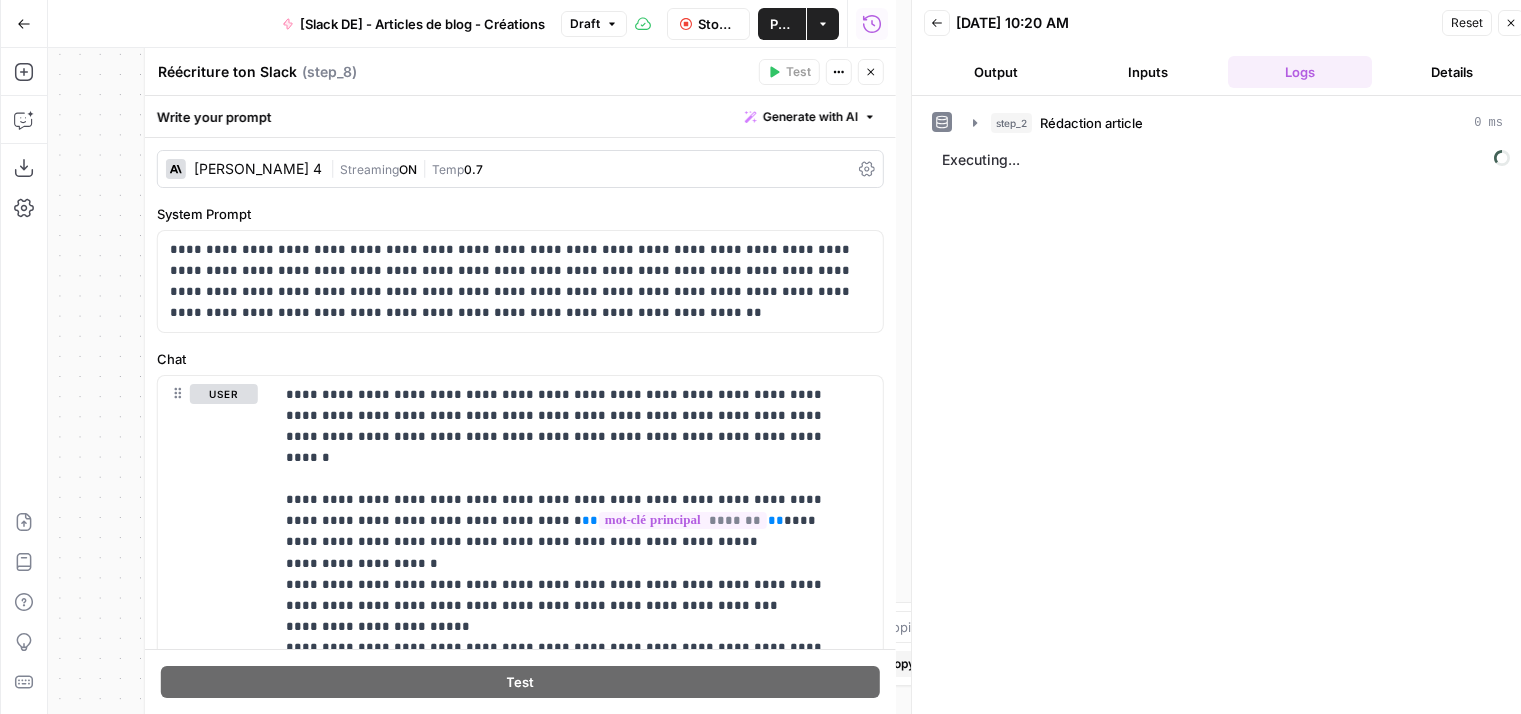 scroll, scrollTop: 0, scrollLeft: 0, axis: both 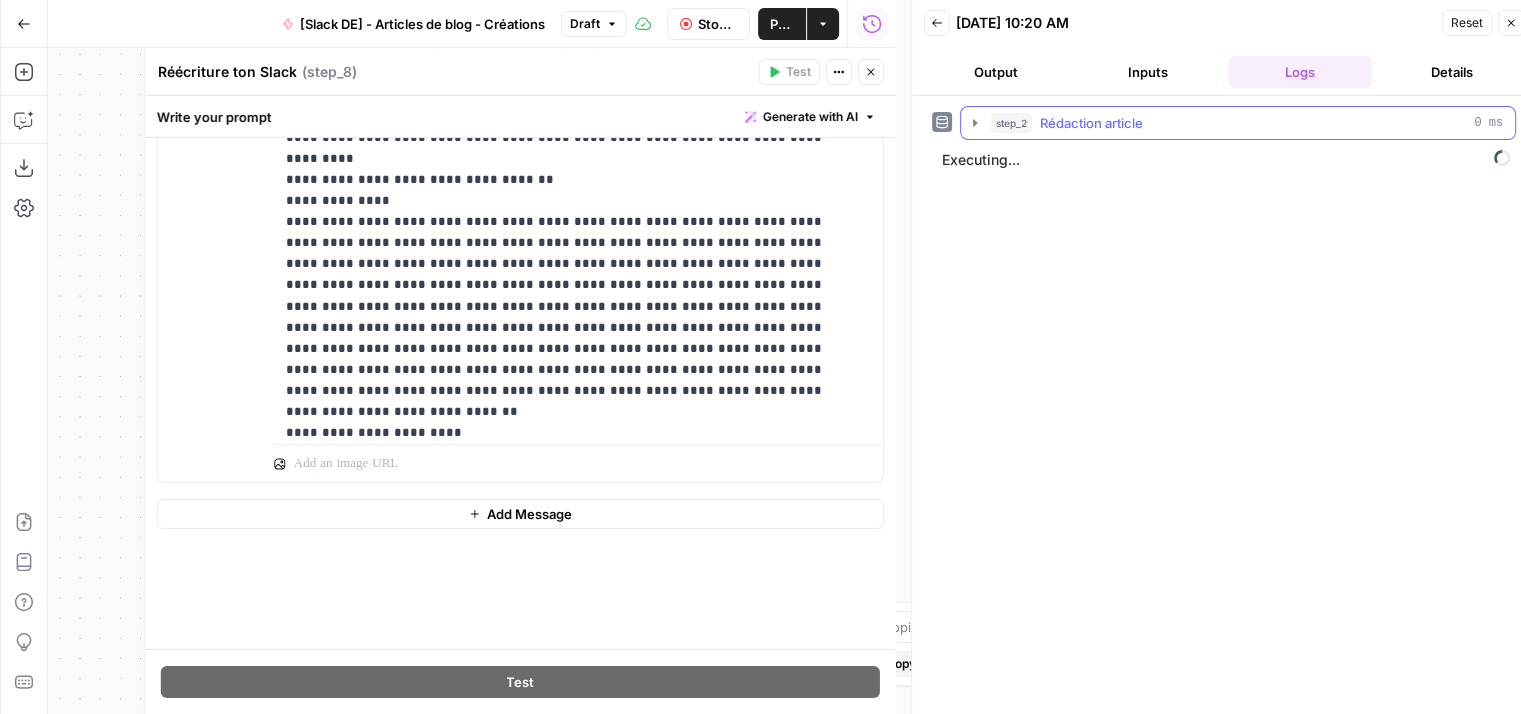 click 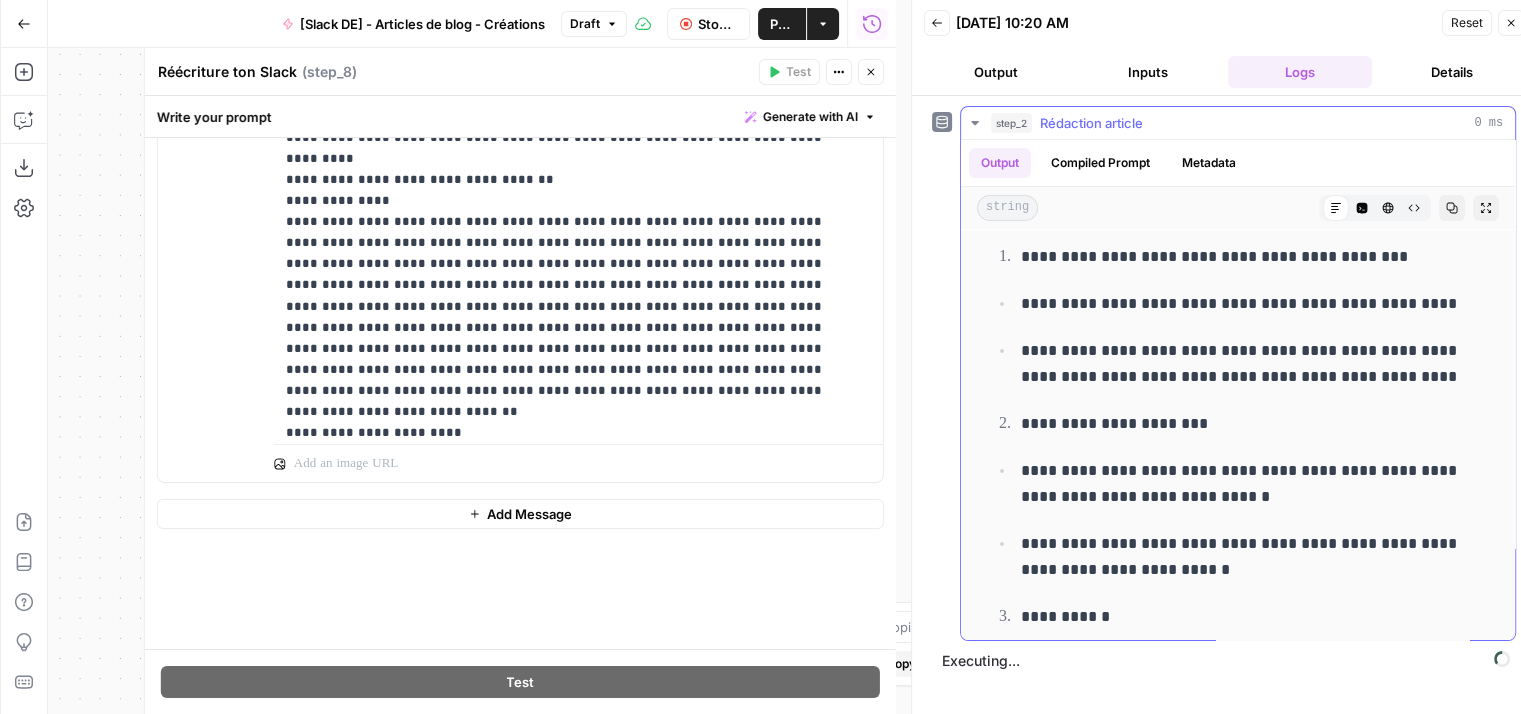 scroll, scrollTop: 0, scrollLeft: 0, axis: both 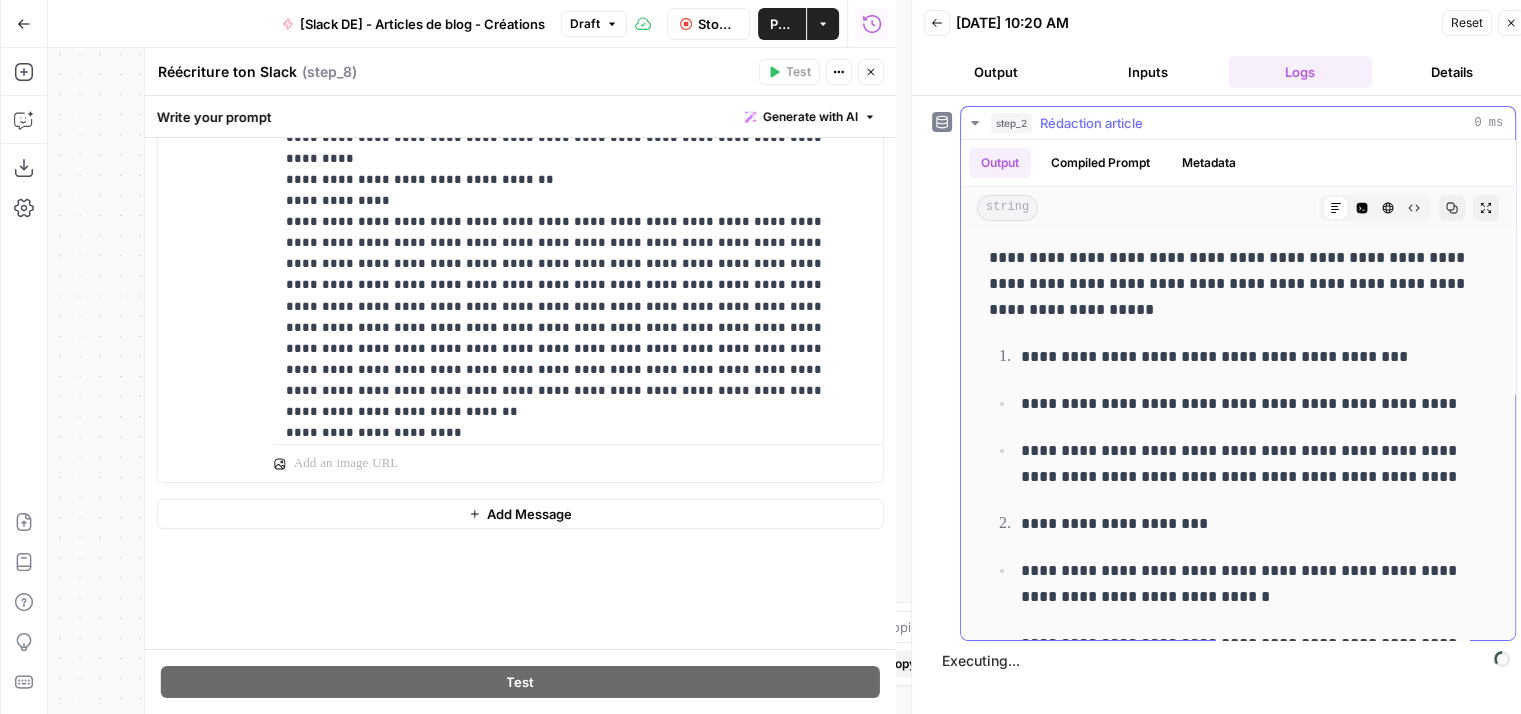 click 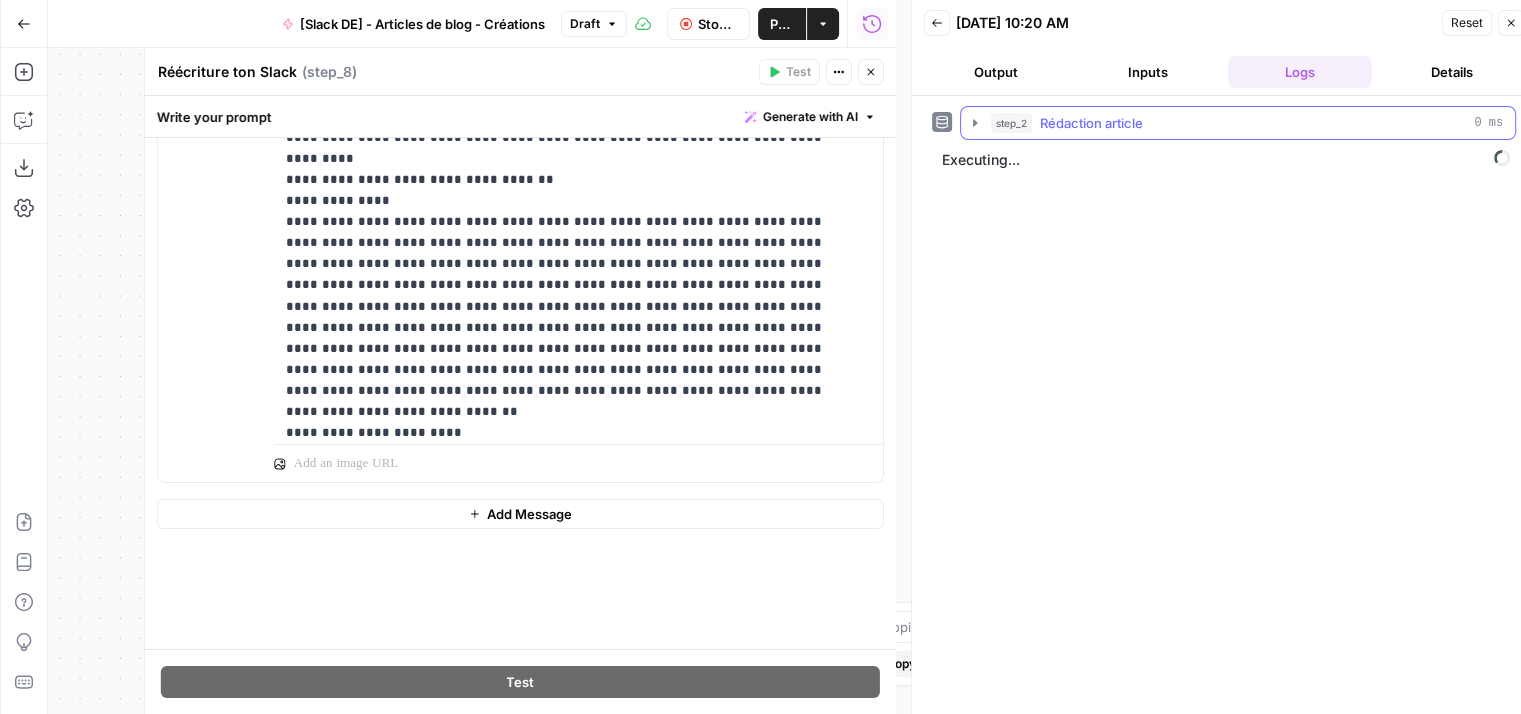 click 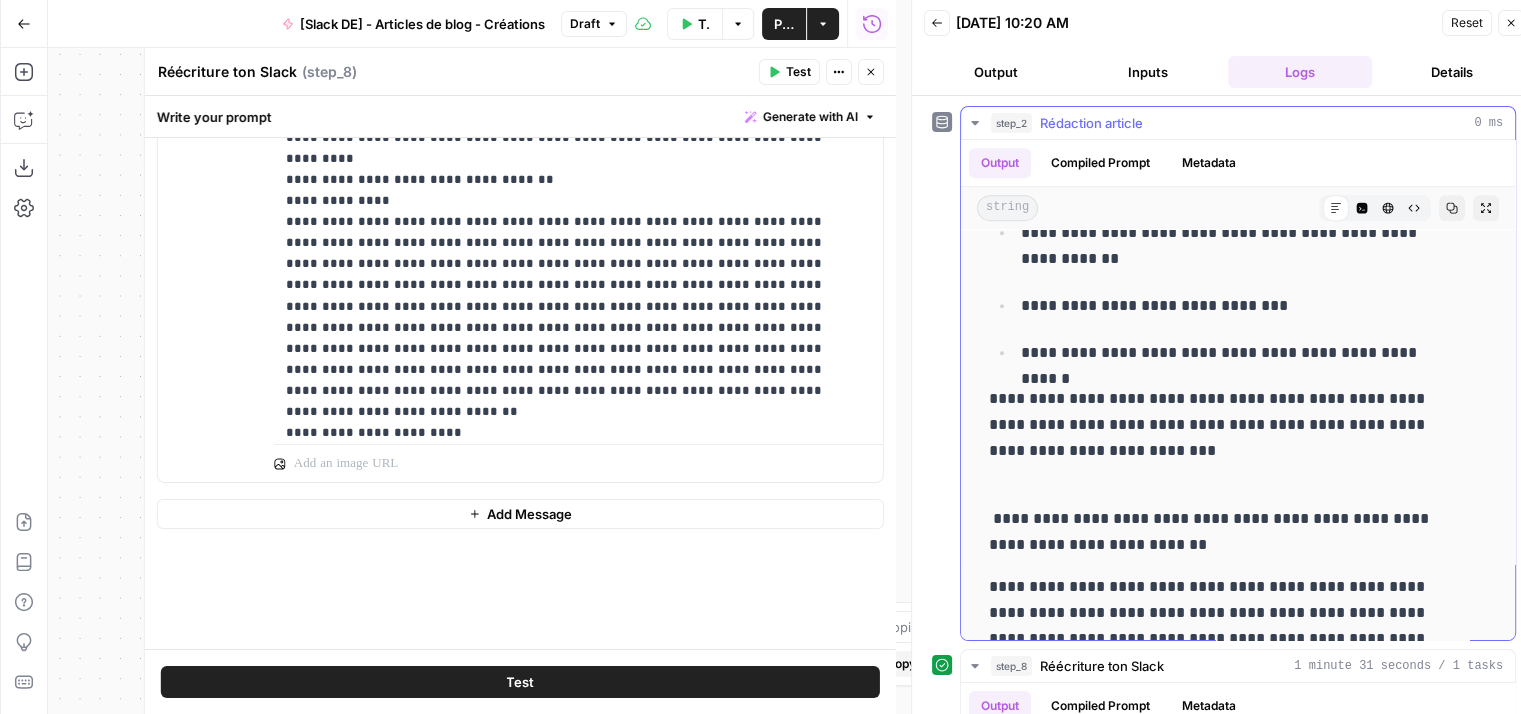 scroll, scrollTop: 1200, scrollLeft: 0, axis: vertical 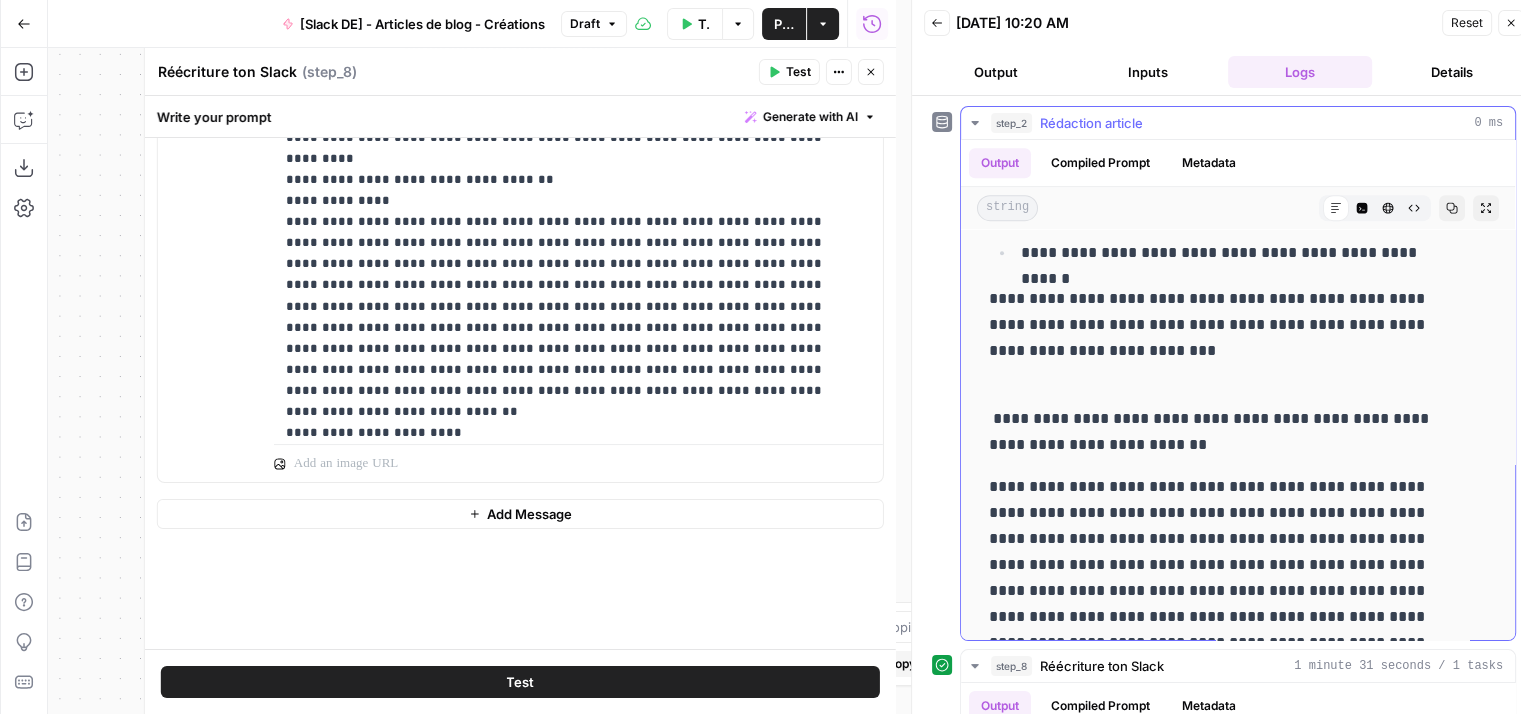 click 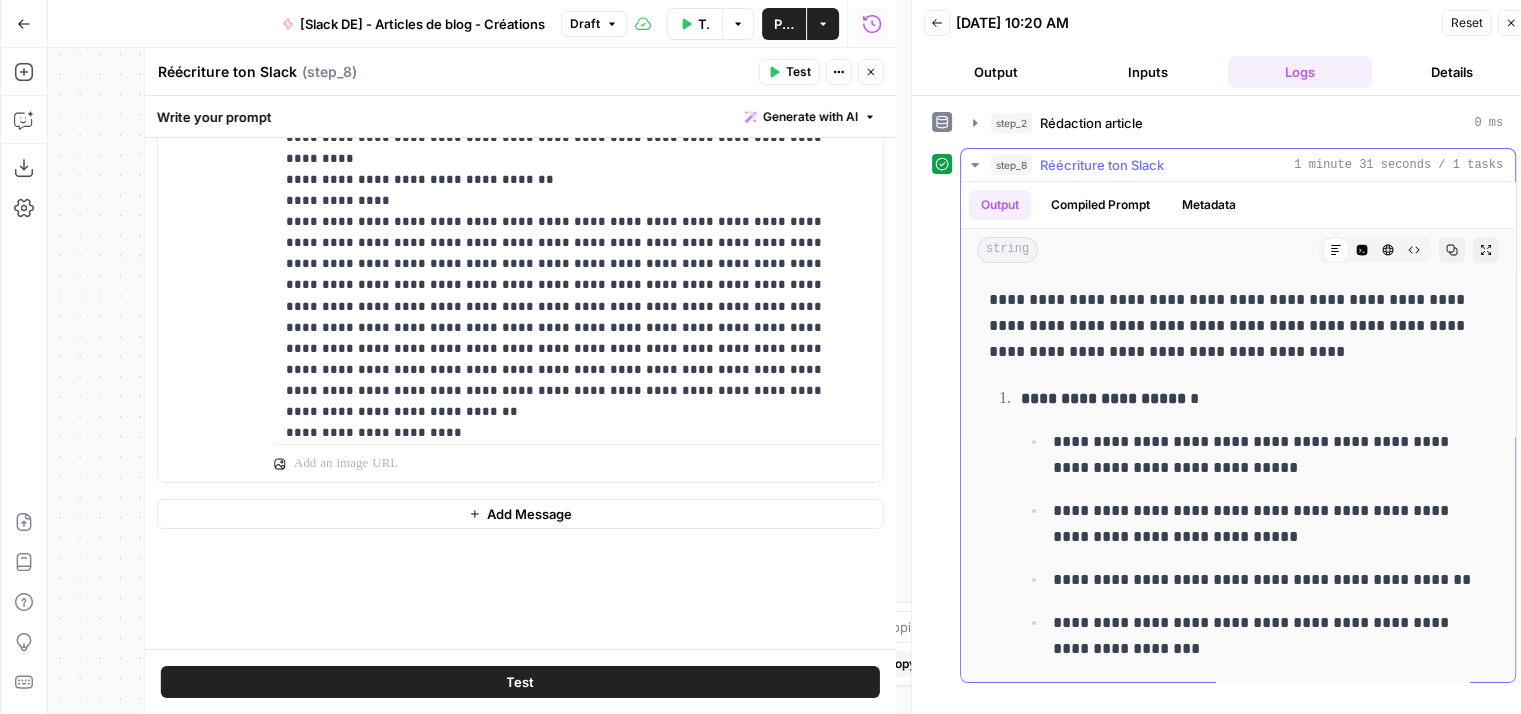 click on "string" at bounding box center (1007, 250) 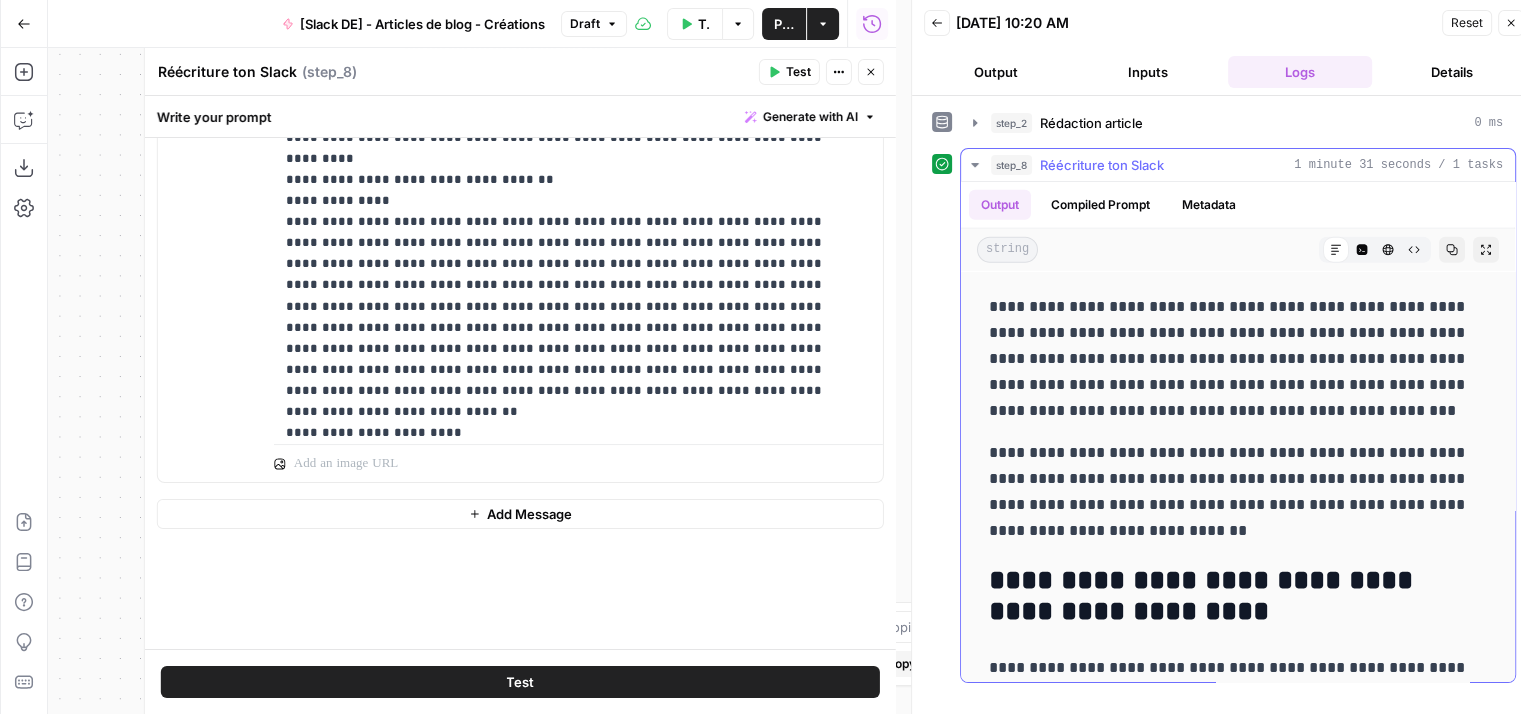 scroll, scrollTop: 5600, scrollLeft: 0, axis: vertical 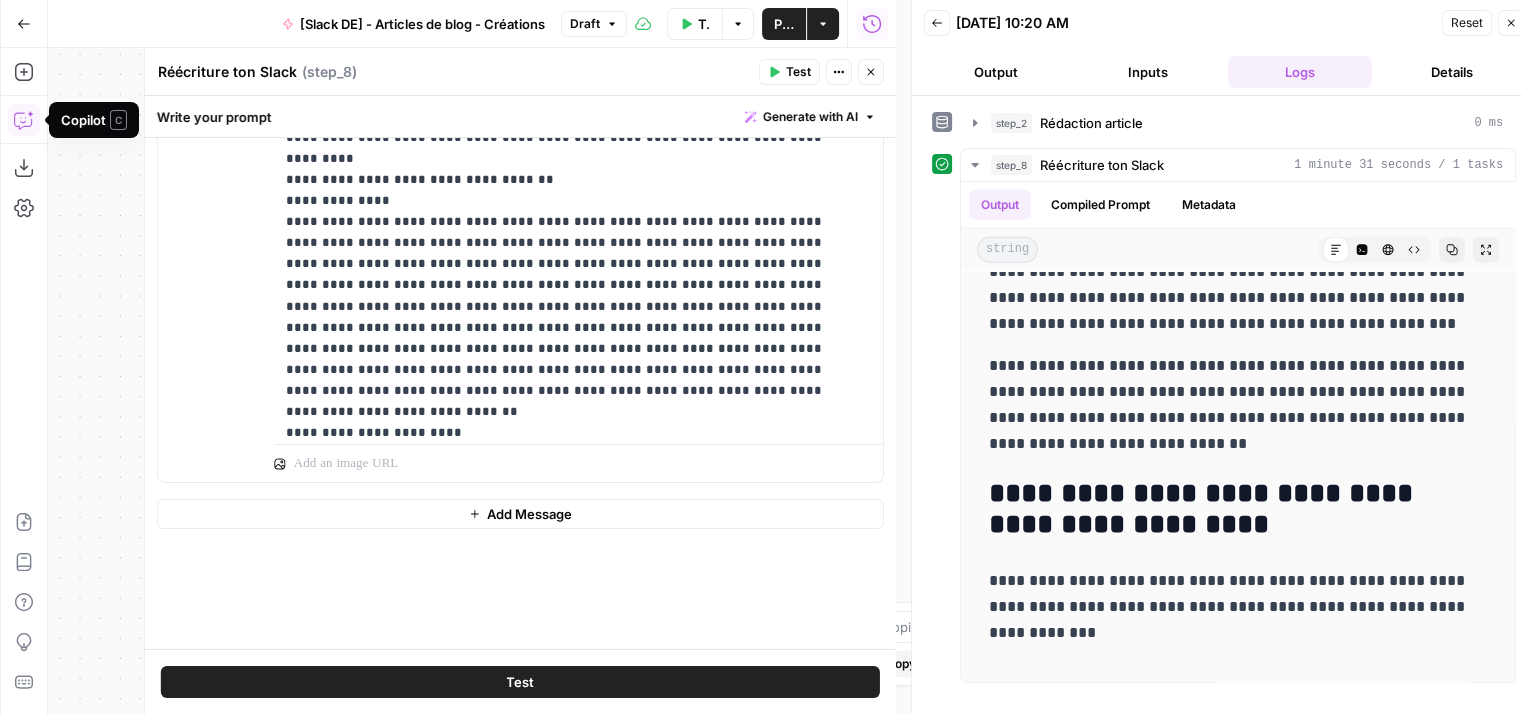 click 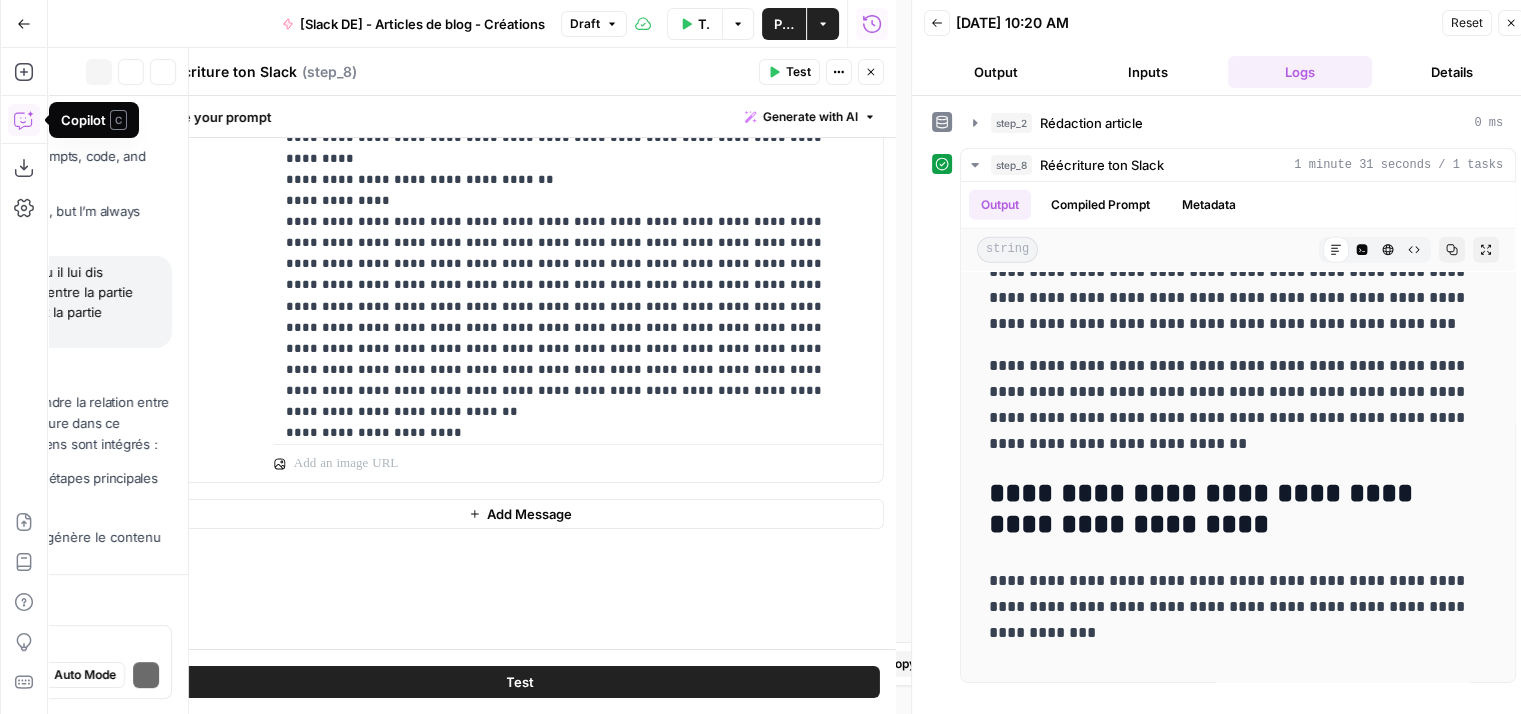 scroll, scrollTop: 4580, scrollLeft: 0, axis: vertical 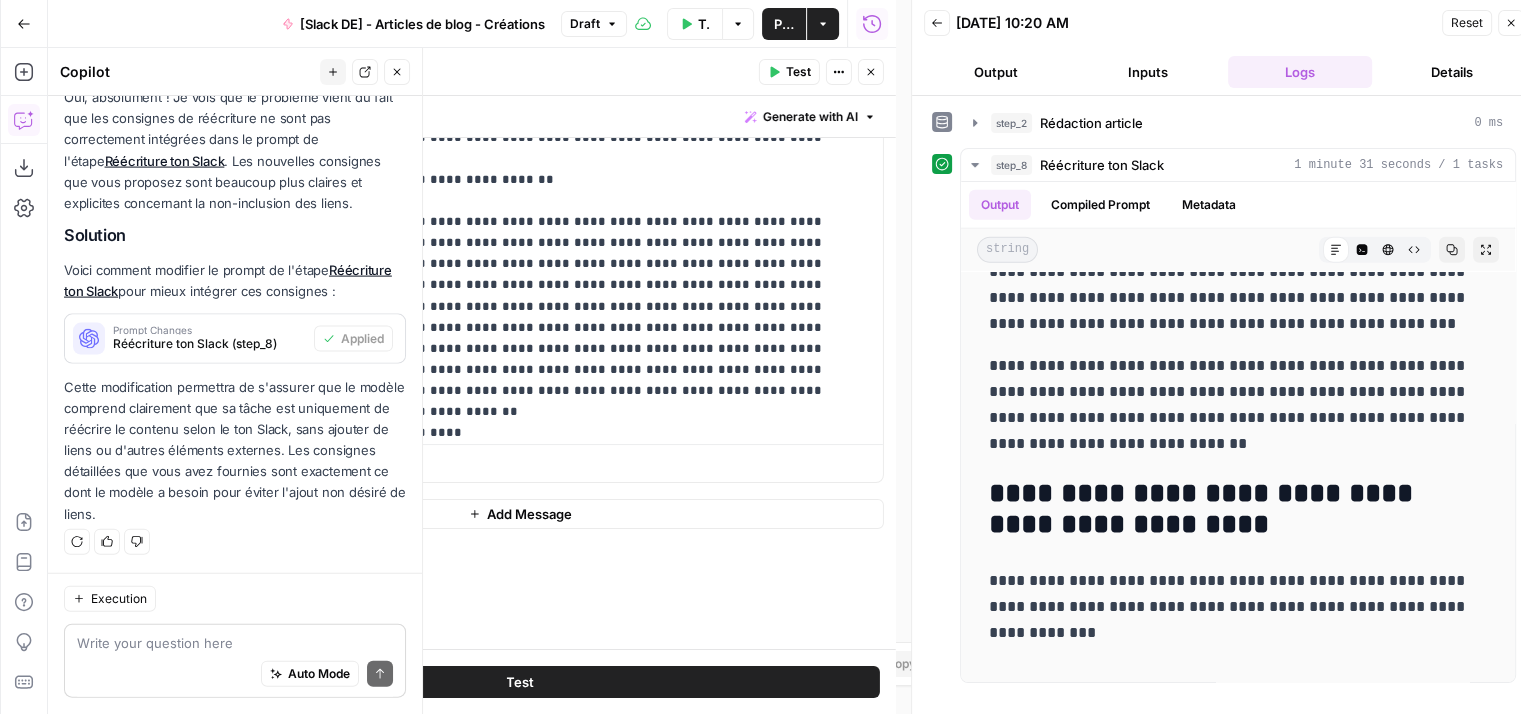 click at bounding box center (235, 643) 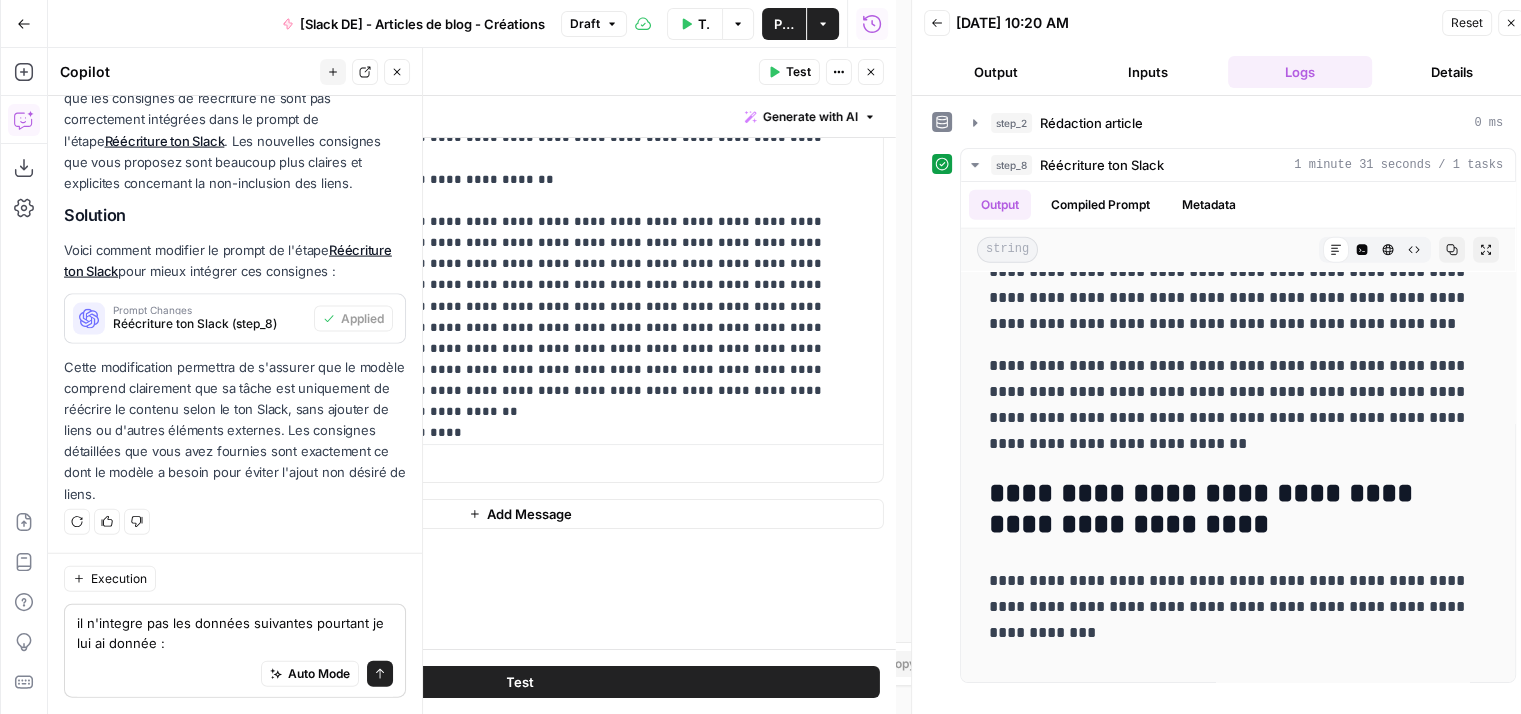 scroll, scrollTop: 4820, scrollLeft: 0, axis: vertical 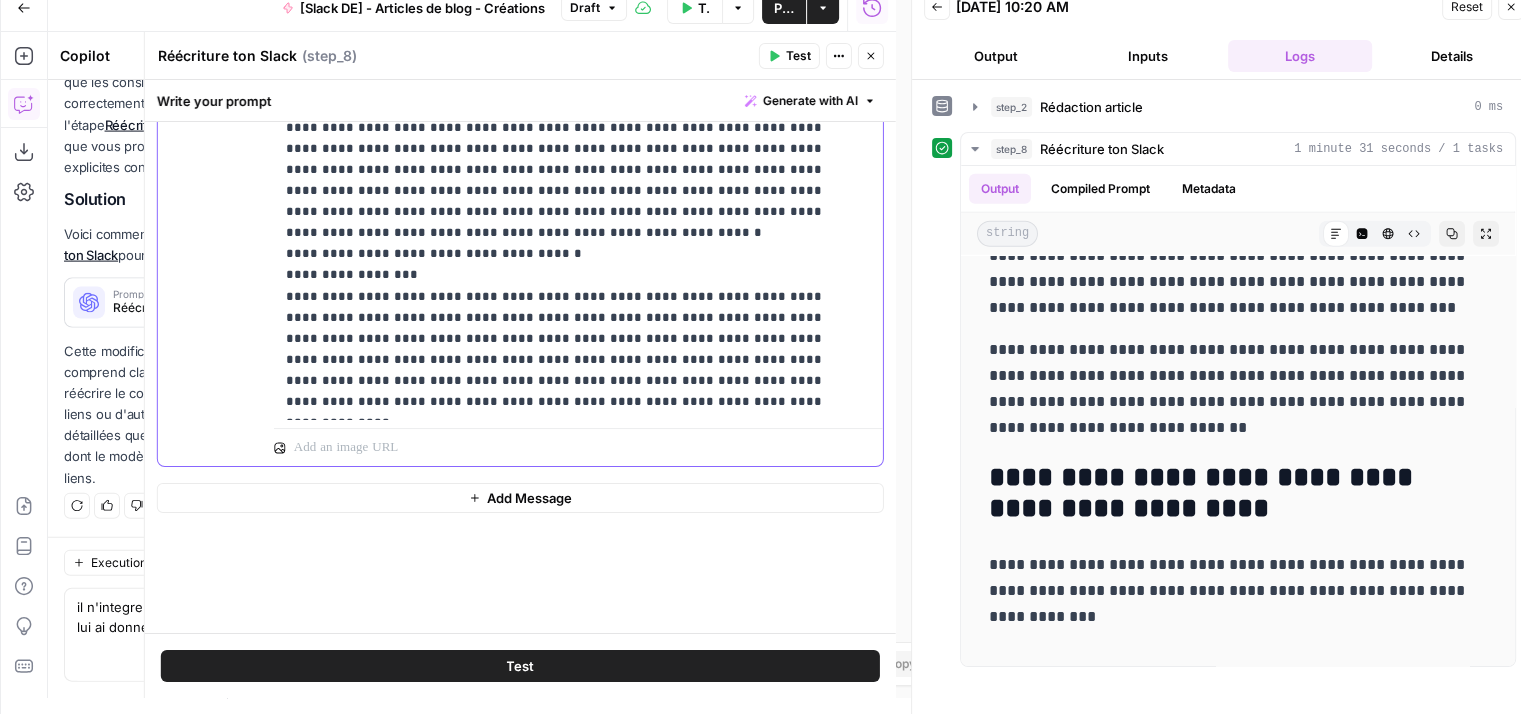 drag, startPoint x: 284, startPoint y: 225, endPoint x: 795, endPoint y: 386, distance: 535.763 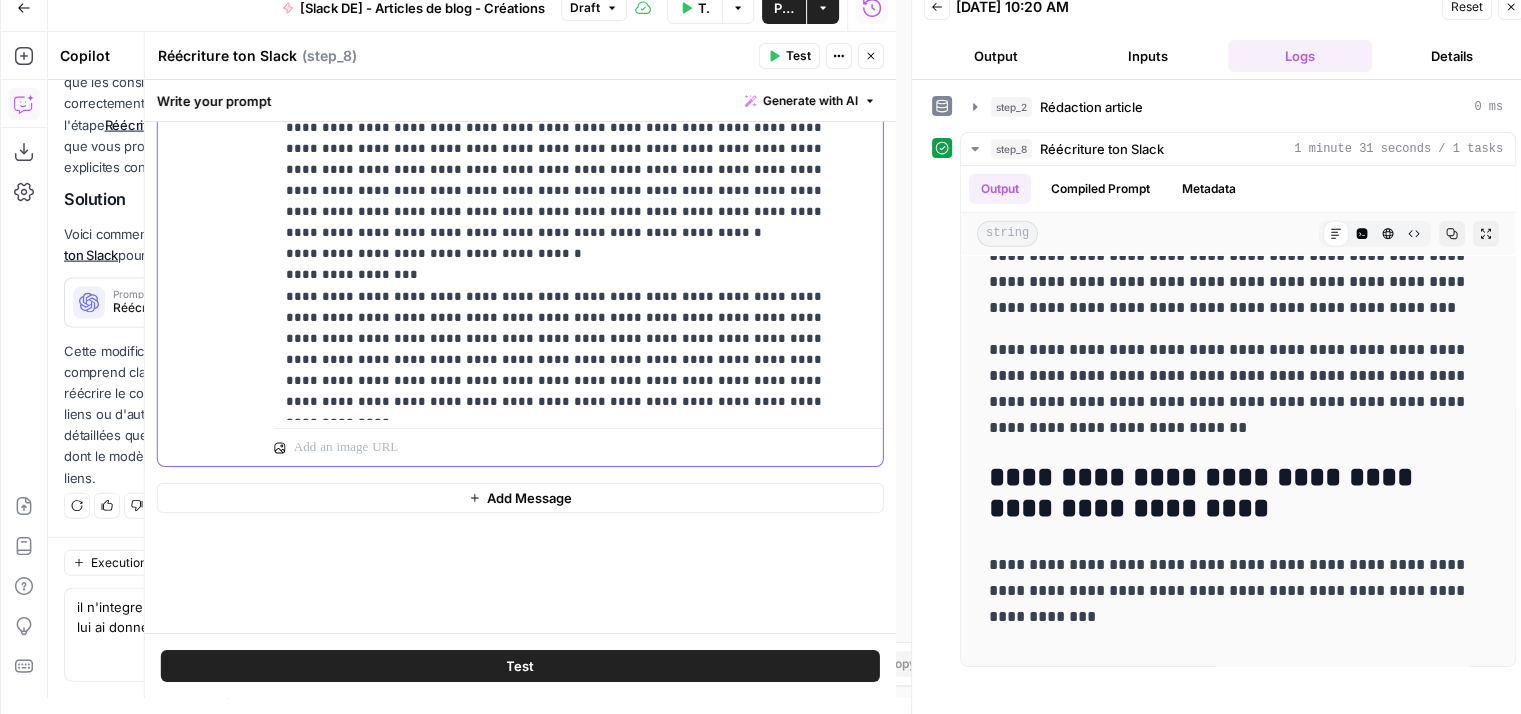 click on "**********" at bounding box center (563, -12917) 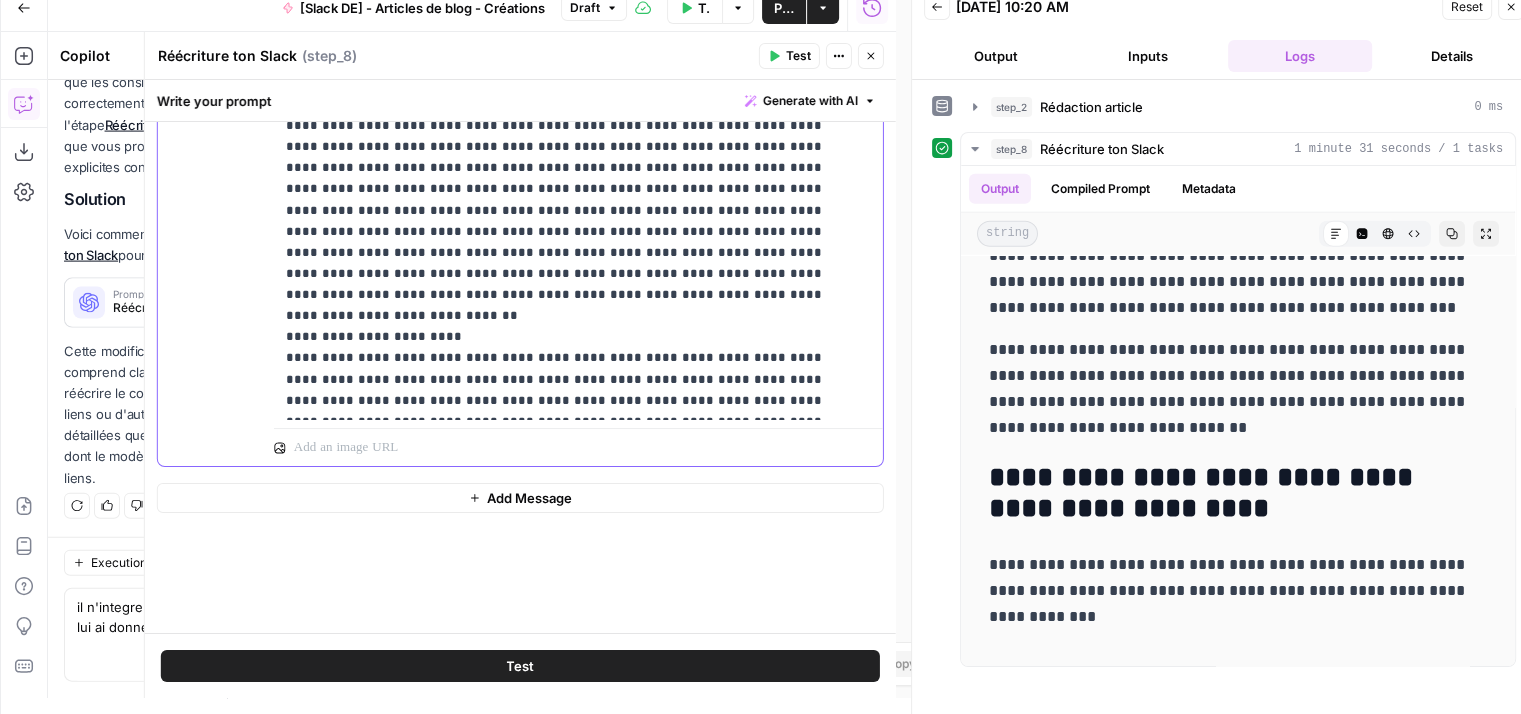 scroll, scrollTop: 25440, scrollLeft: 0, axis: vertical 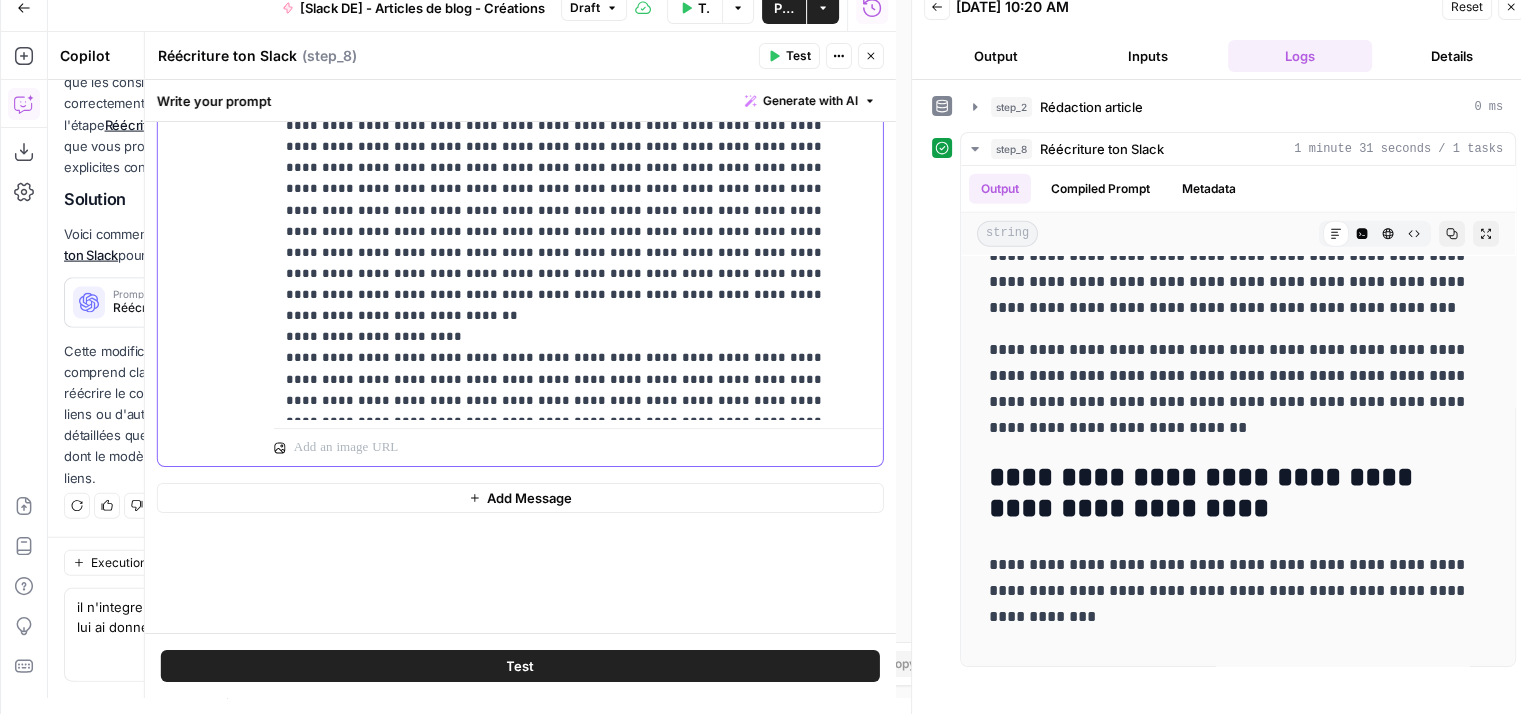 click on "**********" at bounding box center (563, -12496) 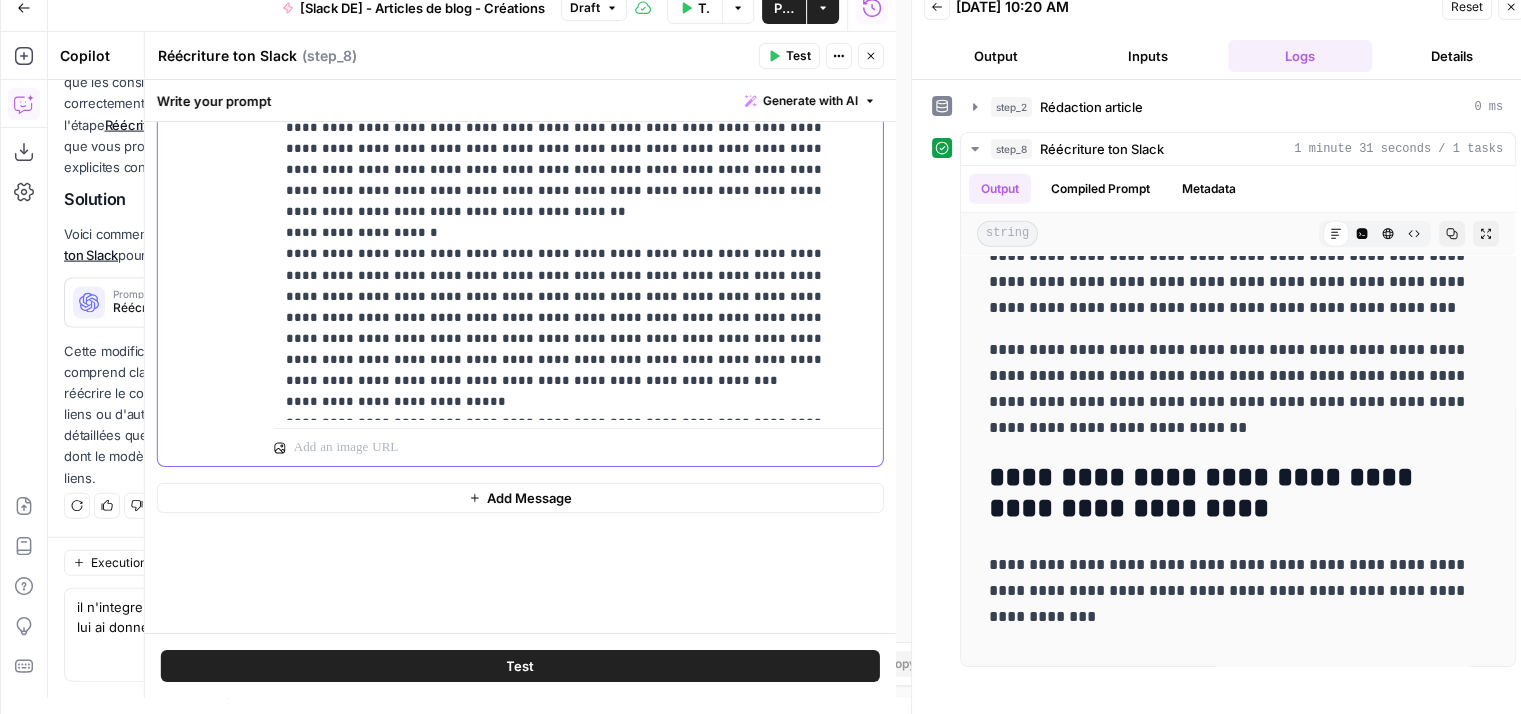 scroll, scrollTop: 24871, scrollLeft: 0, axis: vertical 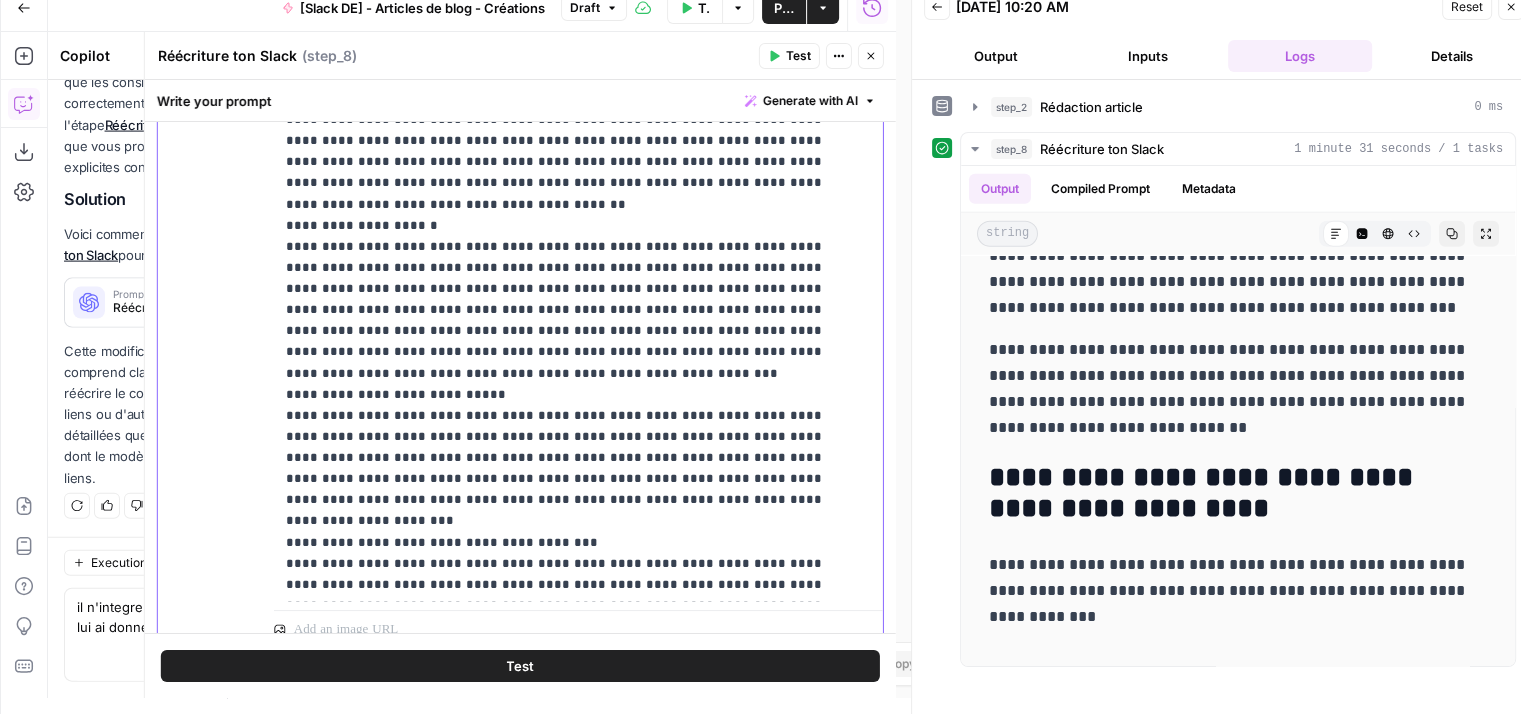 drag, startPoint x: 279, startPoint y: 242, endPoint x: 813, endPoint y: 568, distance: 625.64526 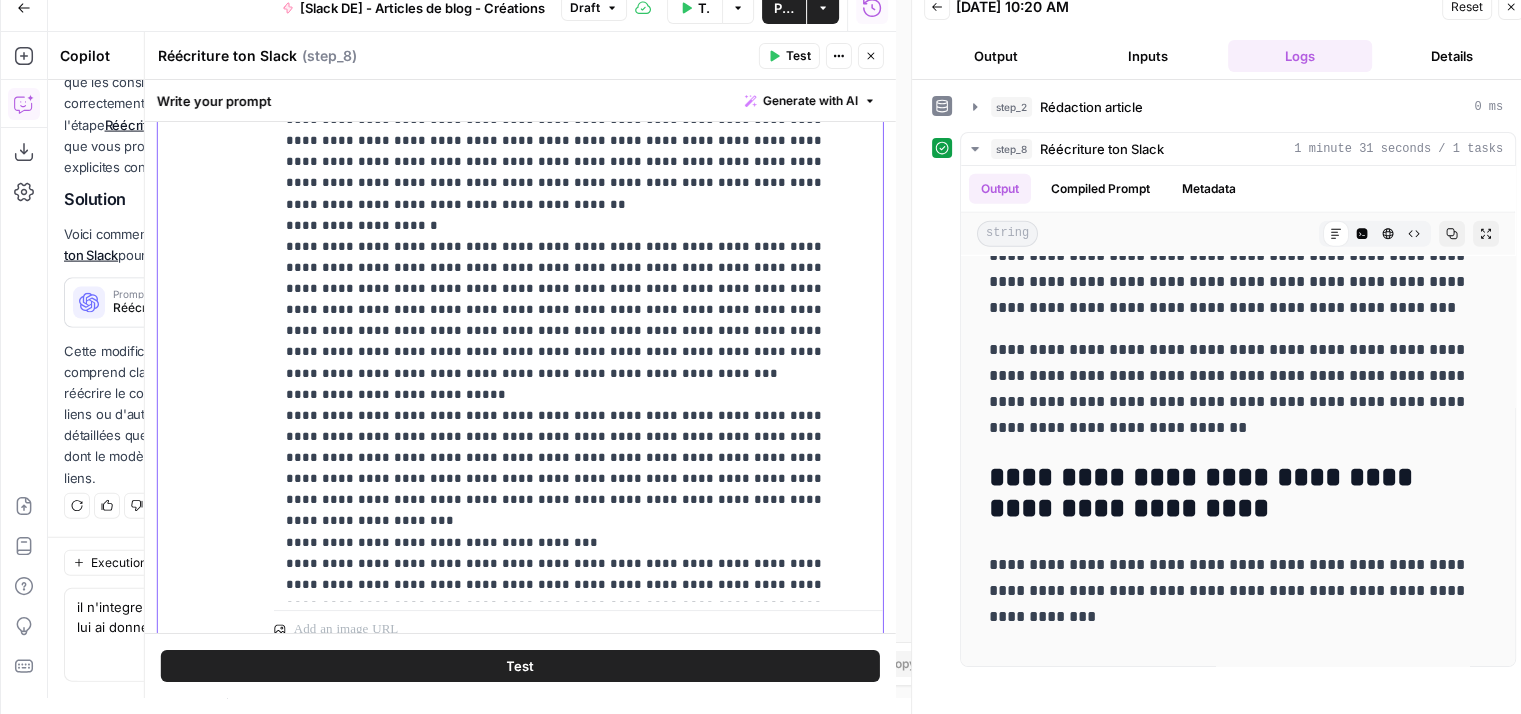 click on "**********" at bounding box center (571, 195) 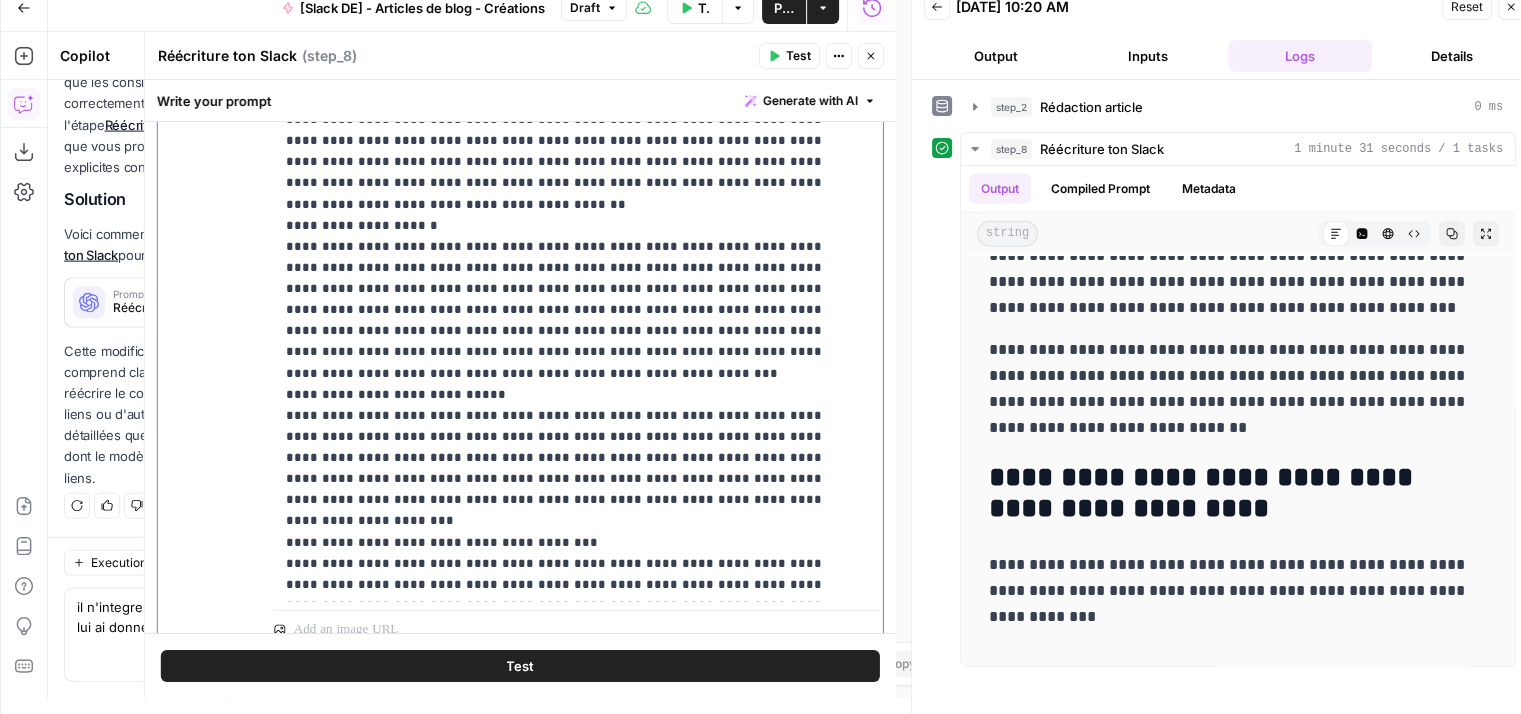 copy on "**********" 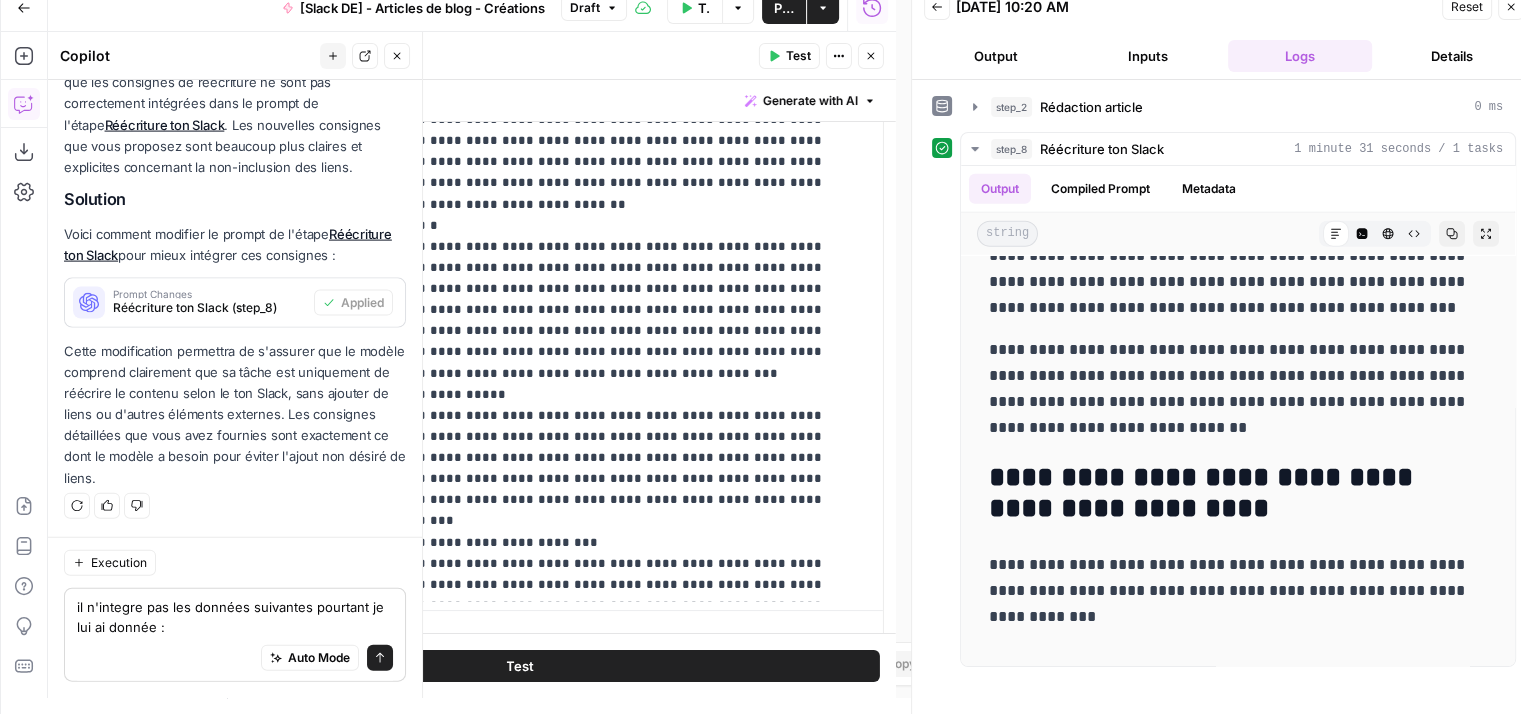 click on "Auto Mode Send" at bounding box center (235, 659) 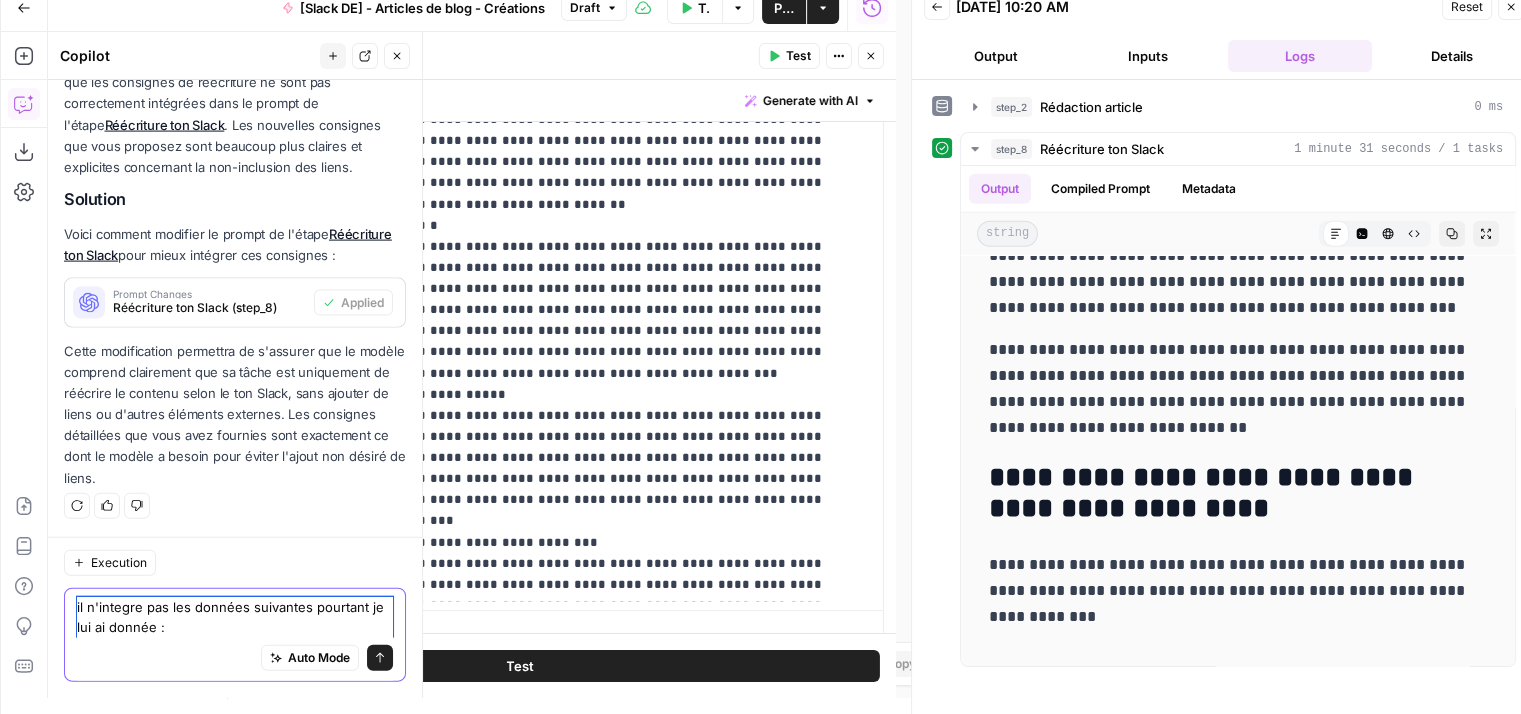 click on "il n'integre pas les données suivantes pourtant je lui ai donnée :" at bounding box center (235, 617) 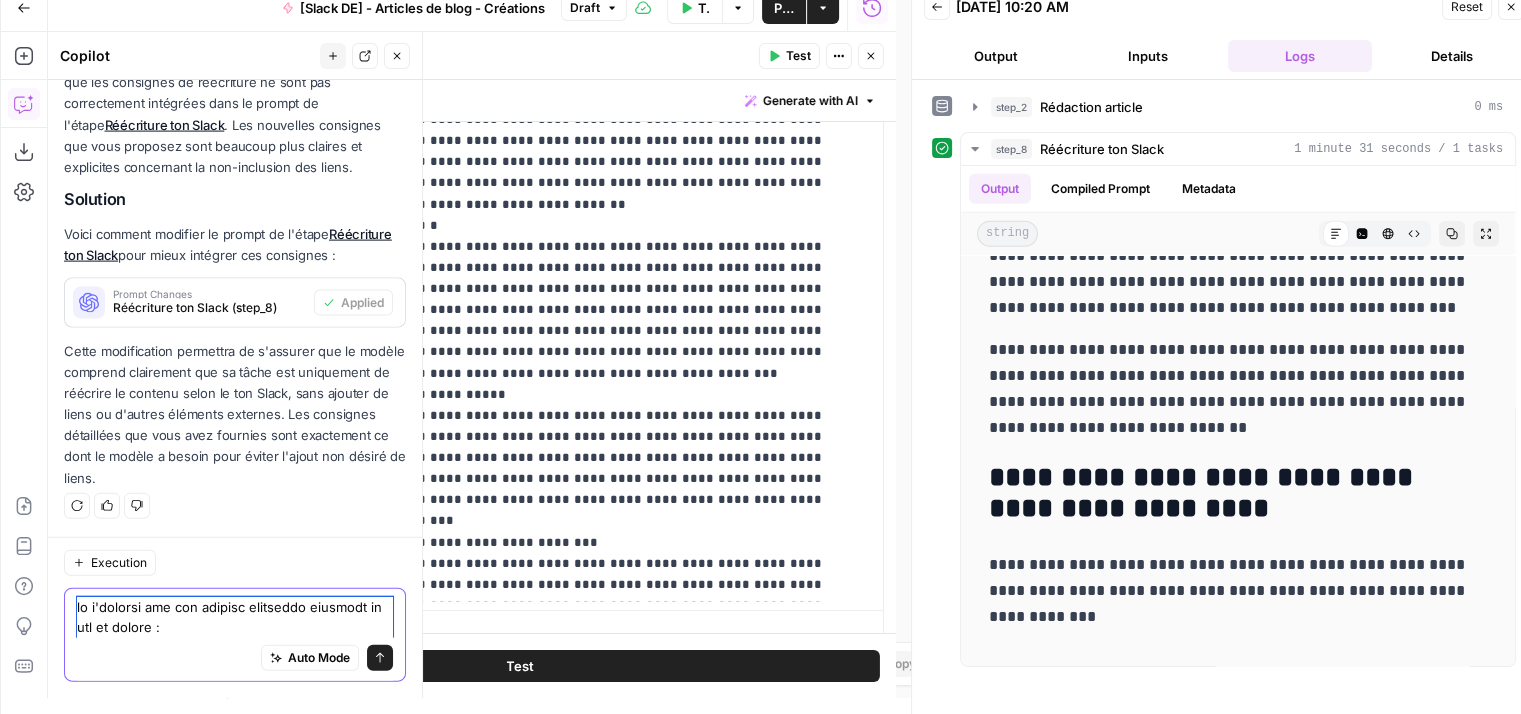 scroll, scrollTop: 4824, scrollLeft: 0, axis: vertical 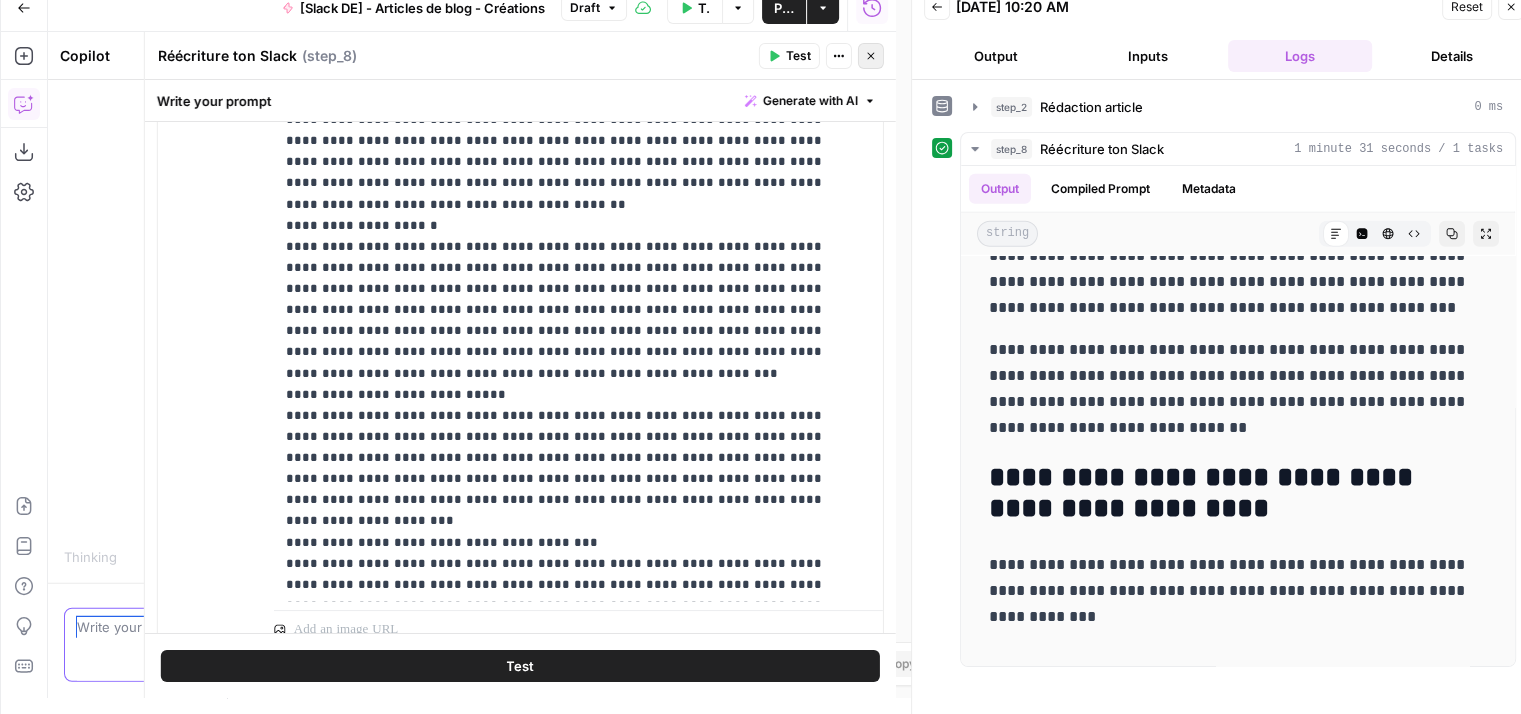 type 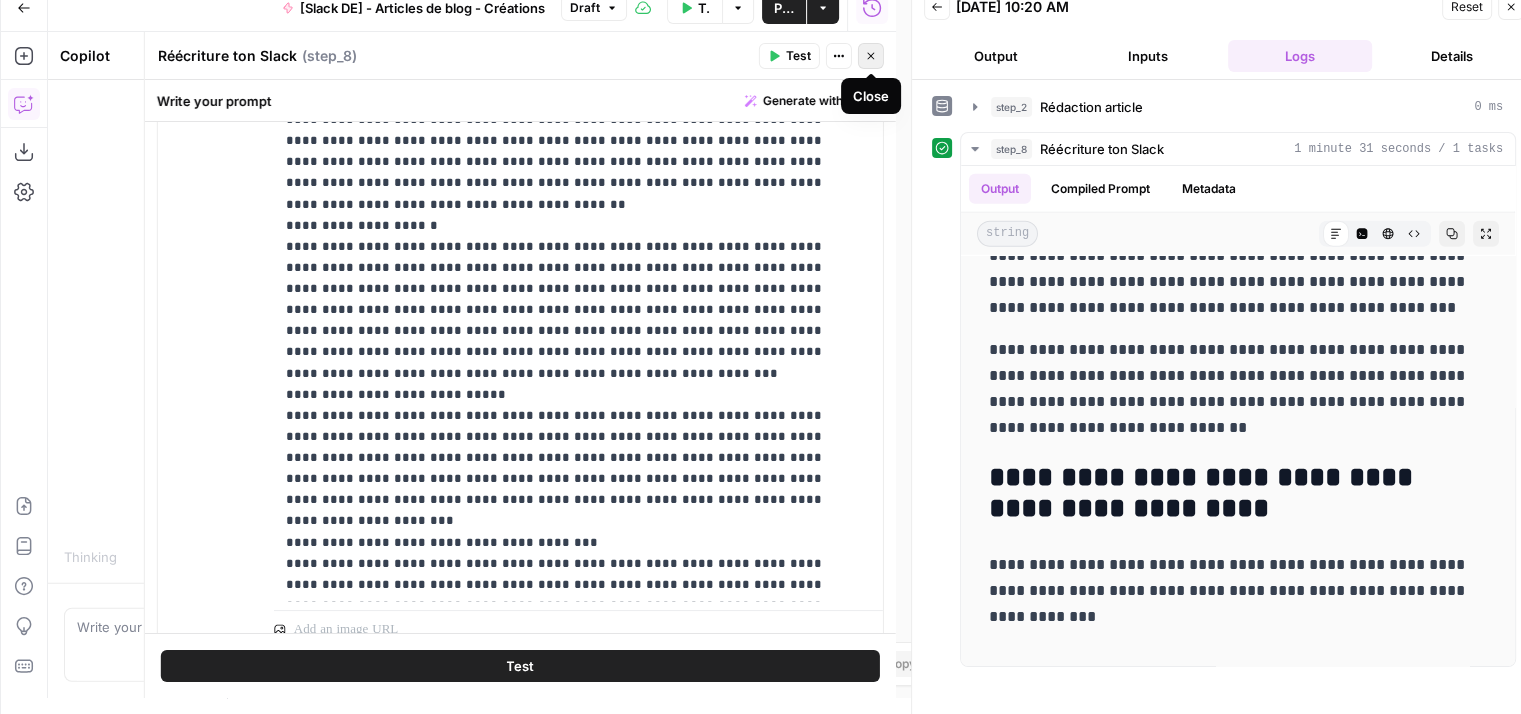 click 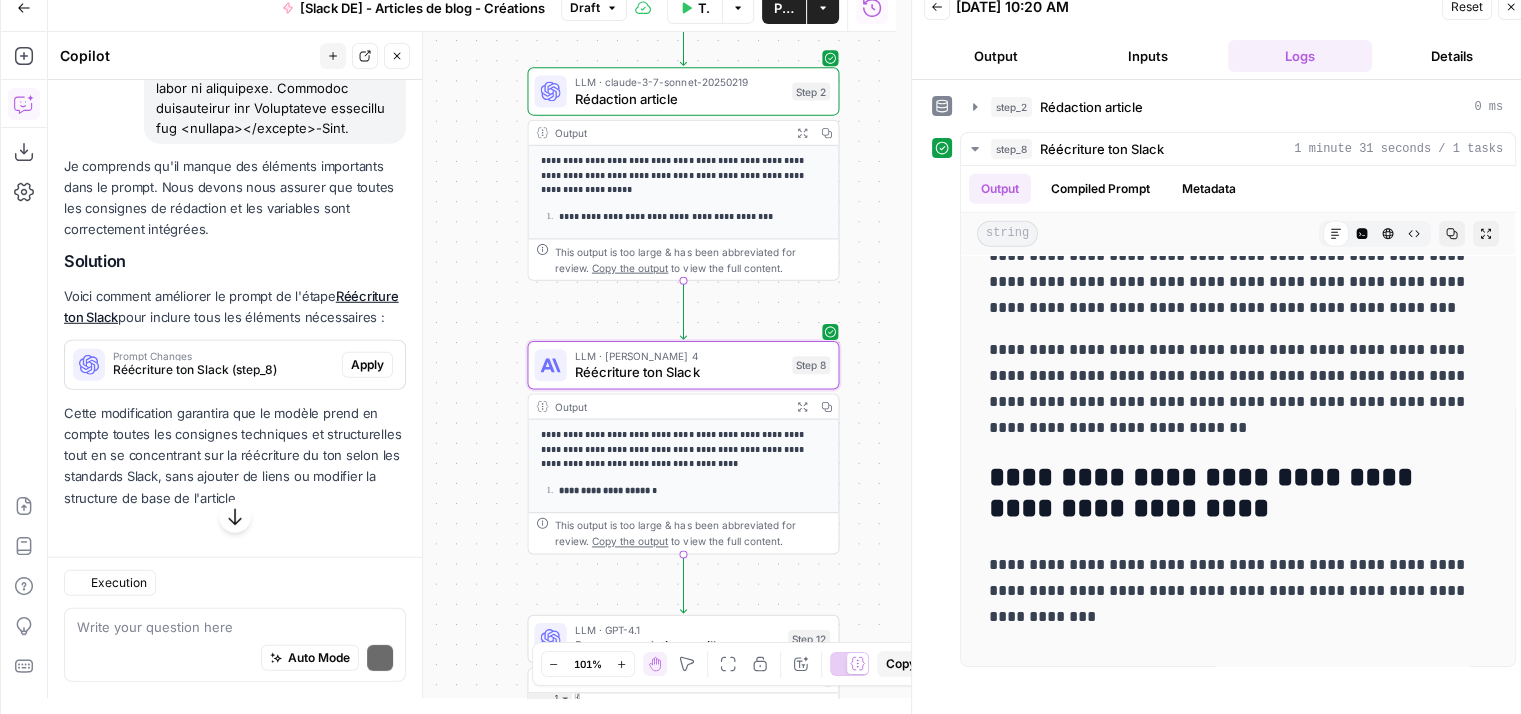 scroll, scrollTop: 5910, scrollLeft: 0, axis: vertical 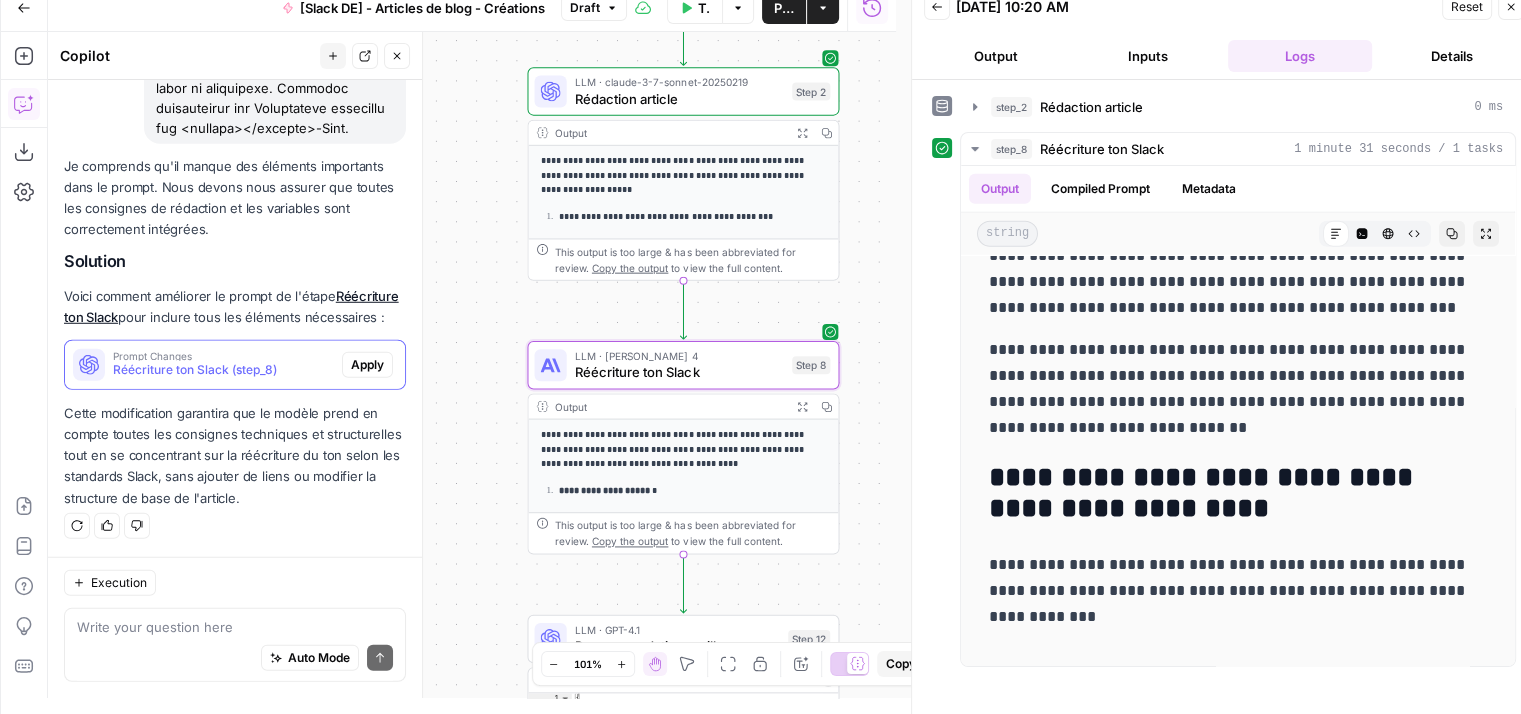 click on "Réécriture ton Slack (step_8)" at bounding box center [223, 370] 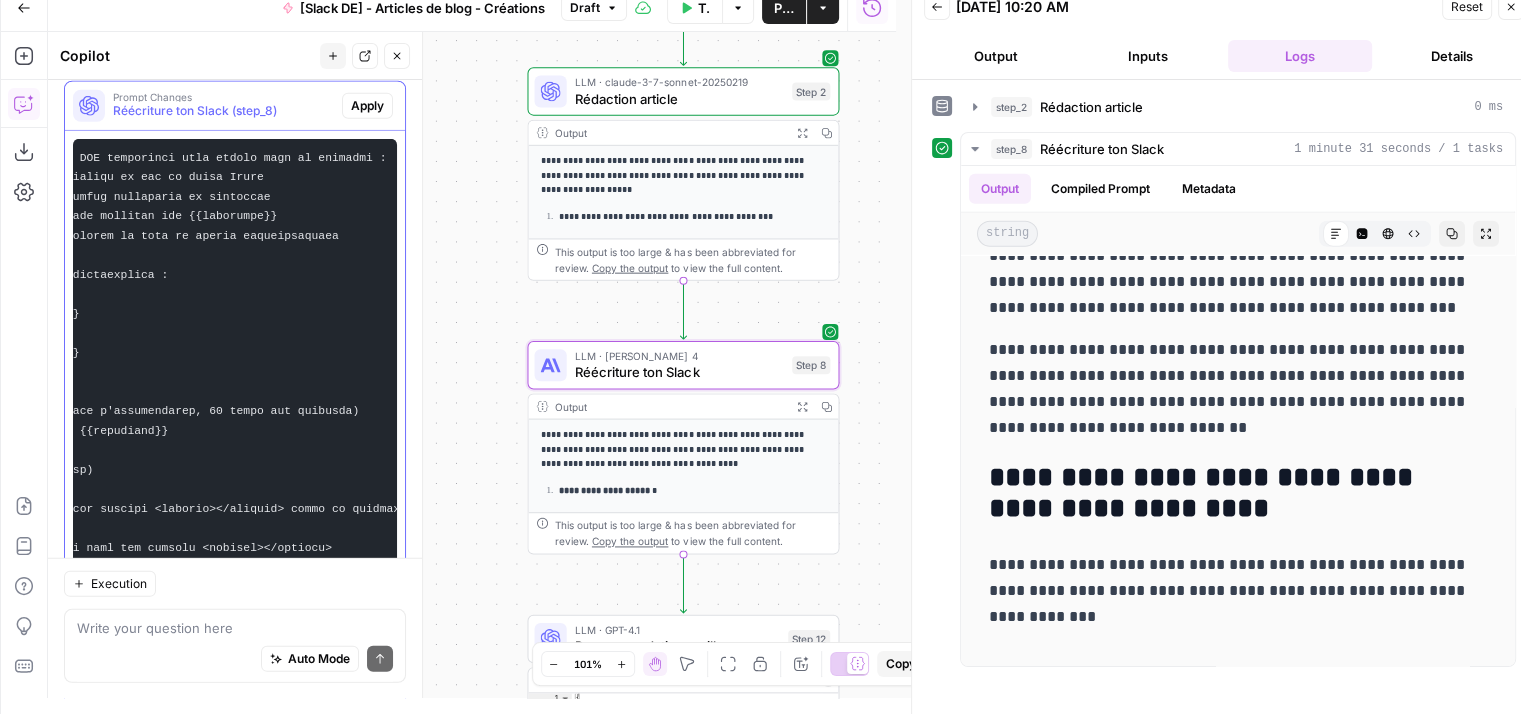 scroll, scrollTop: 0, scrollLeft: 0, axis: both 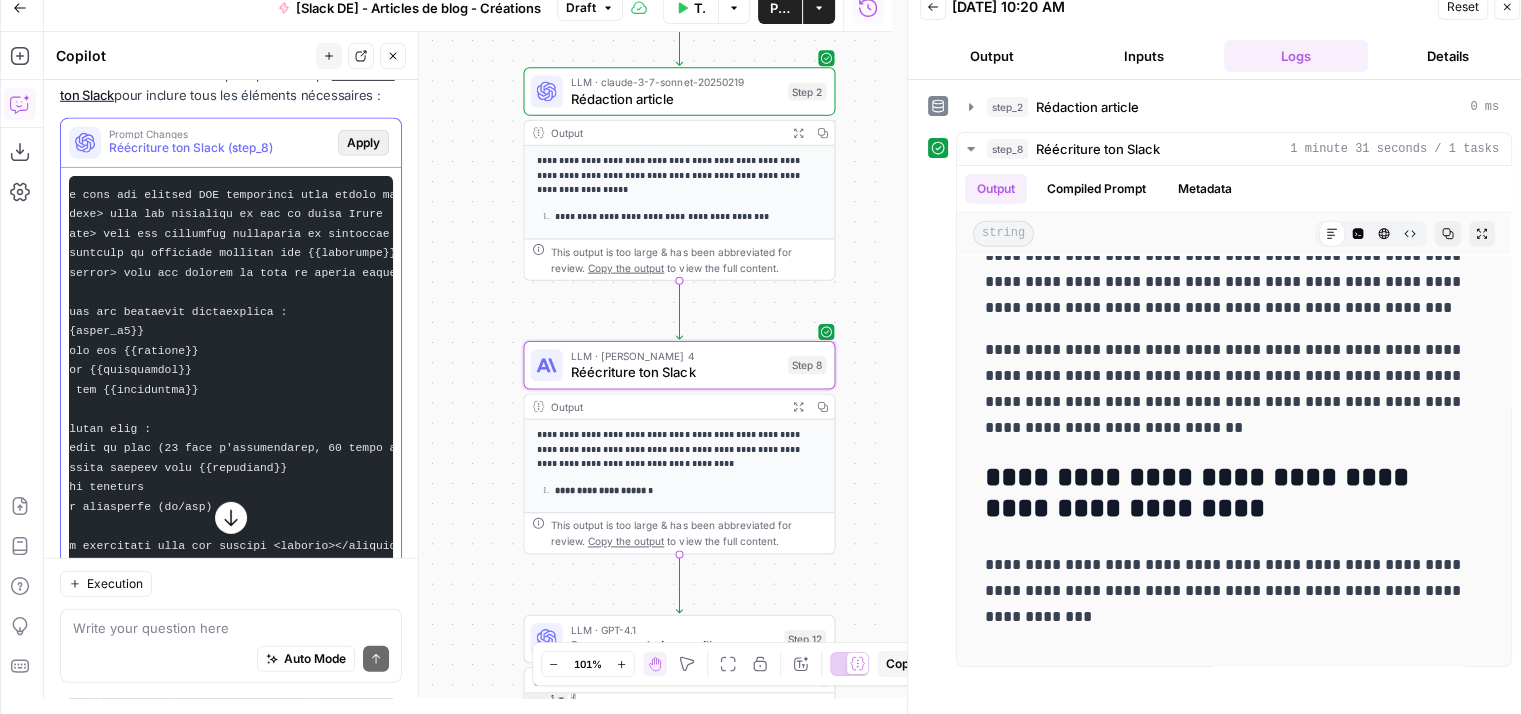 click on "Apply" at bounding box center (363, 143) 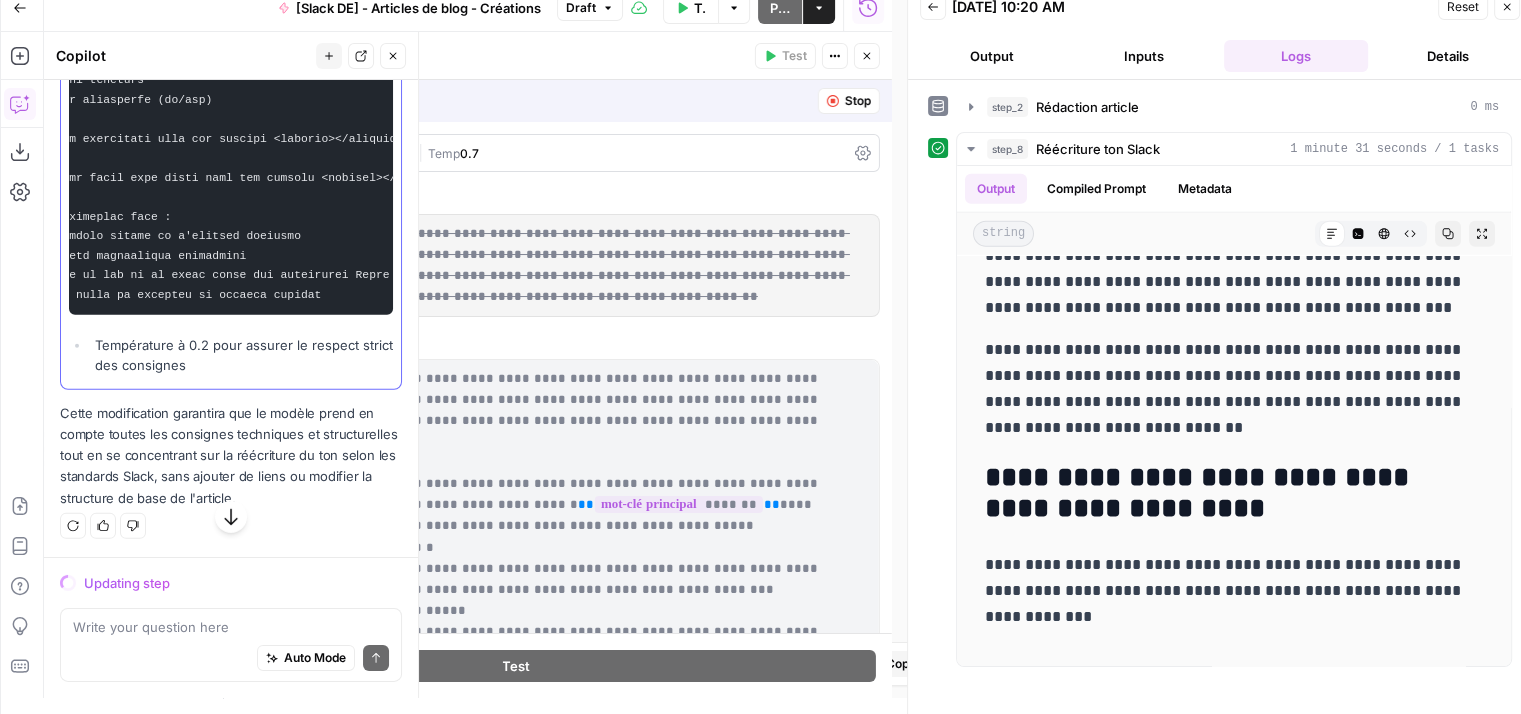 scroll, scrollTop: 6458, scrollLeft: 0, axis: vertical 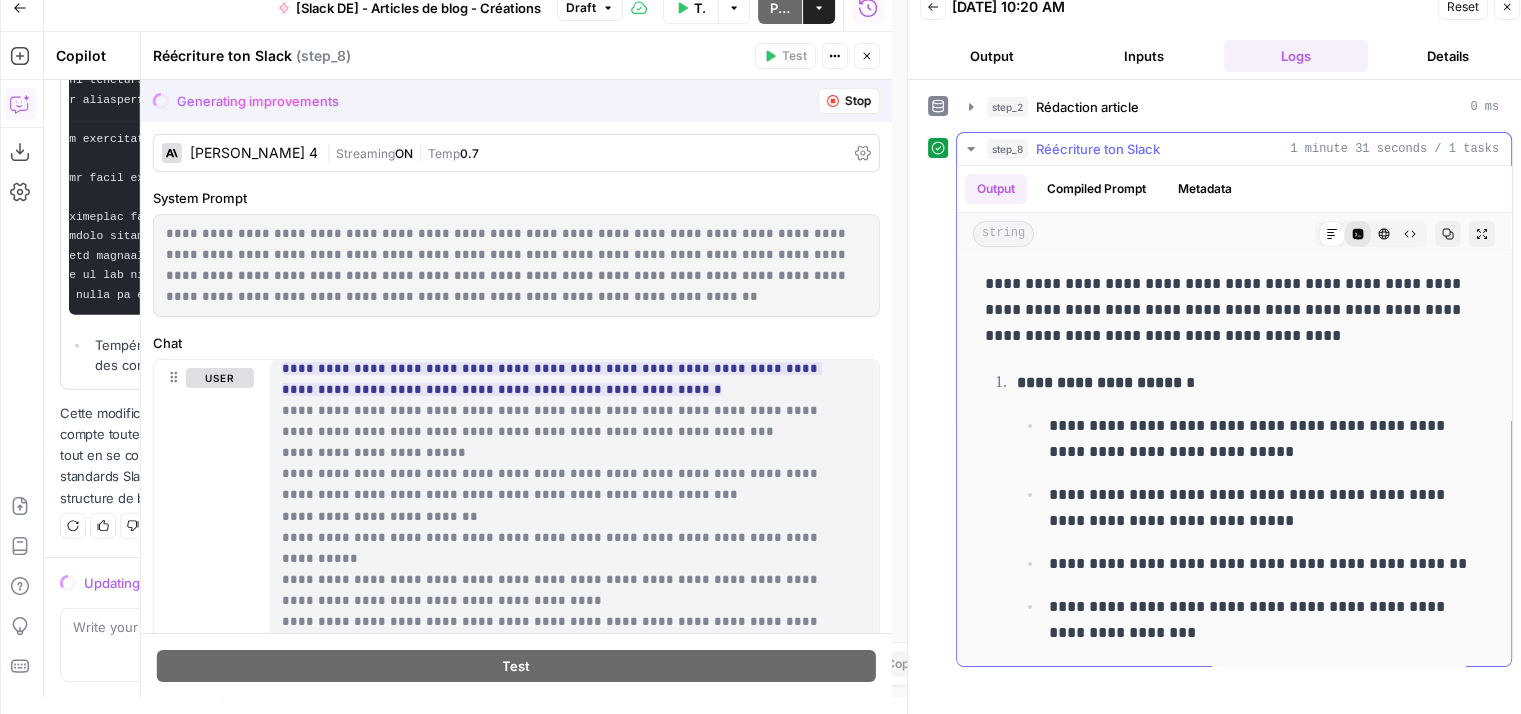 click 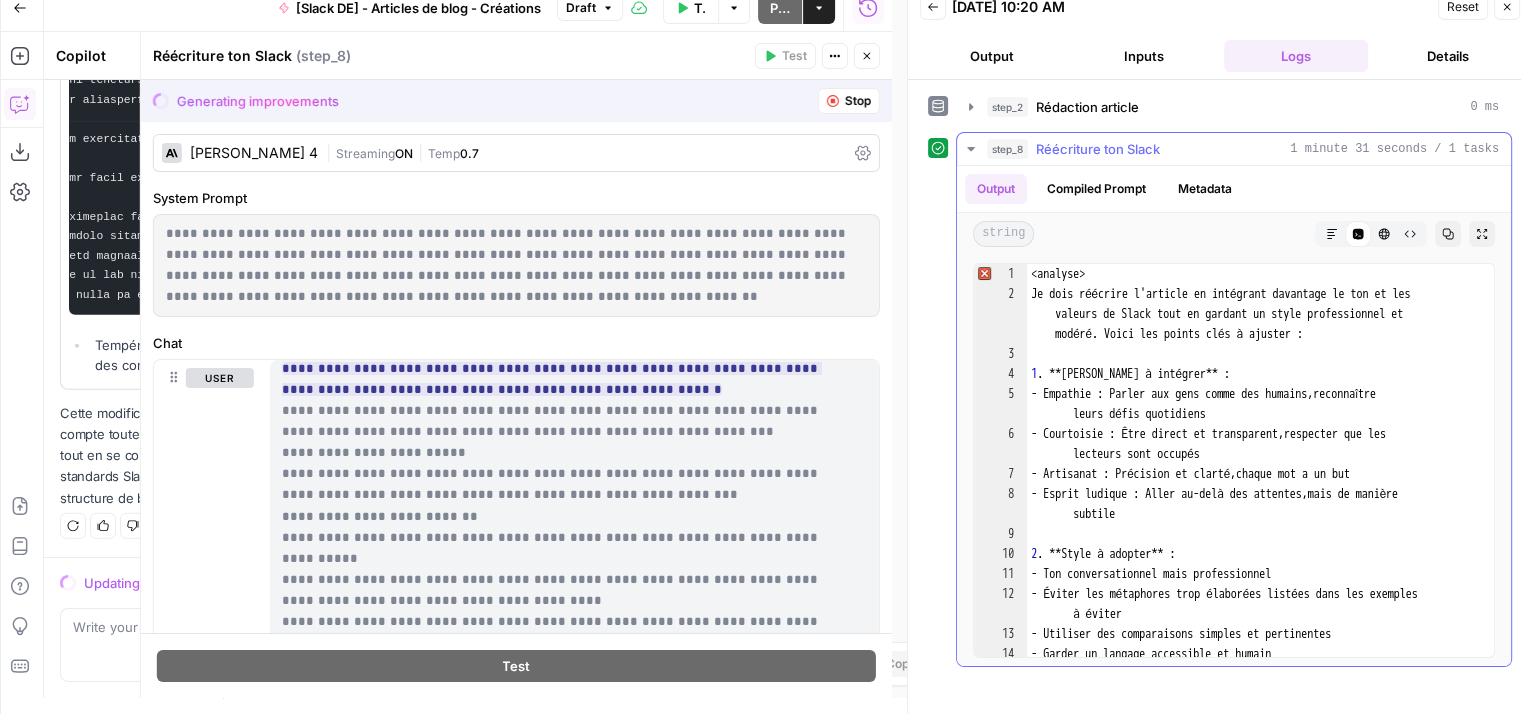 type on "**********" 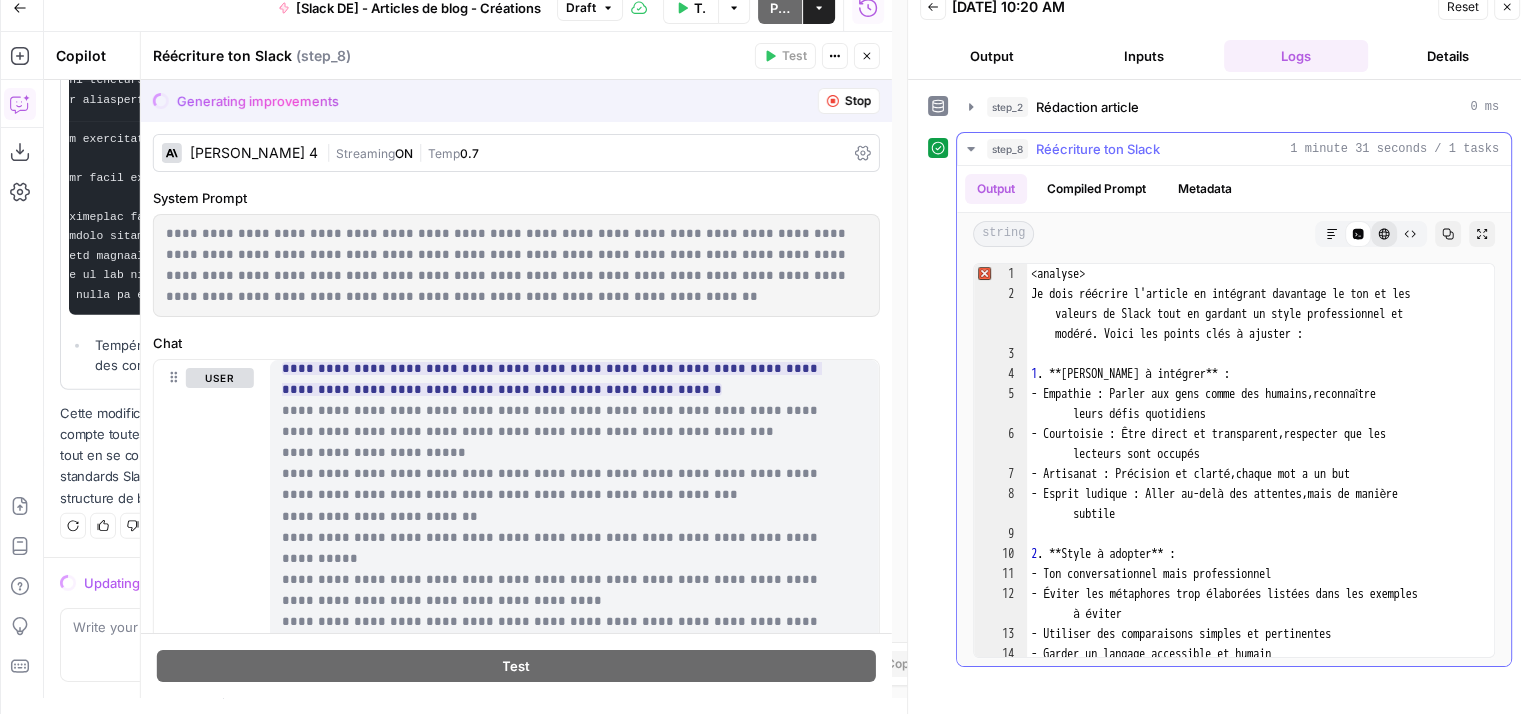 click on "HTML Viewer" at bounding box center [1384, 234] 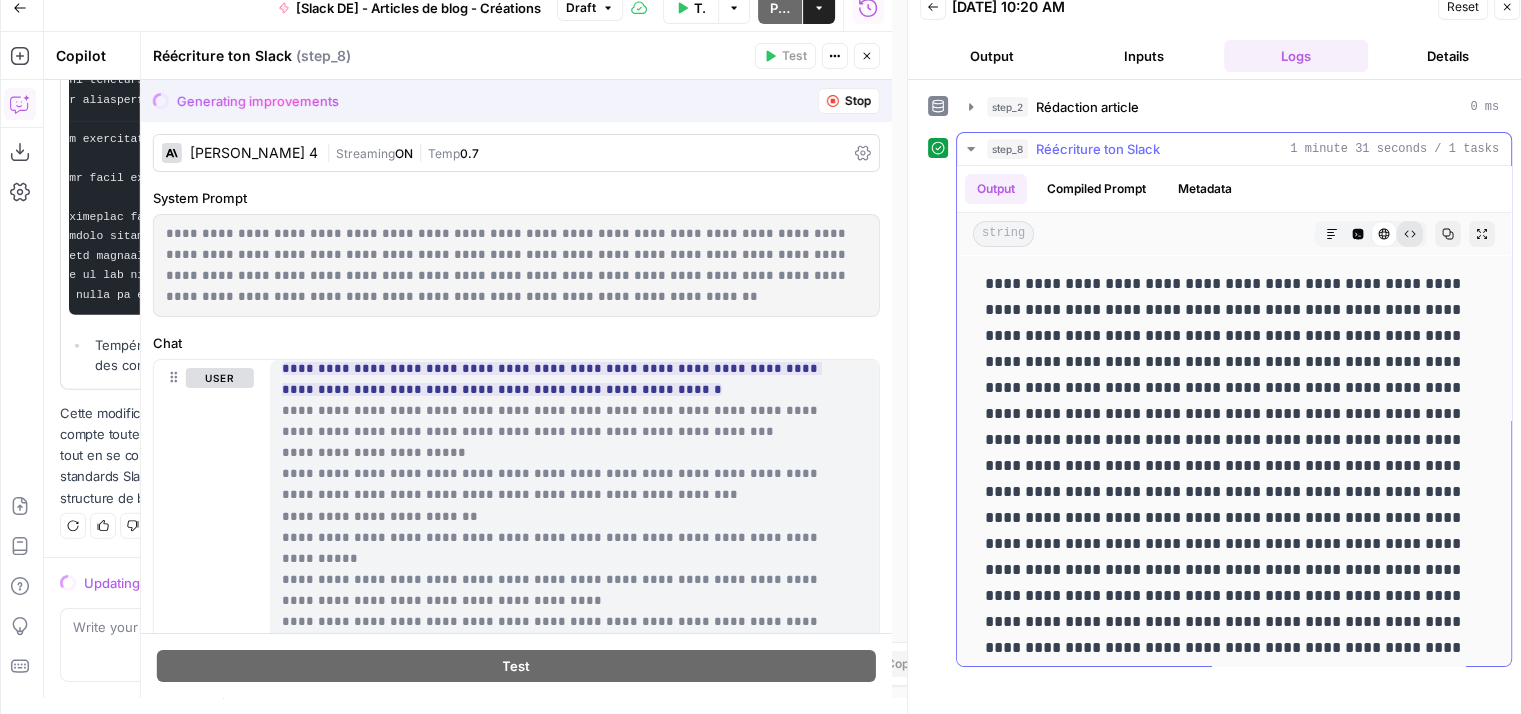 click on "Raw Output" at bounding box center [1410, 234] 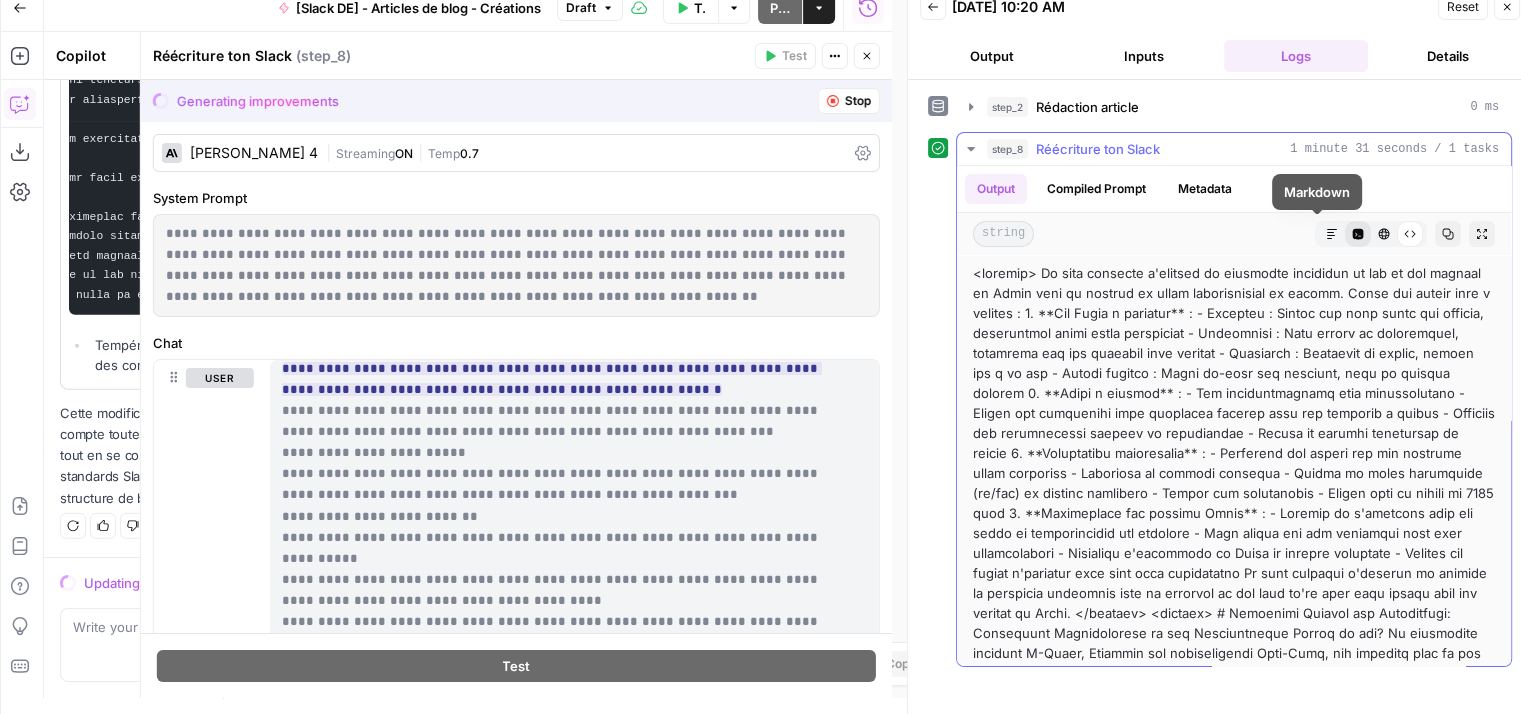 click on "Code Editor" at bounding box center (1358, 234) 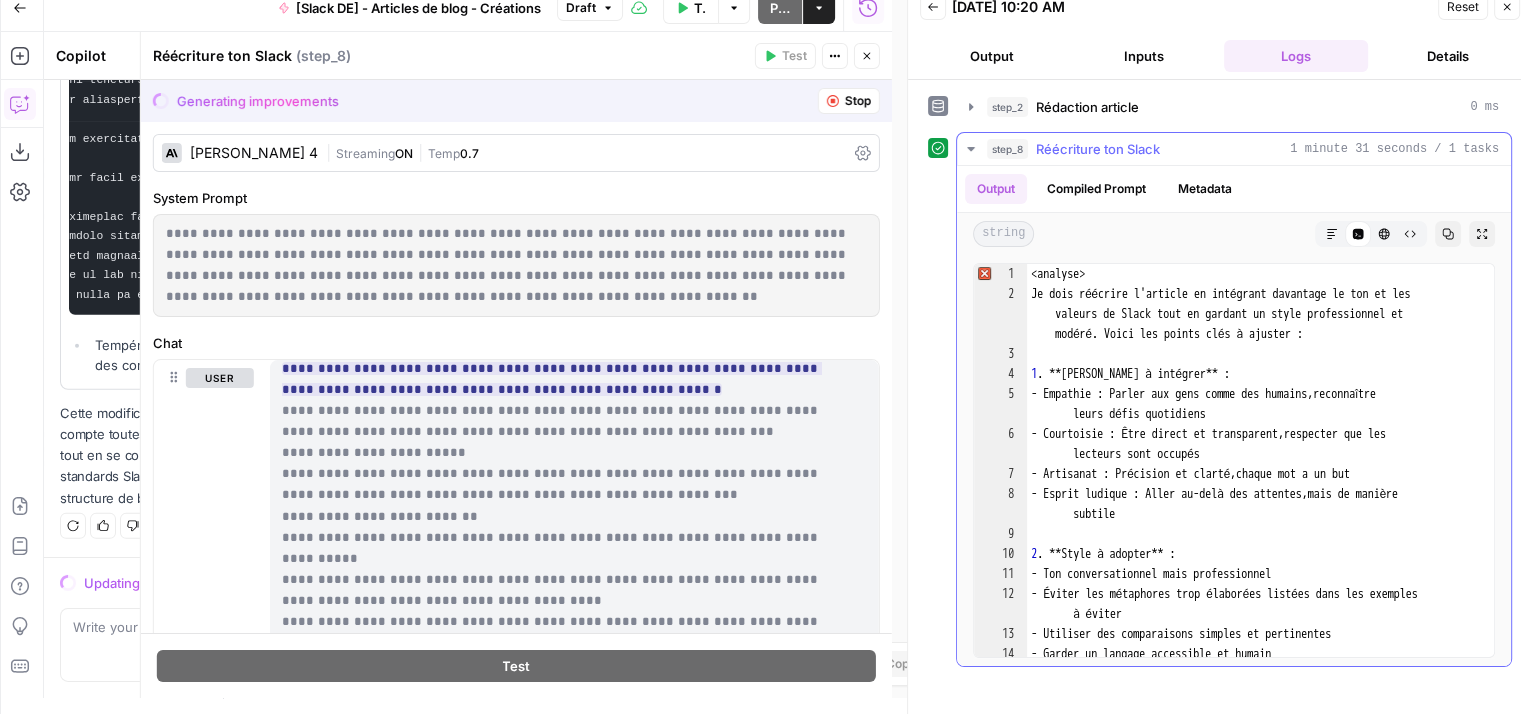 scroll, scrollTop: 0, scrollLeft: 0, axis: both 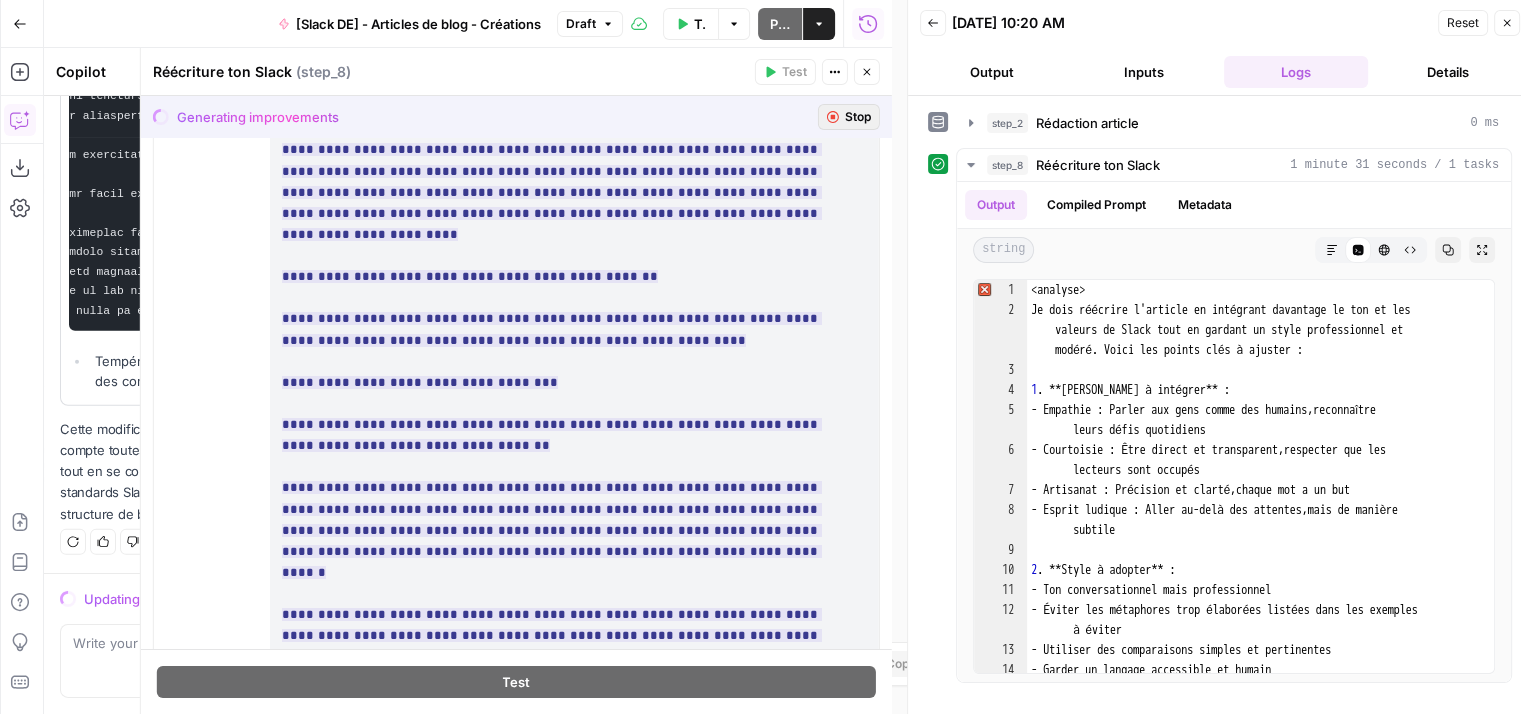 click on "Stop" at bounding box center [858, 117] 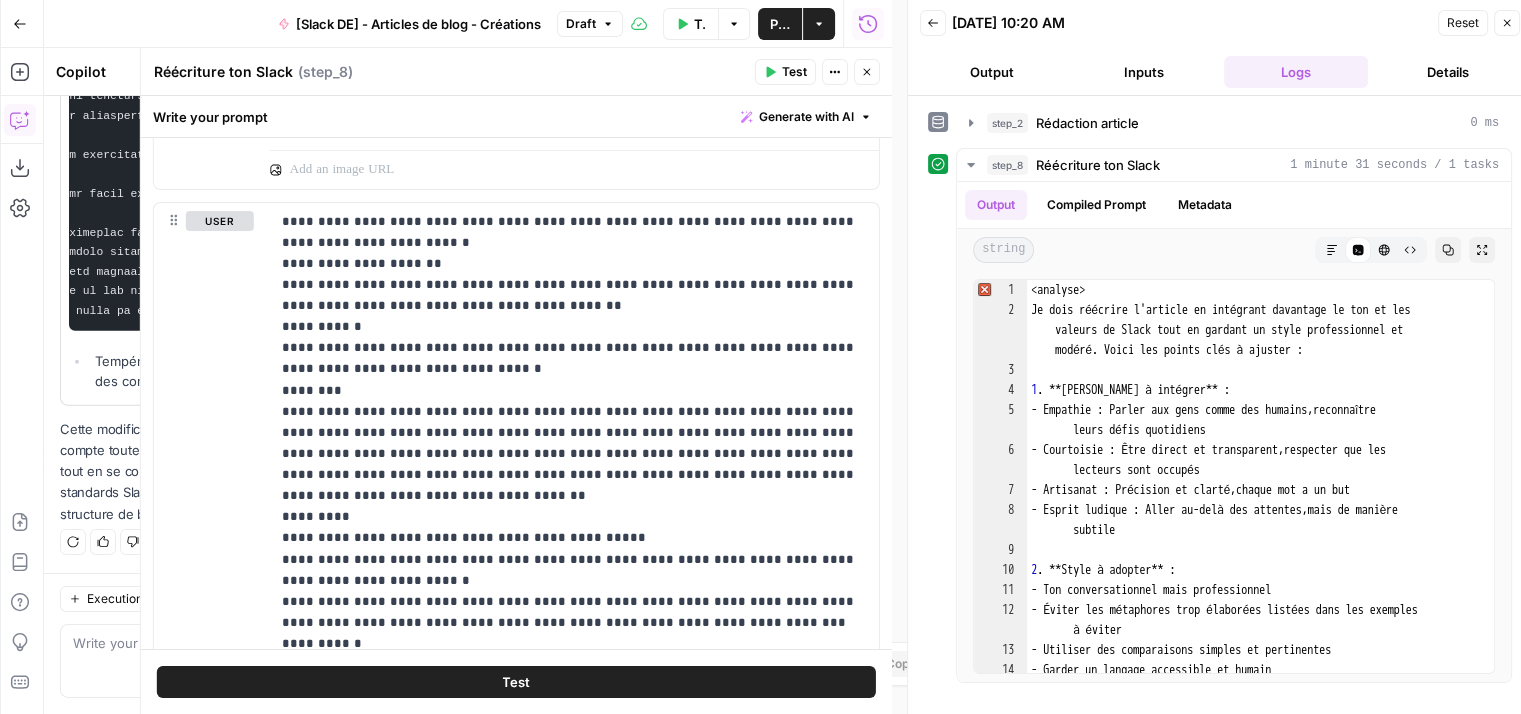 scroll, scrollTop: 6554, scrollLeft: 0, axis: vertical 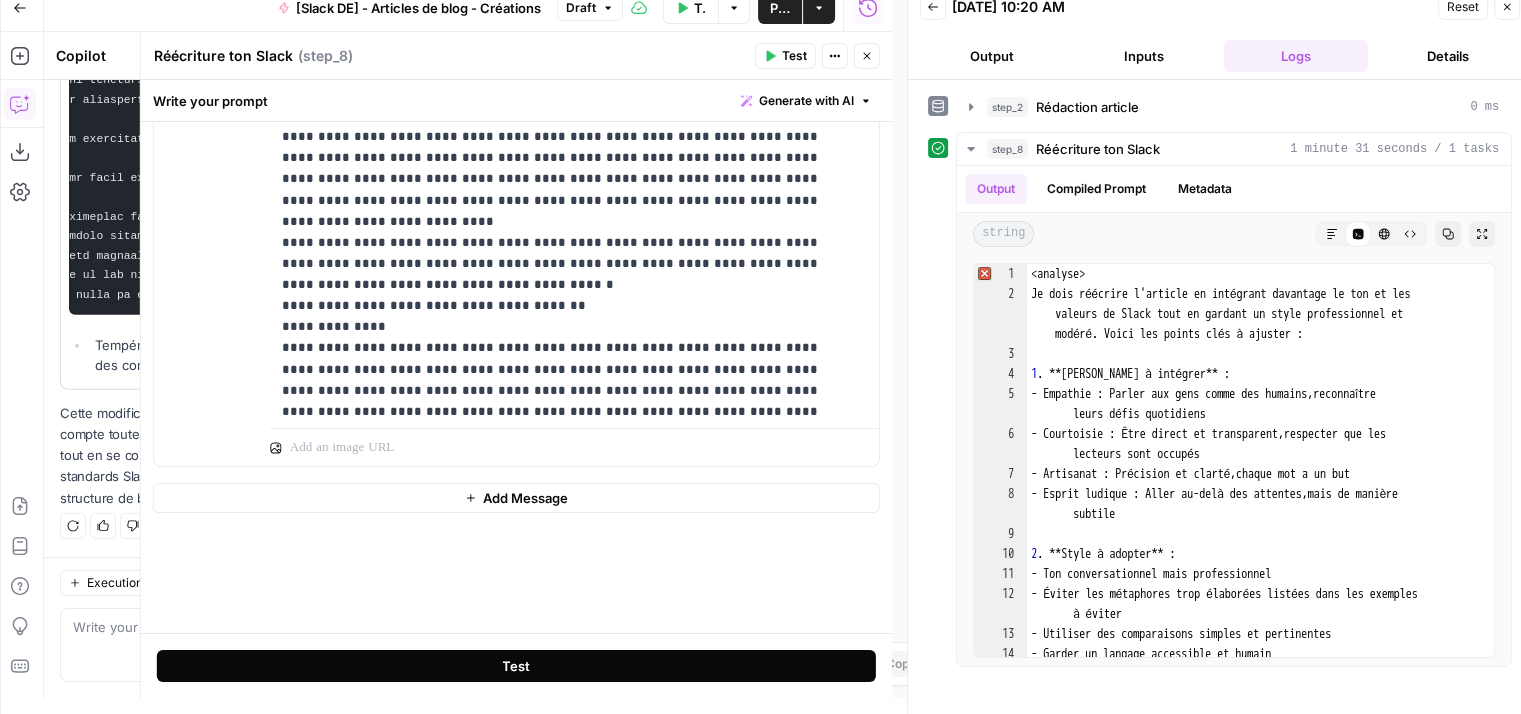 click on "Test" at bounding box center [516, 666] 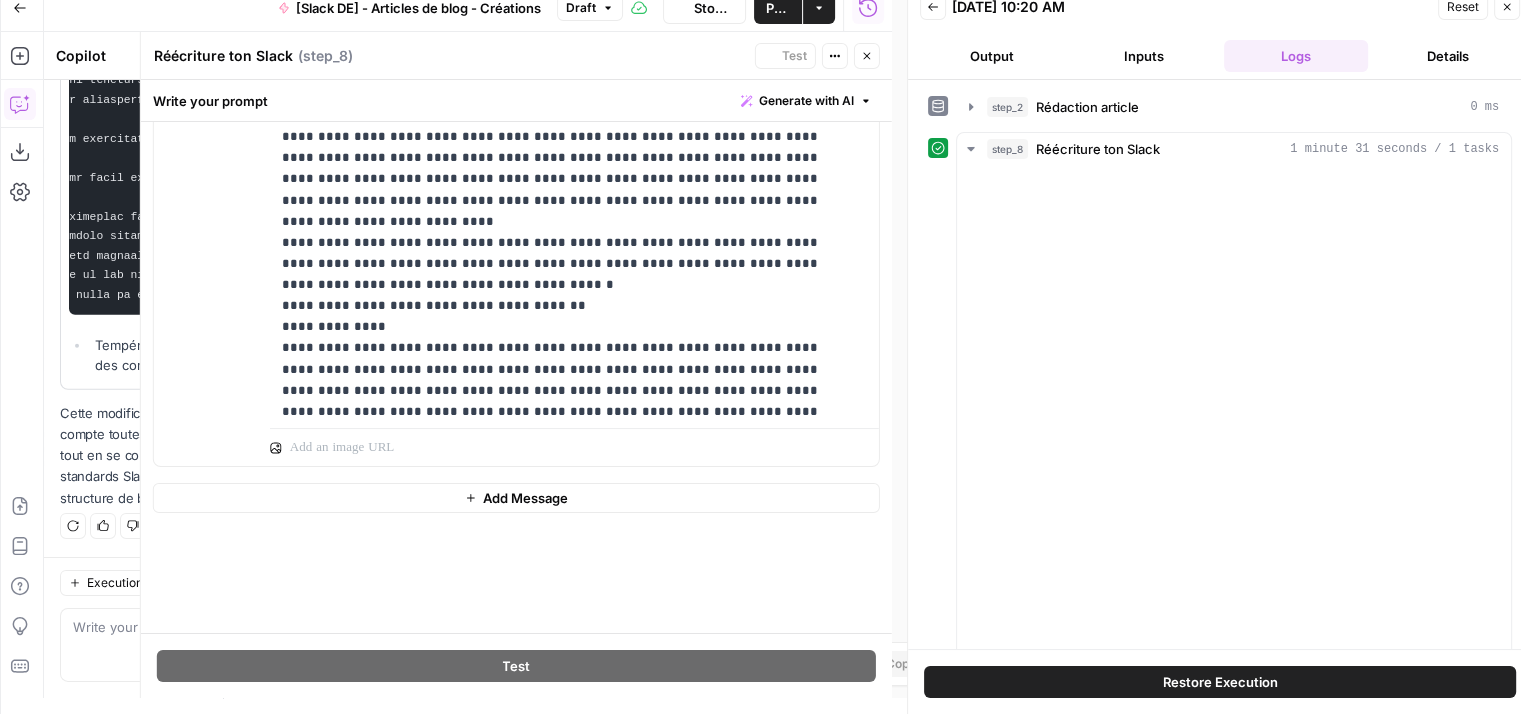 scroll, scrollTop: 16, scrollLeft: 0, axis: vertical 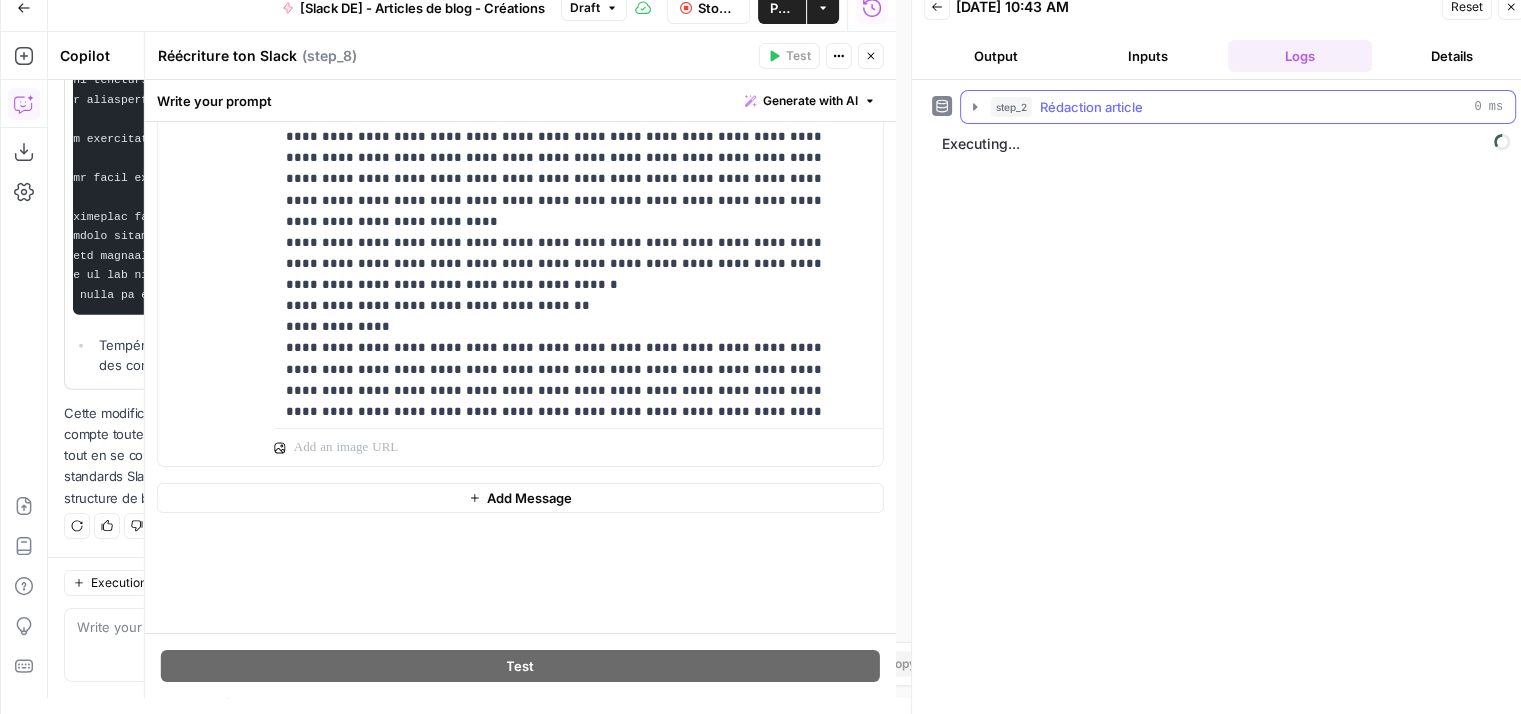 click 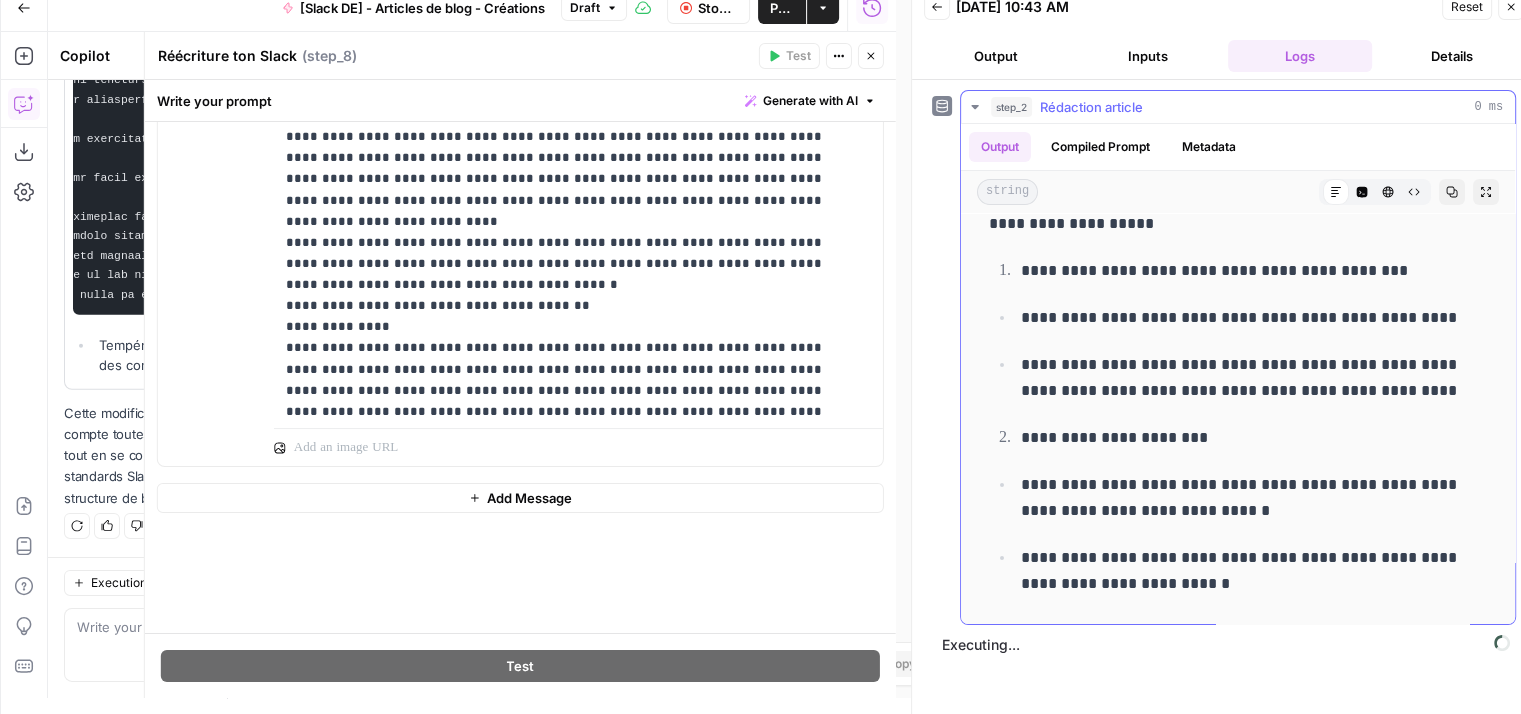 scroll, scrollTop: 0, scrollLeft: 0, axis: both 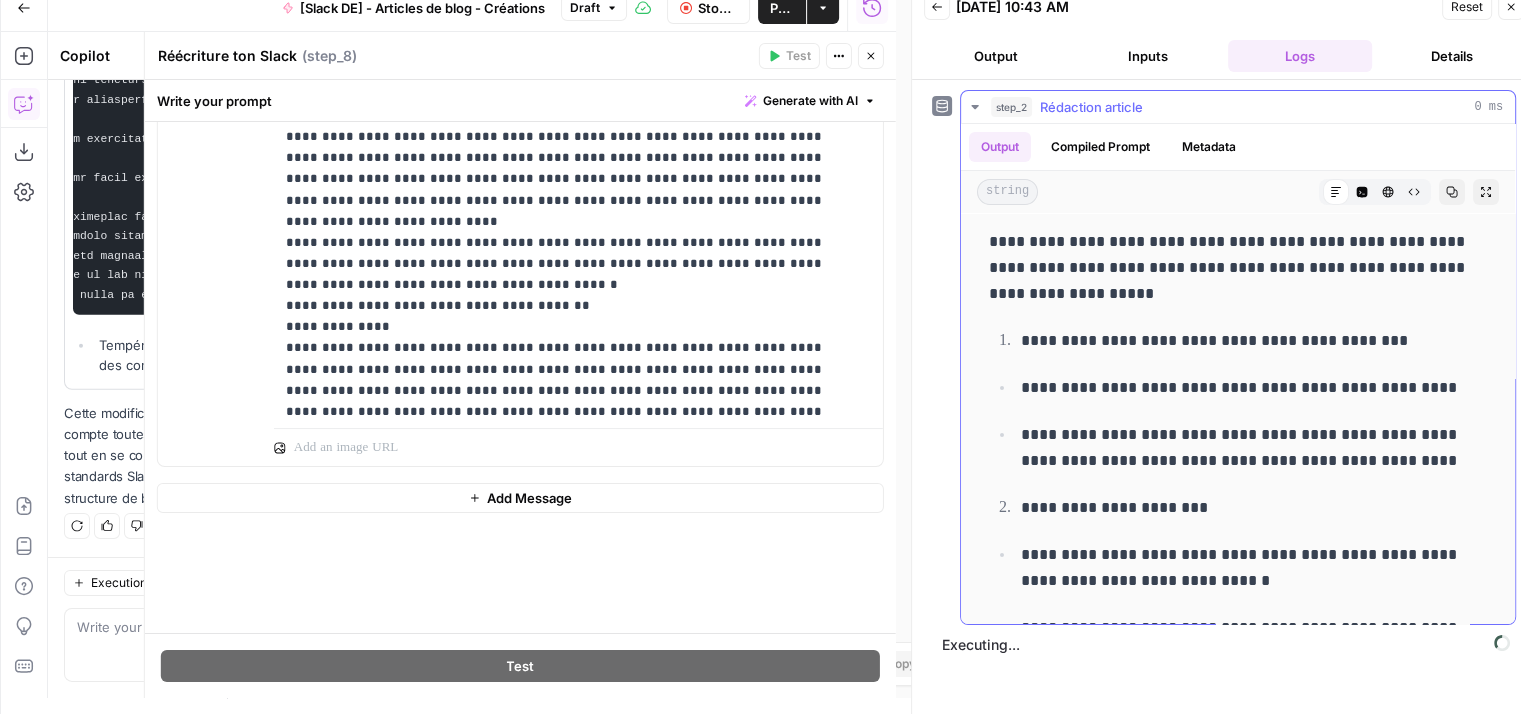 click 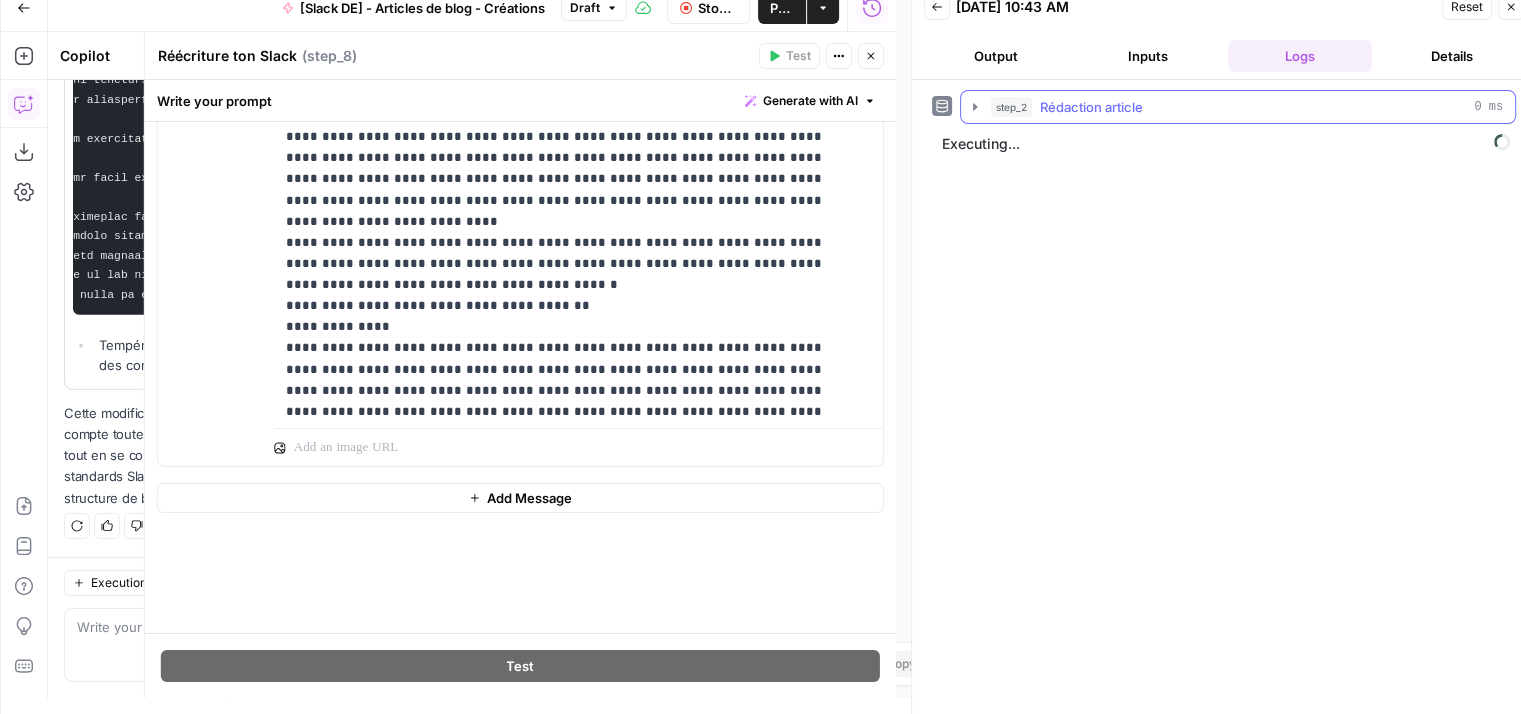 click on "step_2 Rédaction article 0 ms" at bounding box center (1238, 107) 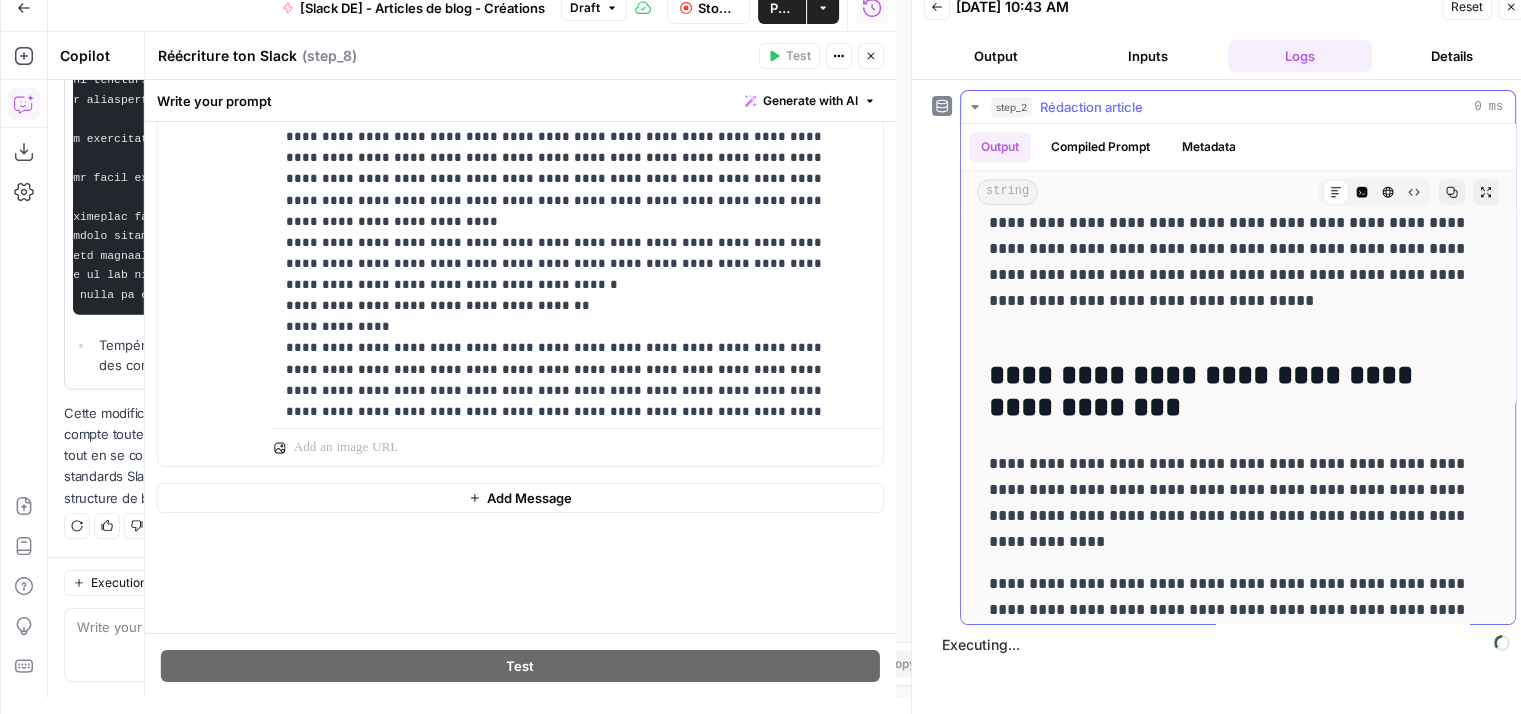 scroll, scrollTop: 1000, scrollLeft: 0, axis: vertical 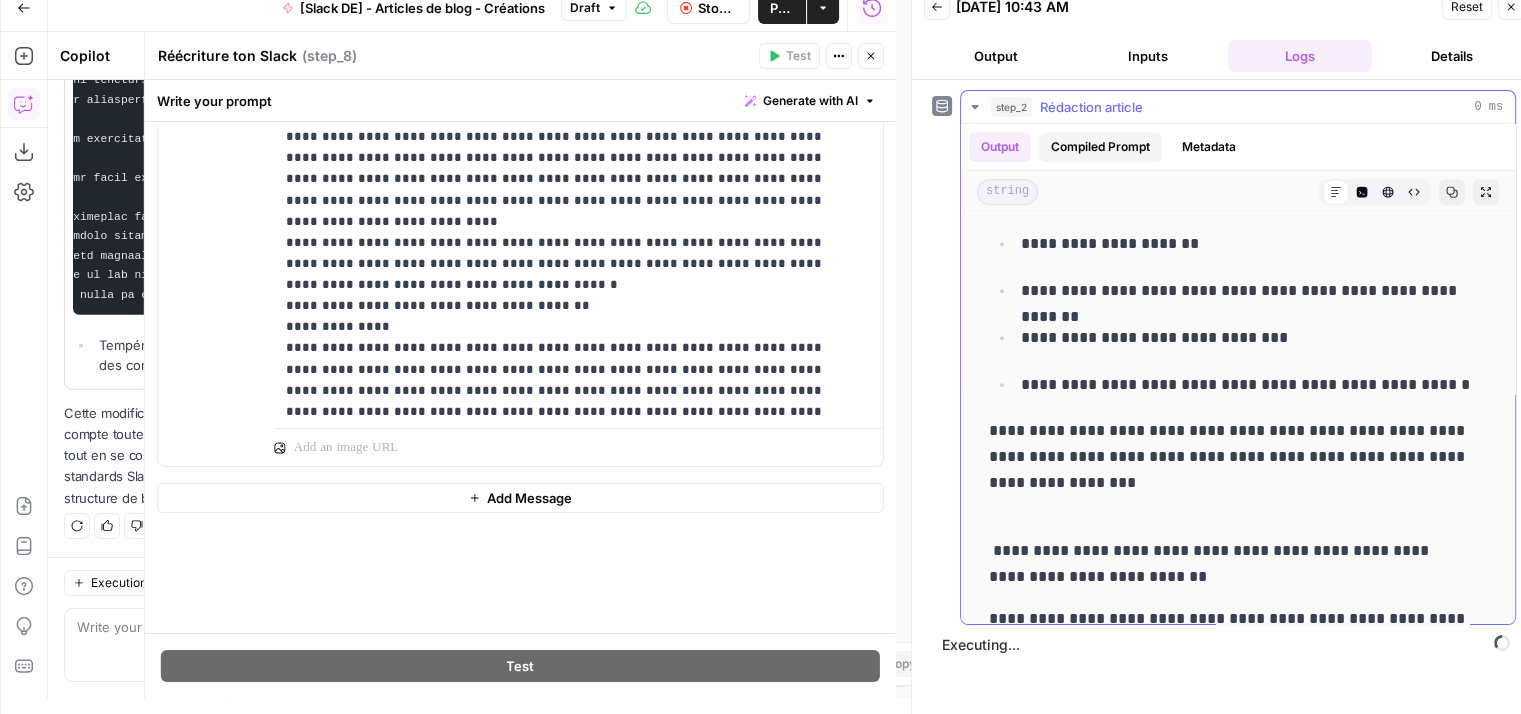 click on "Compiled Prompt" at bounding box center [1100, 147] 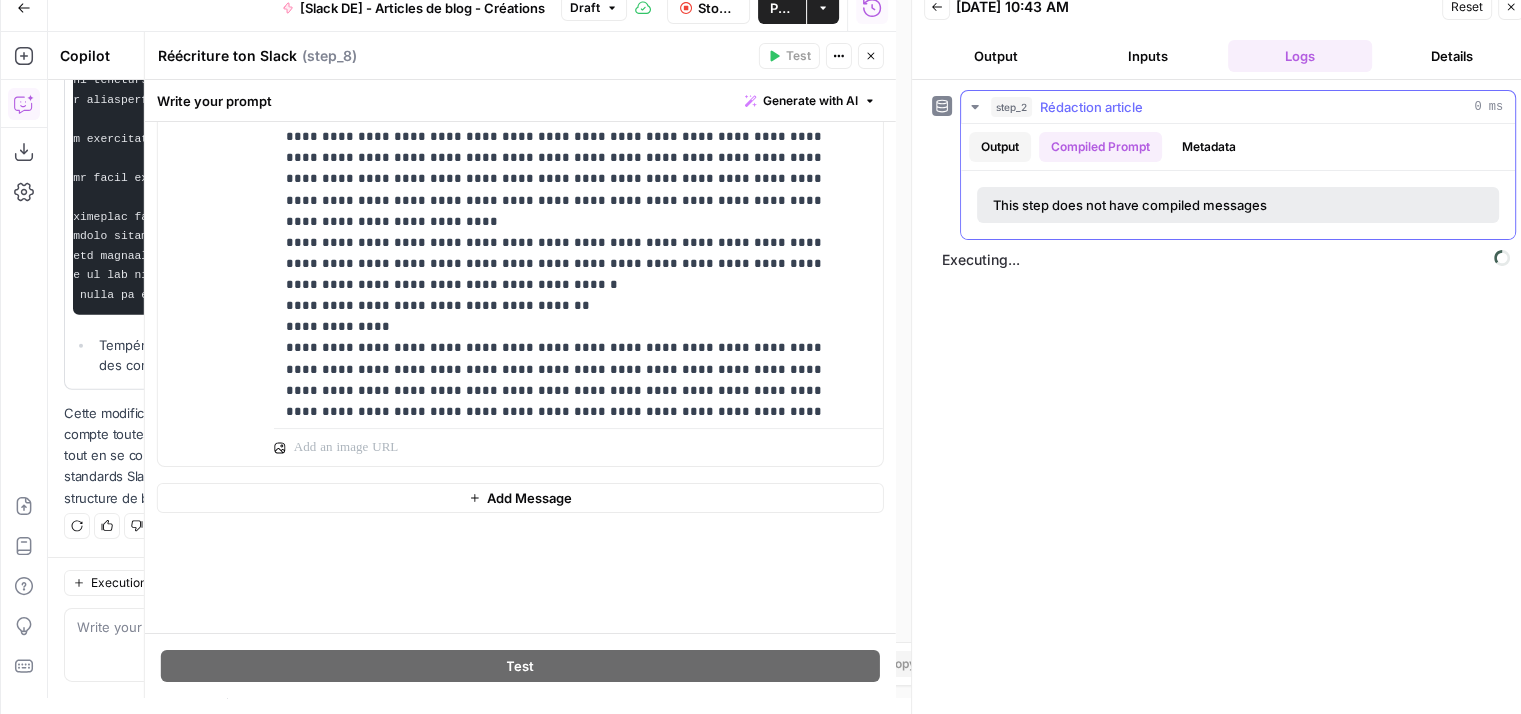click on "Output" at bounding box center [1000, 147] 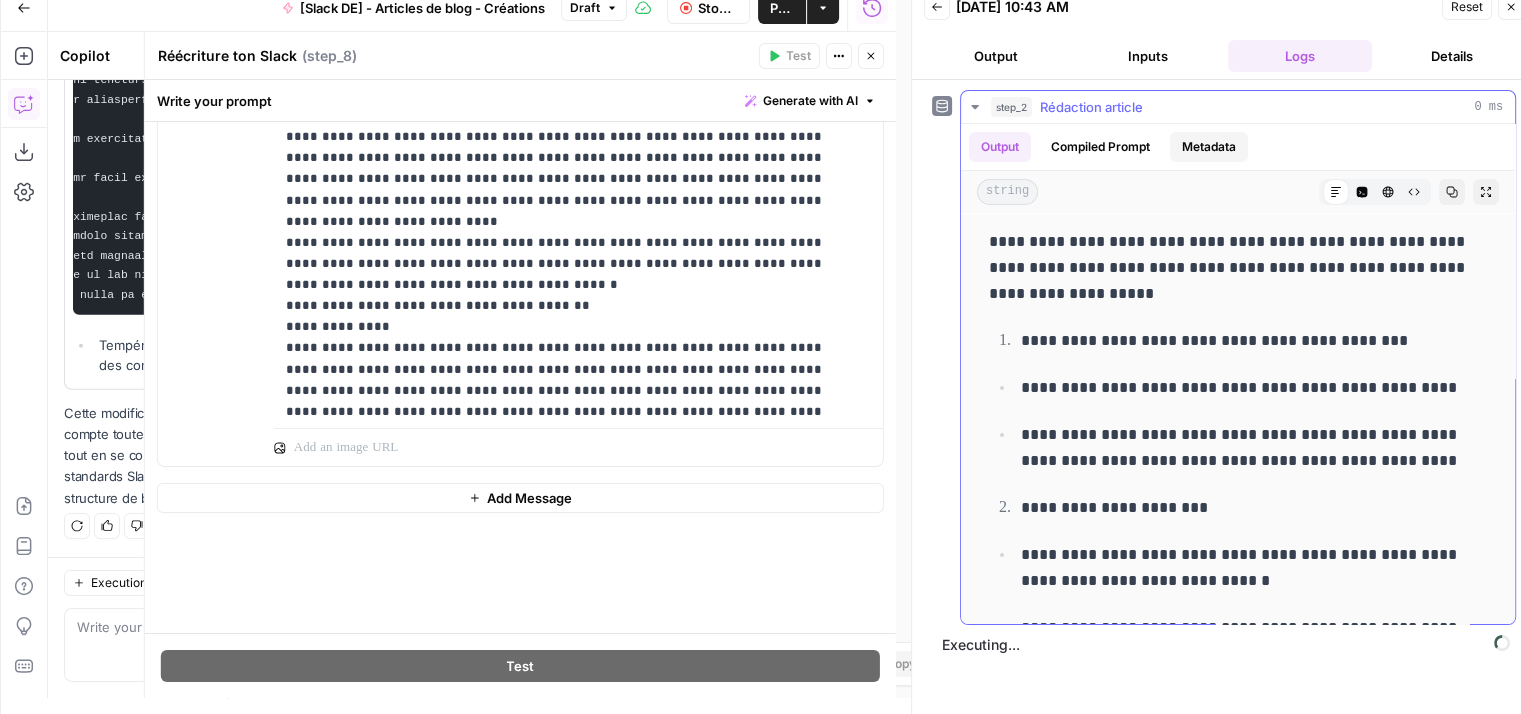 click on "Metadata" at bounding box center [1209, 147] 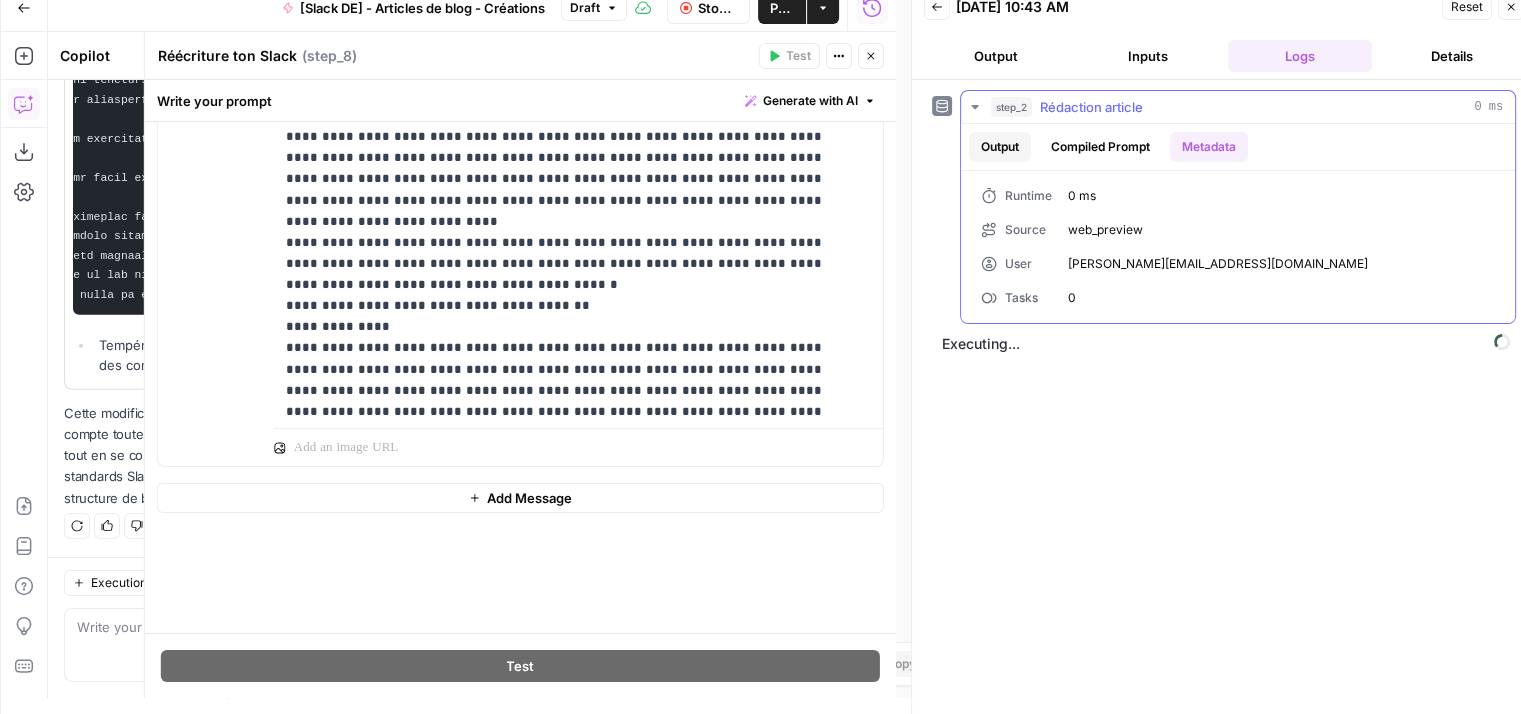 click on "Output" at bounding box center (1000, 147) 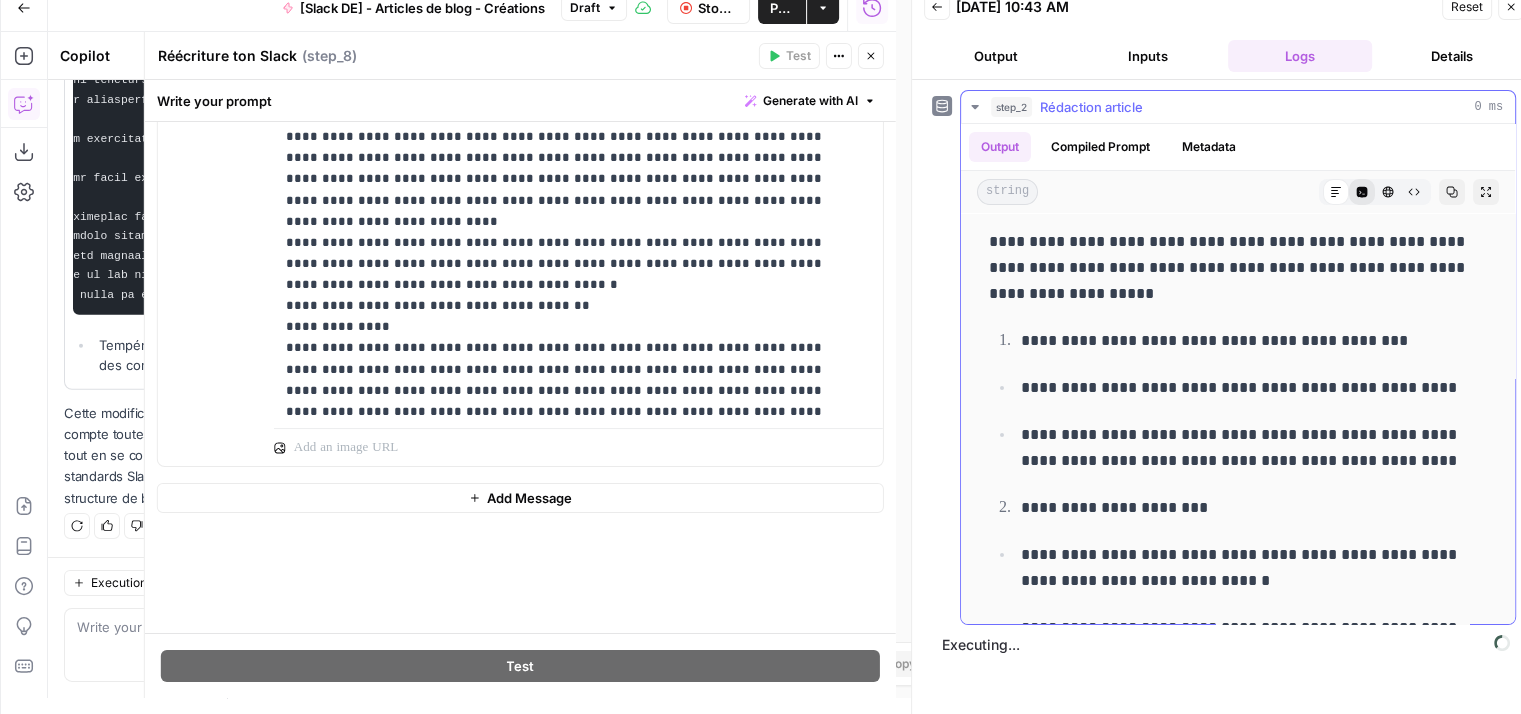 click 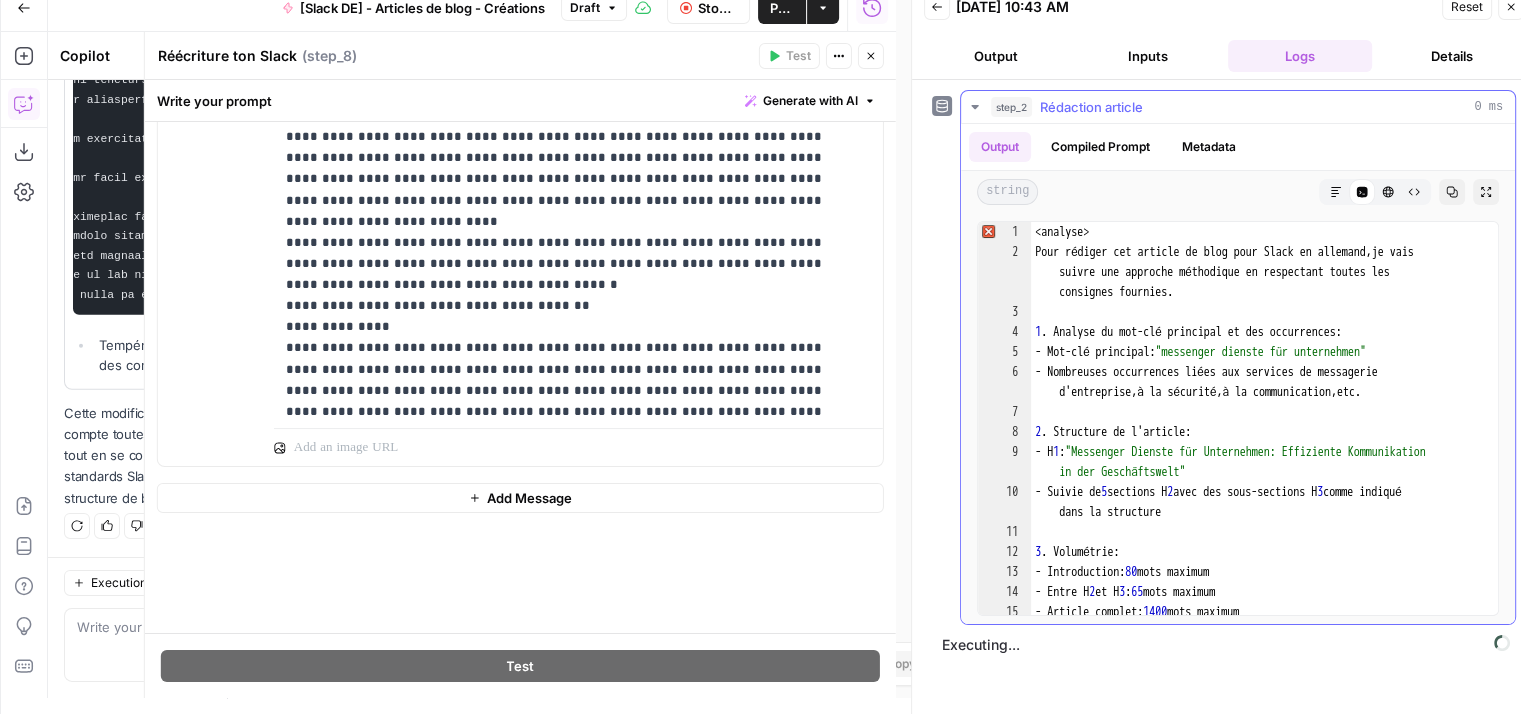 click at bounding box center (987, 232) 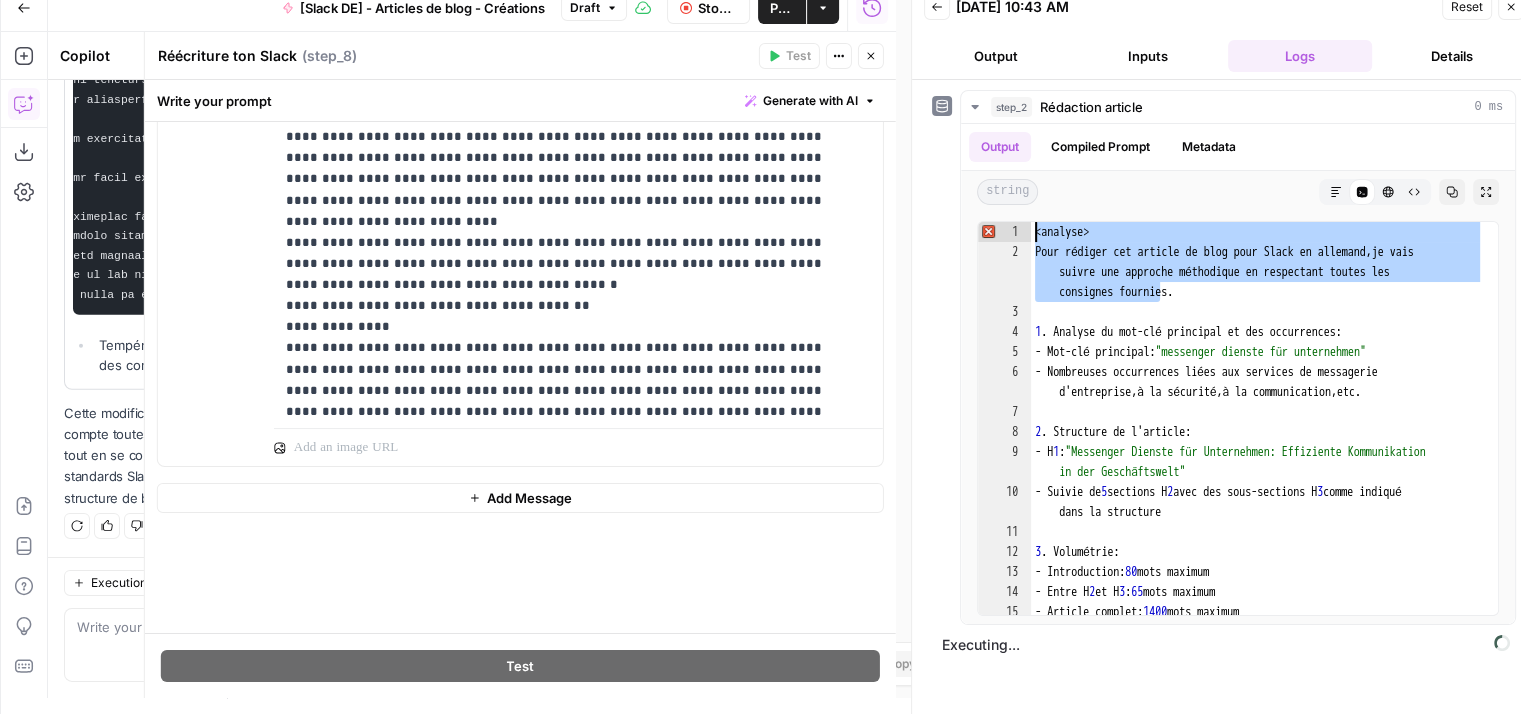 drag, startPoint x: 940, startPoint y: 290, endPoint x: 946, endPoint y: 193, distance: 97.18539 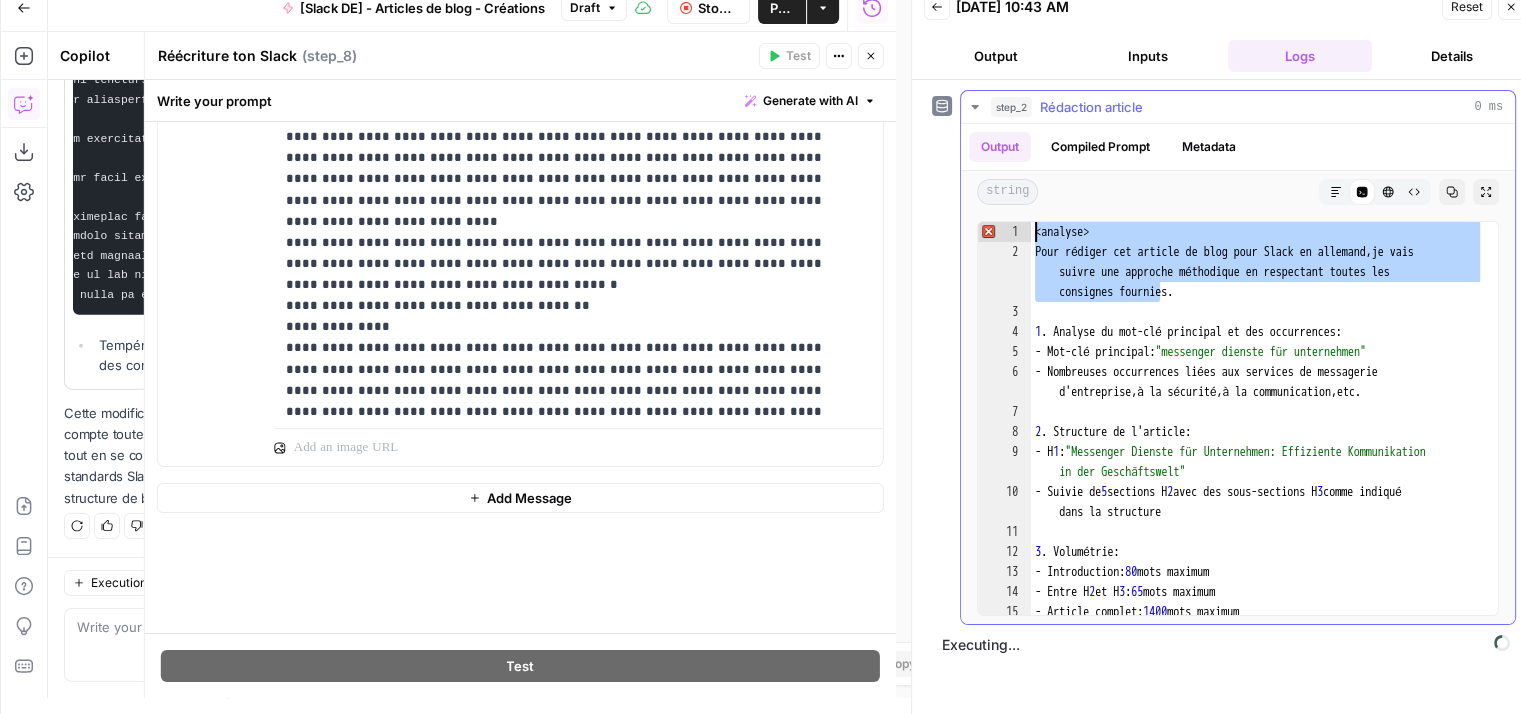 click on "<analyse> Pour rédiger cet article de blog pour Slack en allemand ,  je vais       suivre une approche méthodique en respectant toutes les       consignes fournies. 1 . Analyse du mot-clé principal et des occurrences: - Mot-clé principal:  "messenger dienste für unternehmen" - Nombreuses occurrences liées aux services de messagerie       d'entreprise ,  à la sécurité ,  à la communication ,  etc. 2 . Structure de l'article: - H 1 :  "Messenger Dienste für Unternehmen: Effiziente Kommunikation       in der Geschäftswelt" - Suivie de  5  sections H 2  avec des sous-sections H 3  comme indiqué       dans la structure 3 . Volumétrie: - Introduction:  80  mots maximum - Entre H 2  et H 3 :  65  mots maximum - Article complet:  1400  mots maximum" at bounding box center [1257, 439] 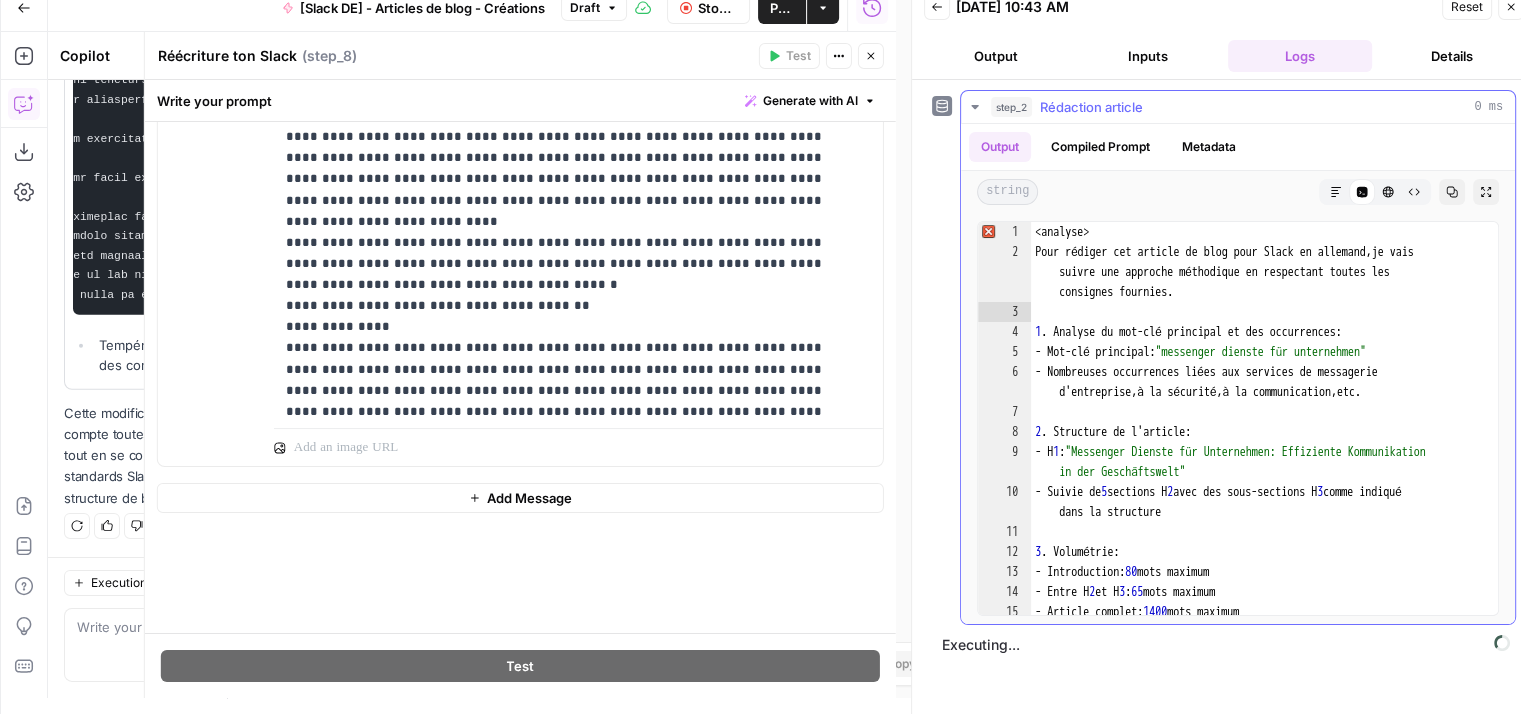click 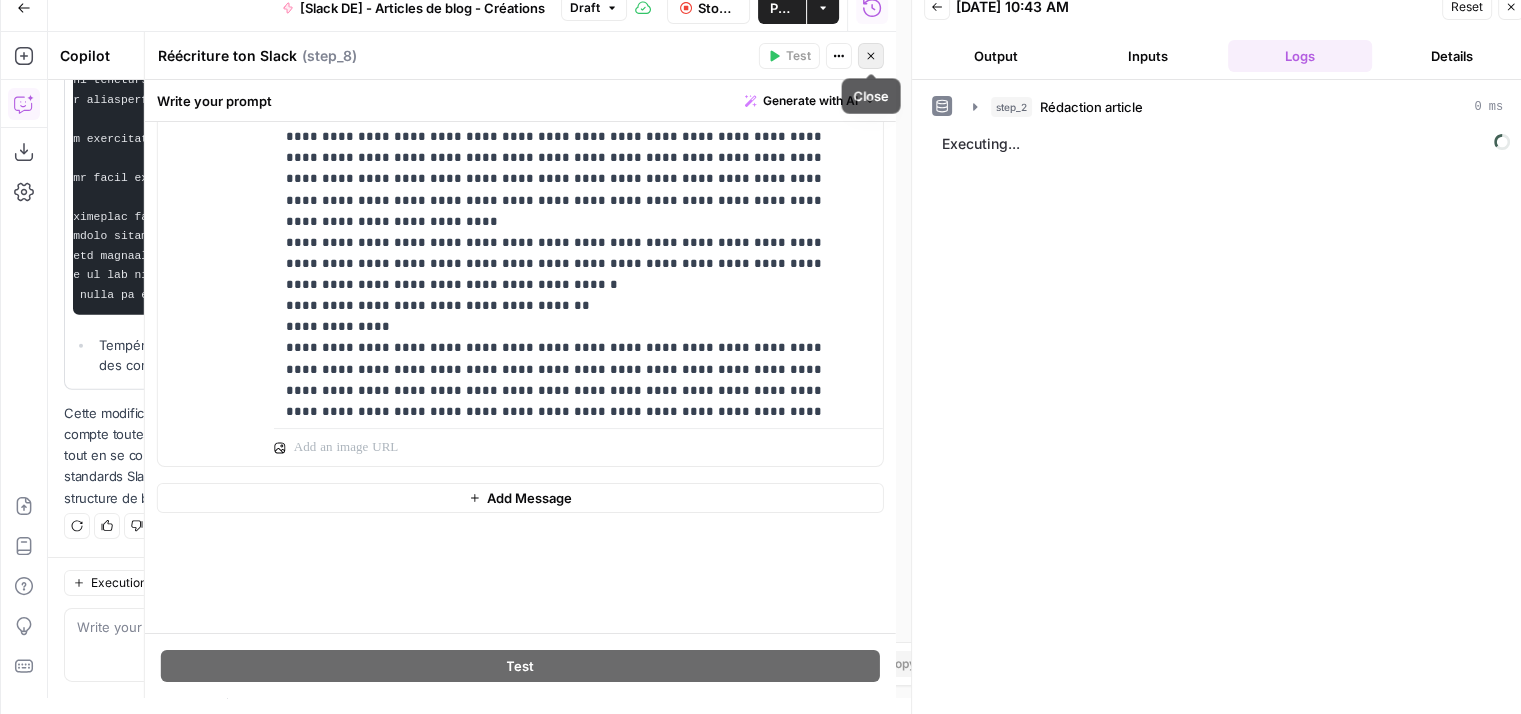 click on "Close" at bounding box center (871, 56) 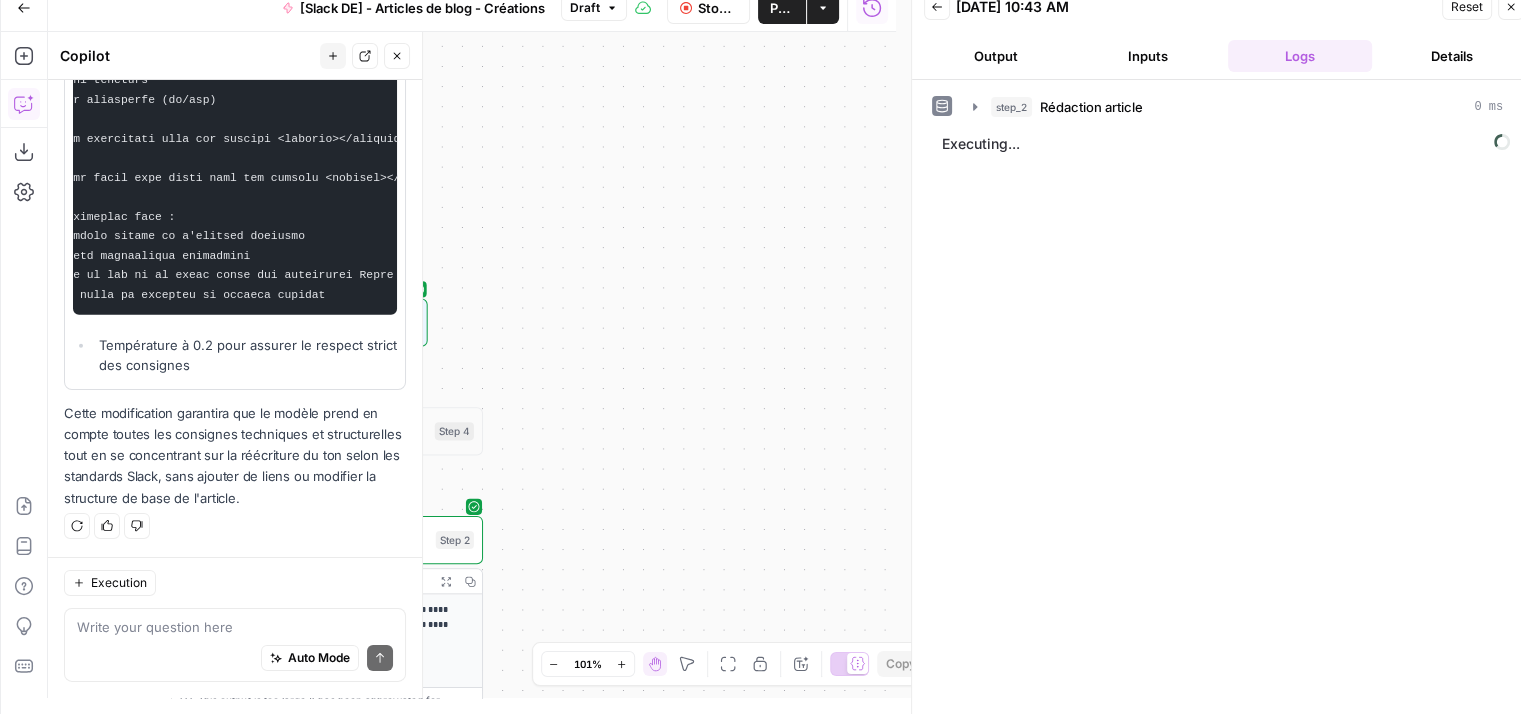 drag, startPoint x: 640, startPoint y: 170, endPoint x: 976, endPoint y: 411, distance: 413.49365 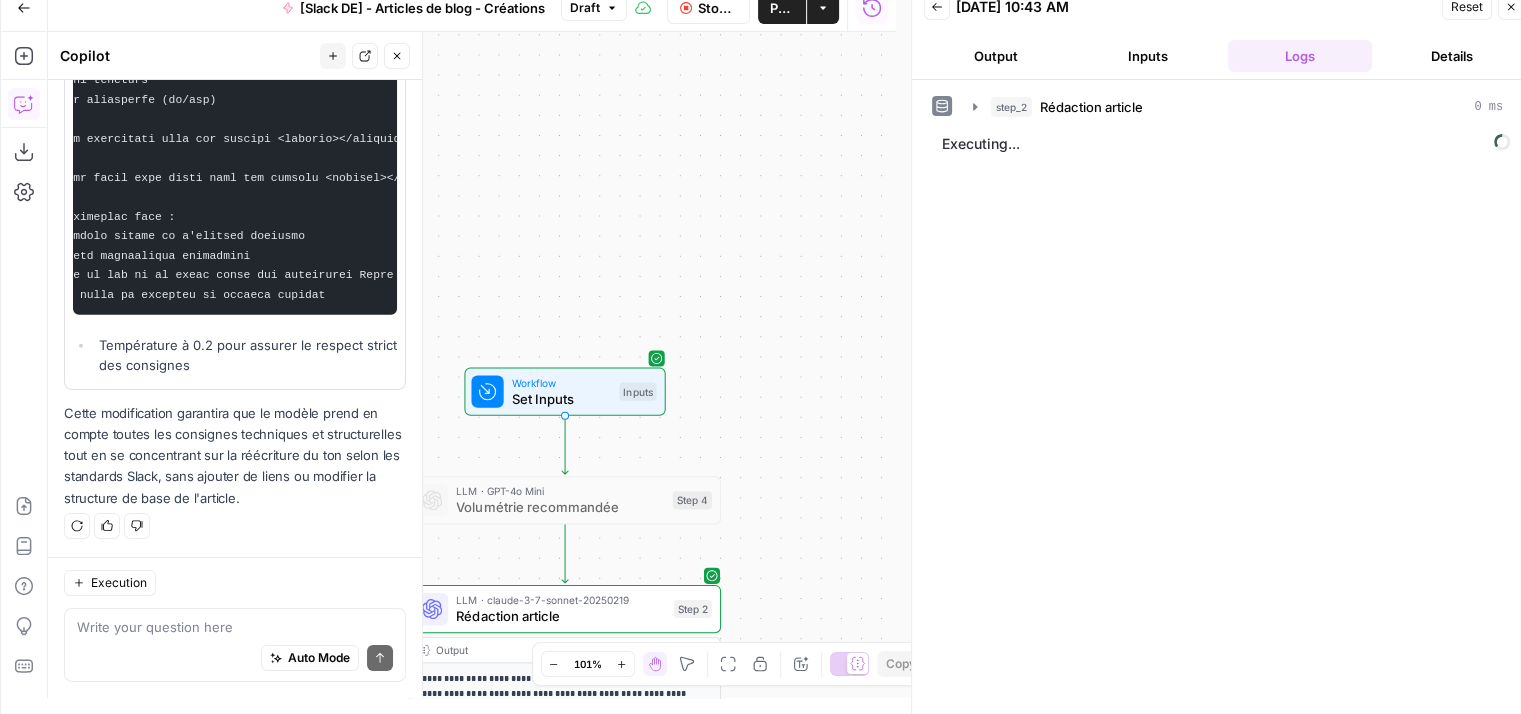 drag, startPoint x: 742, startPoint y: 290, endPoint x: 719, endPoint y: 78, distance: 213.24399 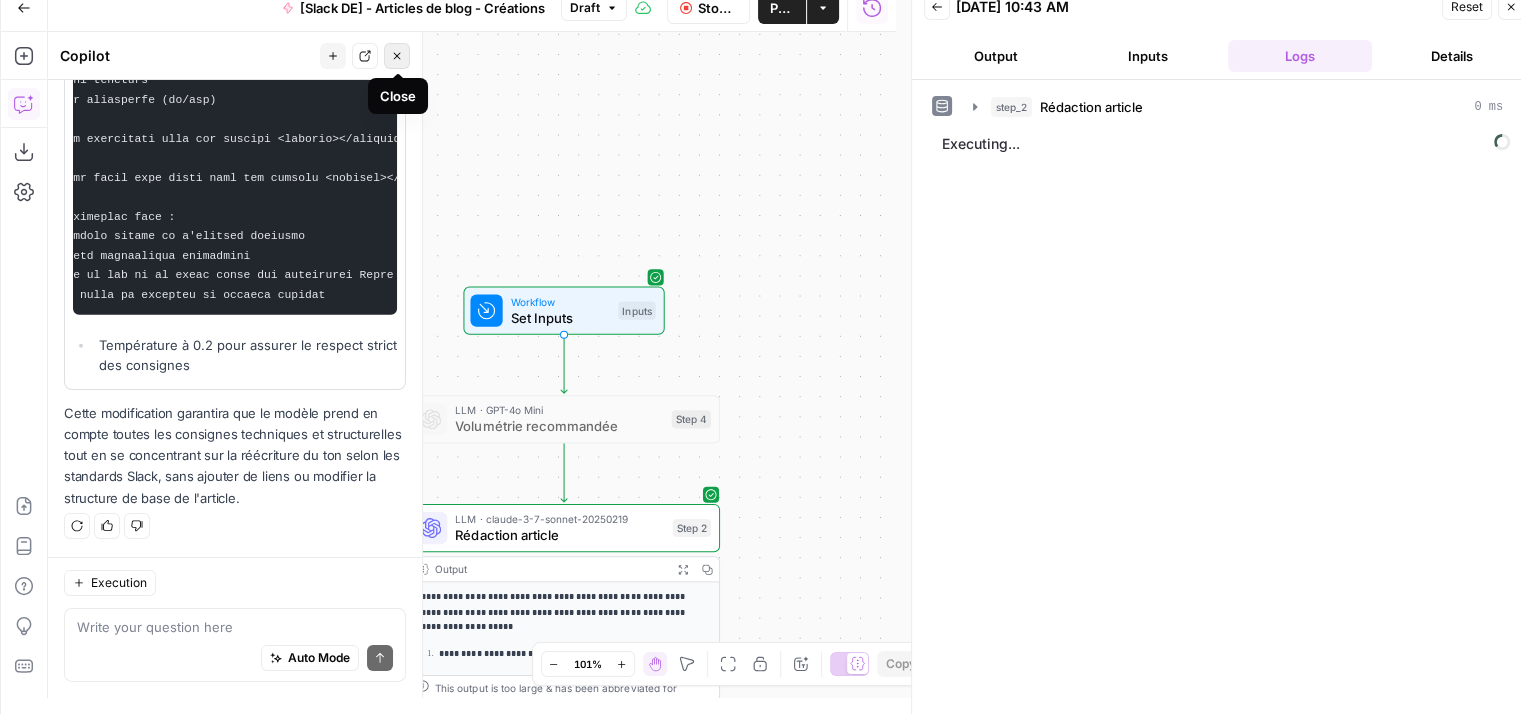 click 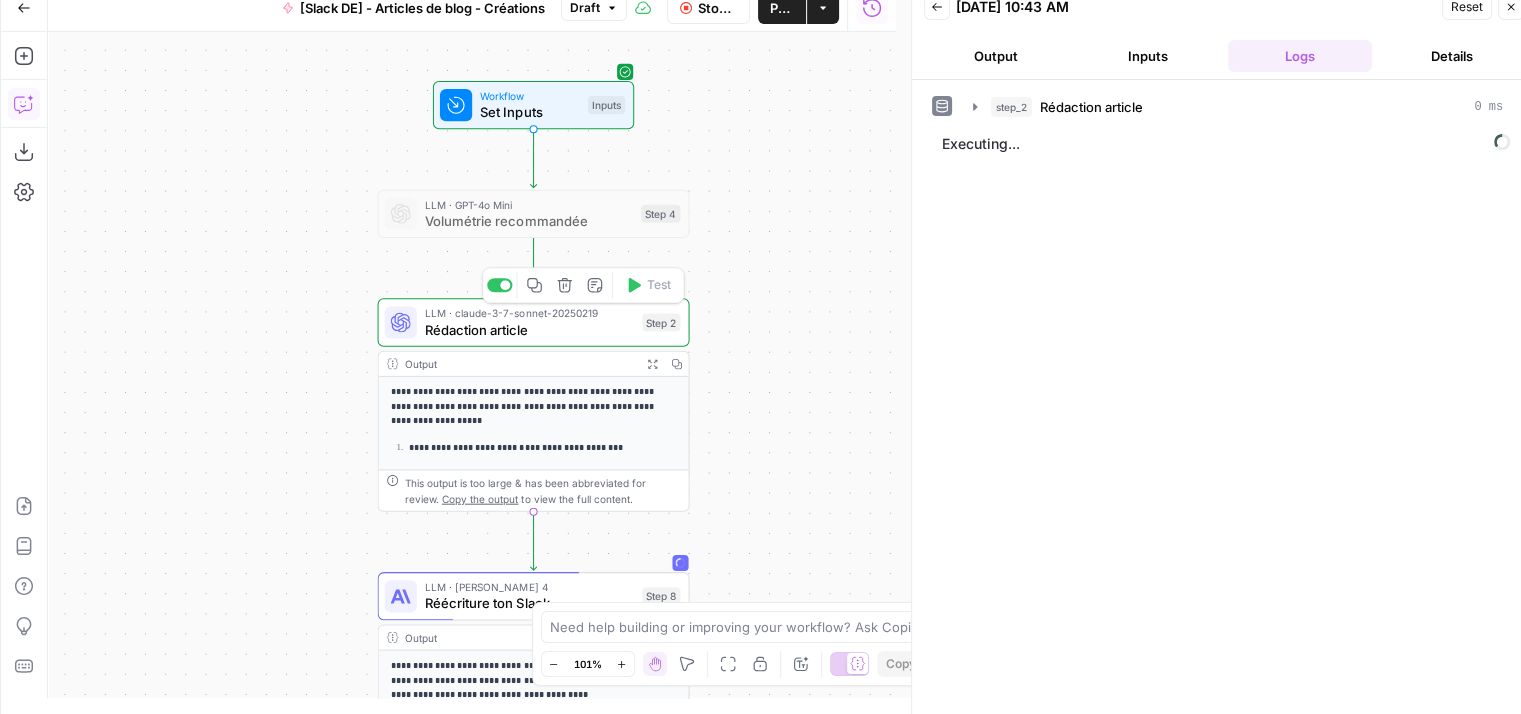 click on "Rédaction article" at bounding box center [529, 329] 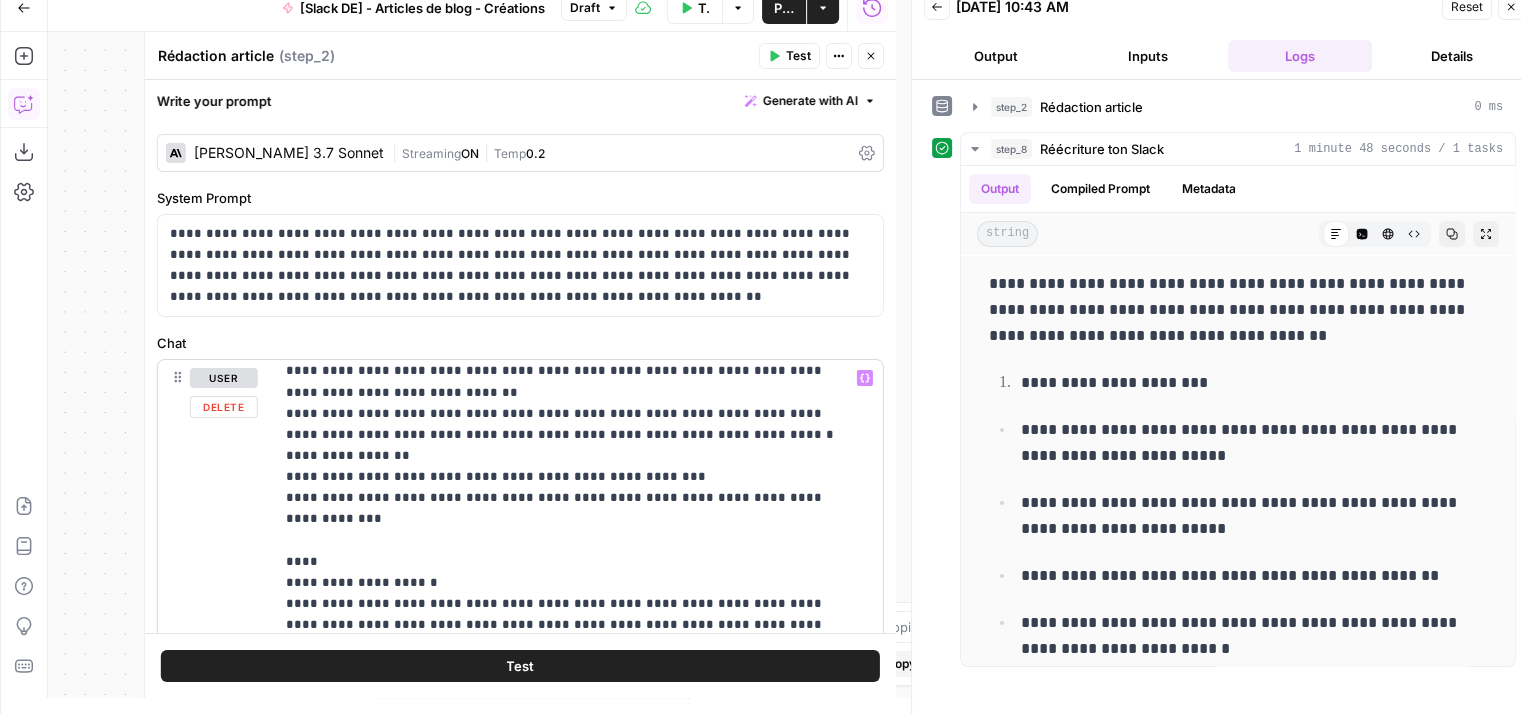 scroll, scrollTop: 3720, scrollLeft: 0, axis: vertical 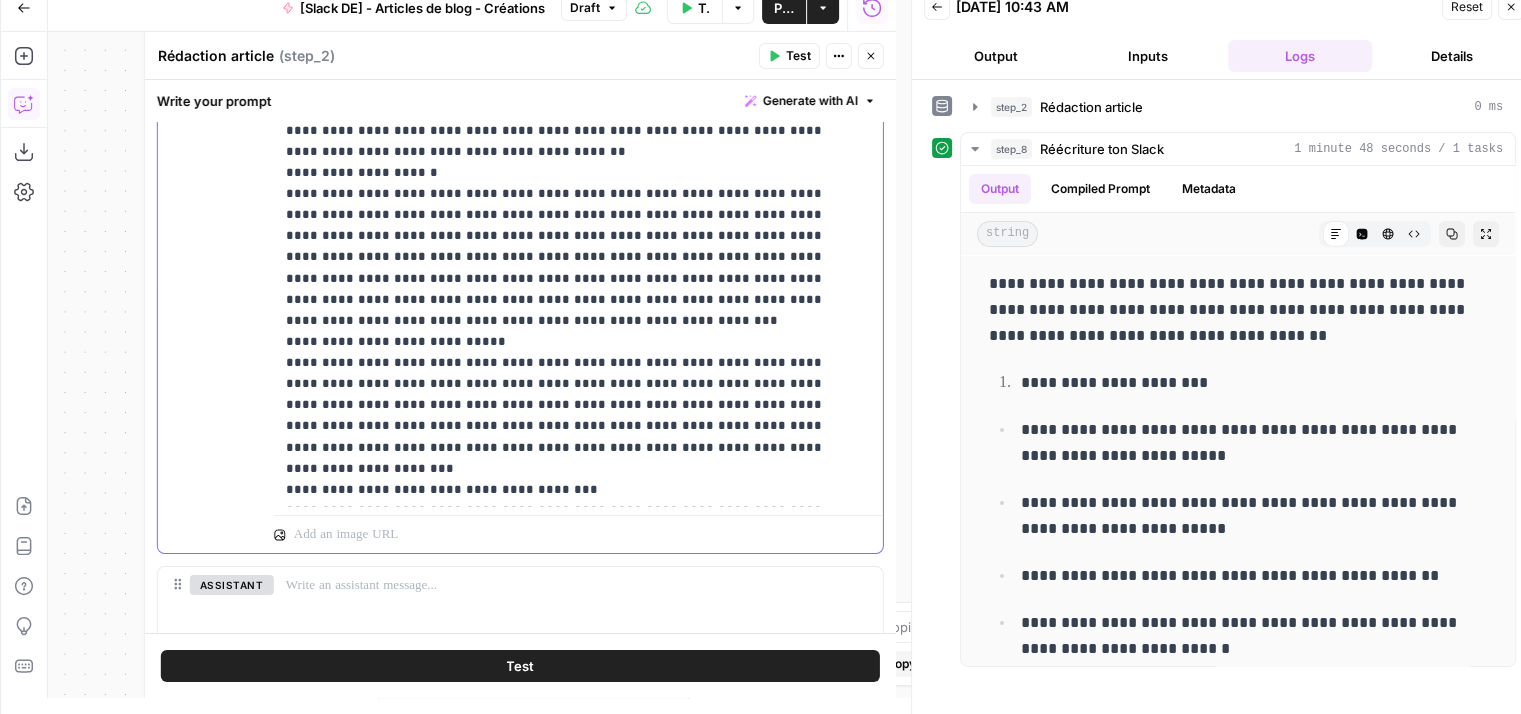 click on "**********" at bounding box center [563, -15502] 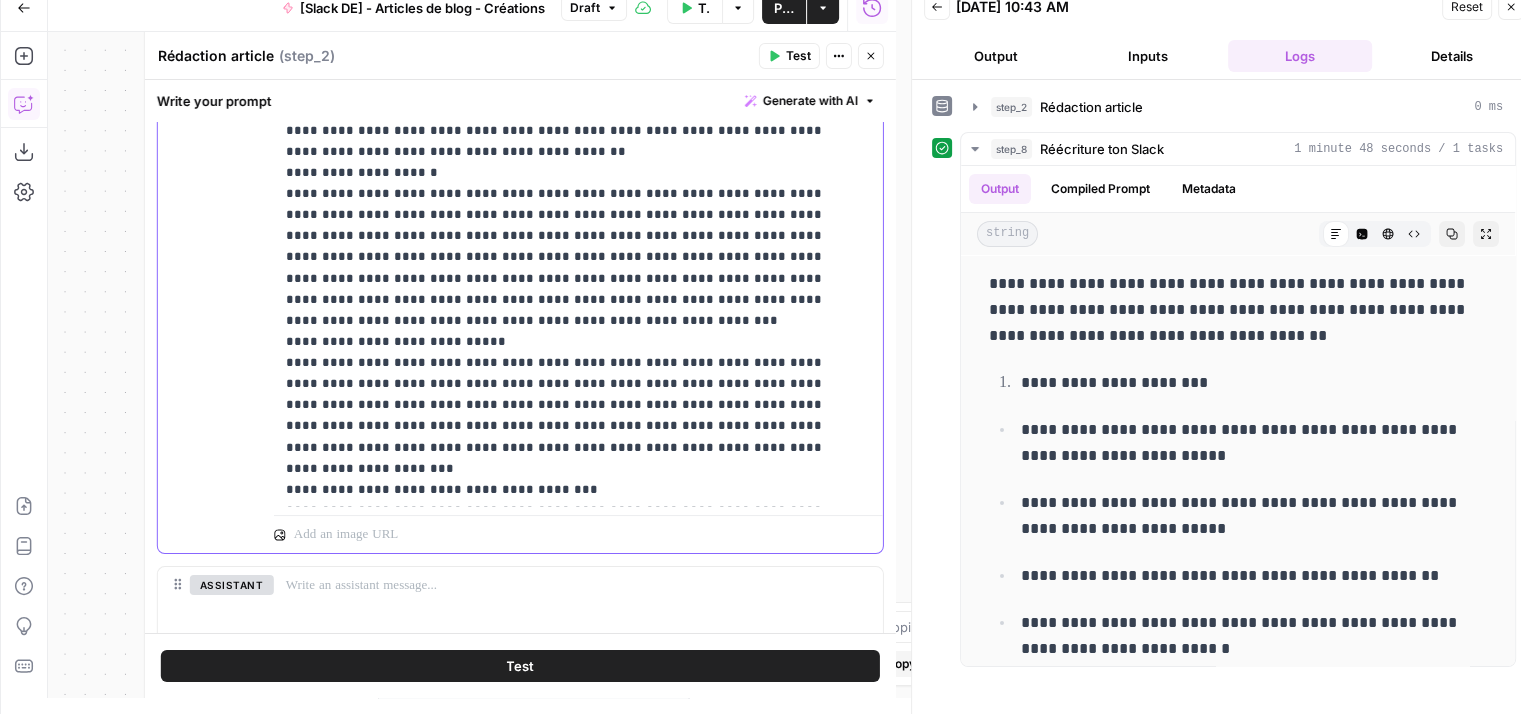 scroll, scrollTop: 30492, scrollLeft: 0, axis: vertical 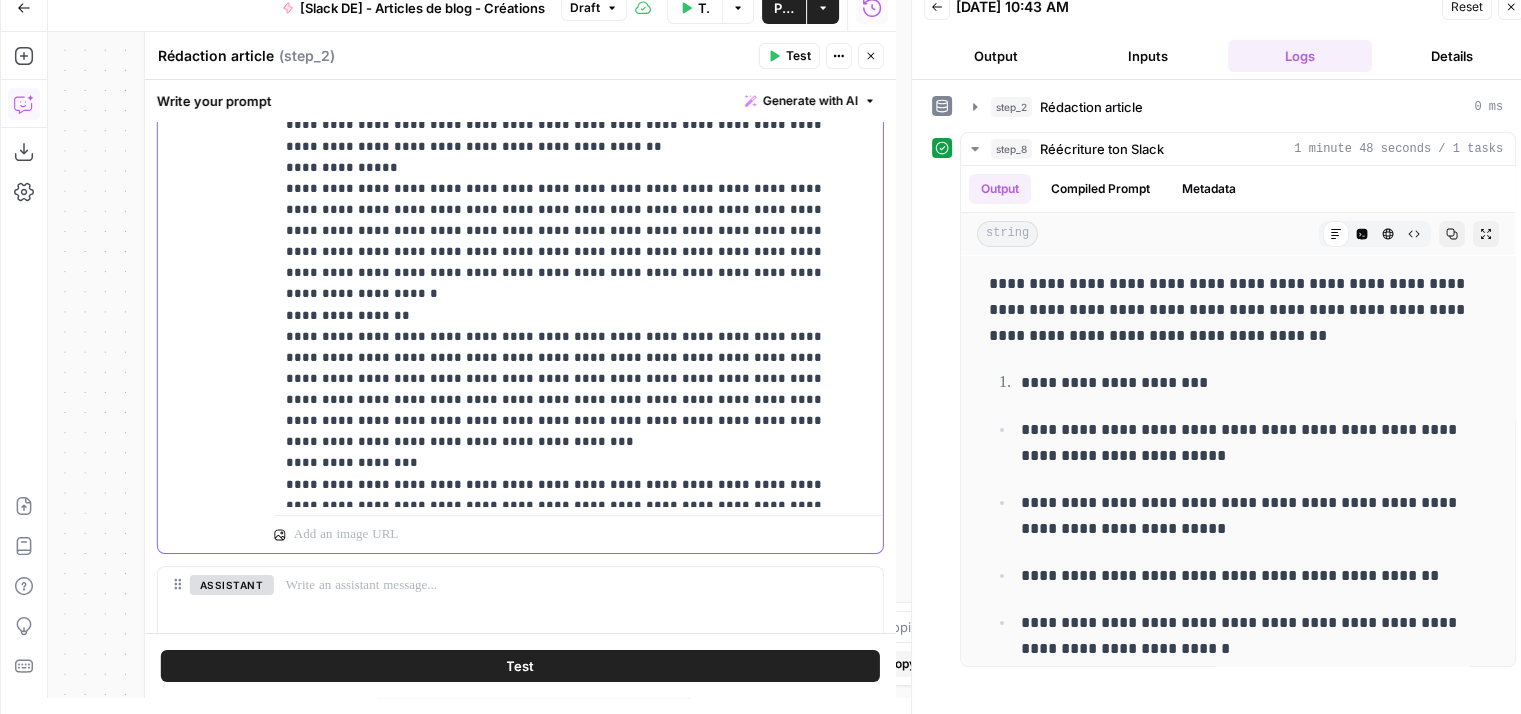 click on "**********" at bounding box center [563, -14789] 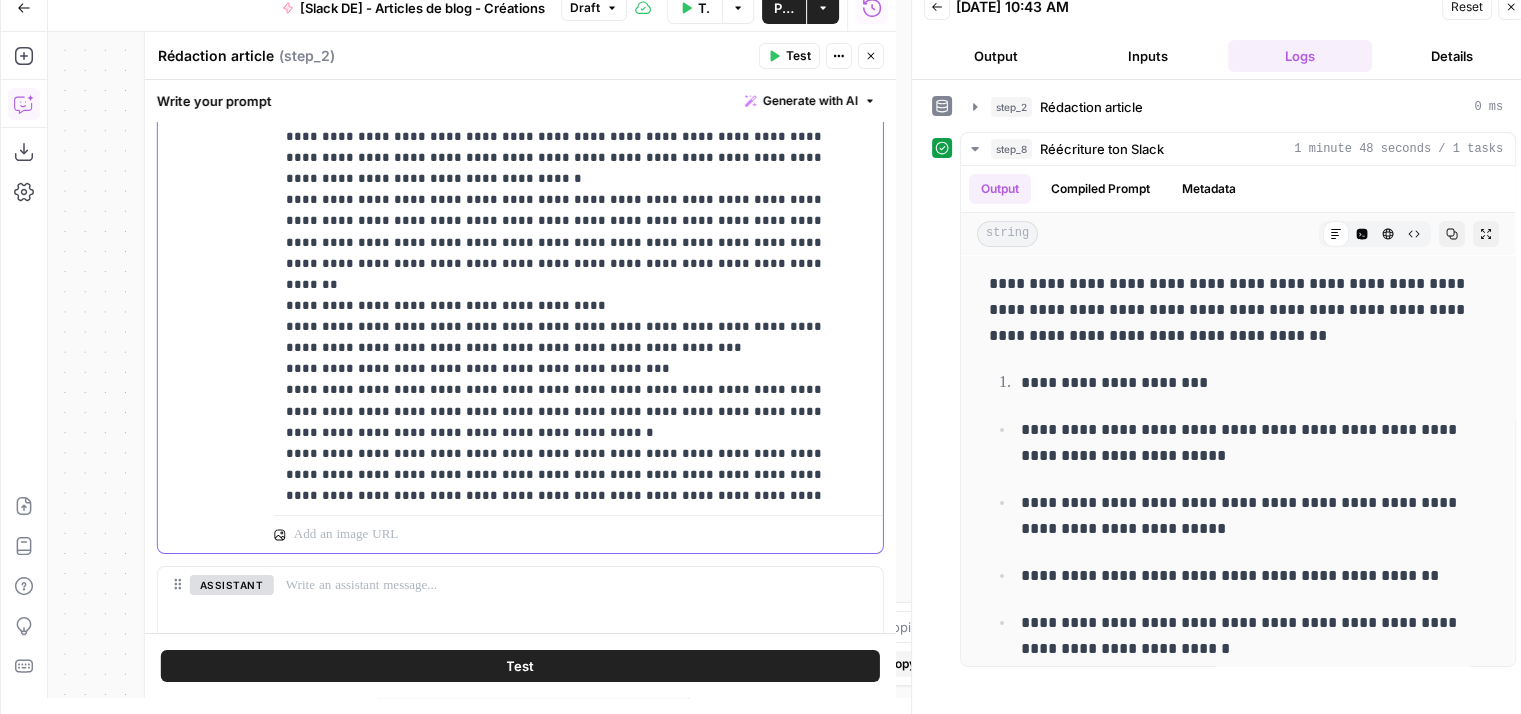 scroll, scrollTop: 26972, scrollLeft: 0, axis: vertical 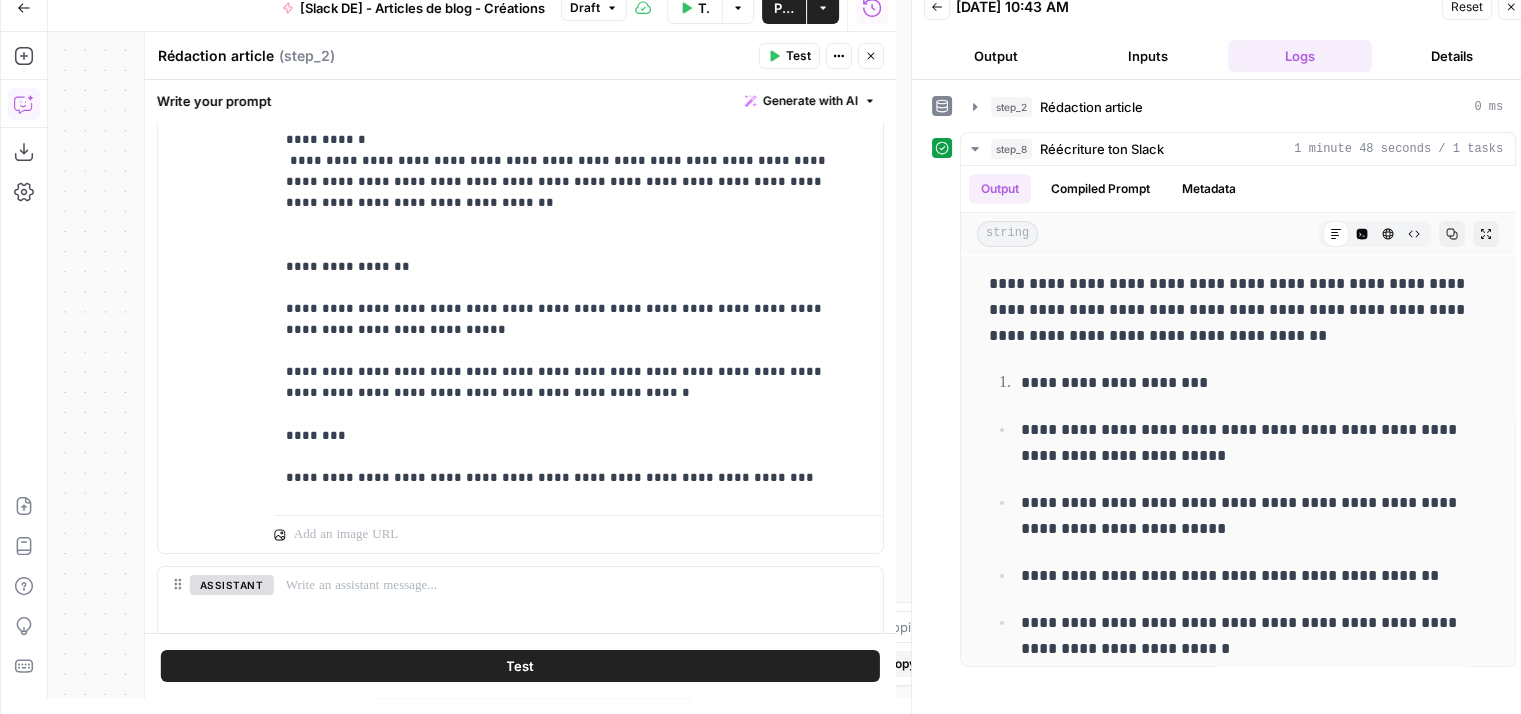 click at bounding box center (1208, 341) 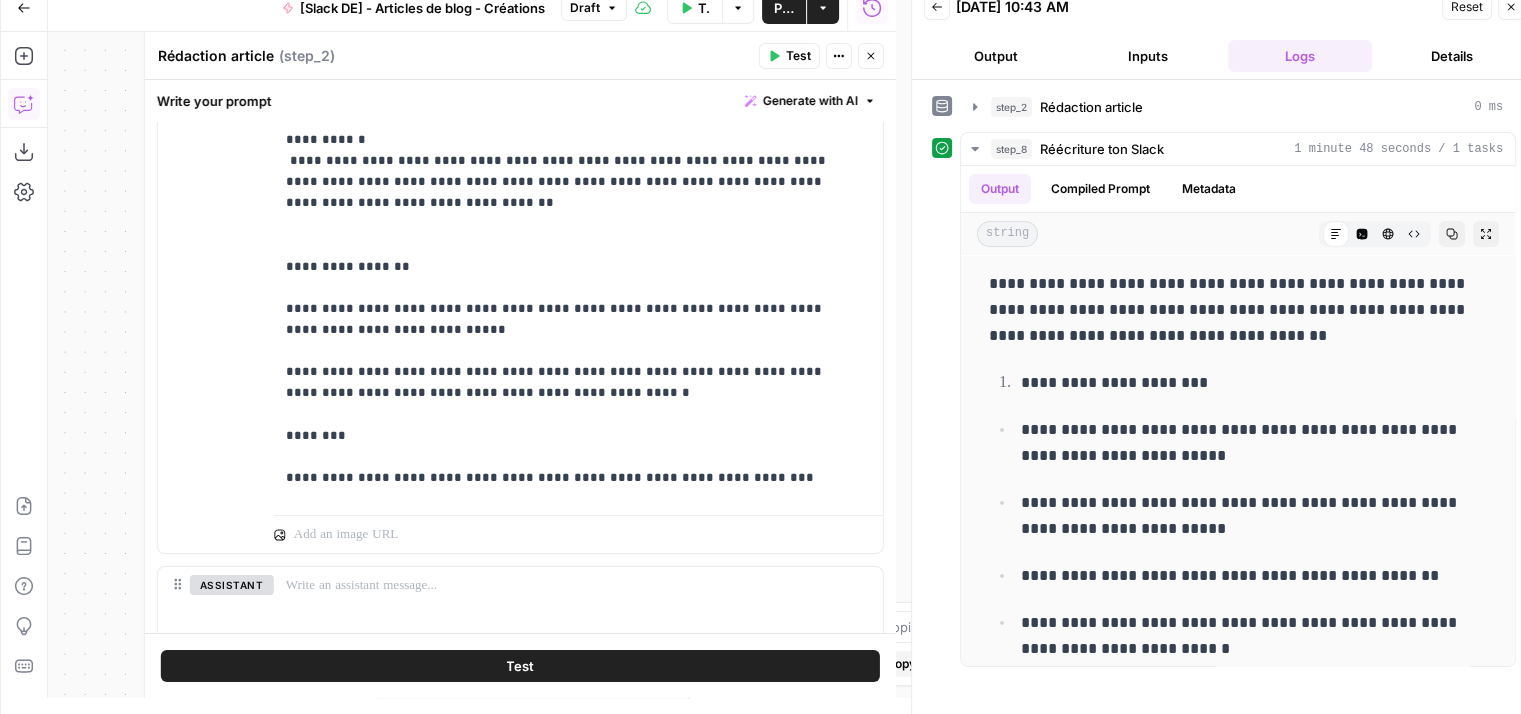 scroll, scrollTop: 220, scrollLeft: 0, axis: vertical 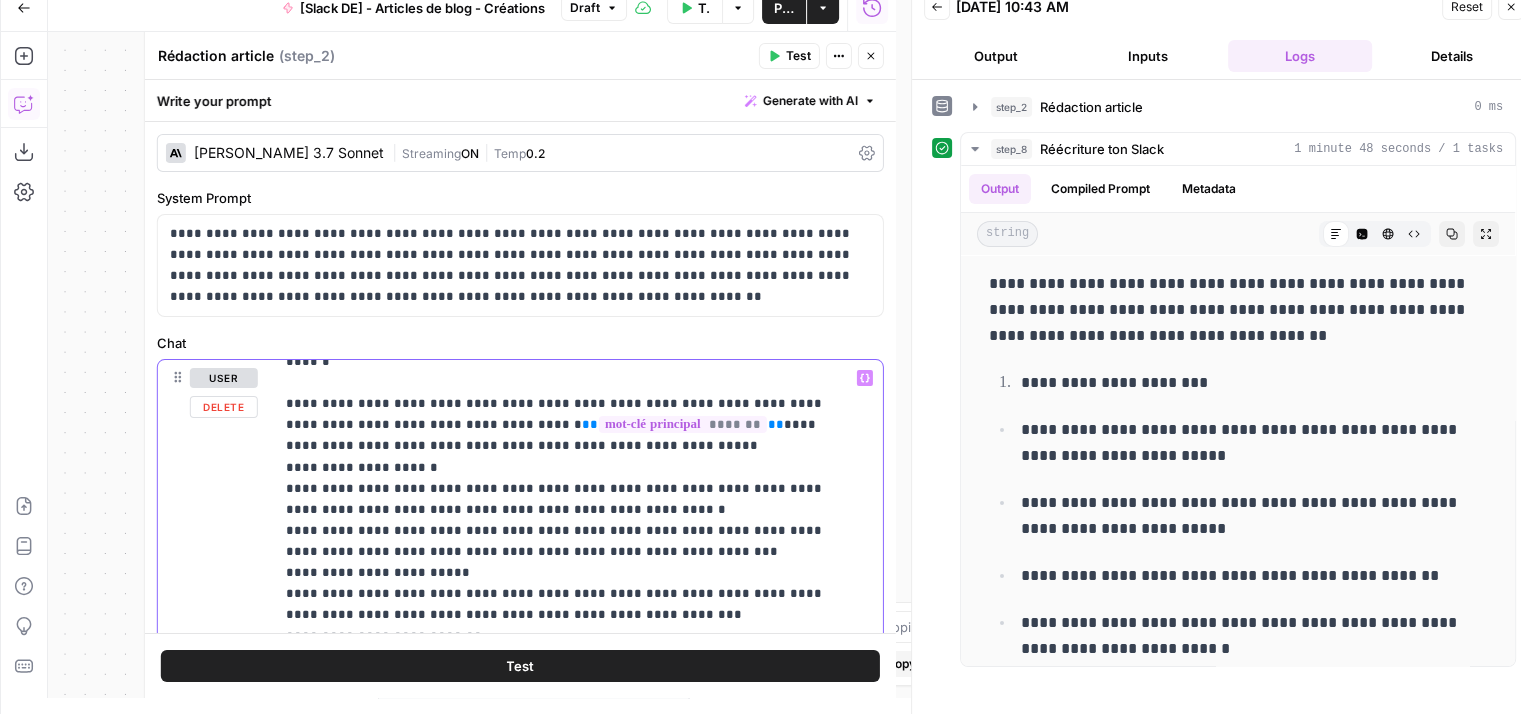 click on "**********" at bounding box center (563, 16290) 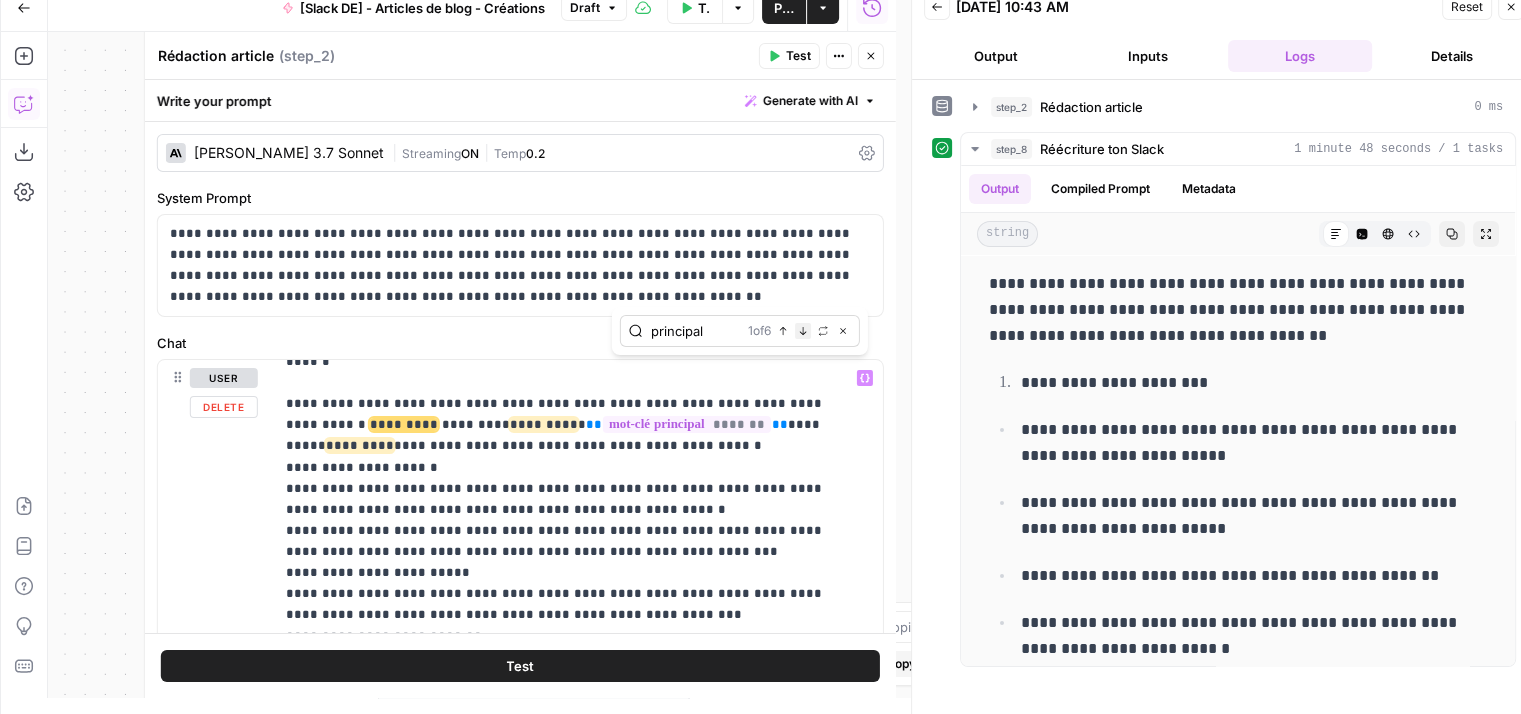 type on "principal" 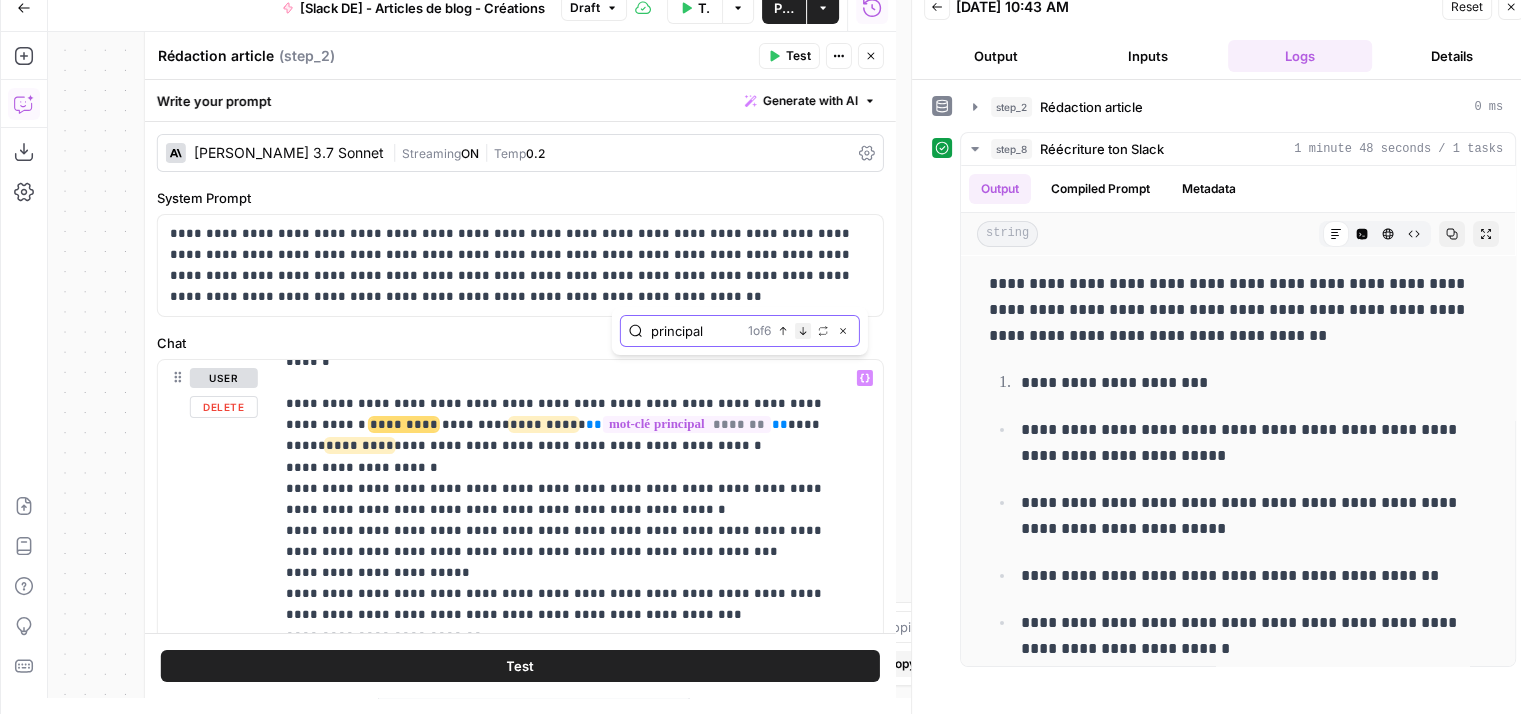 click 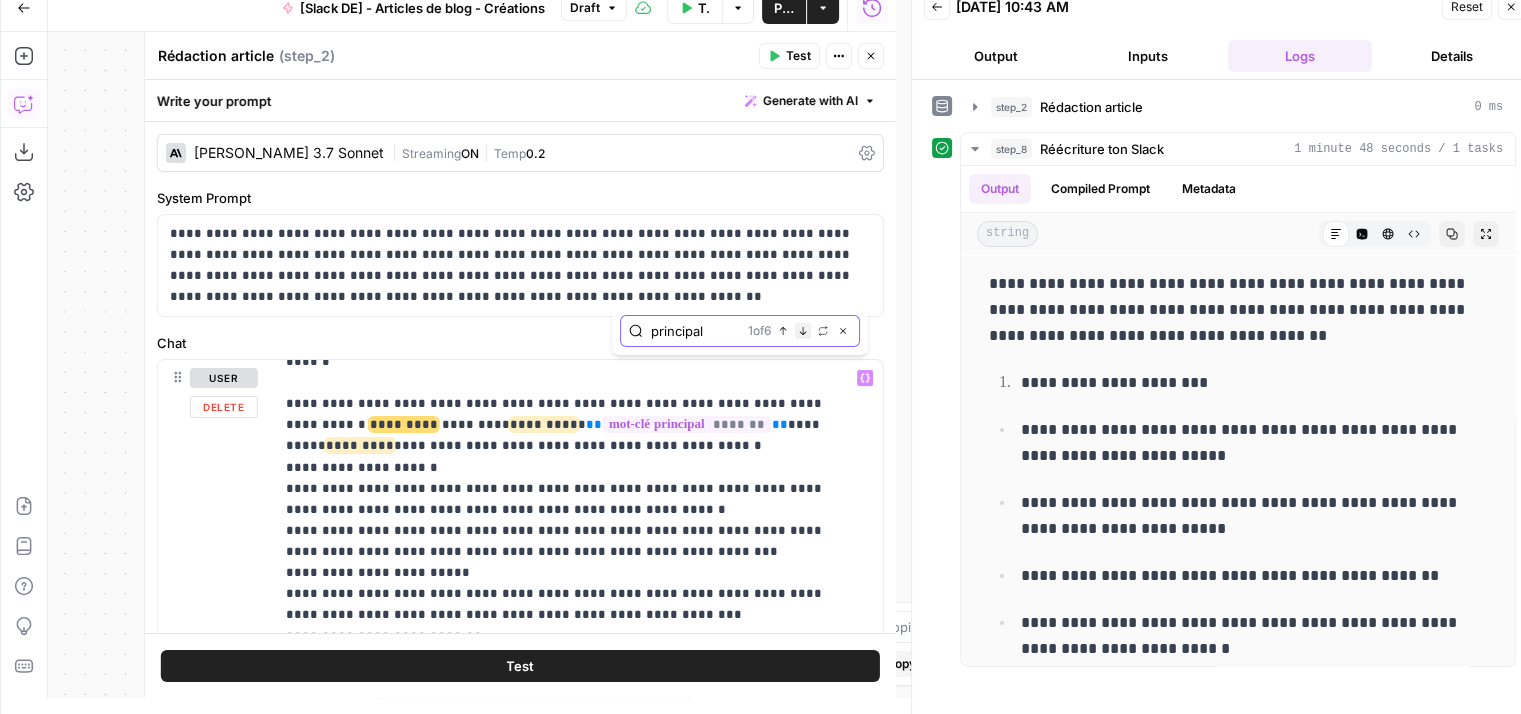scroll, scrollTop: 81, scrollLeft: 0, axis: vertical 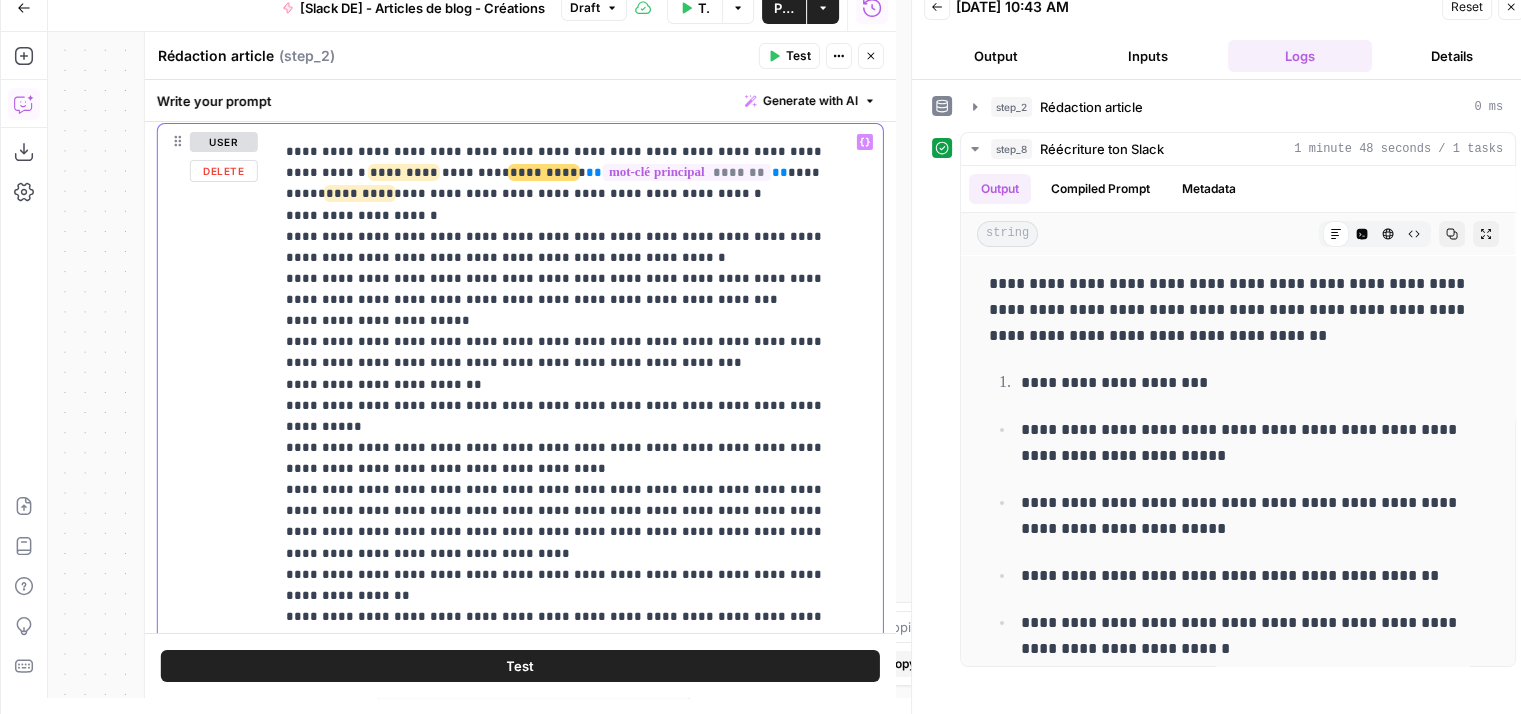 click on "**********" at bounding box center (563, 16038) 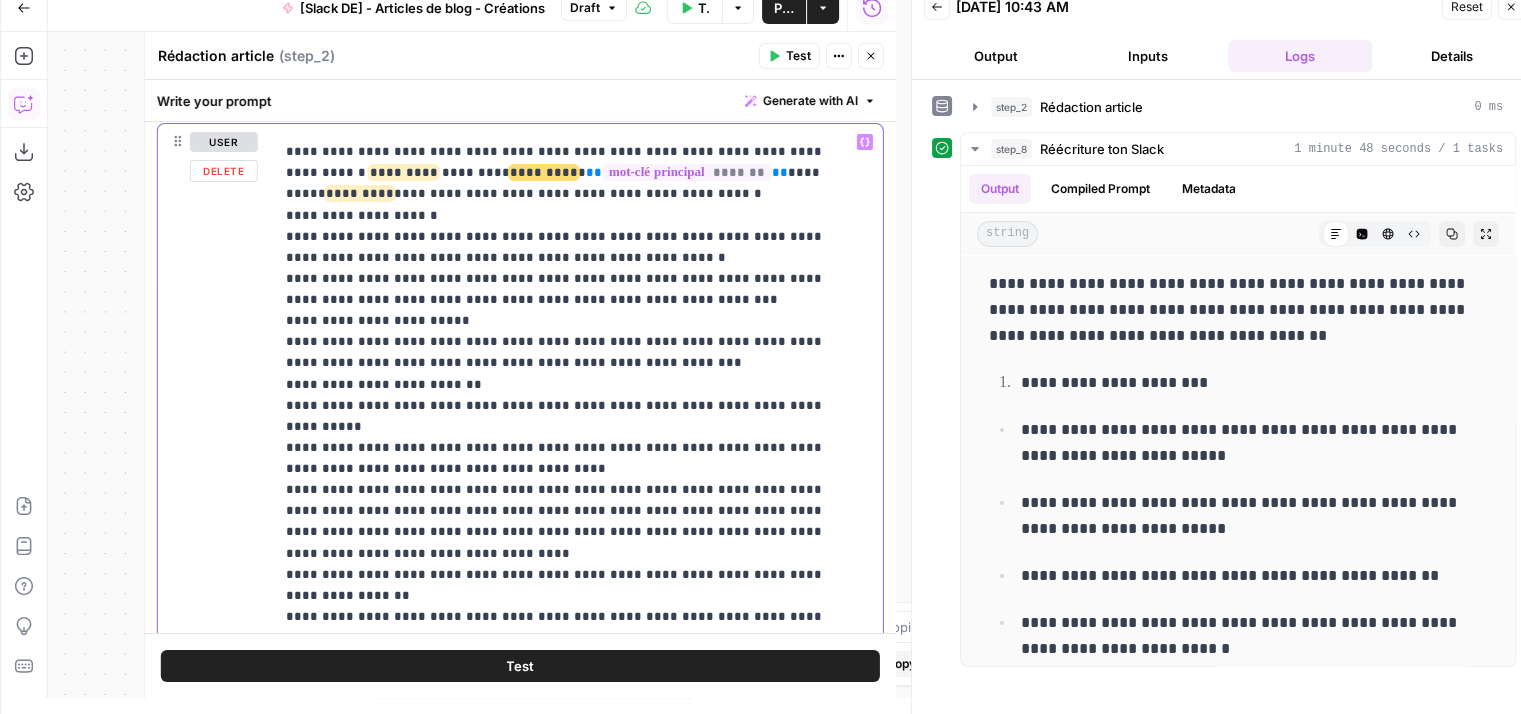 scroll, scrollTop: 0, scrollLeft: 0, axis: both 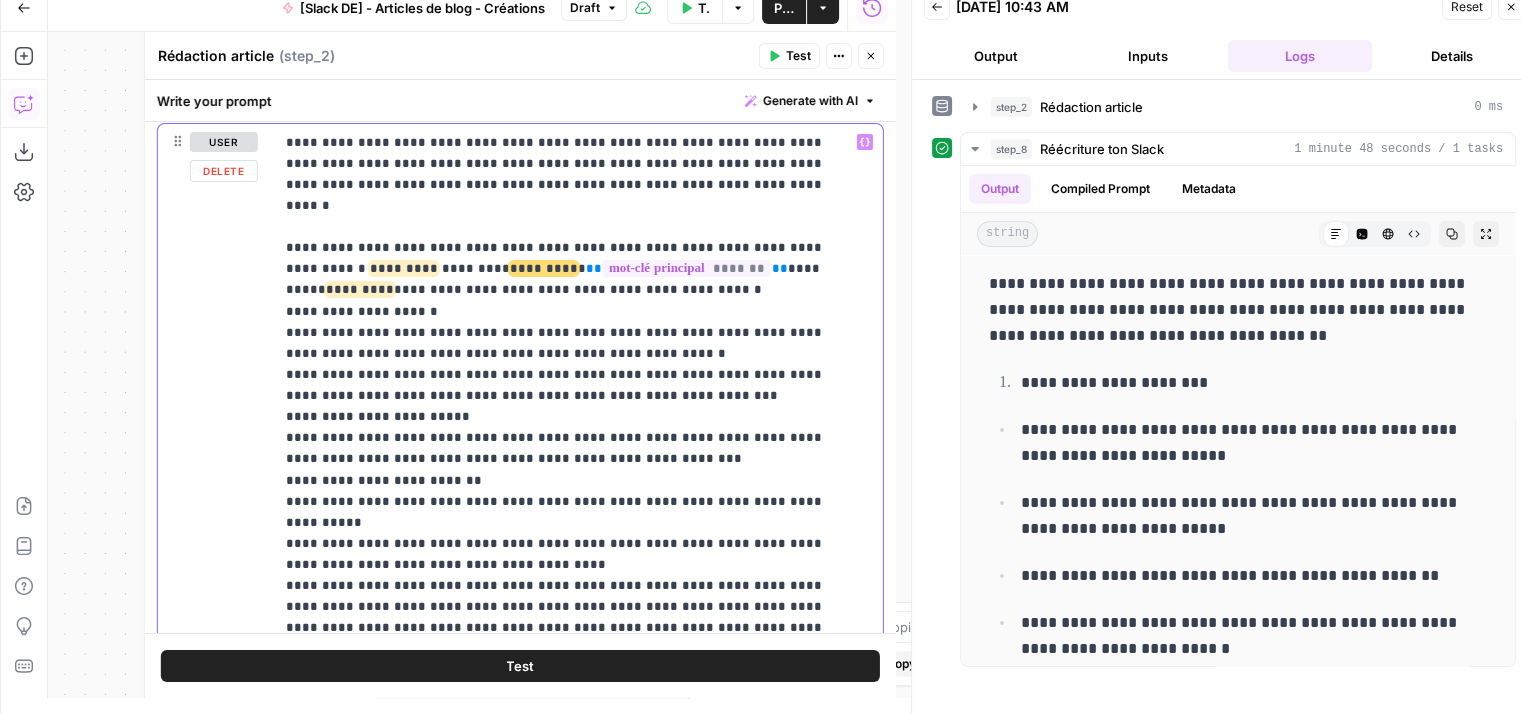 click on "**********" at bounding box center [563, 16134] 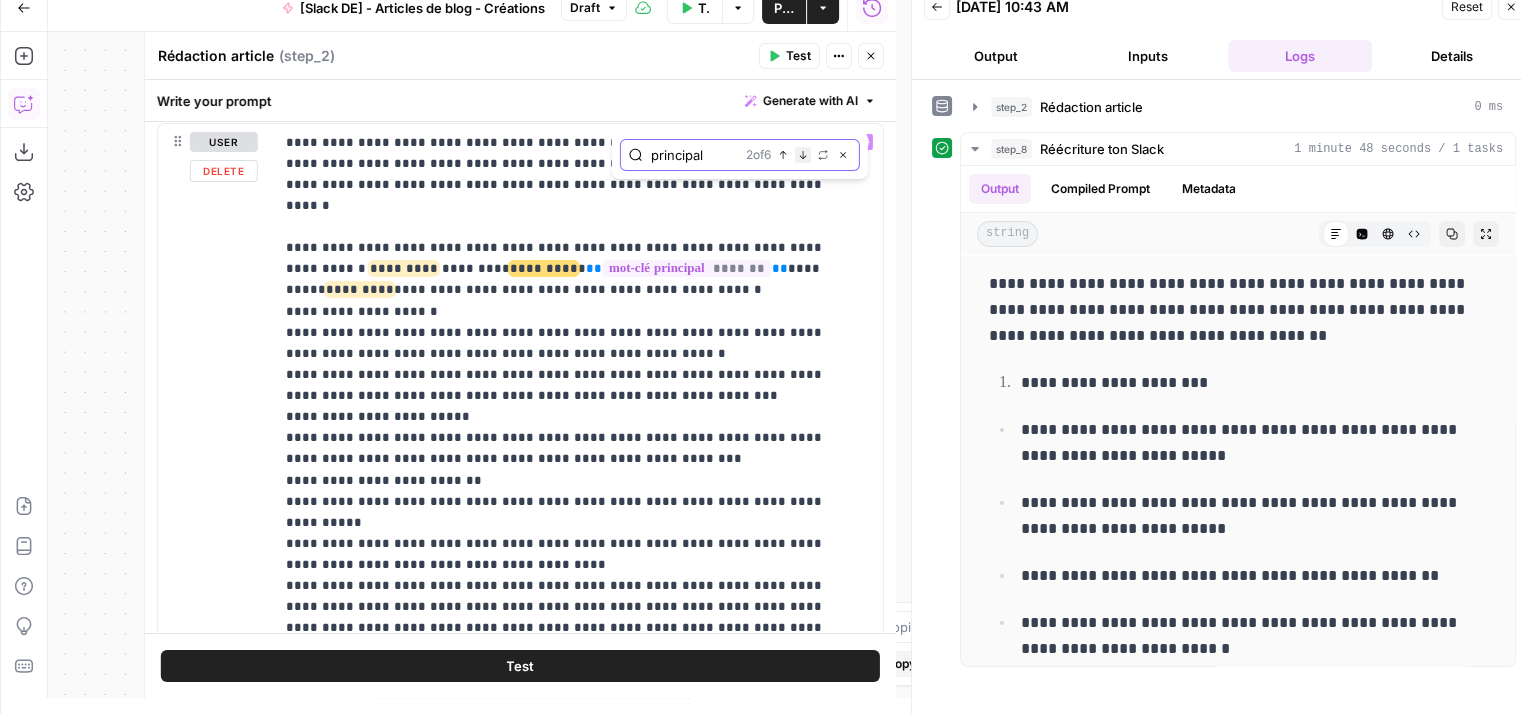 click 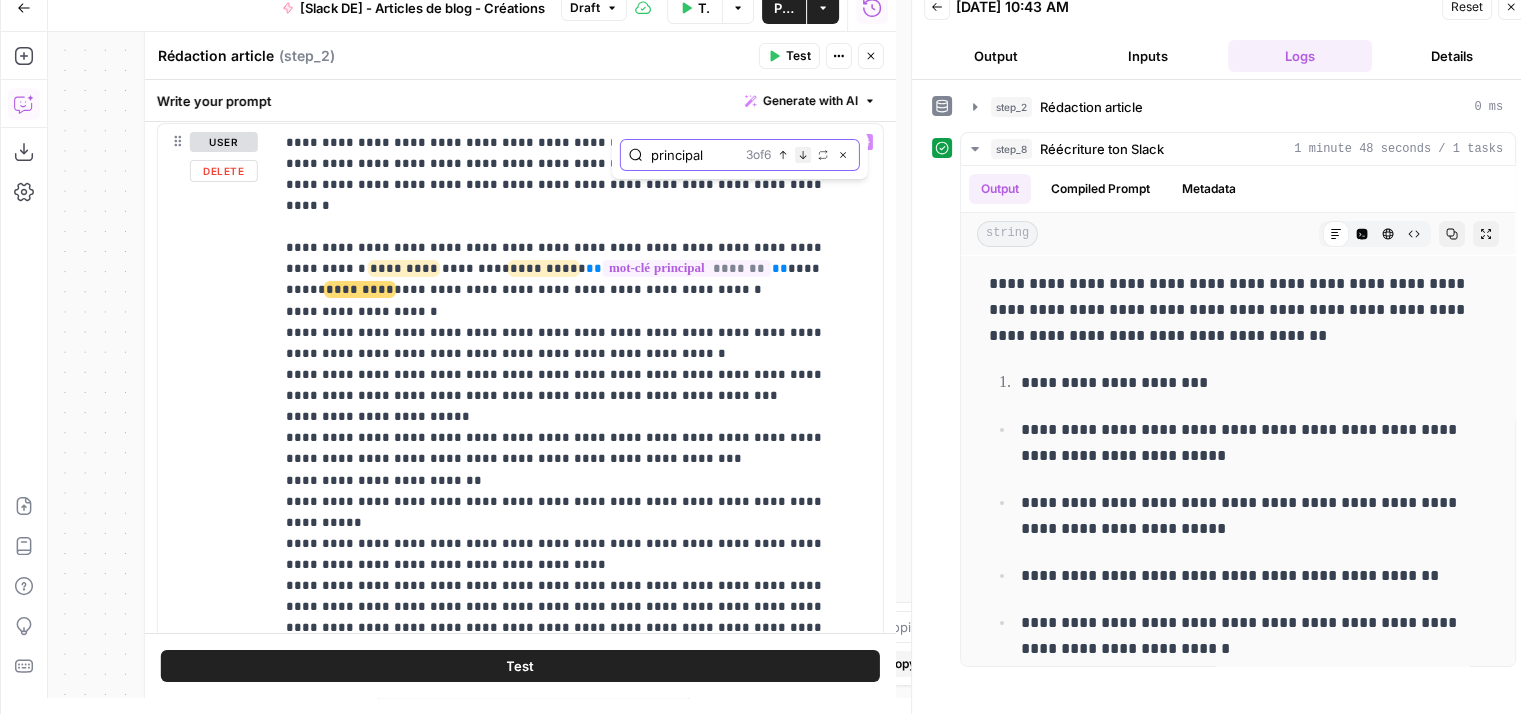 scroll, scrollTop: 96, scrollLeft: 0, axis: vertical 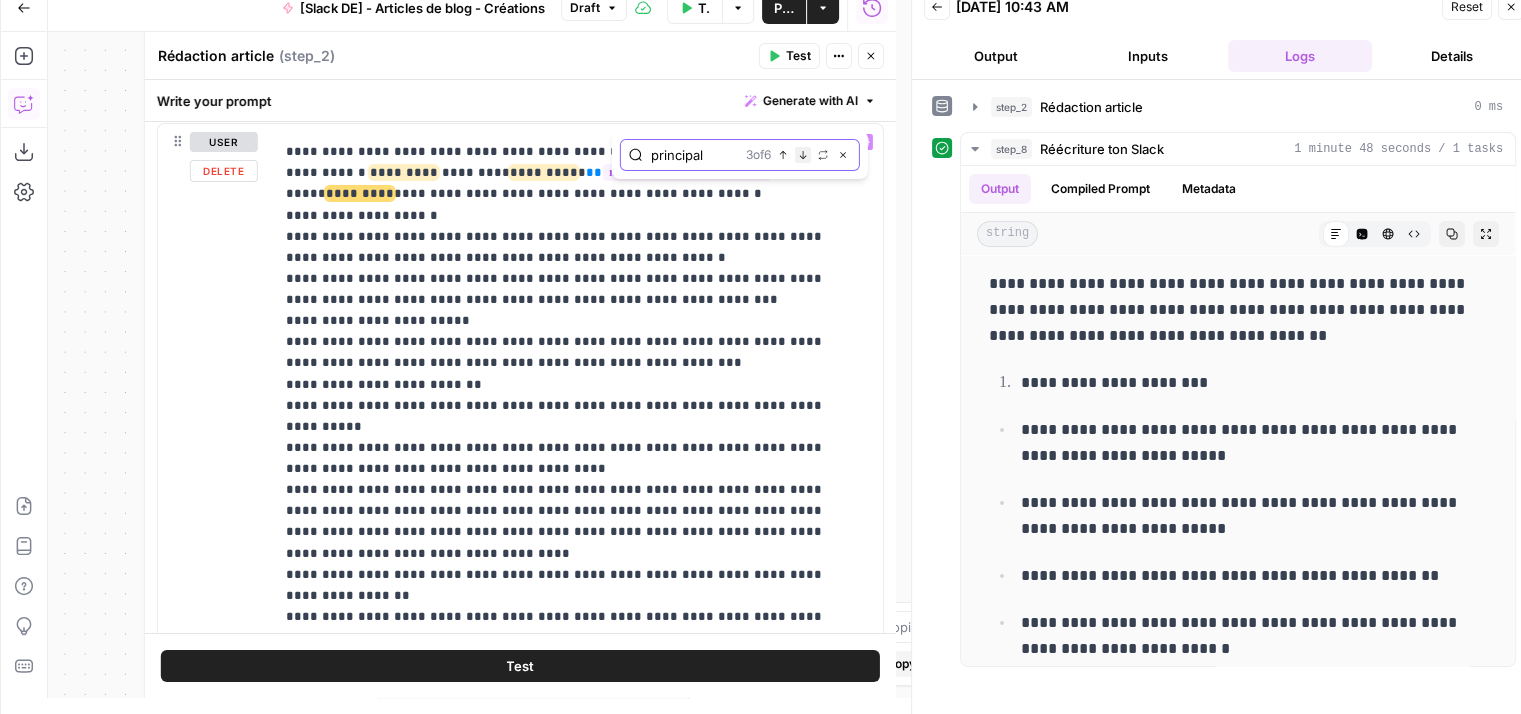 click 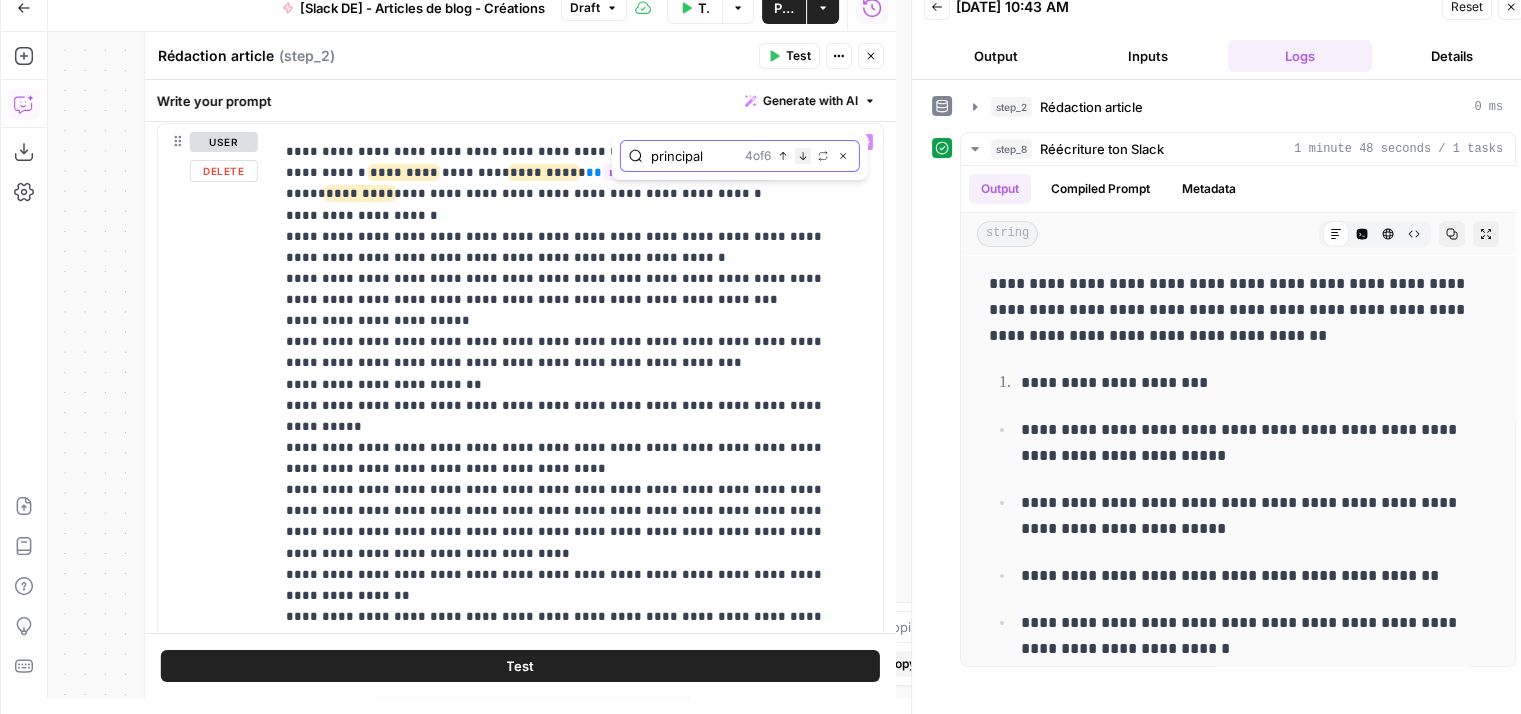 scroll, scrollTop: 540, scrollLeft: 0, axis: vertical 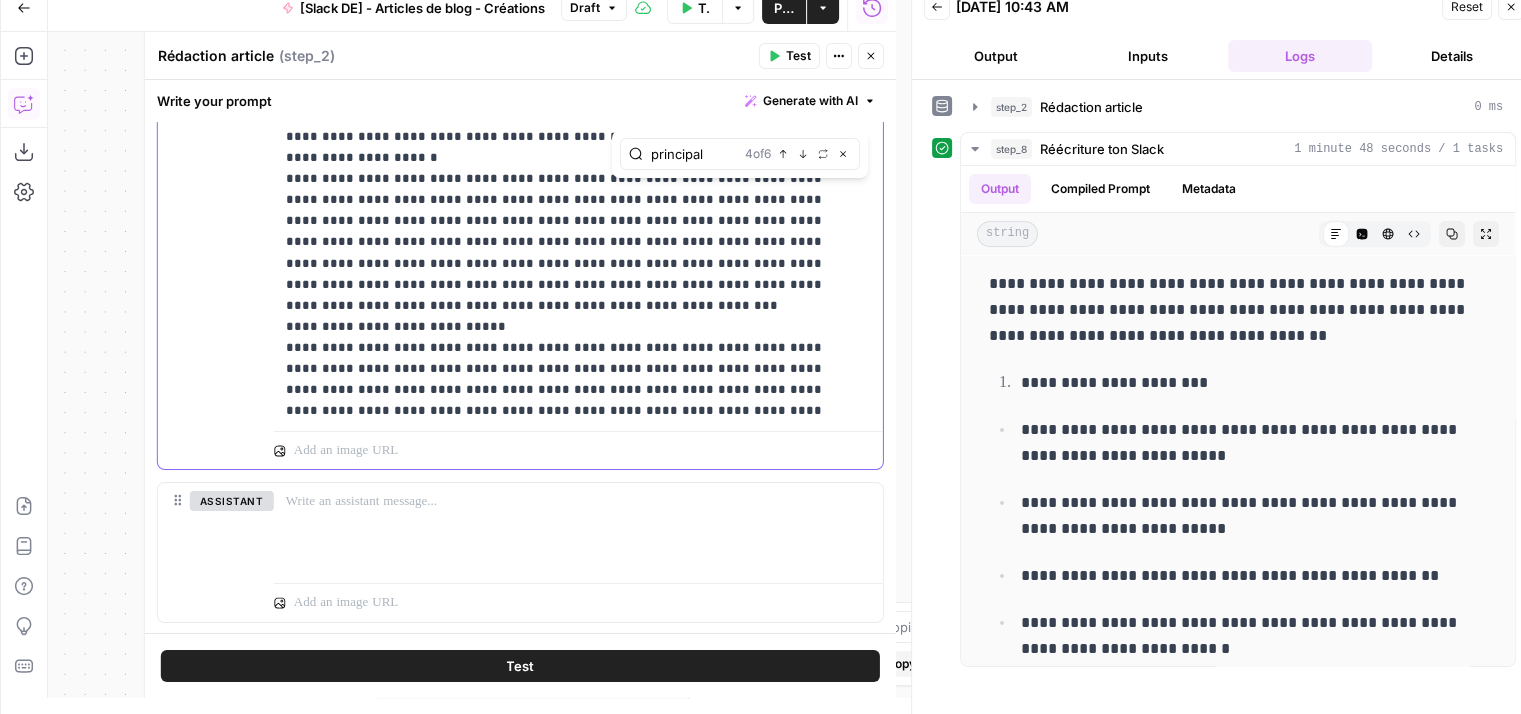 click on "**********" at bounding box center (563, -15517) 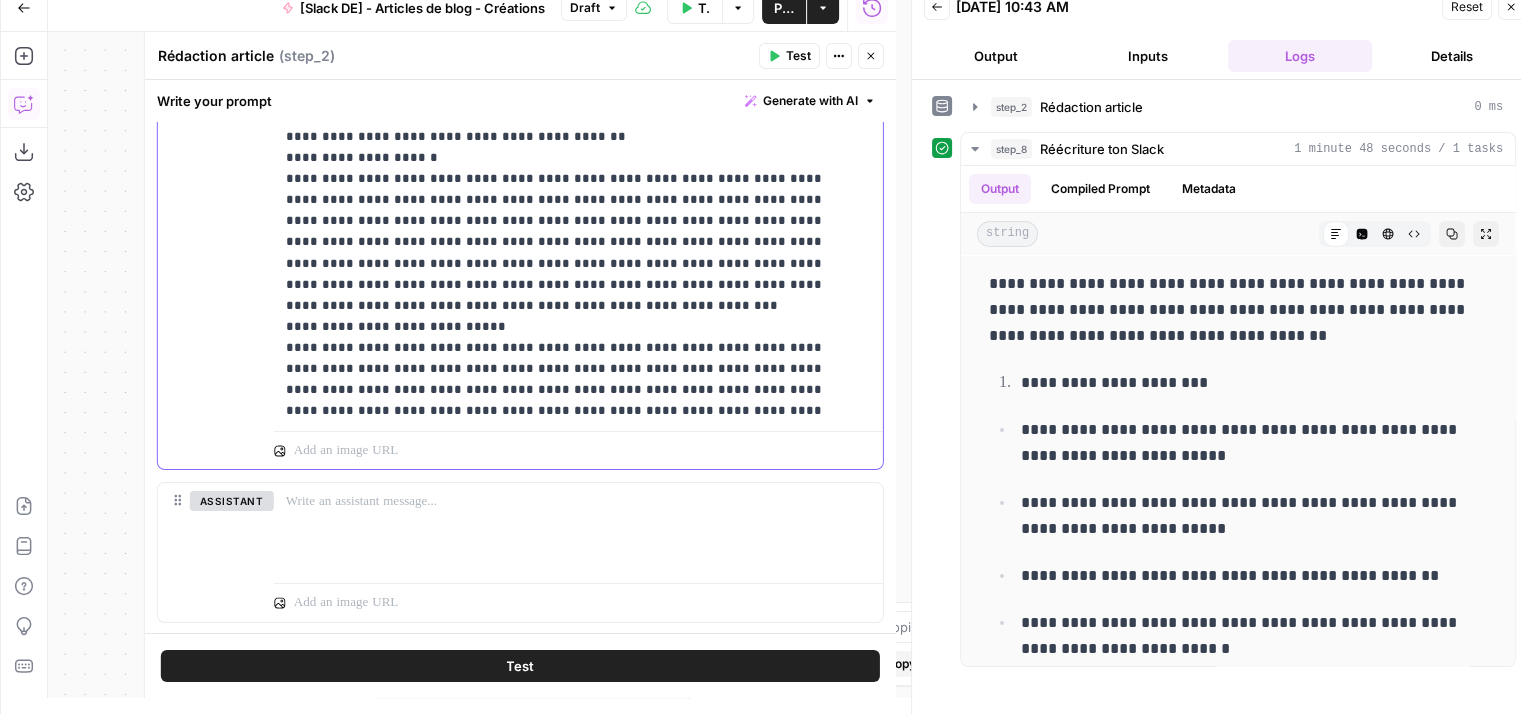 type 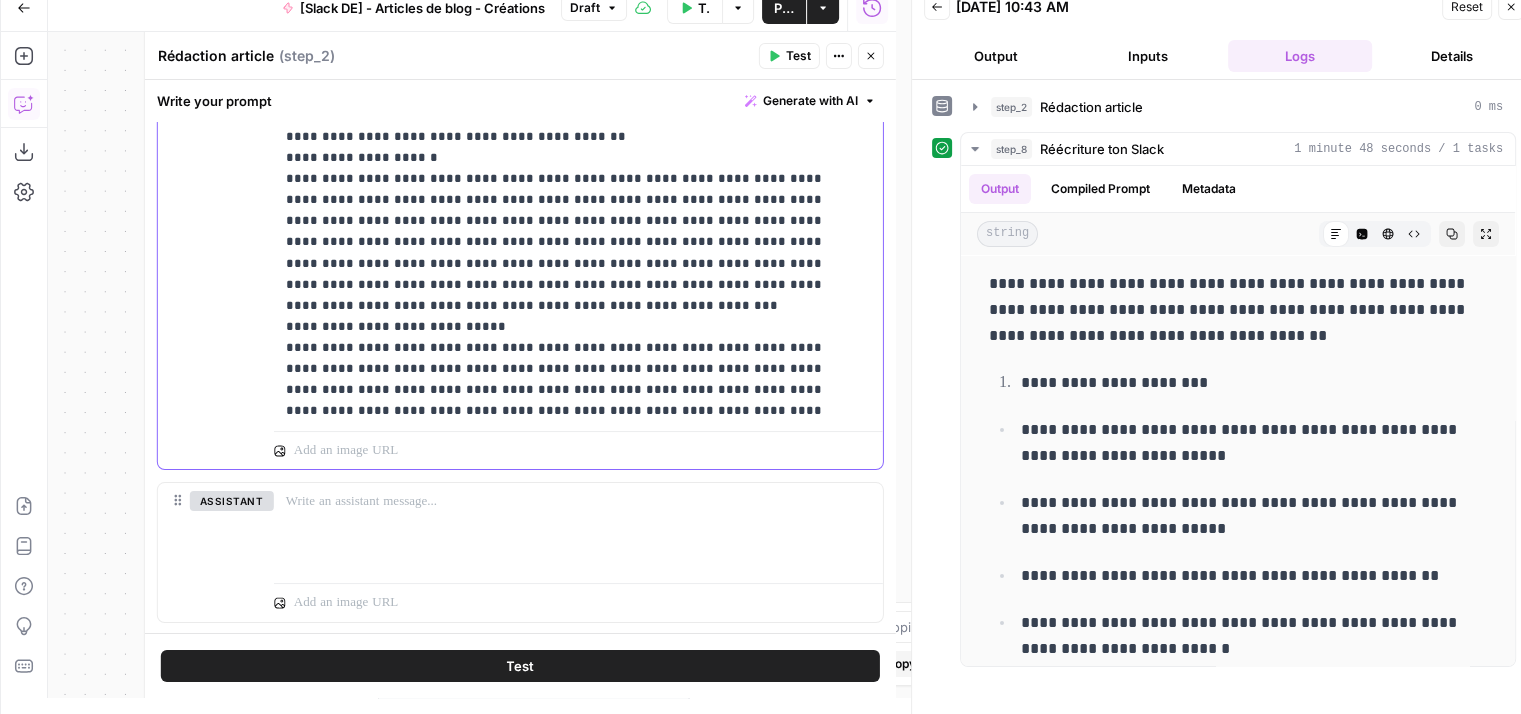 click on "**********" at bounding box center (563, -15517) 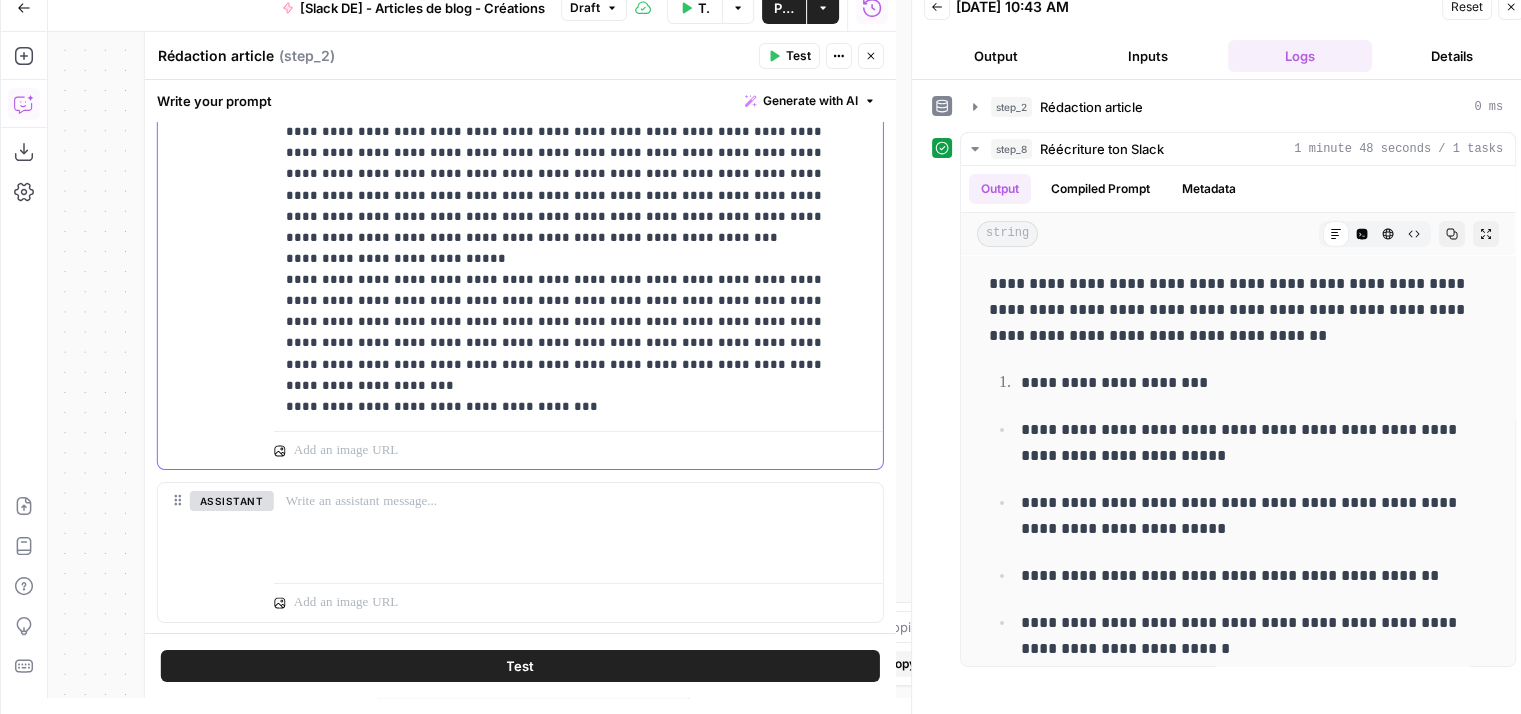 scroll, scrollTop: 31205, scrollLeft: 0, axis: vertical 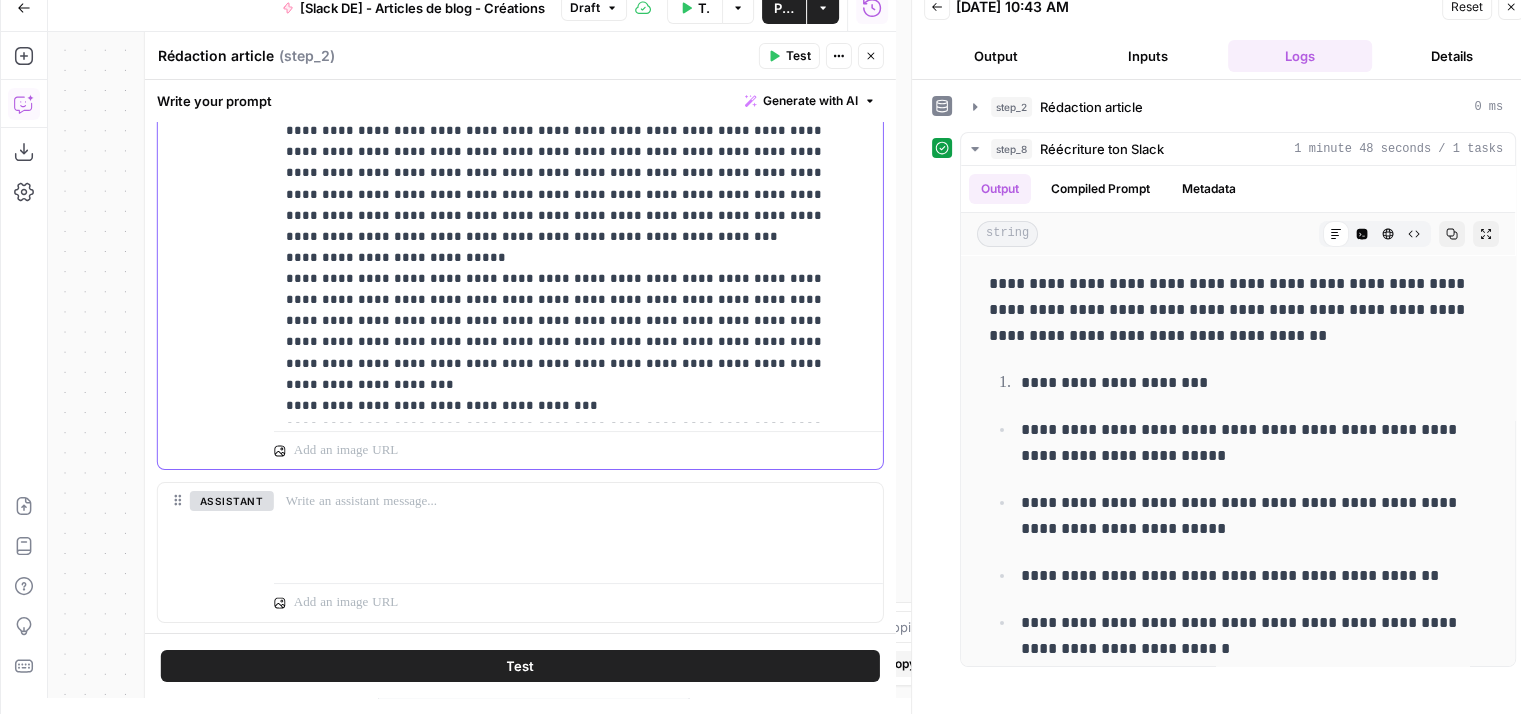 drag, startPoint x: 276, startPoint y: 380, endPoint x: 692, endPoint y: 405, distance: 416.75052 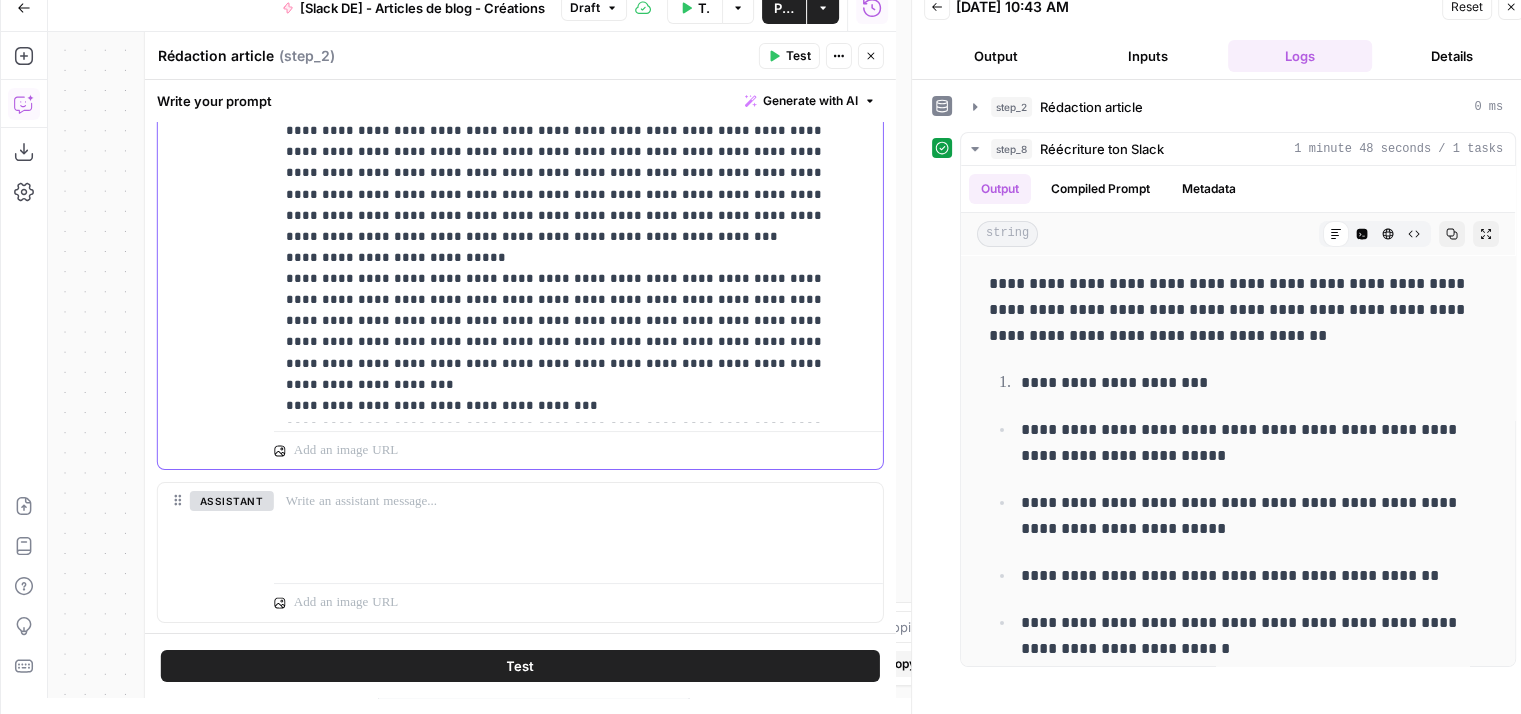 click on "**********" at bounding box center [571, 16] 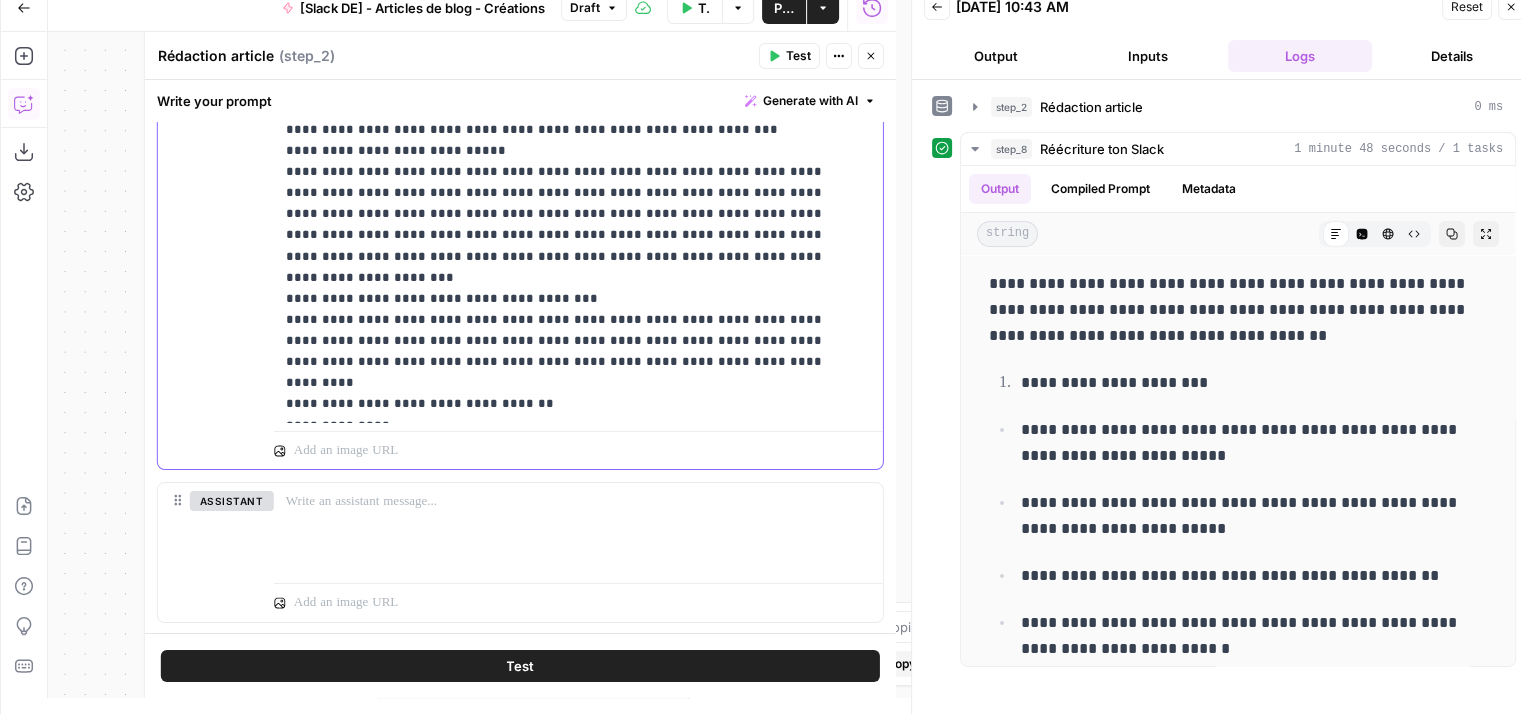 scroll, scrollTop: 31332, scrollLeft: 0, axis: vertical 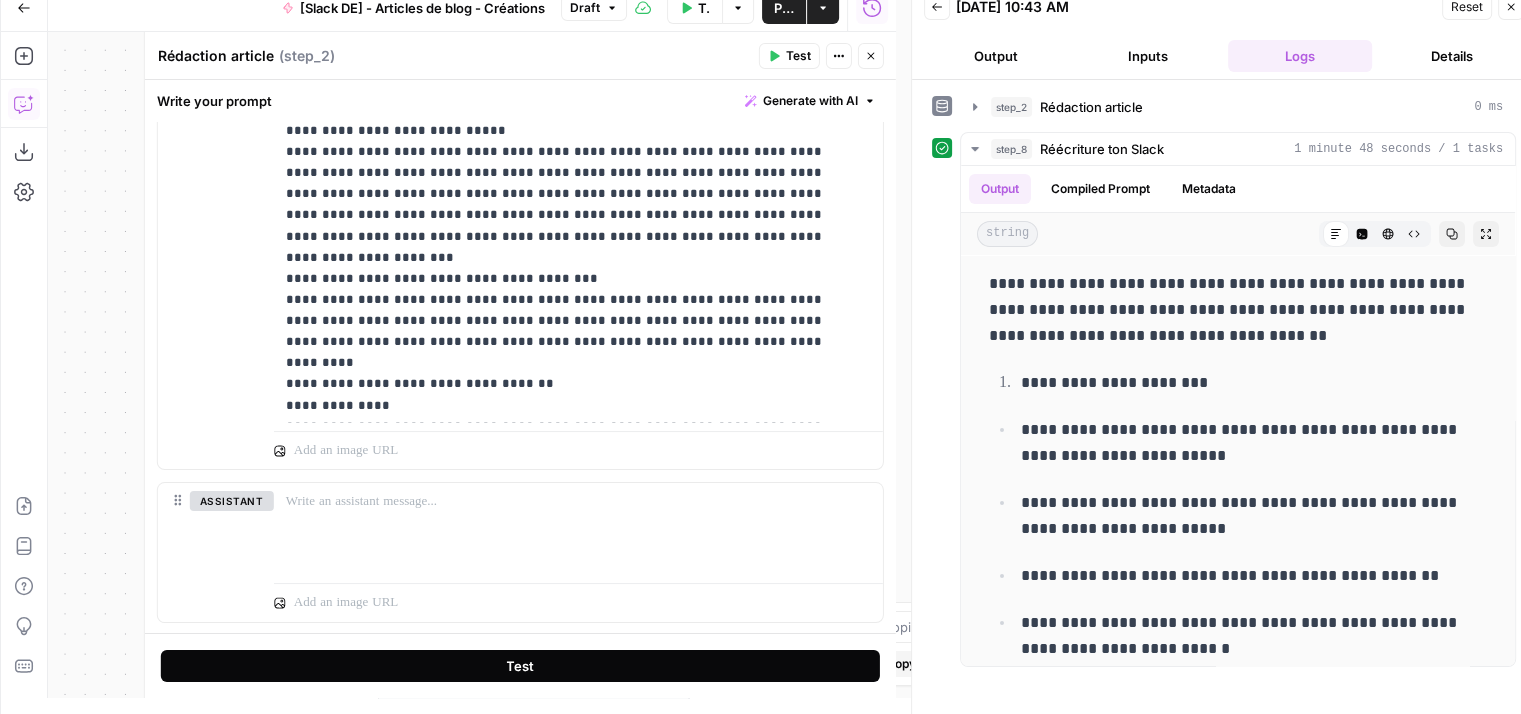 click on "Test" at bounding box center (520, 666) 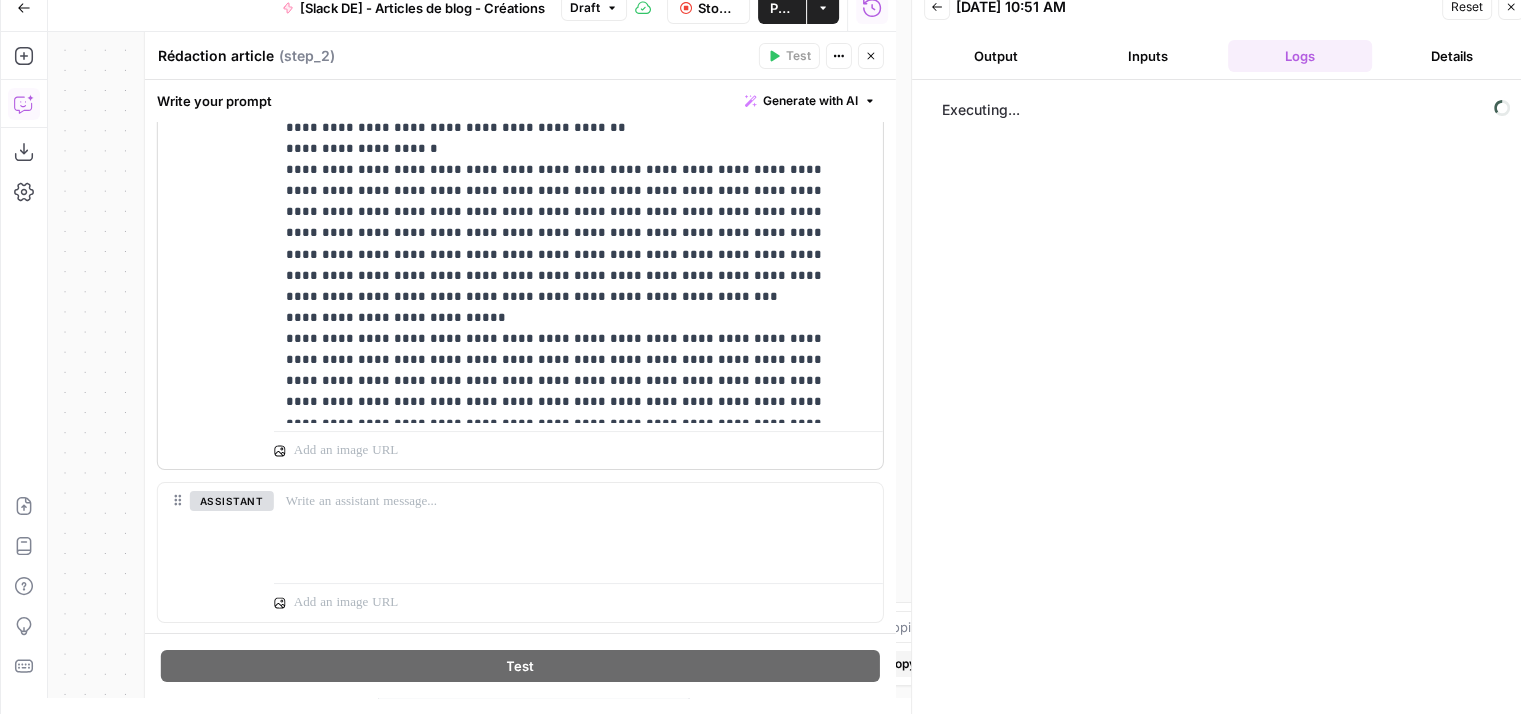 scroll, scrollTop: 31332, scrollLeft: 0, axis: vertical 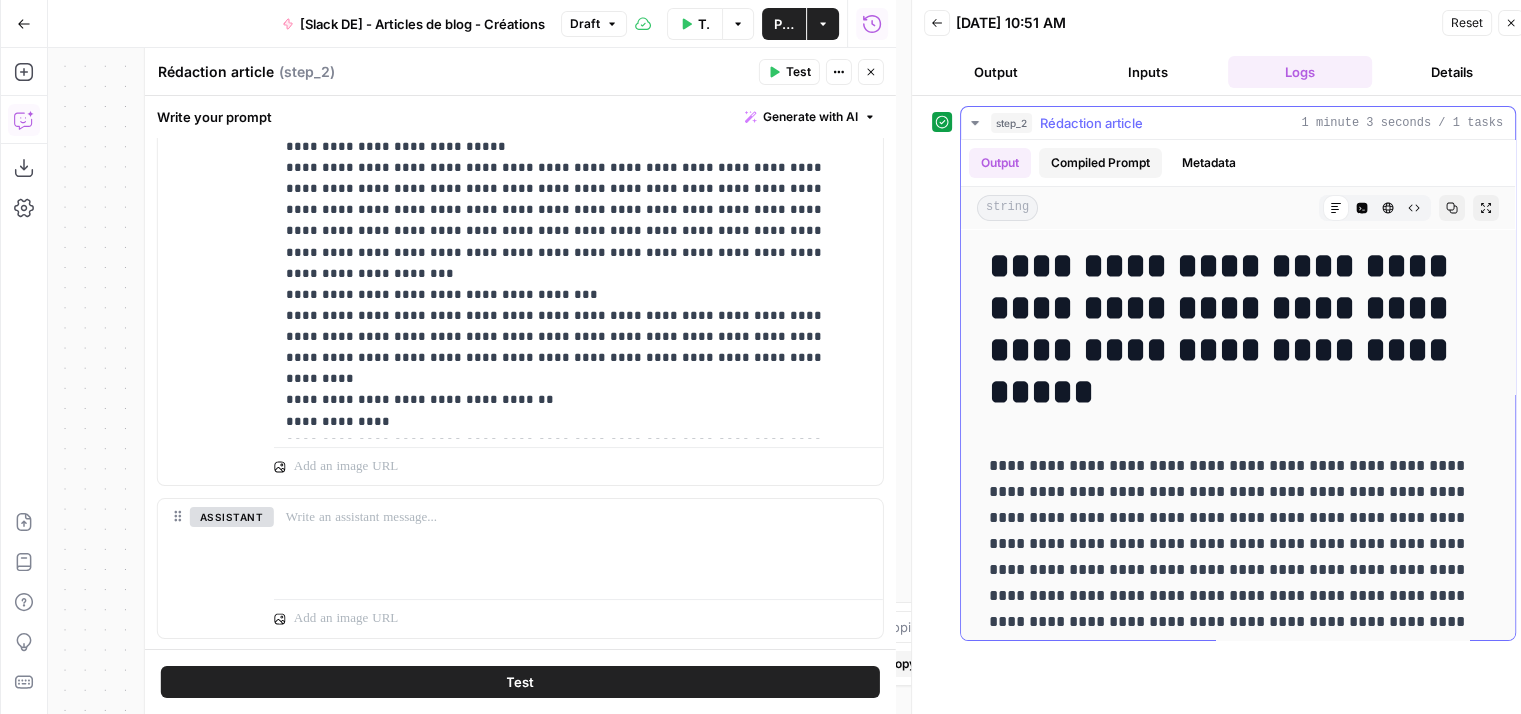 click on "Compiled Prompt" at bounding box center (1100, 163) 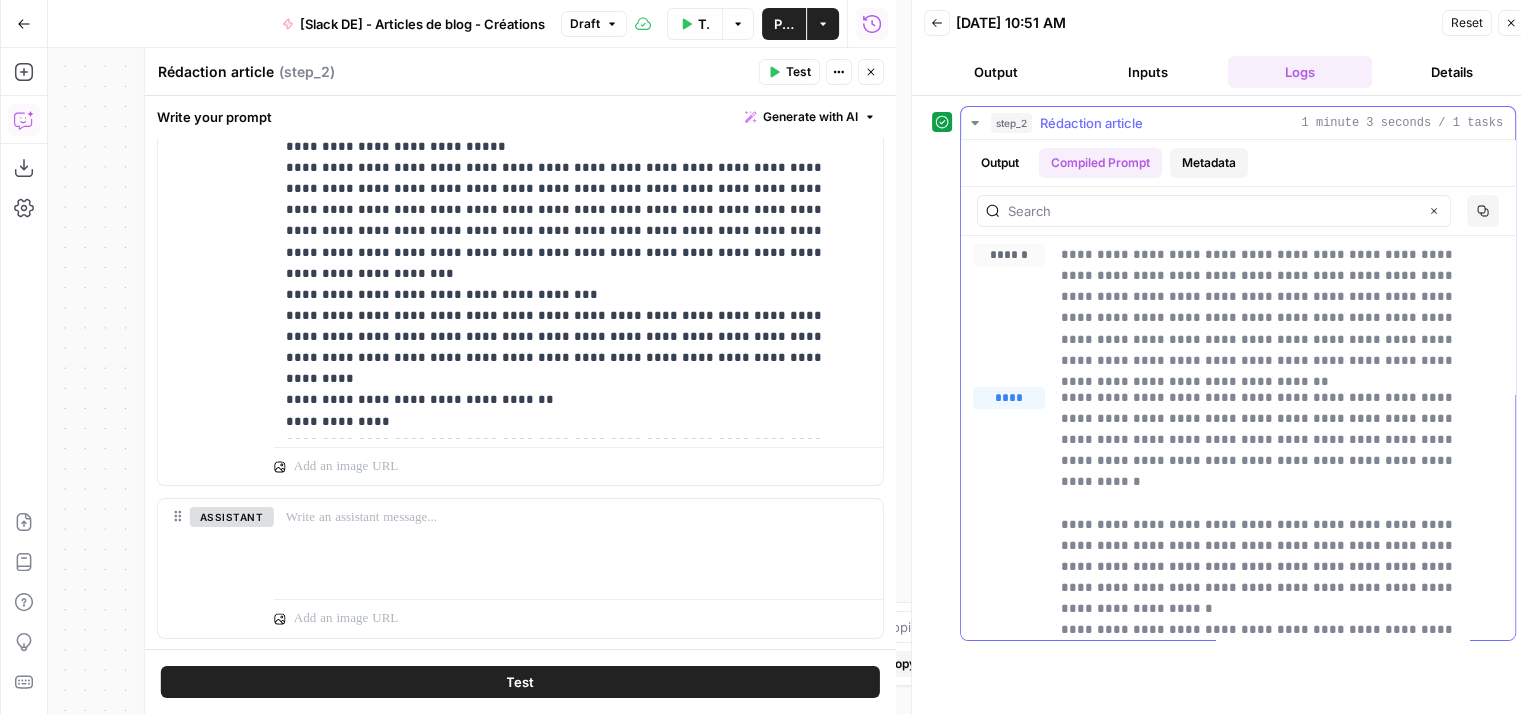 click on "Metadata" at bounding box center [1209, 163] 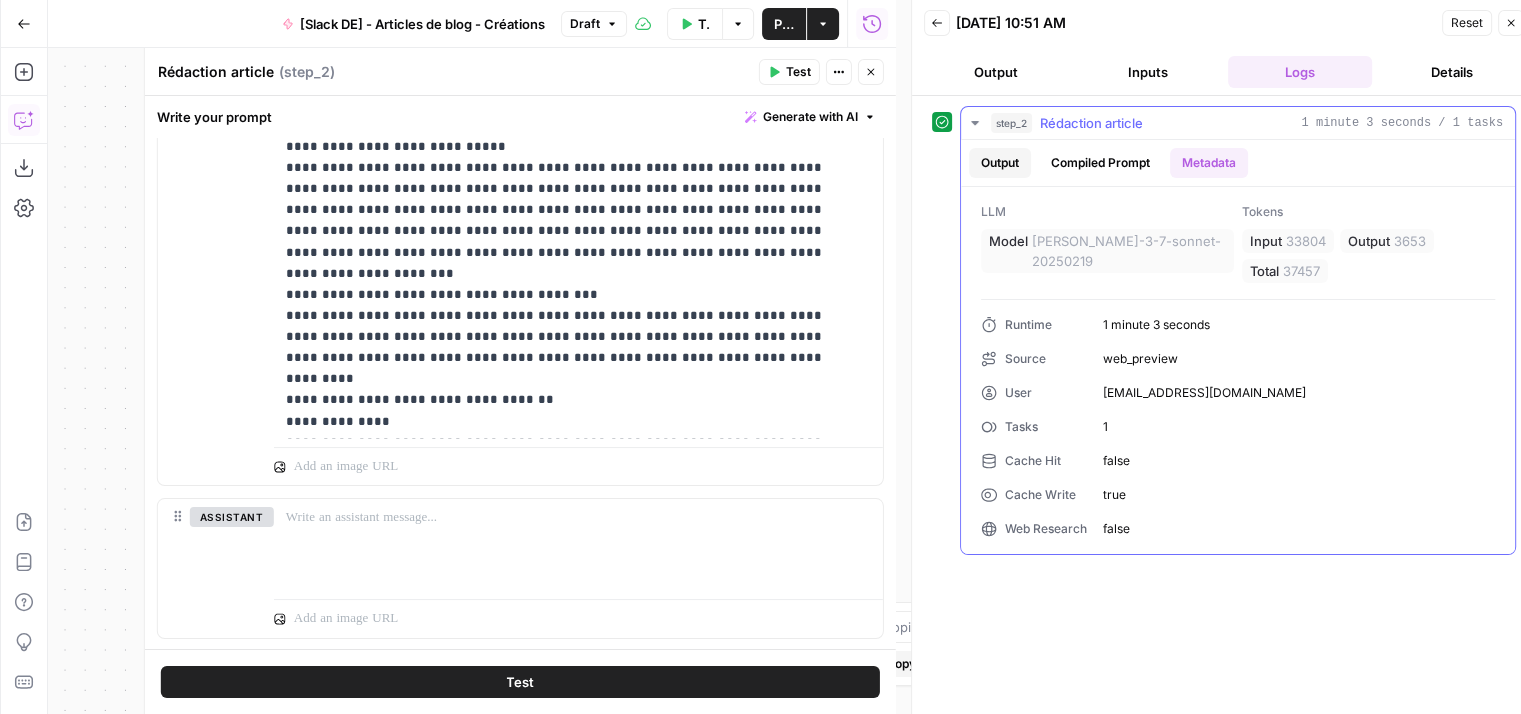 click on "Output" at bounding box center (1000, 163) 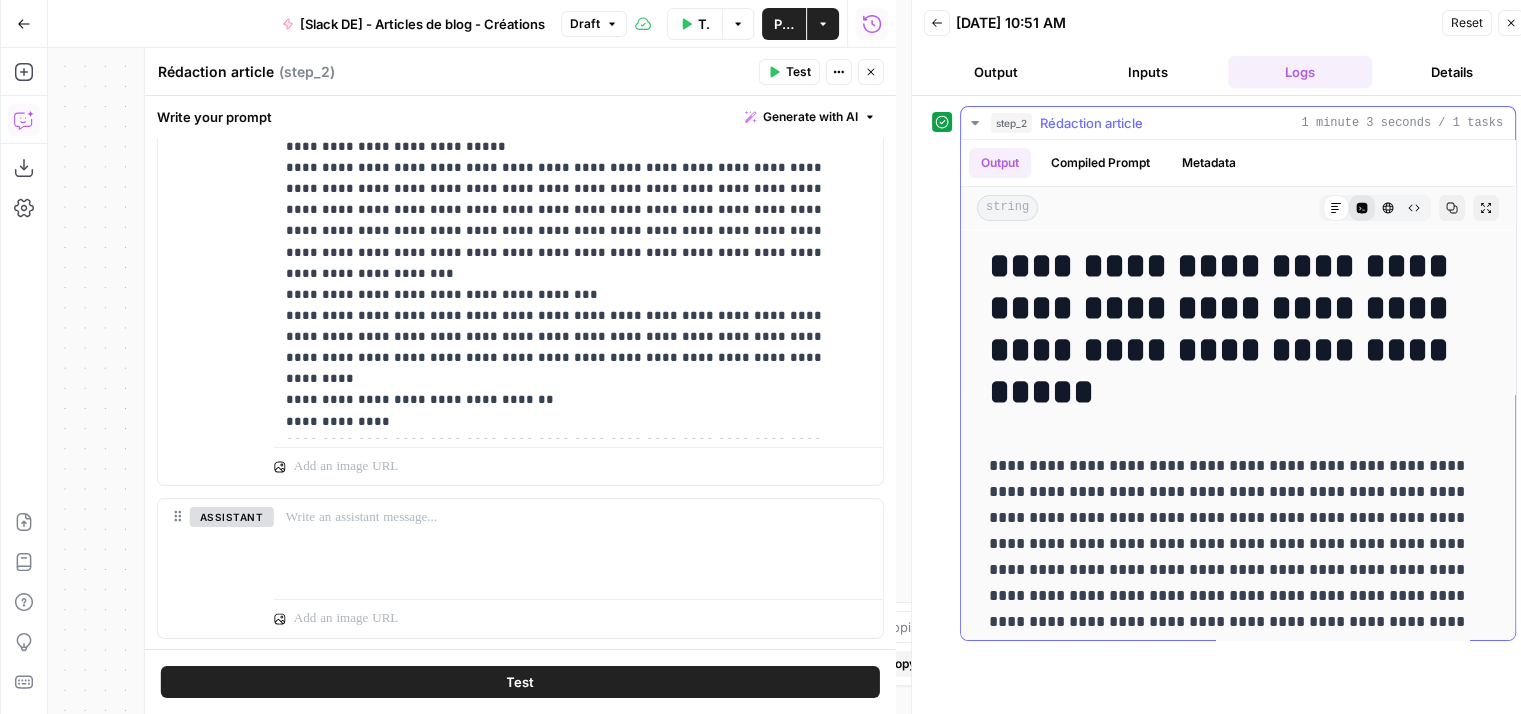 click 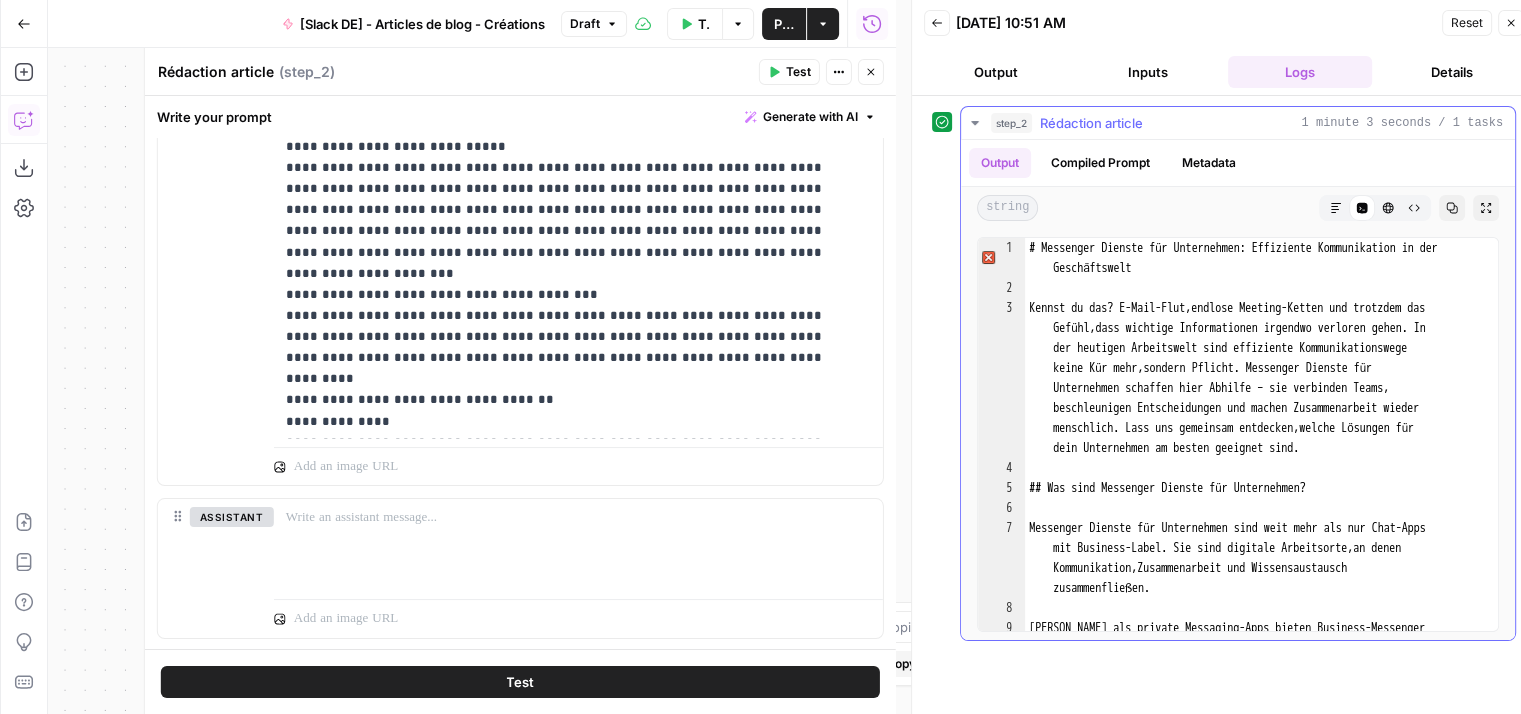 type on "**********" 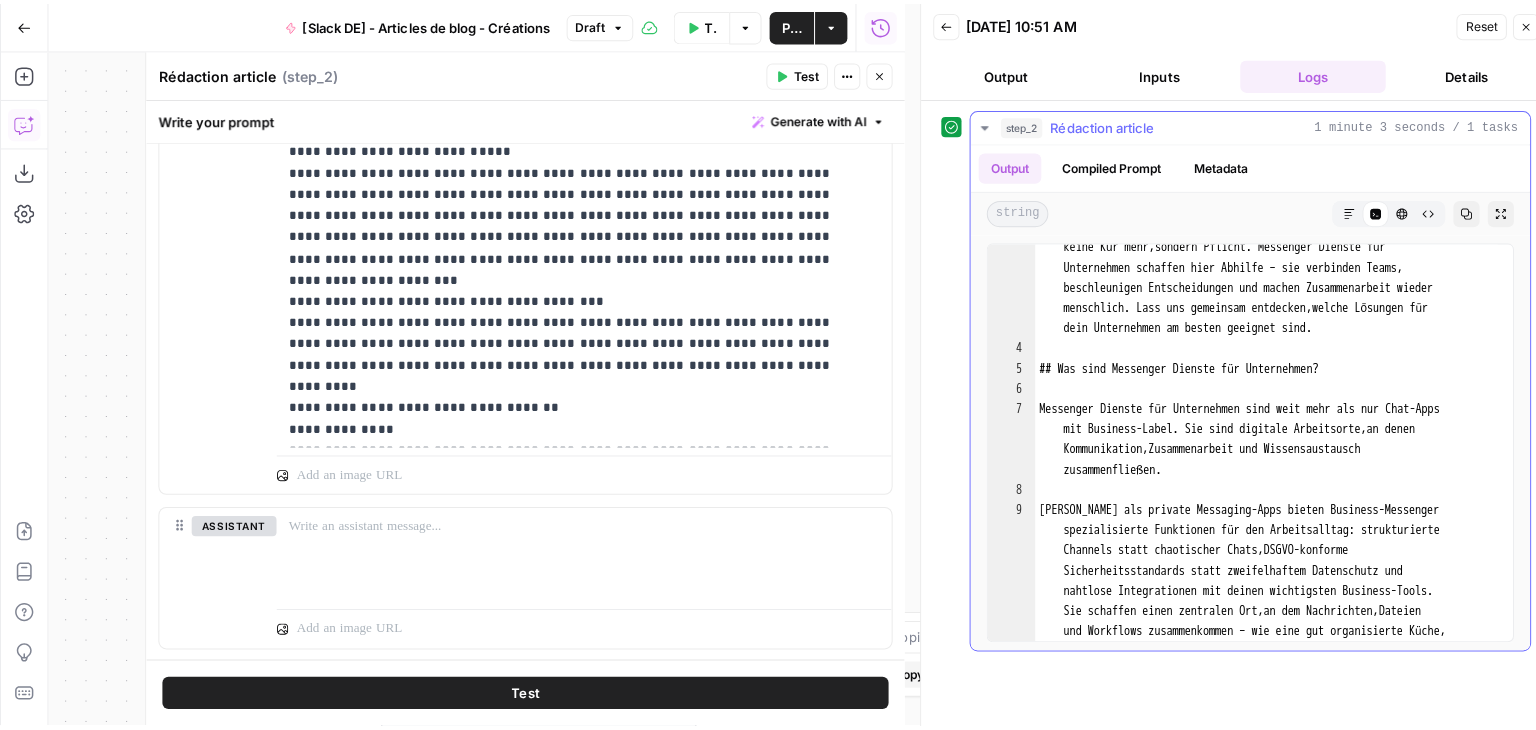 scroll, scrollTop: 0, scrollLeft: 0, axis: both 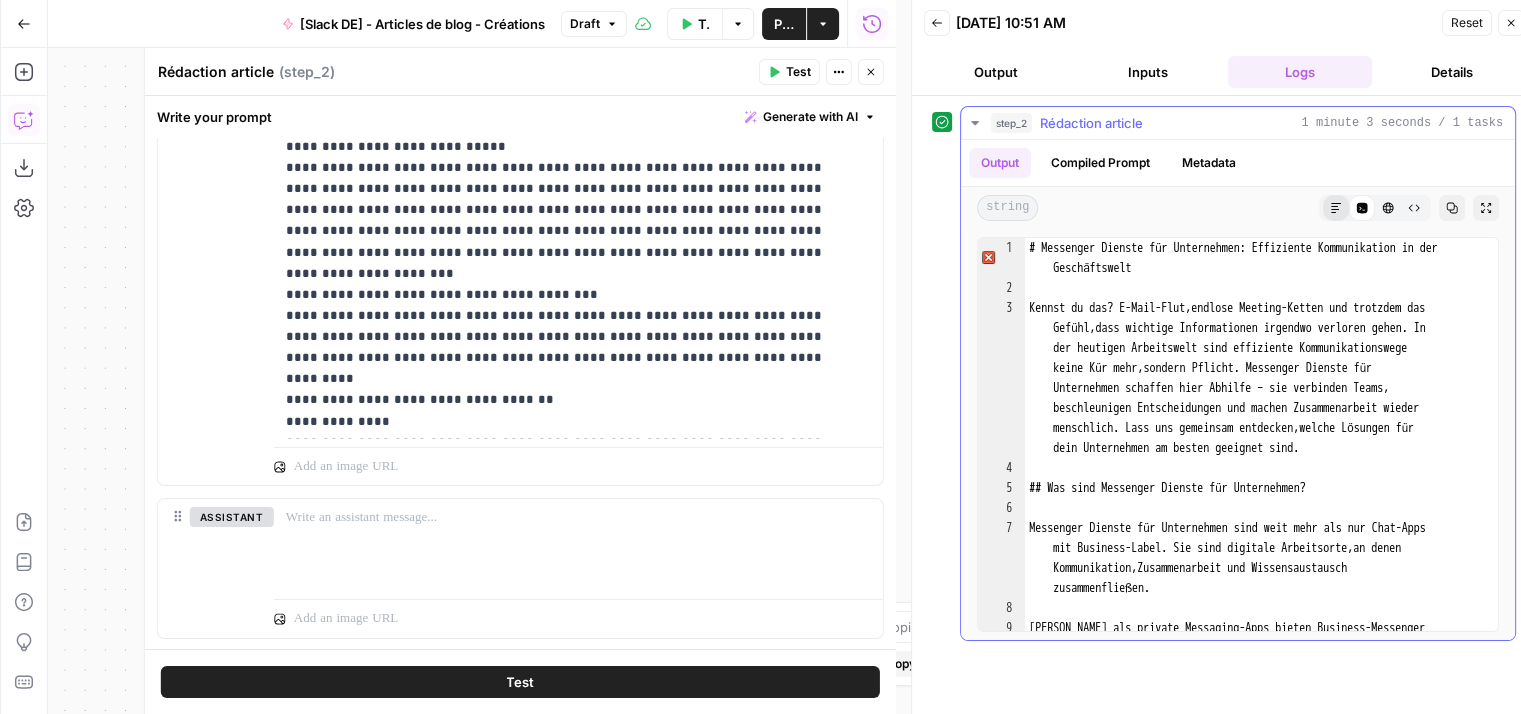 click 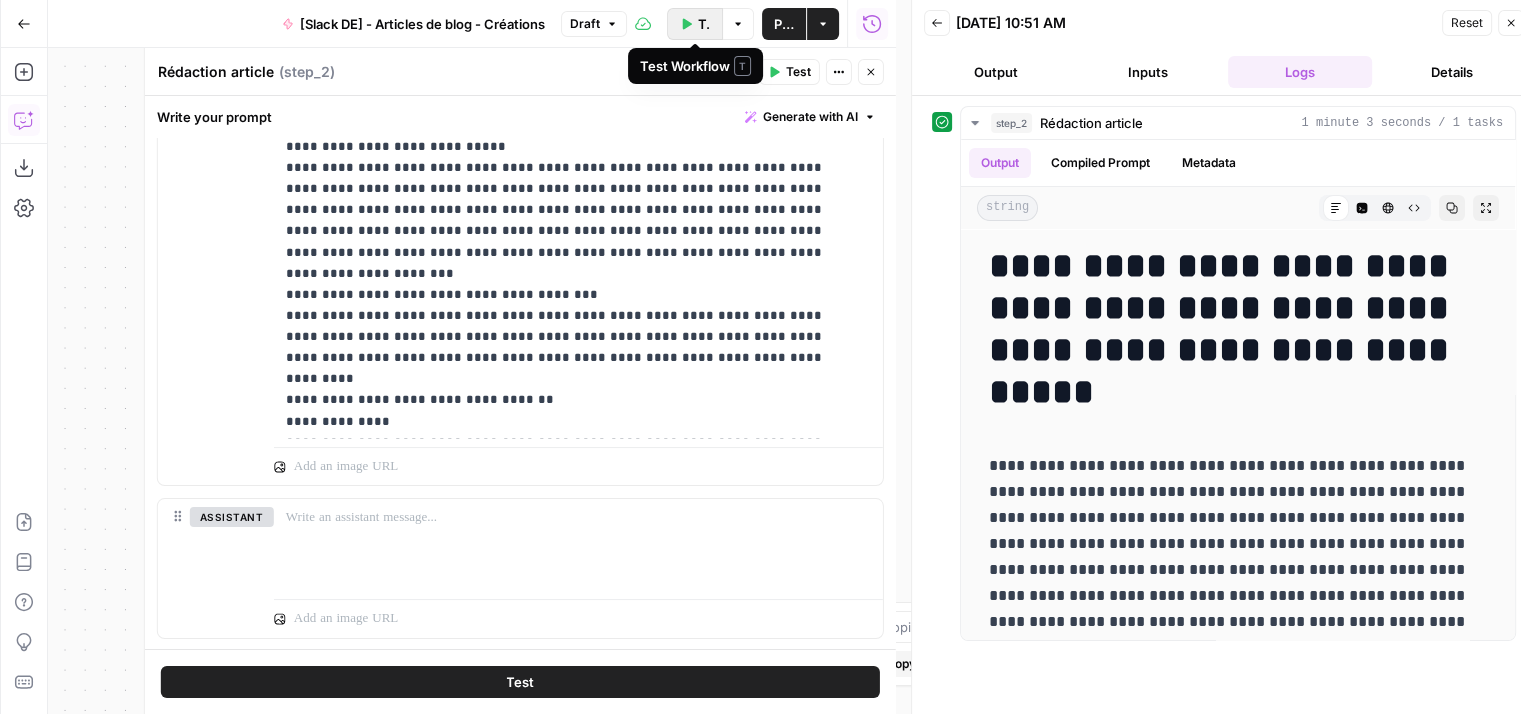 click on "Test Workflow" at bounding box center [695, 24] 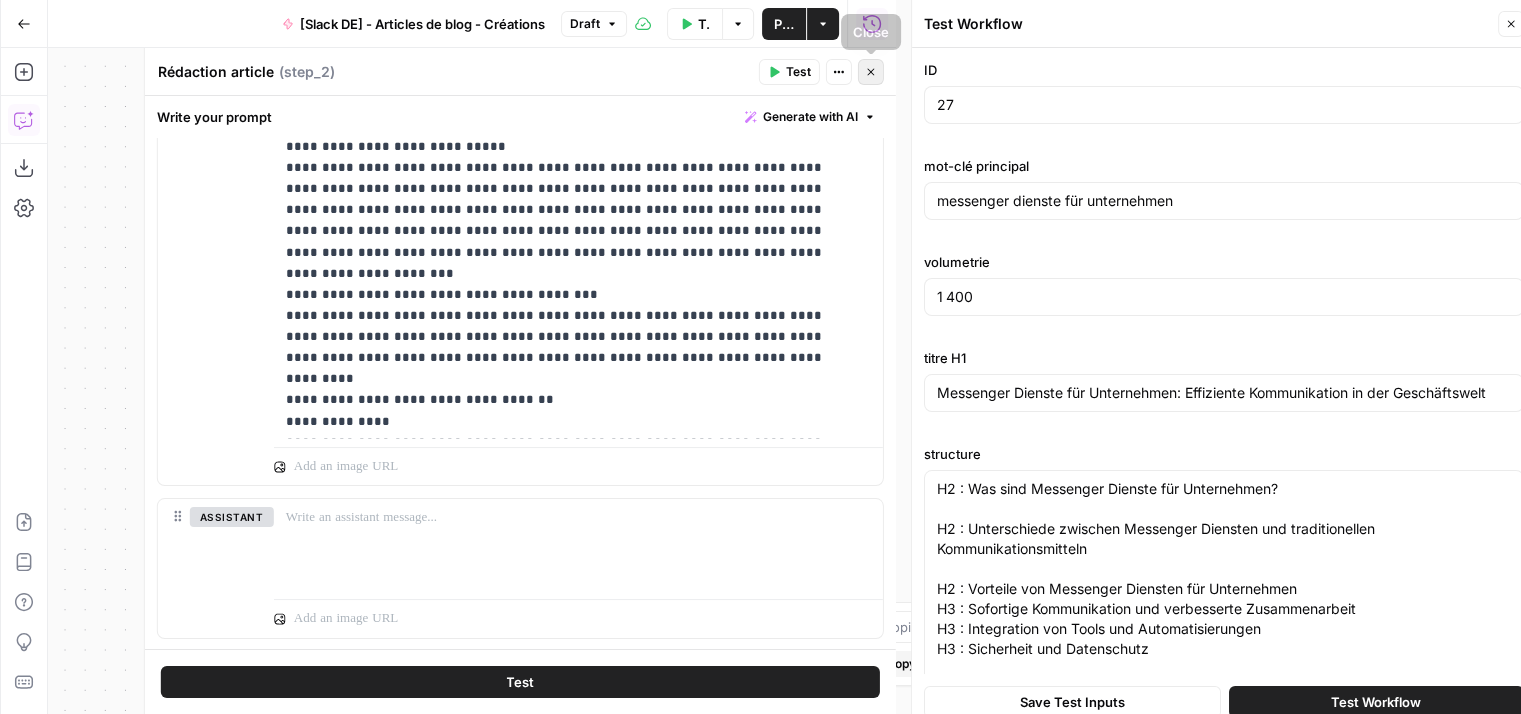 click on "Close" at bounding box center [871, 72] 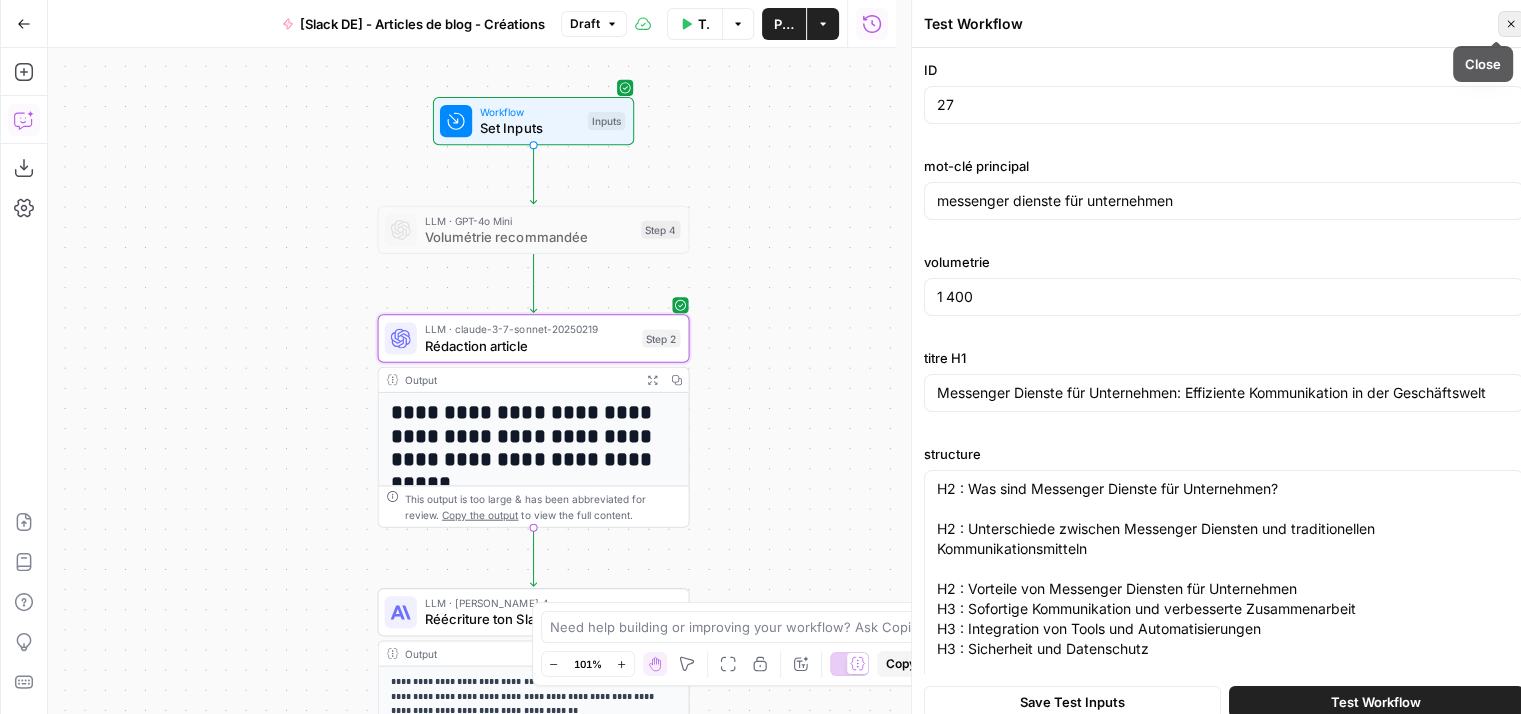 click on "Close" at bounding box center [1511, 24] 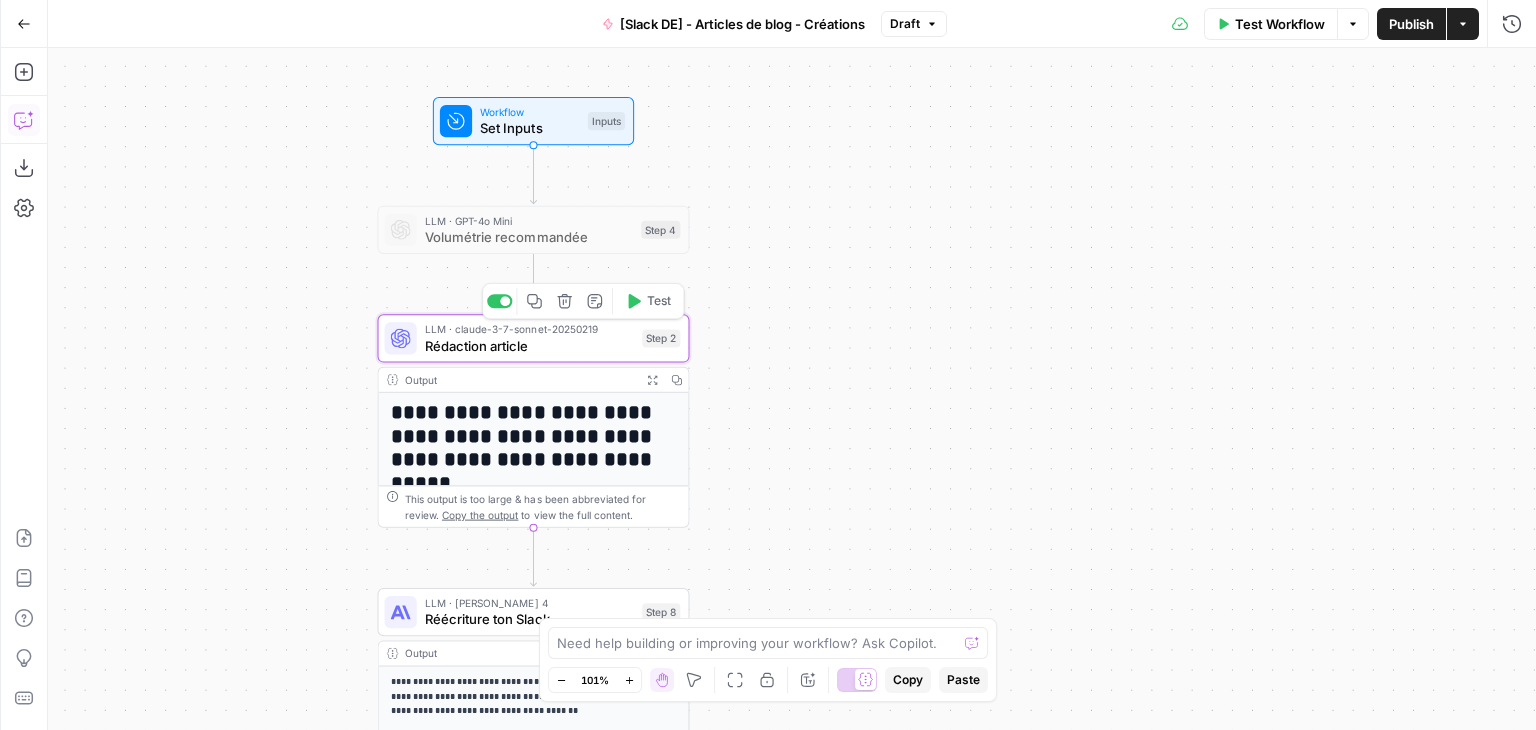 click on "Rédaction article" at bounding box center (529, 345) 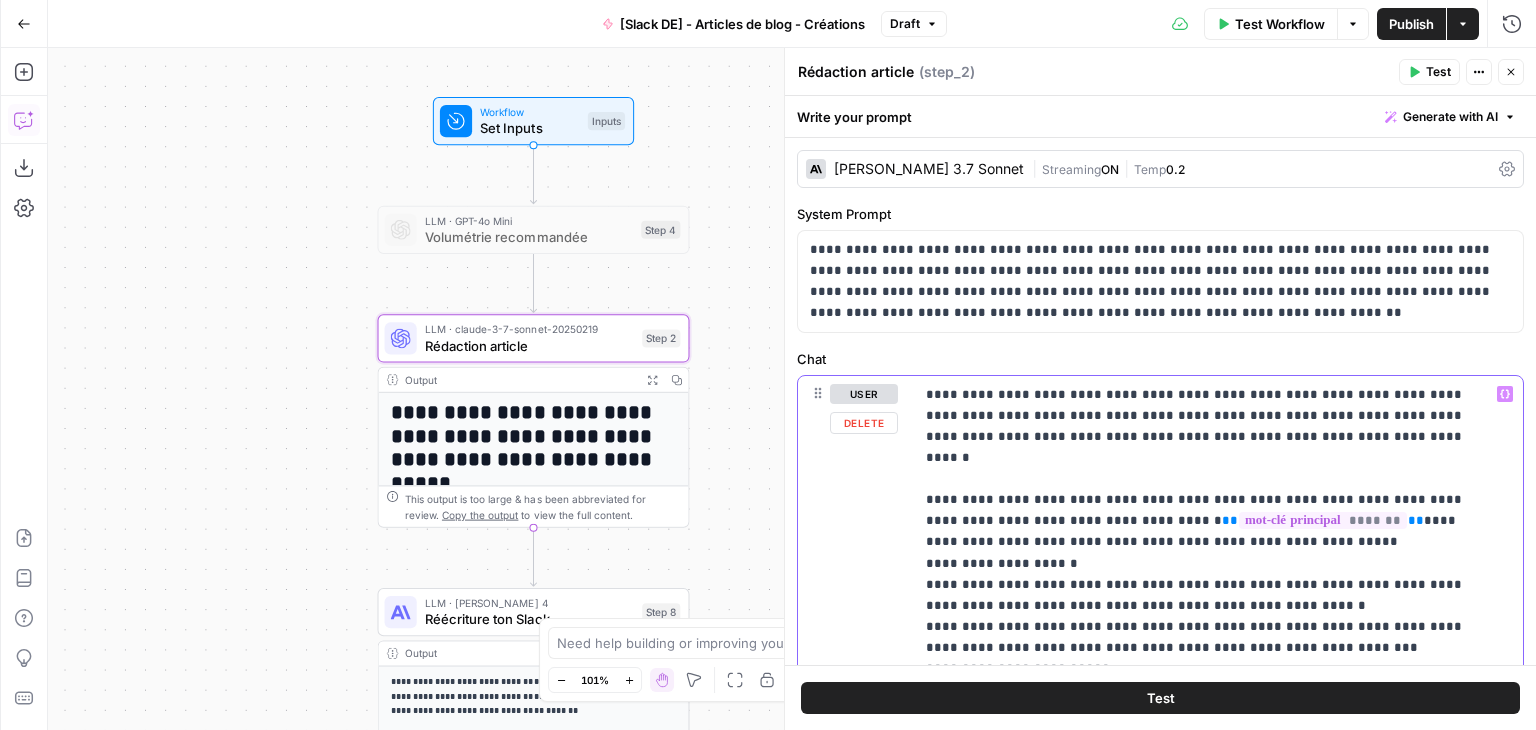 click on "**********" at bounding box center (1203, 16449) 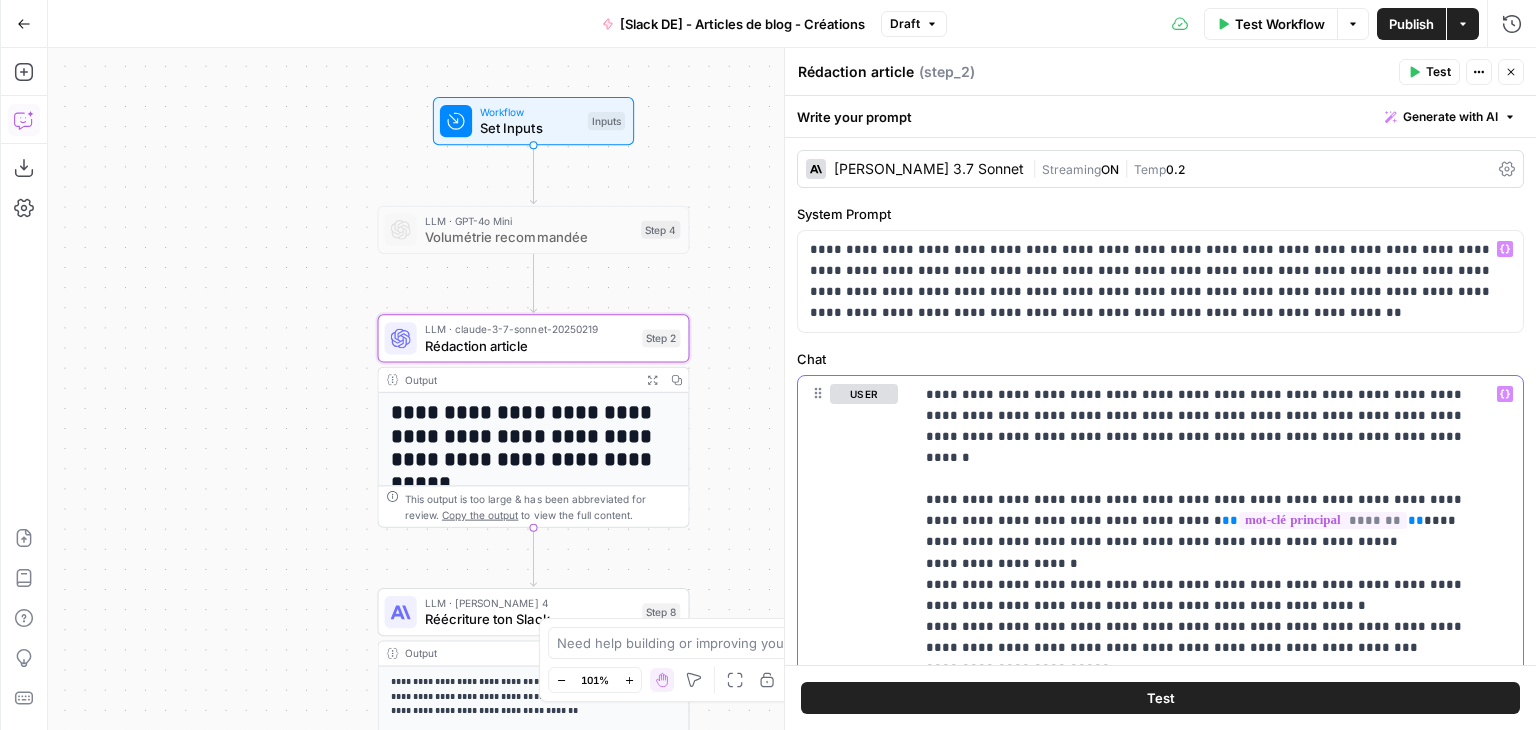 scroll, scrollTop: 460, scrollLeft: 0, axis: vertical 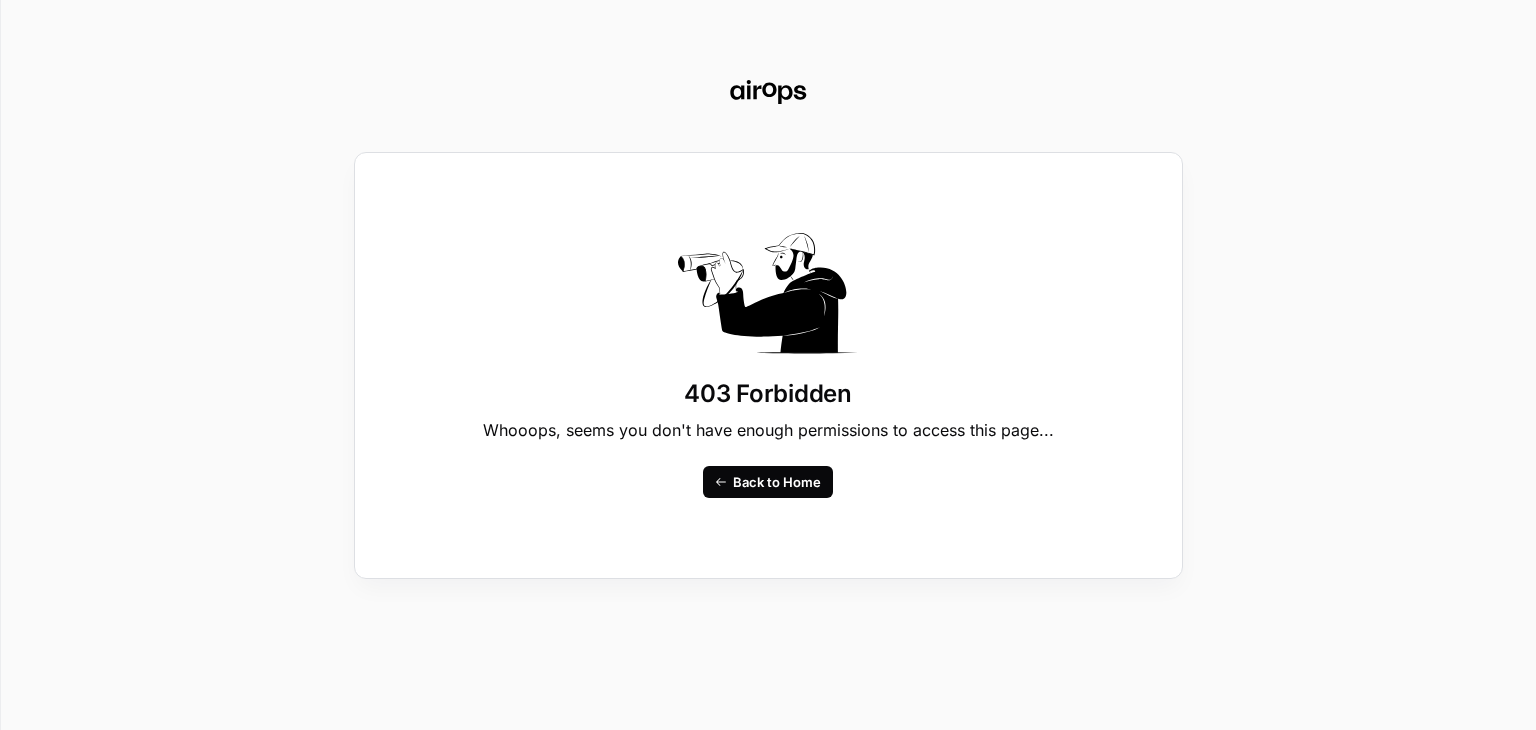 click on "Back to Home" at bounding box center [777, 482] 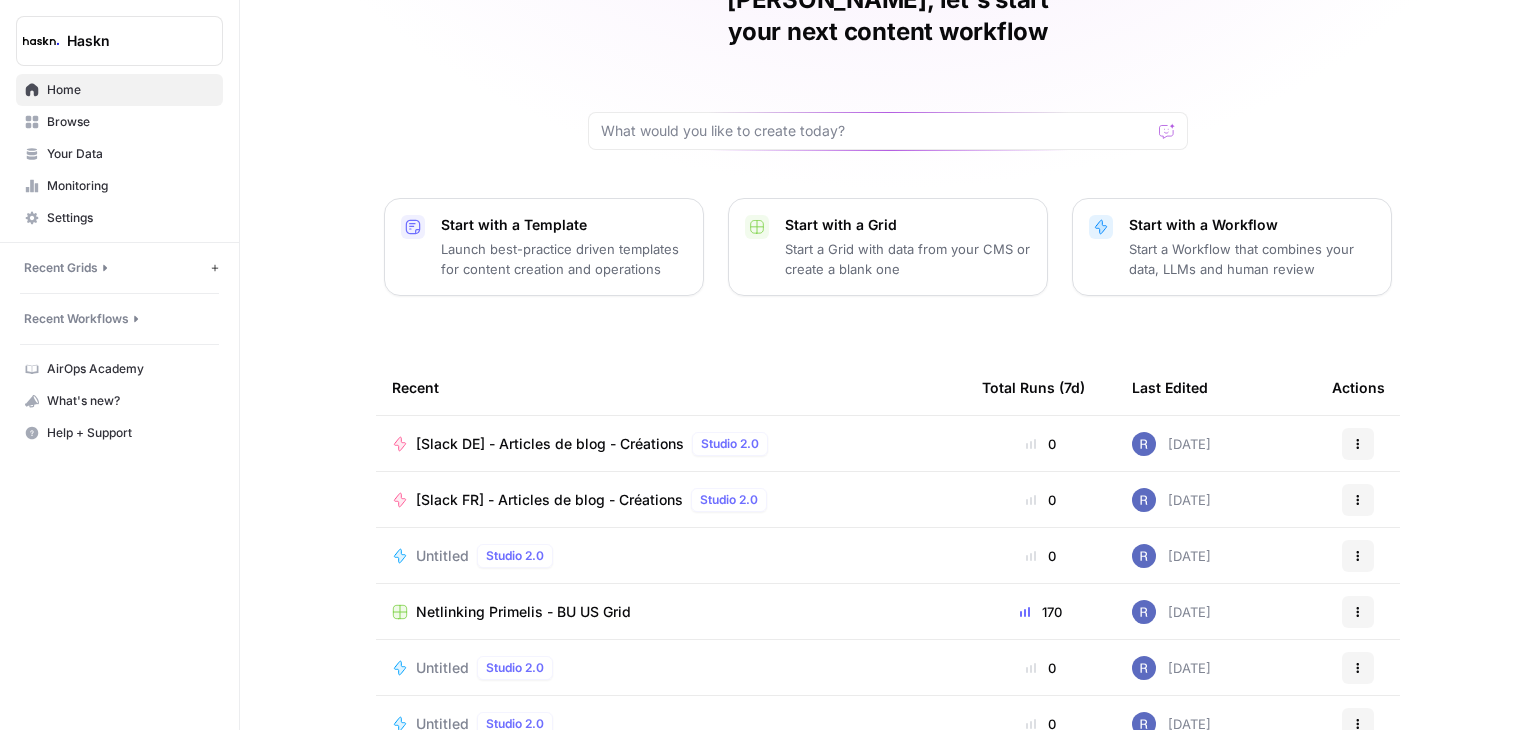 scroll, scrollTop: 116, scrollLeft: 0, axis: vertical 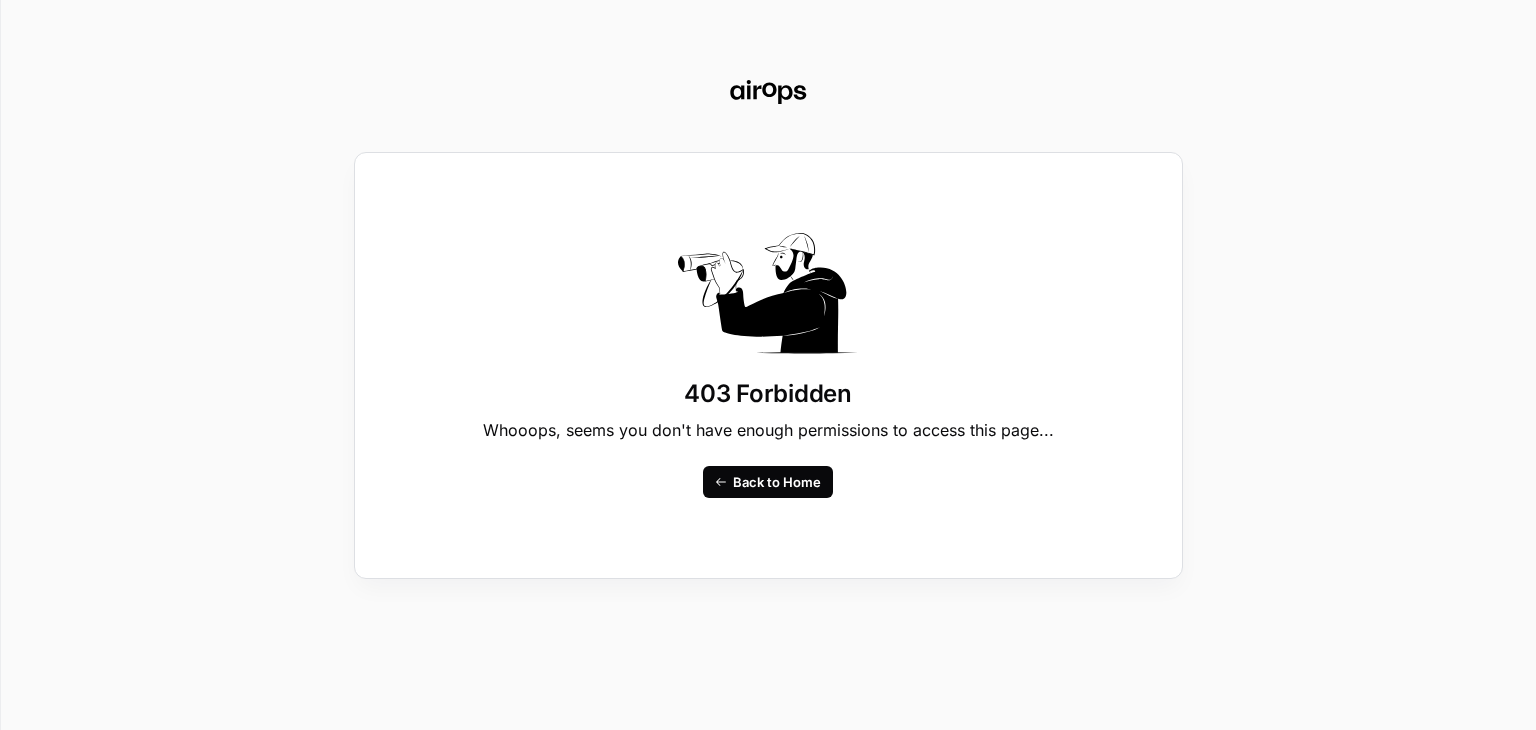 click on "Back to Home" at bounding box center [777, 482] 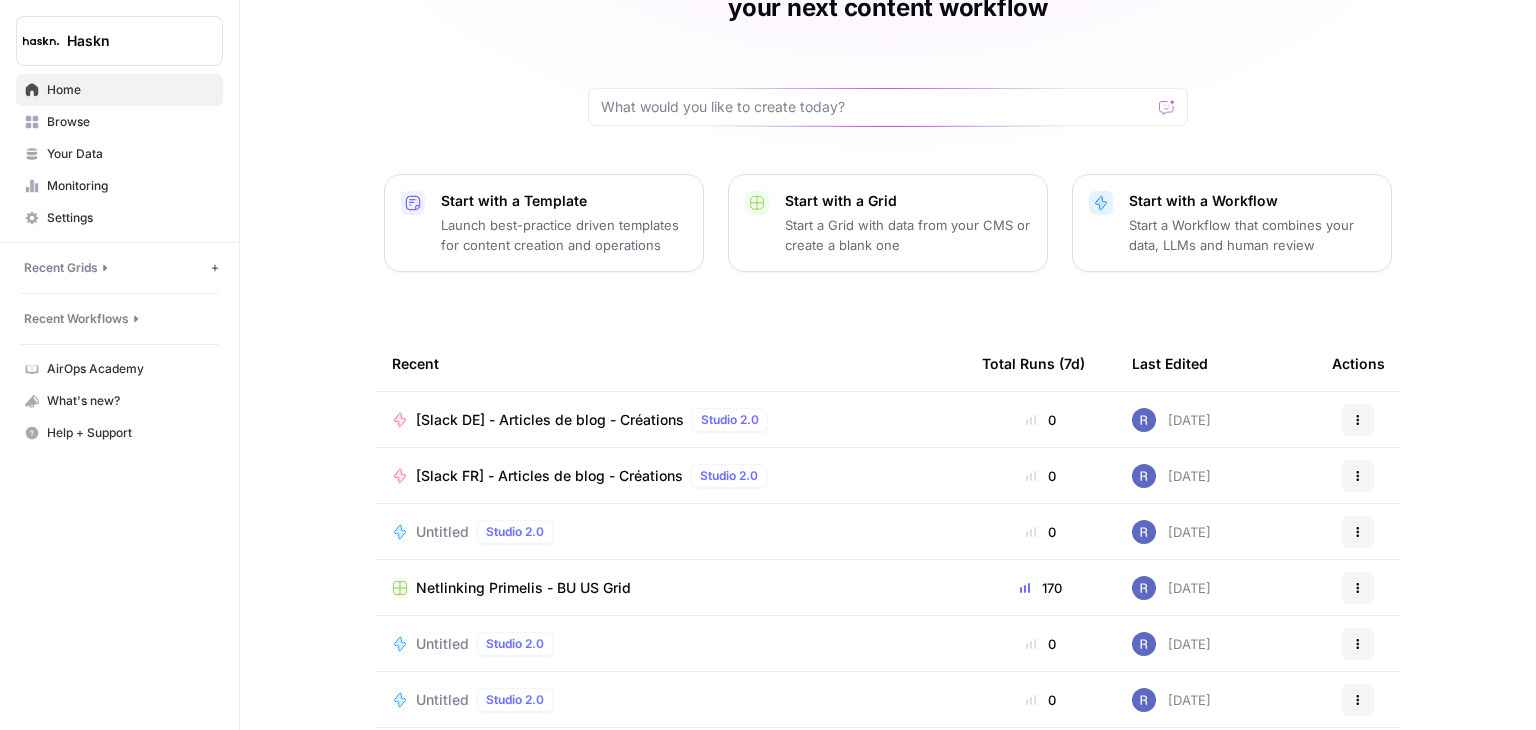 scroll, scrollTop: 136, scrollLeft: 0, axis: vertical 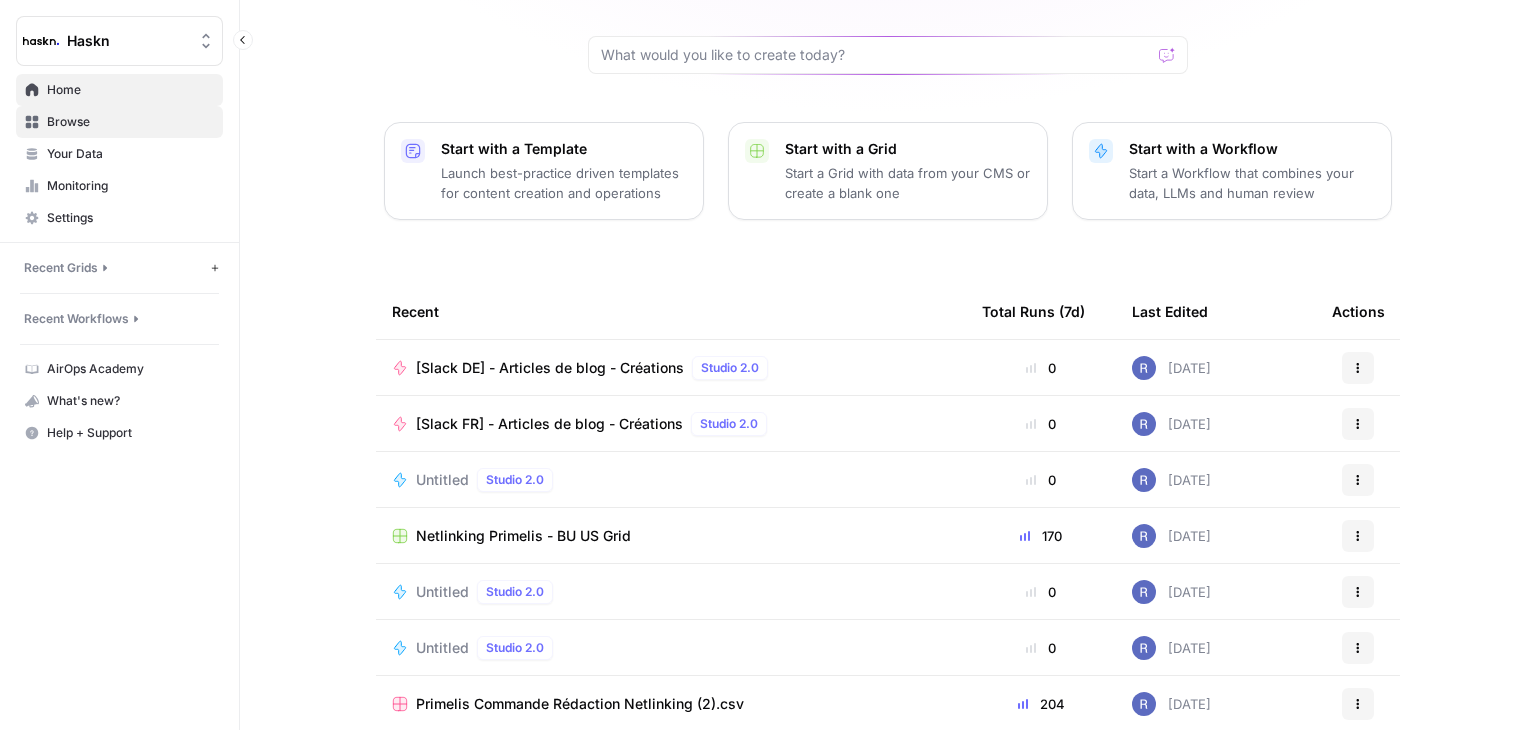 click on "Browse" at bounding box center (130, 122) 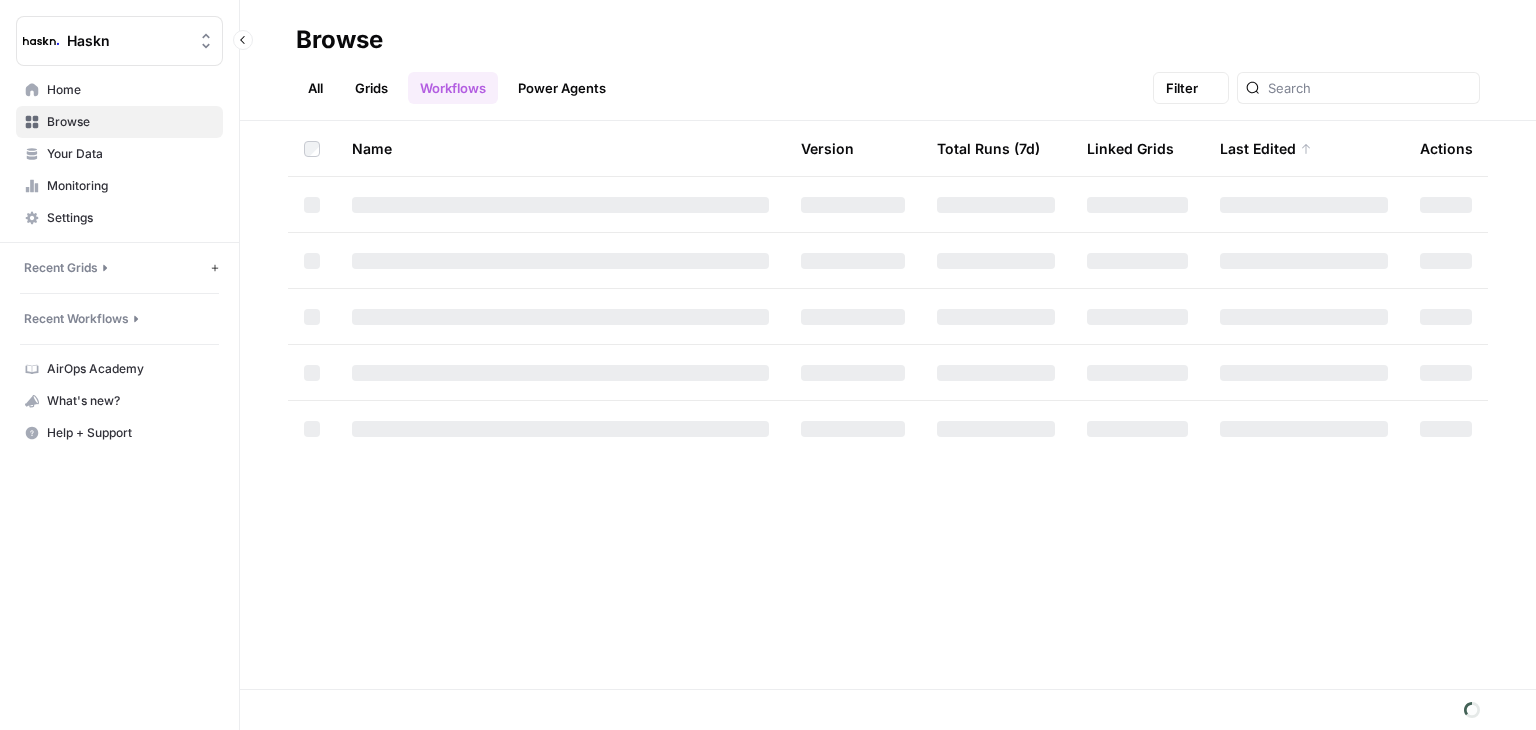 scroll, scrollTop: 0, scrollLeft: 0, axis: both 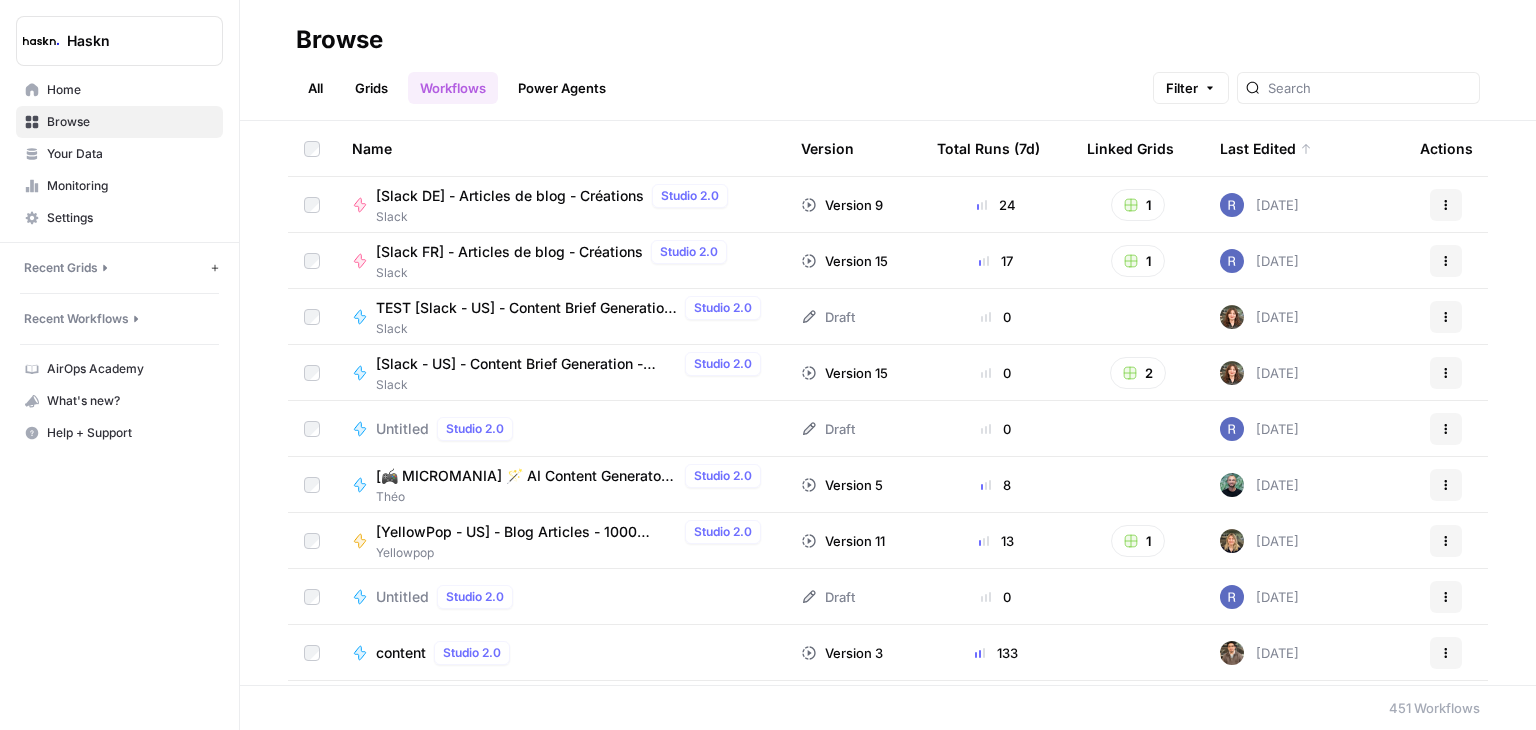 click on "[Slack DE] - Articles de blog - Créations" at bounding box center [510, 196] 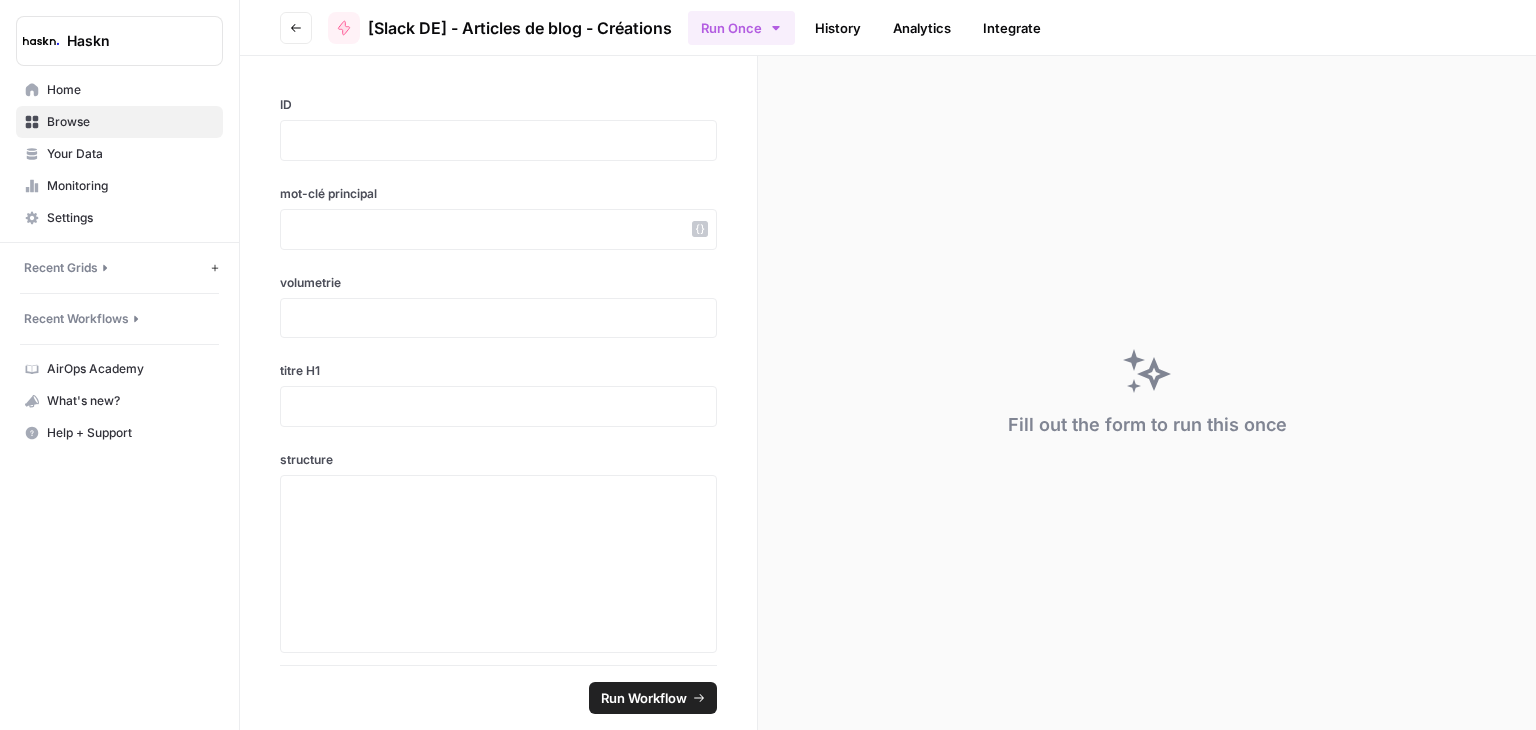 scroll, scrollTop: 235, scrollLeft: 0, axis: vertical 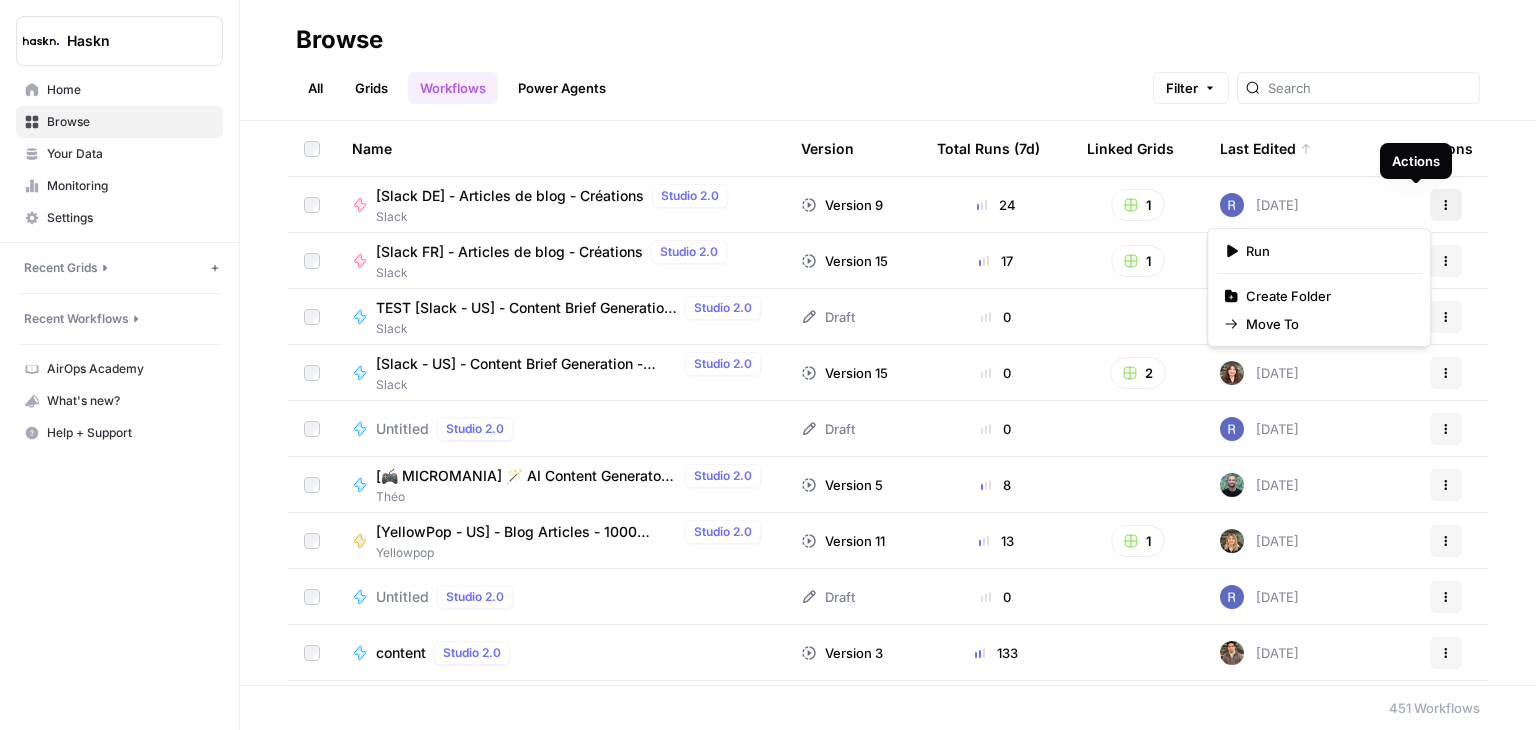 click on "Actions" at bounding box center [1446, 205] 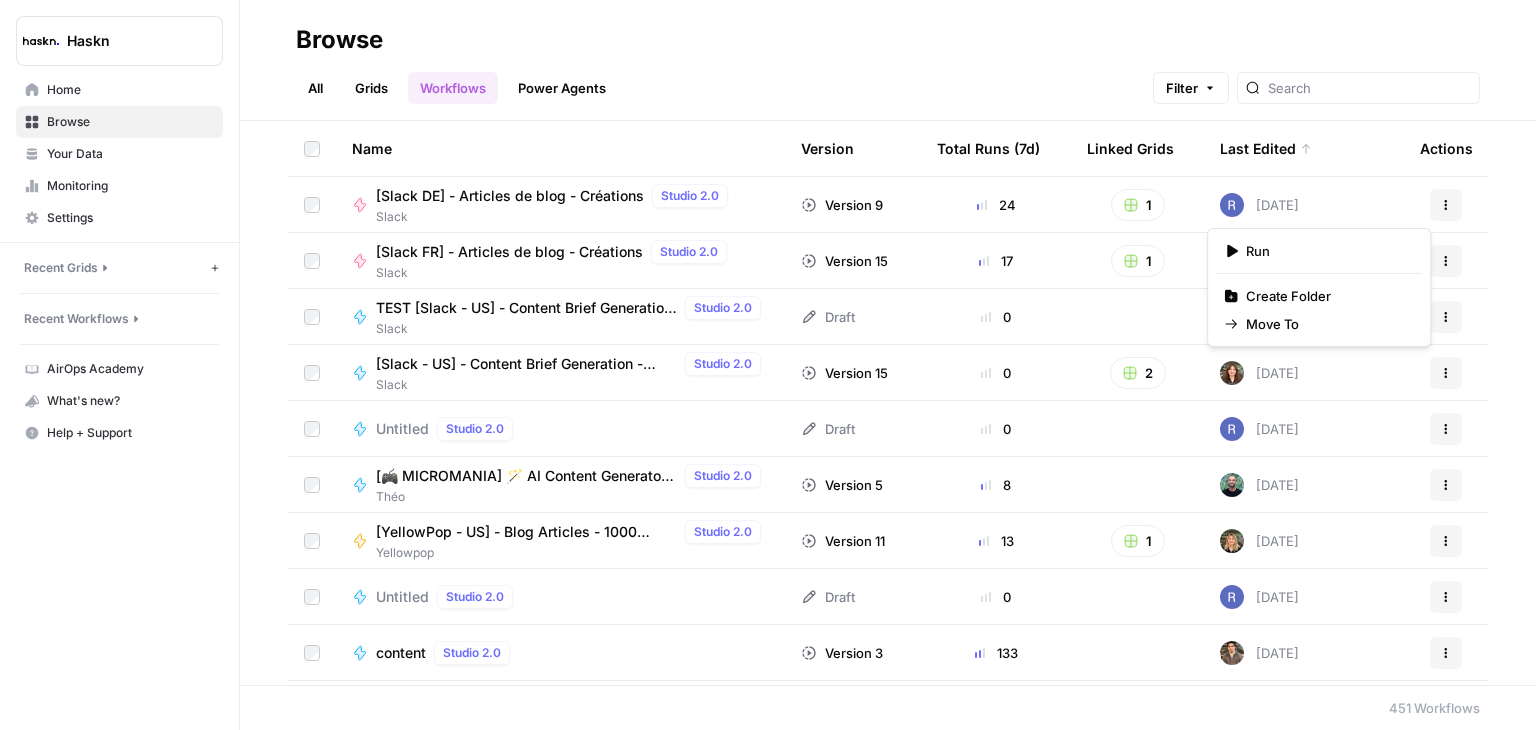 scroll, scrollTop: 493, scrollLeft: 0, axis: vertical 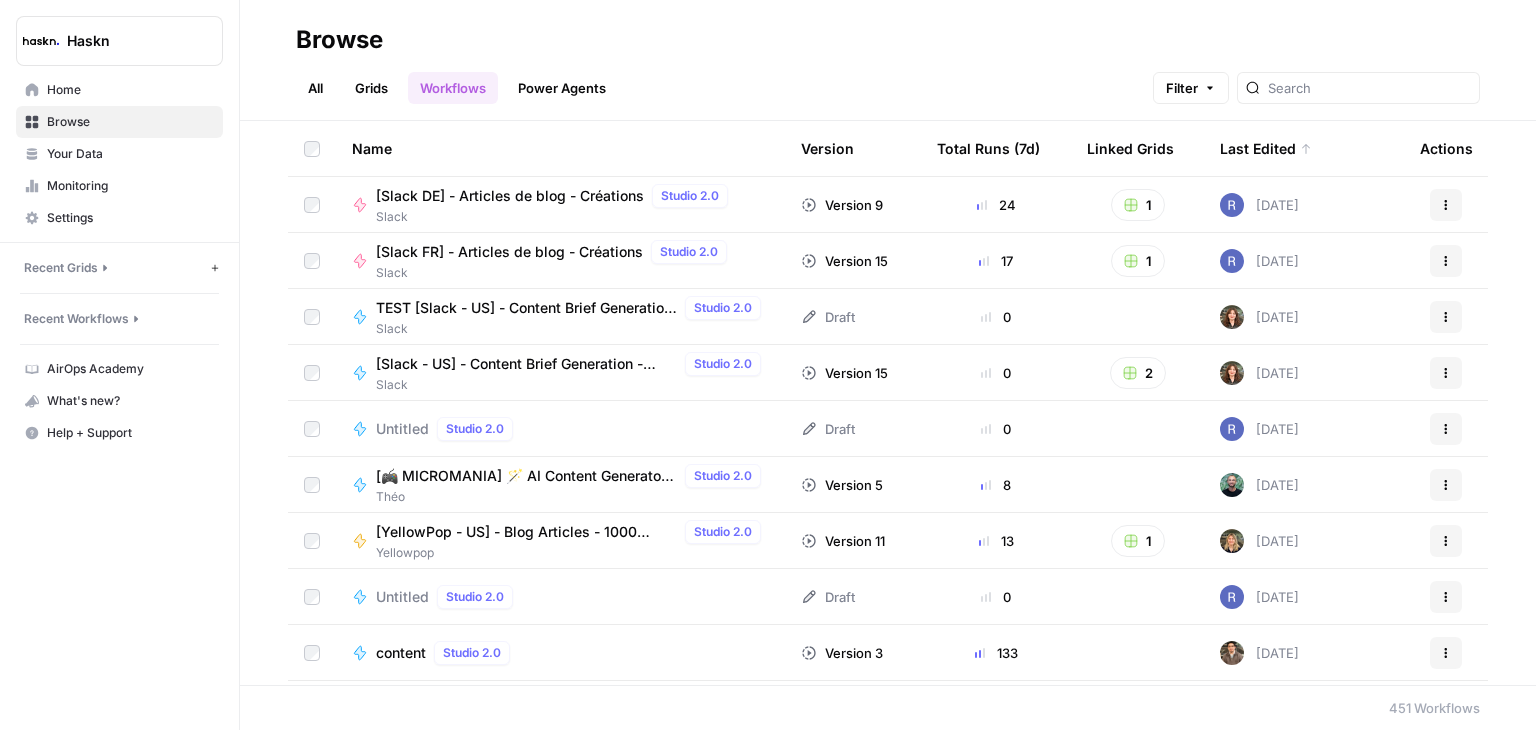 click on "[Slack FR] - Articles de blog - Créations" at bounding box center (509, 252) 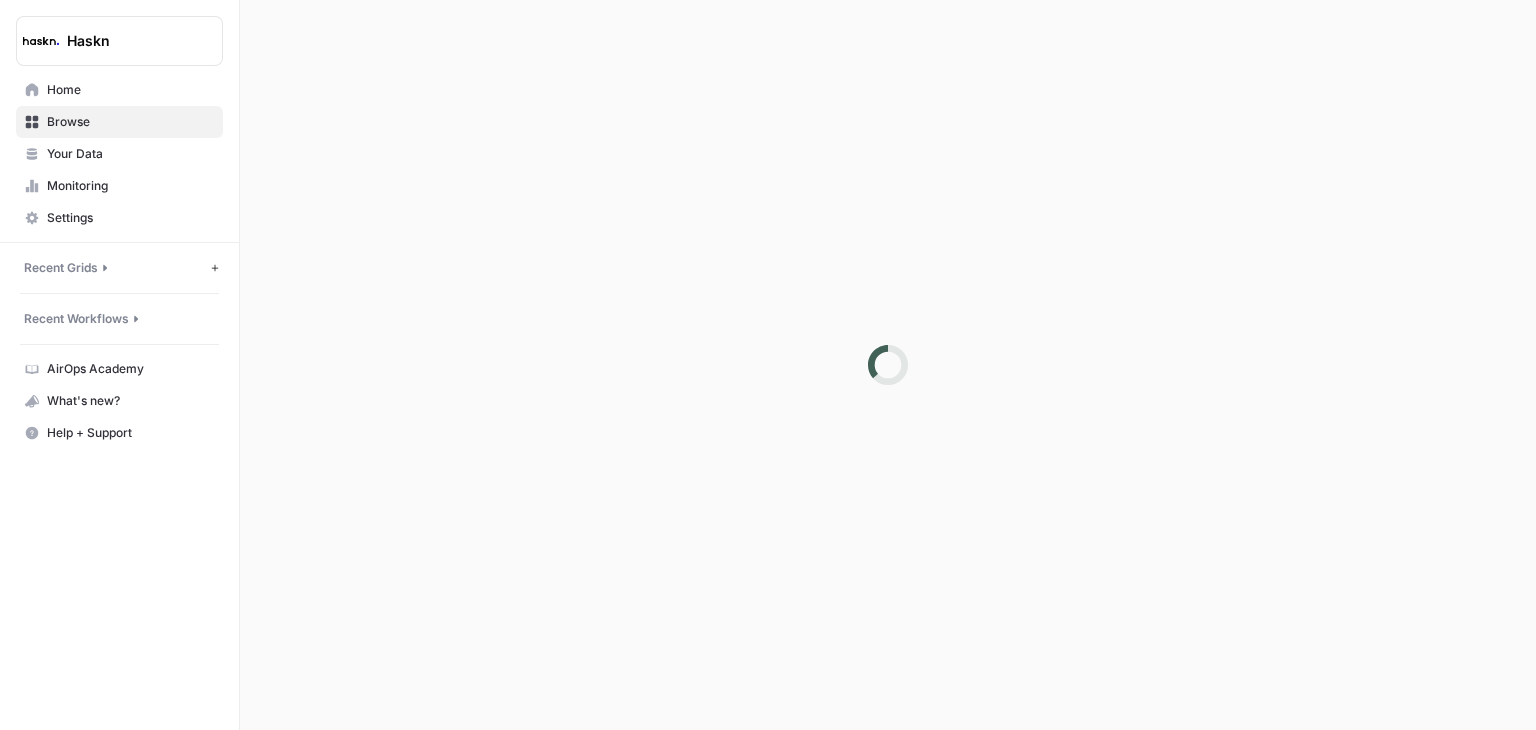 scroll, scrollTop: 0, scrollLeft: 0, axis: both 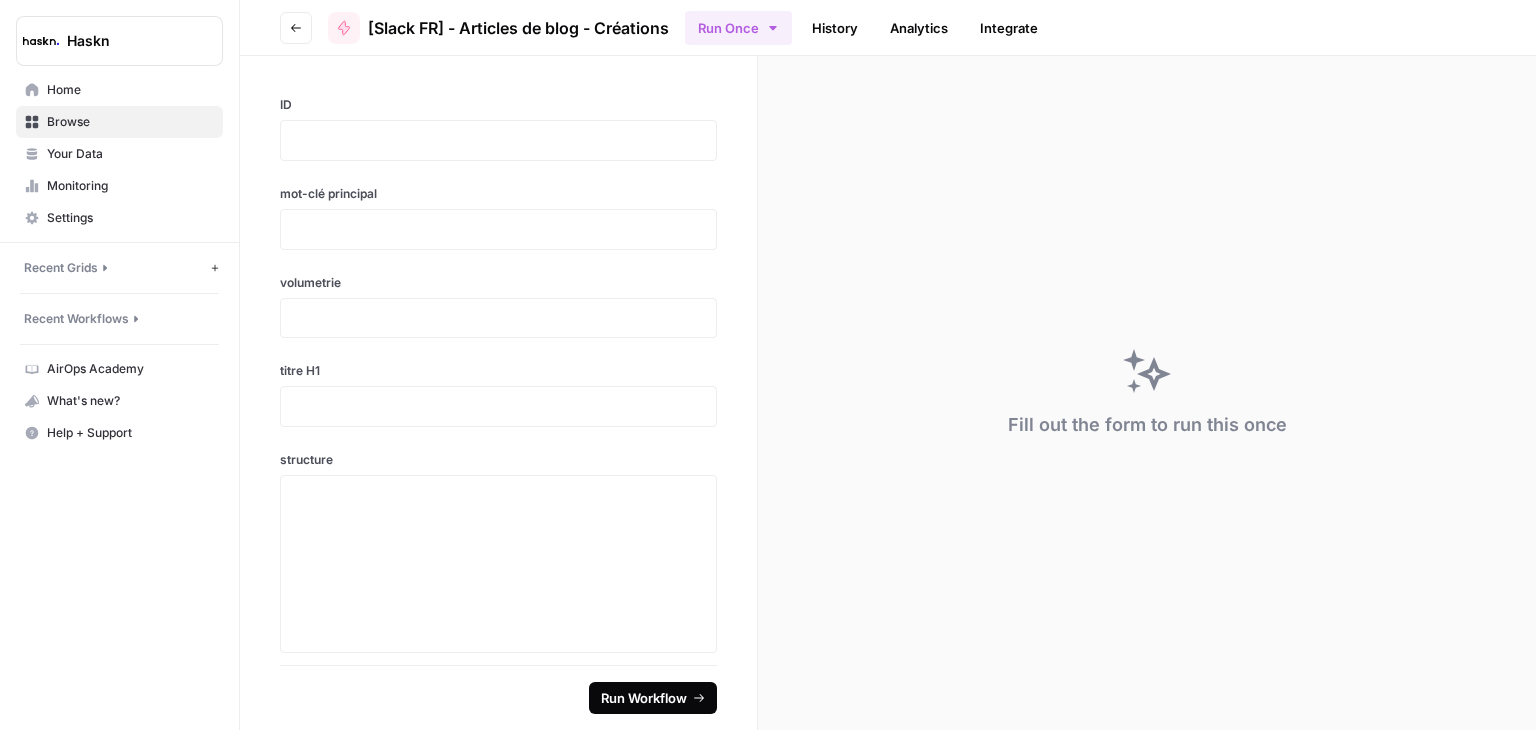 click on "Run Workflow" at bounding box center (644, 698) 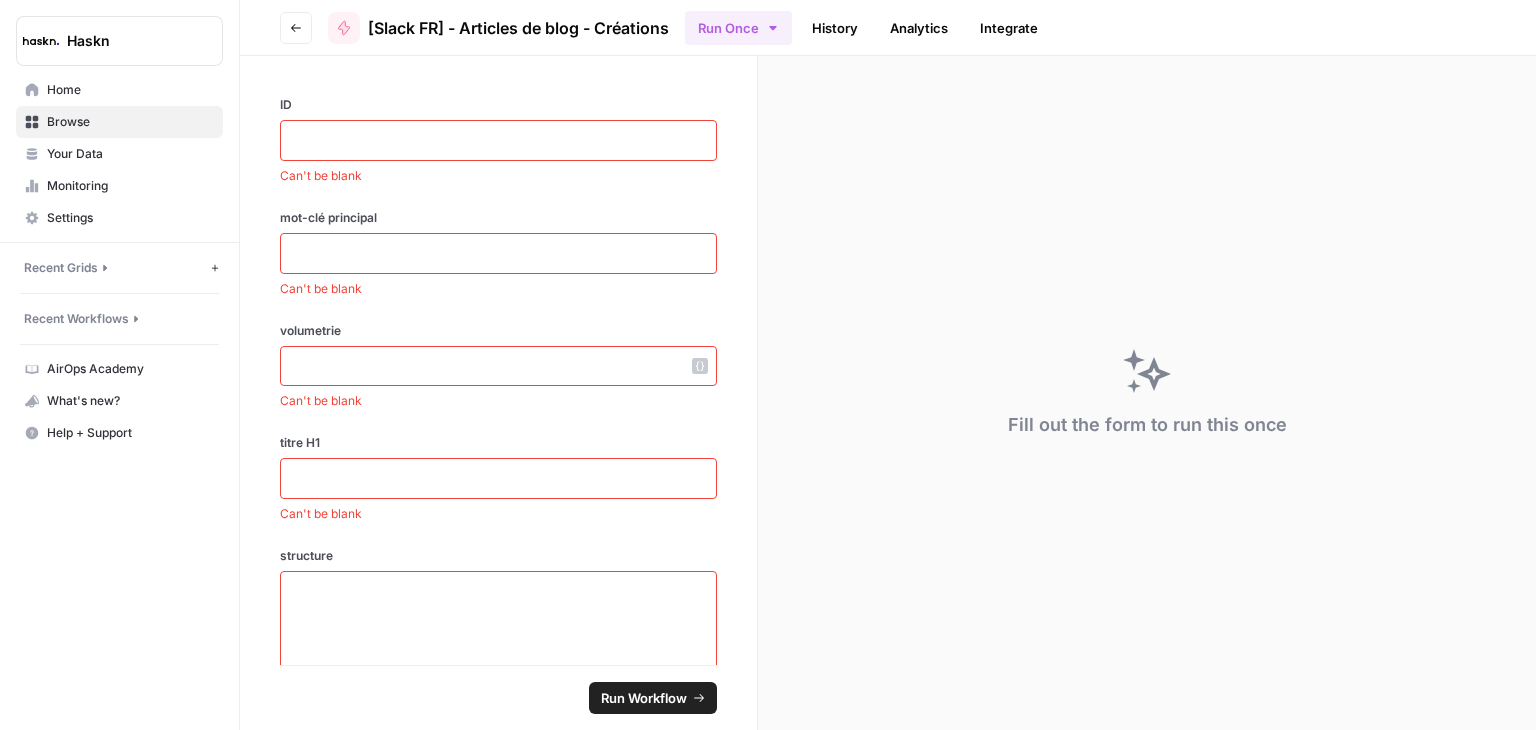 scroll, scrollTop: 0, scrollLeft: 0, axis: both 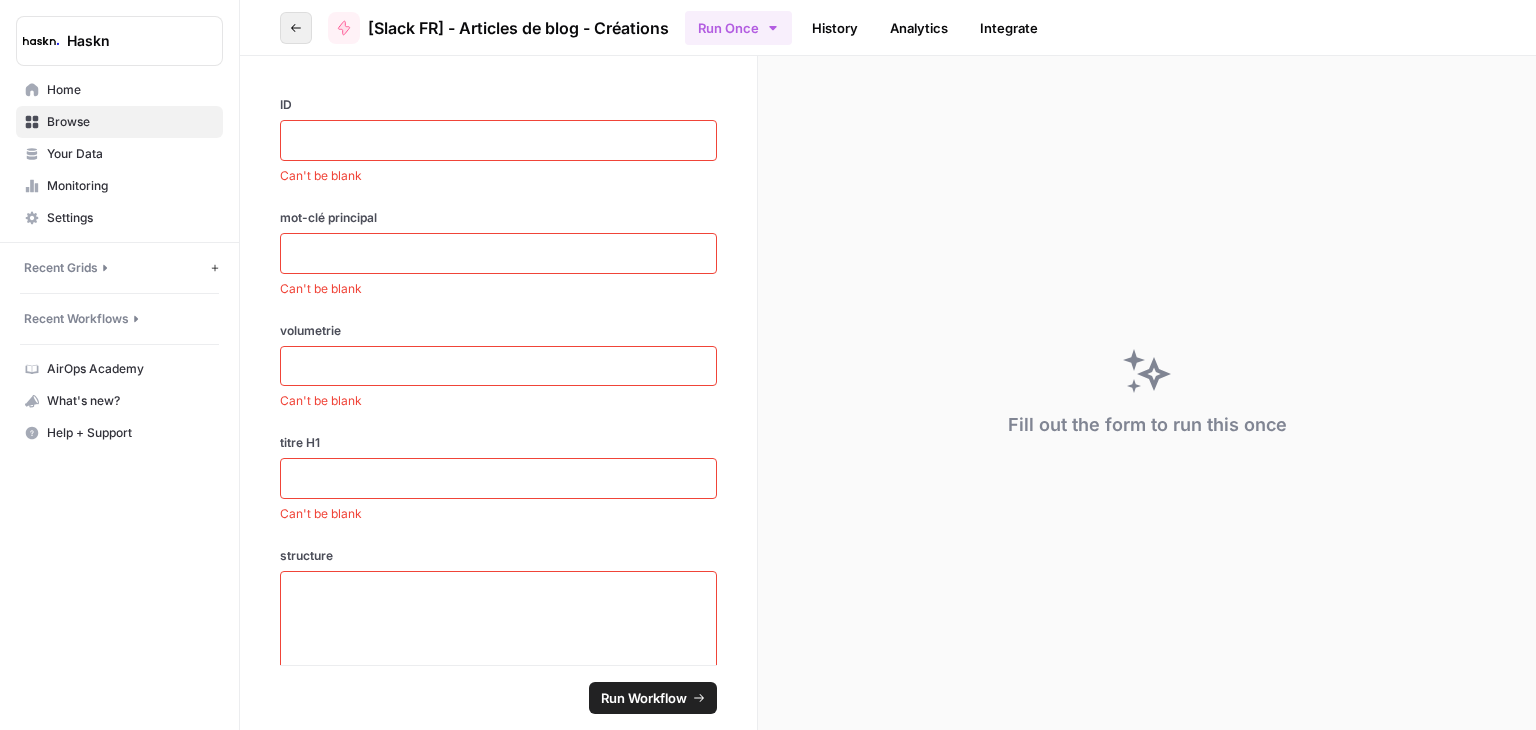 click 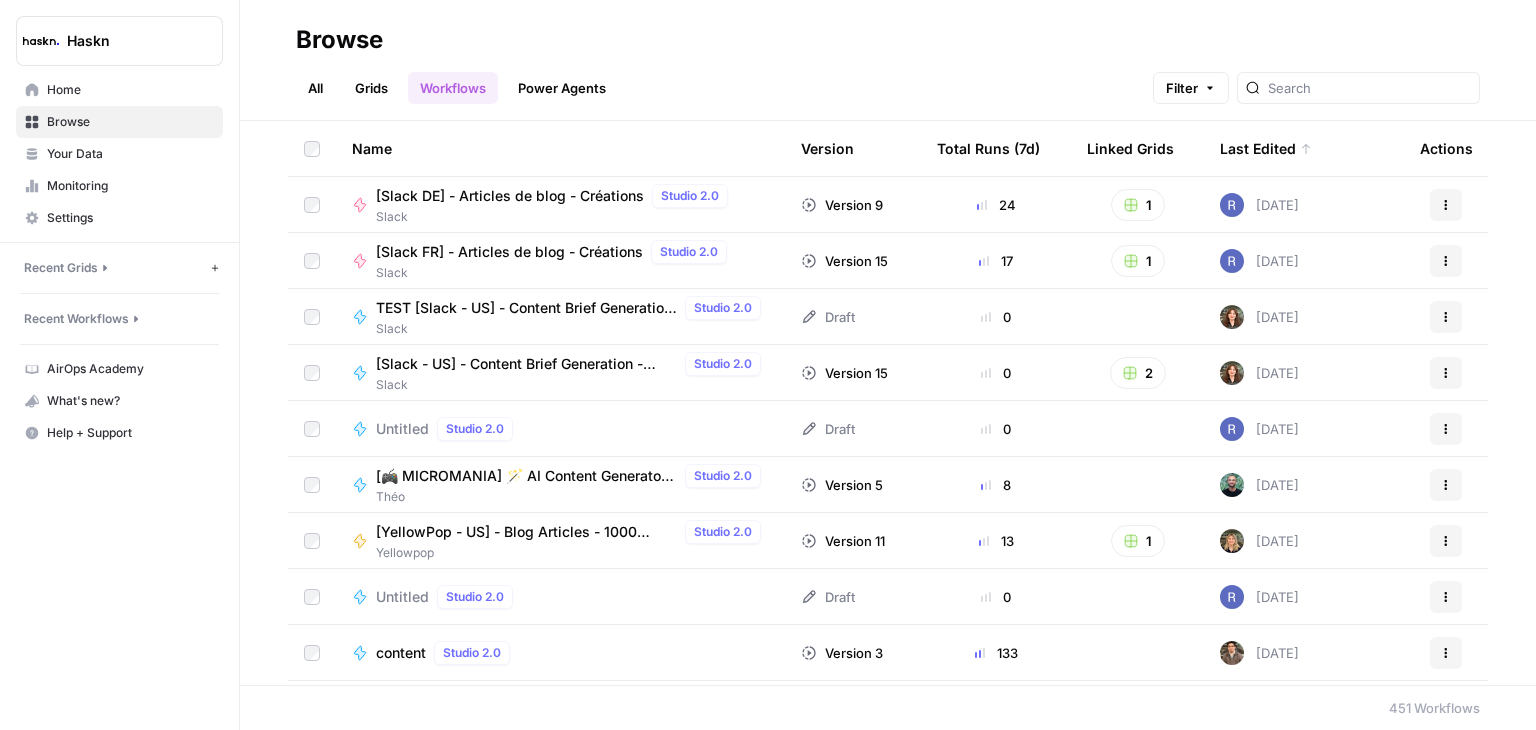scroll, scrollTop: 0, scrollLeft: 0, axis: both 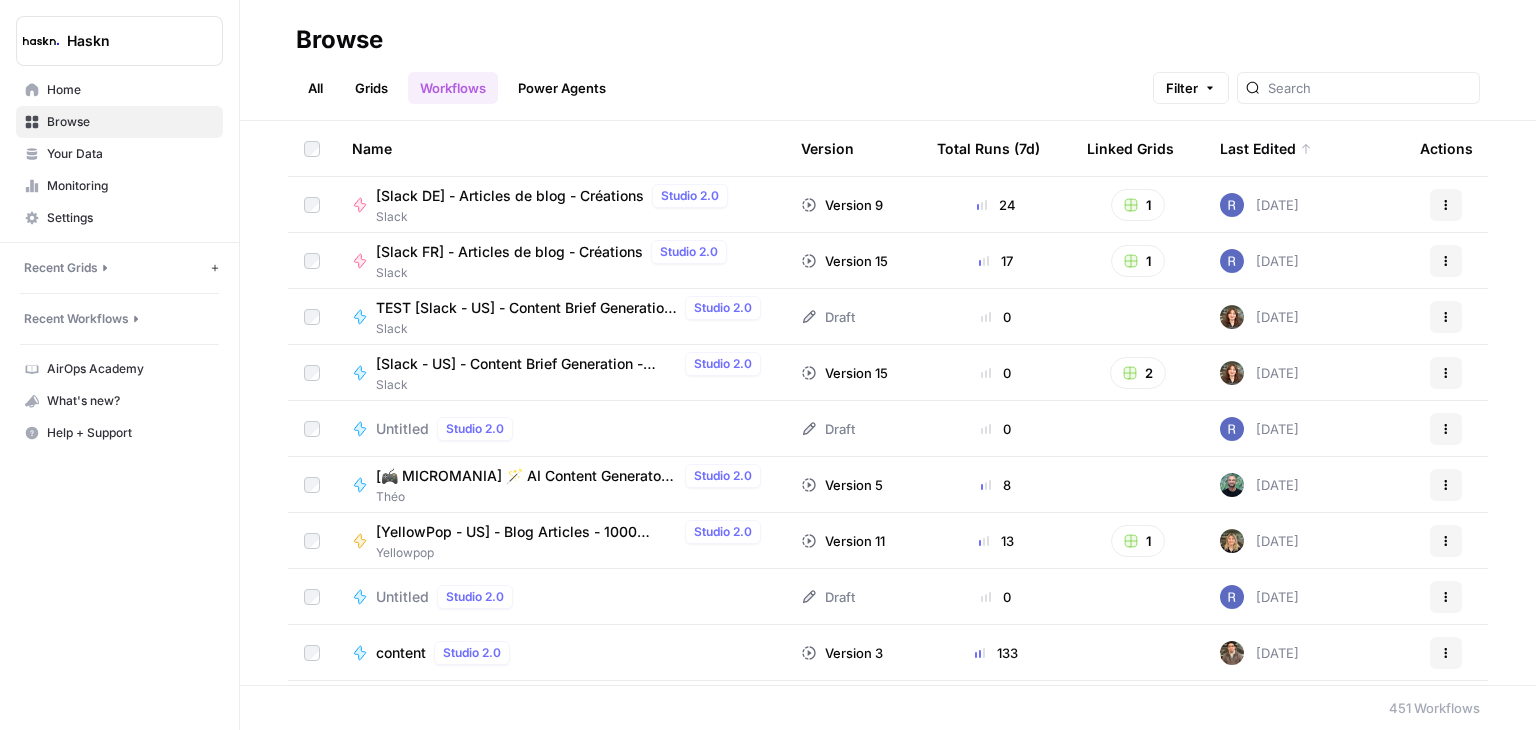 click on "[Slack DE] - Articles de blog - Créations" at bounding box center (510, 196) 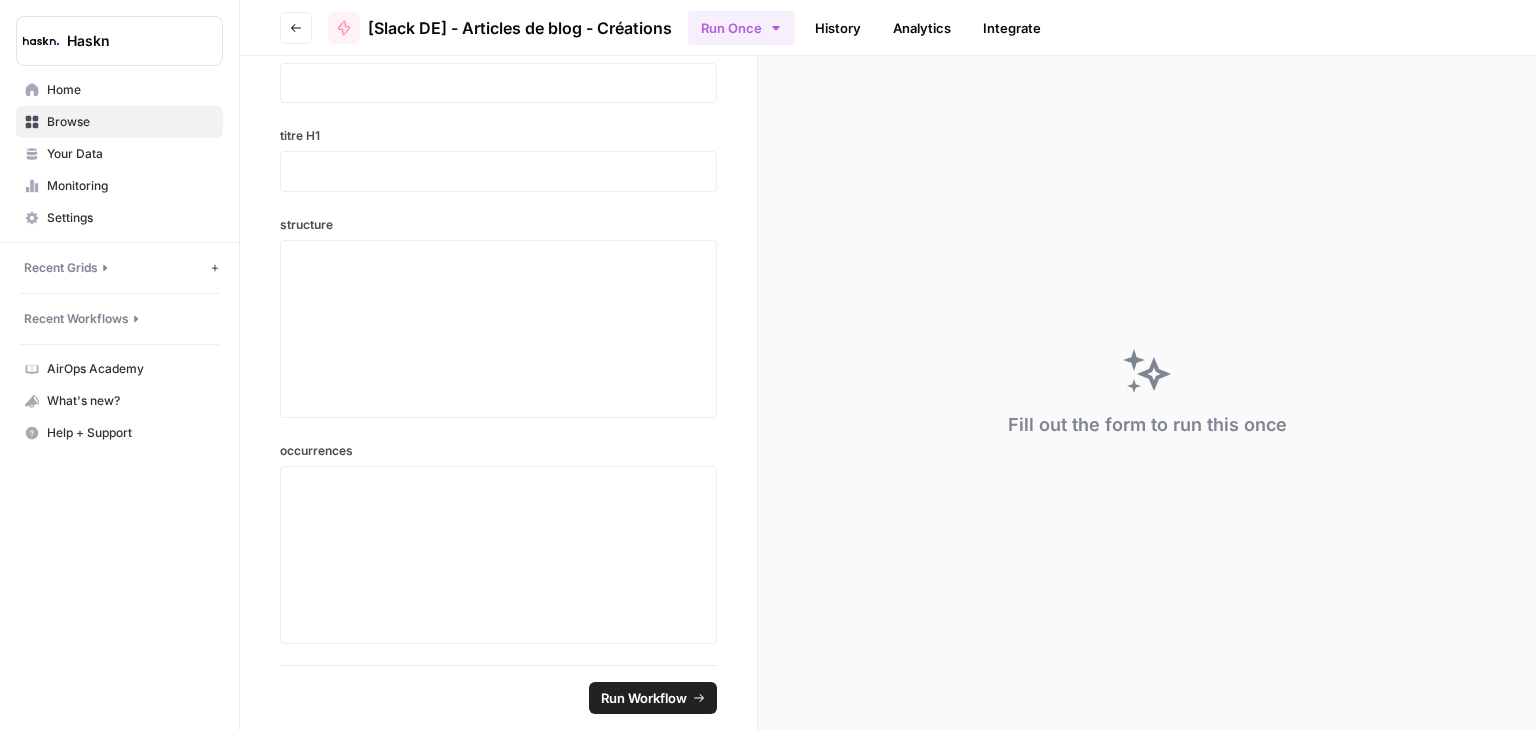 scroll, scrollTop: 0, scrollLeft: 0, axis: both 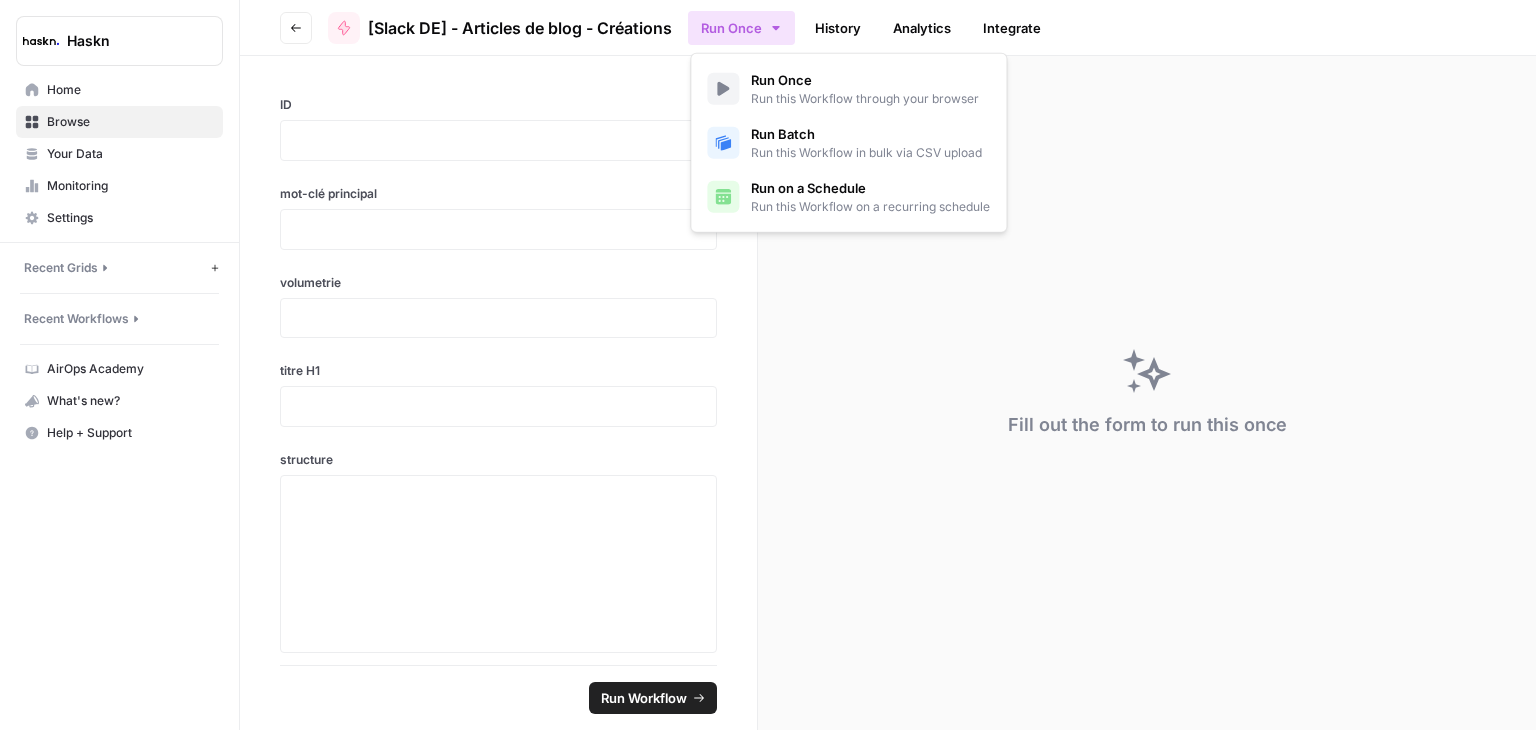click on "Run Once" at bounding box center [741, 28] 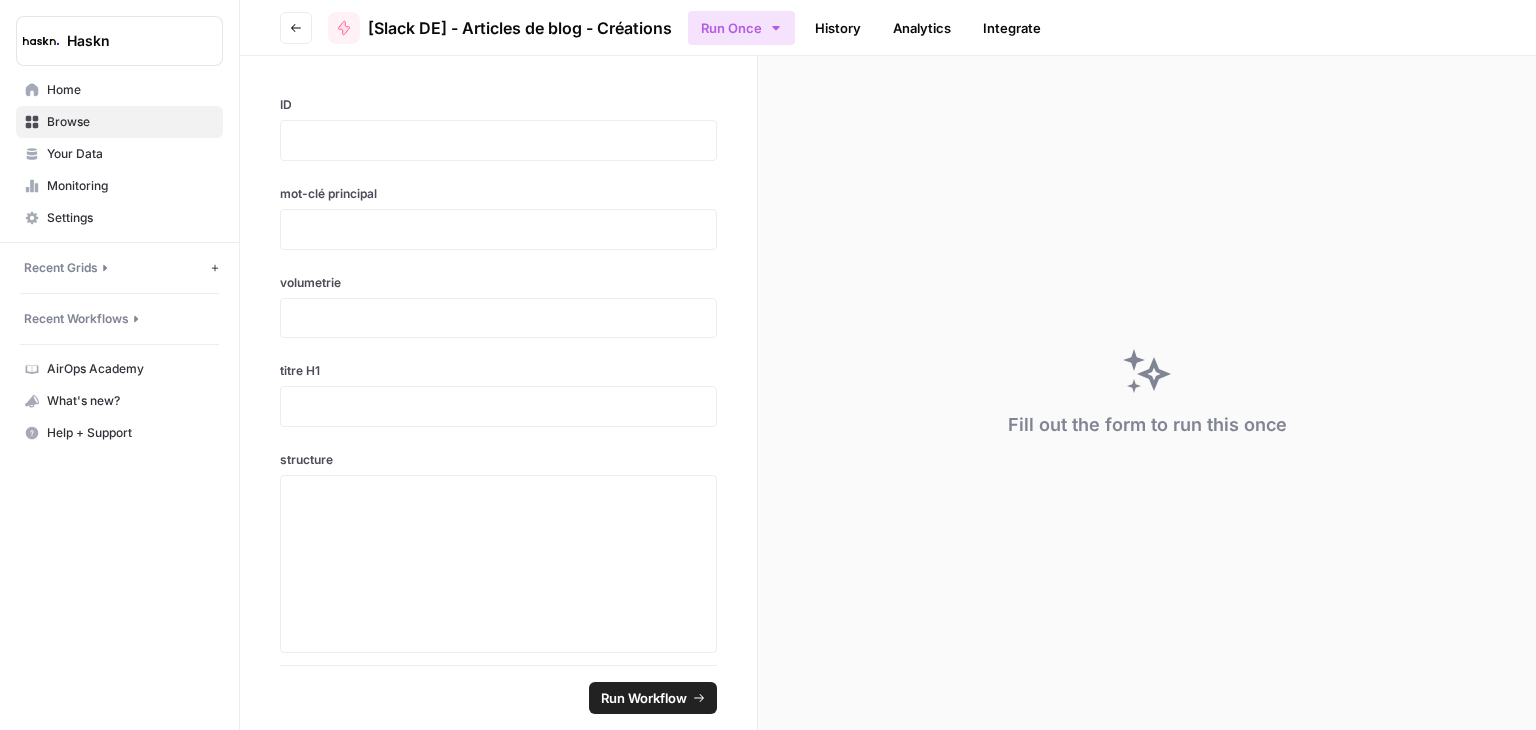 click on "Run Once" at bounding box center [741, 28] 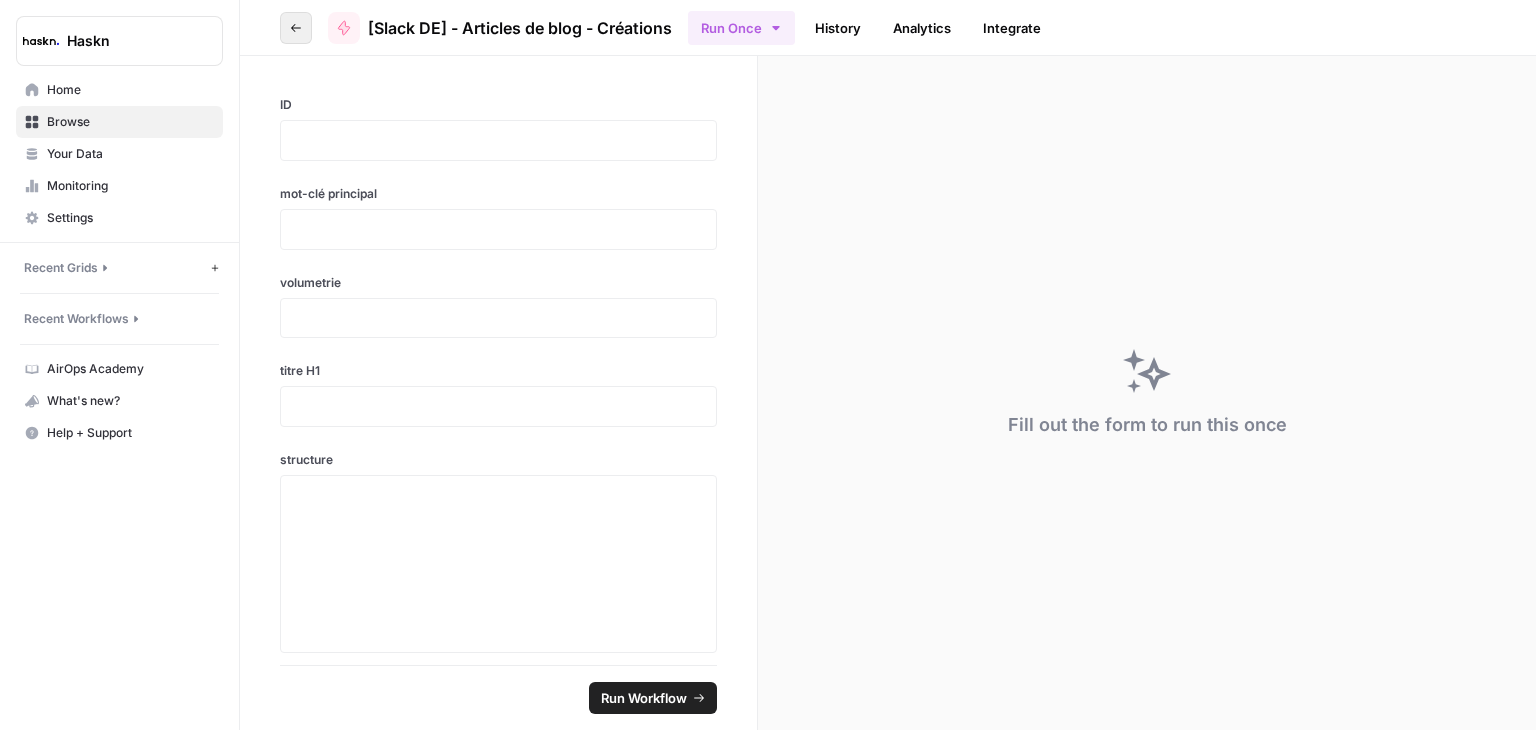 click on "Go back" at bounding box center (296, 28) 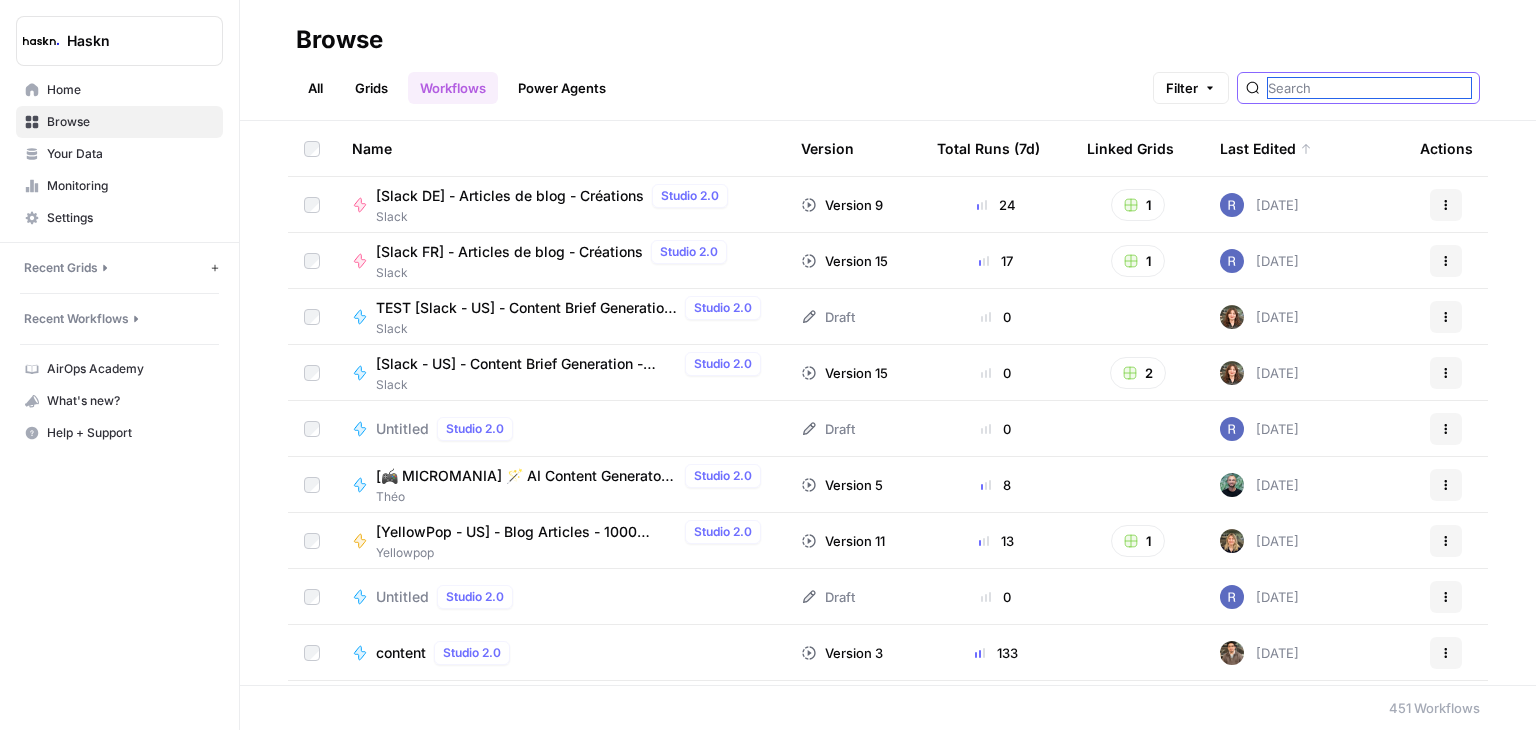 click at bounding box center (1369, 88) 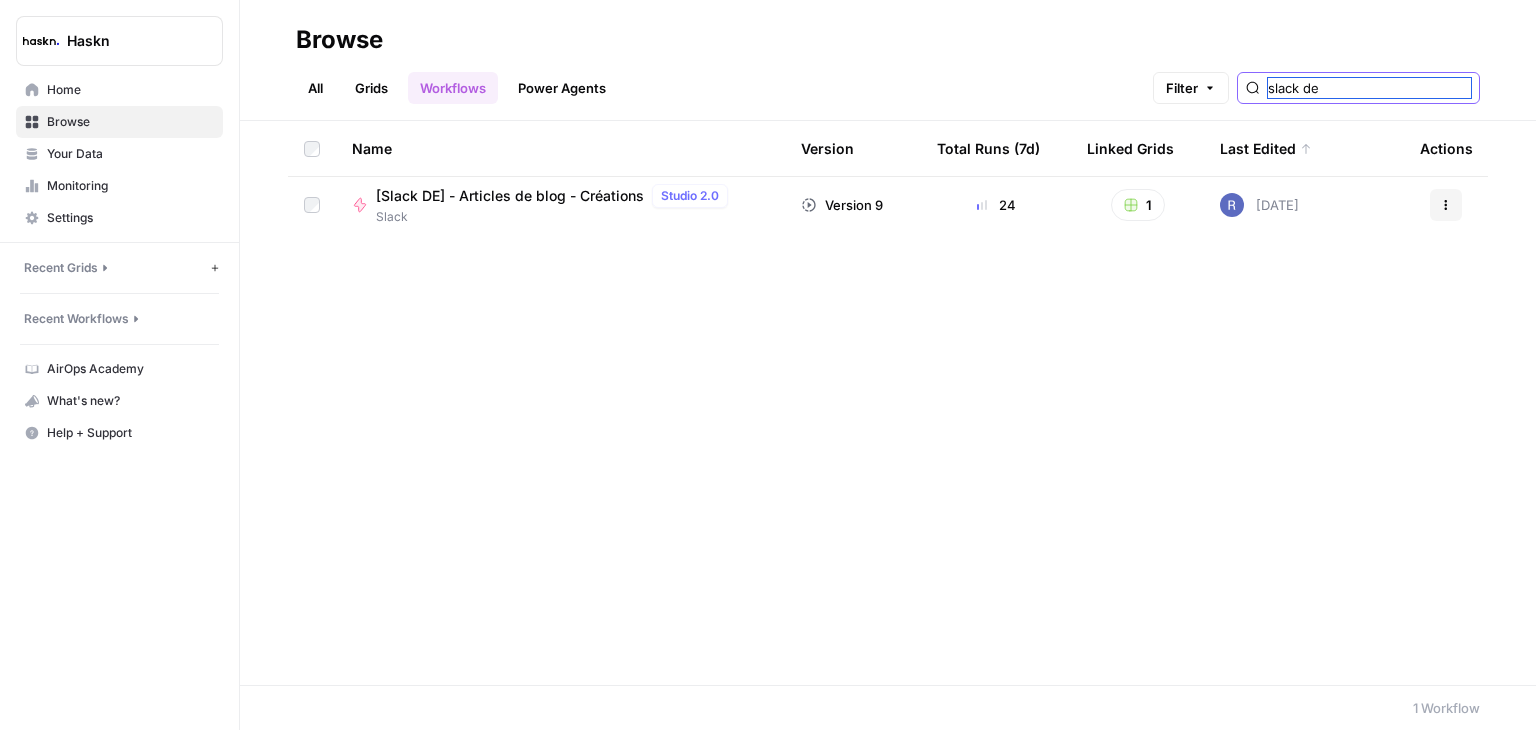 type on "slack de" 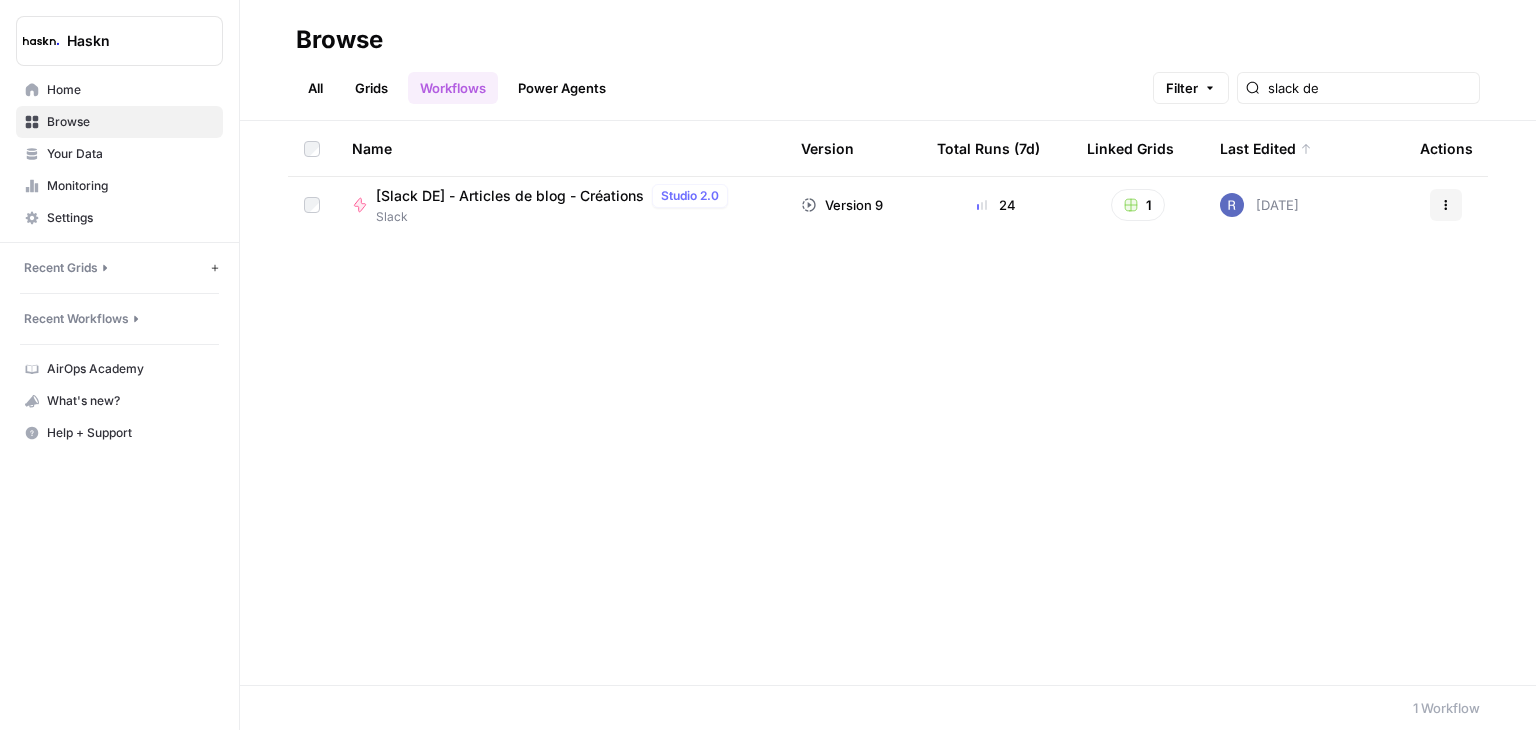 click on "[Slack DE] - Articles de blog - Créations" at bounding box center [510, 196] 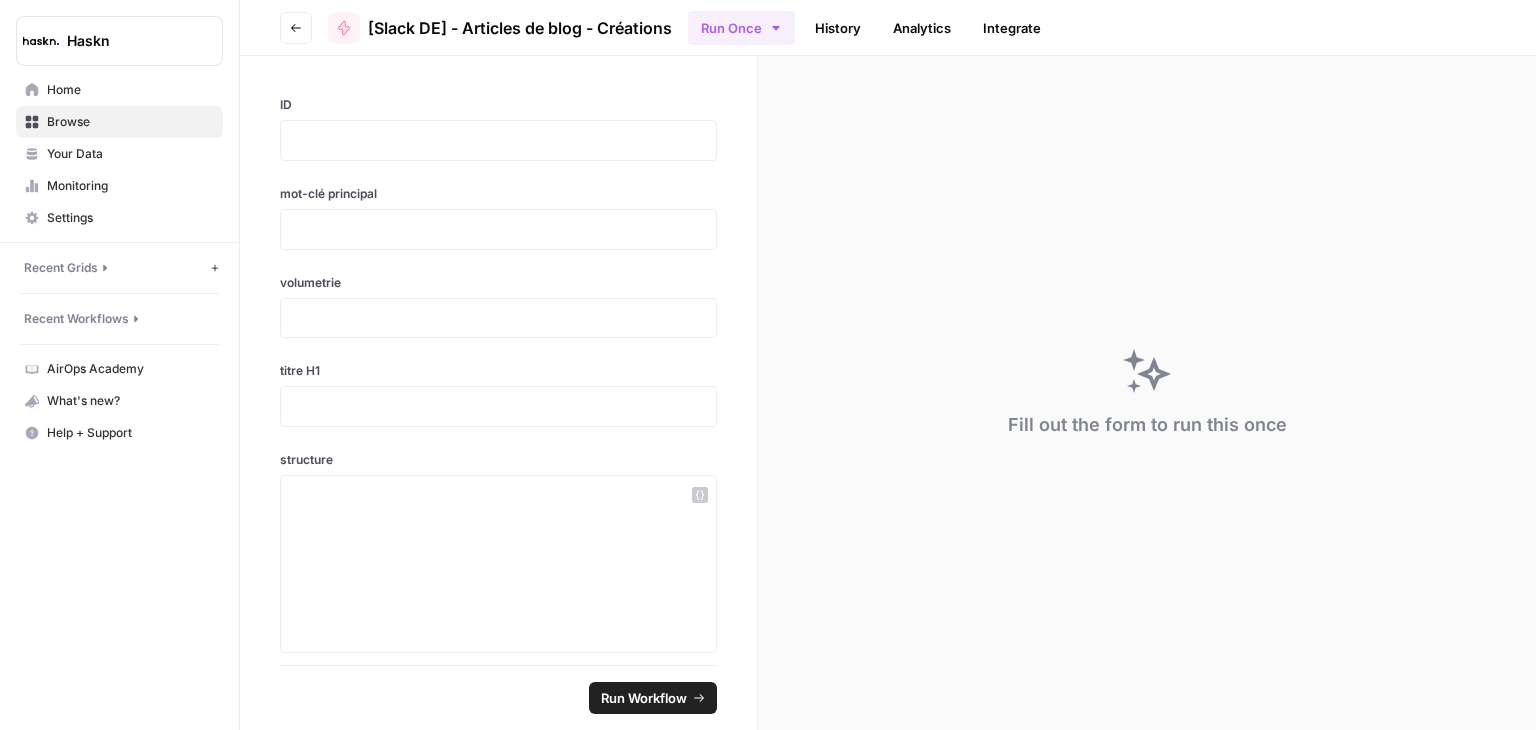 scroll, scrollTop: 235, scrollLeft: 0, axis: vertical 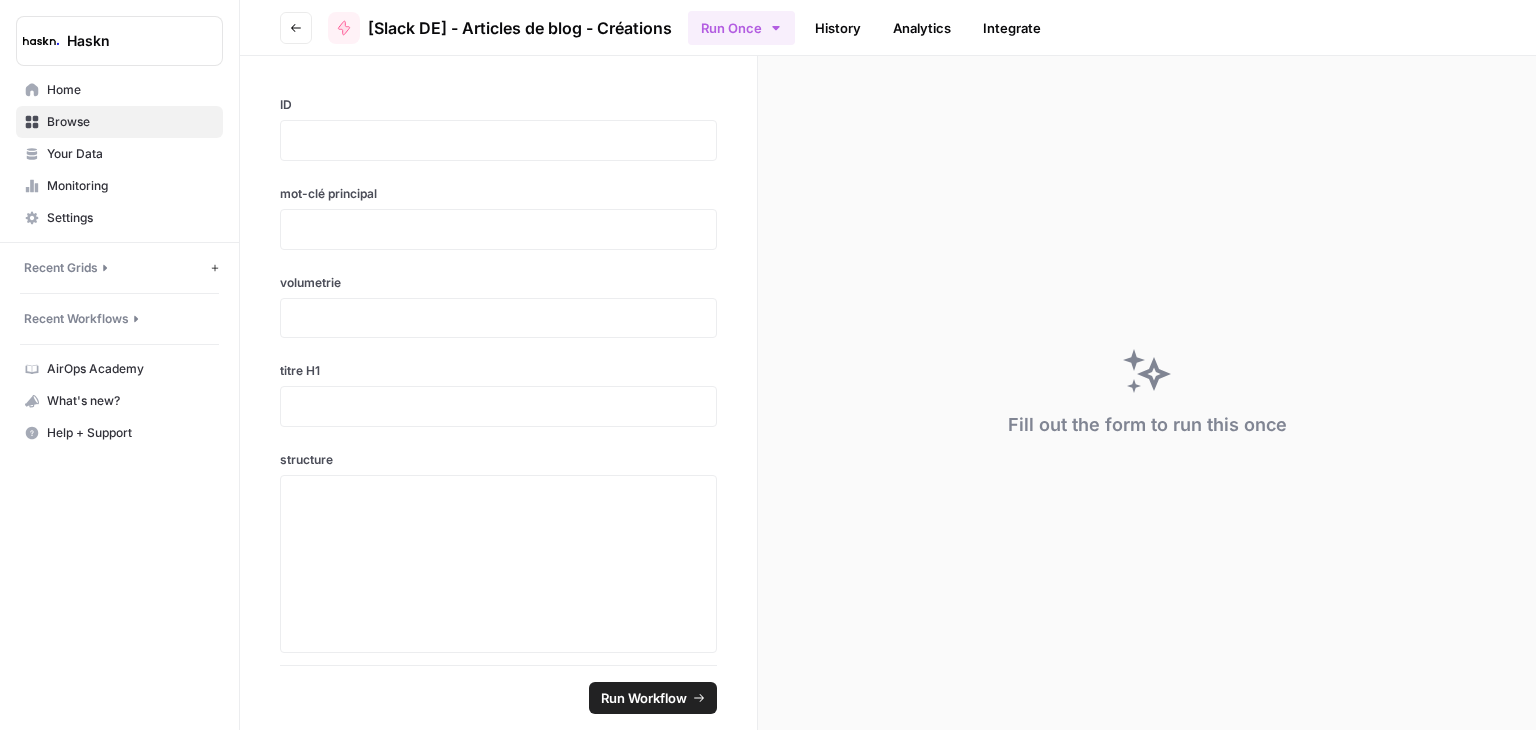 click 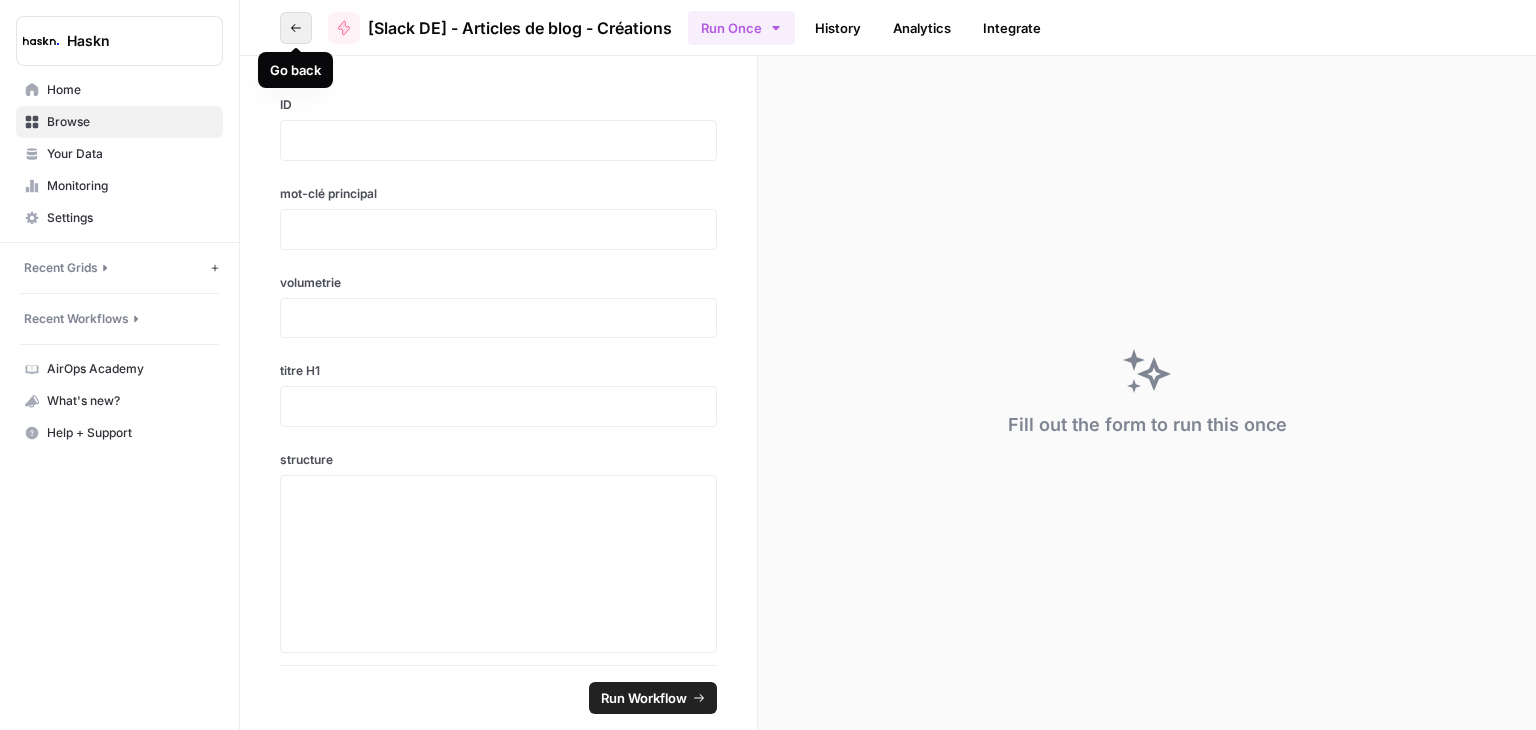 click 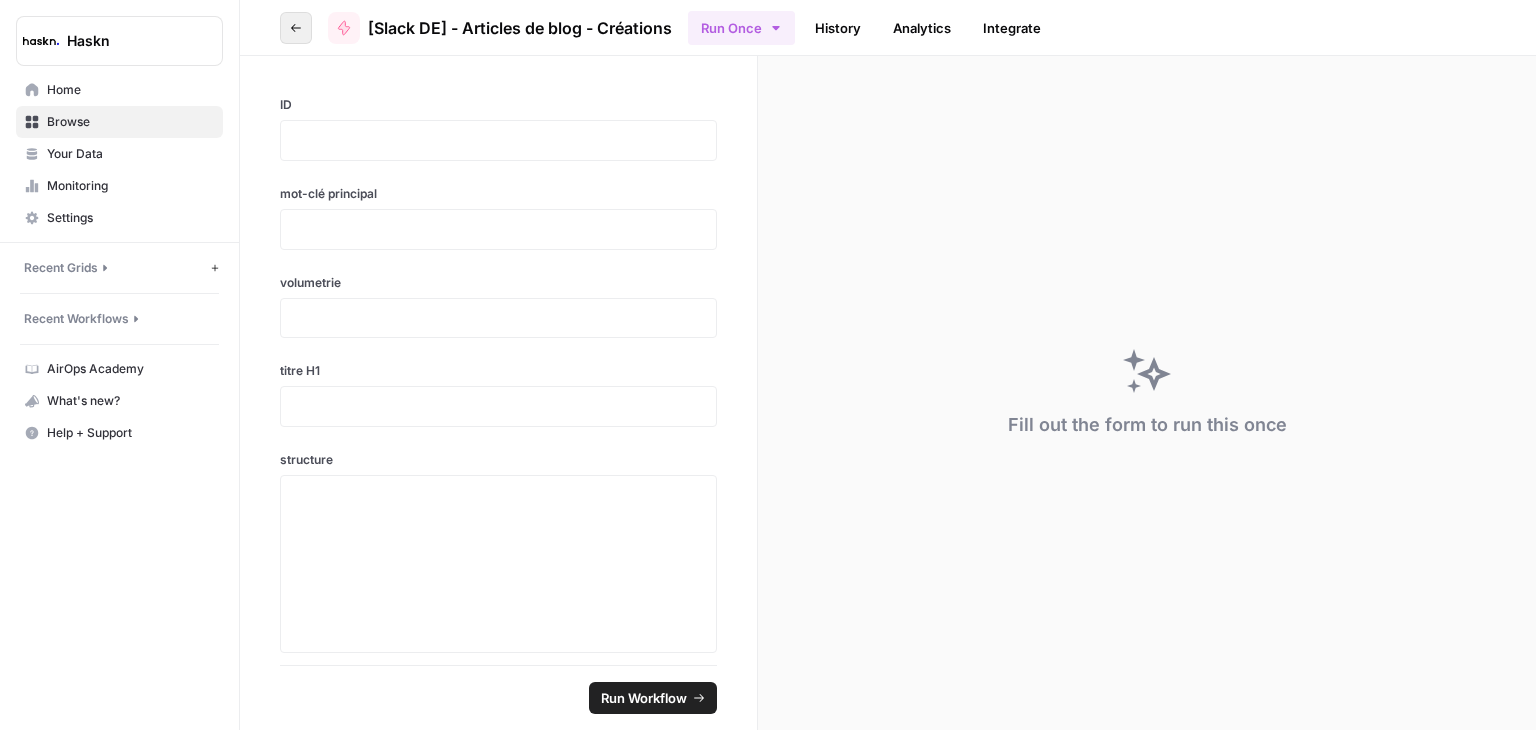 click 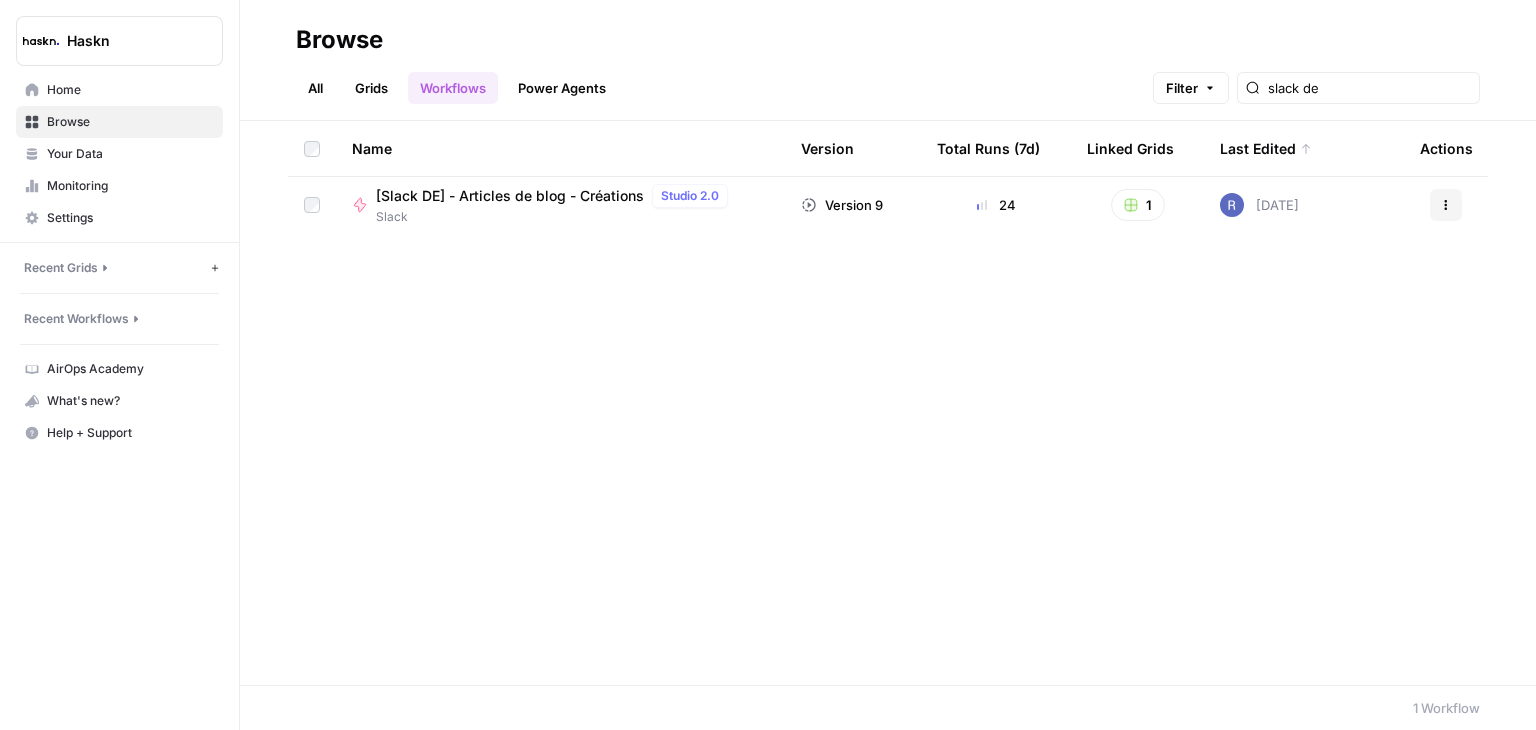 click on "[Slack DE] - Articles de blog - Créations" at bounding box center (510, 196) 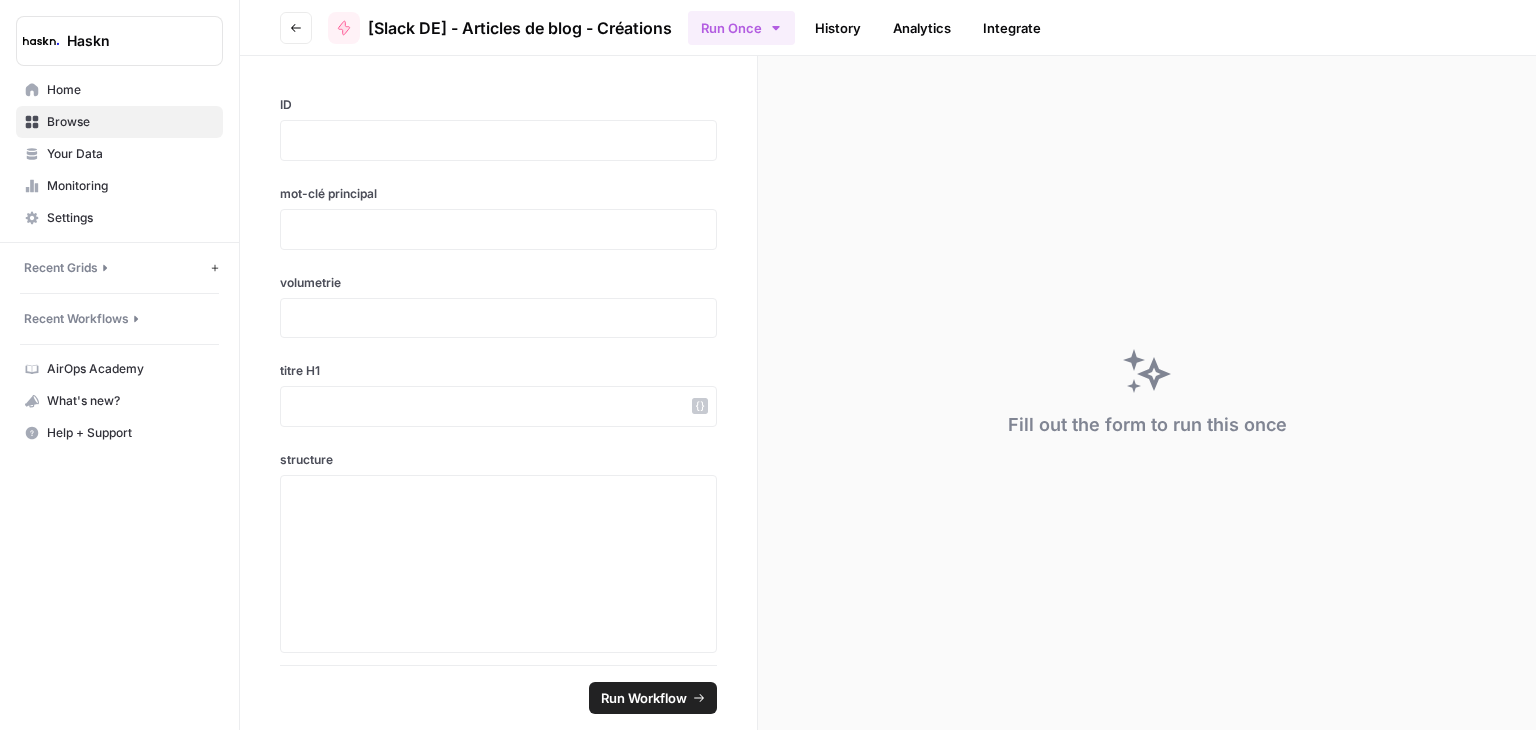 scroll, scrollTop: 235, scrollLeft: 0, axis: vertical 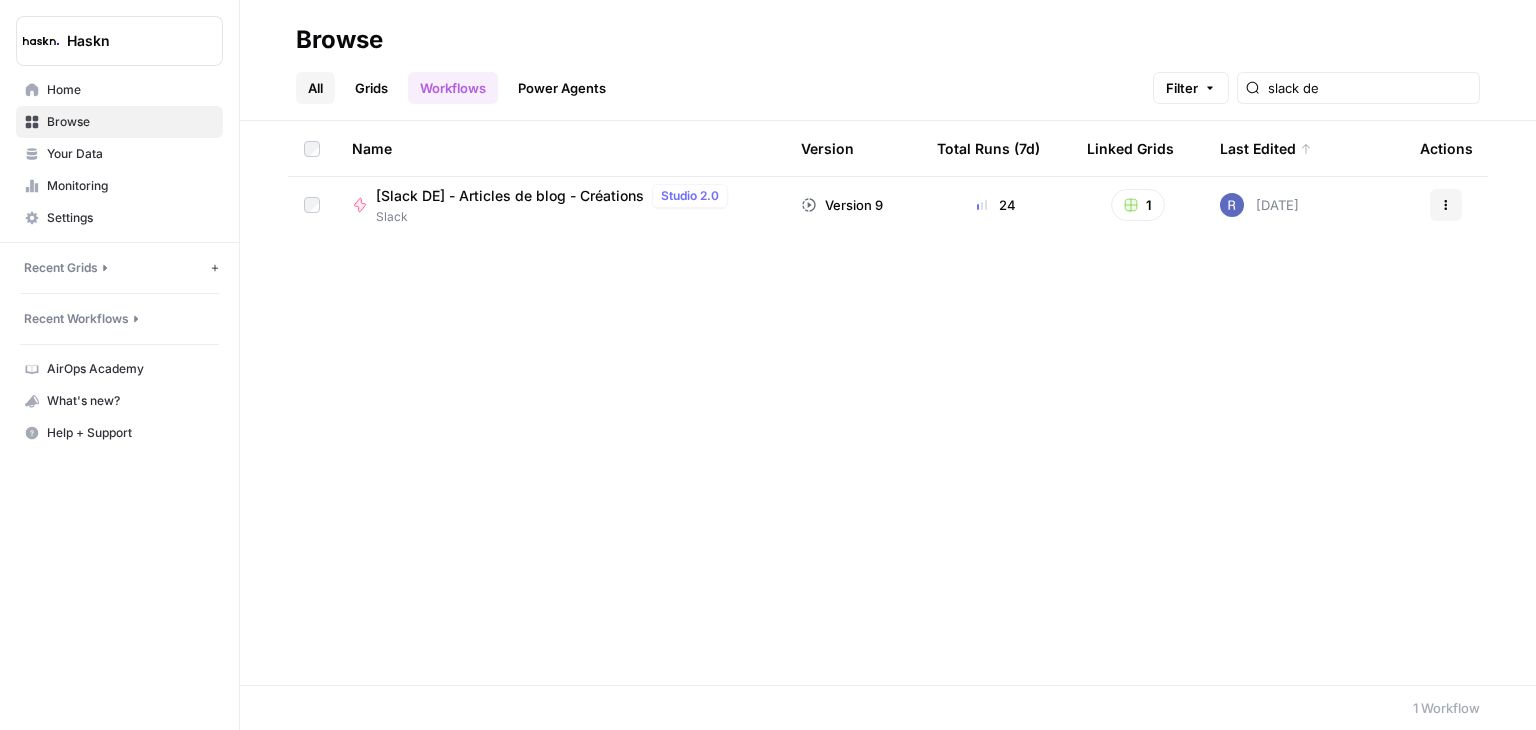 click on "All" at bounding box center [315, 88] 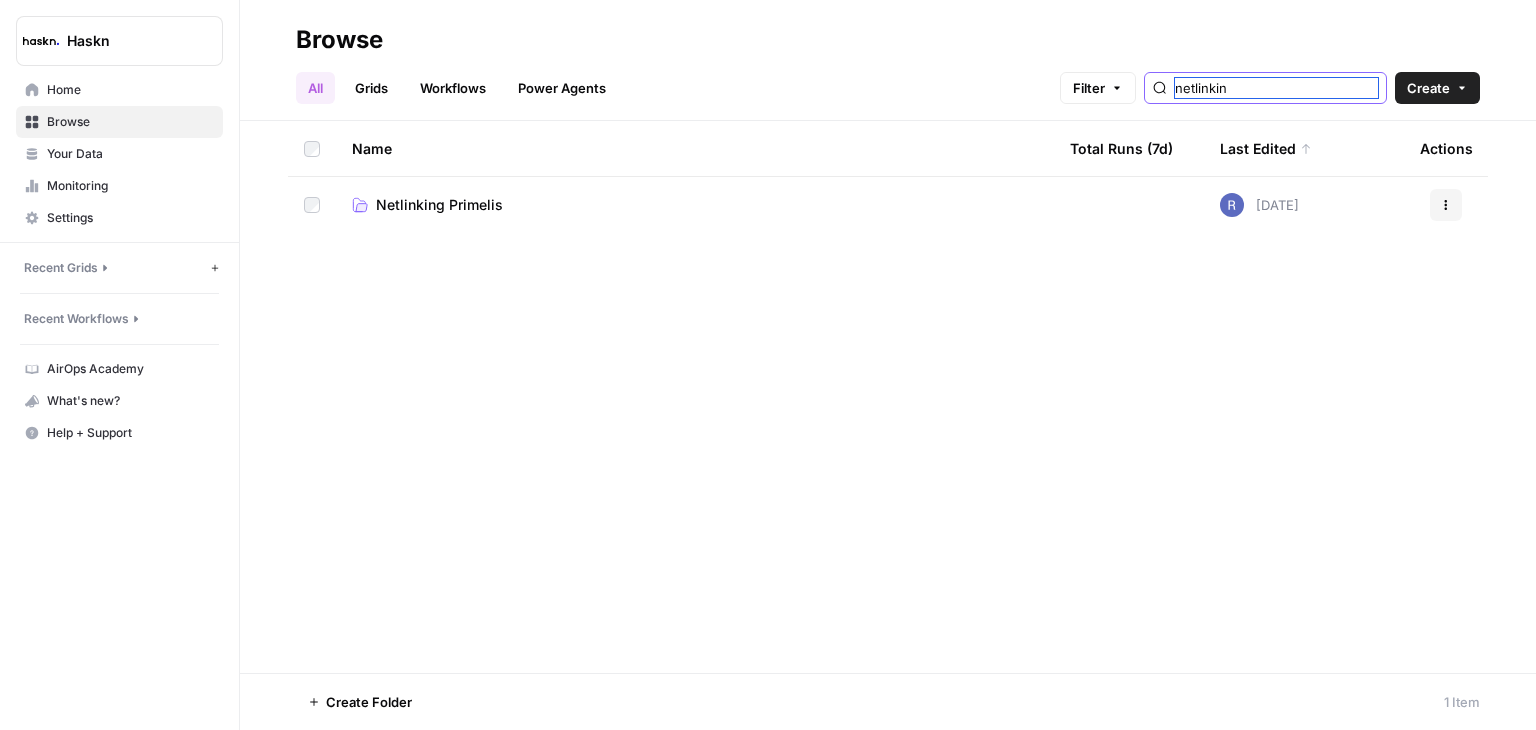 click on "netlinkin" at bounding box center [1276, 88] 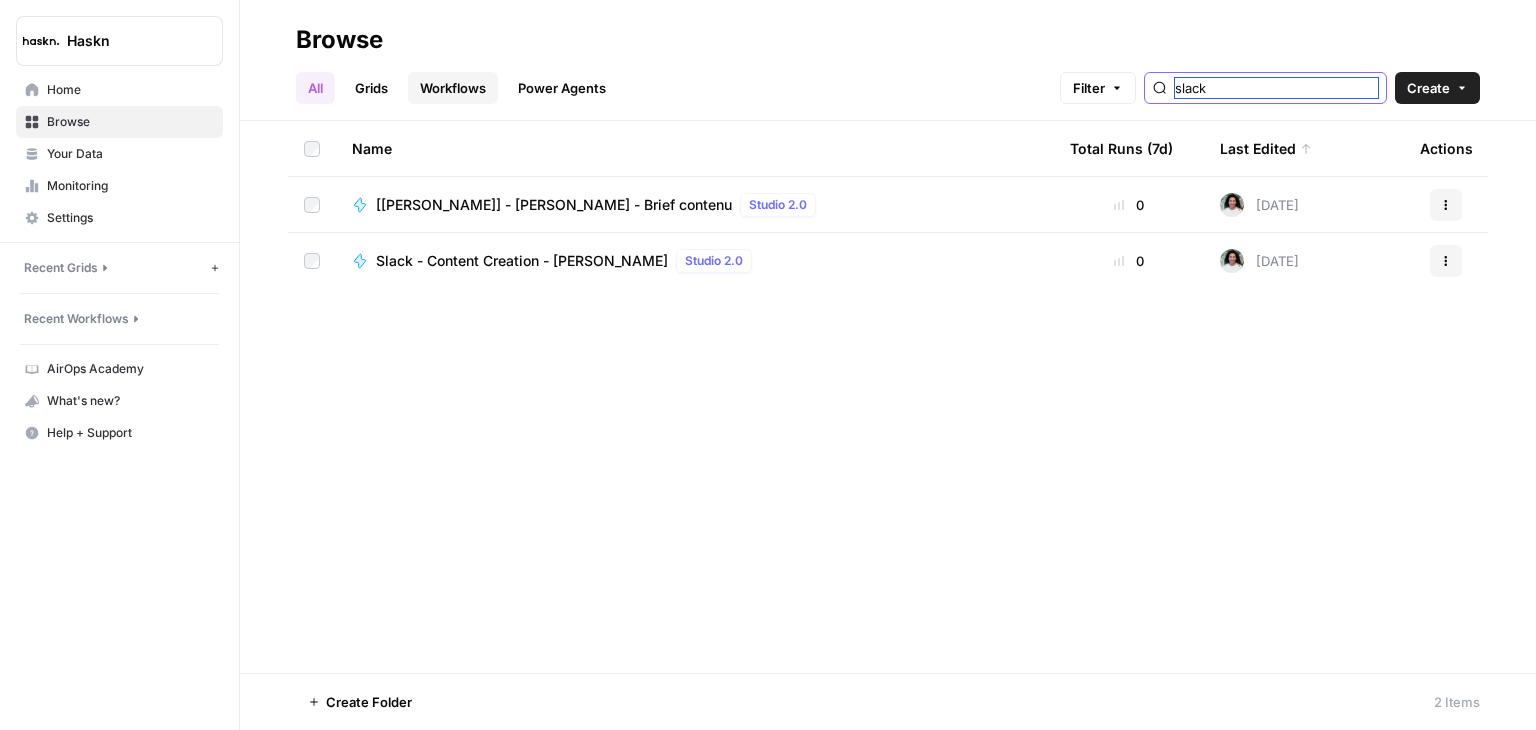 type on "slack" 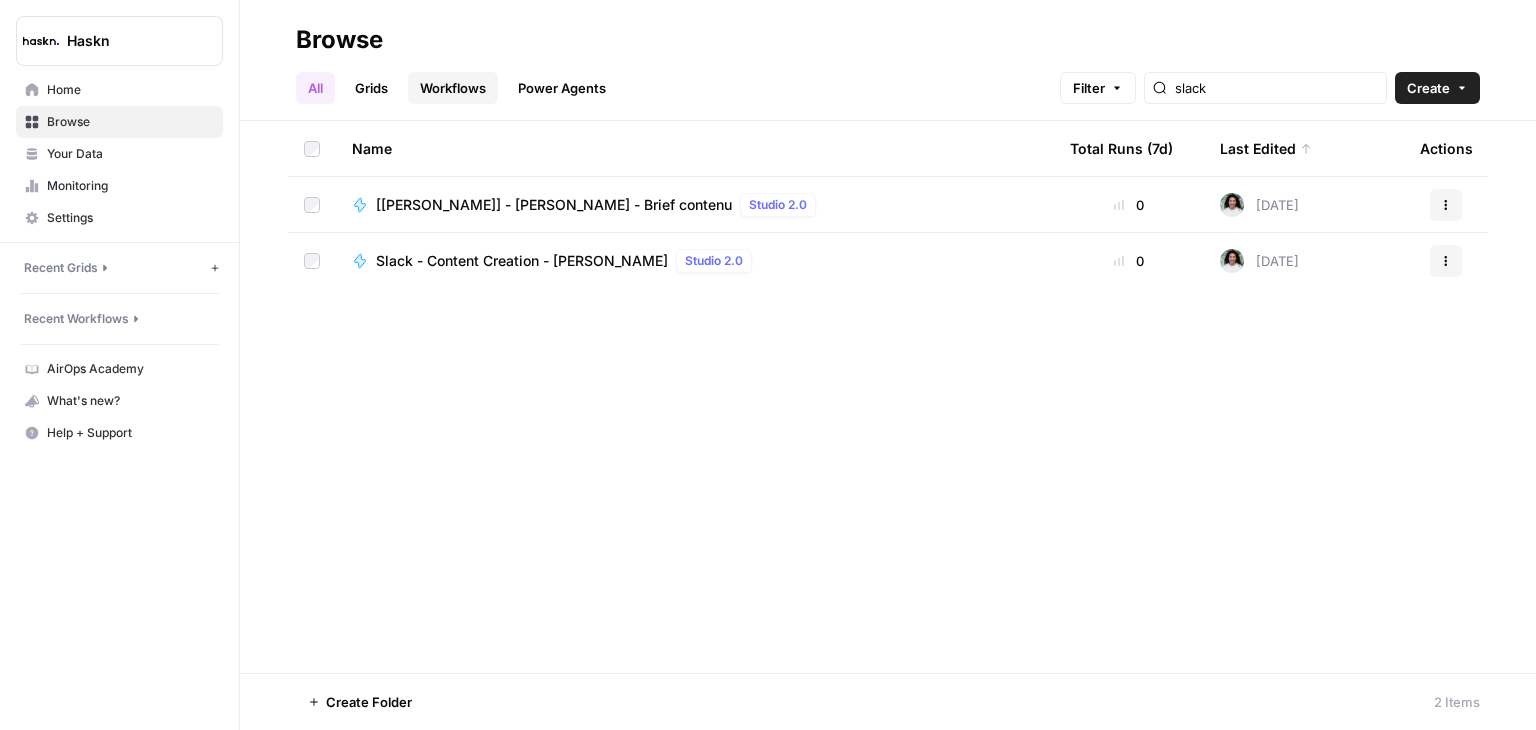 click on "Workflows" at bounding box center (453, 88) 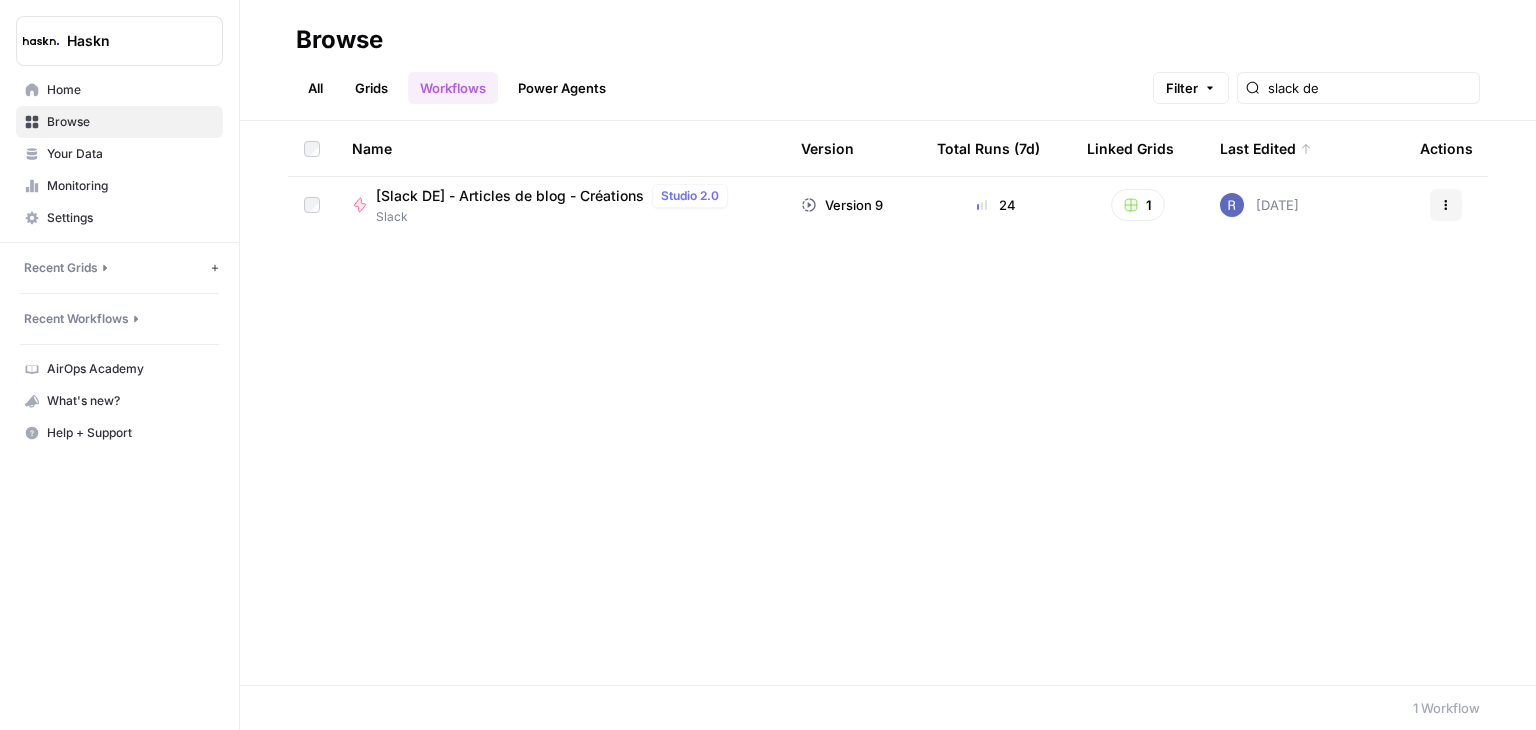 click on "[Slack DE] - Articles de blog - Créations" at bounding box center (510, 196) 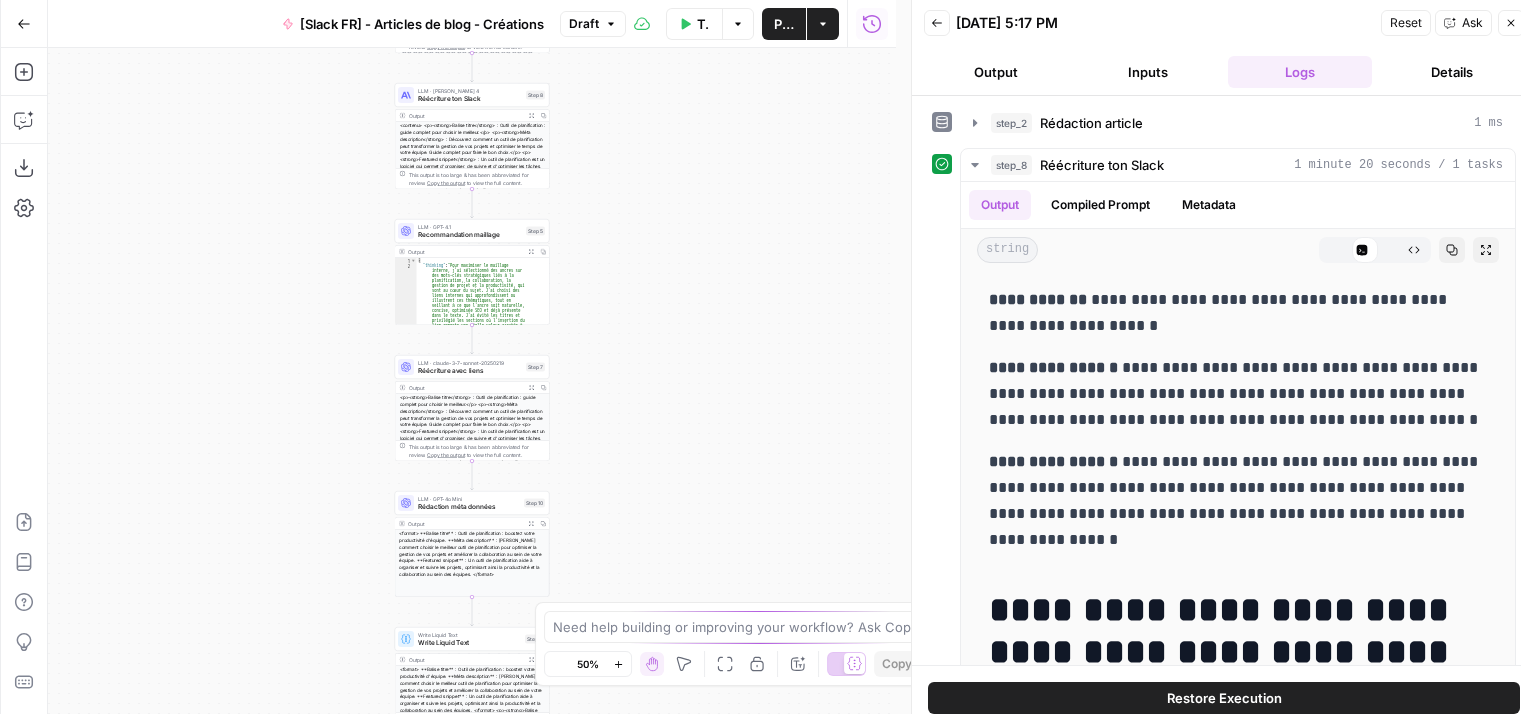 scroll, scrollTop: 0, scrollLeft: 0, axis: both 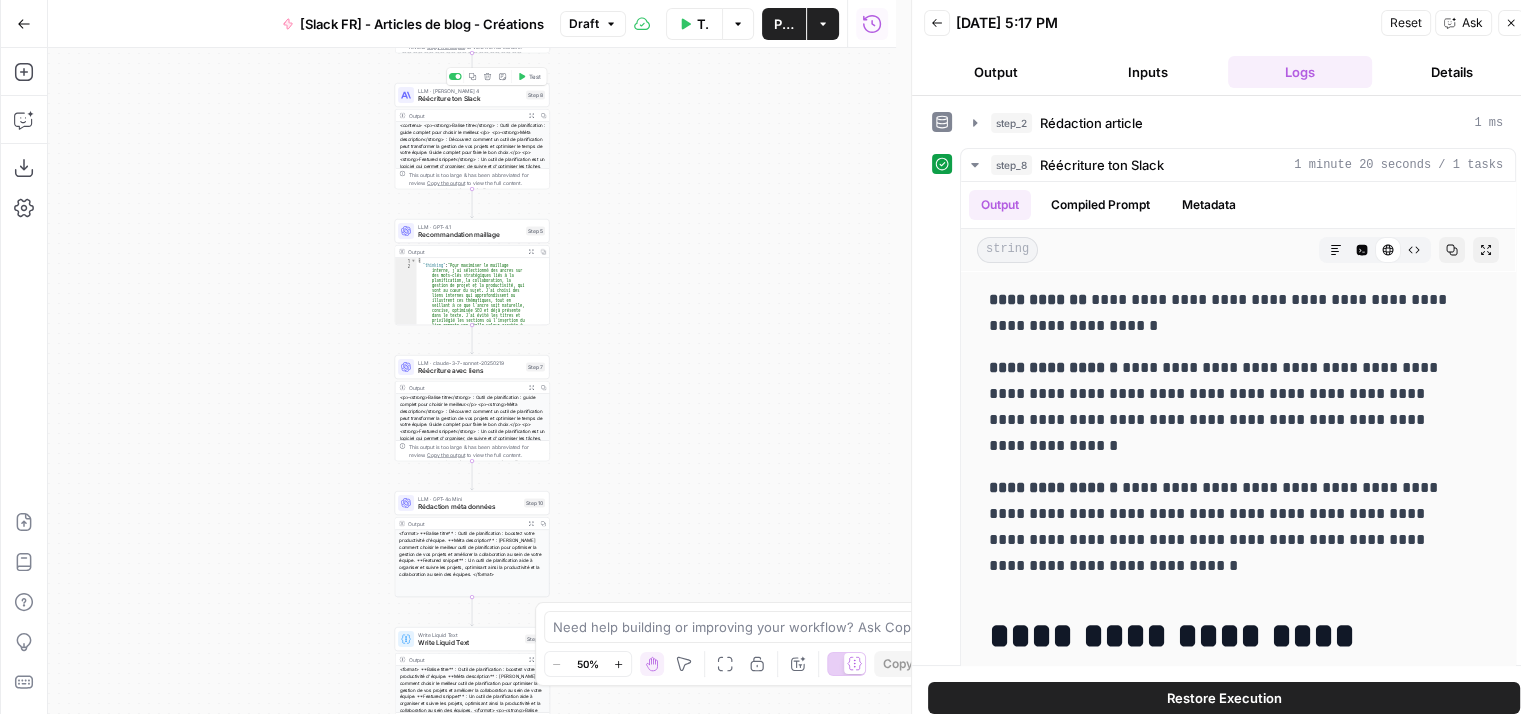 click on "LLM · [PERSON_NAME] 4 Réécriture ton Slack Step 8 Copy step Delete step Add Note Test" at bounding box center [471, 95] 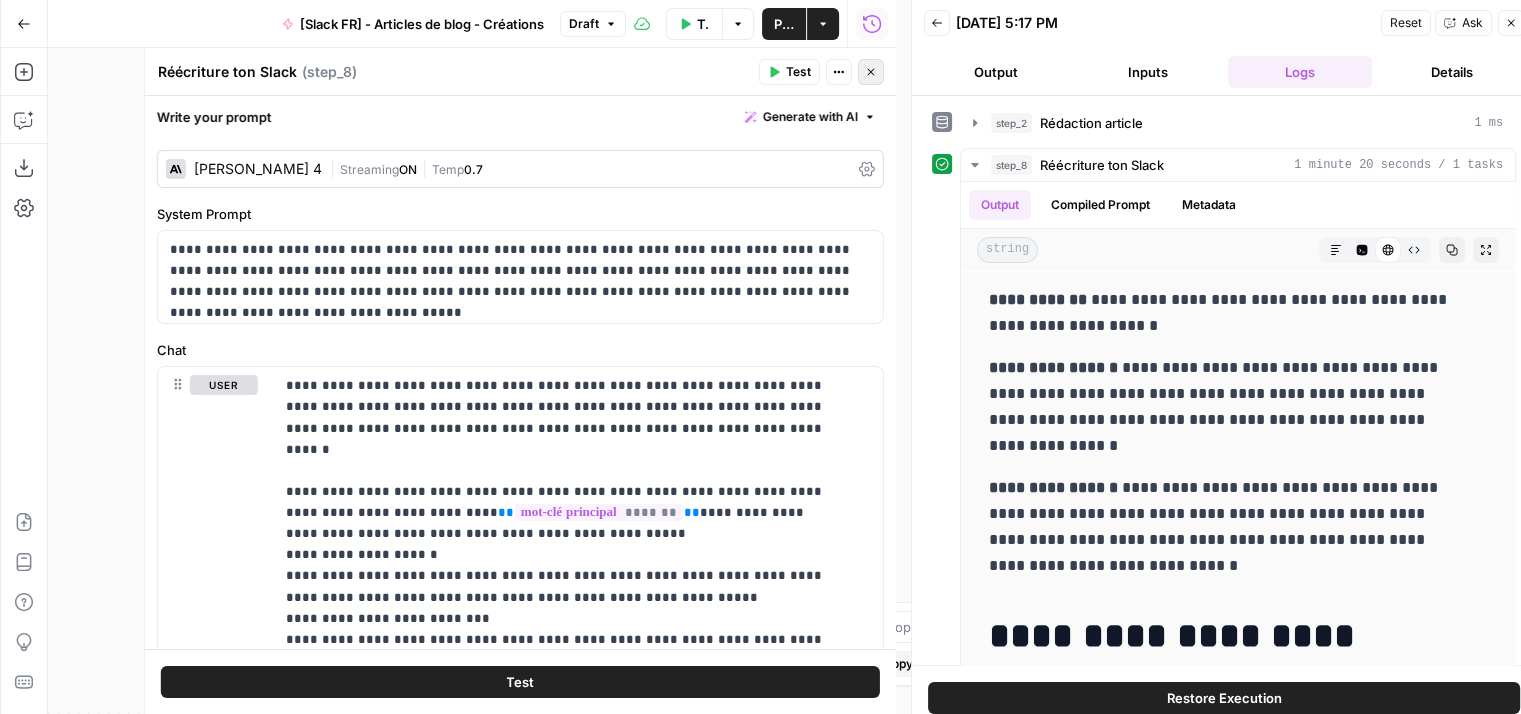 click on "Close" at bounding box center [871, 72] 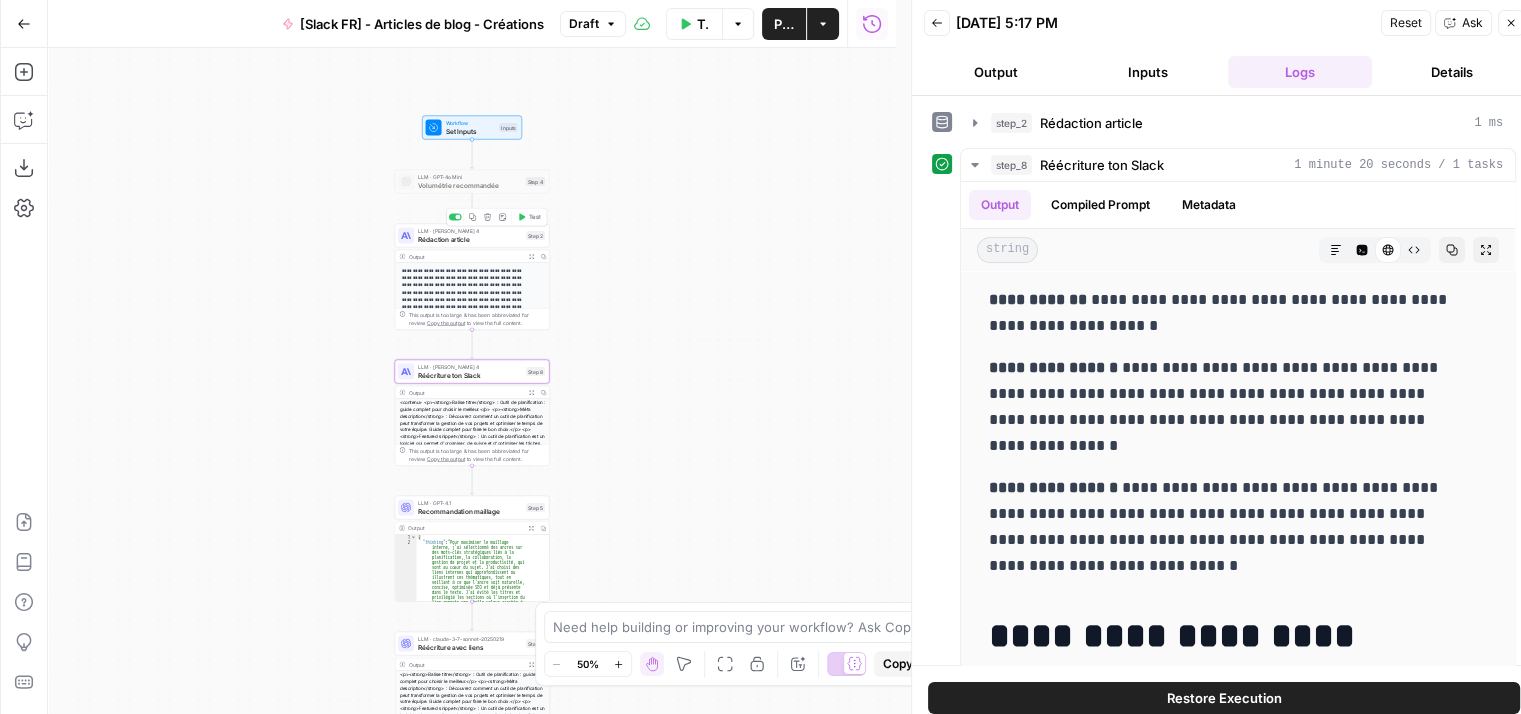 click on "LLM · [PERSON_NAME] 4 Rédaction article Step 2 Copy step Delete step Add Note Test" at bounding box center [472, 236] 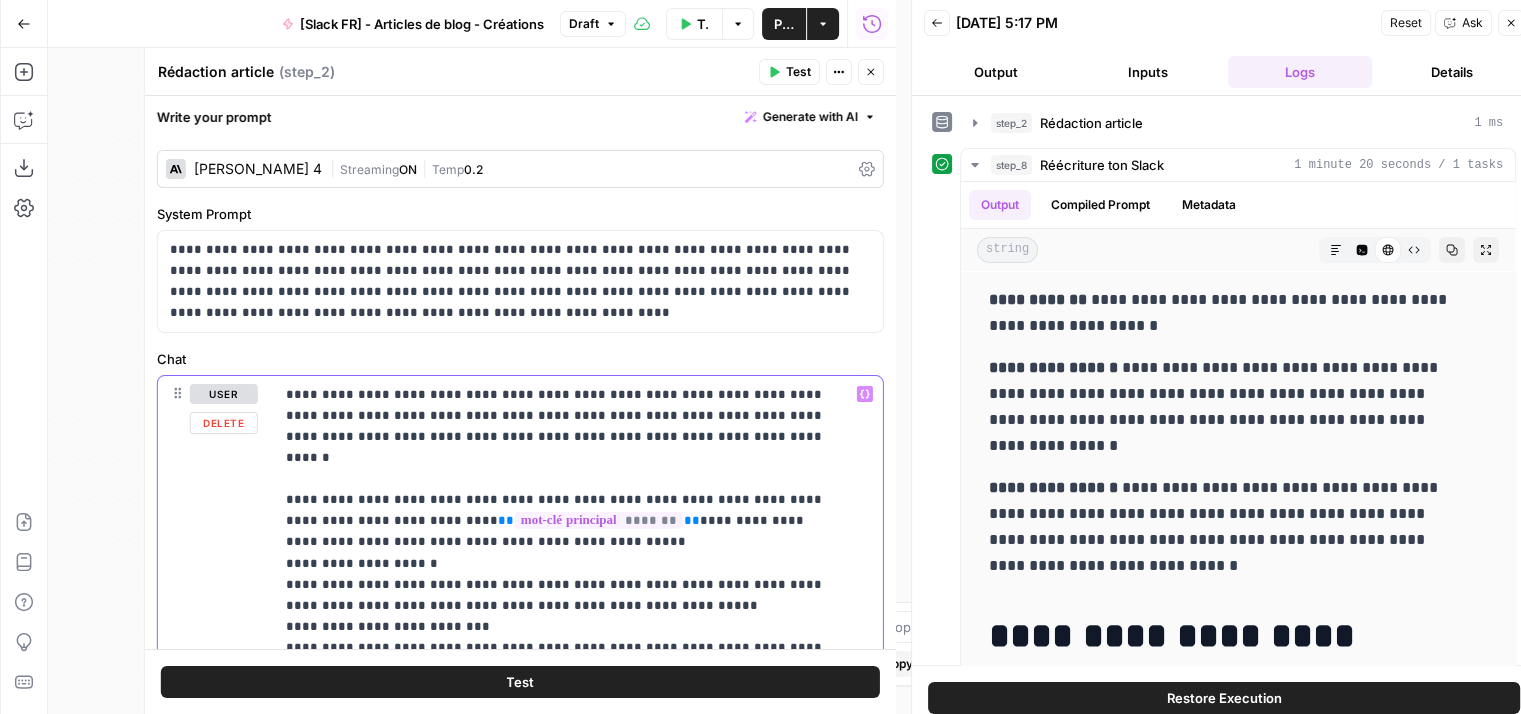 click on "**********" at bounding box center (563, 11665) 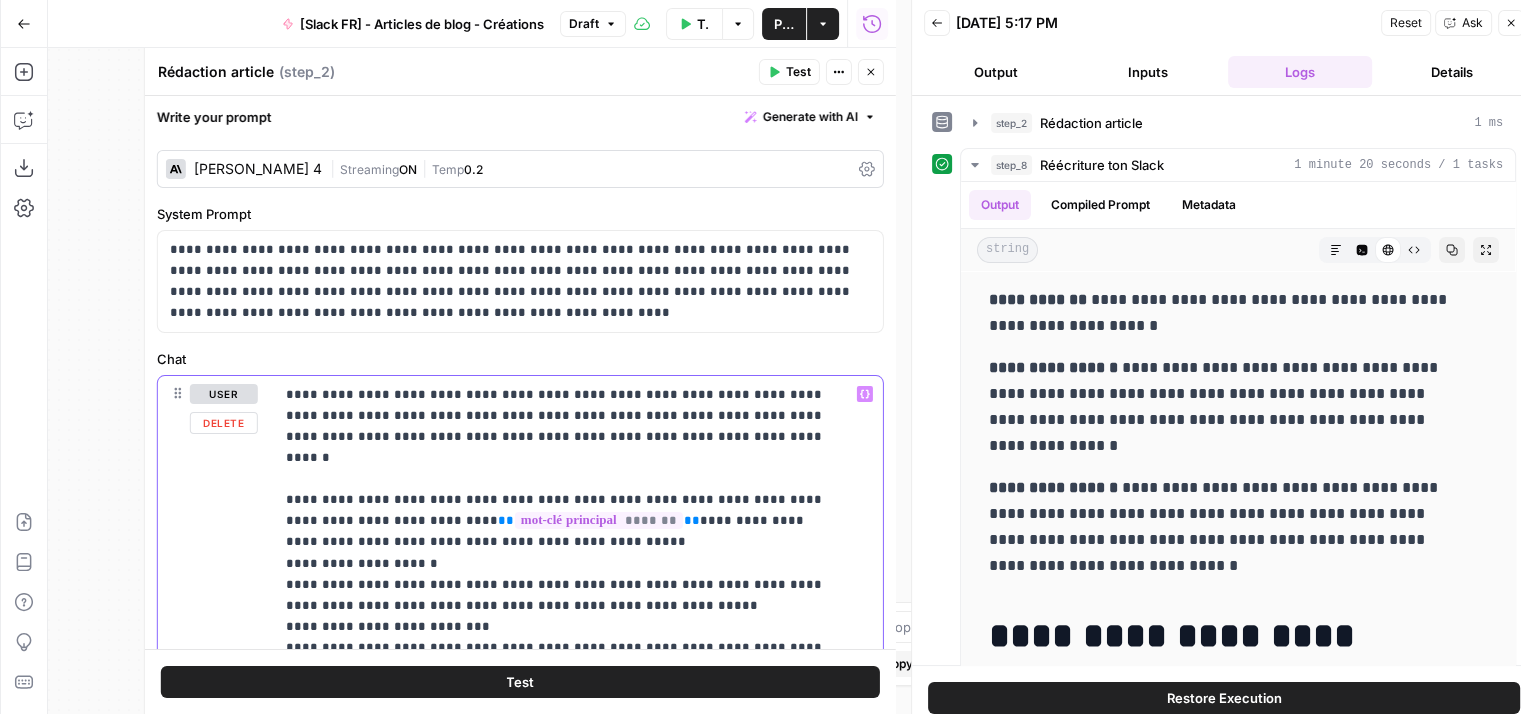 click on "**********" at bounding box center (563, 11665) 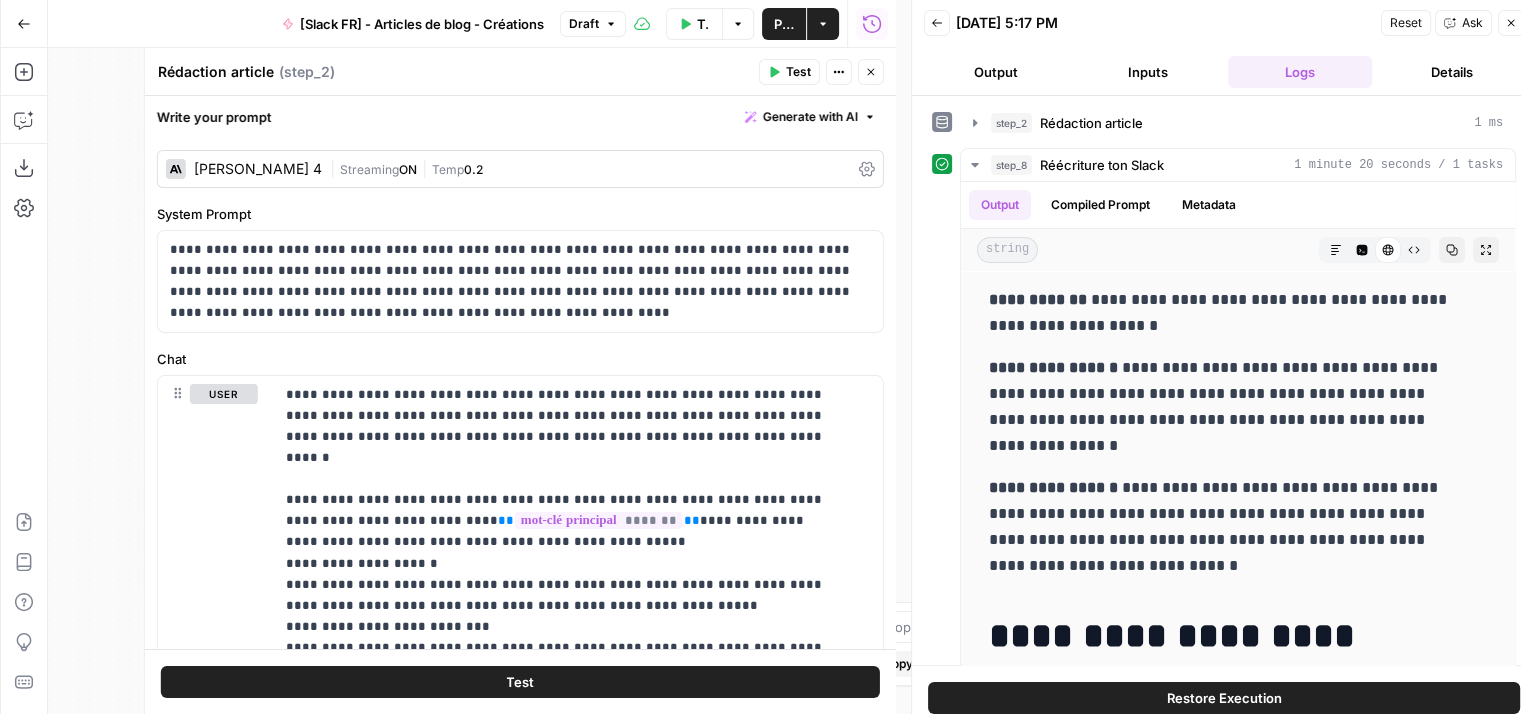 drag, startPoint x: 1089, startPoint y: 570, endPoint x: 943, endPoint y: 265, distance: 338.14346 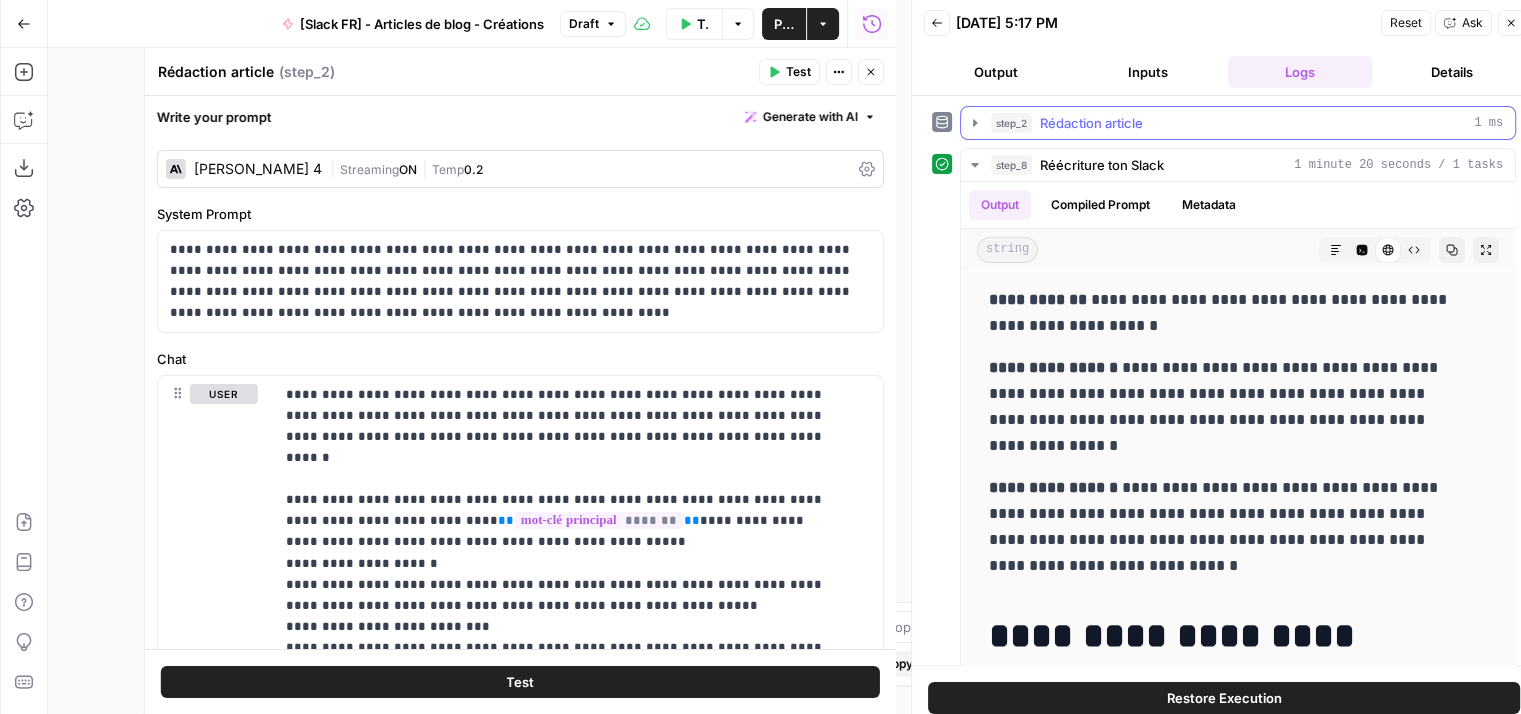 click 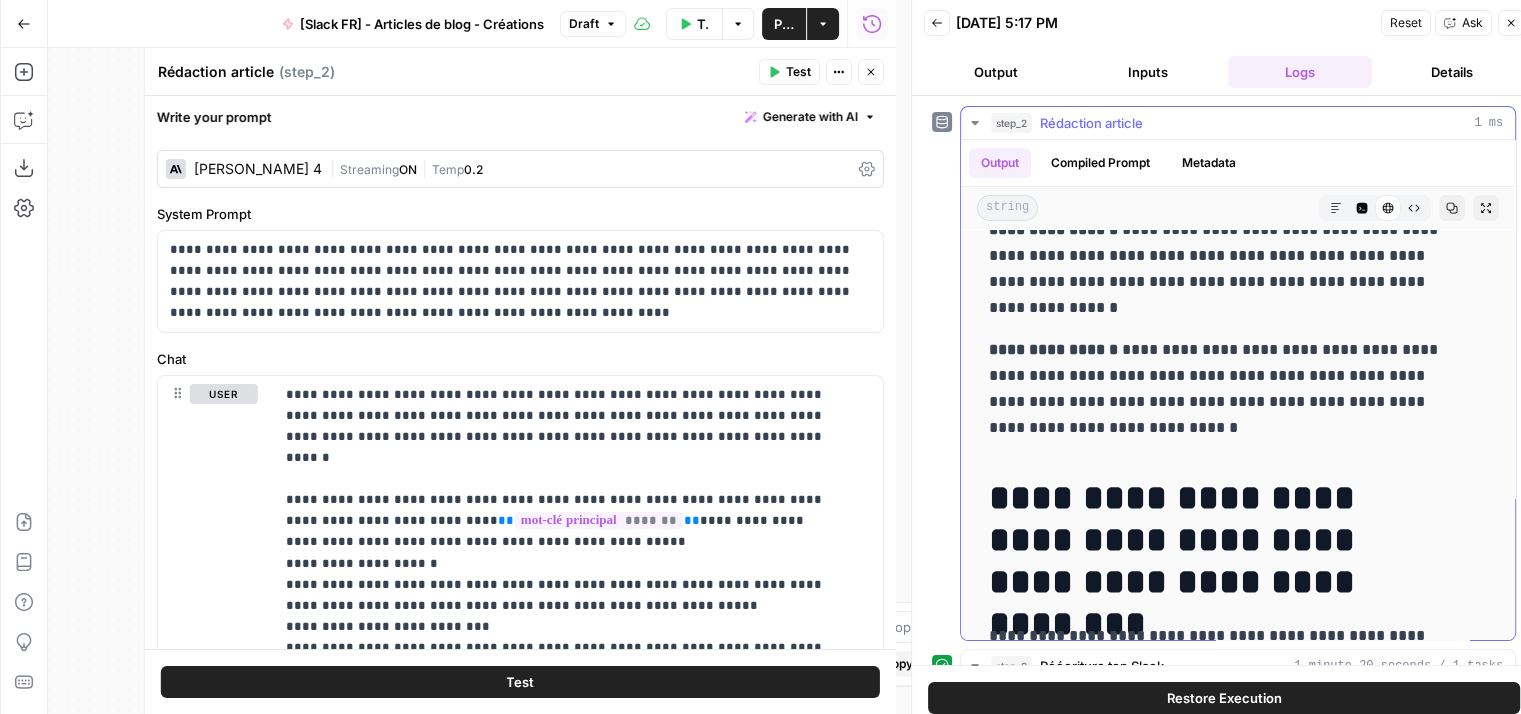 scroll, scrollTop: 660, scrollLeft: 0, axis: vertical 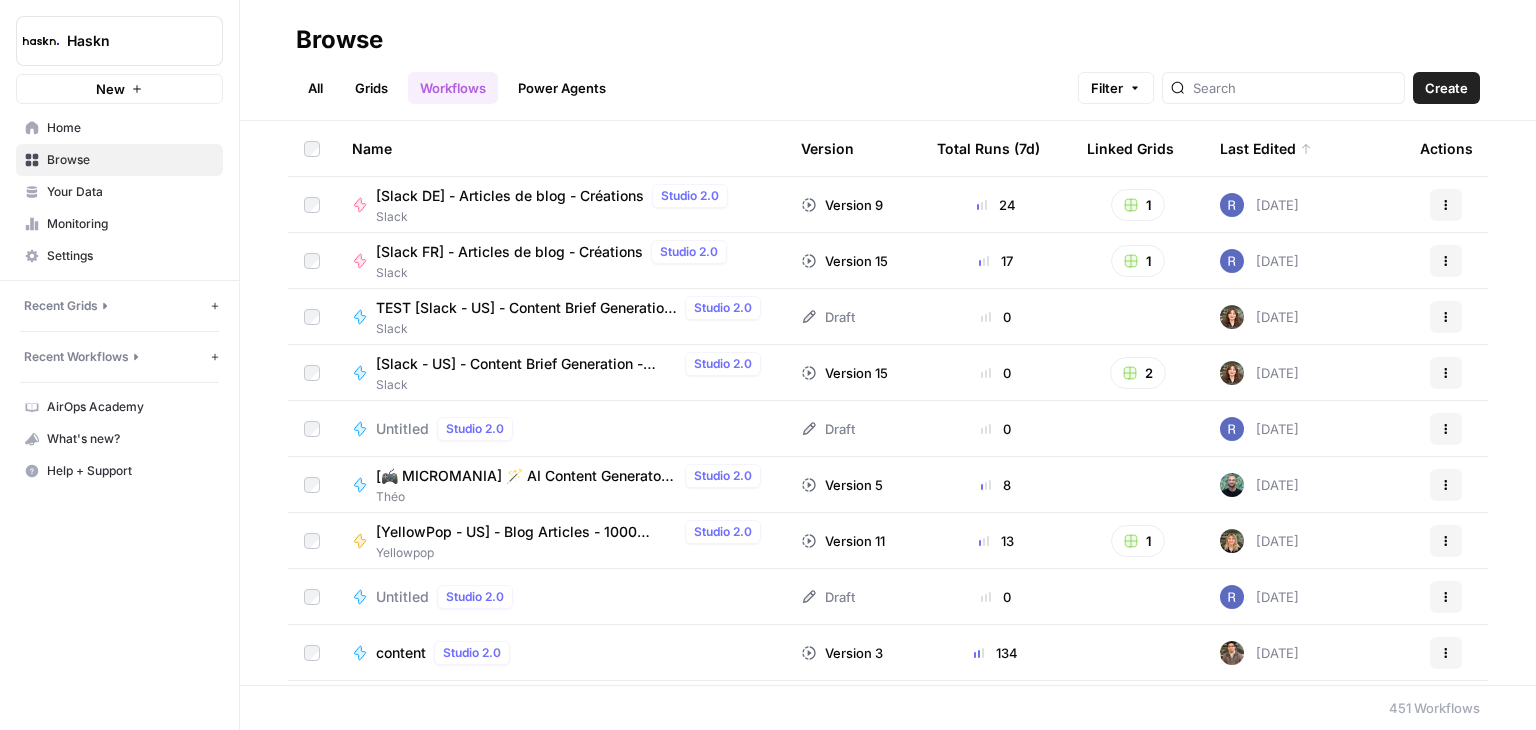 click on "TEST [Slack - US] - Content Brief Generation - Creation V2" at bounding box center [526, 308] 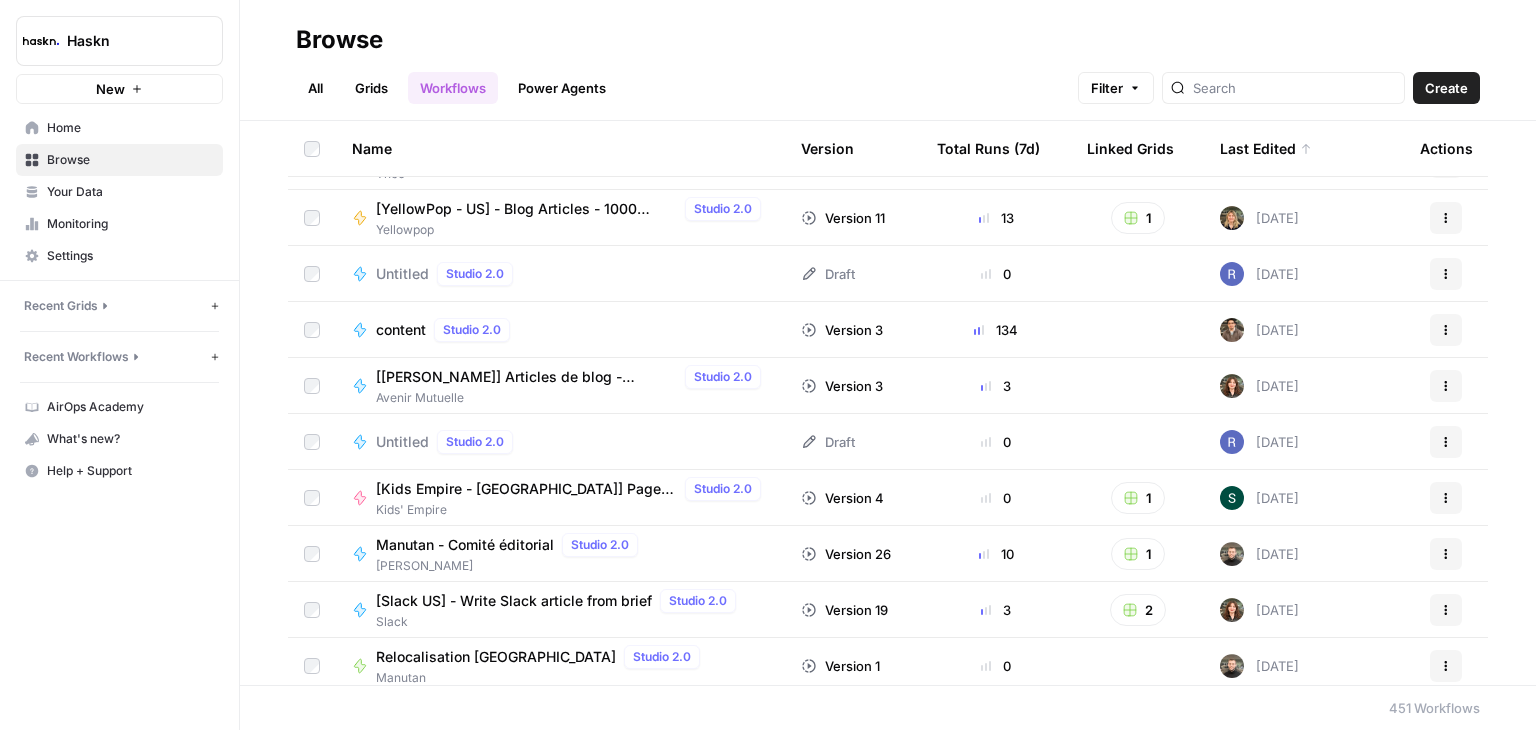 scroll, scrollTop: 0, scrollLeft: 0, axis: both 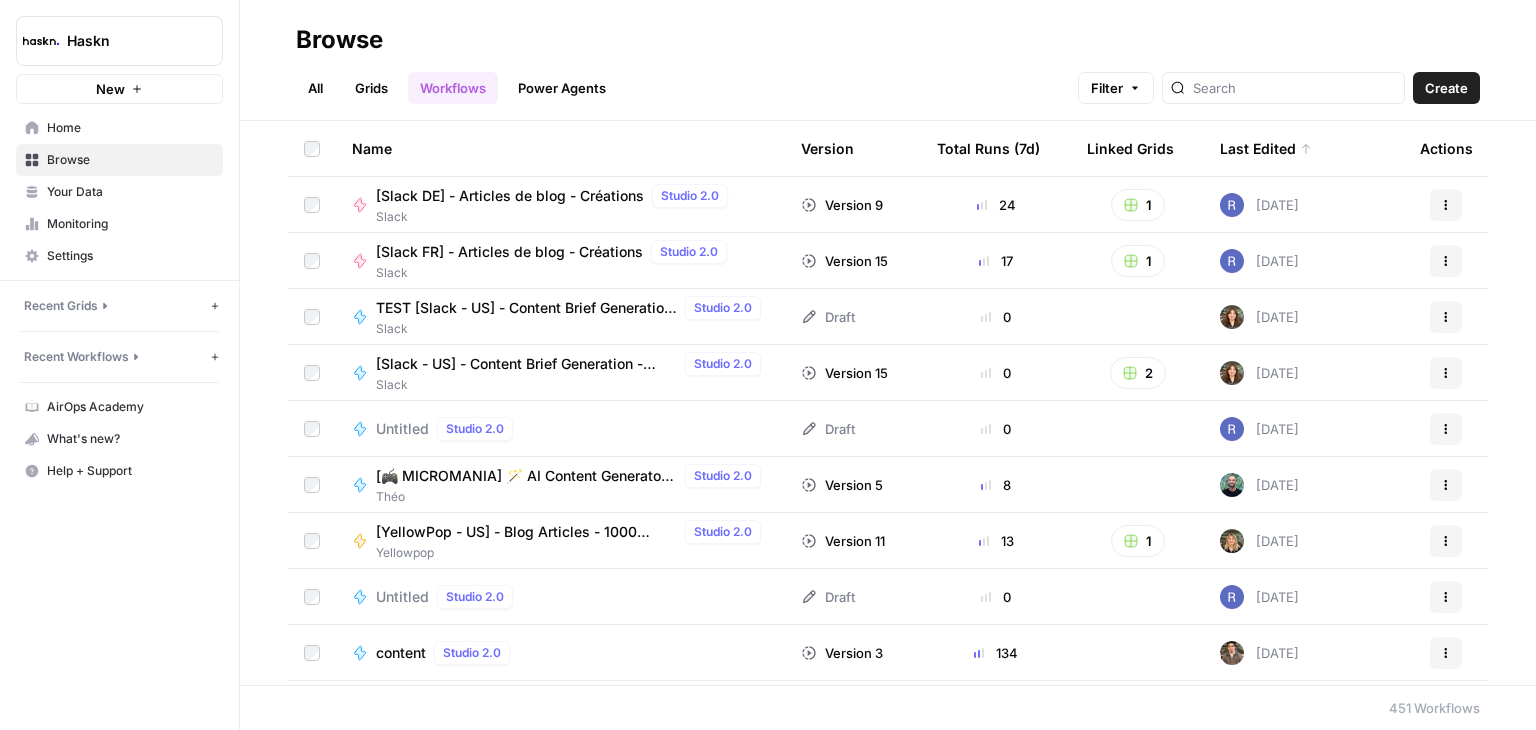 click on "[Slack FR] - Articles de blog - Créations" at bounding box center (509, 252) 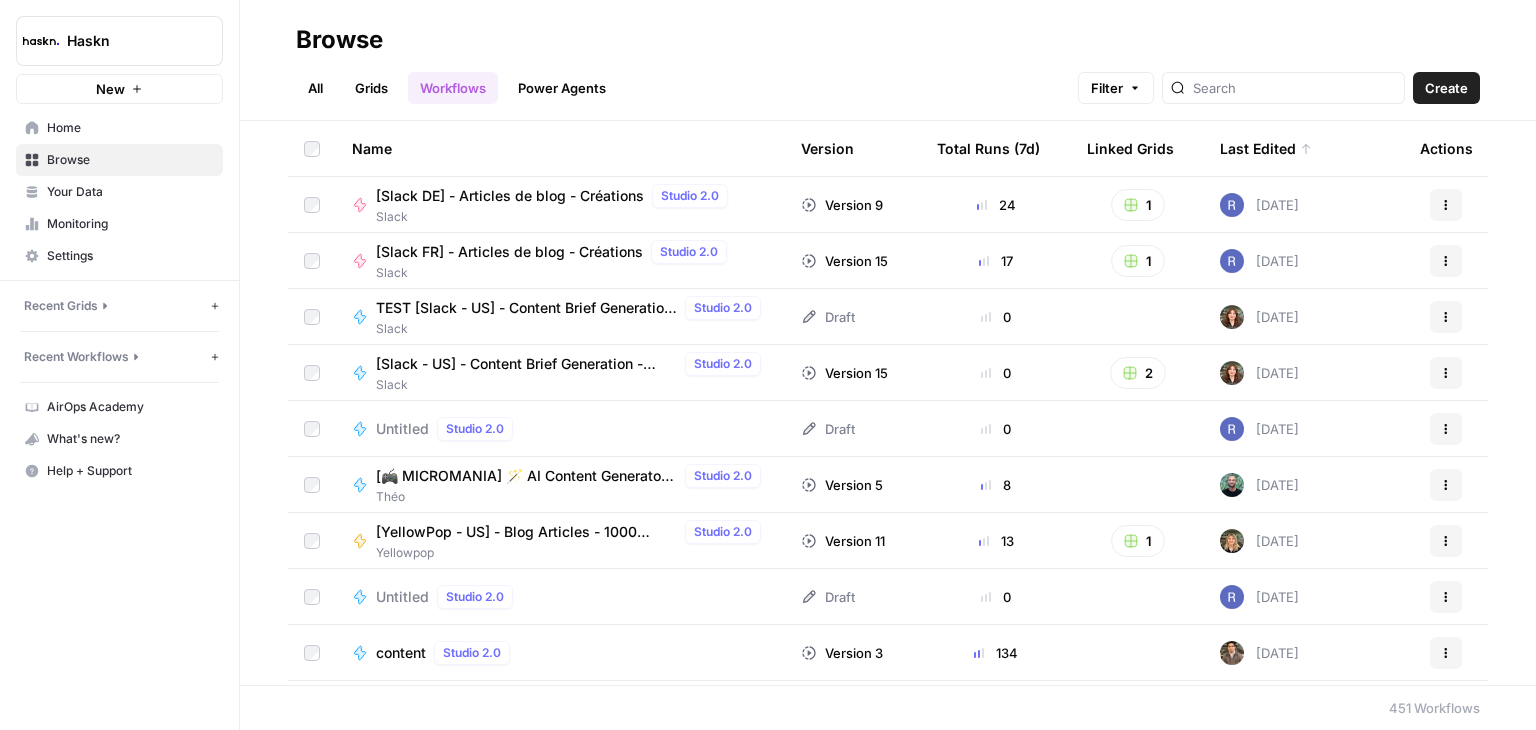 click on "[Slack DE] - Articles de blog - Créations" at bounding box center [510, 196] 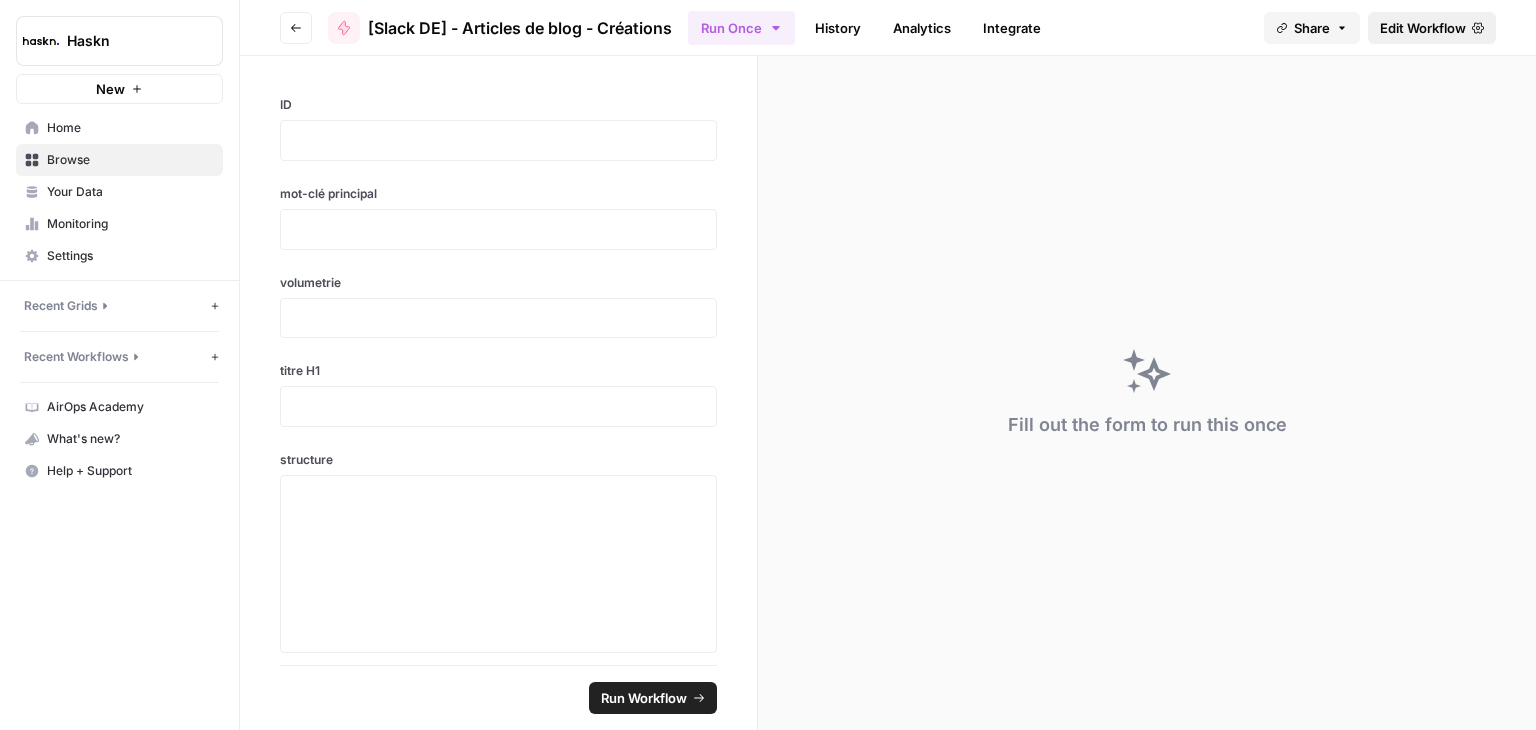 click on "Edit Workflow" at bounding box center (1423, 28) 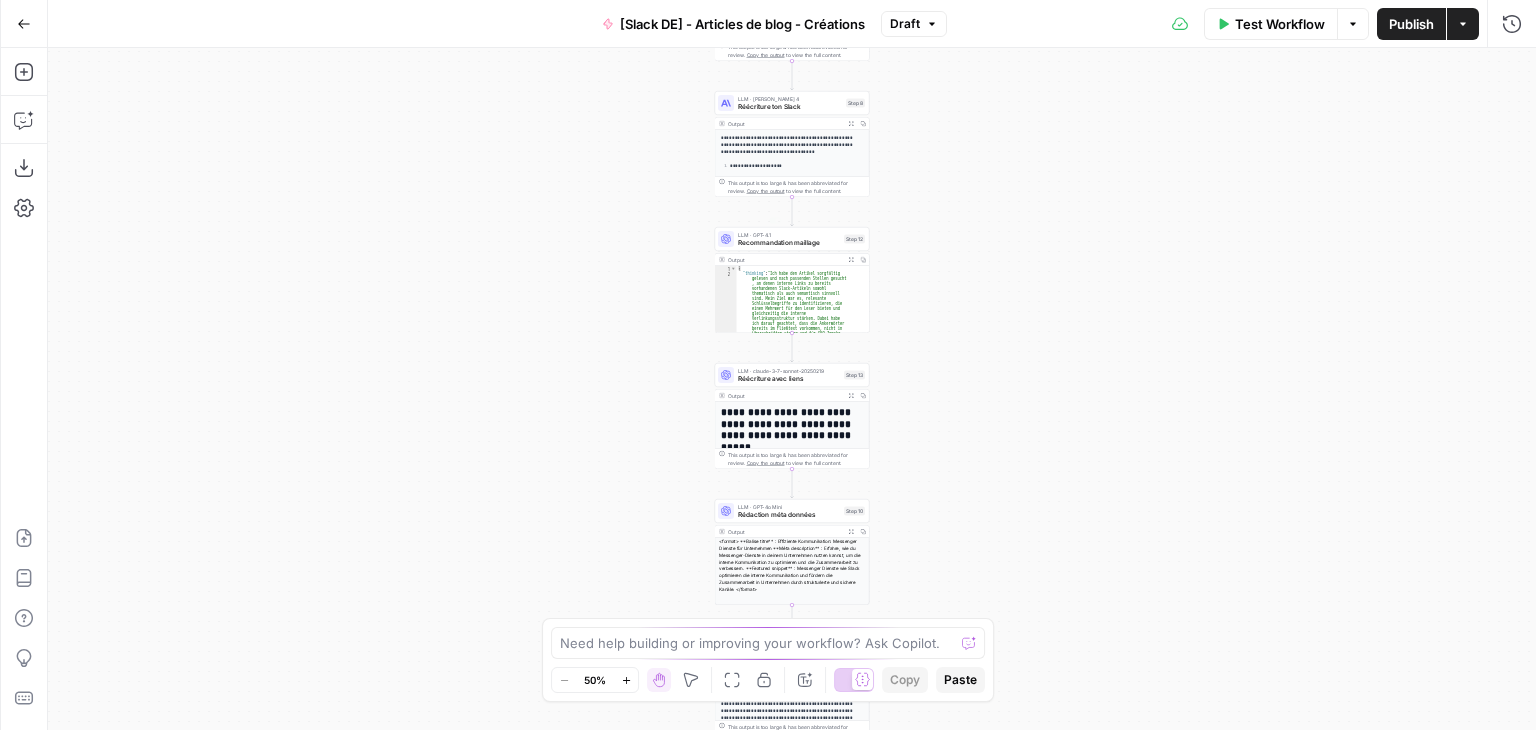 click on "Output" at bounding box center (785, 260) 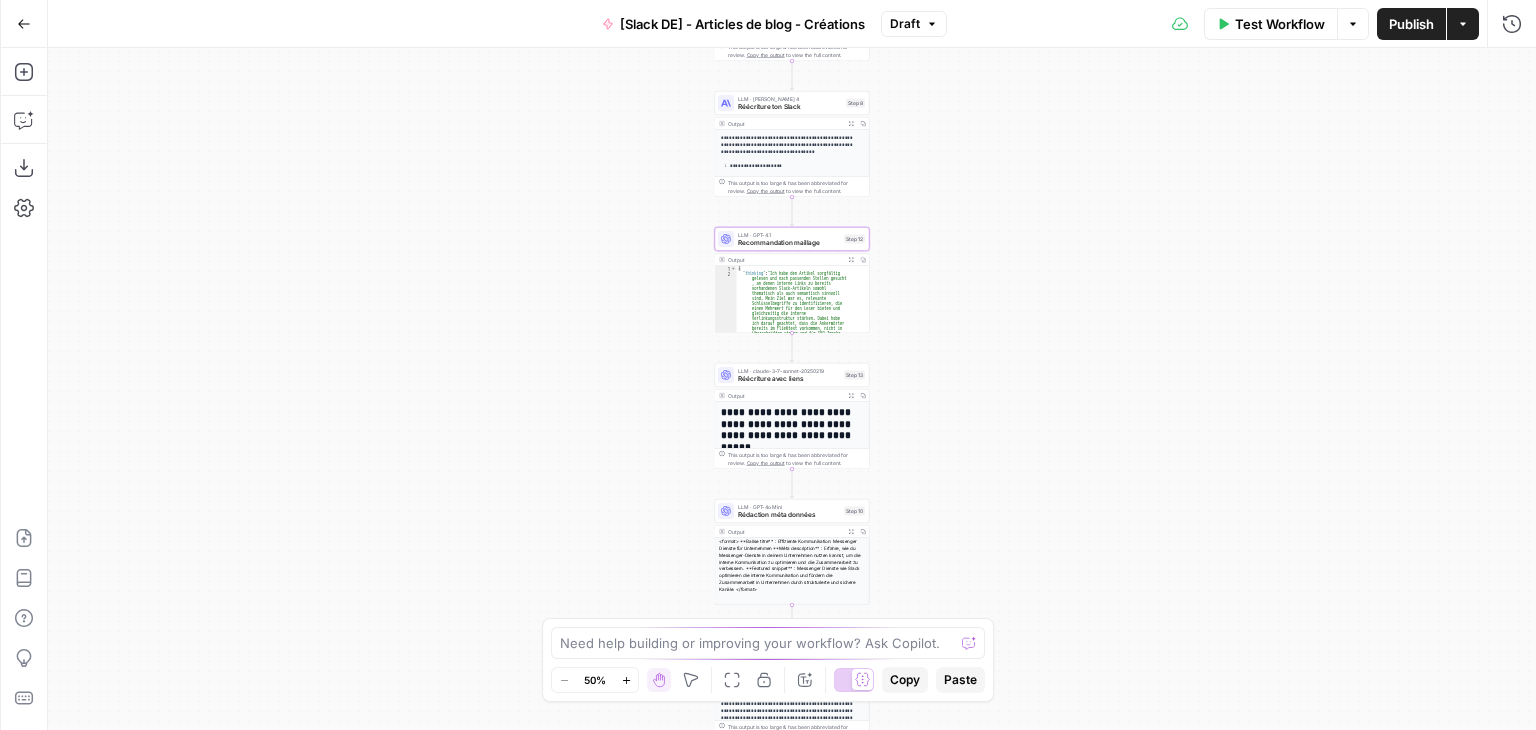 click on "**********" at bounding box center (792, 389) 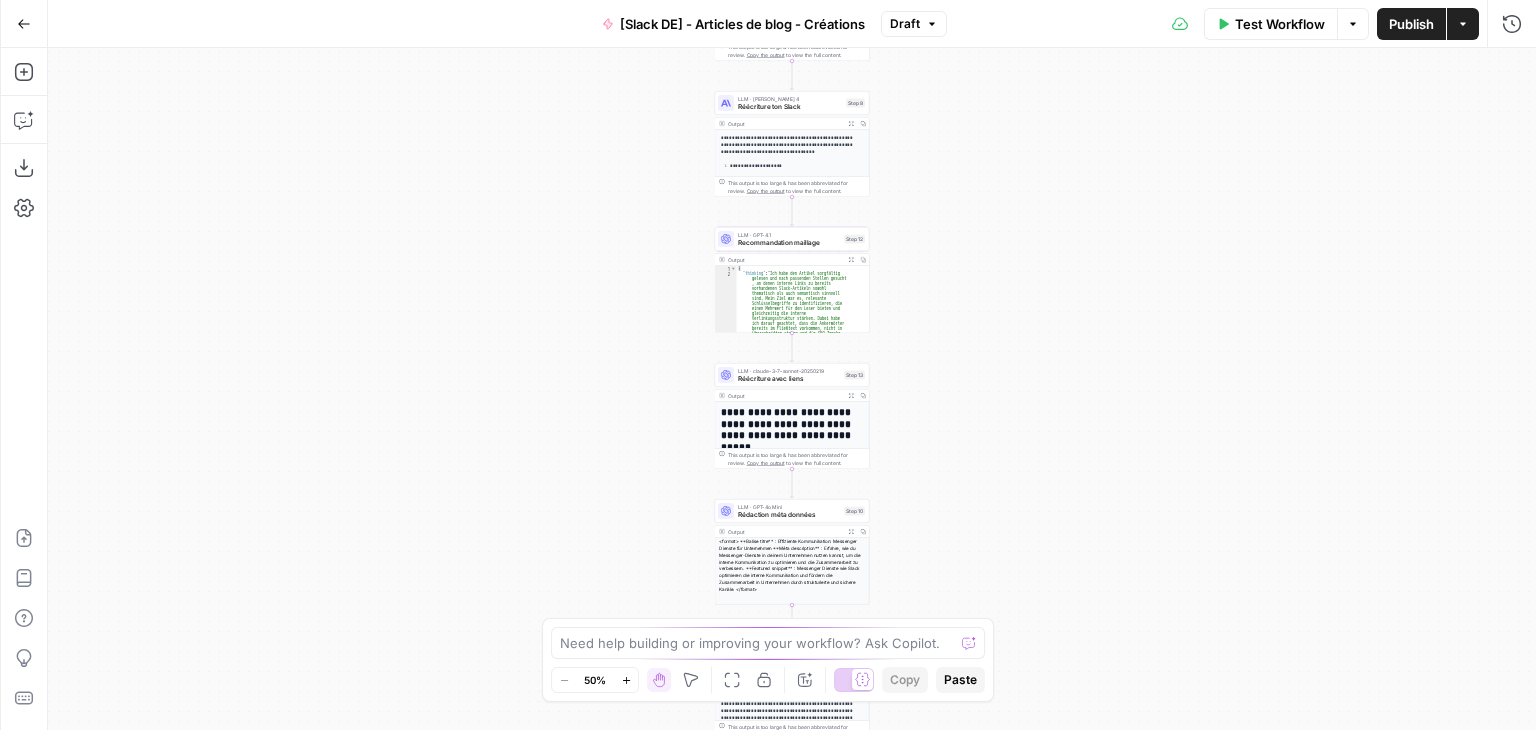 click on "**********" at bounding box center [792, 389] 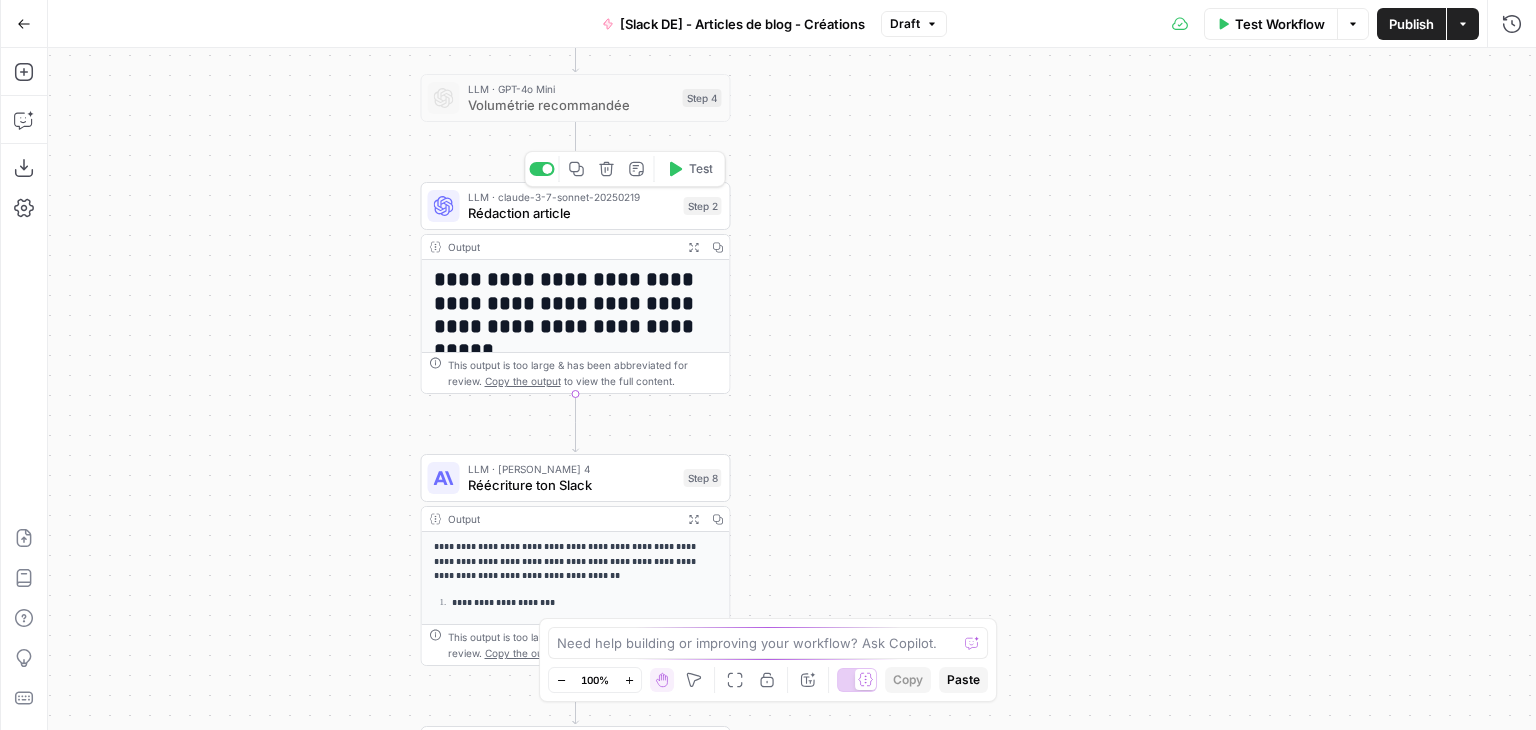 click on "Rédaction article" at bounding box center [572, 213] 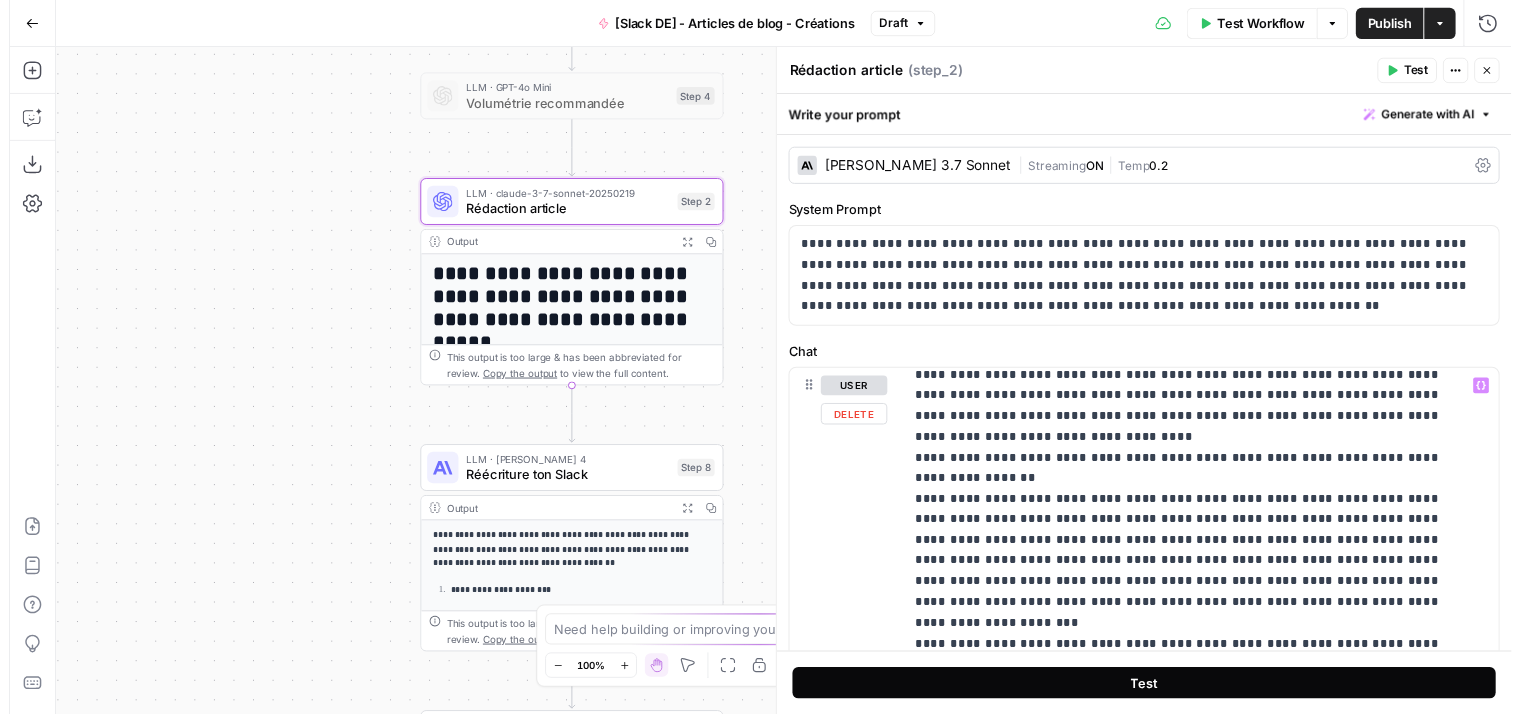 scroll, scrollTop: 458, scrollLeft: 0, axis: vertical 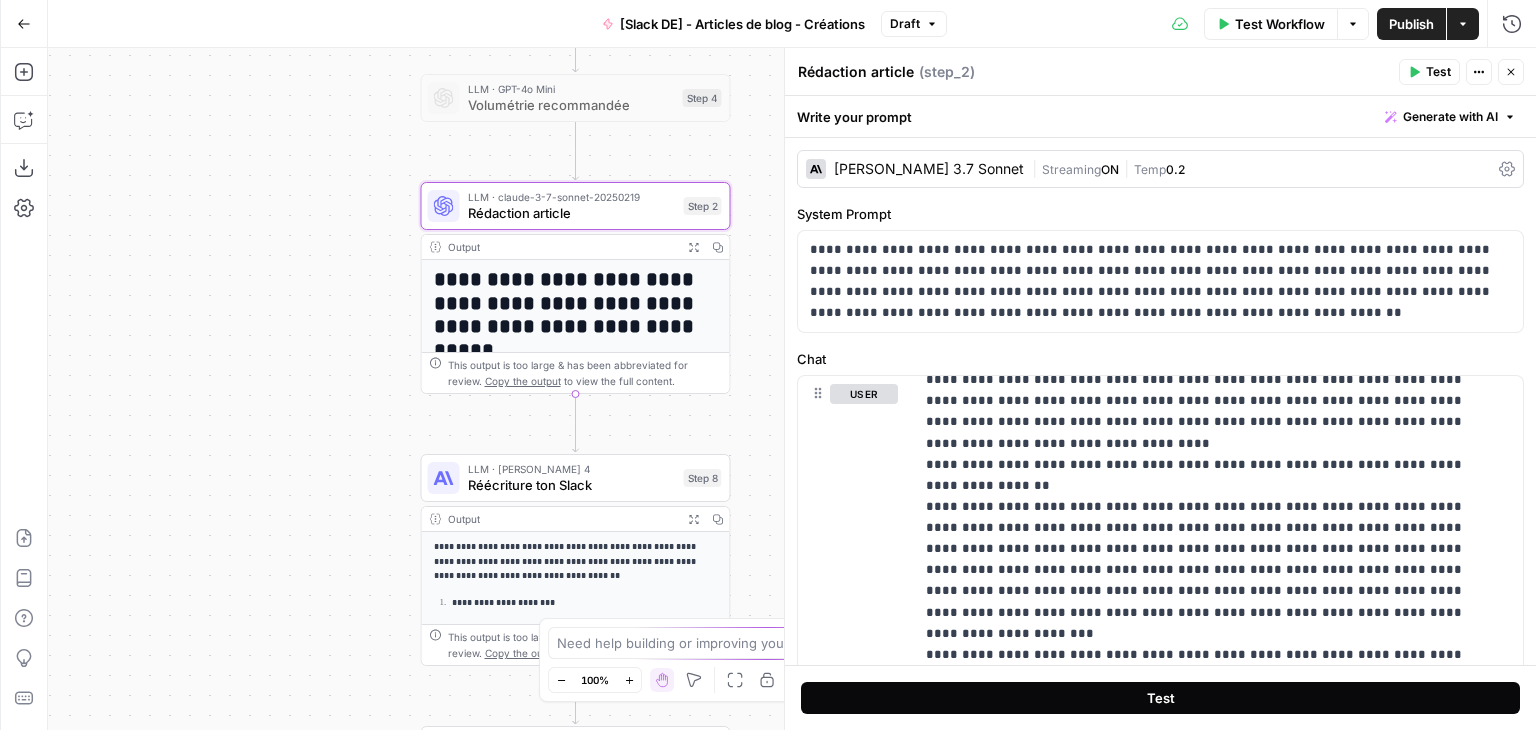 click on "Test" at bounding box center (1160, 698) 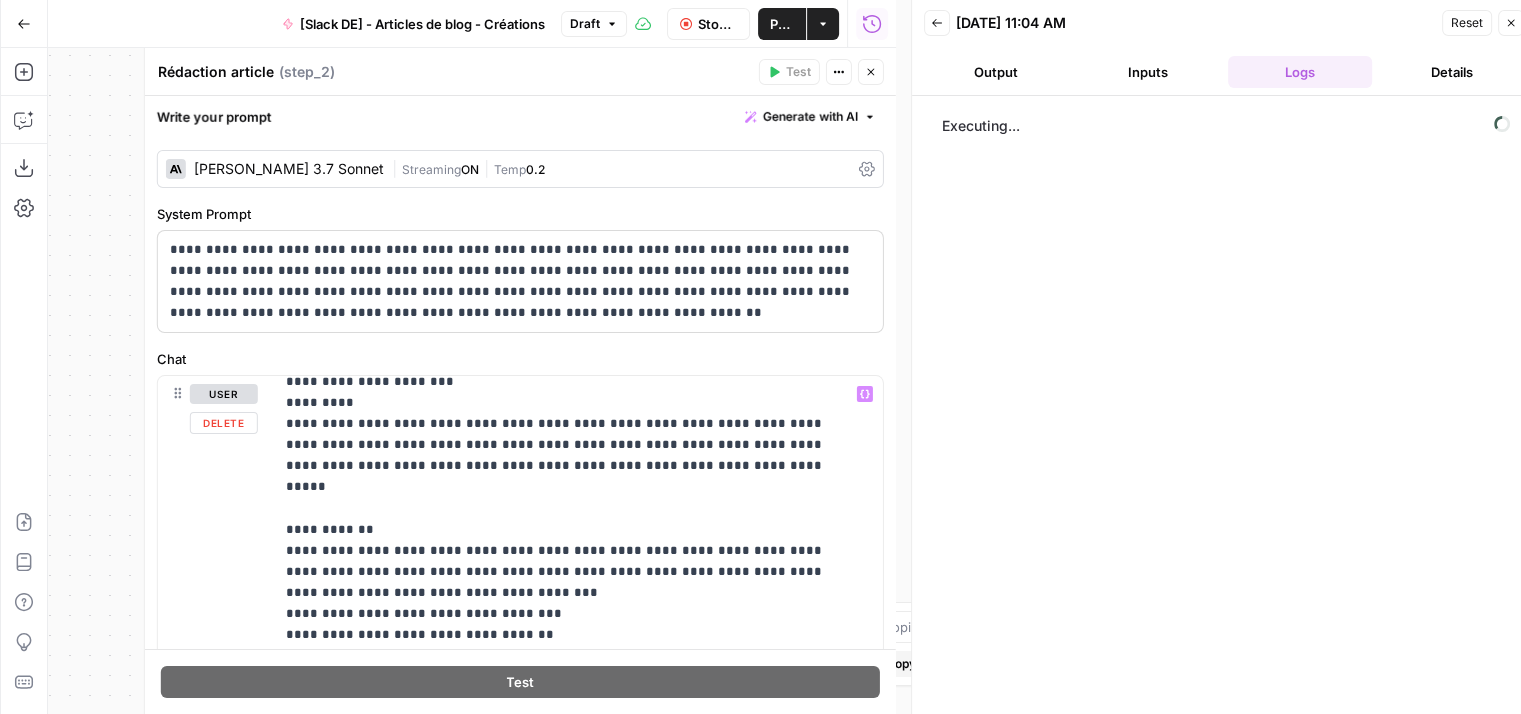 scroll, scrollTop: 2224, scrollLeft: 0, axis: vertical 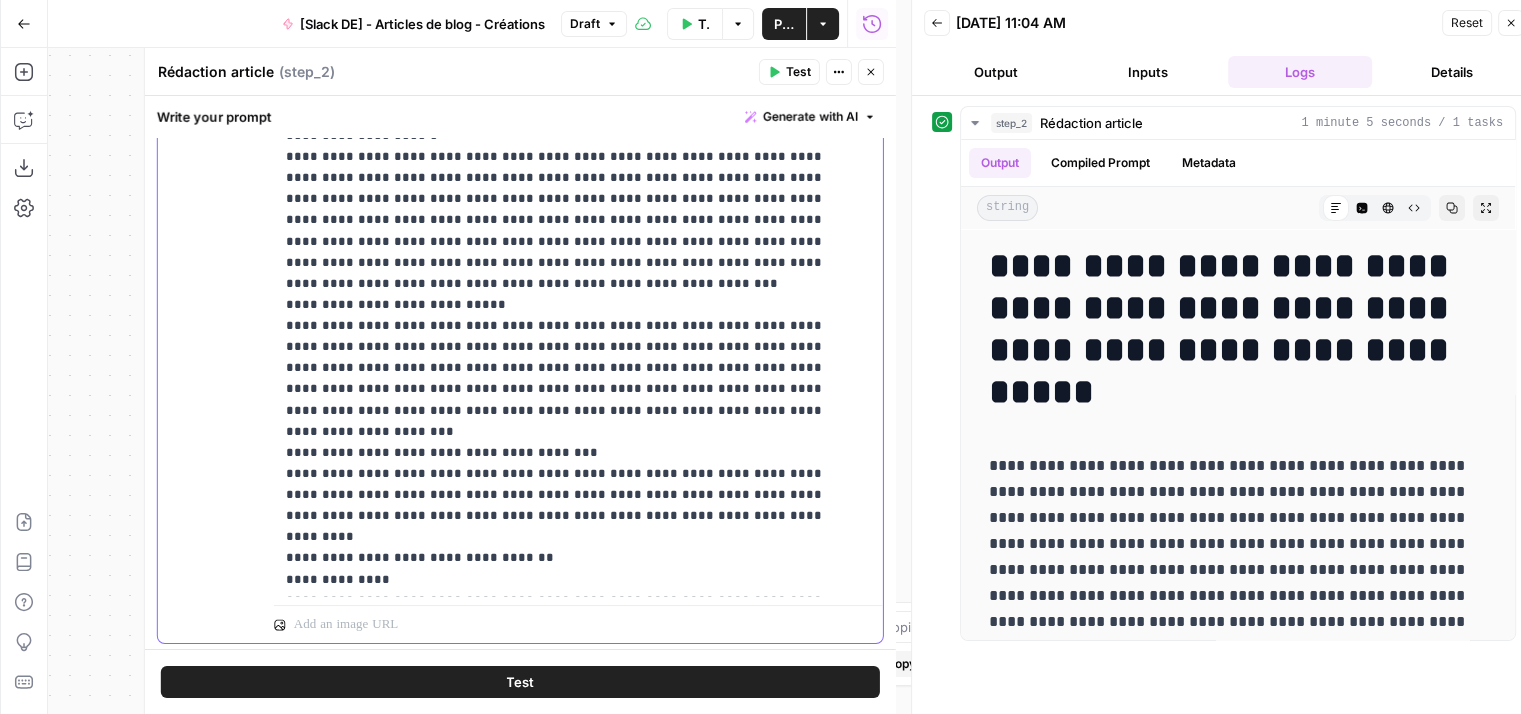 click on "**********" at bounding box center (563, -15476) 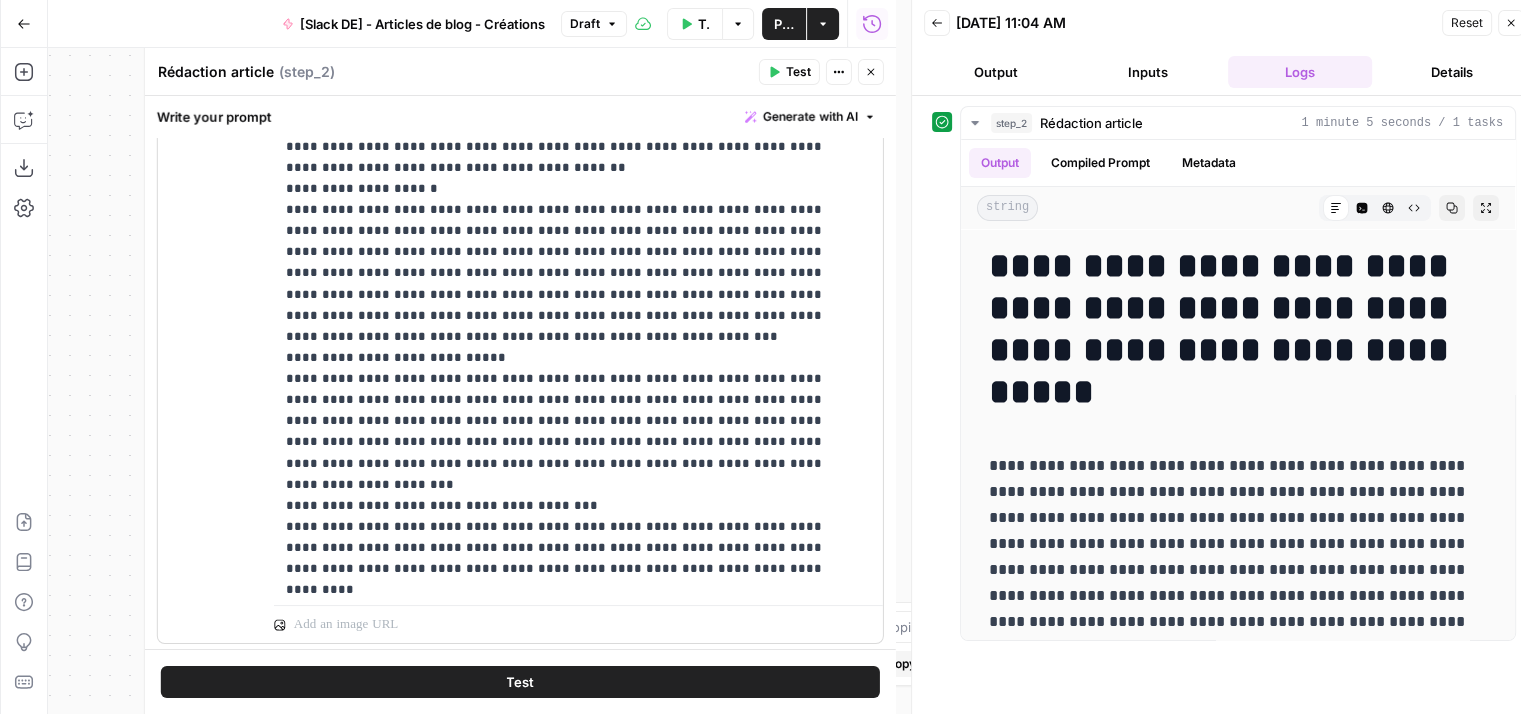 scroll, scrollTop: 31332, scrollLeft: 0, axis: vertical 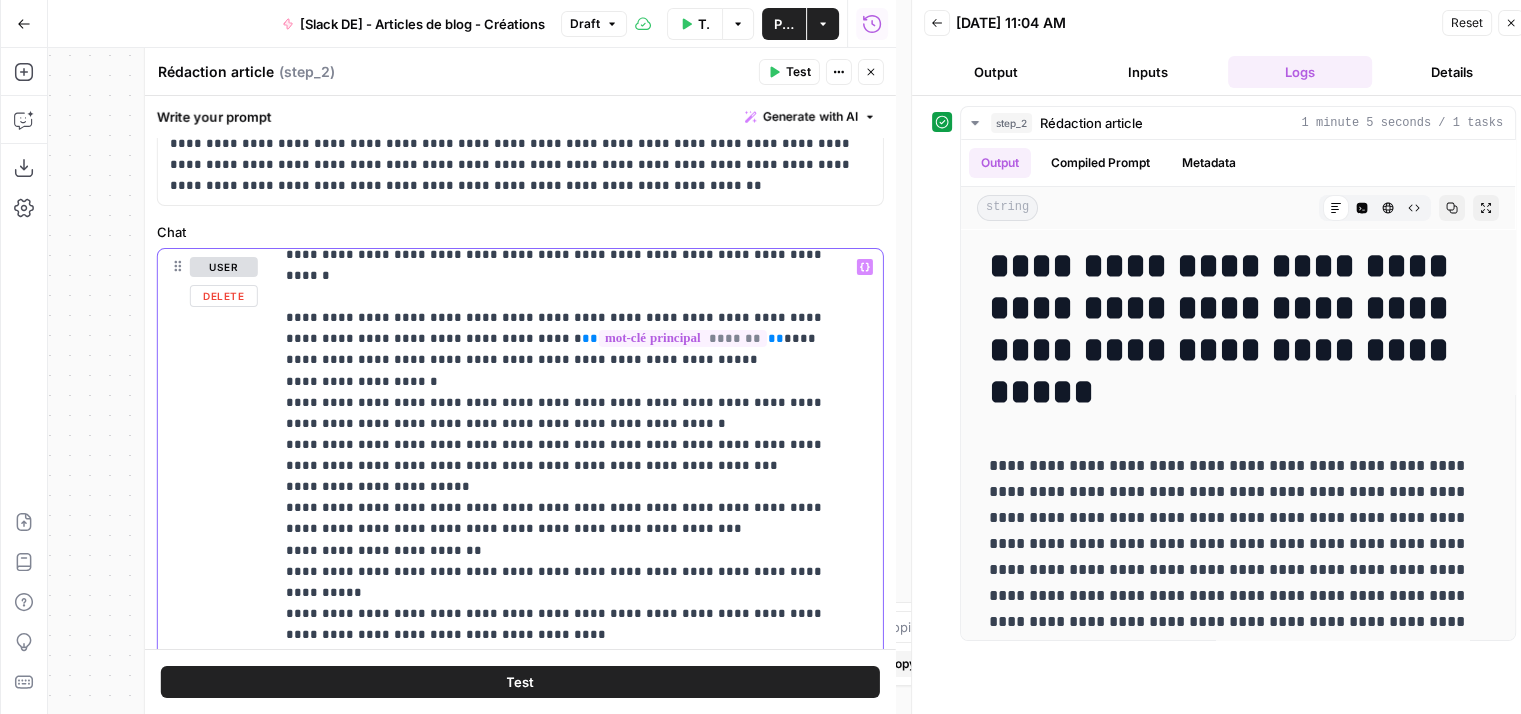 click on "**********" at bounding box center [563, 16267] 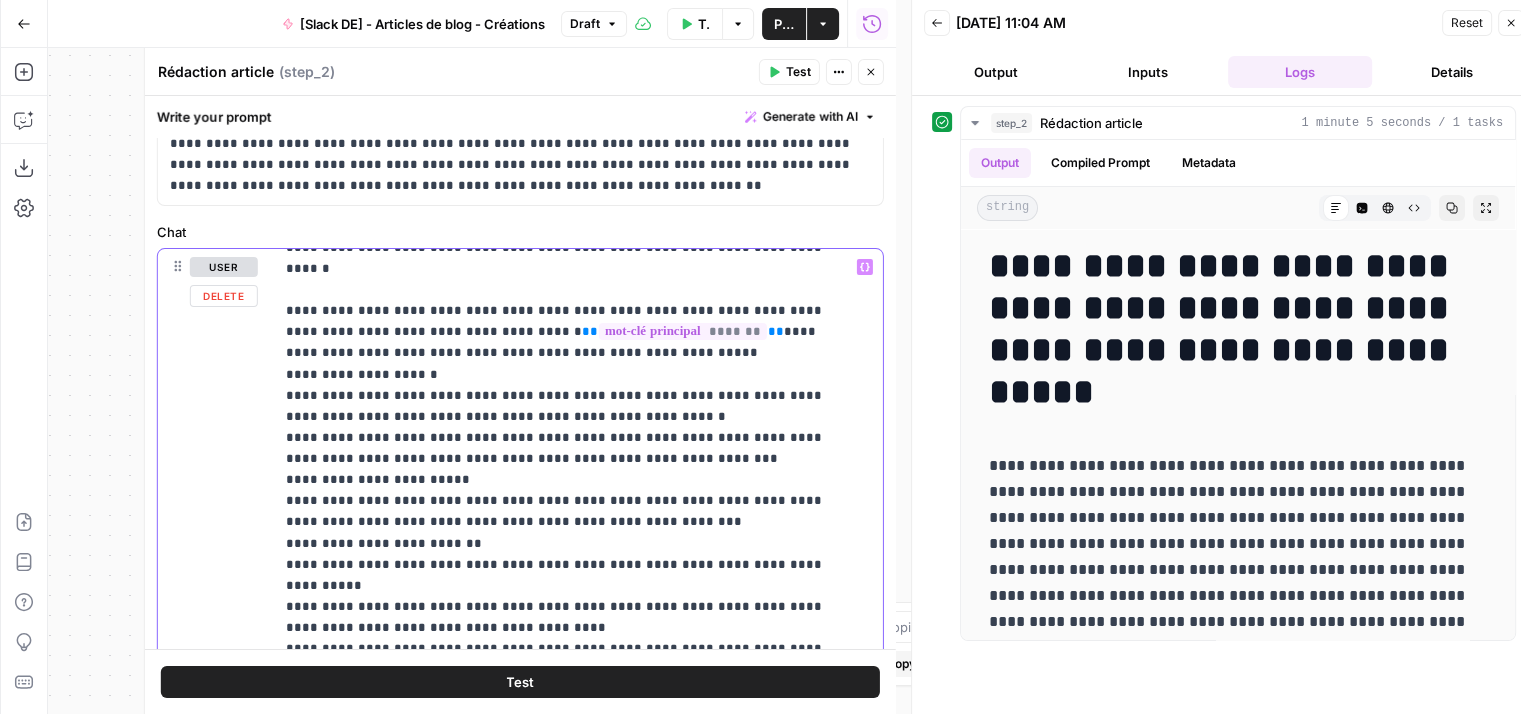scroll, scrollTop: 63, scrollLeft: 0, axis: vertical 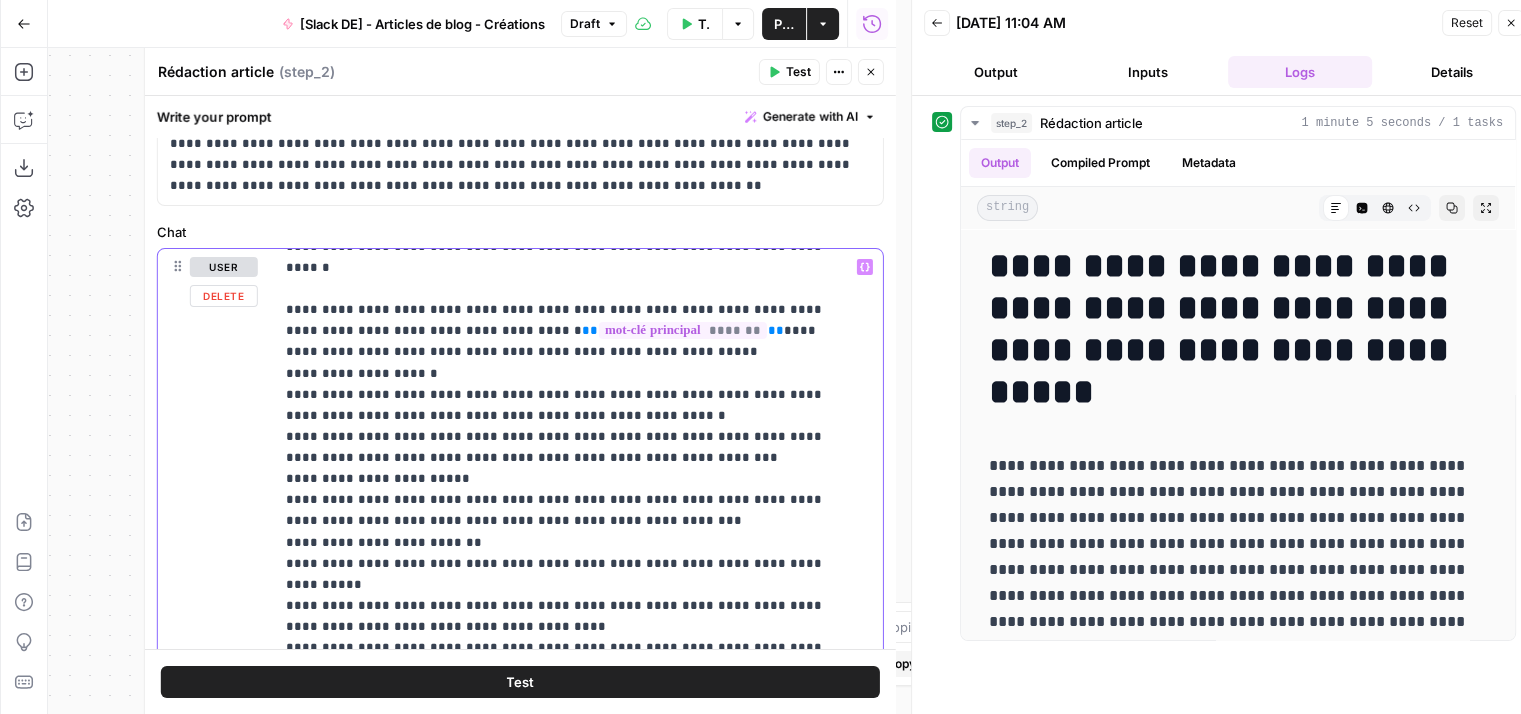click on "**********" at bounding box center [563, 16259] 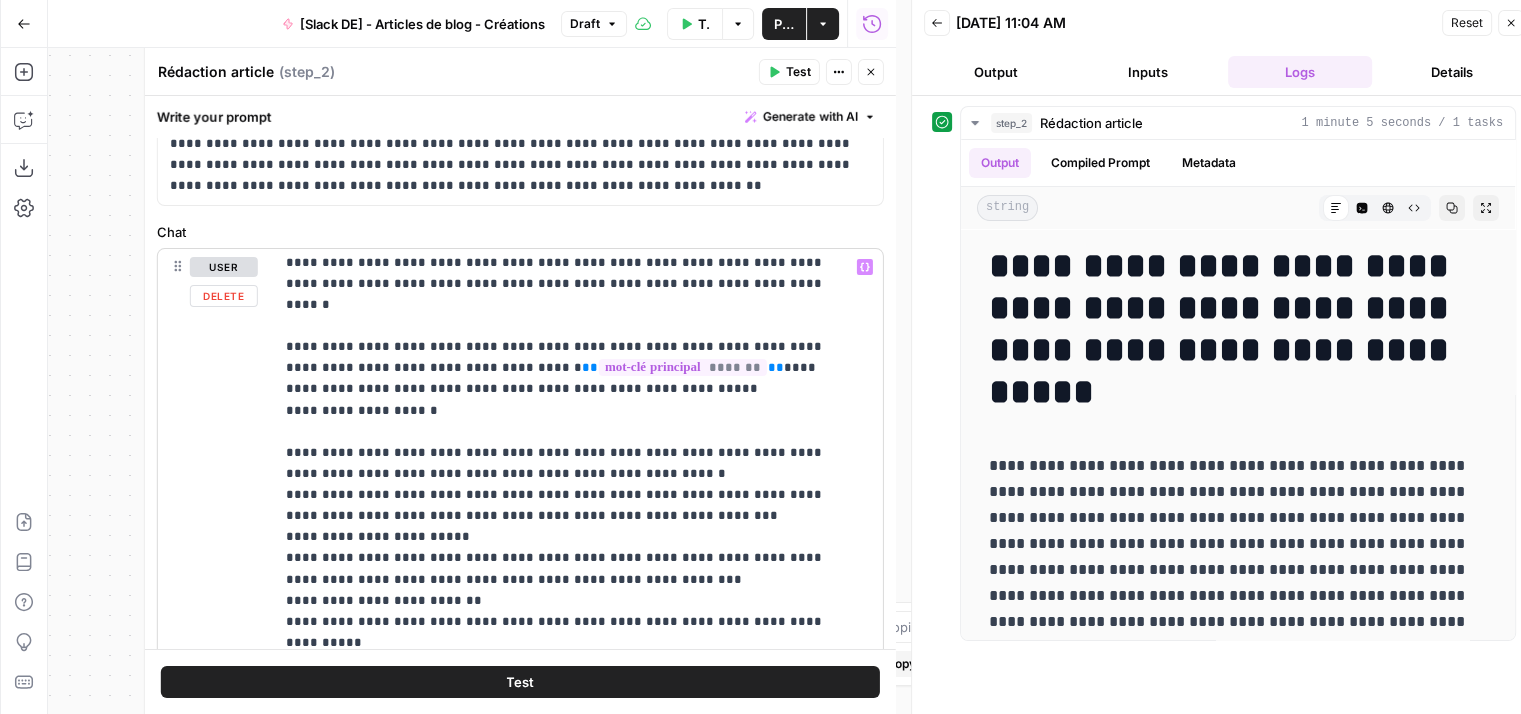 scroll, scrollTop: 0, scrollLeft: 0, axis: both 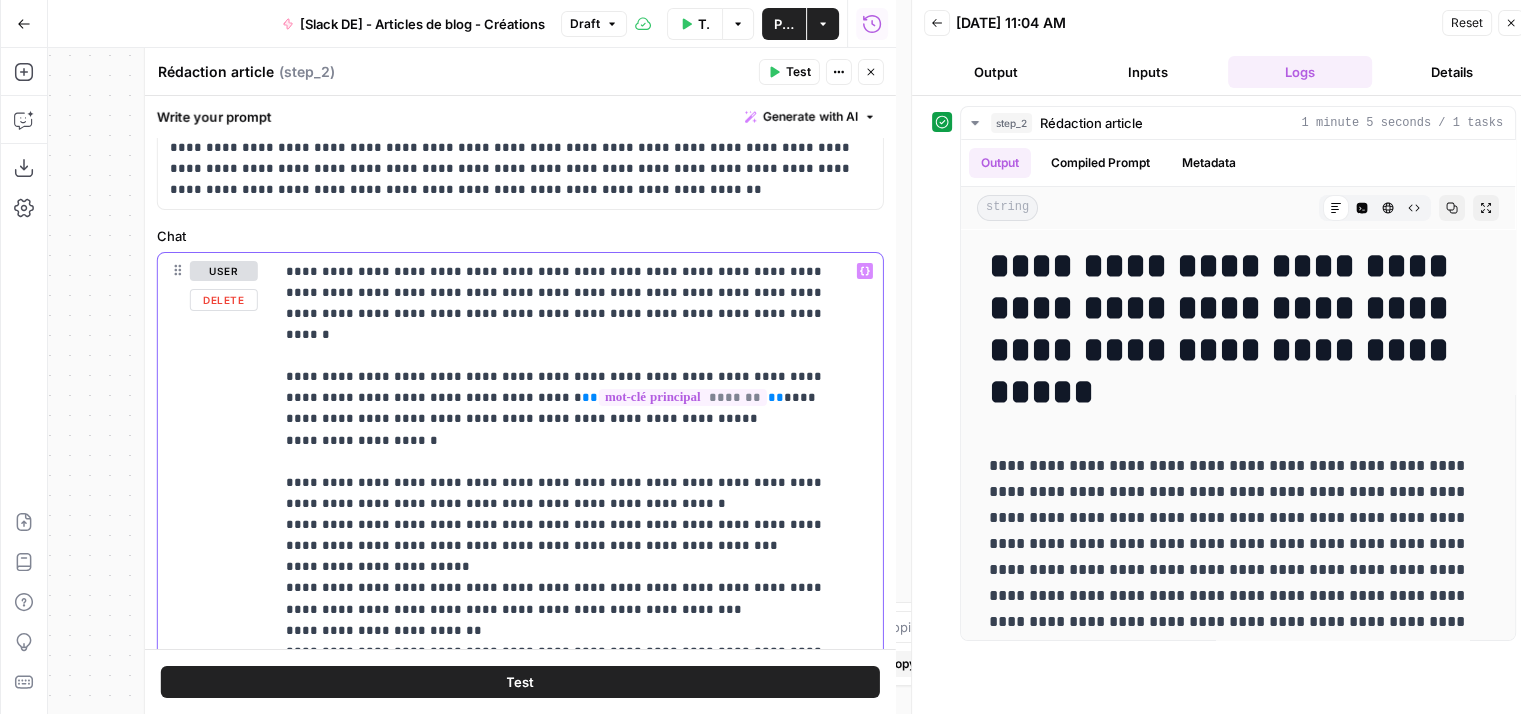 click on "**********" at bounding box center [563, 16337] 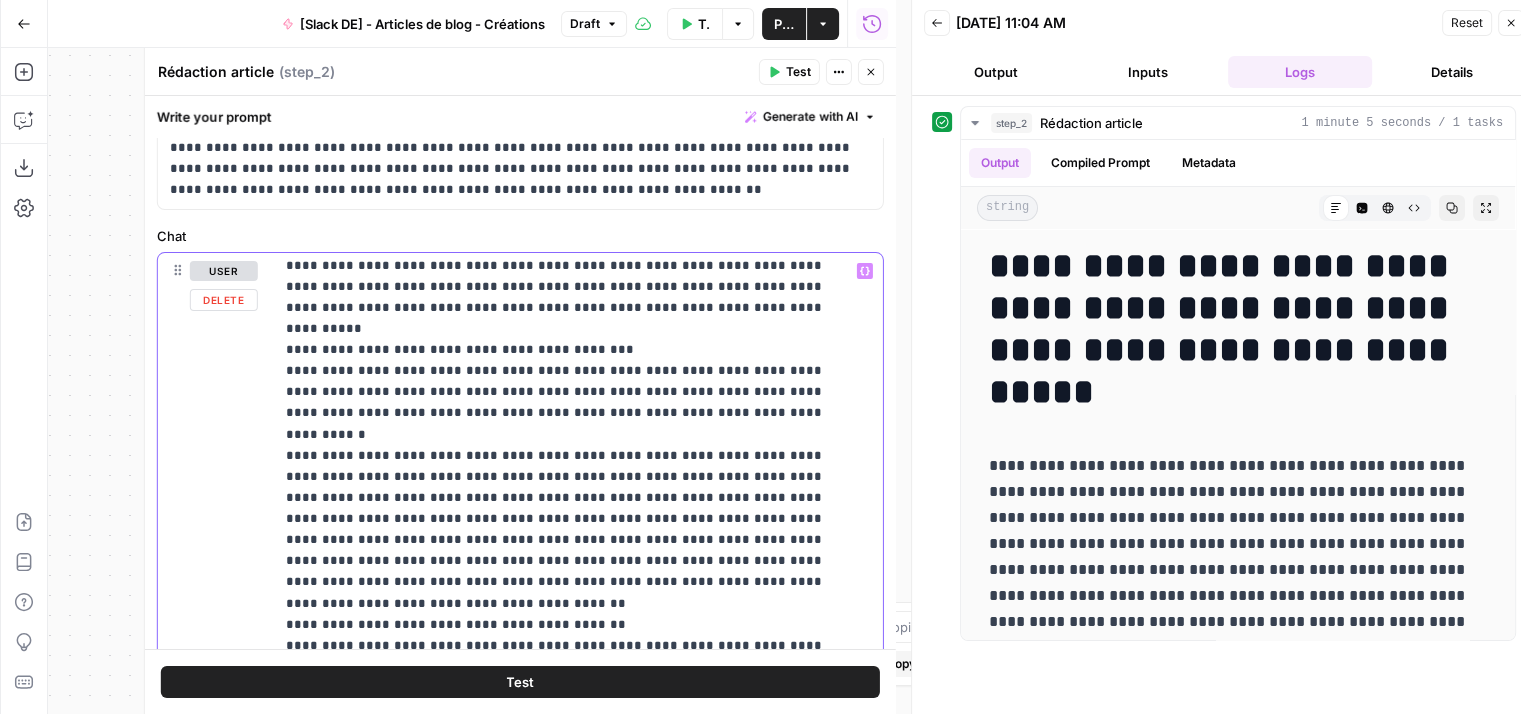 scroll, scrollTop: 15558, scrollLeft: 0, axis: vertical 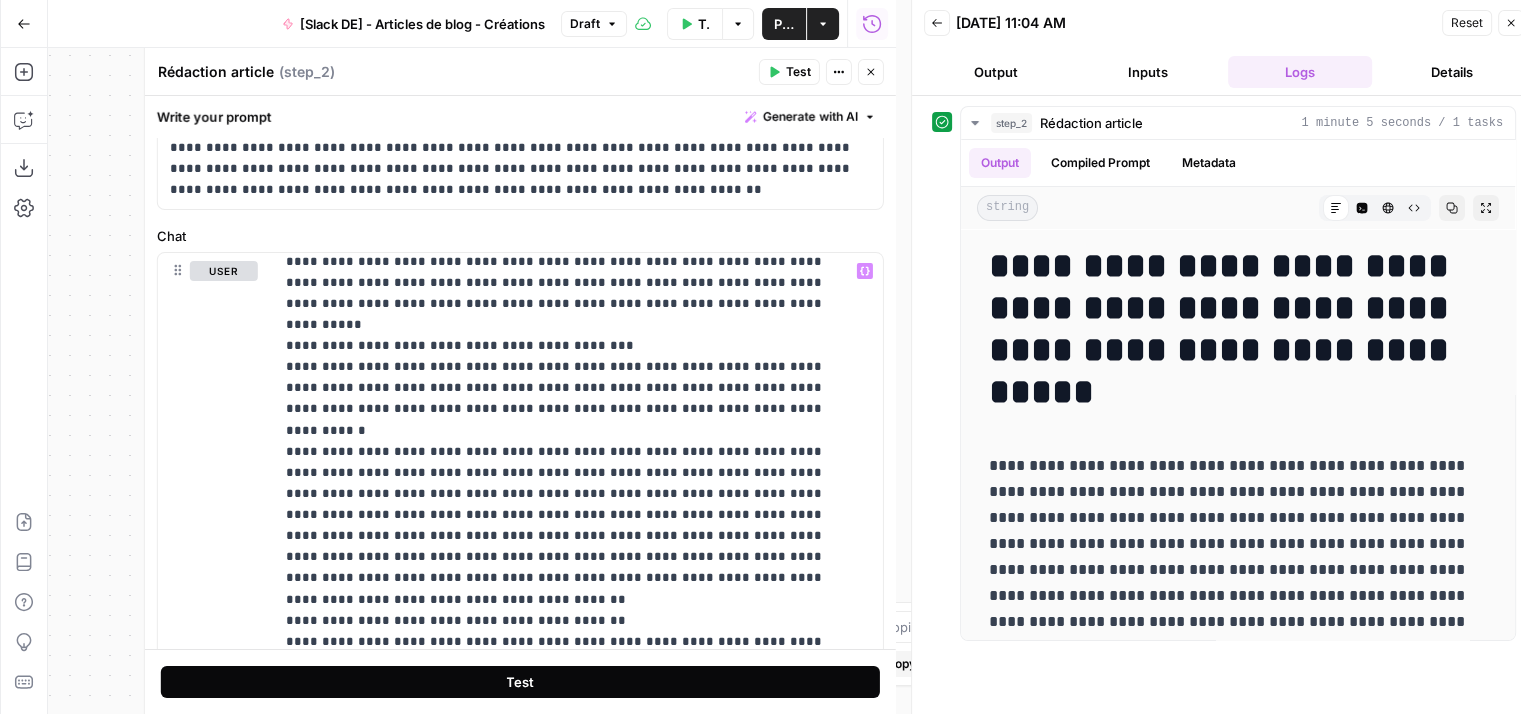 click on "Test" at bounding box center (520, 682) 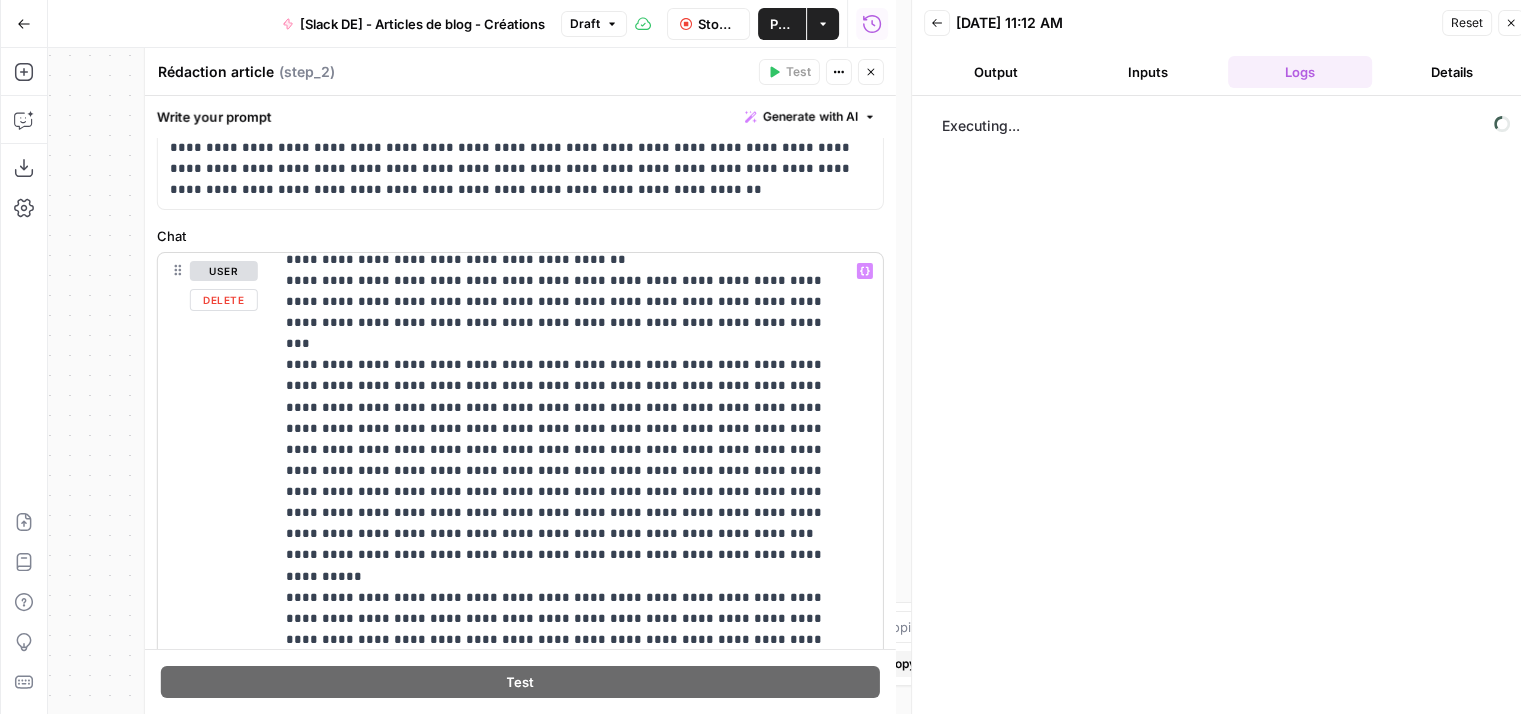 scroll, scrollTop: 15958, scrollLeft: 0, axis: vertical 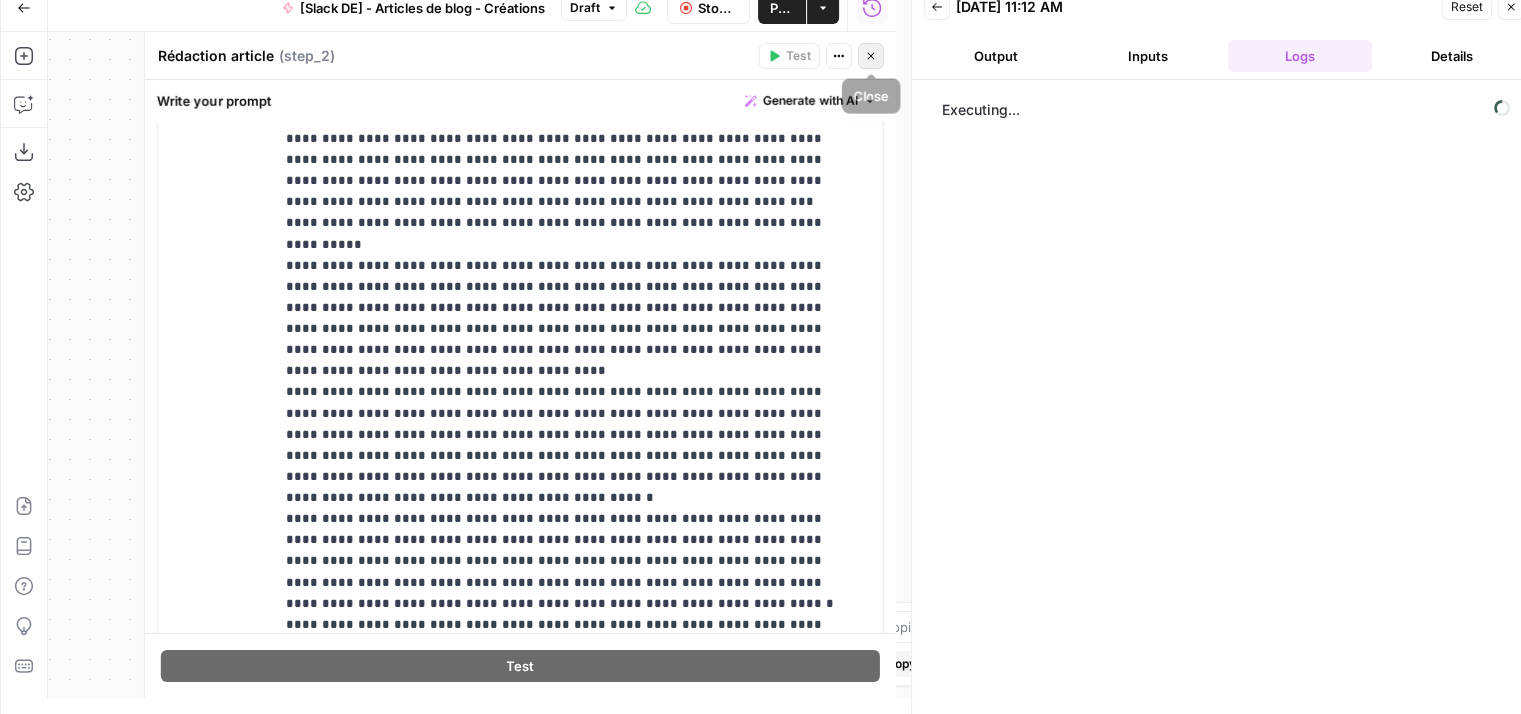 click 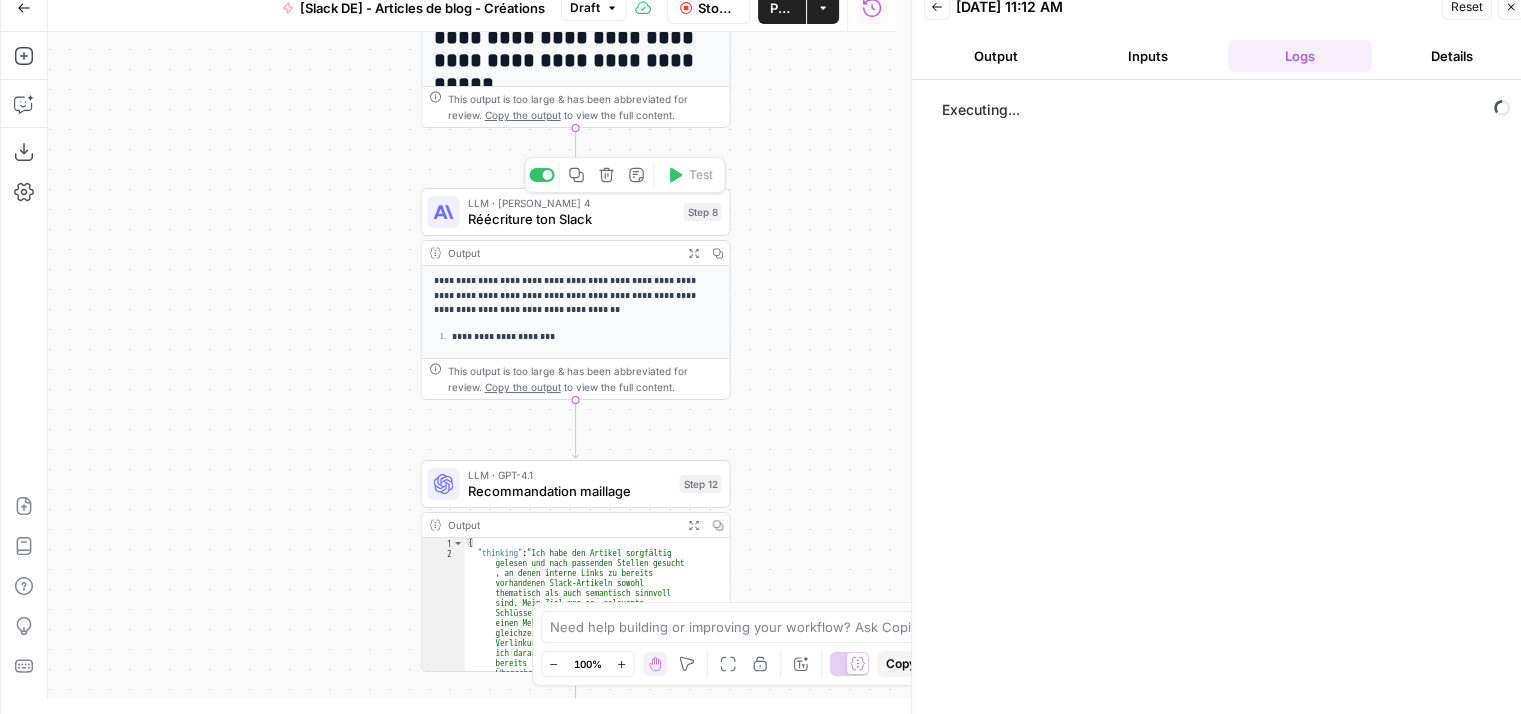 click on "Réécriture ton Slack" at bounding box center [572, 219] 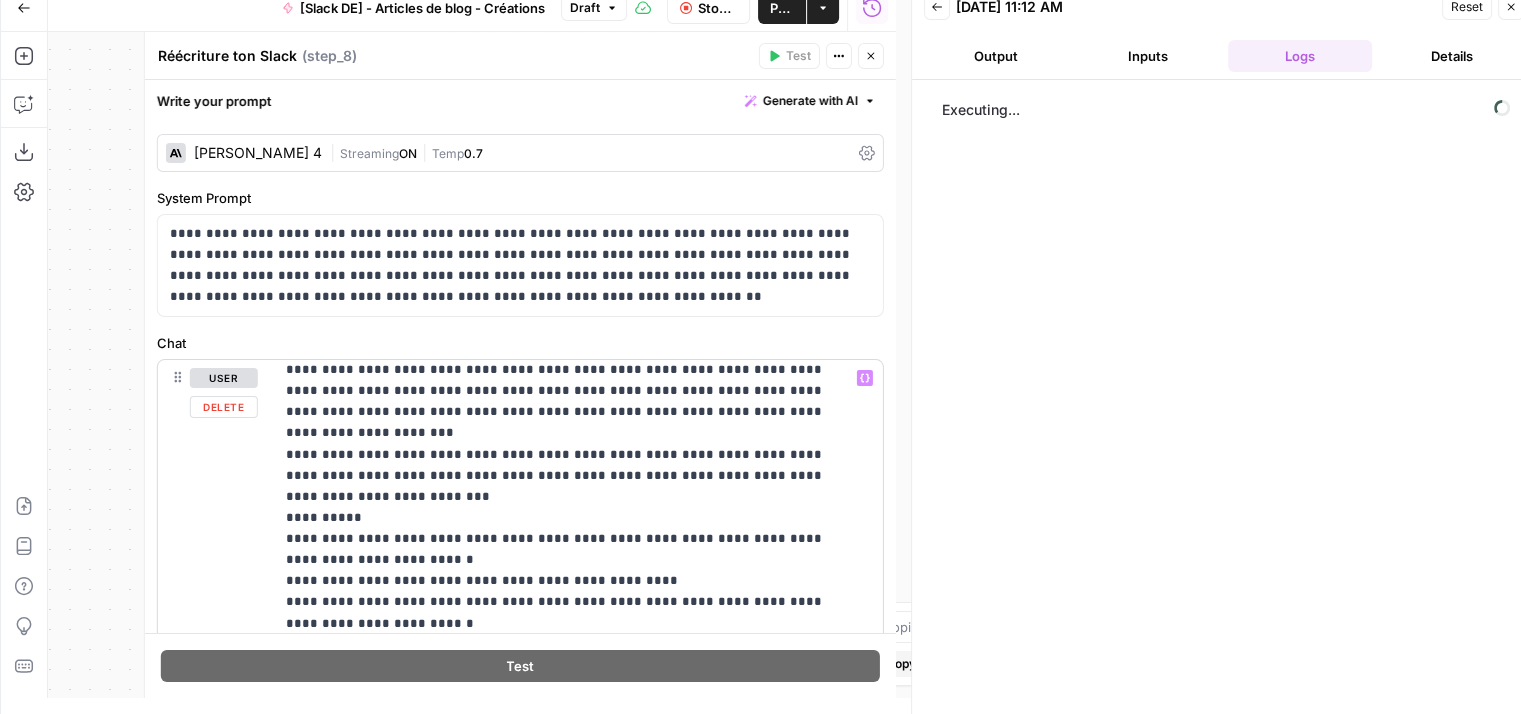 scroll, scrollTop: 0, scrollLeft: 0, axis: both 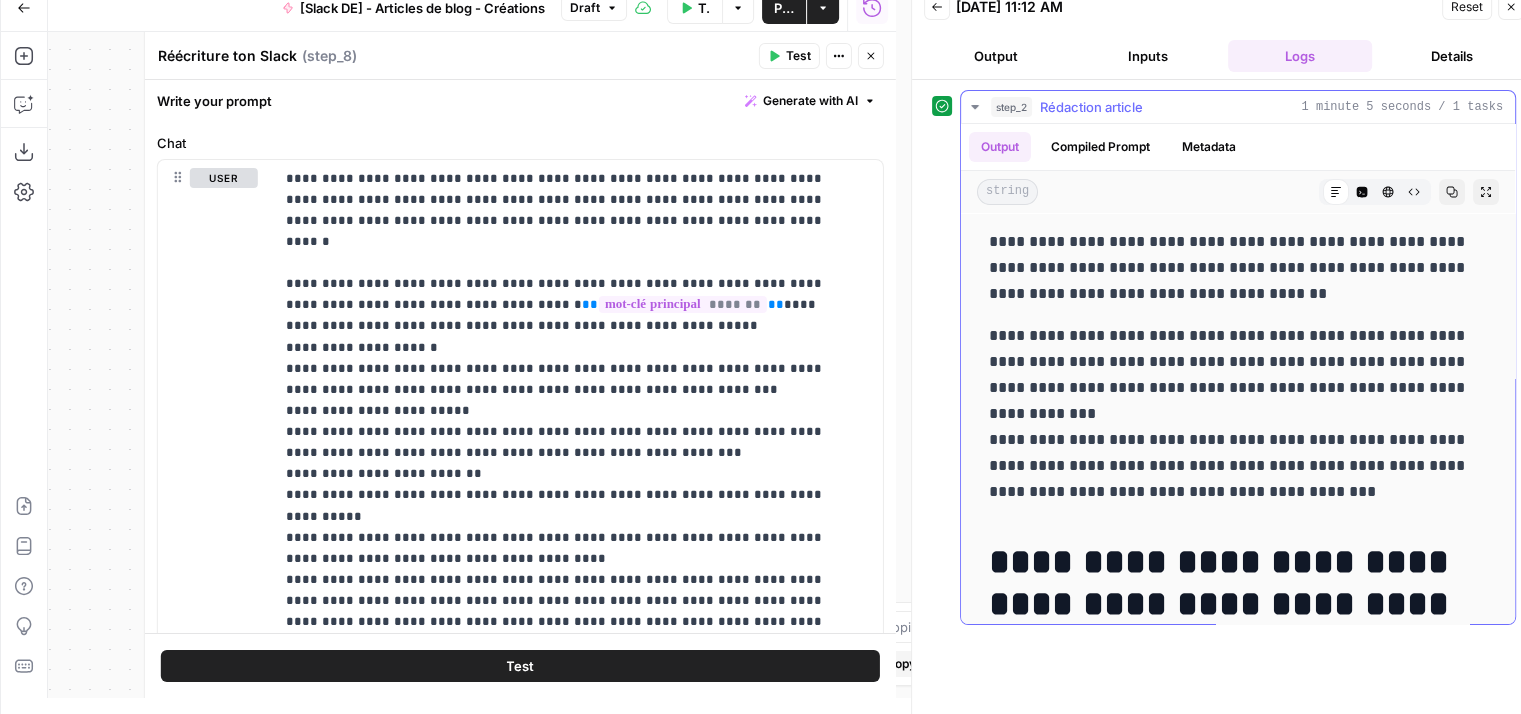 drag, startPoint x: 980, startPoint y: 337, endPoint x: 1395, endPoint y: 487, distance: 441.27655 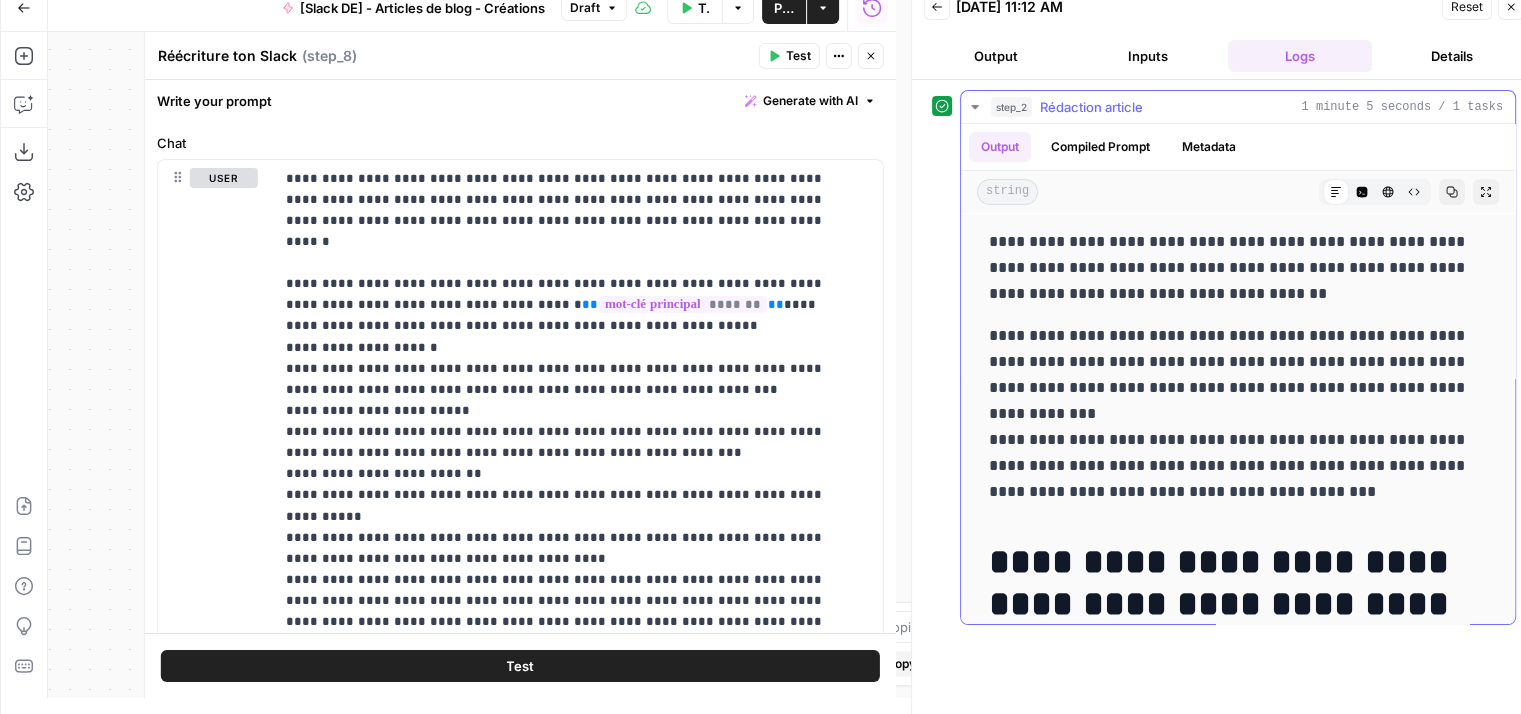 copy on "**********" 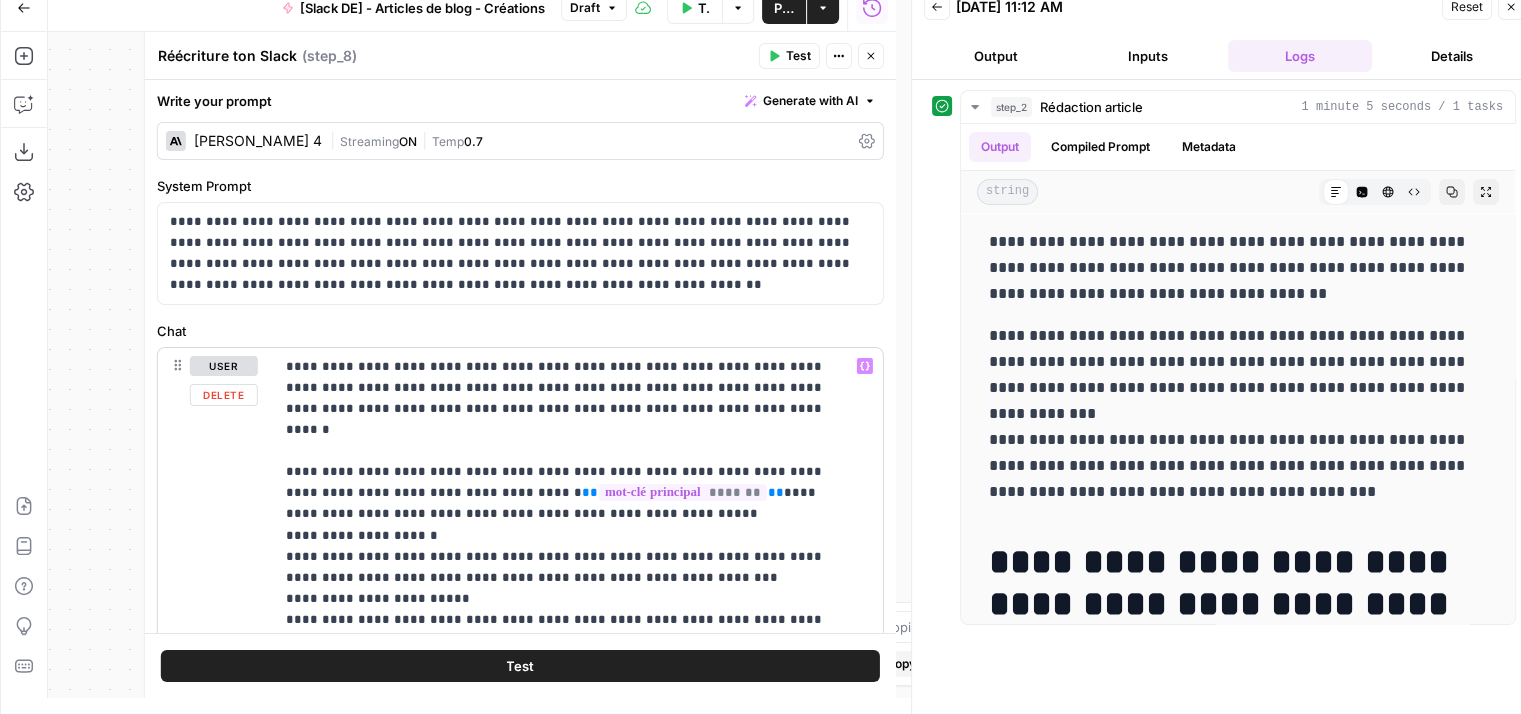 scroll, scrollTop: 0, scrollLeft: 0, axis: both 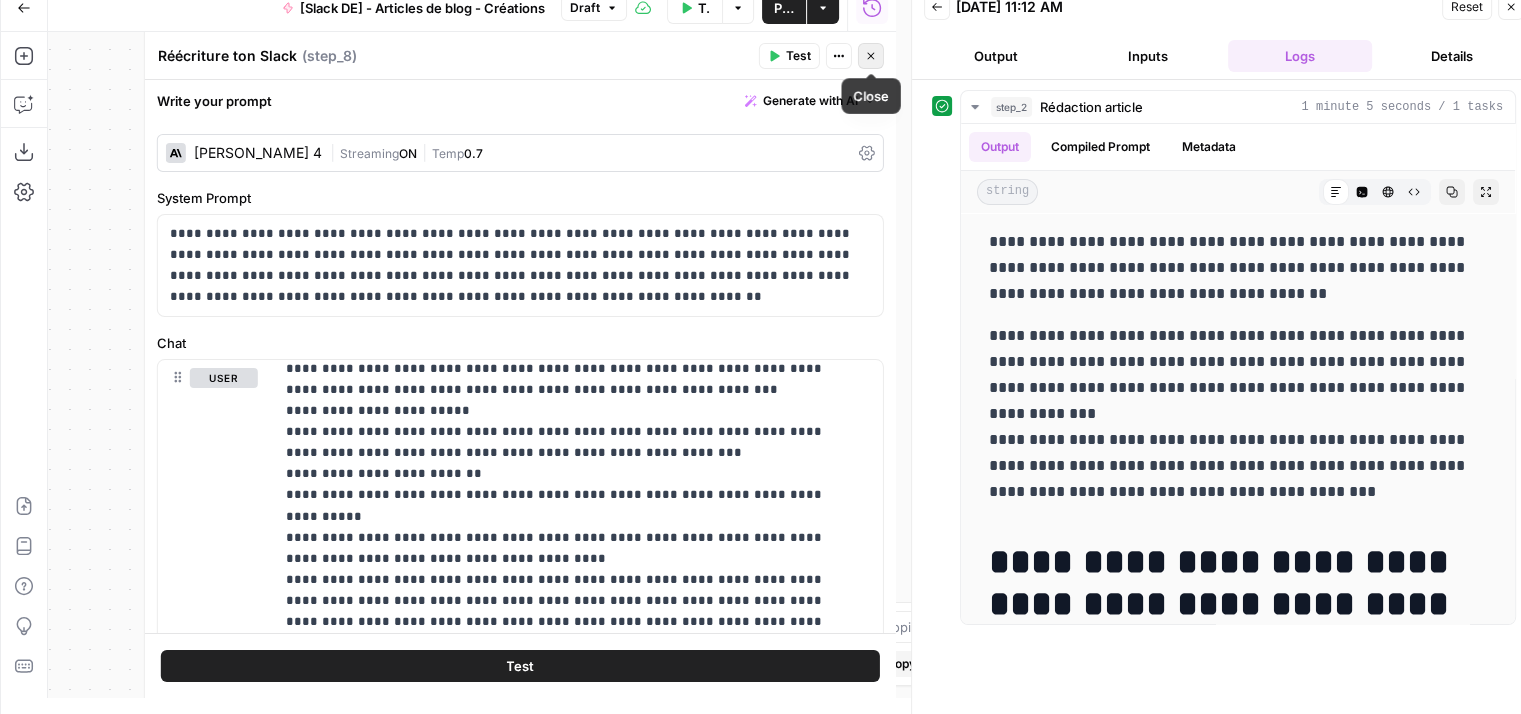 click 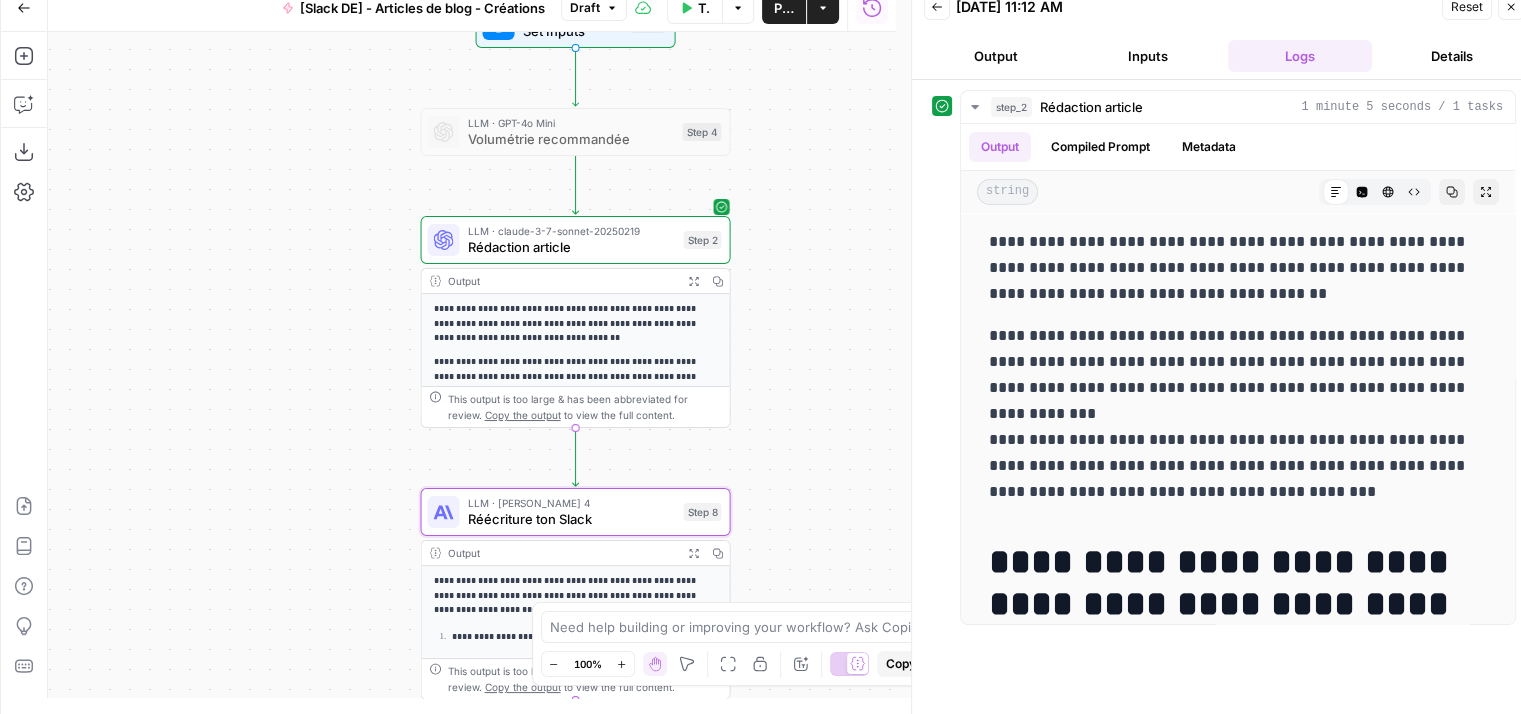 click on "Rédaction article" at bounding box center [572, 247] 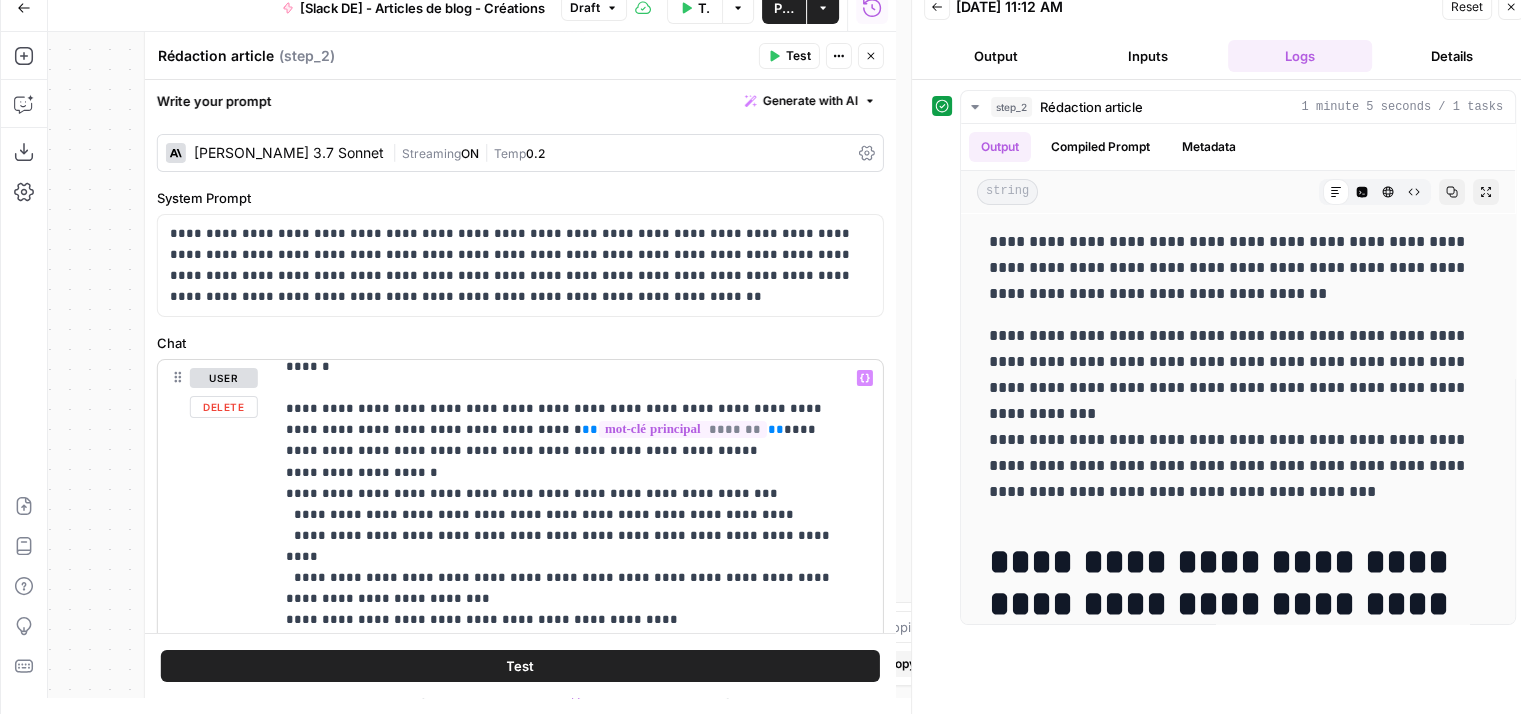 scroll, scrollTop: 0, scrollLeft: 0, axis: both 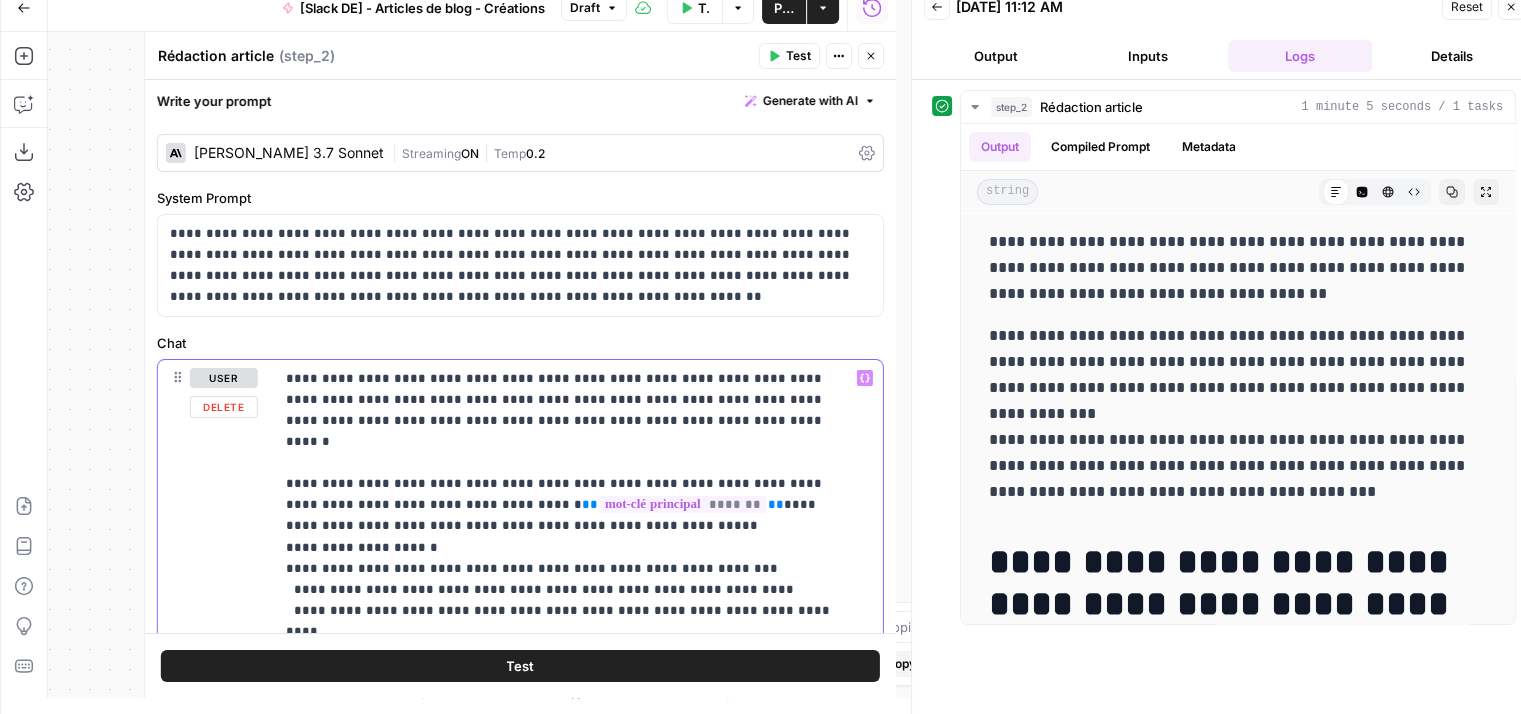 click on "**********" at bounding box center (563, 16676) 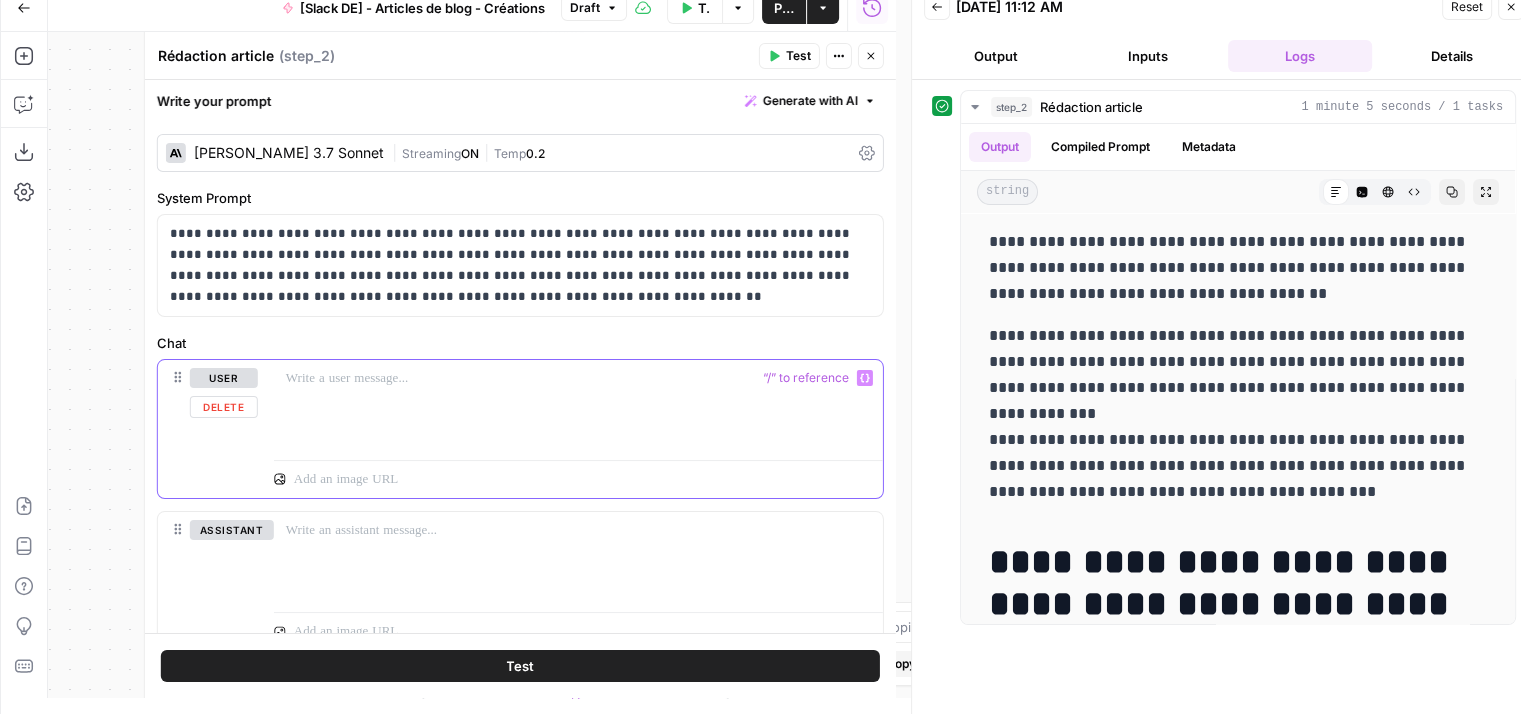 click at bounding box center (571, 406) 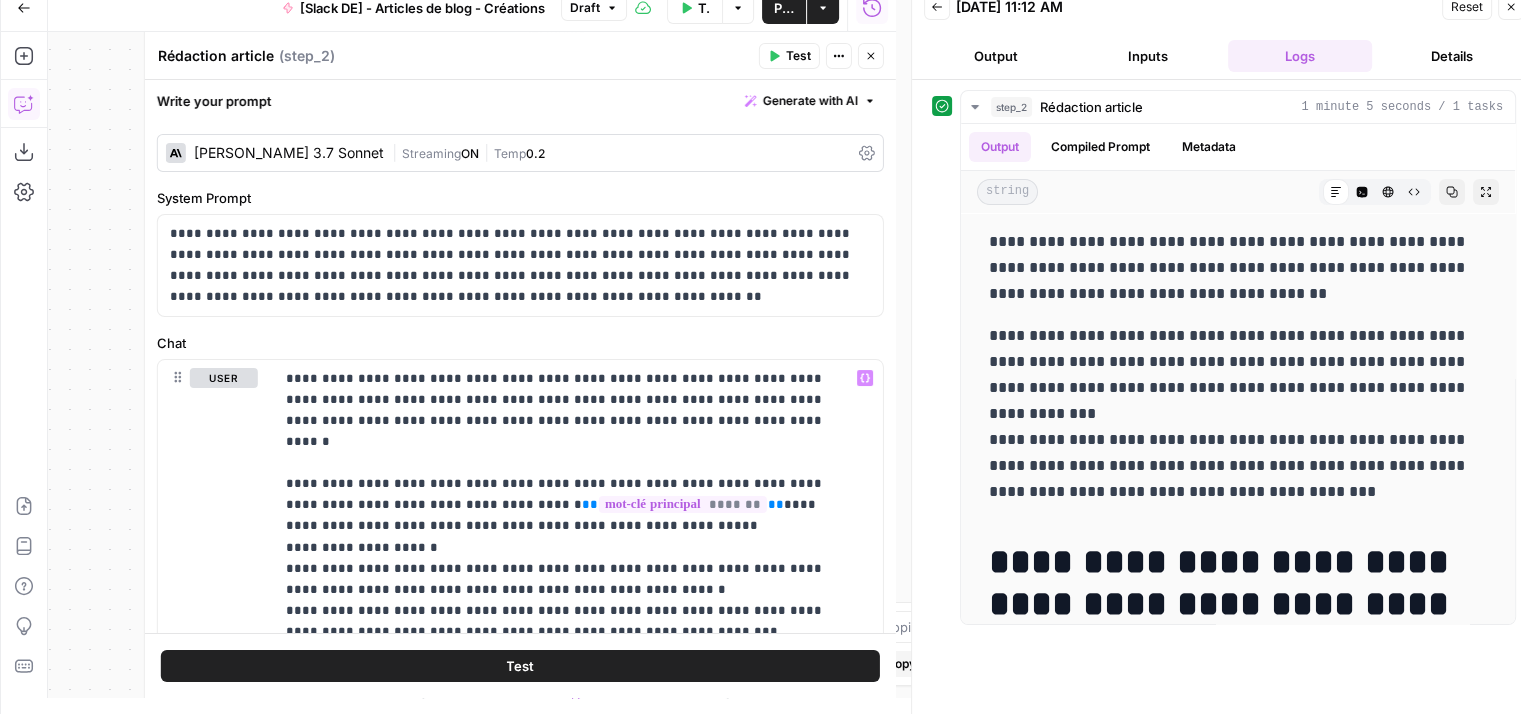 click on "Copilot" at bounding box center [24, 104] 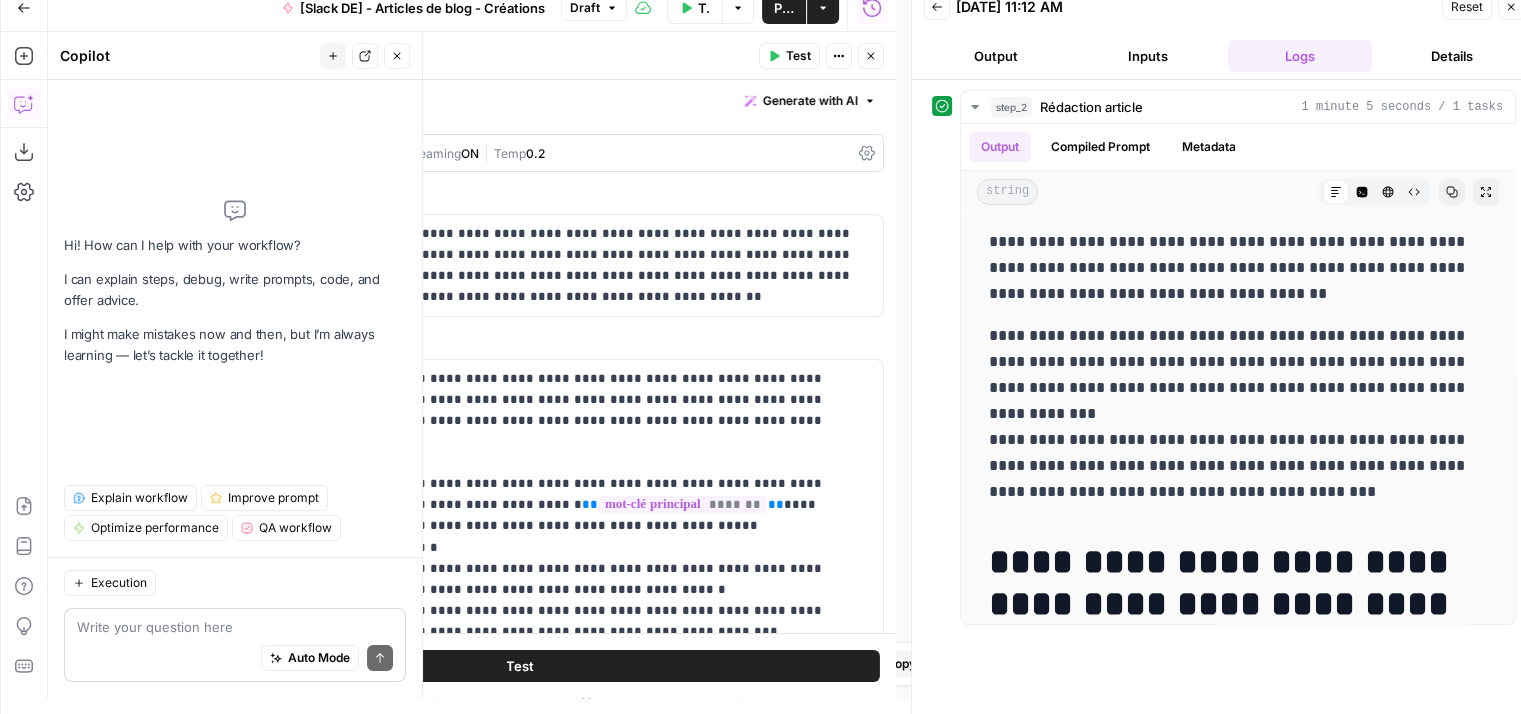 click at bounding box center [235, 627] 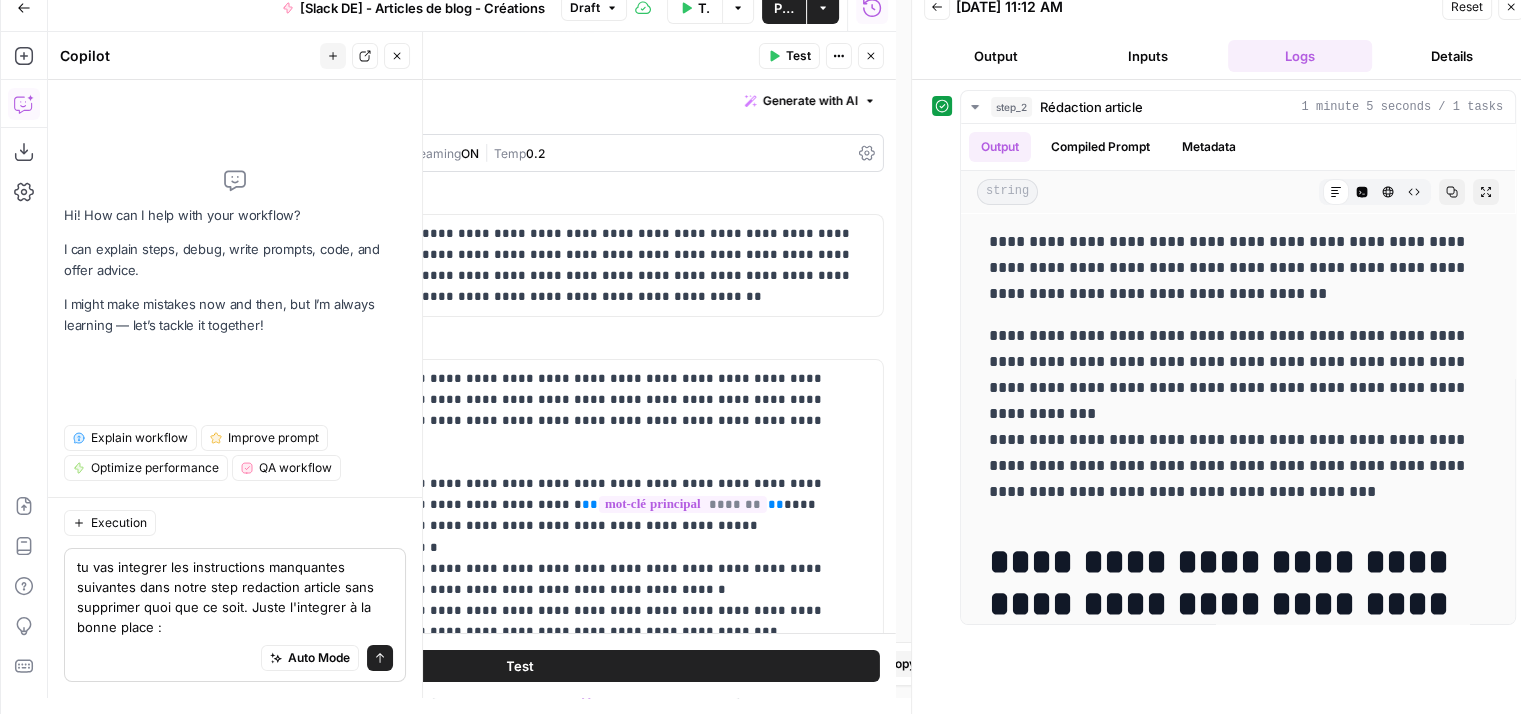 click on "tu vas integrer les instructions manquantes suivantes dans notre step redaction article sans supprimer quoi que ce soit. Juste l'integrer à la bonne place :" at bounding box center (235, 597) 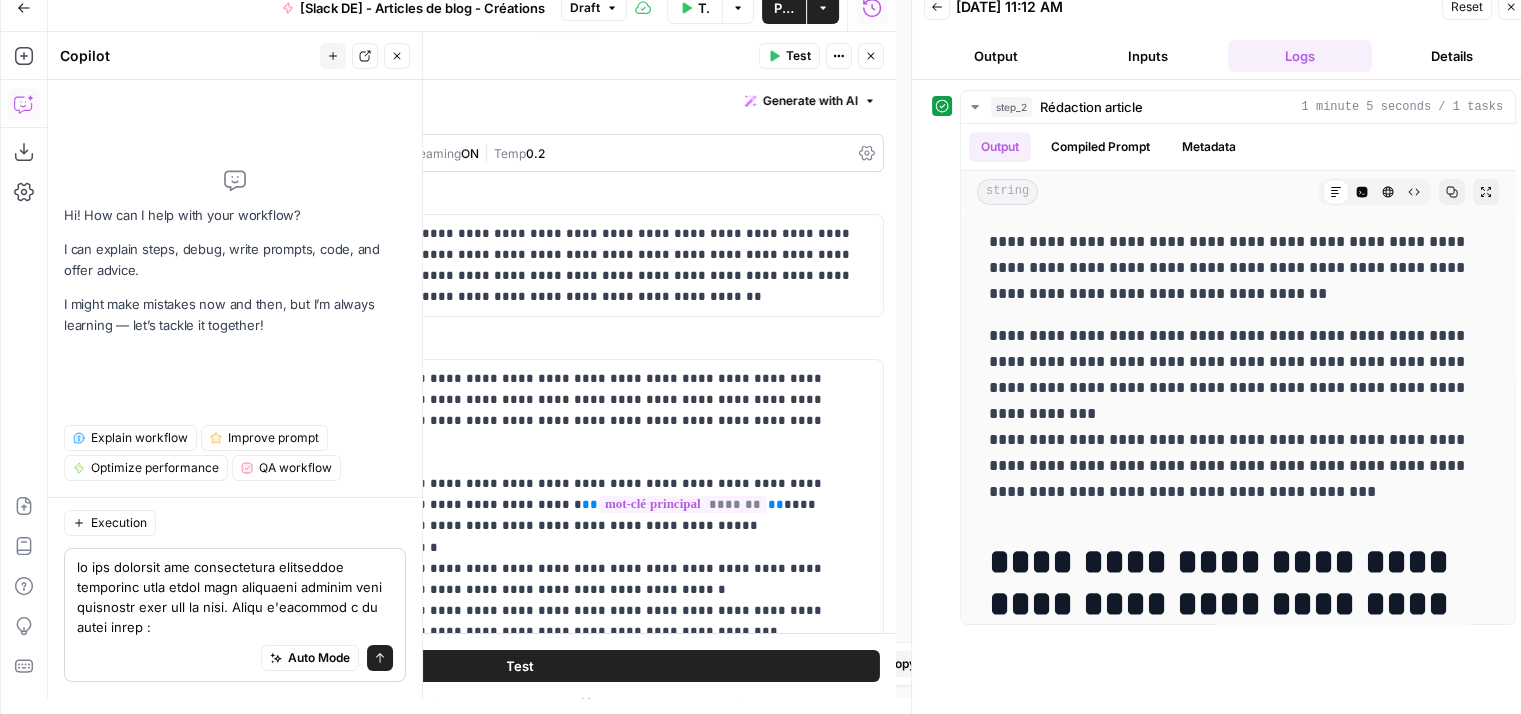 scroll, scrollTop: 36, scrollLeft: 0, axis: vertical 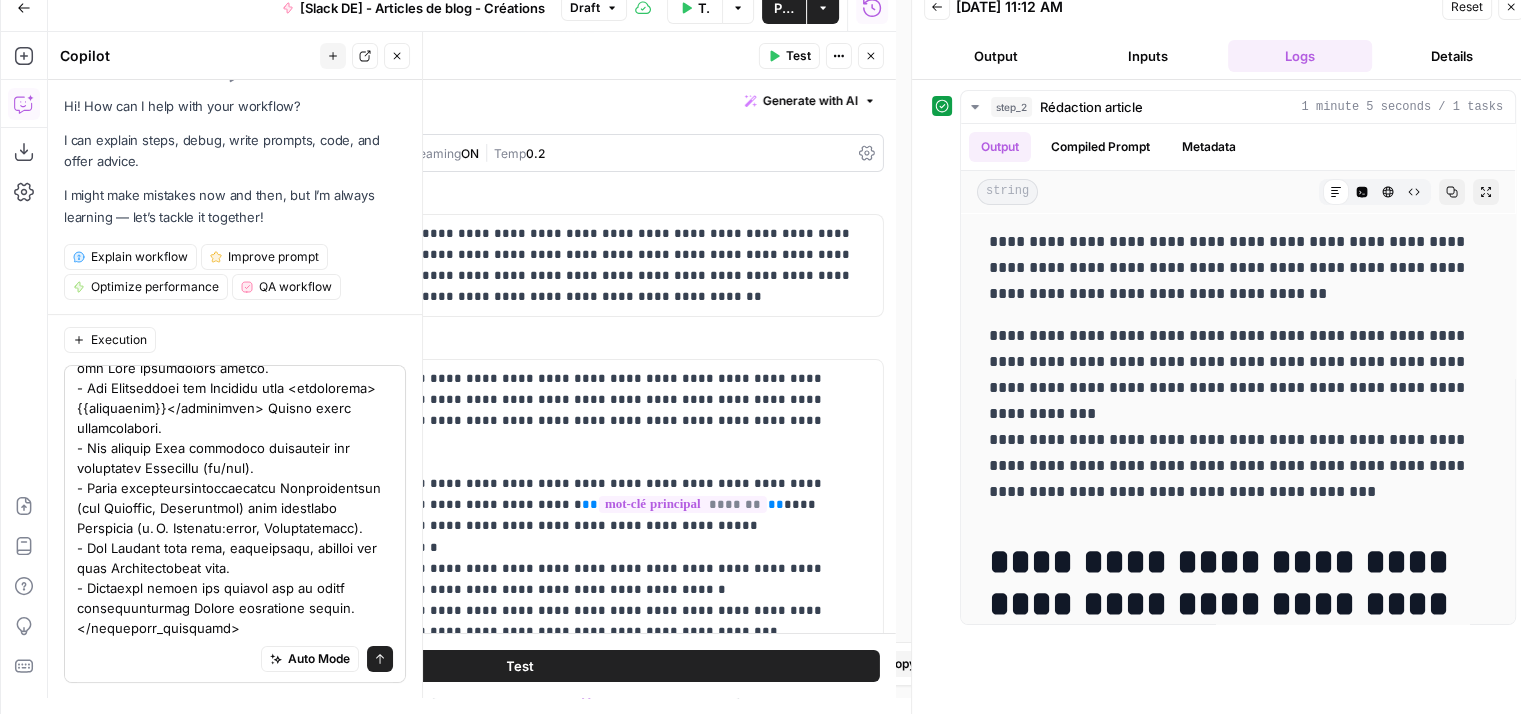 type 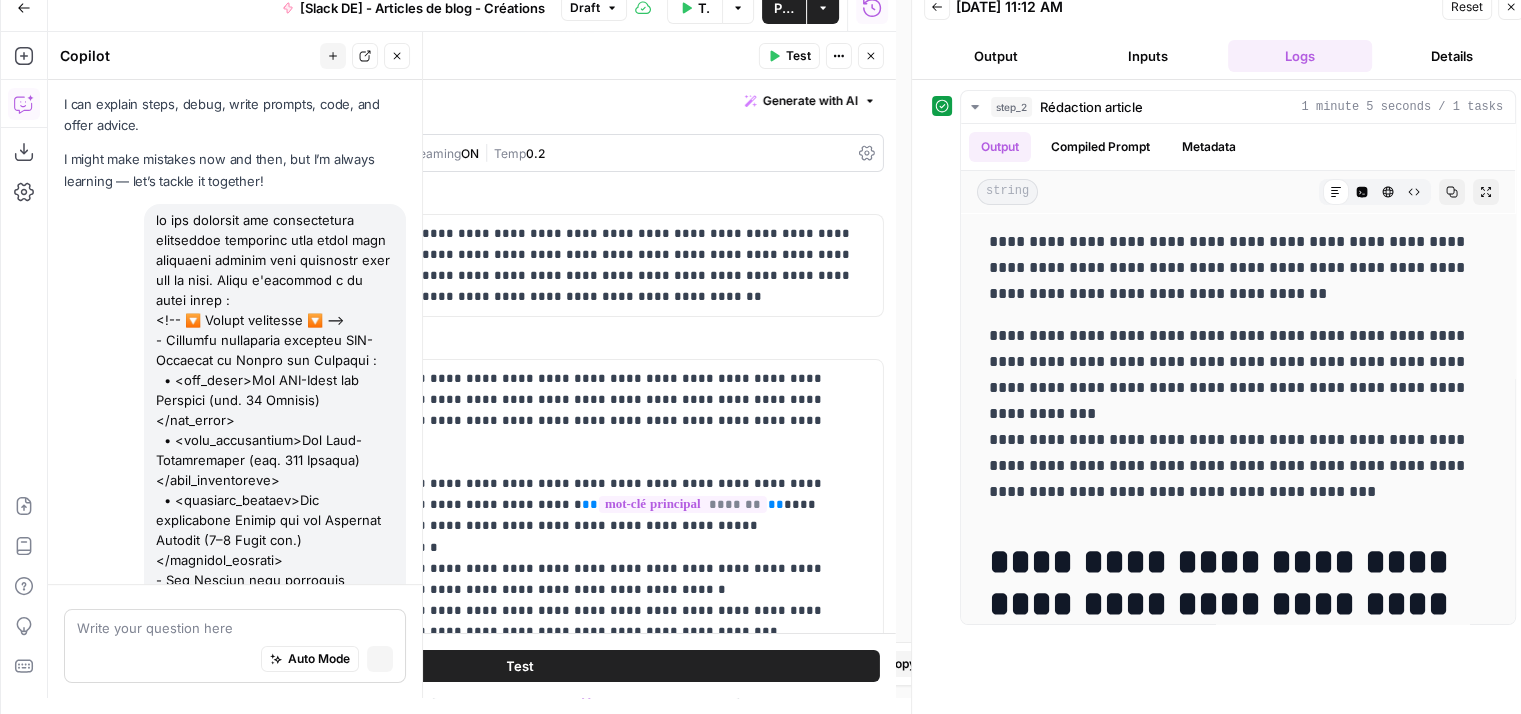 scroll, scrollTop: 876, scrollLeft: 0, axis: vertical 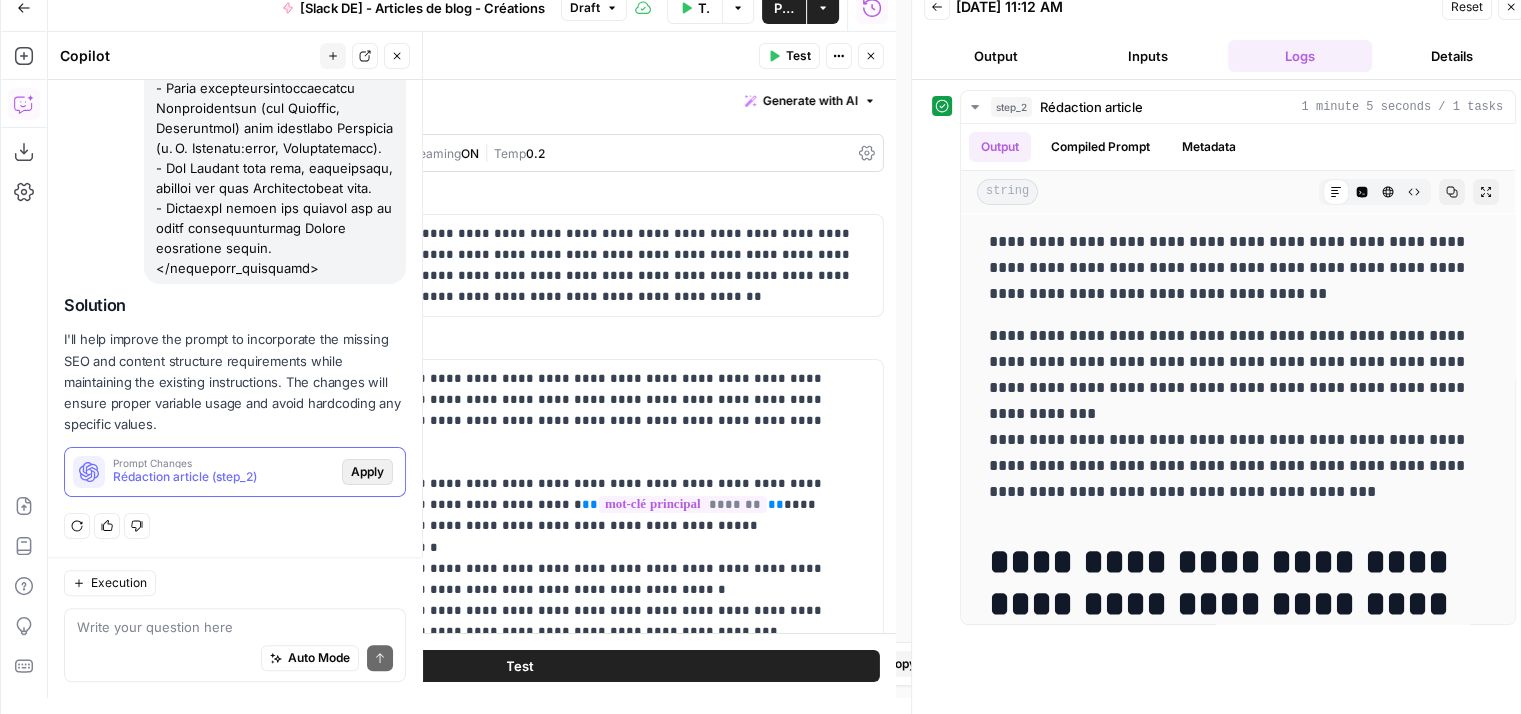 click on "Apply" at bounding box center [367, 472] 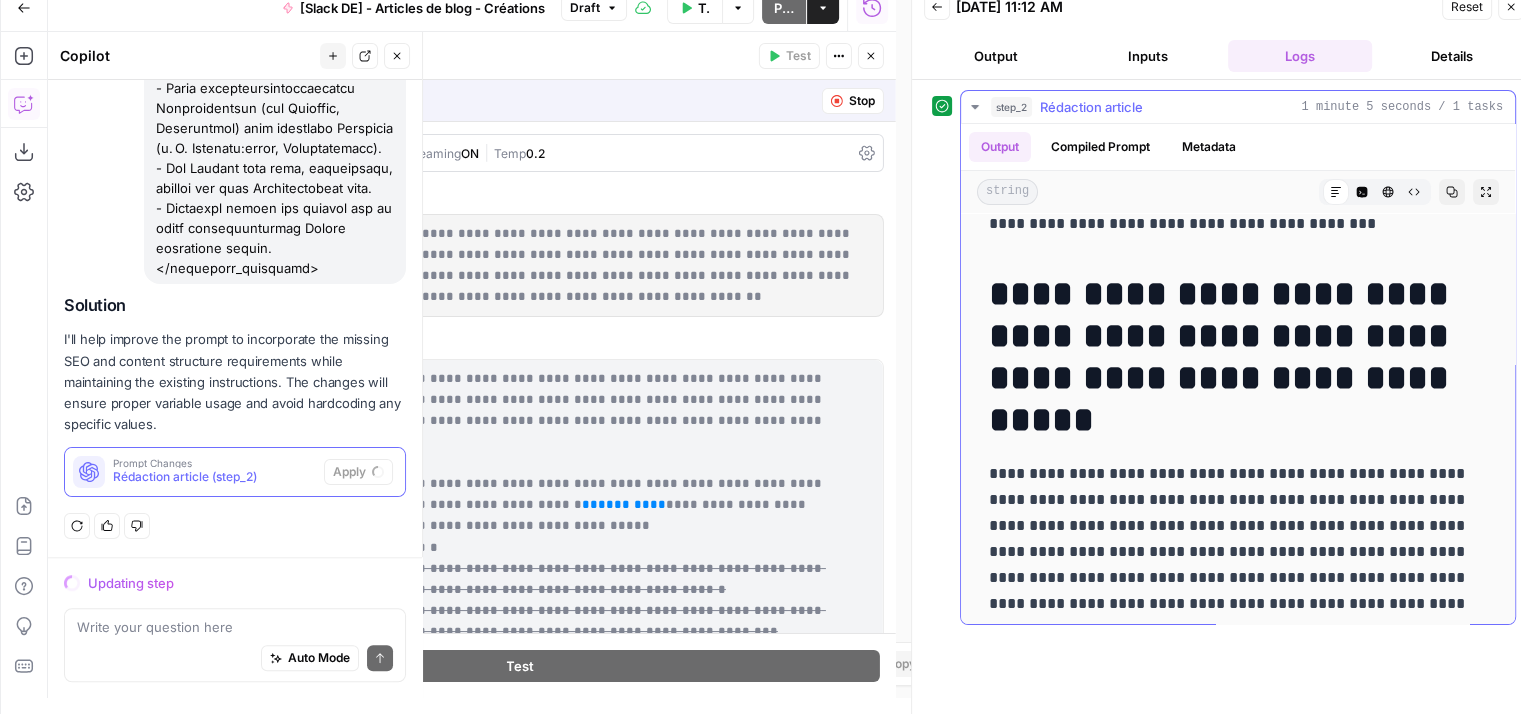 scroll, scrollTop: 0, scrollLeft: 0, axis: both 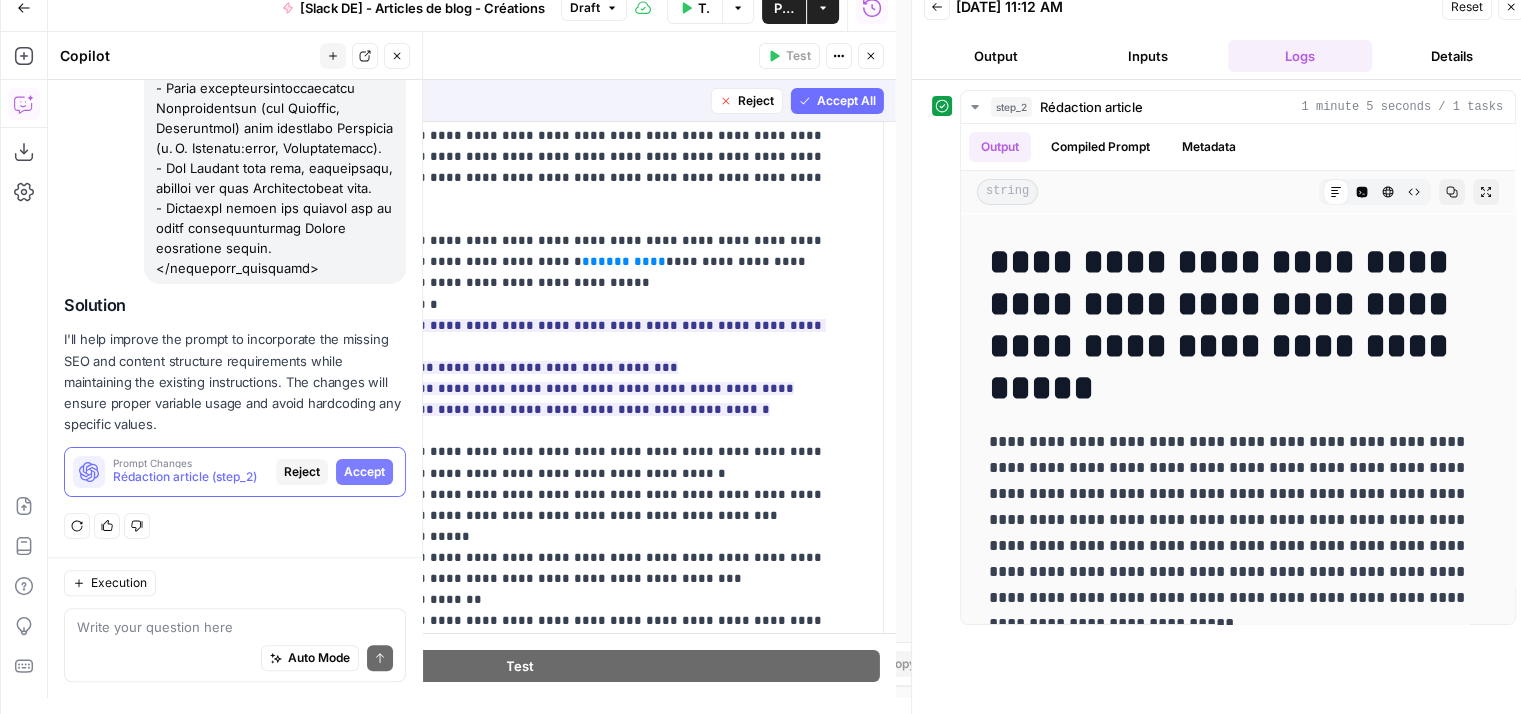 click on "Accept All" at bounding box center (846, 101) 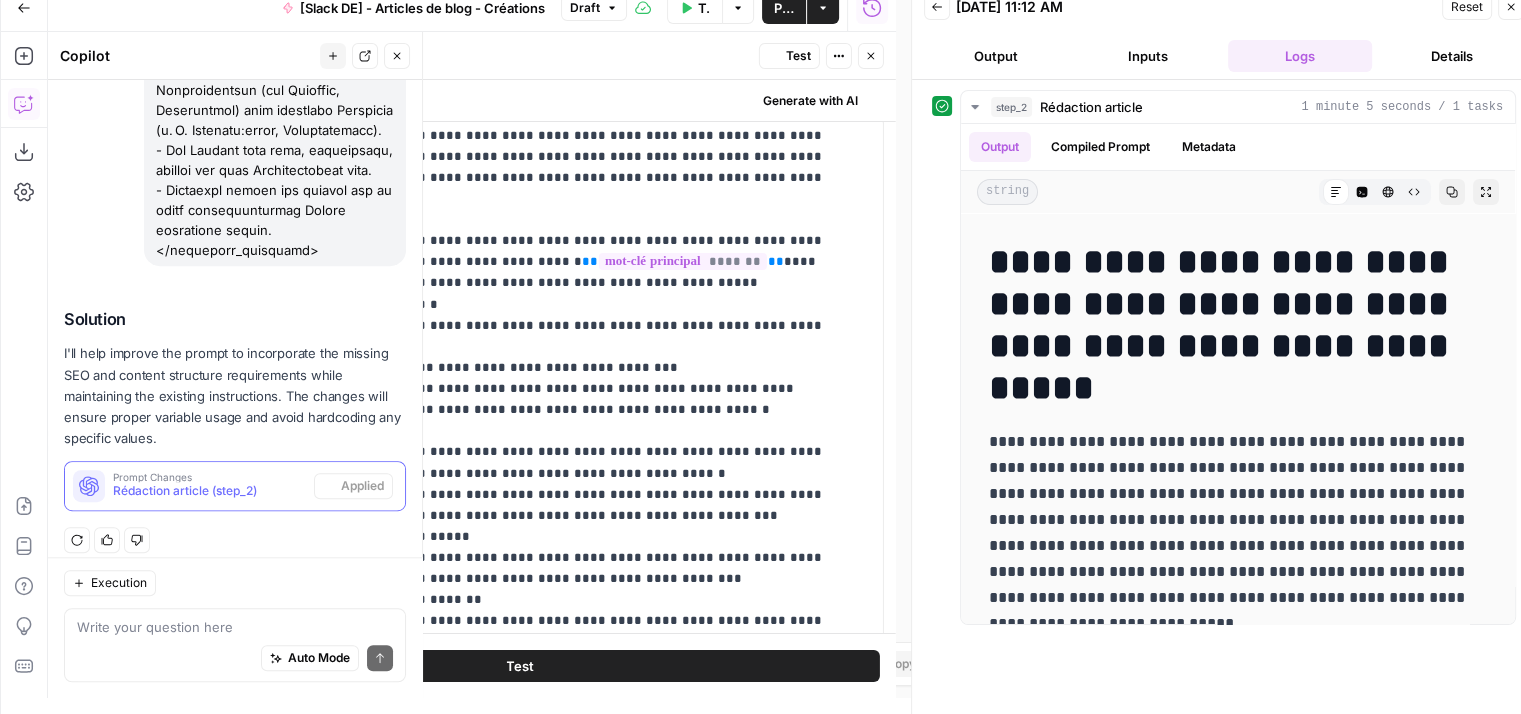 scroll, scrollTop: 1118, scrollLeft: 0, axis: vertical 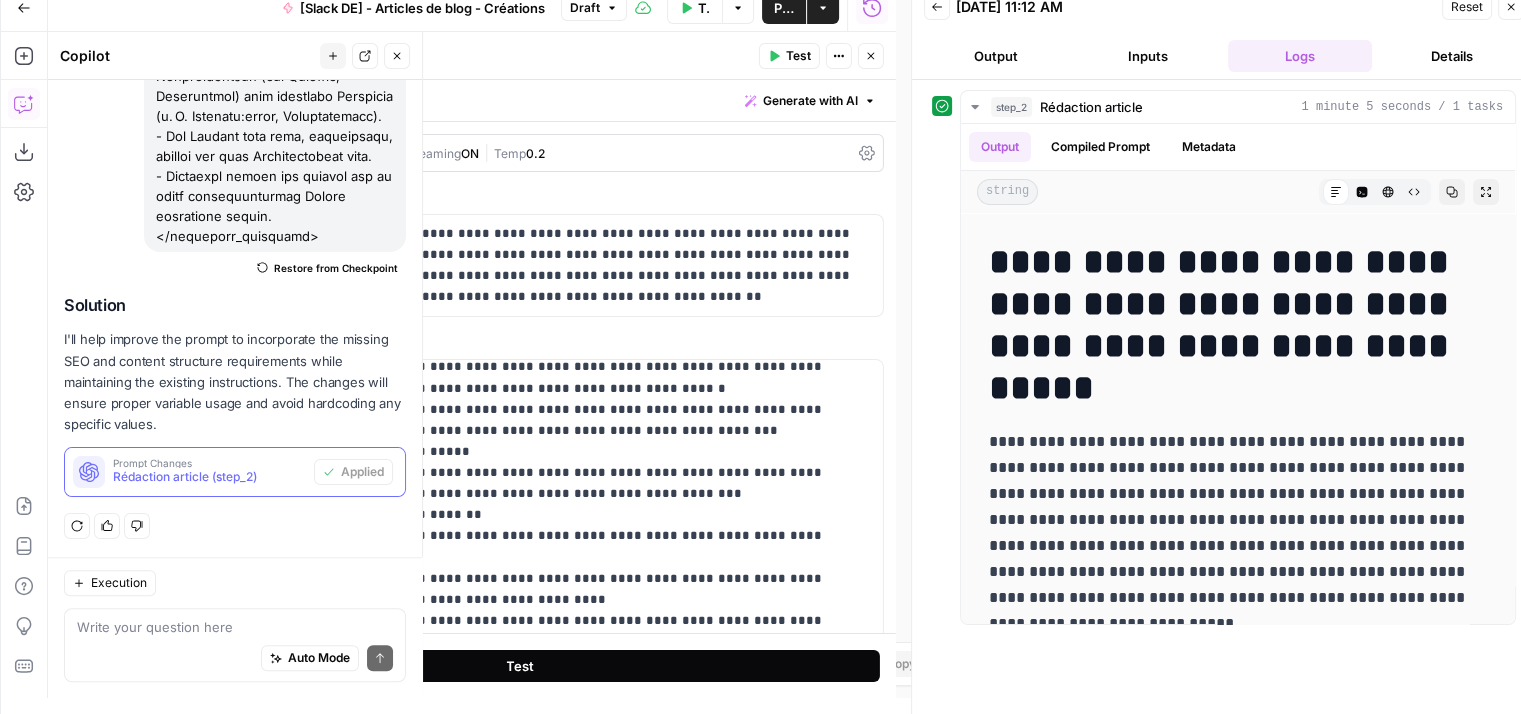 click on "Test" at bounding box center [520, 666] 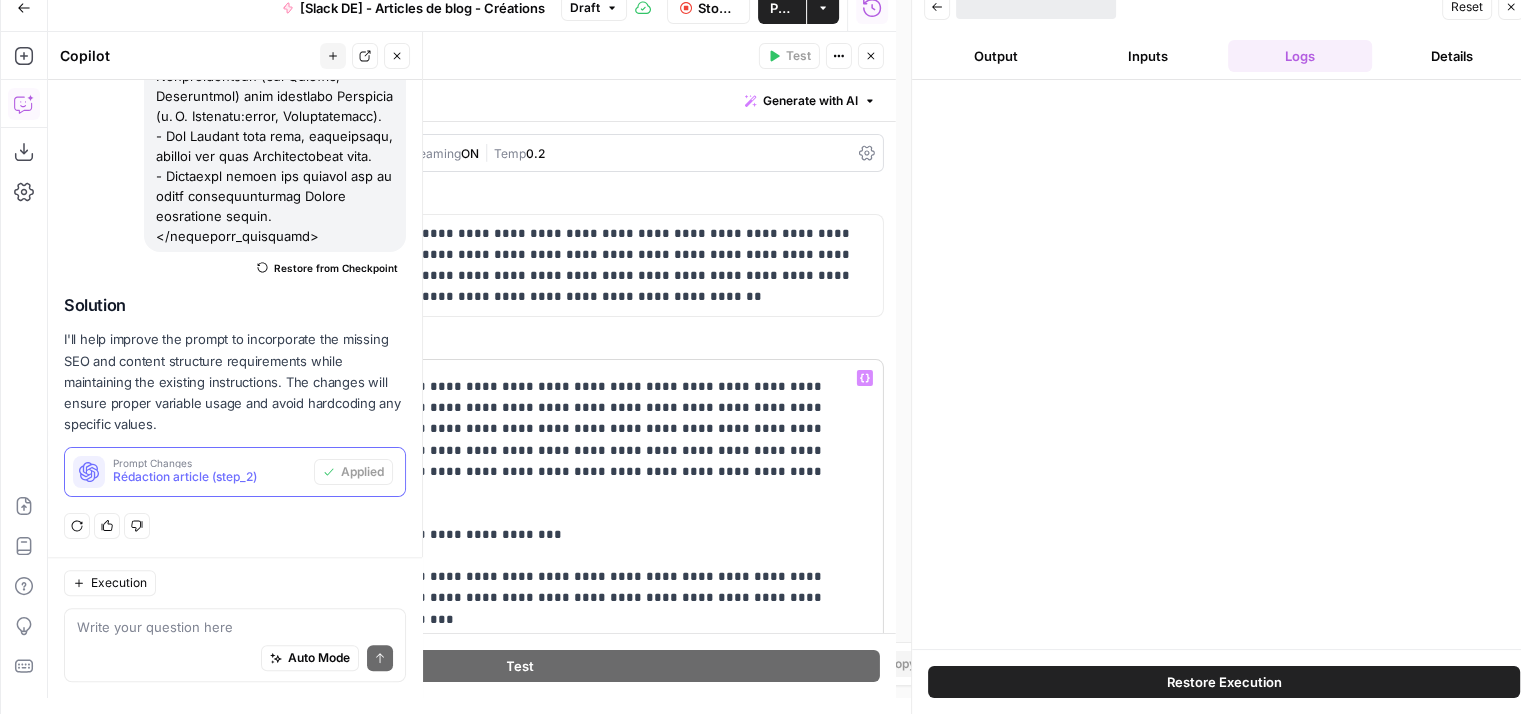 scroll, scrollTop: 1984, scrollLeft: 0, axis: vertical 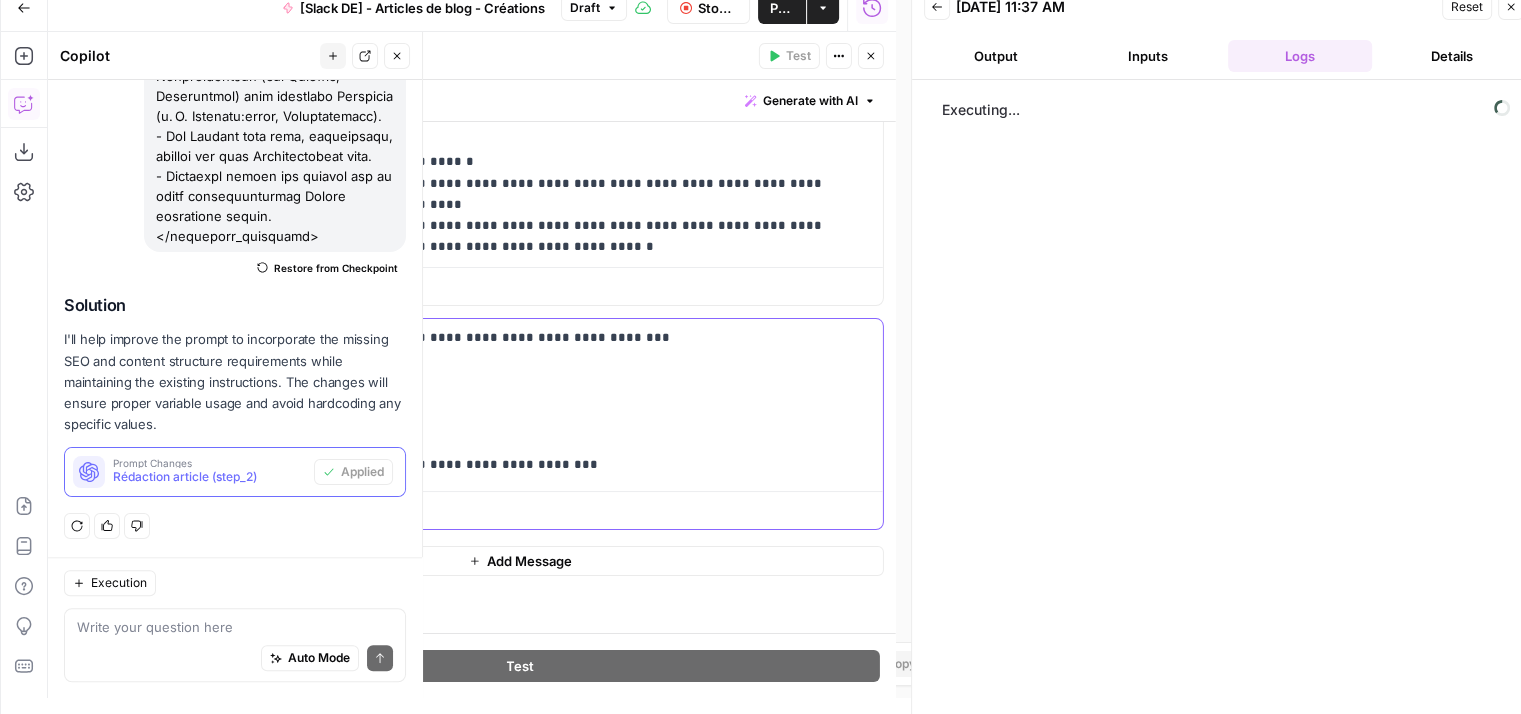 click on "Delete" at bounding box center (224, 366) 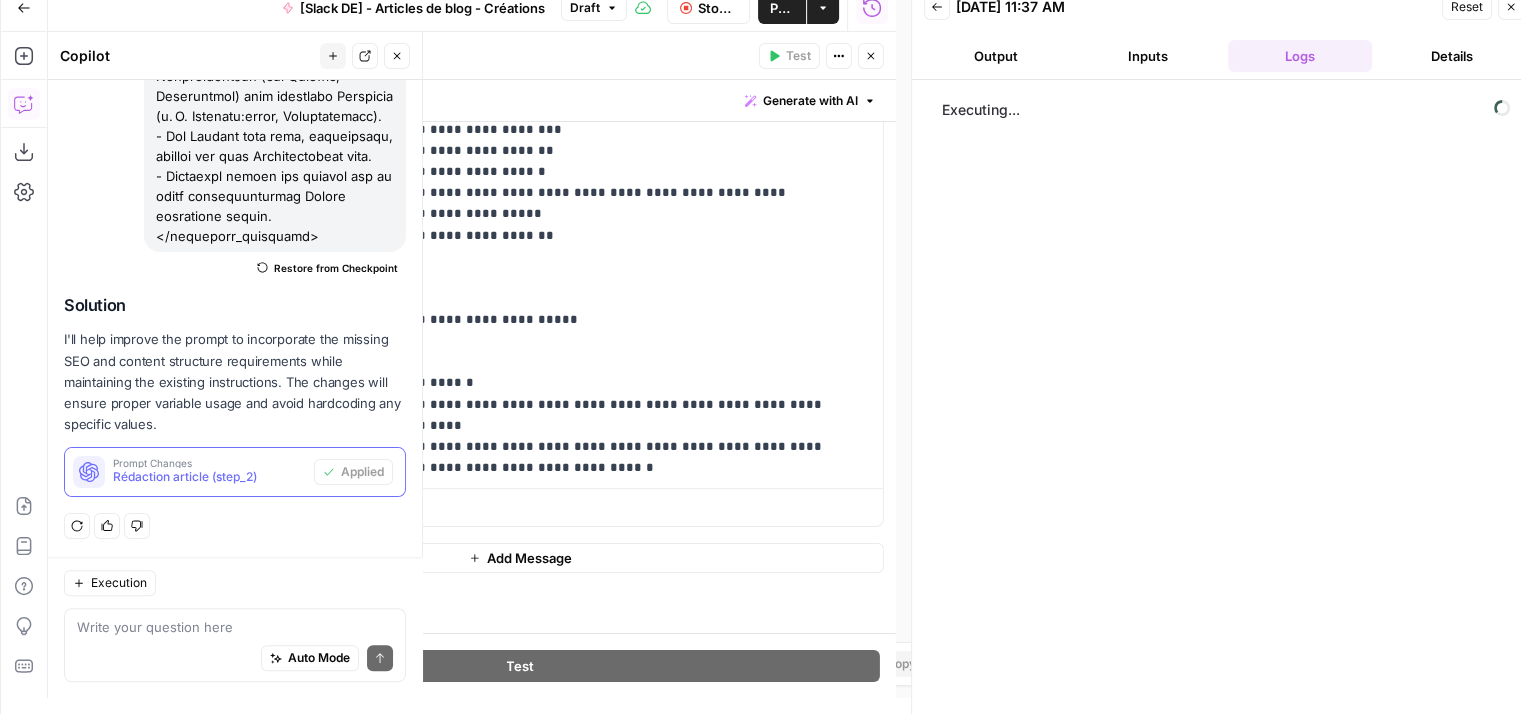 scroll, scrollTop: 692, scrollLeft: 0, axis: vertical 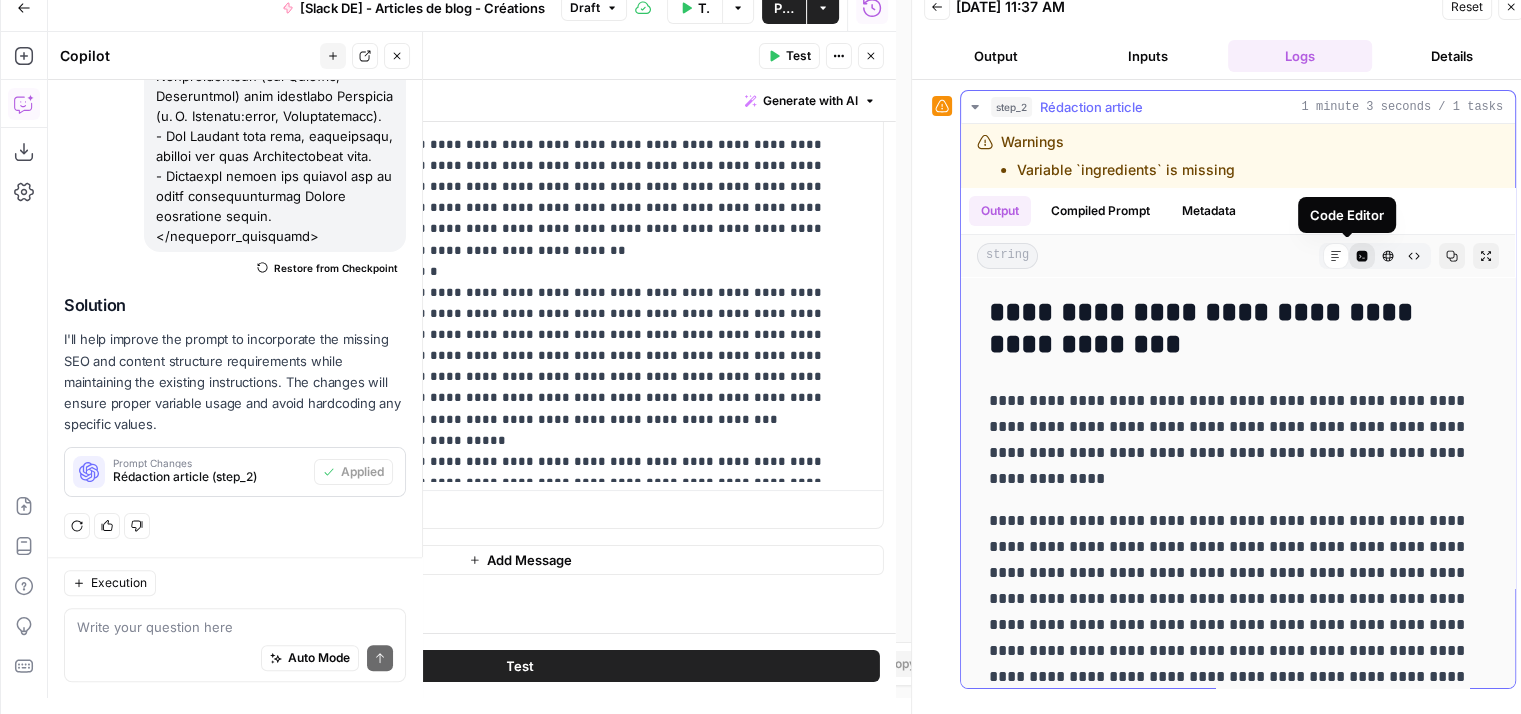 click 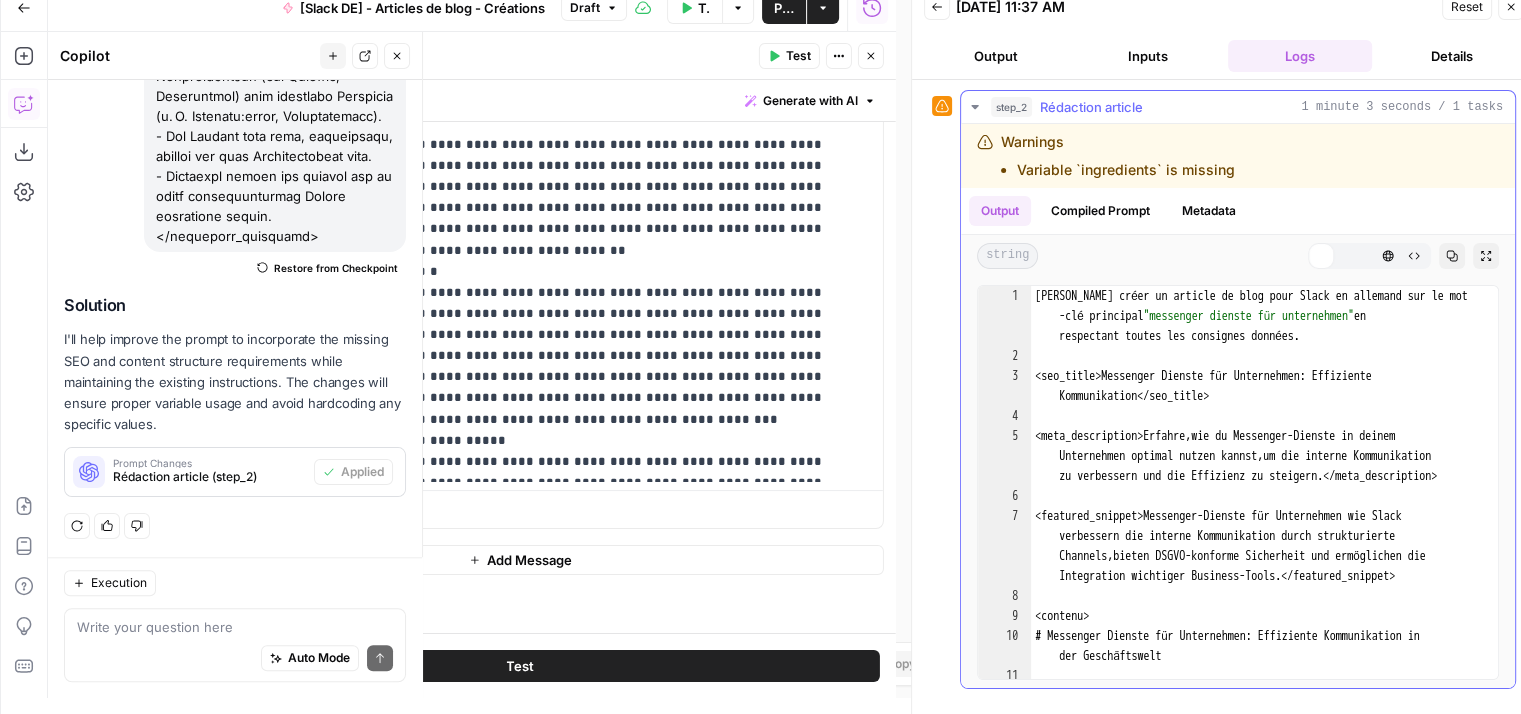 scroll, scrollTop: 0, scrollLeft: 0, axis: both 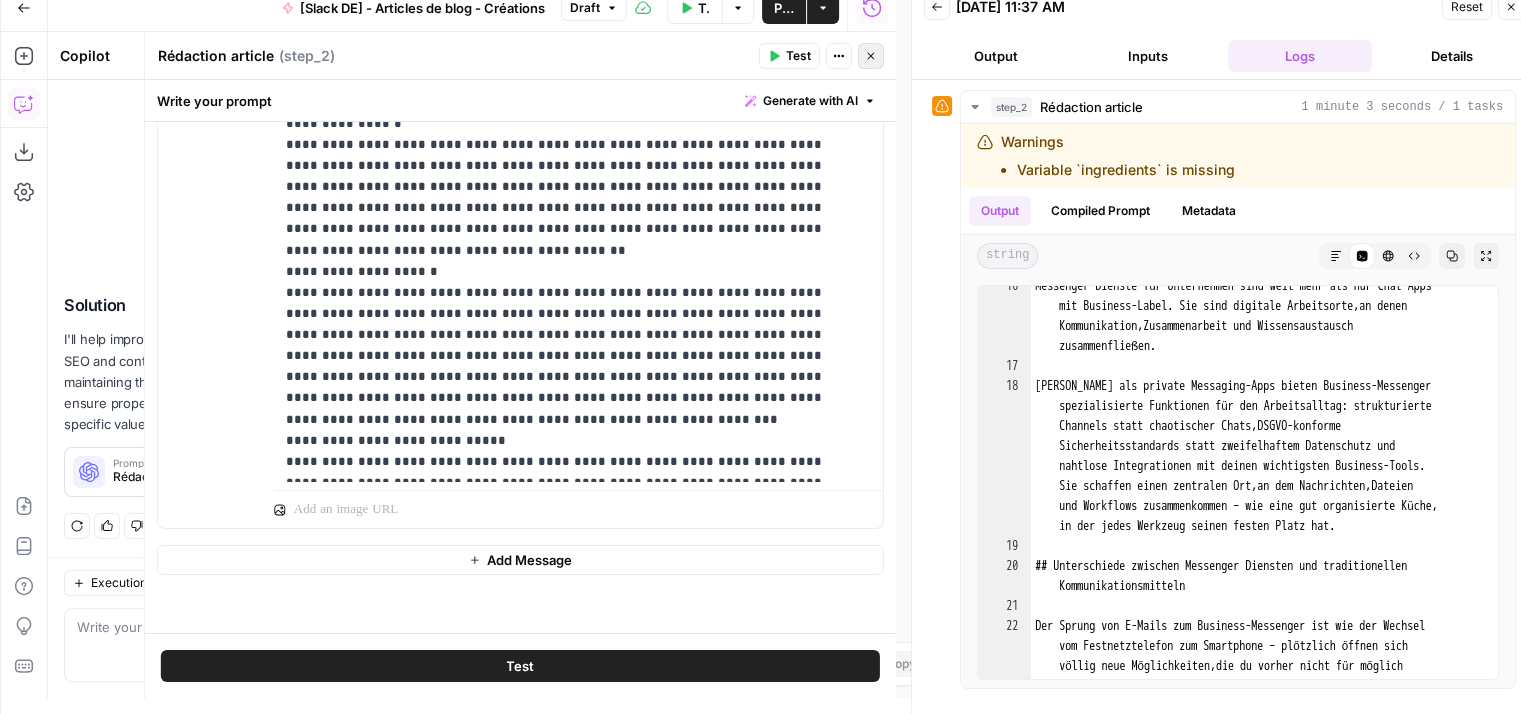 click on "Close" at bounding box center (871, 56) 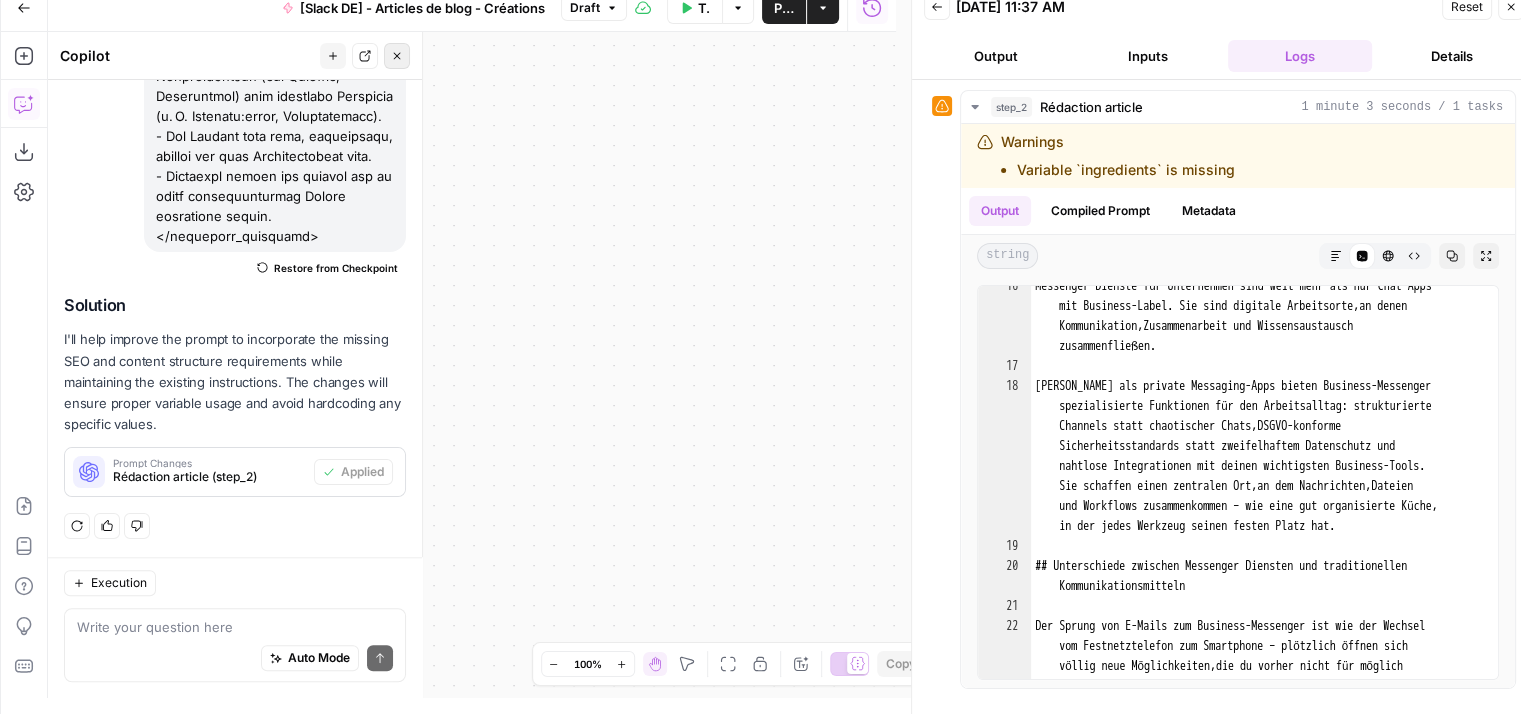 click 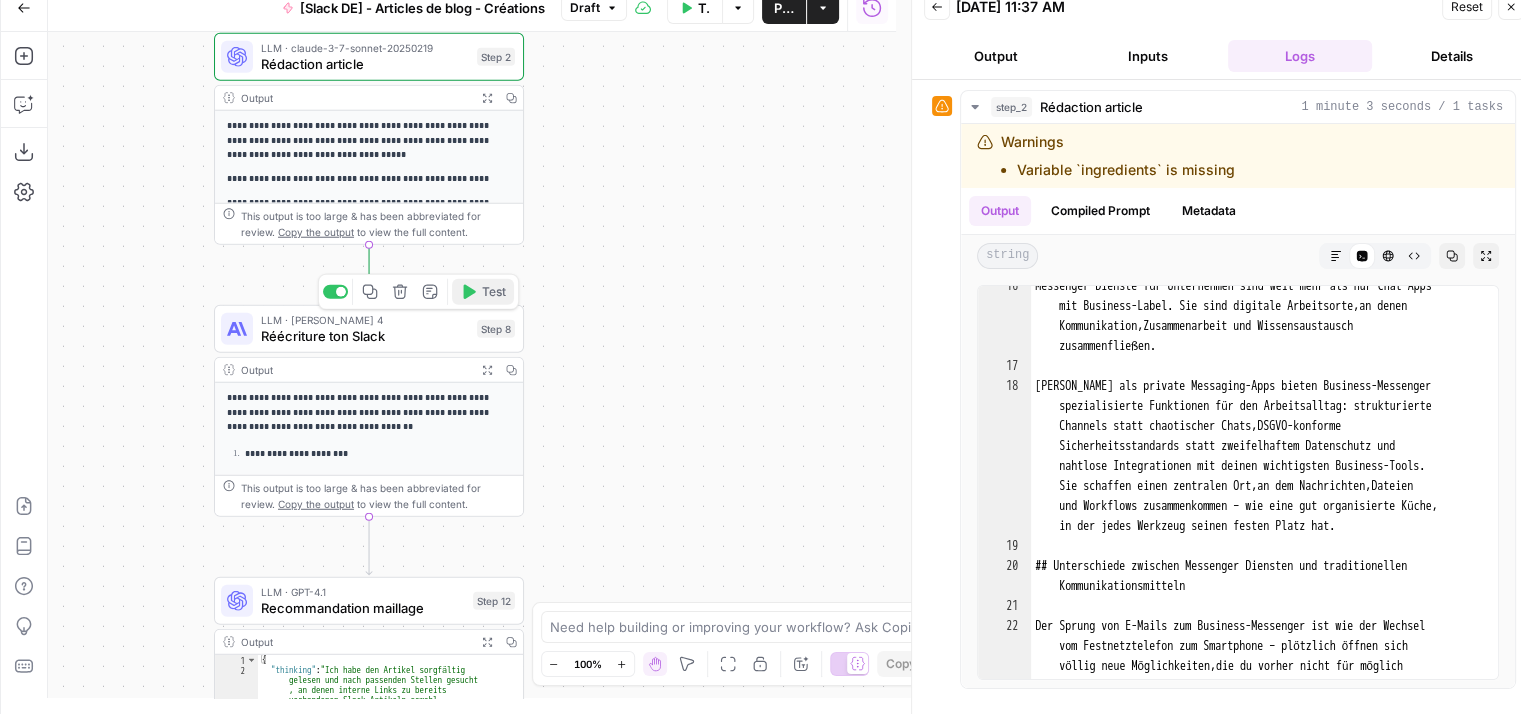 click on "Test" at bounding box center [483, 292] 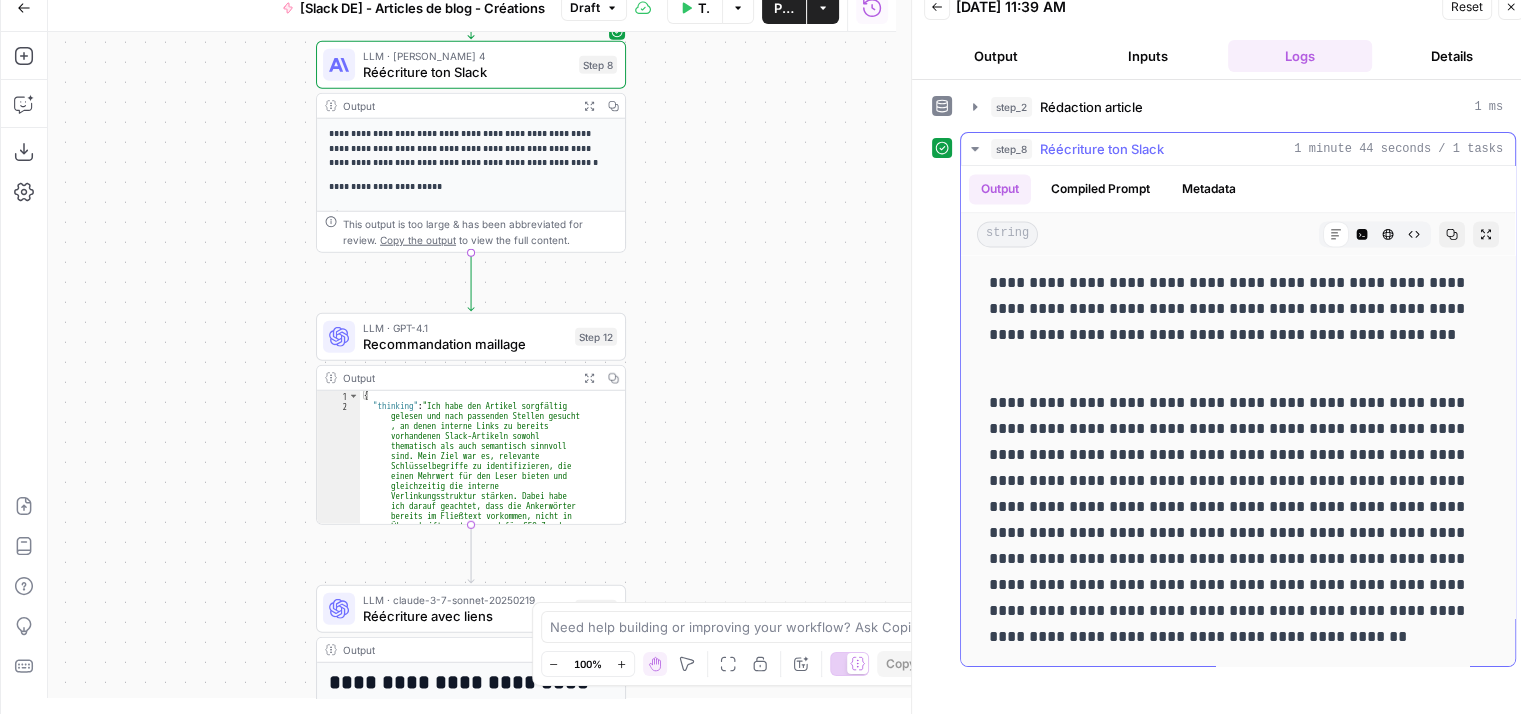 scroll, scrollTop: 3112, scrollLeft: 0, axis: vertical 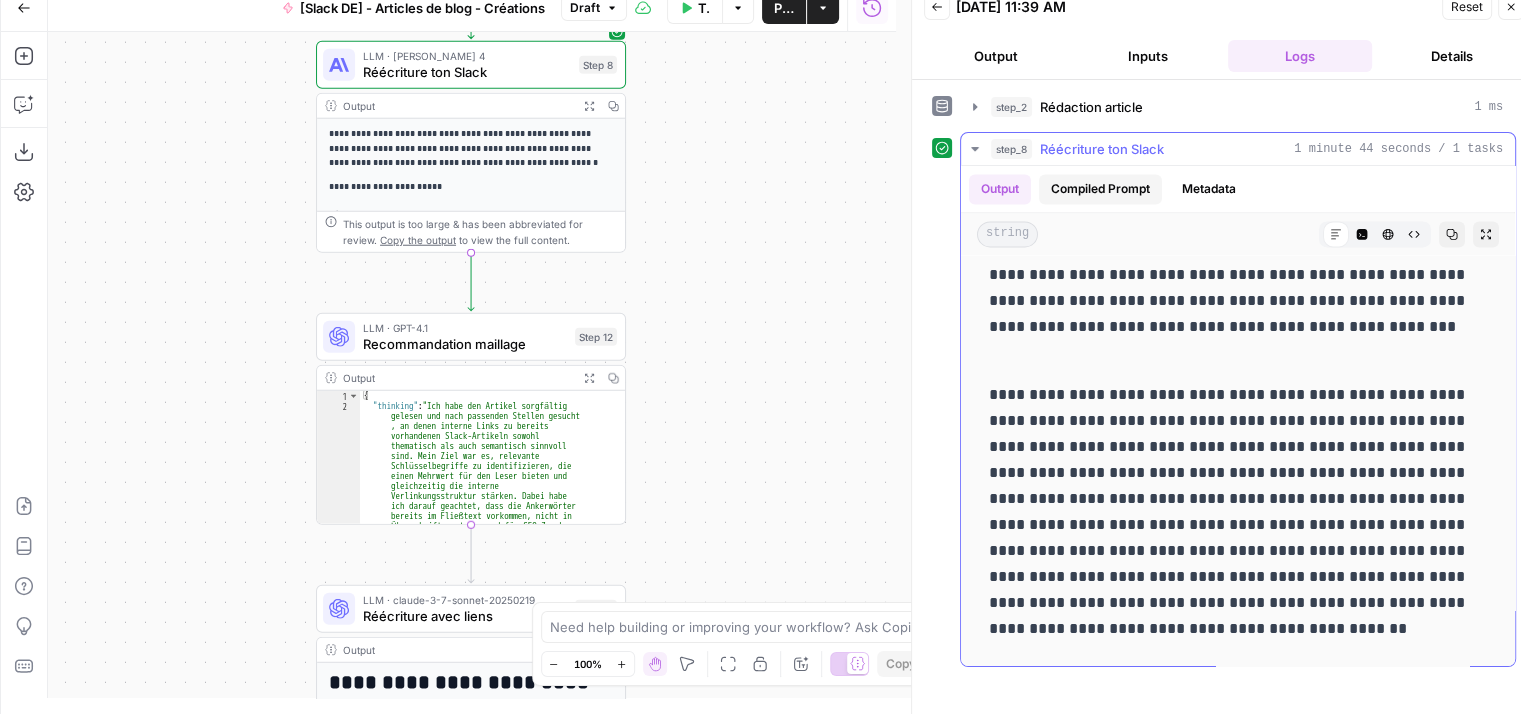 click on "Compiled Prompt" at bounding box center [1100, 189] 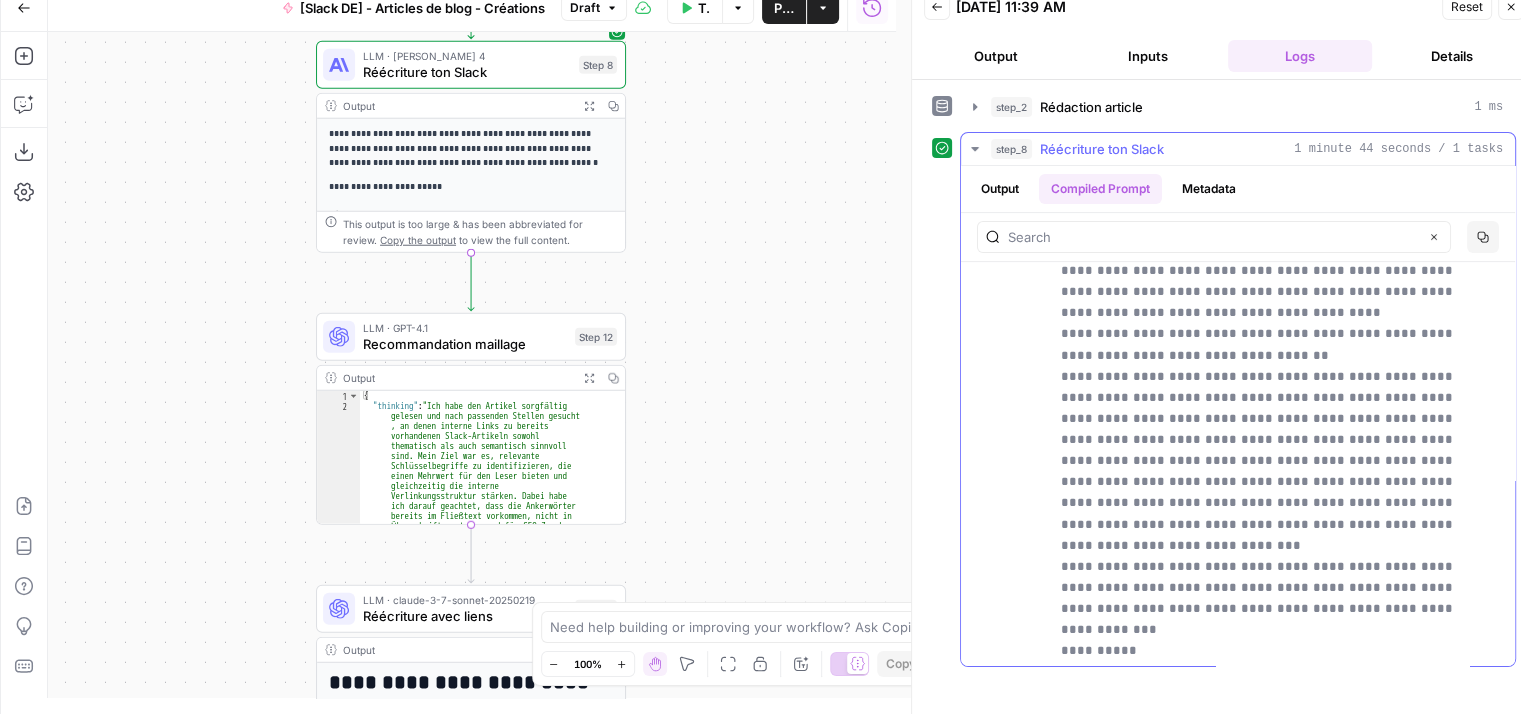 scroll, scrollTop: 703, scrollLeft: 0, axis: vertical 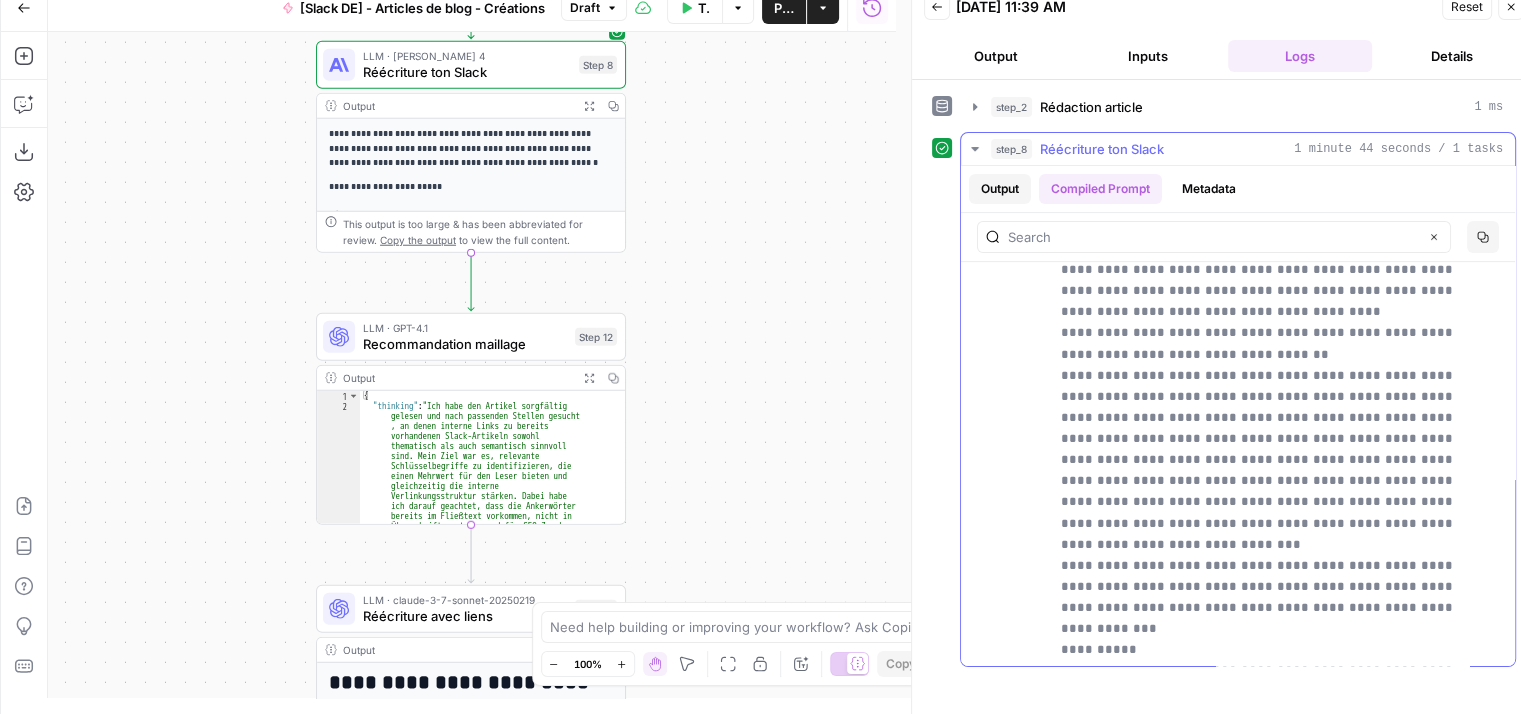 click on "Output" at bounding box center (1000, 189) 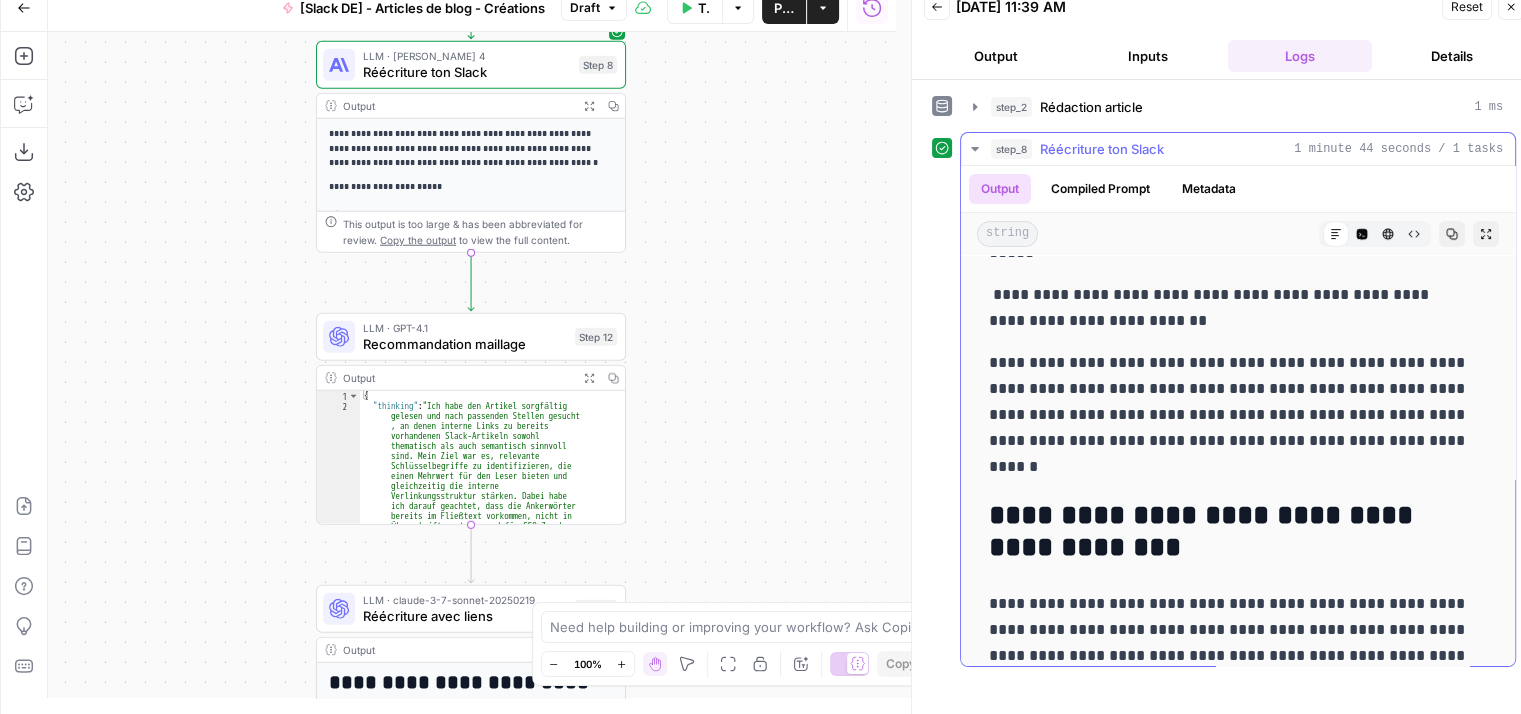 scroll, scrollTop: 16, scrollLeft: 0, axis: vertical 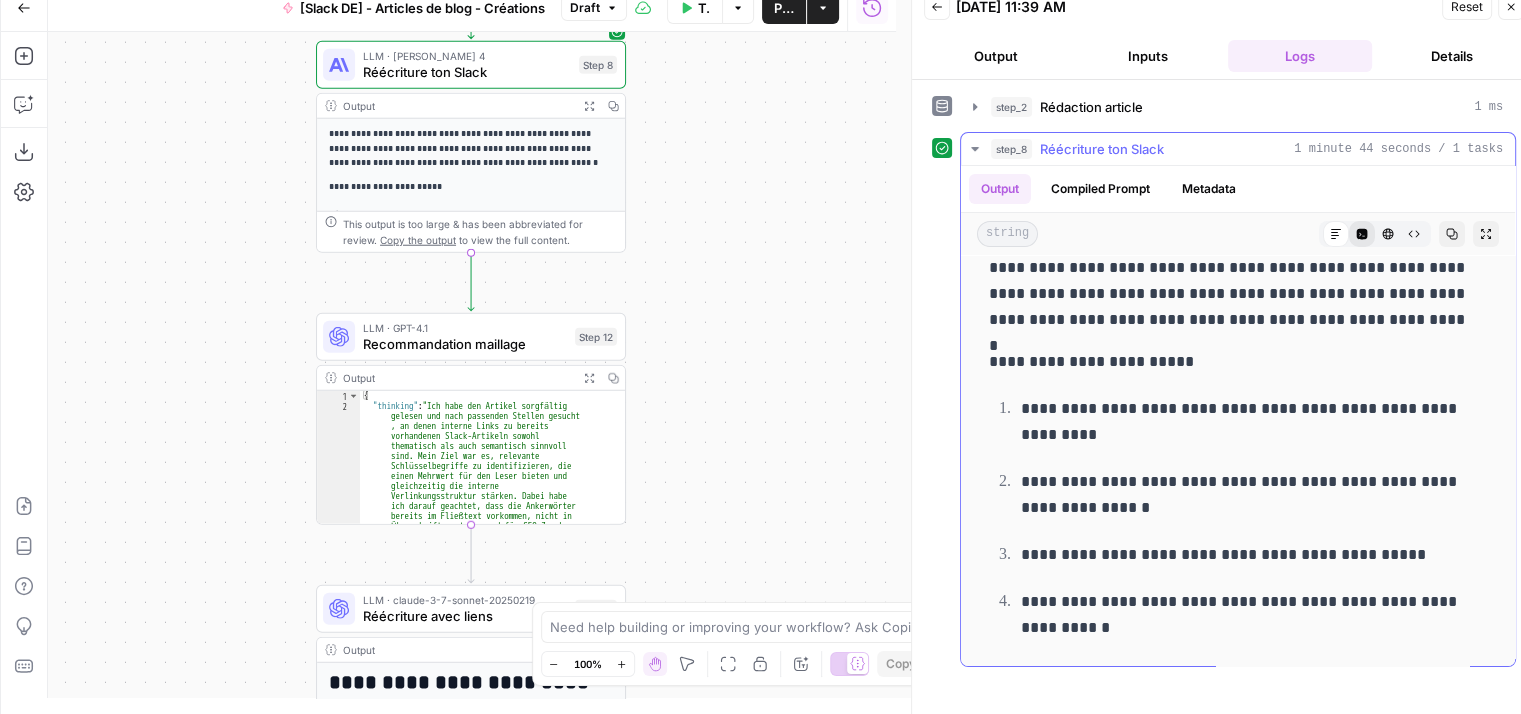 click 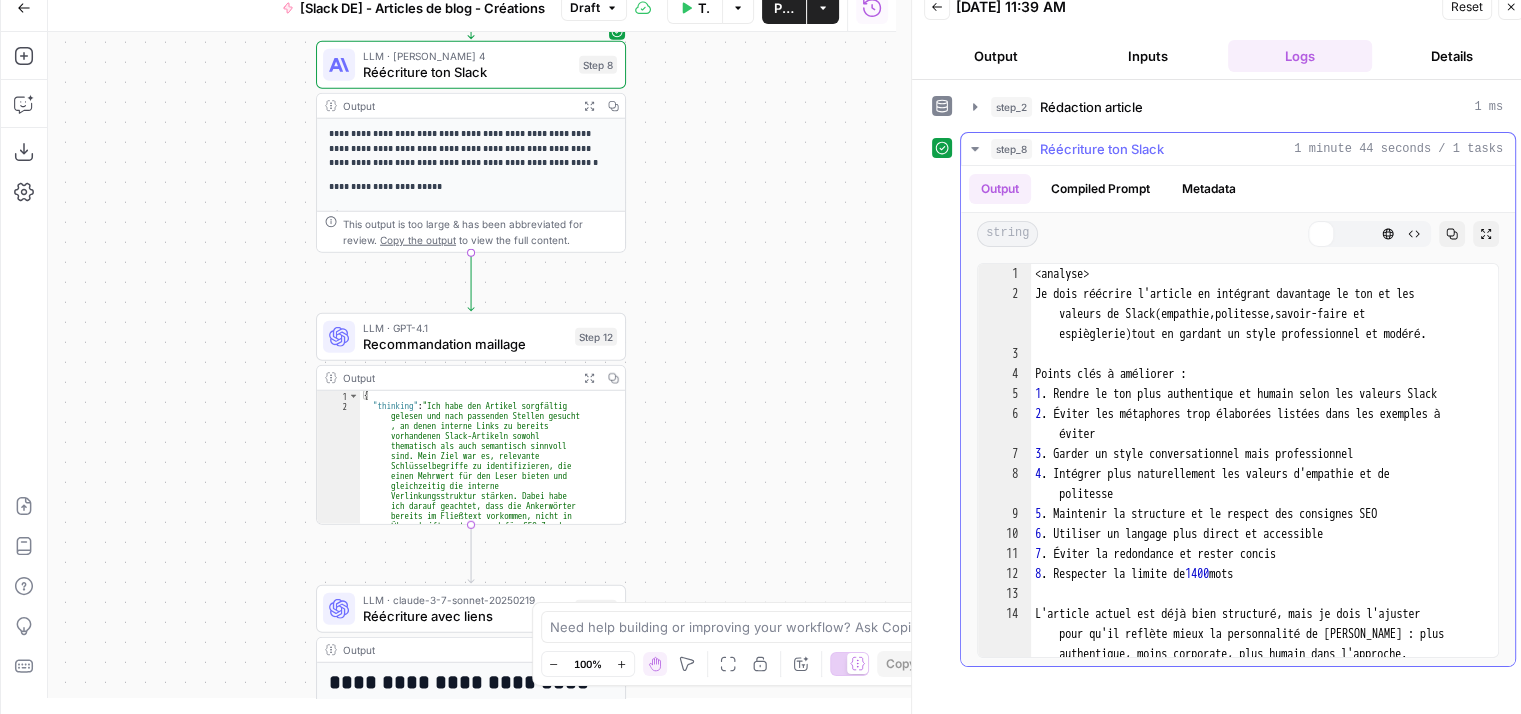 scroll, scrollTop: 0, scrollLeft: 0, axis: both 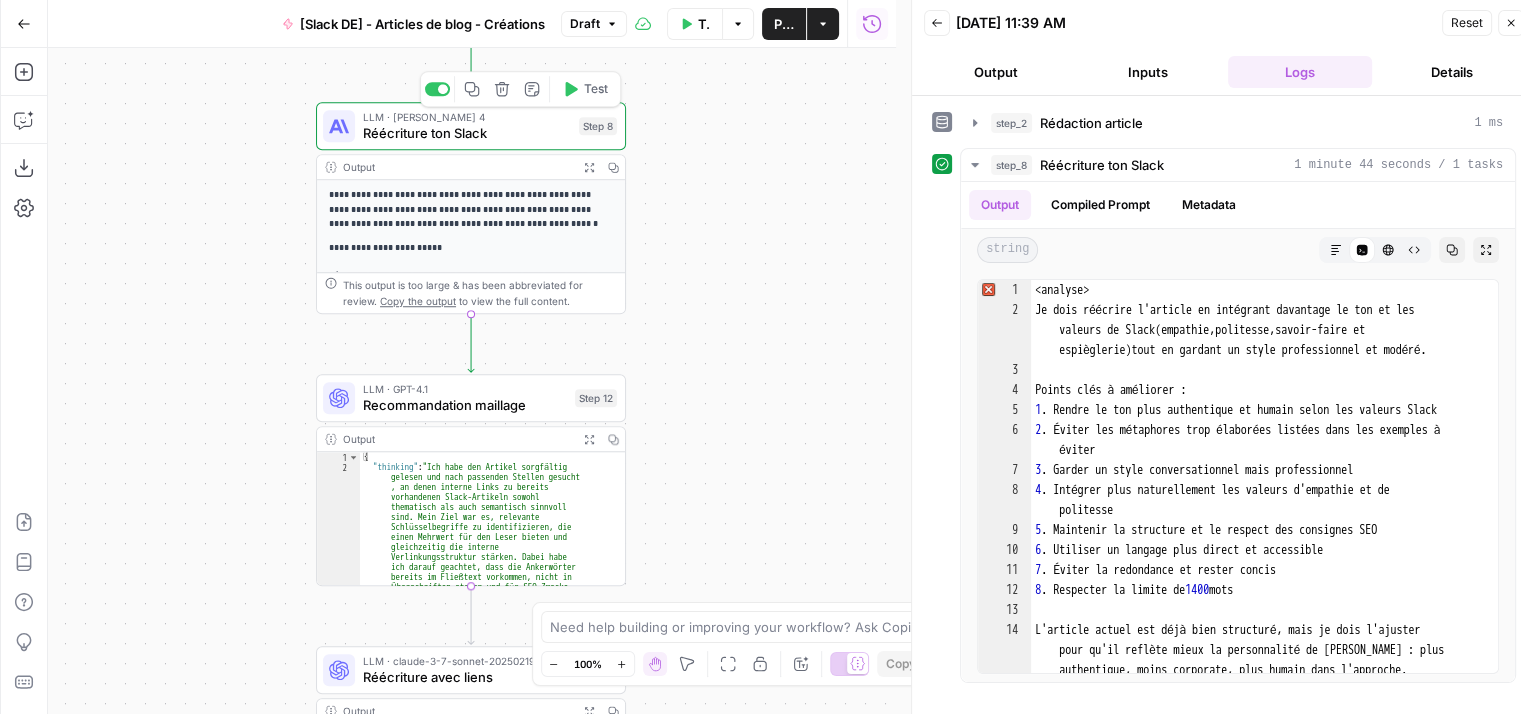 click on "Réécriture ton Slack" at bounding box center (467, 133) 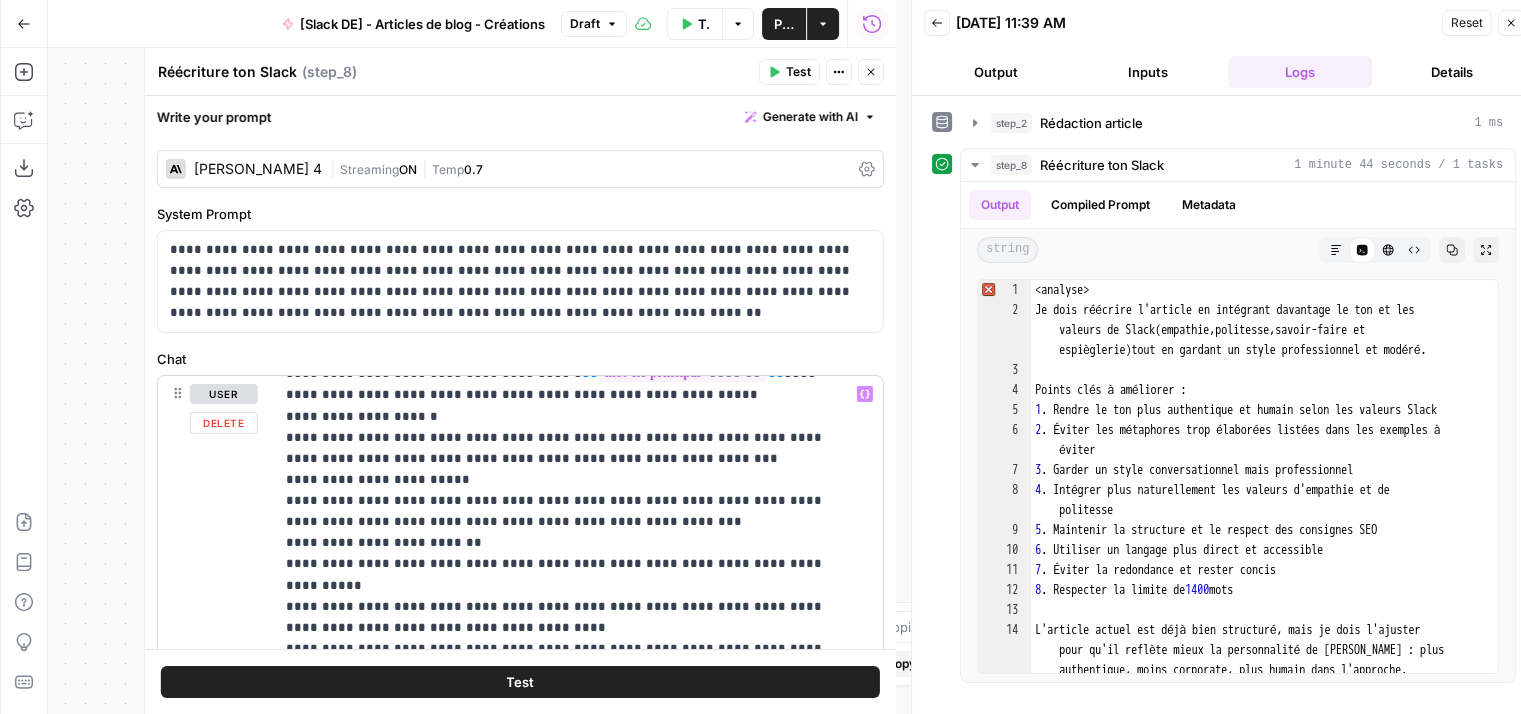 scroll, scrollTop: 0, scrollLeft: 0, axis: both 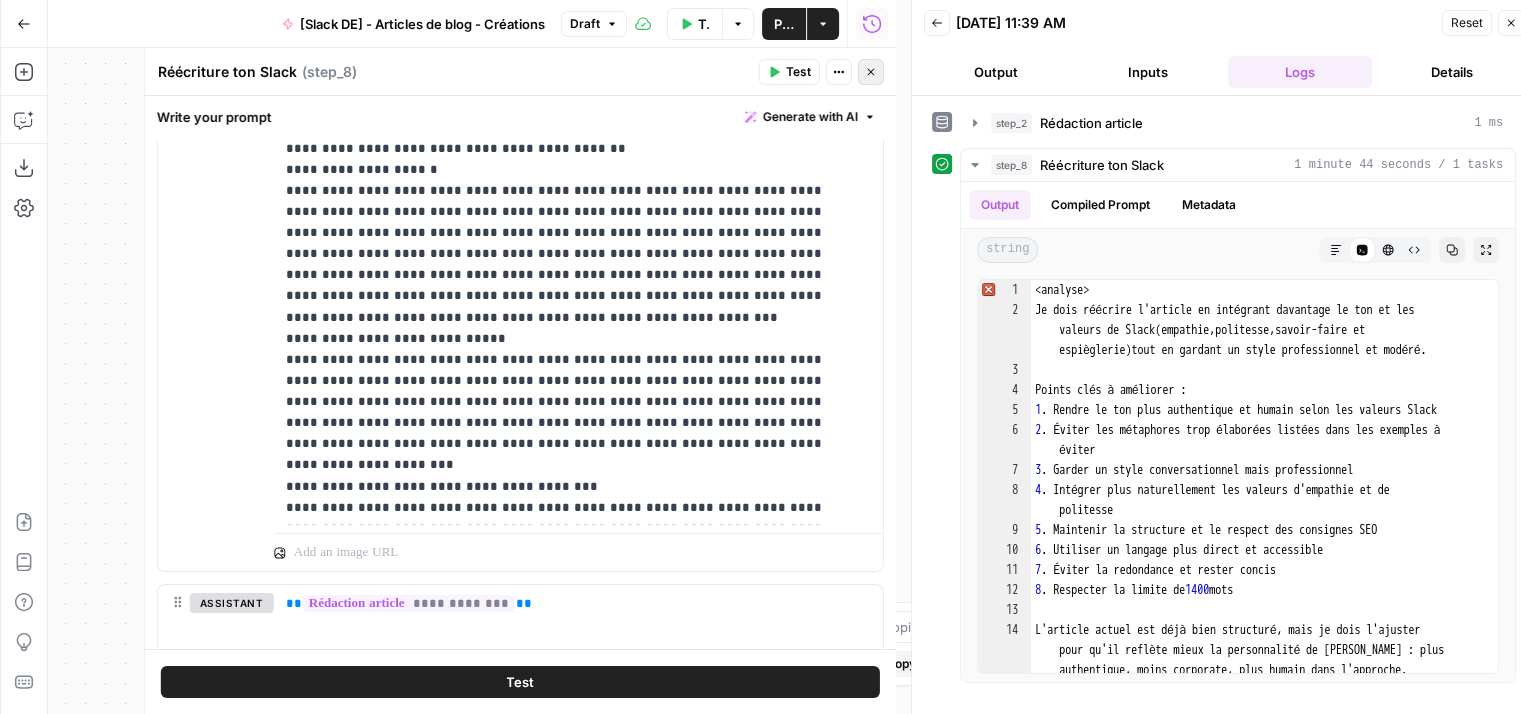 click on "Close" at bounding box center (871, 72) 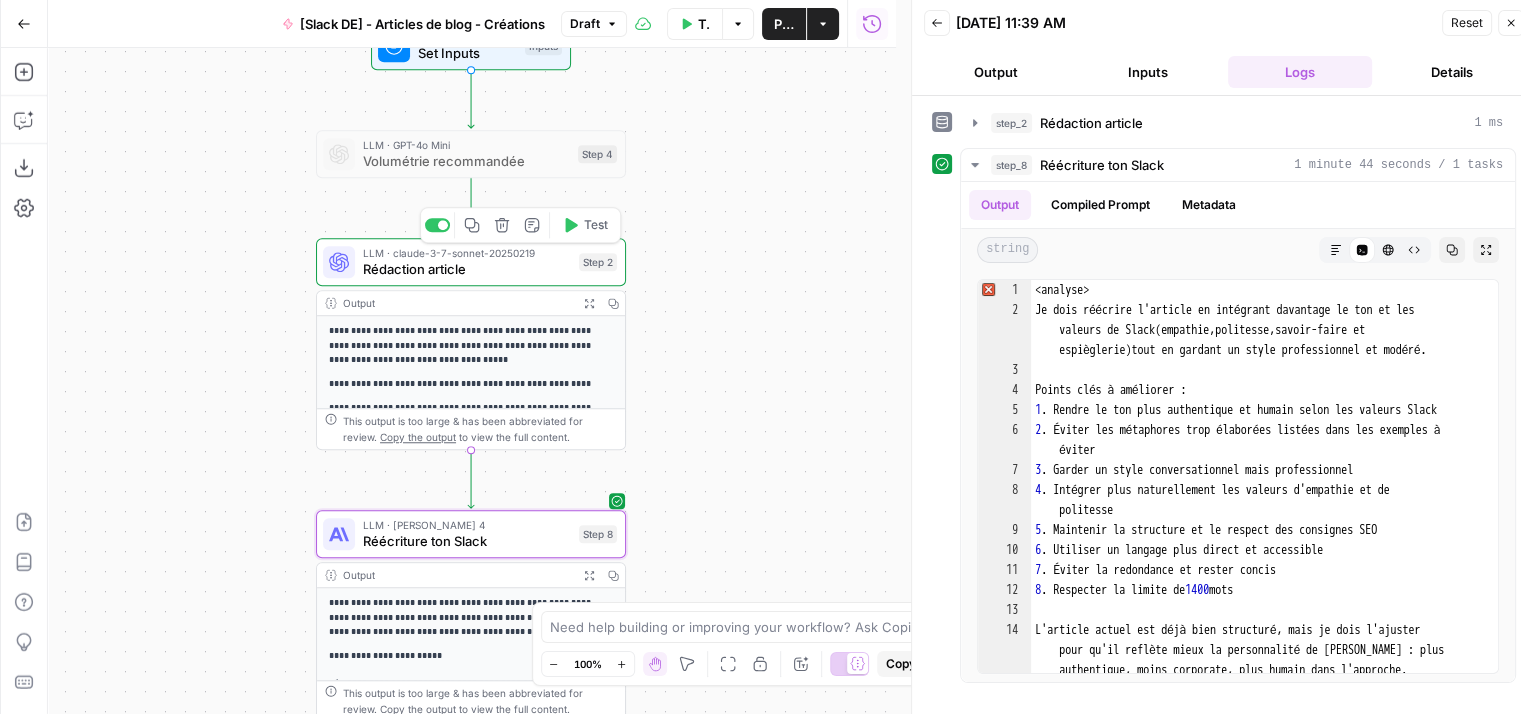 click on "Rédaction article" at bounding box center [467, 269] 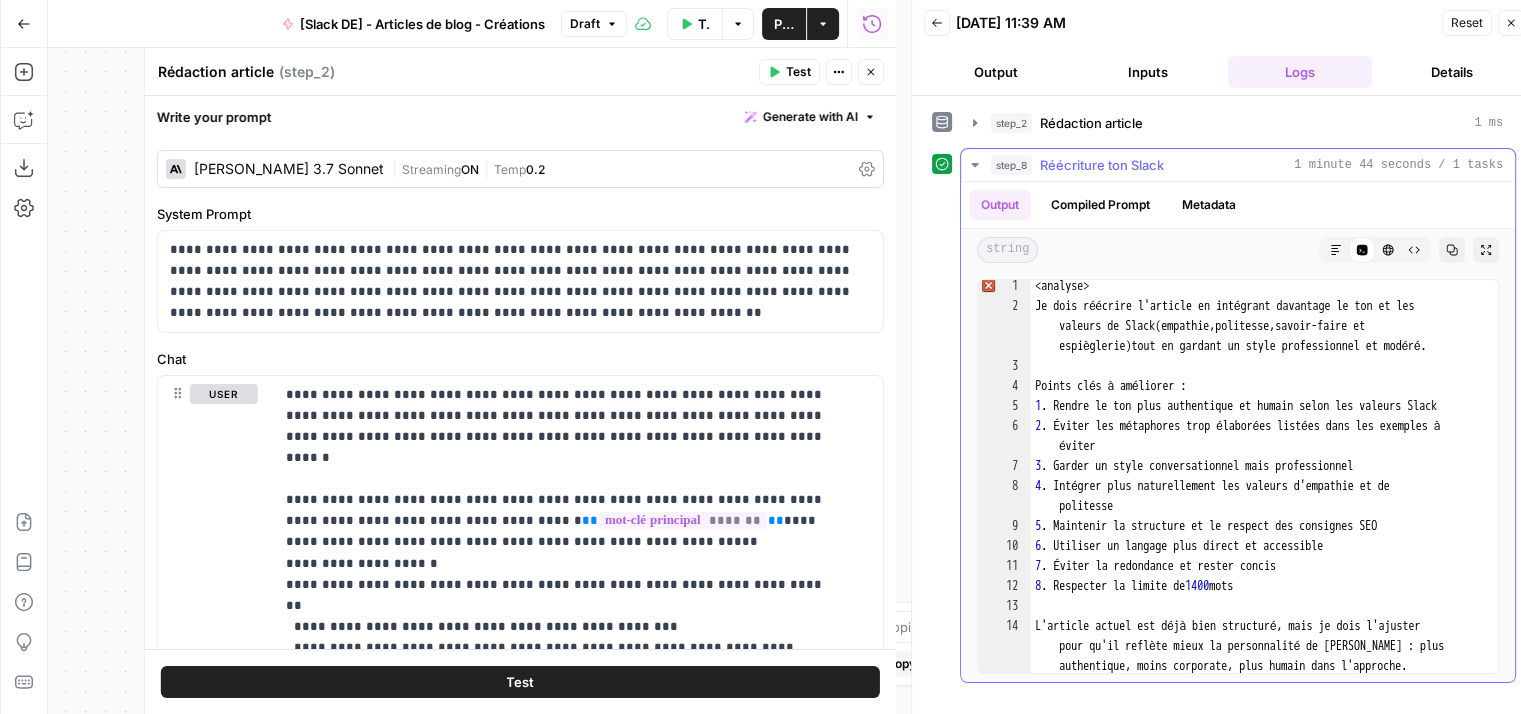 scroll, scrollTop: 0, scrollLeft: 0, axis: both 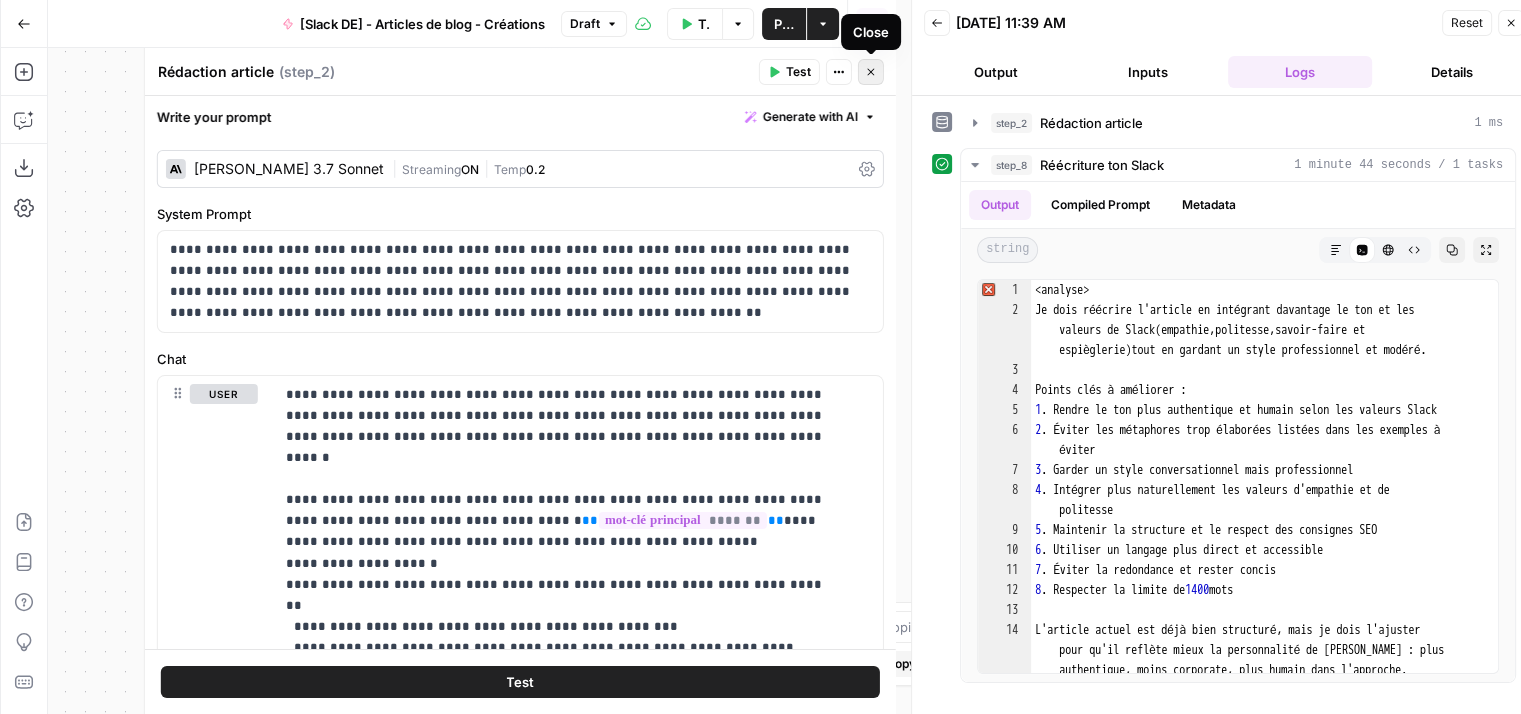 click 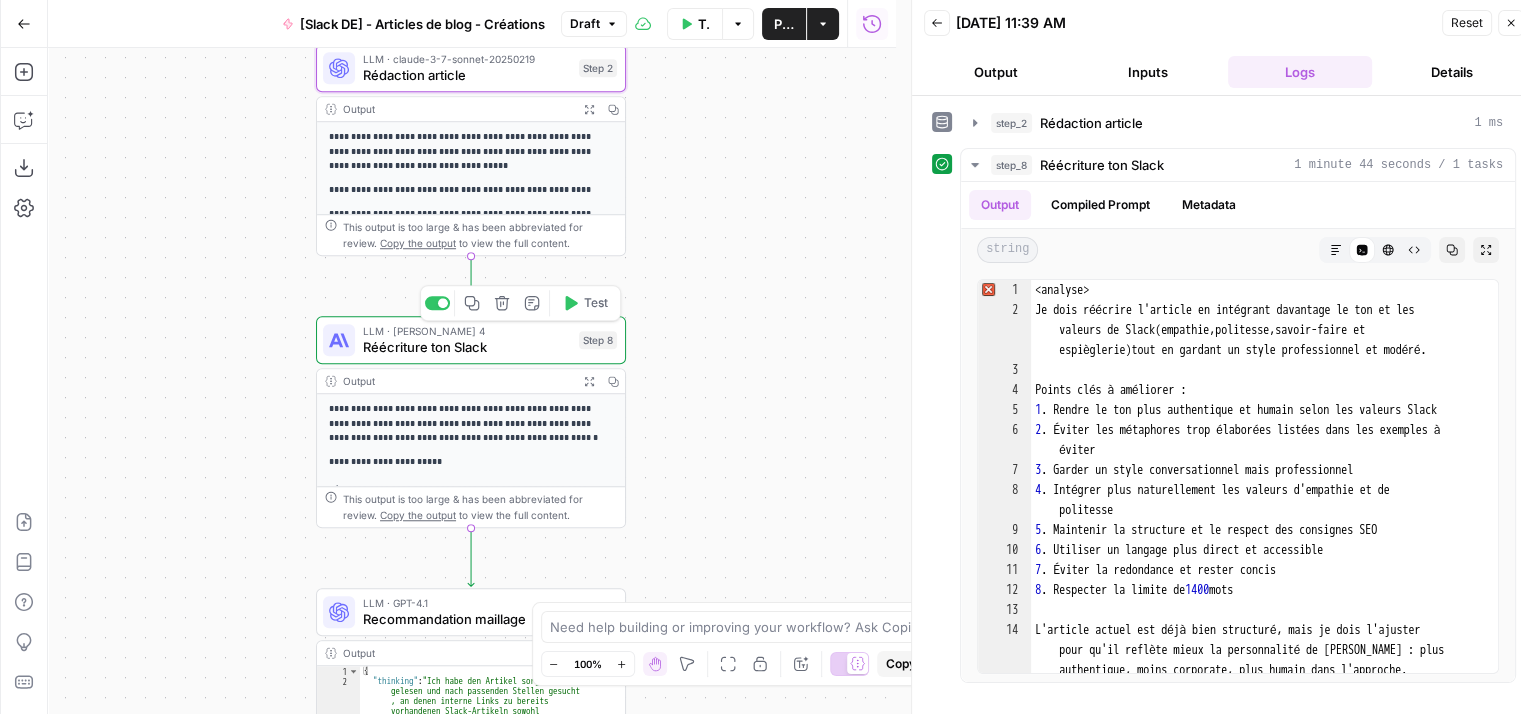 click on "LLM · Claude Sonnet 4 Réécriture ton Slack Step 8 Copy step Delete step Add Note Test" at bounding box center (471, 340) 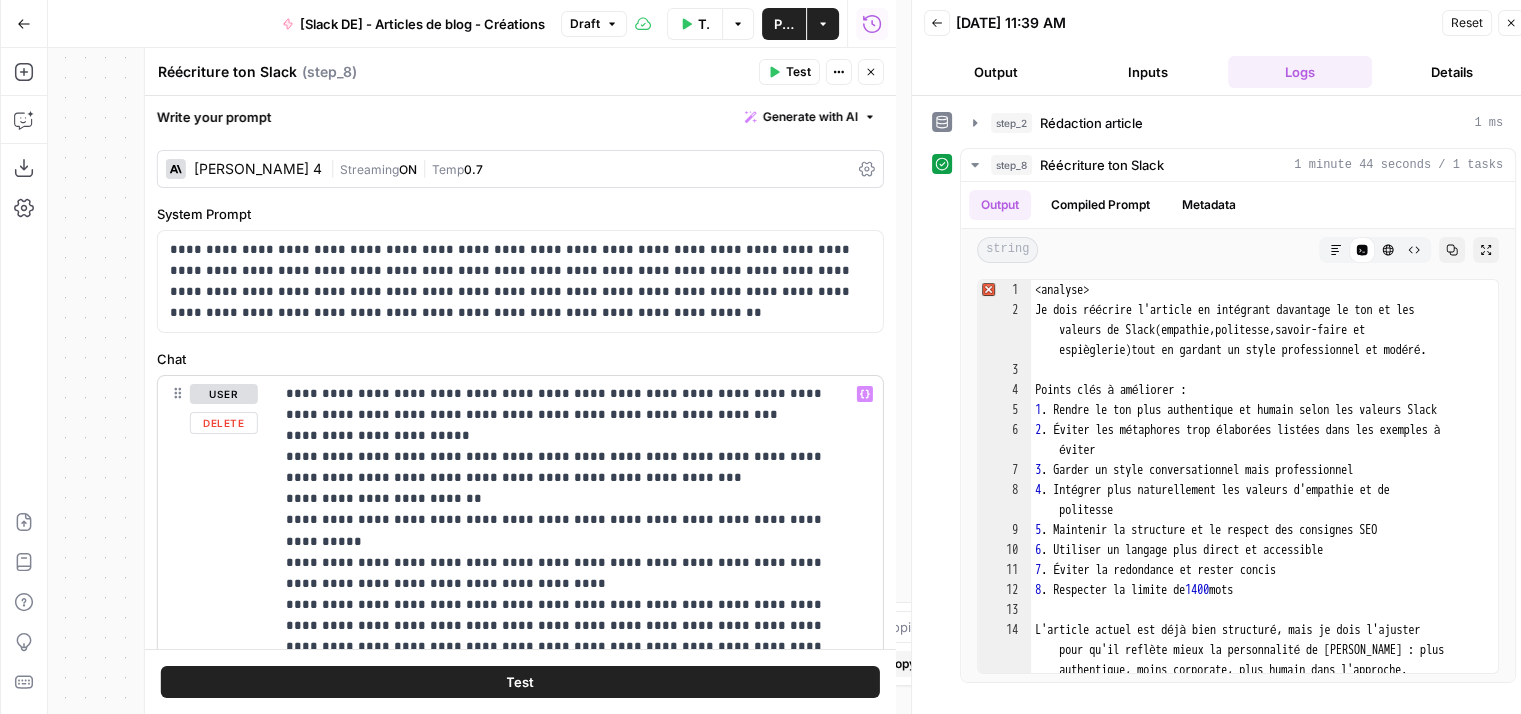 scroll, scrollTop: 196, scrollLeft: 0, axis: vertical 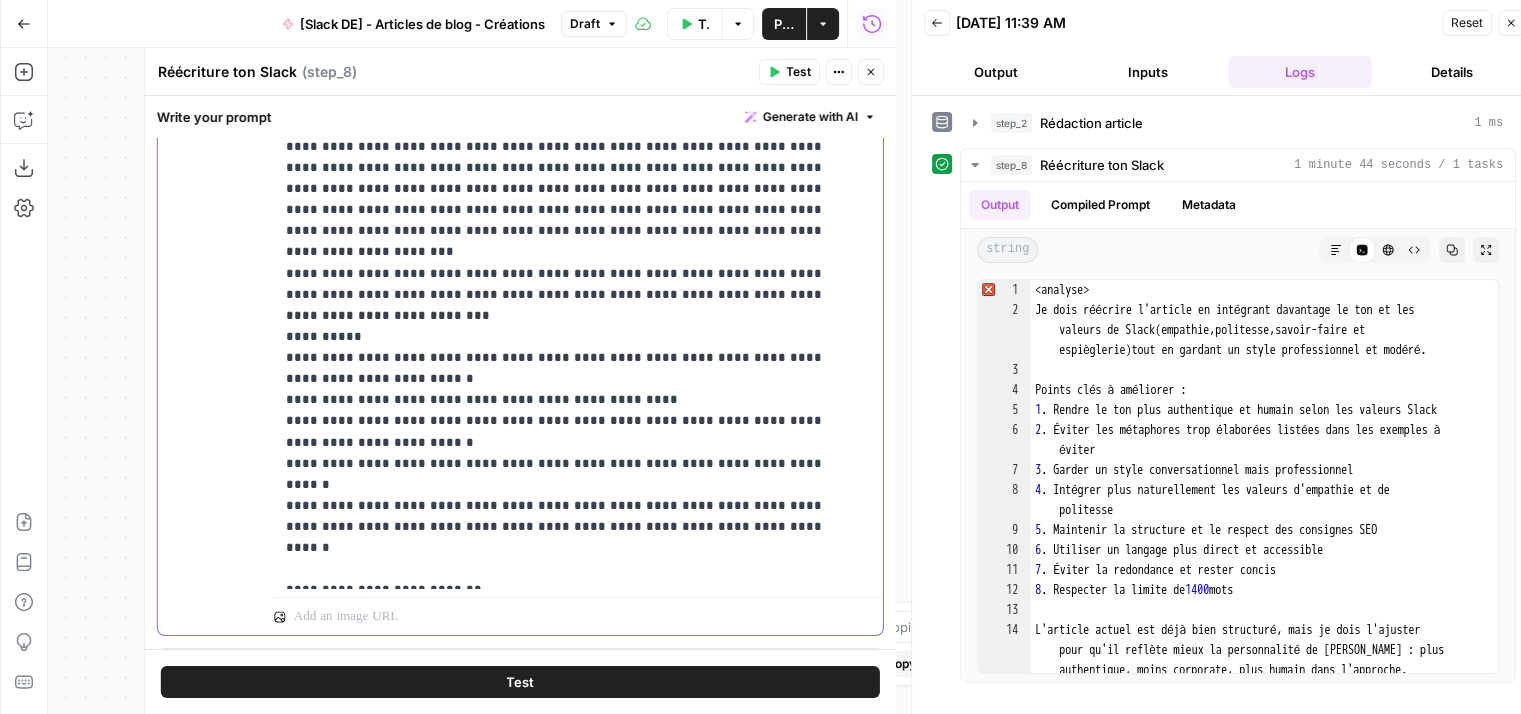 click on "**********" at bounding box center (563, 15578) 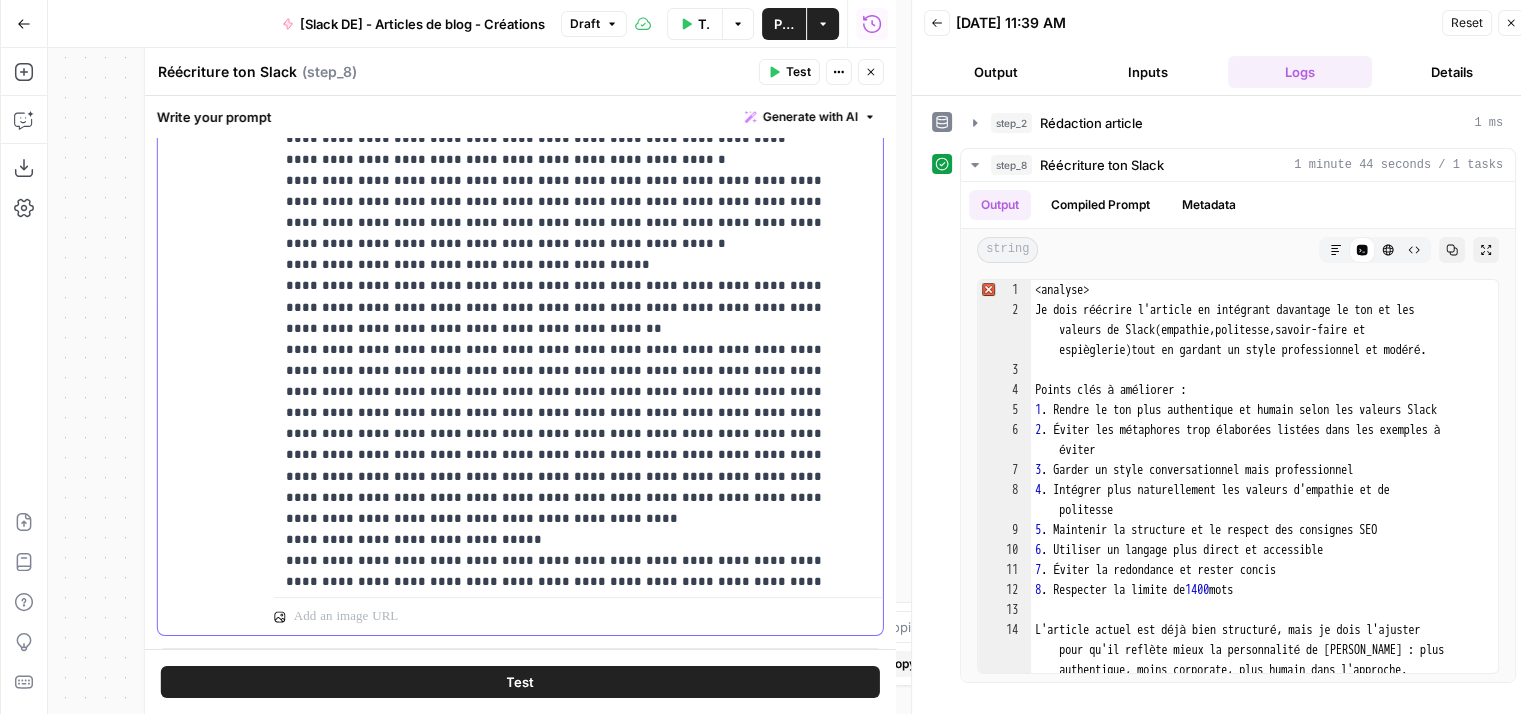 scroll, scrollTop: 13870, scrollLeft: 0, axis: vertical 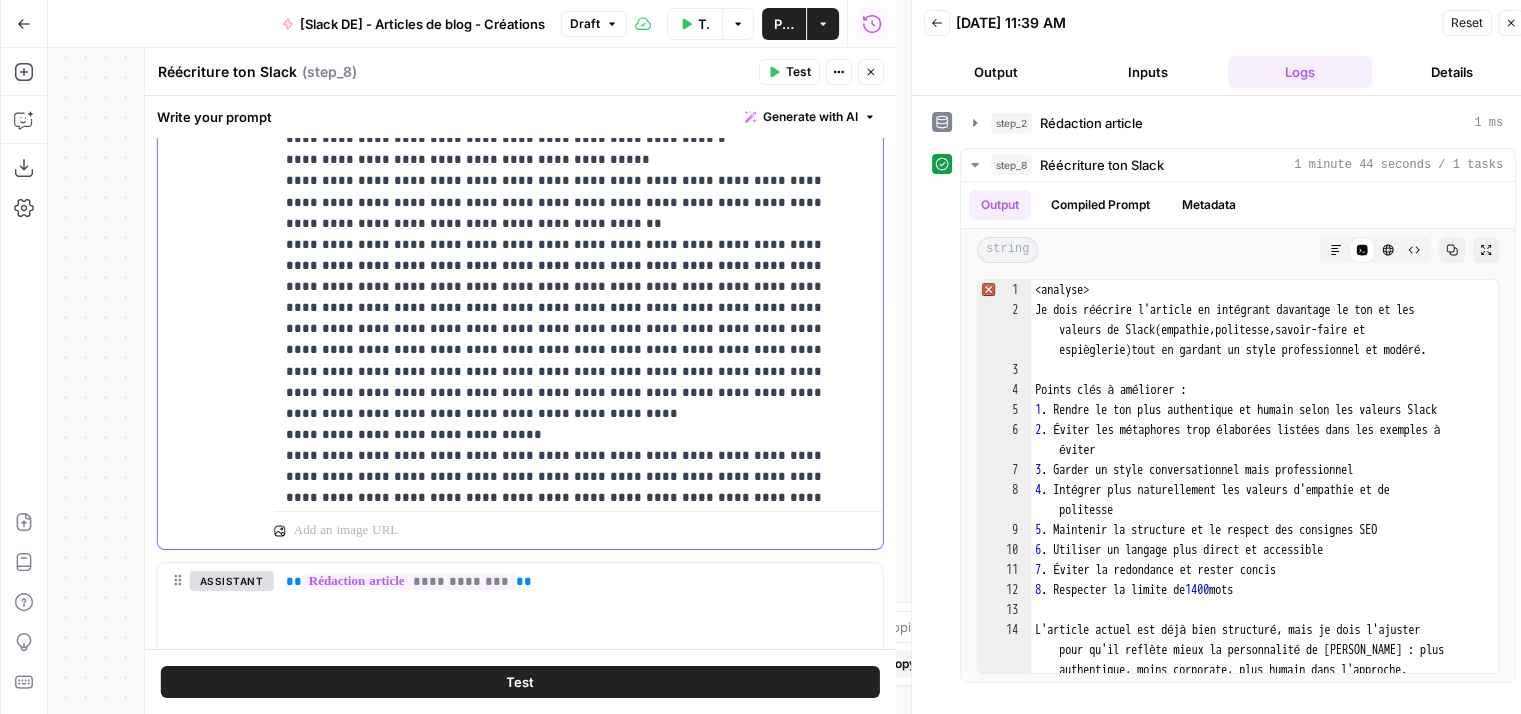 click on "**********" at bounding box center (563, 1818) 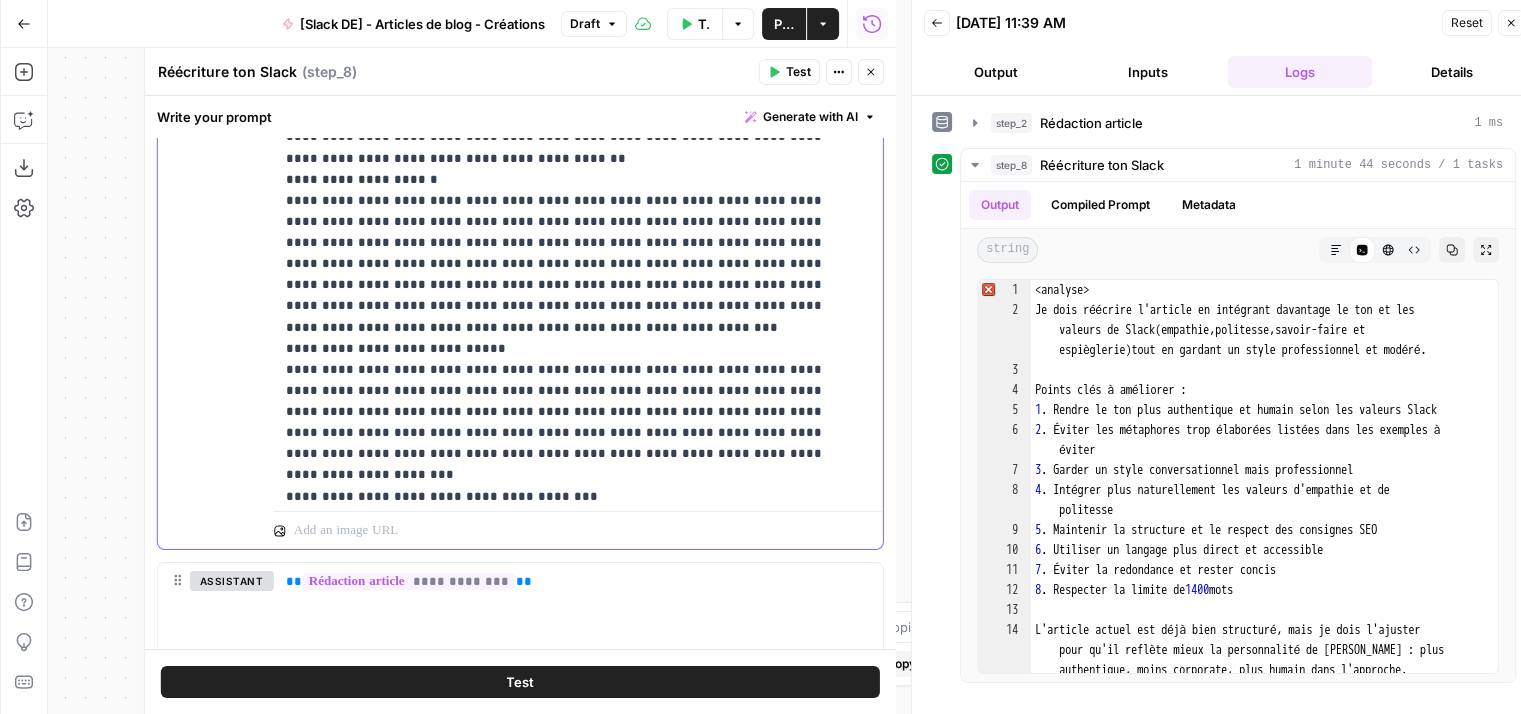 scroll, scrollTop: 31184, scrollLeft: 0, axis: vertical 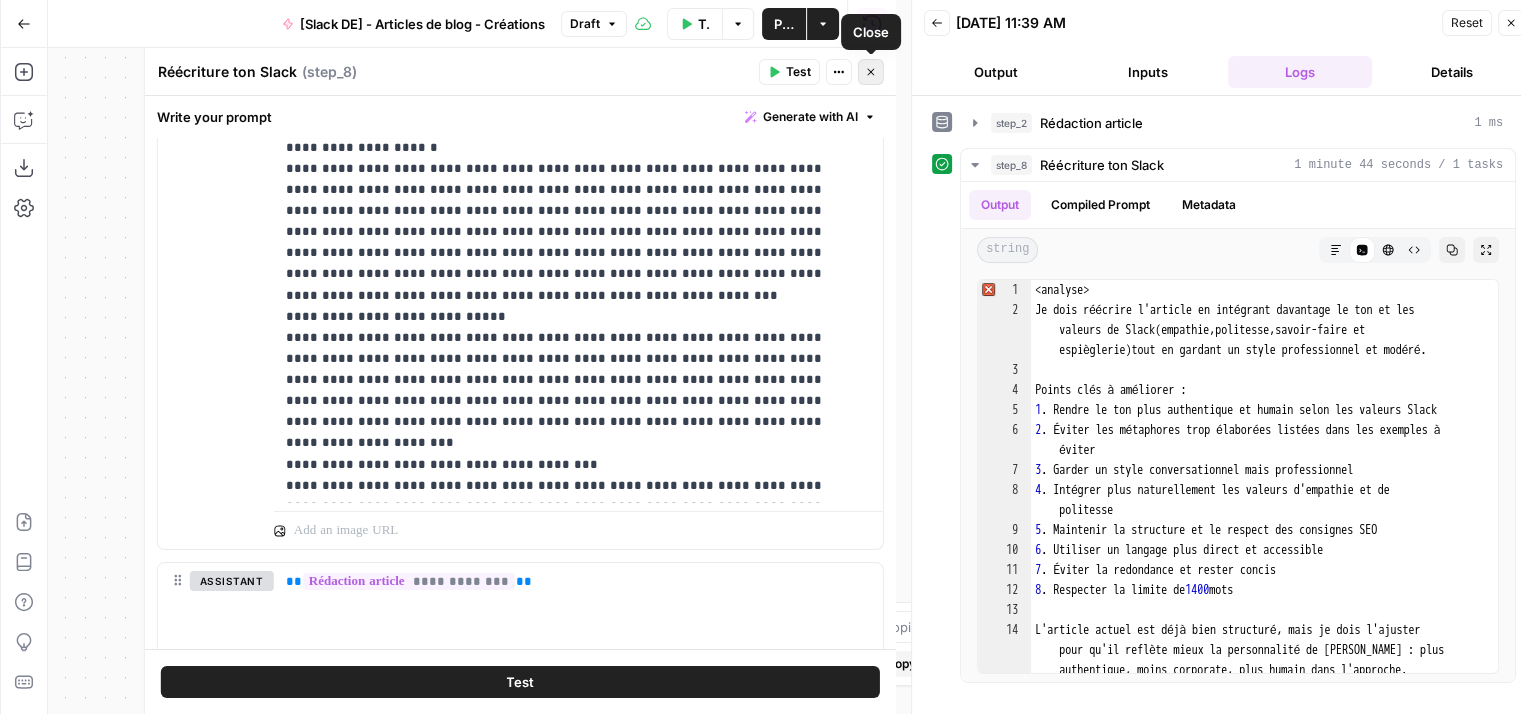 click 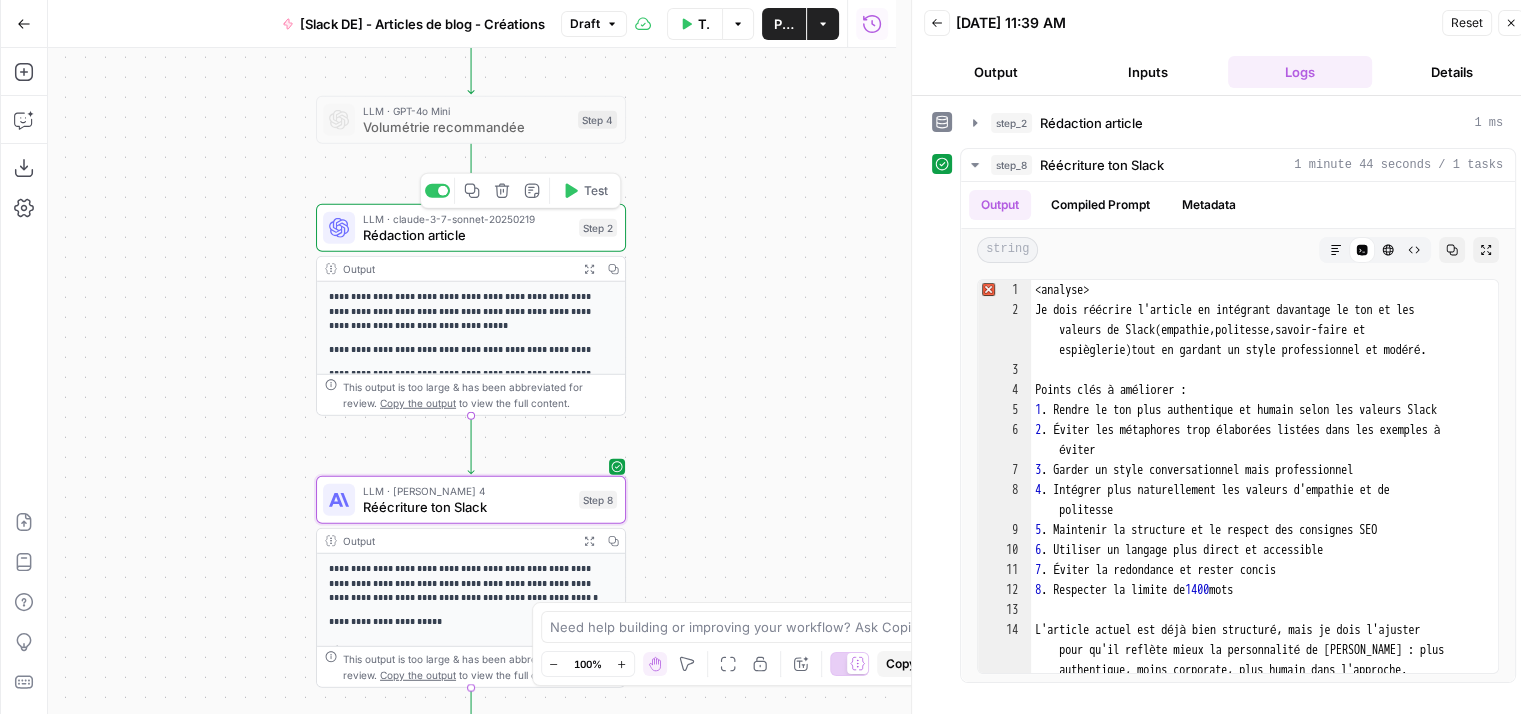 click on "Rédaction article" at bounding box center (467, 235) 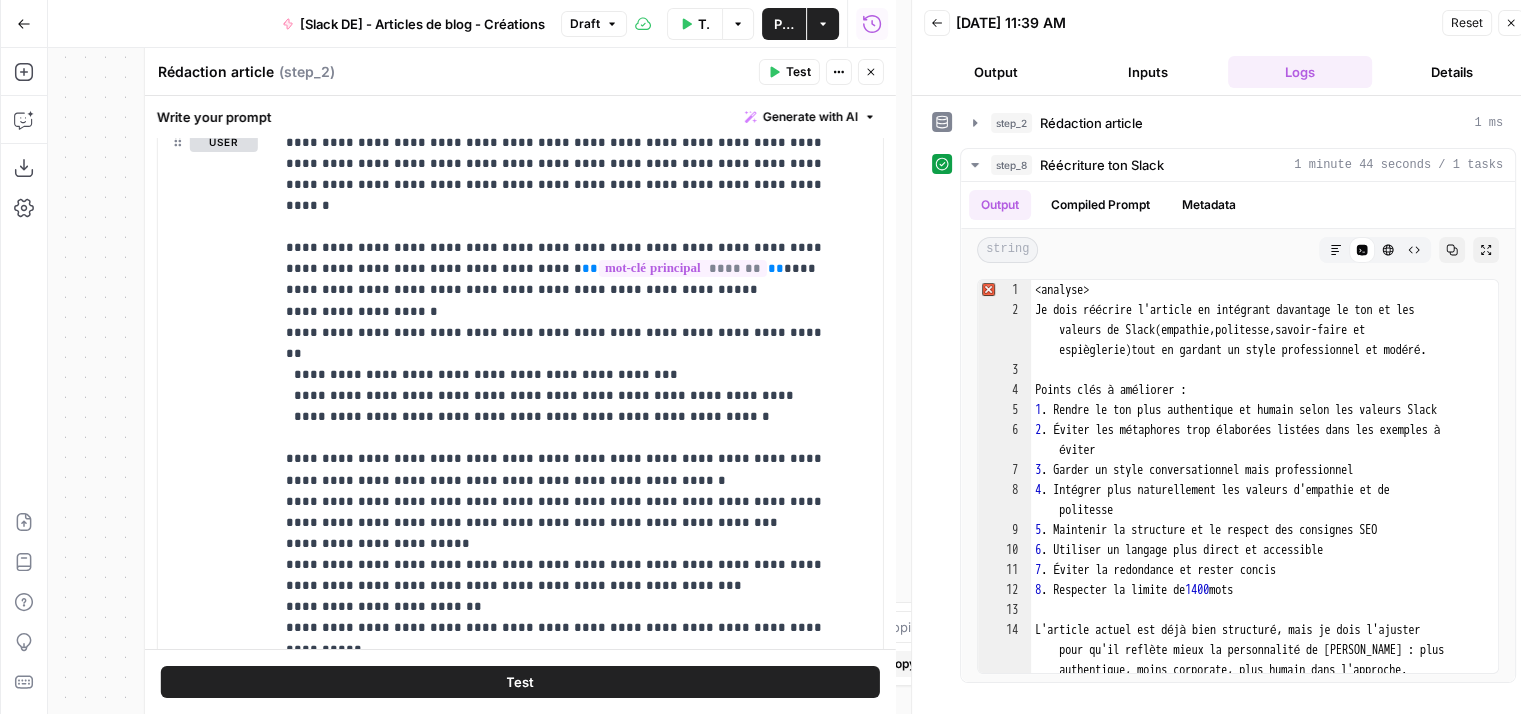 scroll, scrollTop: 254, scrollLeft: 0, axis: vertical 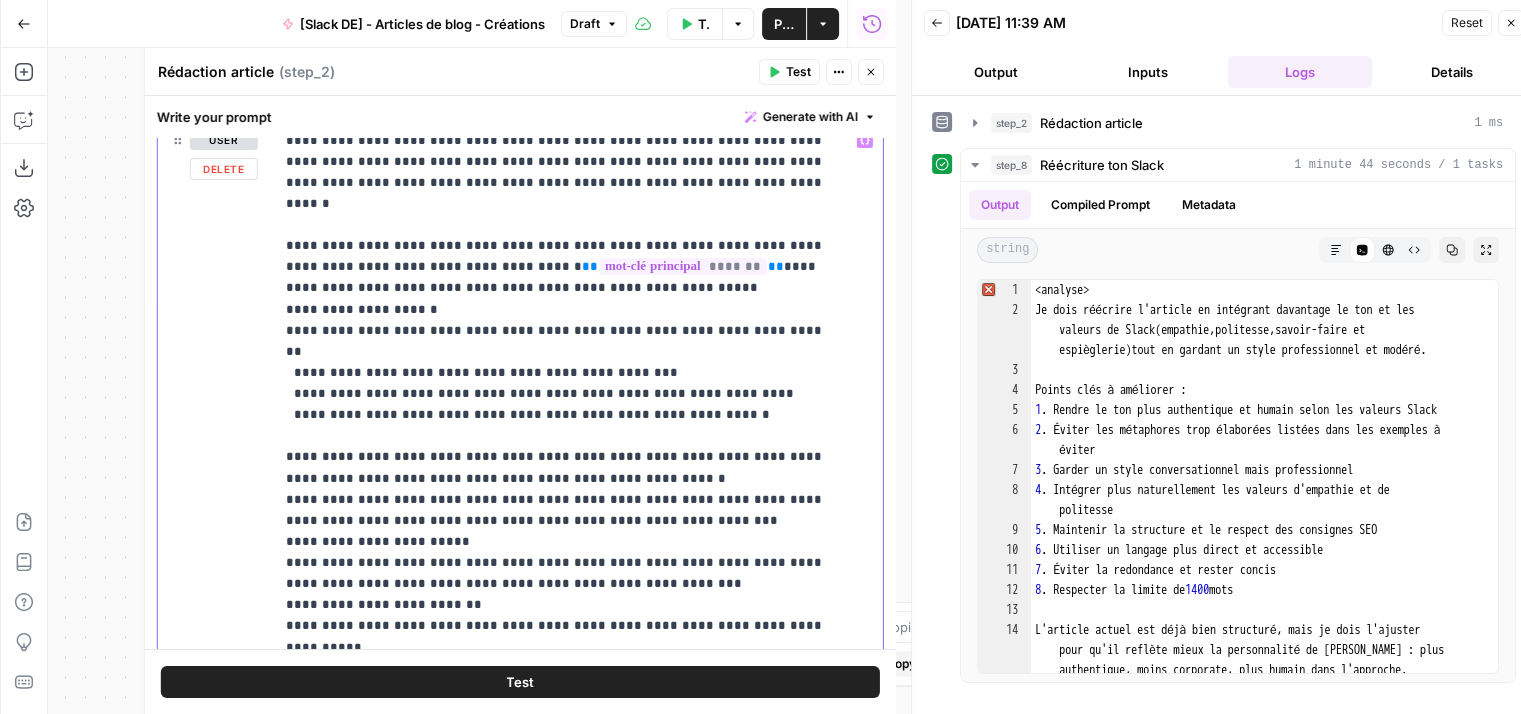 click on "**********" at bounding box center (563, 16280) 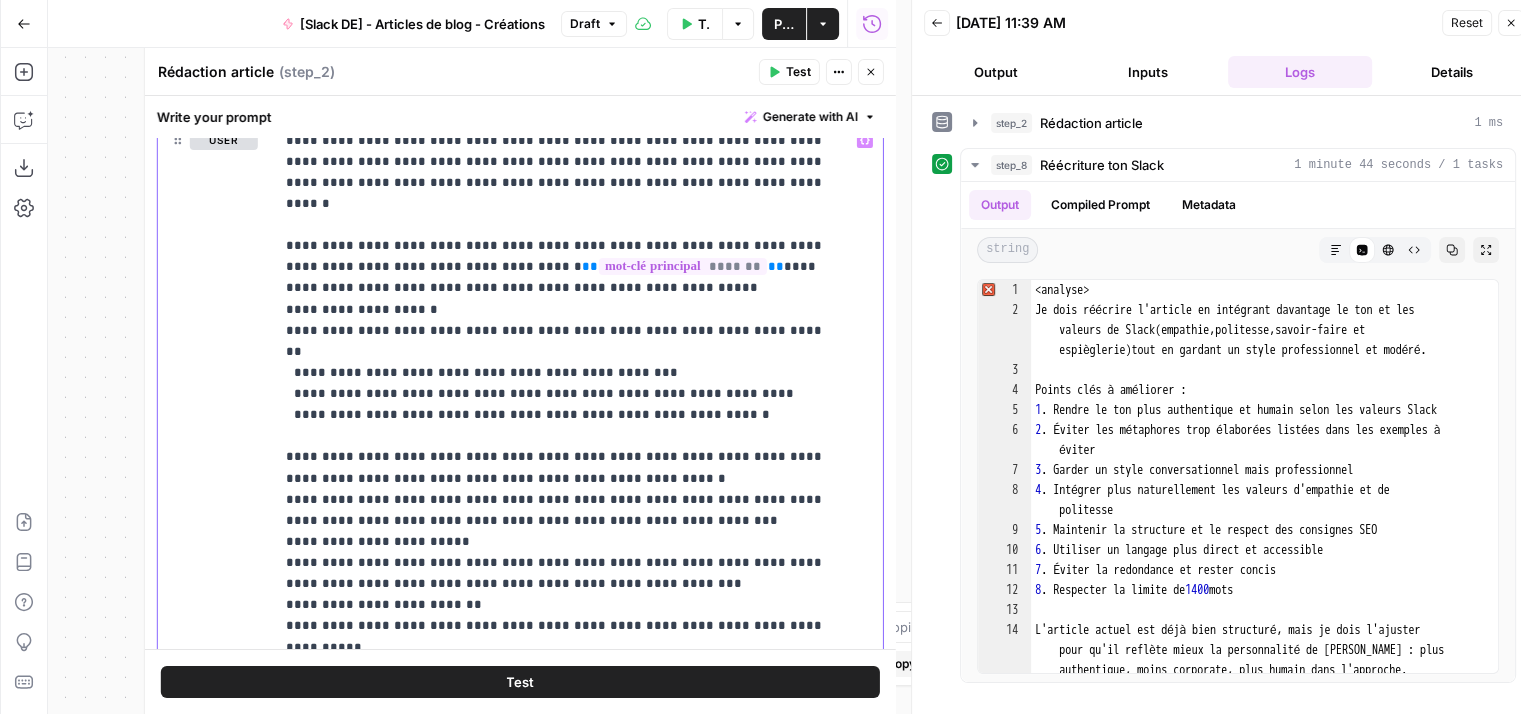 scroll, scrollTop: 0, scrollLeft: 0, axis: both 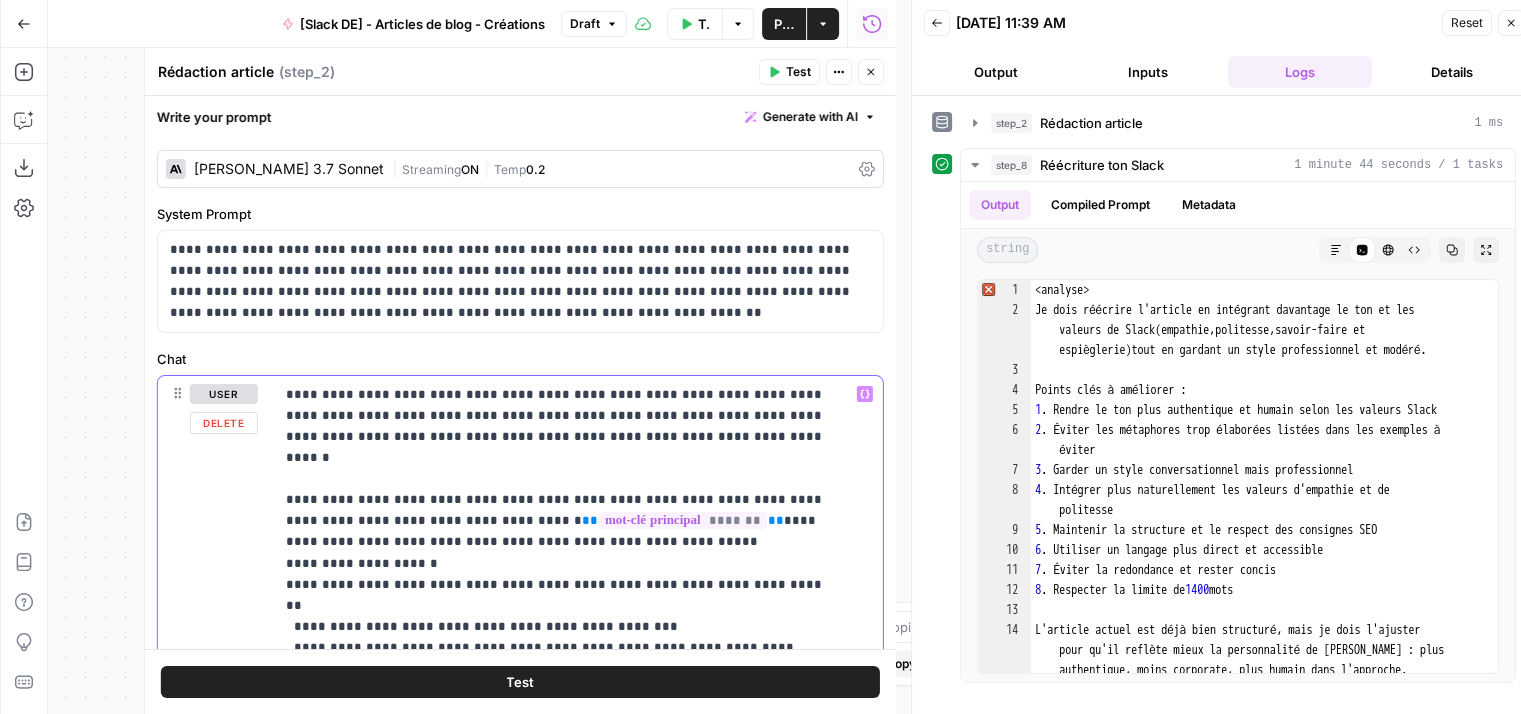 click on "**********" at bounding box center [563, 16534] 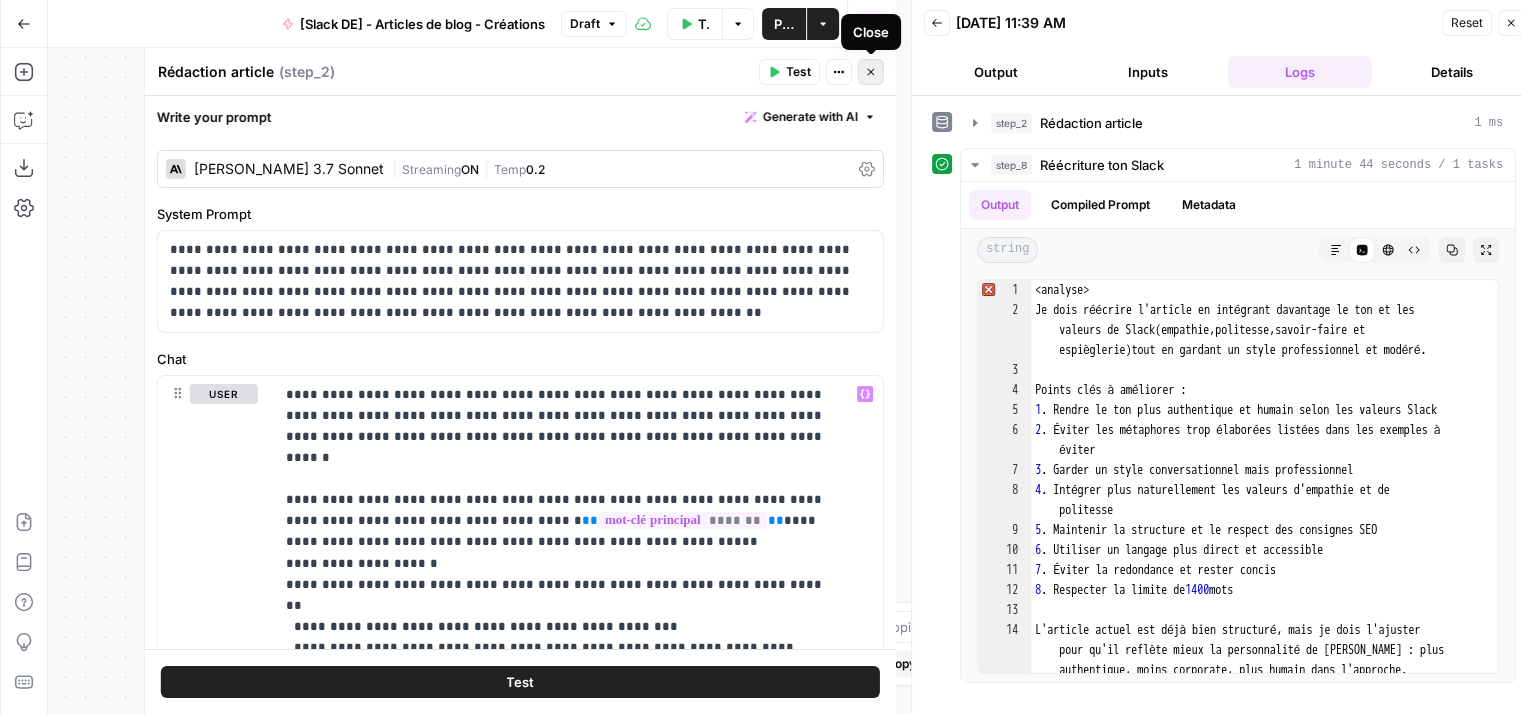 click 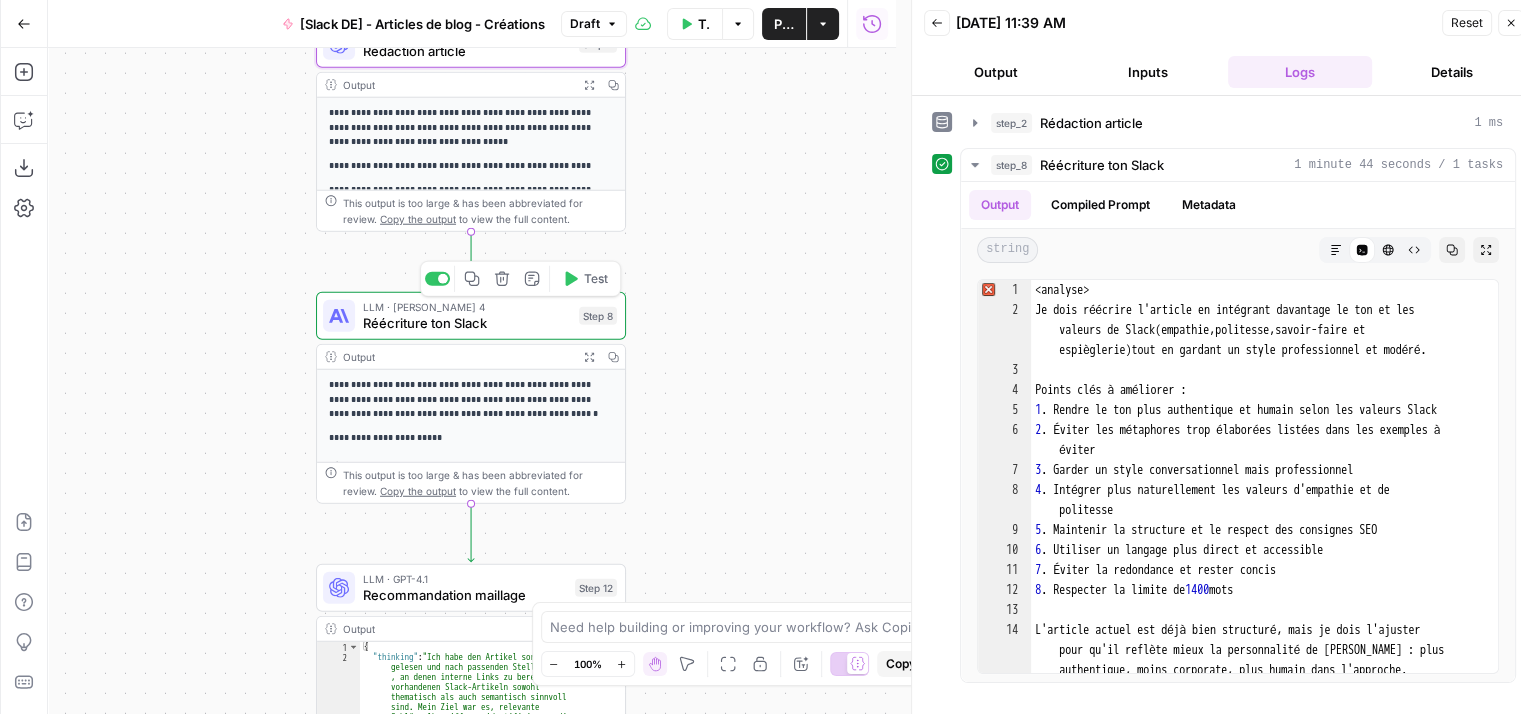 click on "Réécriture ton Slack" at bounding box center [467, 323] 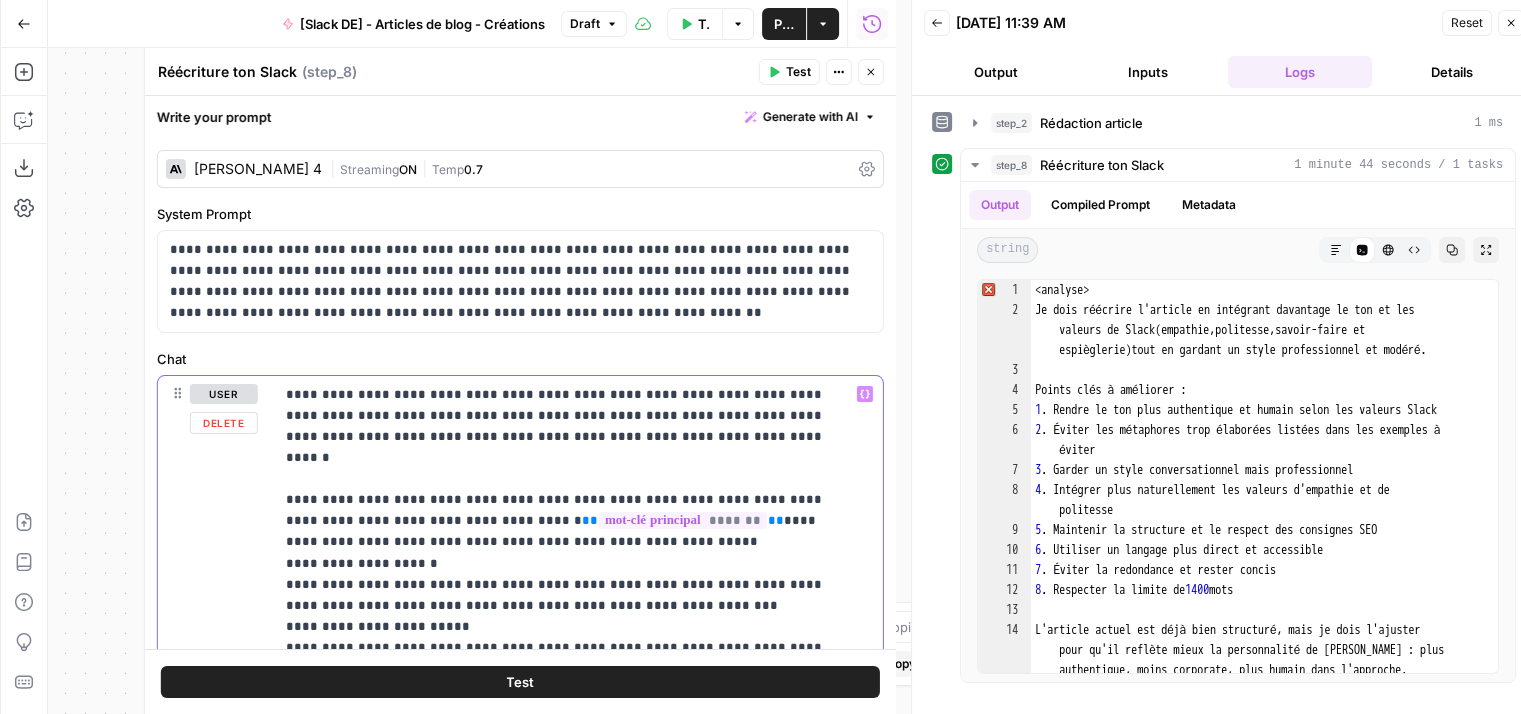 click on "**********" at bounding box center (563, 16375) 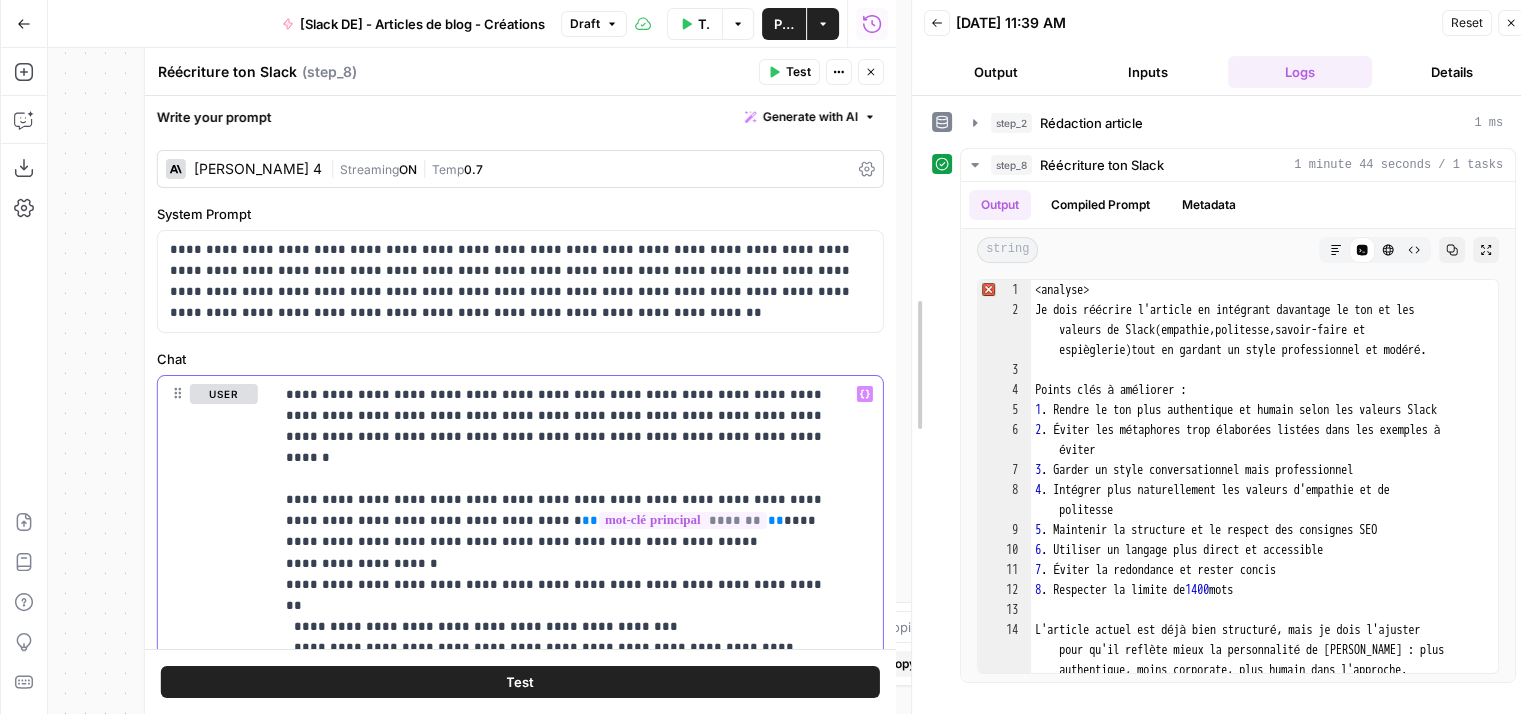 scroll, scrollTop: 16, scrollLeft: 0, axis: vertical 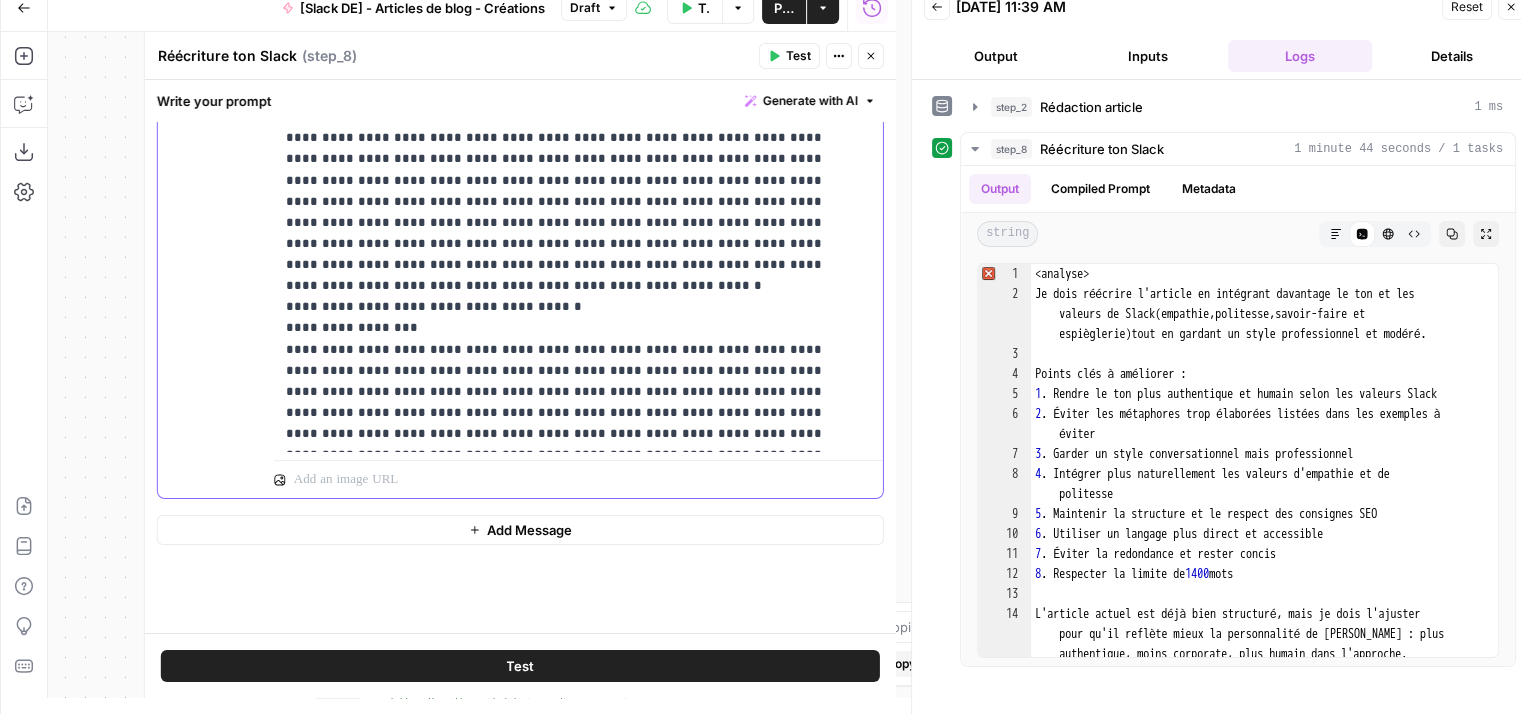 click on "**********" at bounding box center (563, -12875) 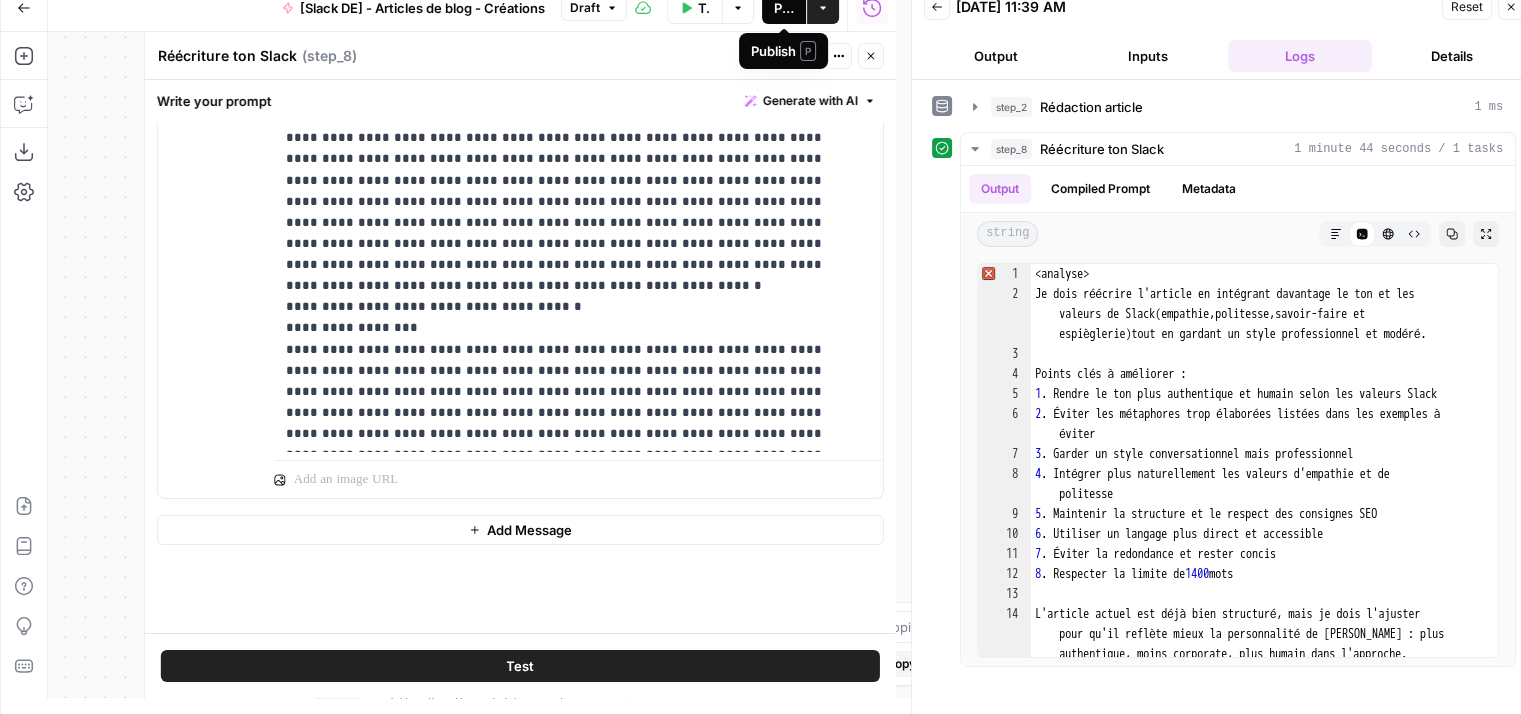 click on "Publish" at bounding box center (784, 8) 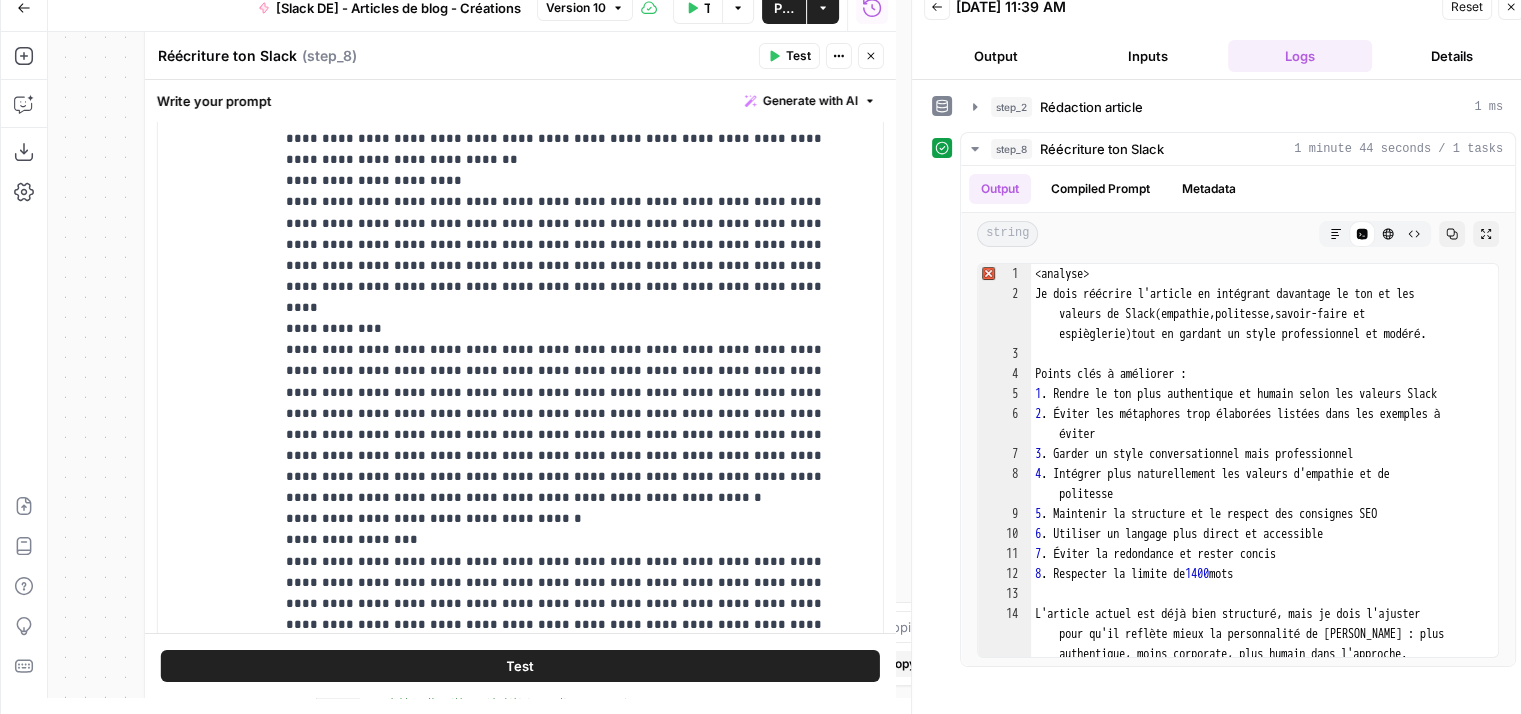 scroll, scrollTop: 1524, scrollLeft: 0, axis: vertical 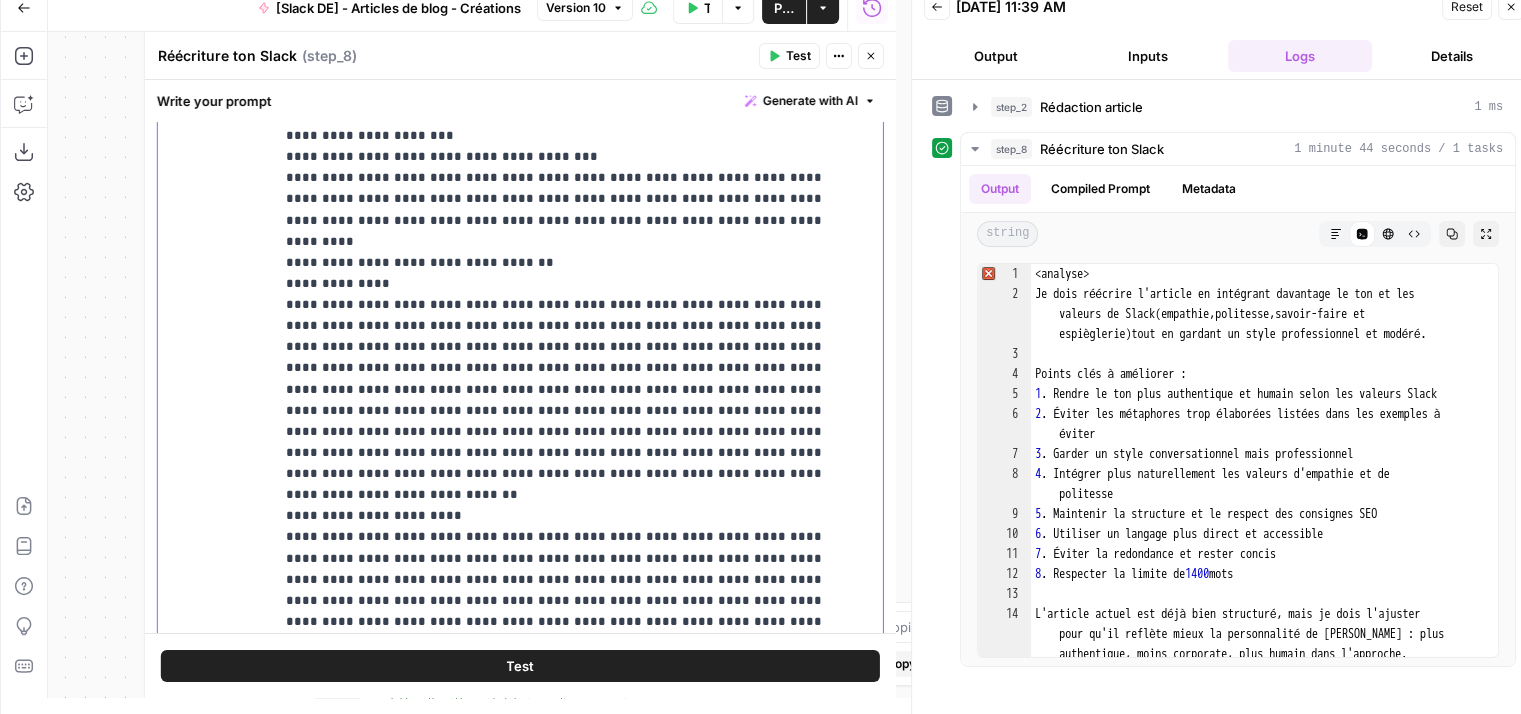 click on "**********" at bounding box center (563, -12328) 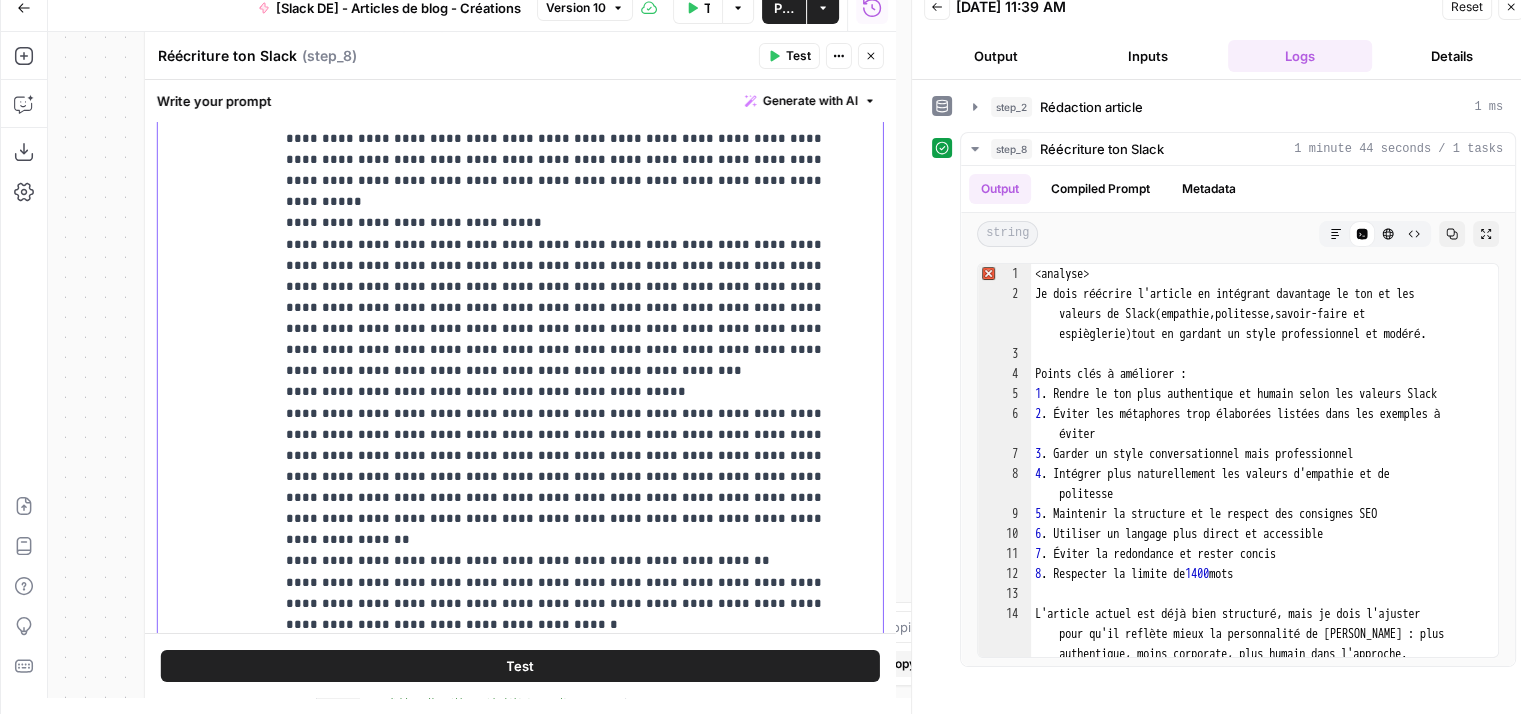 scroll, scrollTop: 16351, scrollLeft: 0, axis: vertical 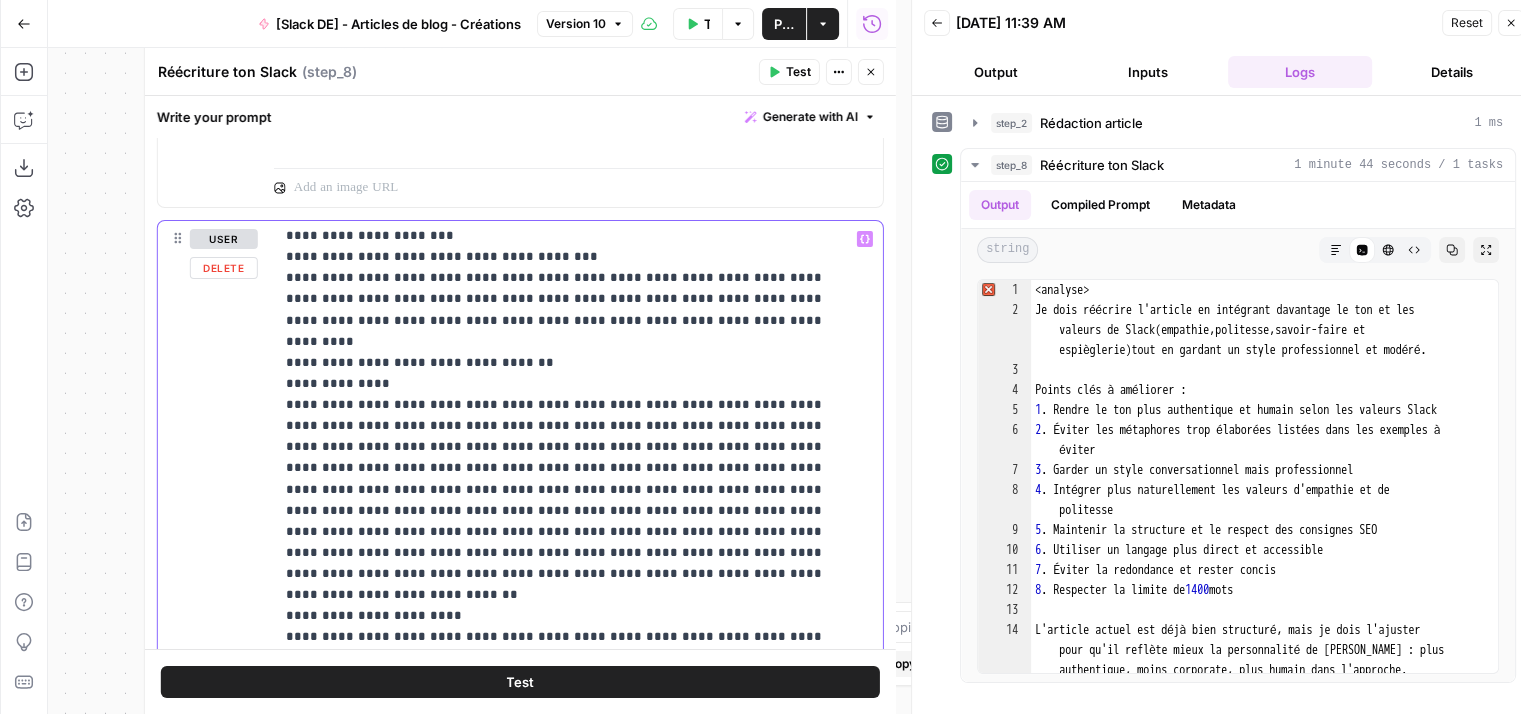 click on "**********" at bounding box center (563, -12228) 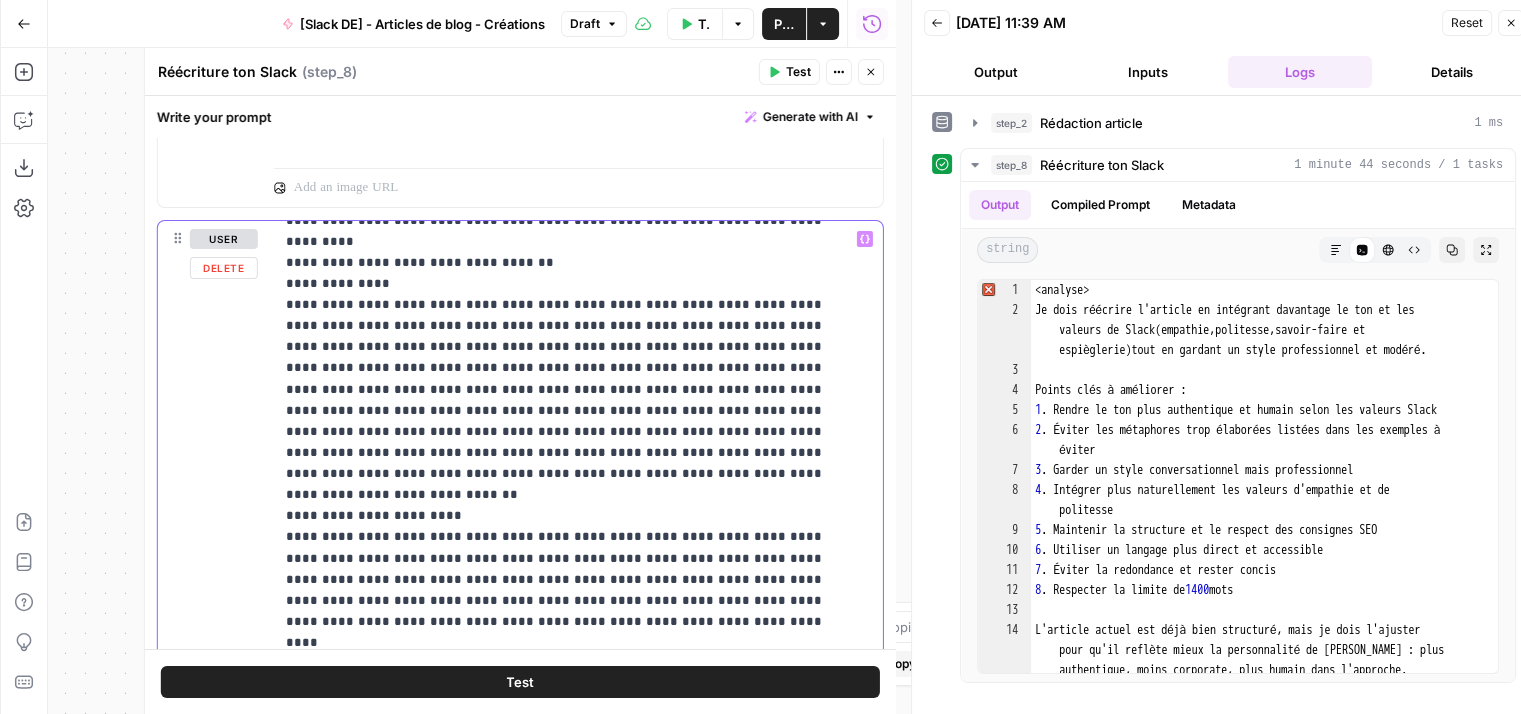 scroll, scrollTop: 25881, scrollLeft: 0, axis: vertical 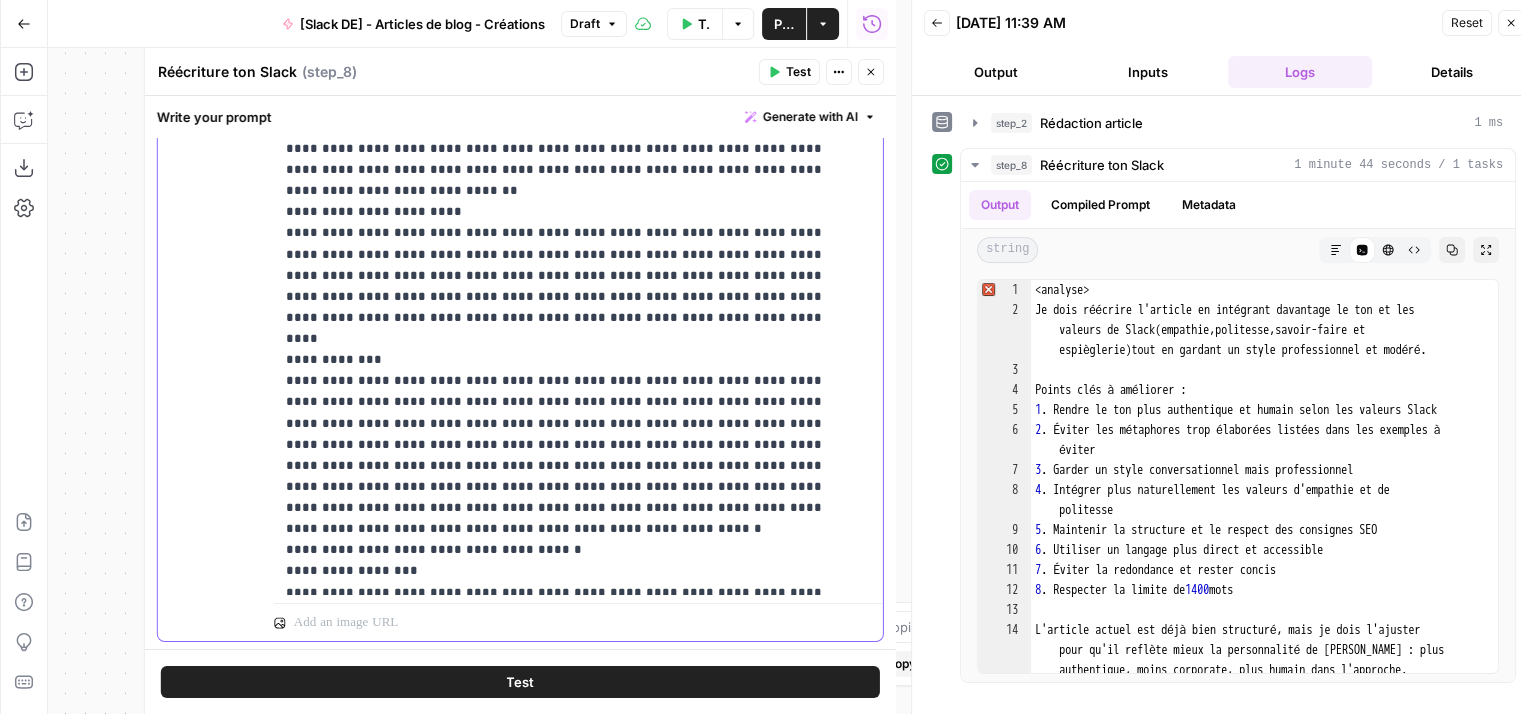 drag, startPoint x: 384, startPoint y: 293, endPoint x: 488, endPoint y: 288, distance: 104.120125 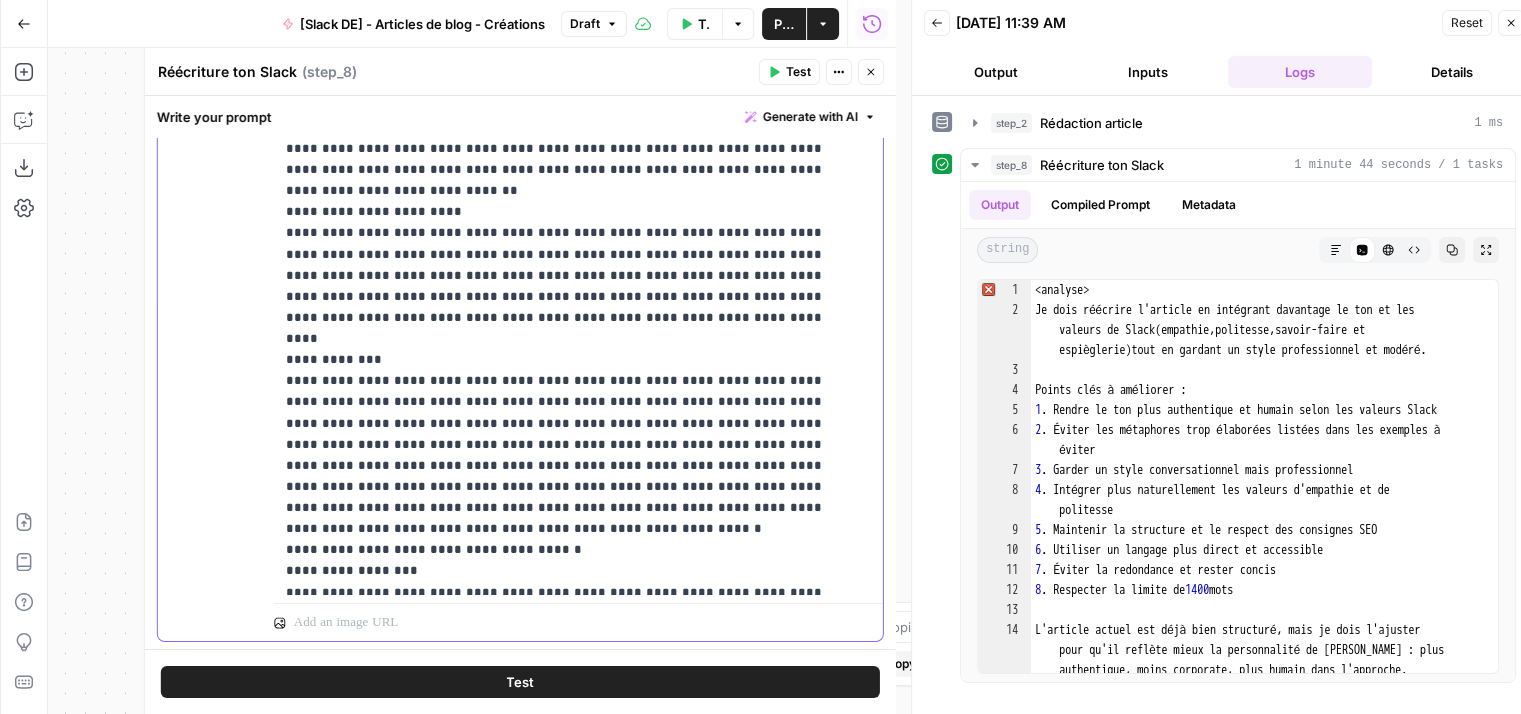 click on "**********" at bounding box center (563, -12167) 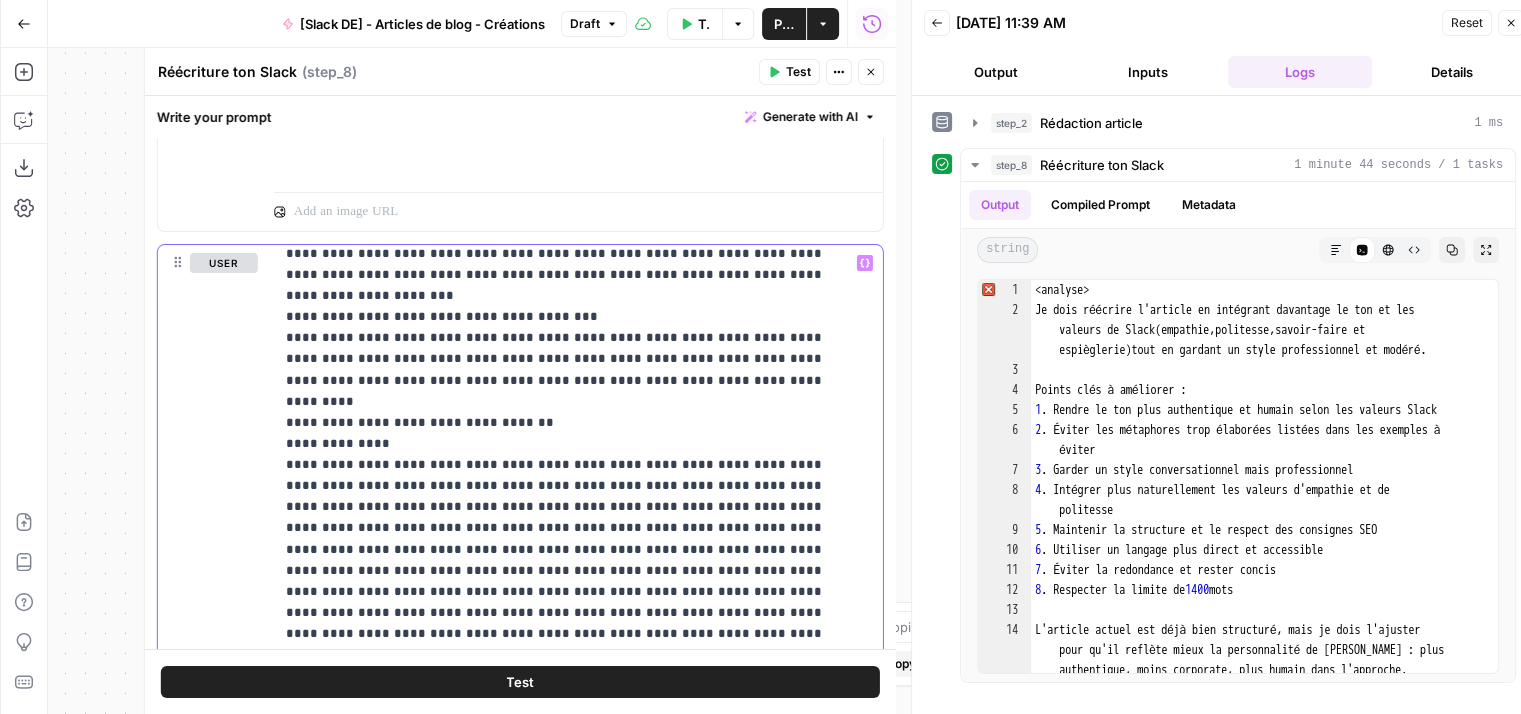 scroll, scrollTop: 1160, scrollLeft: 0, axis: vertical 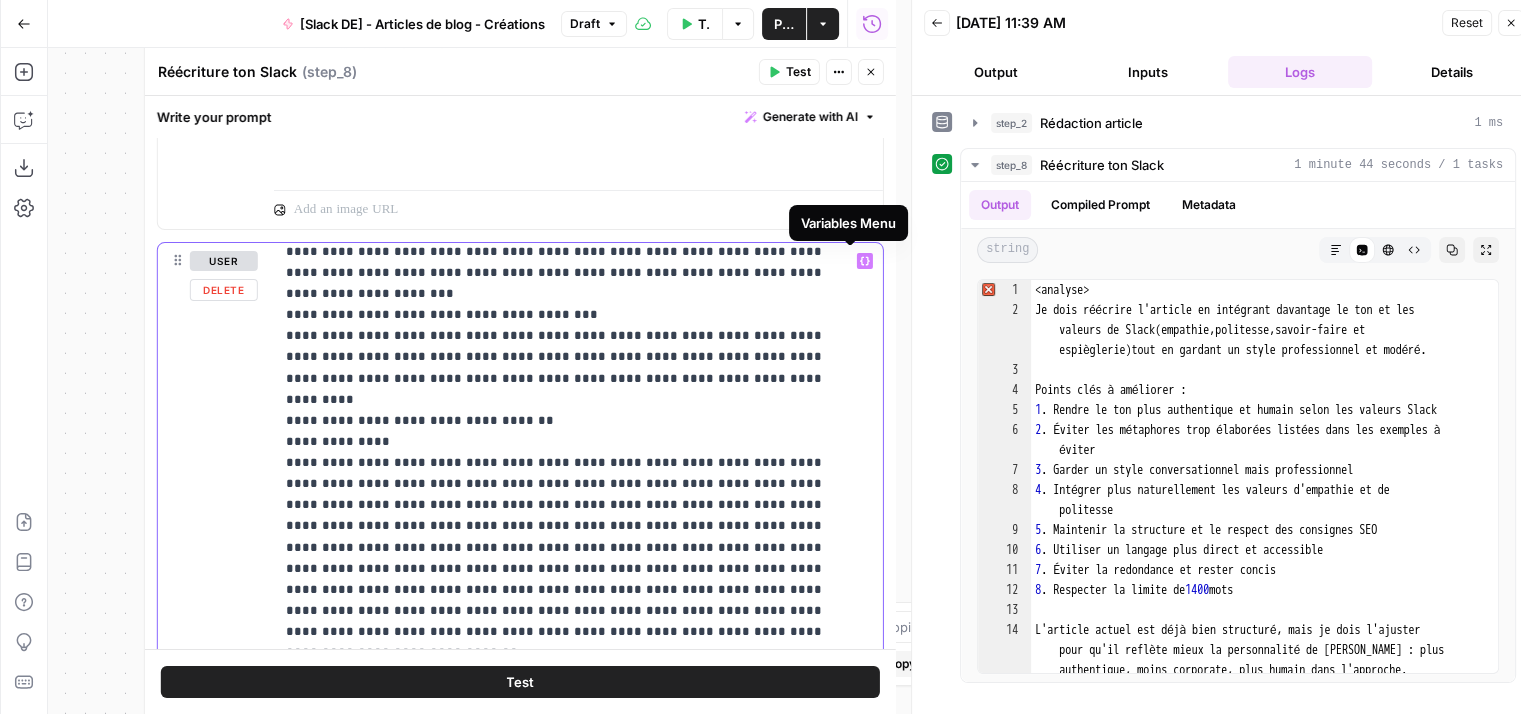 click 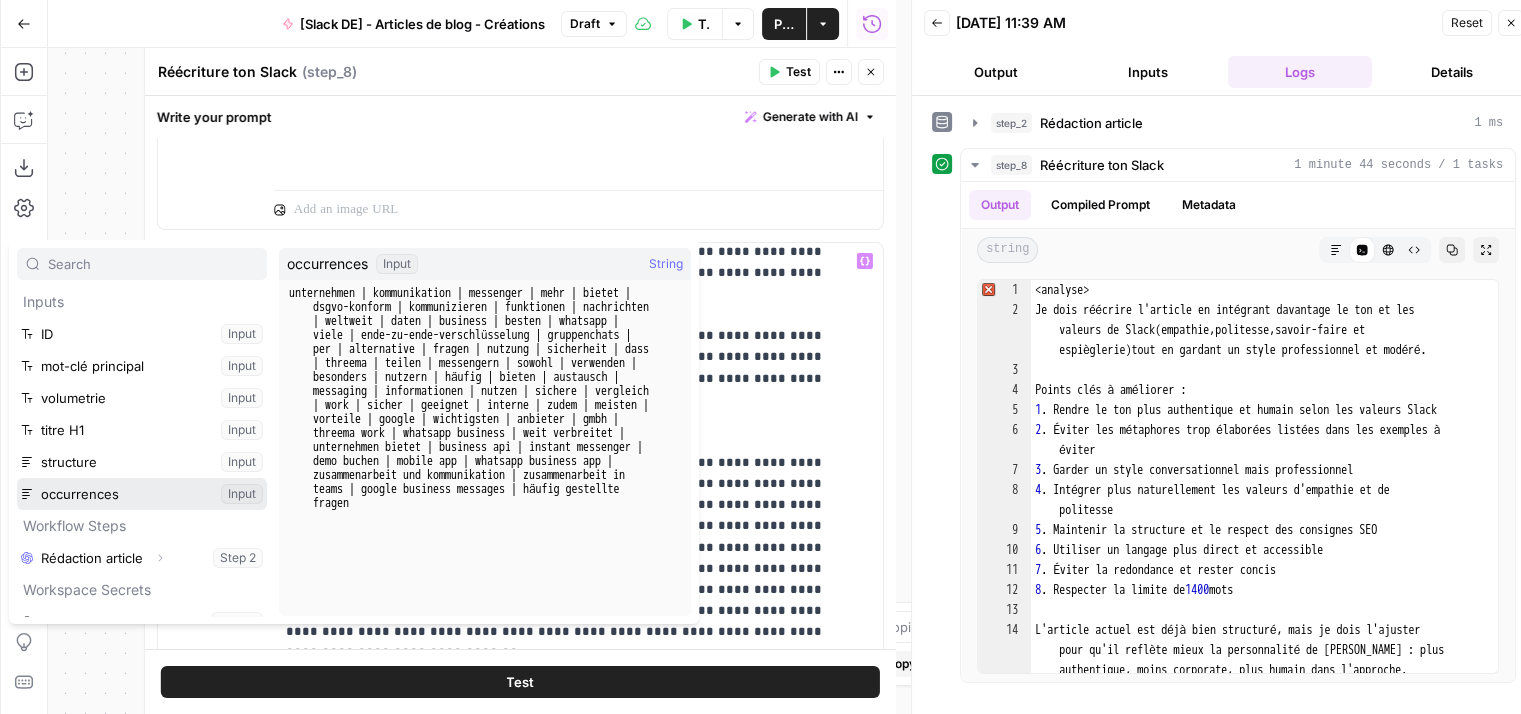 scroll, scrollTop: 85, scrollLeft: 0, axis: vertical 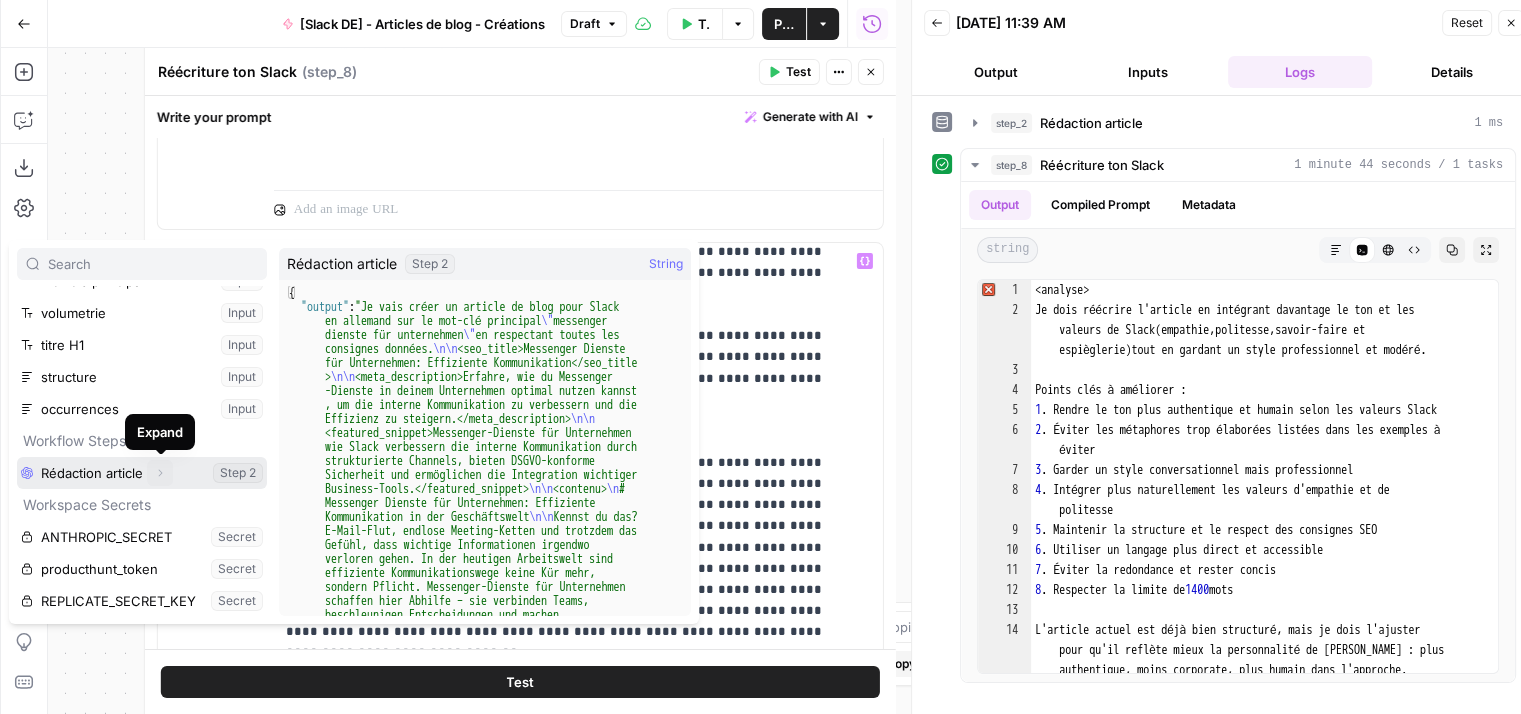click 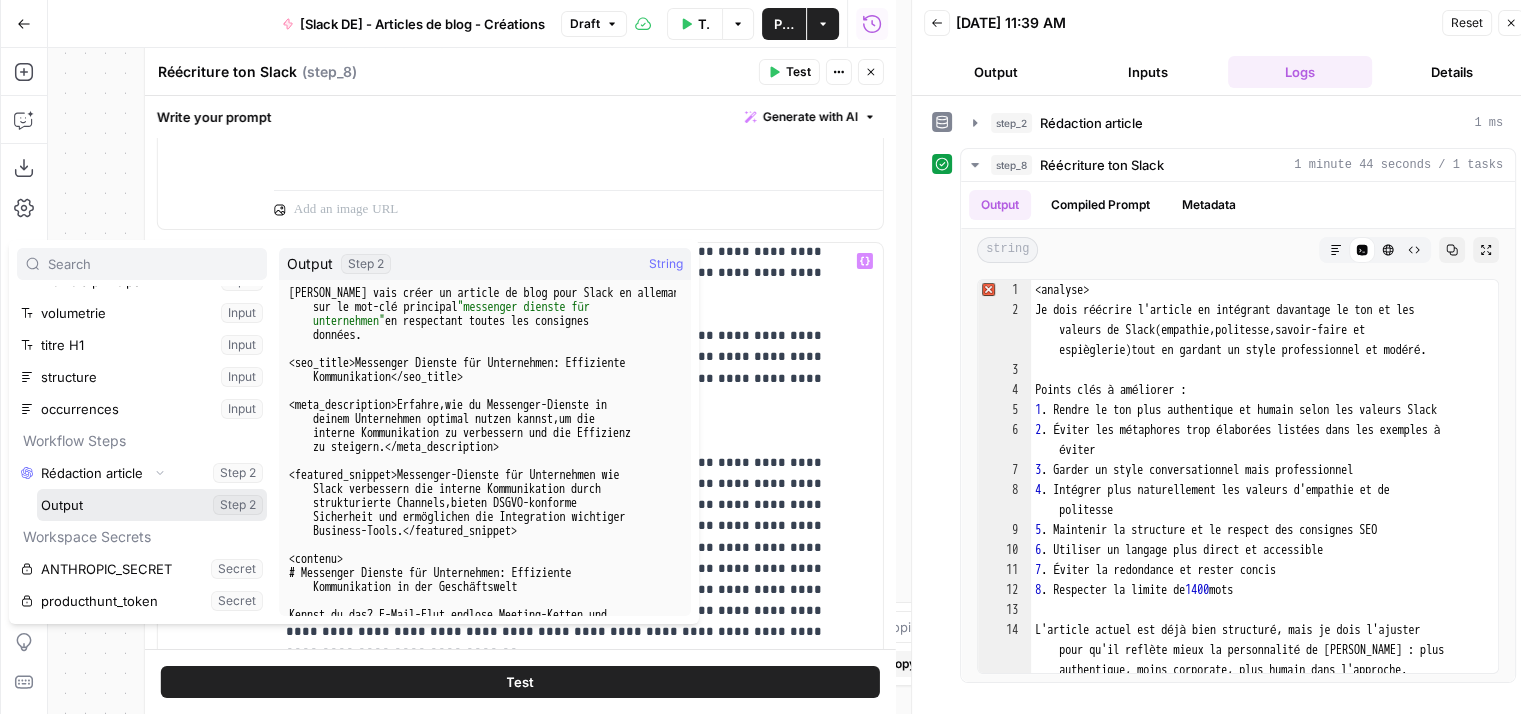 click at bounding box center (152, 505) 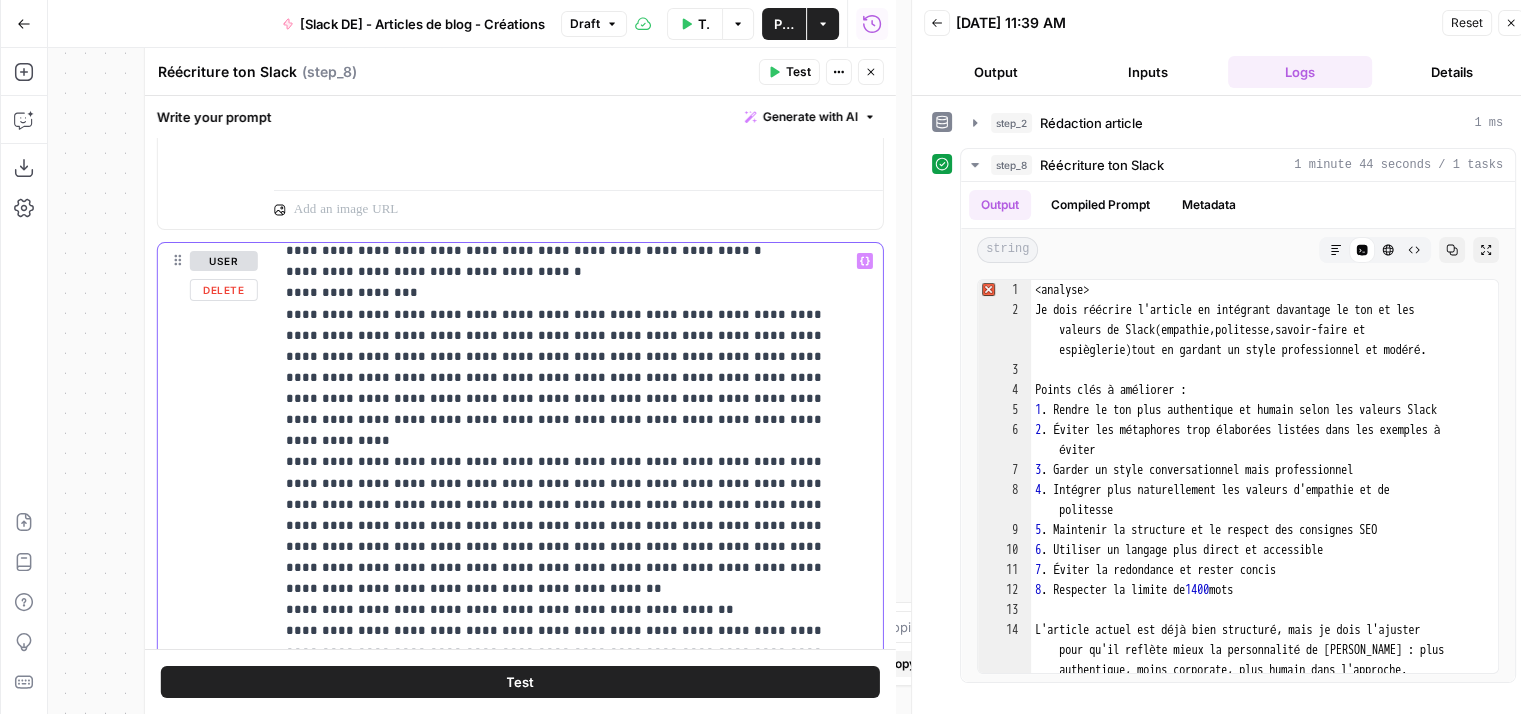 scroll, scrollTop: 26480, scrollLeft: 0, axis: vertical 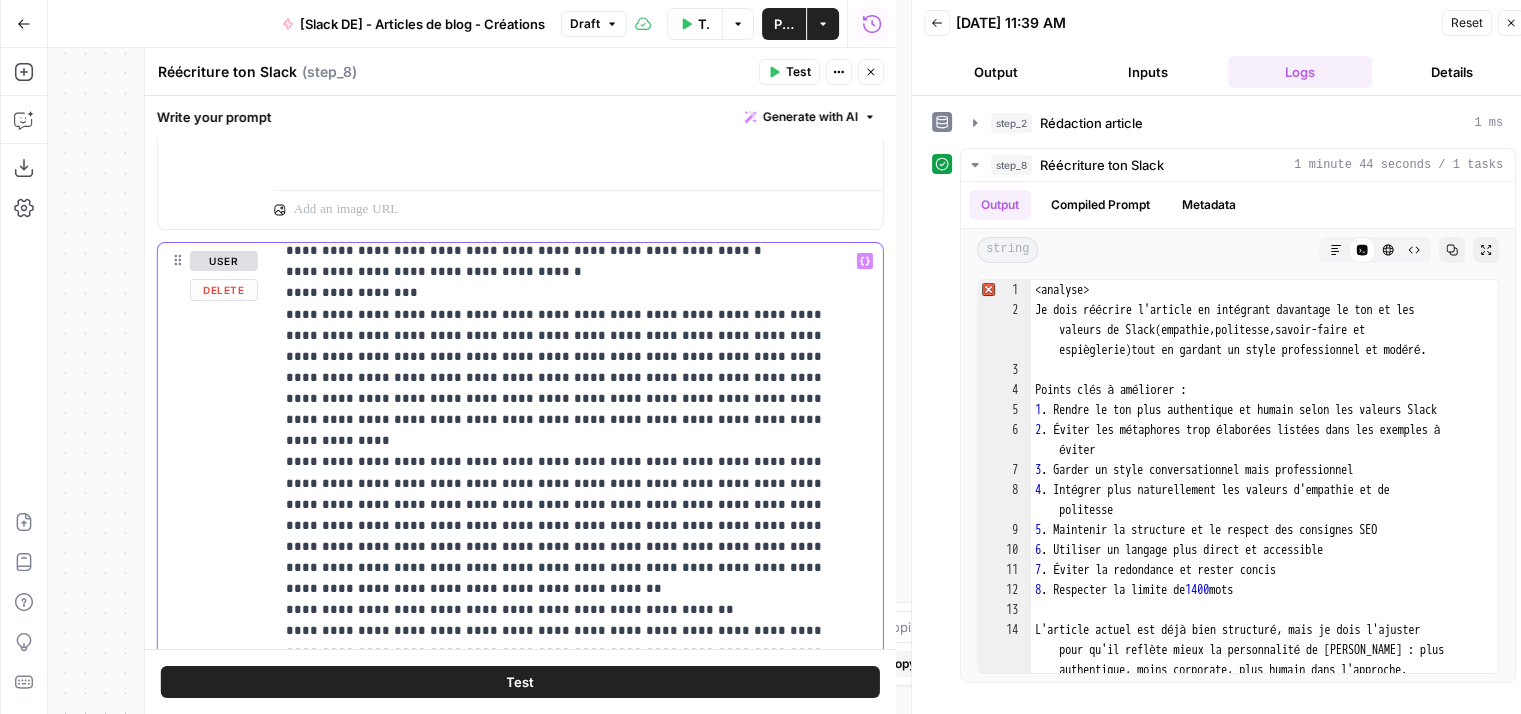 click on "**********" at bounding box center [520, 673] 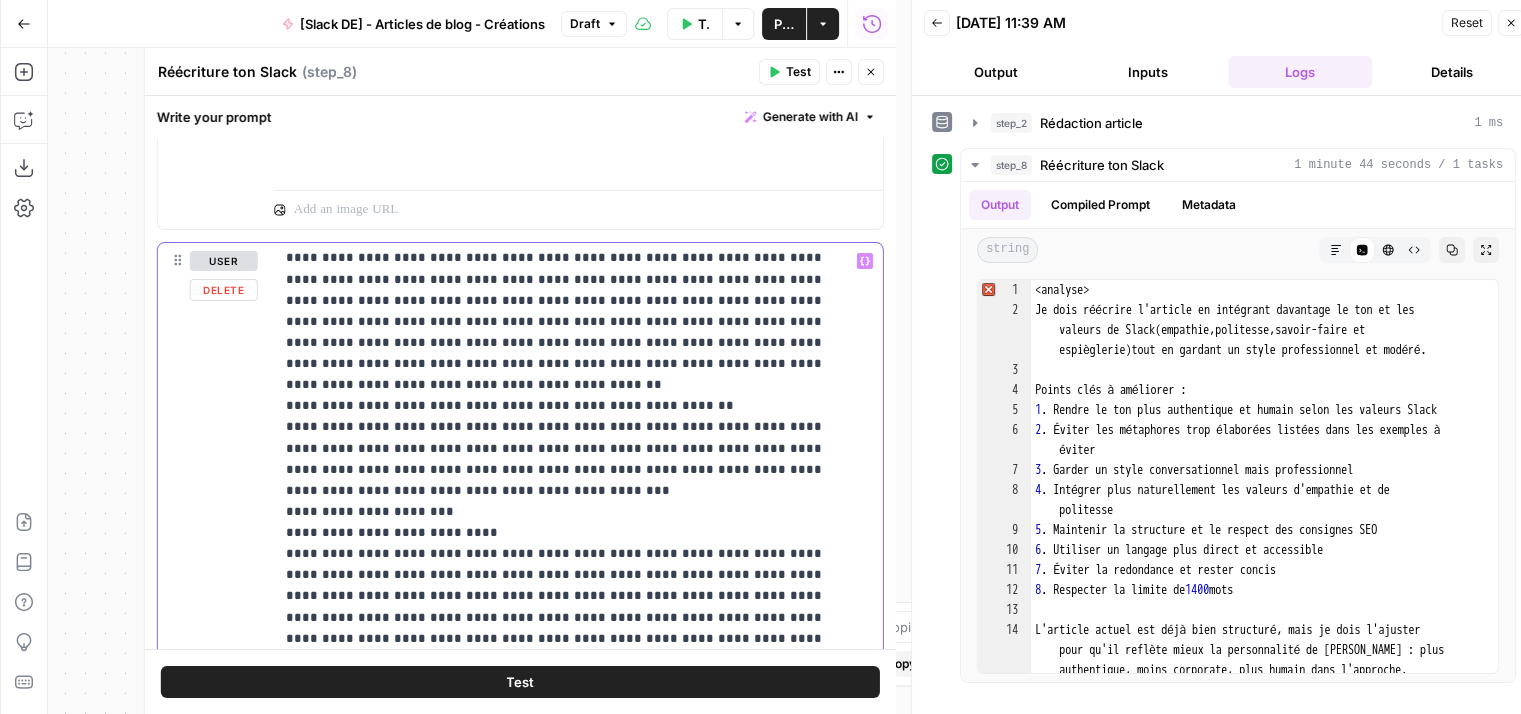 scroll, scrollTop: 26727, scrollLeft: 0, axis: vertical 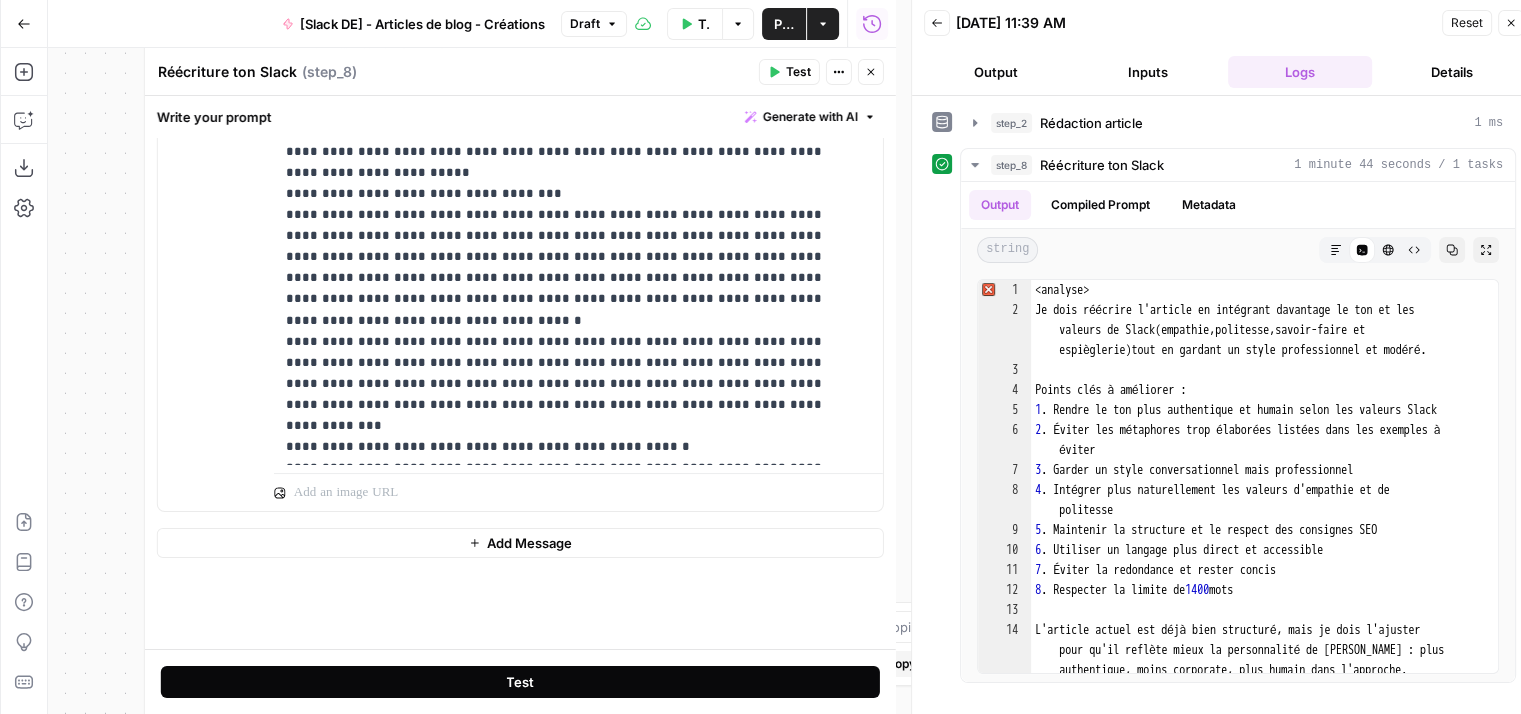 click on "Test" at bounding box center [520, 682] 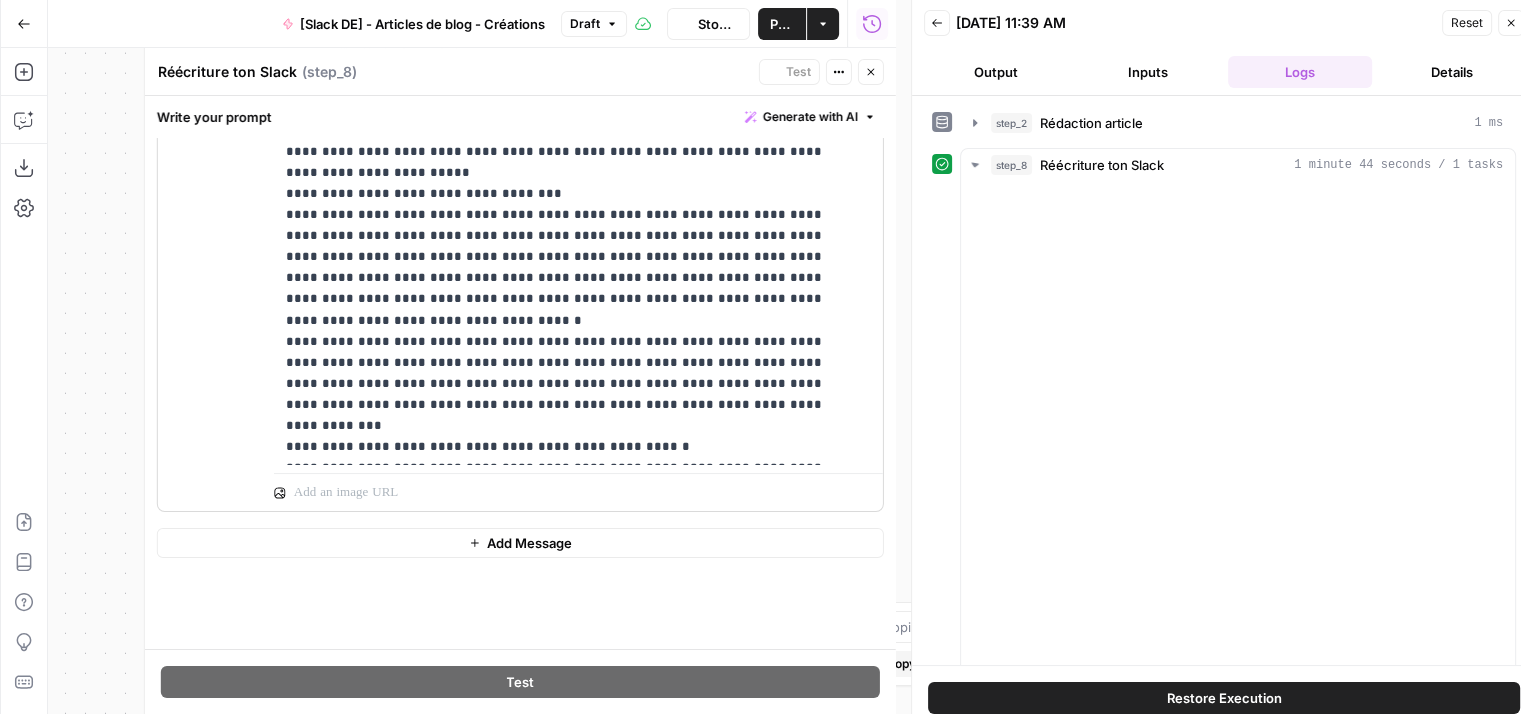 scroll, scrollTop: 0, scrollLeft: 0, axis: both 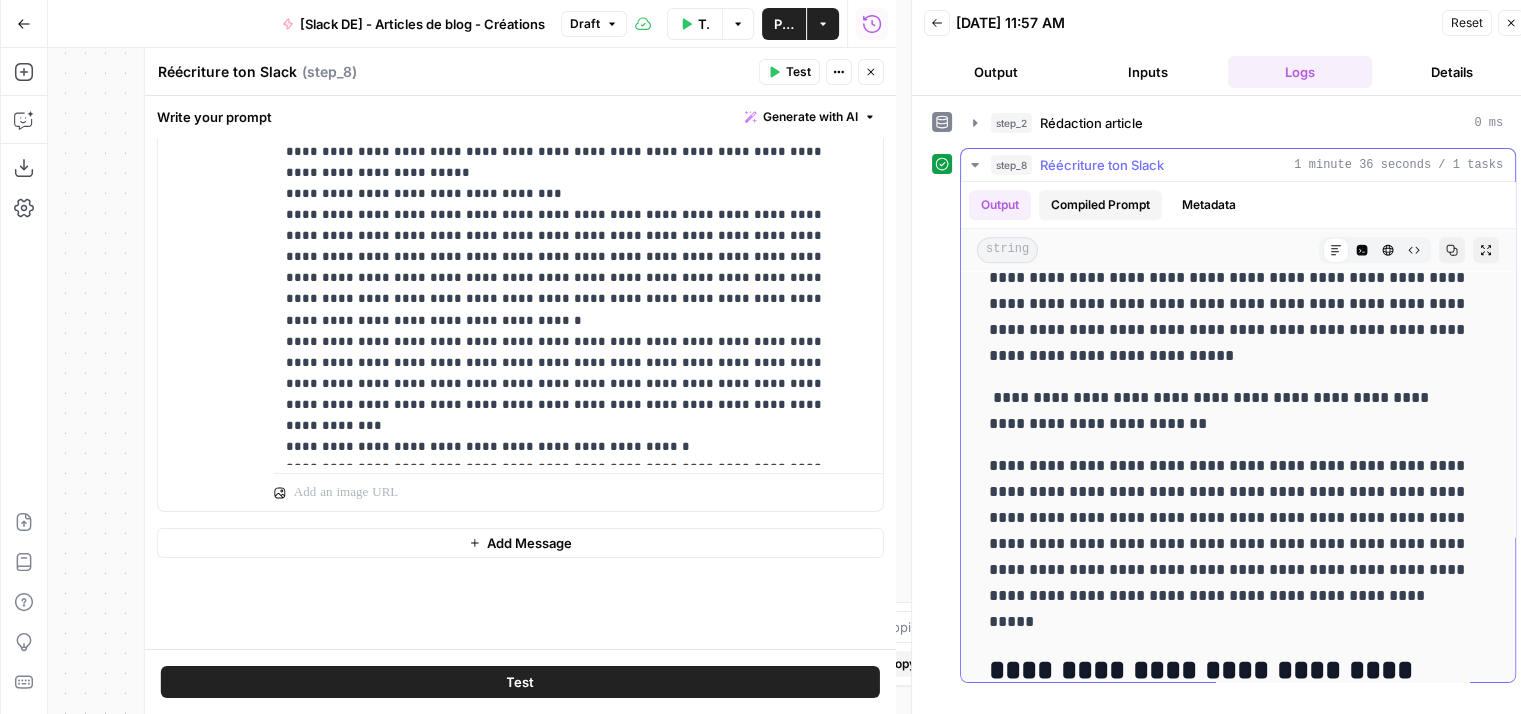 click on "Compiled Prompt" at bounding box center [1100, 205] 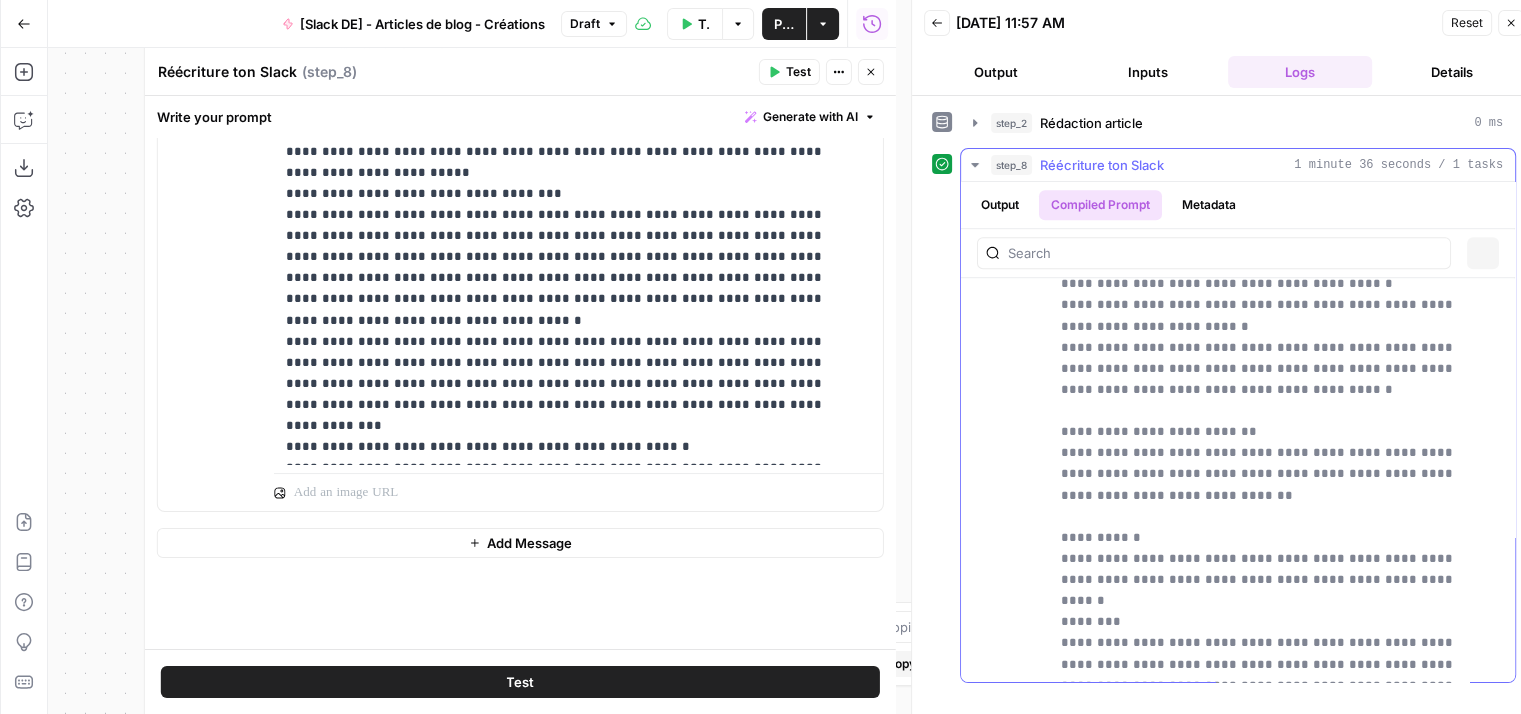 scroll, scrollTop: 0, scrollLeft: 0, axis: both 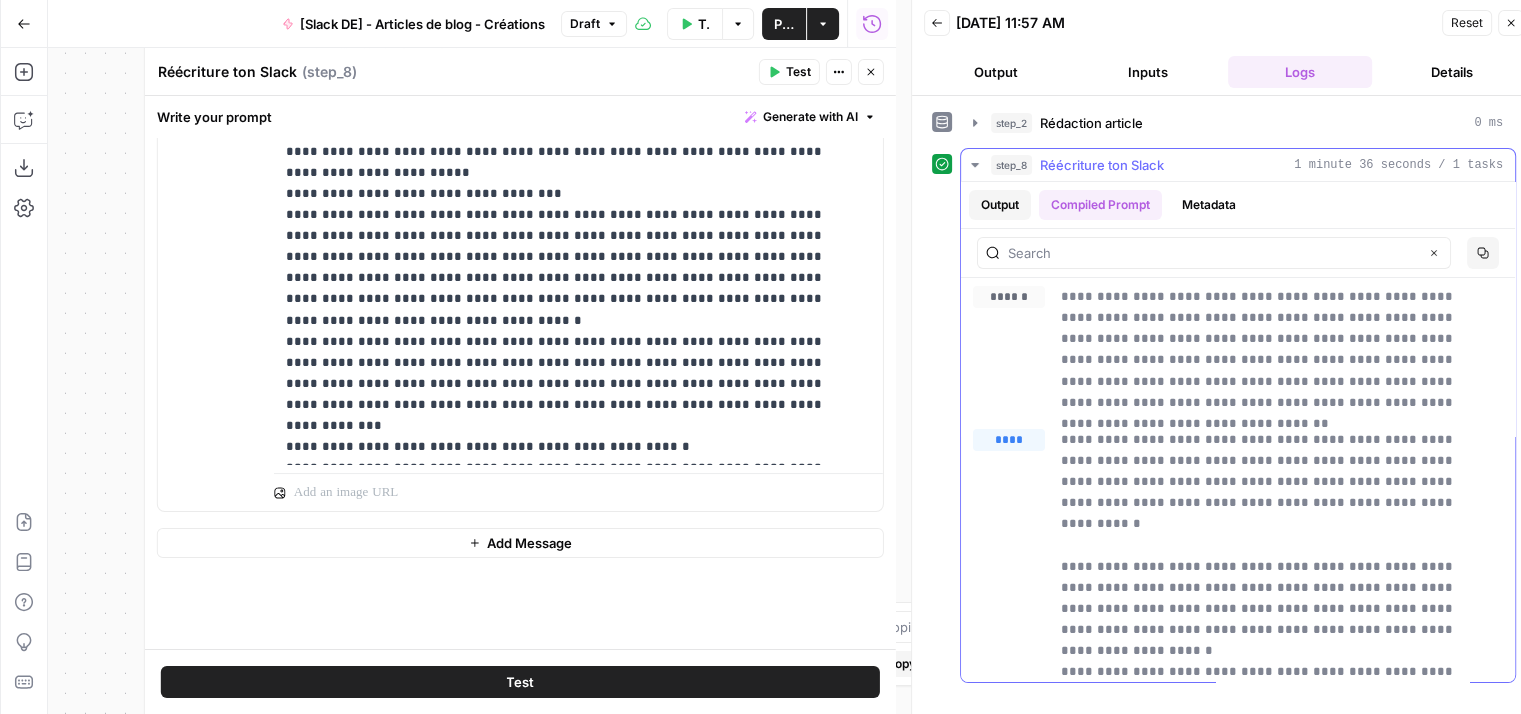 click on "Output" at bounding box center [1000, 205] 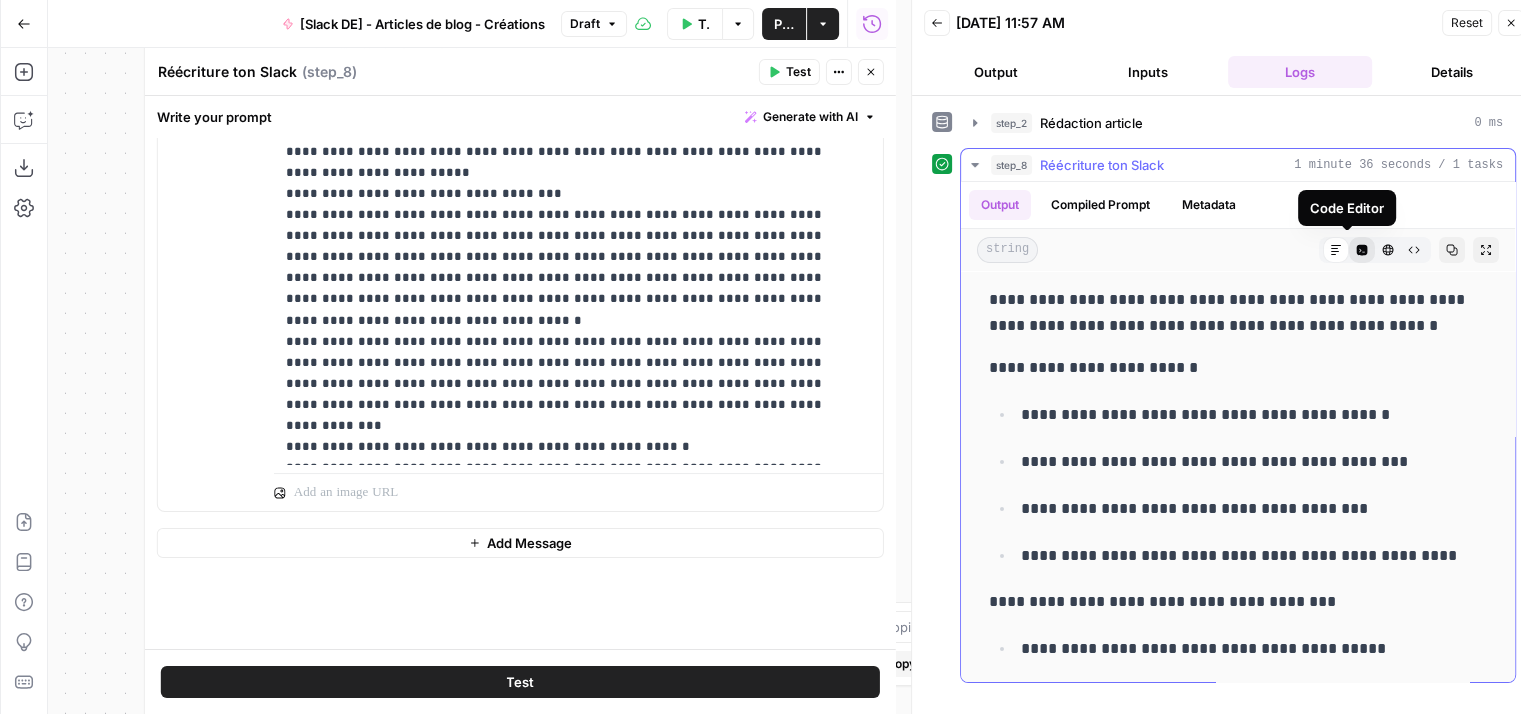 click 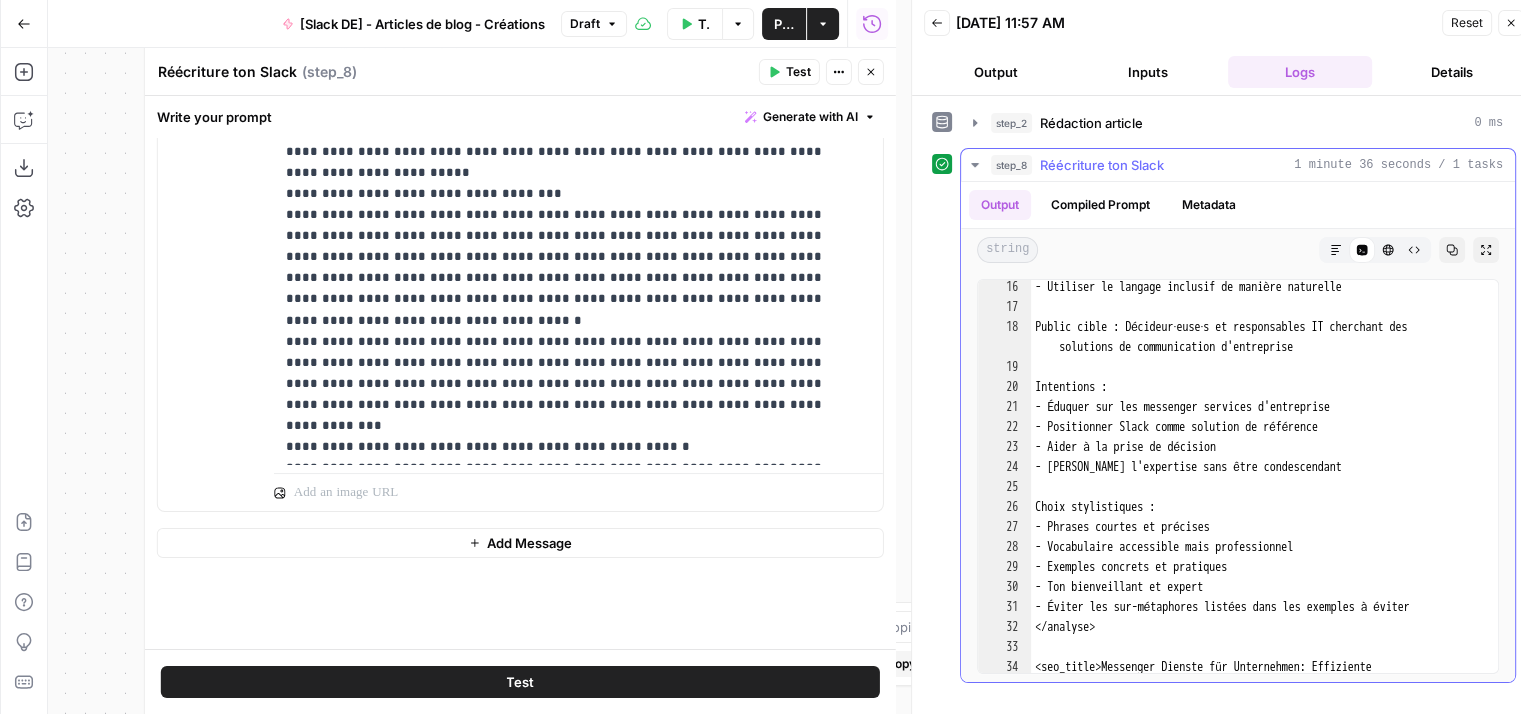 scroll, scrollTop: 0, scrollLeft: 0, axis: both 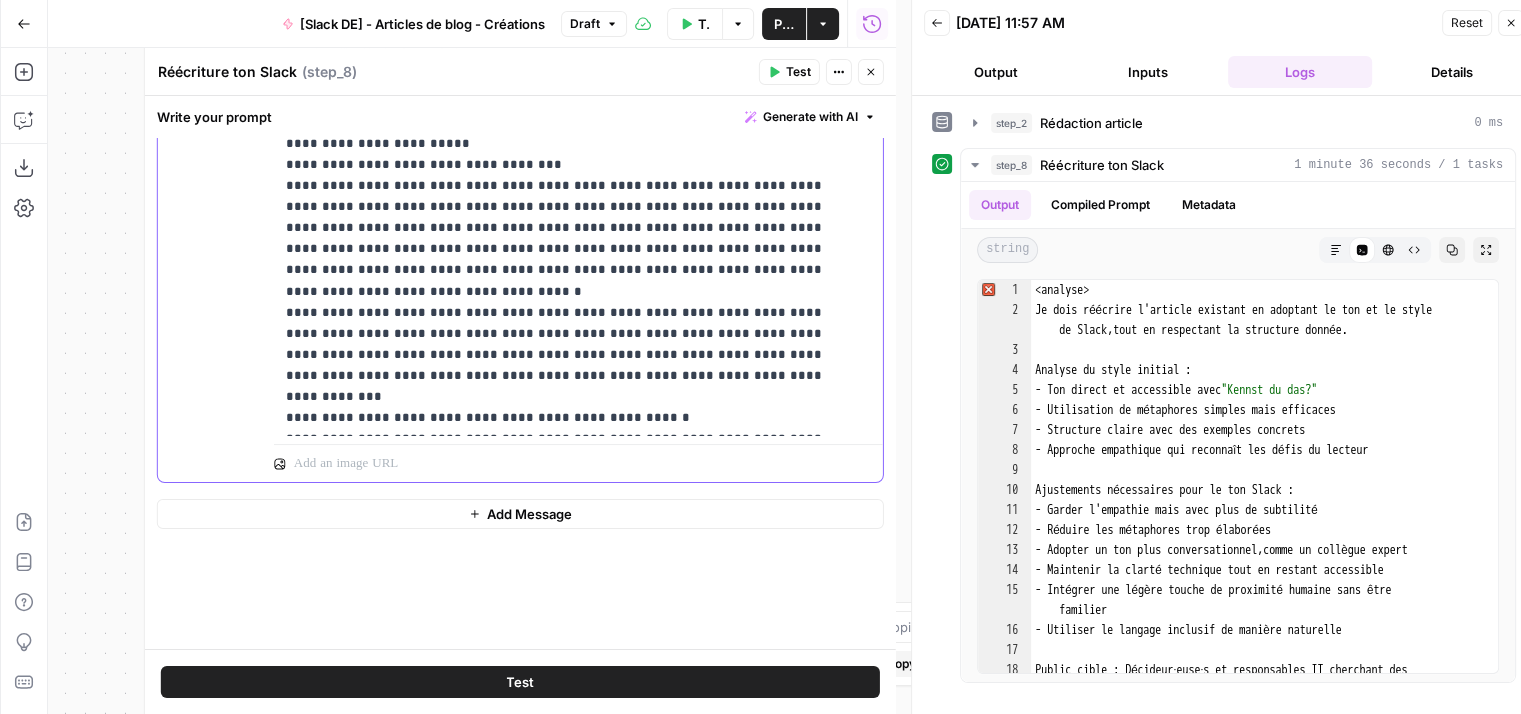drag, startPoint x: 280, startPoint y: 391, endPoint x: 799, endPoint y: 437, distance: 521.03455 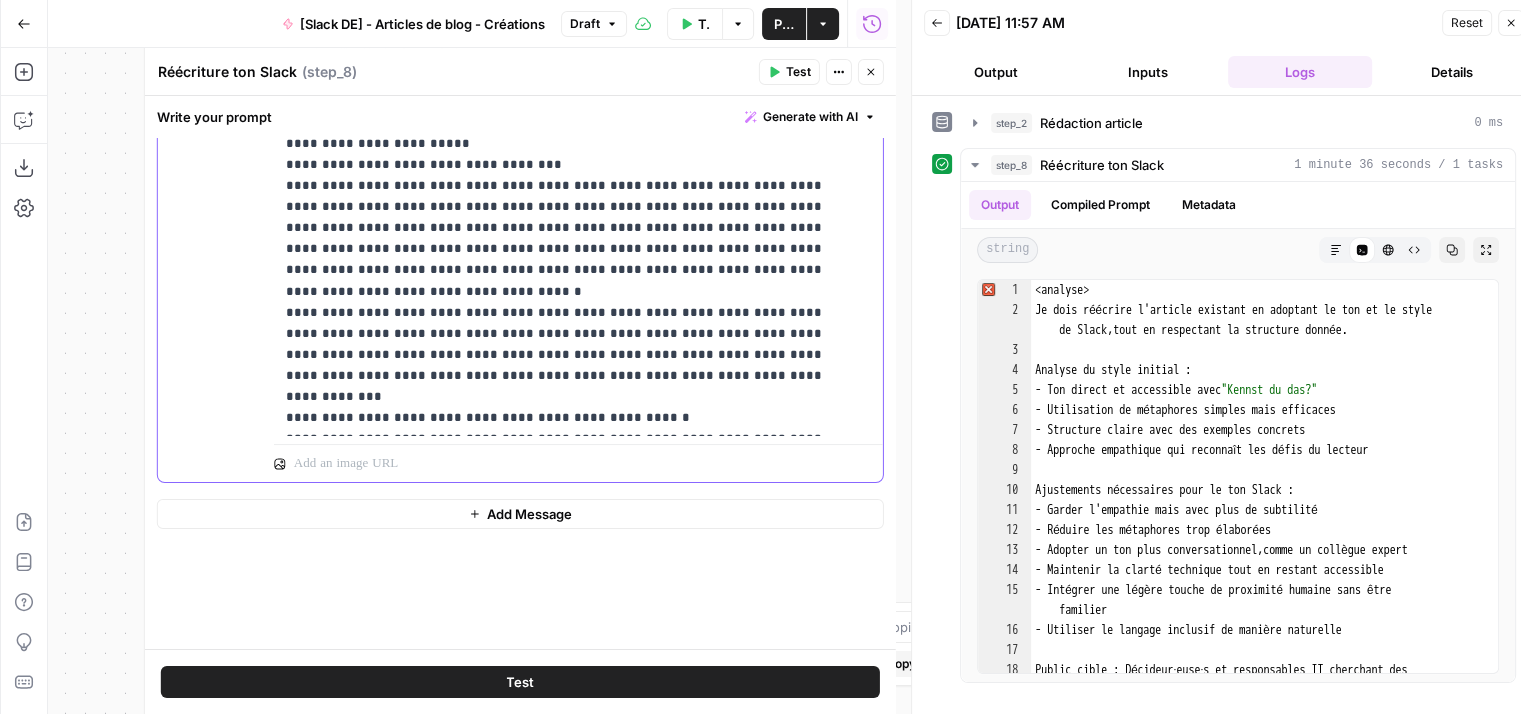 click on "**********" at bounding box center (578, 52) 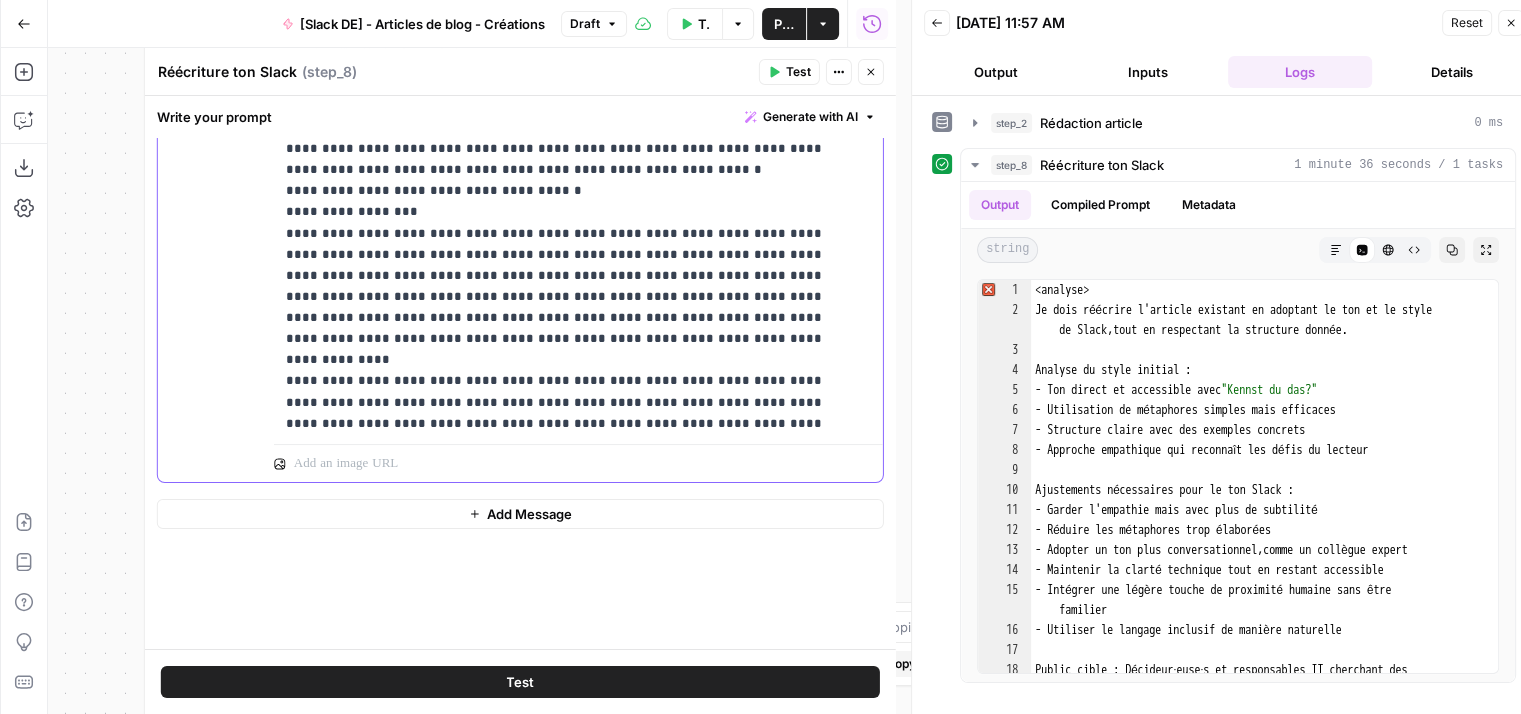 scroll, scrollTop: 25940, scrollLeft: 0, axis: vertical 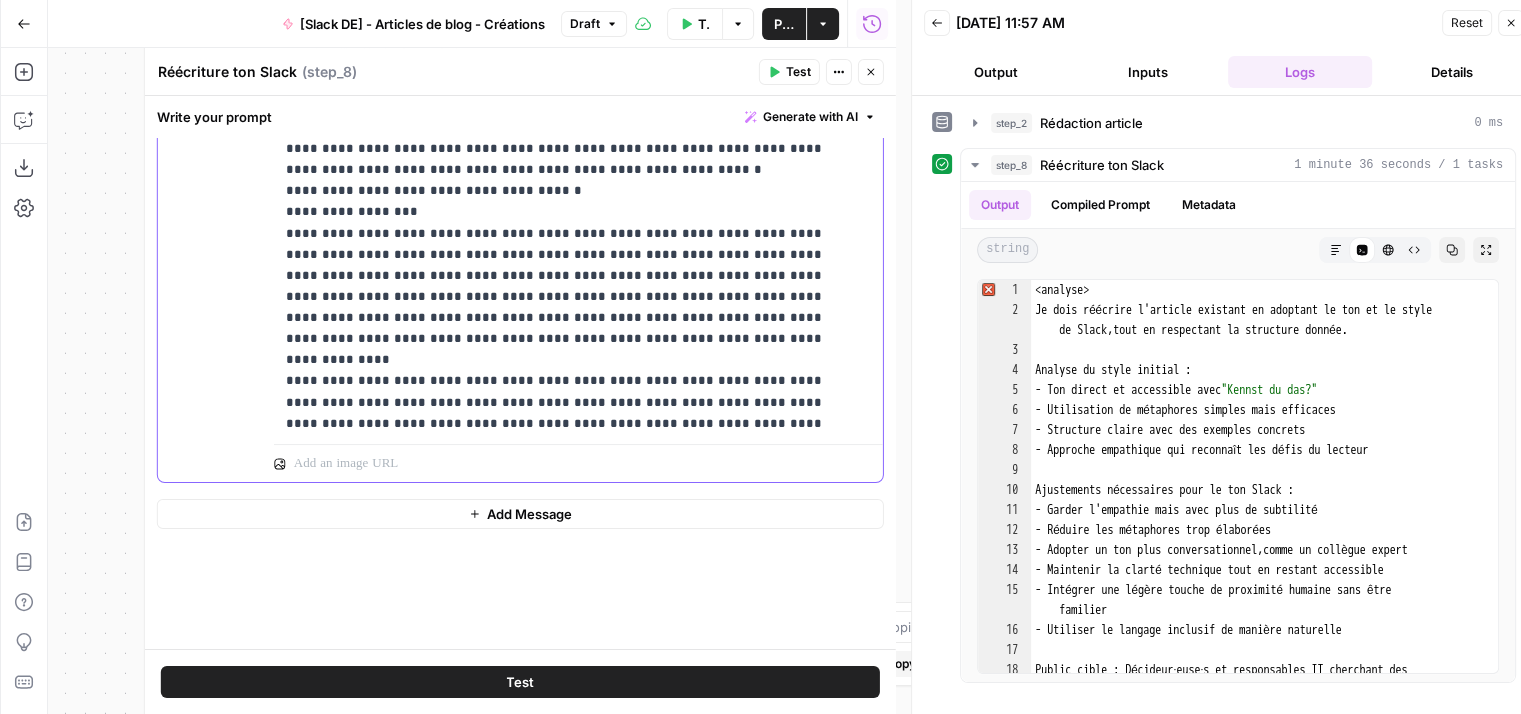 click on "**********" at bounding box center [571, 29] 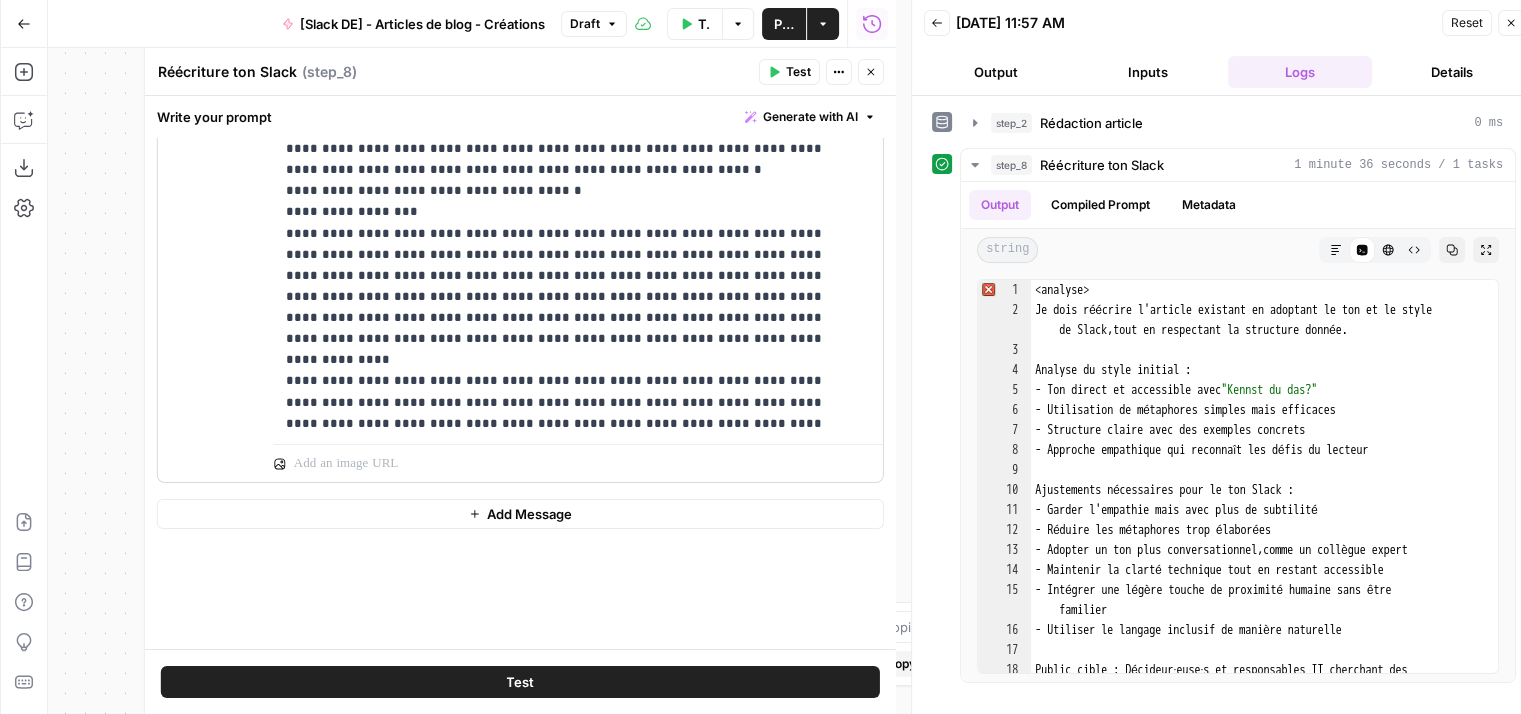 click on "**********" at bounding box center [520, 52] 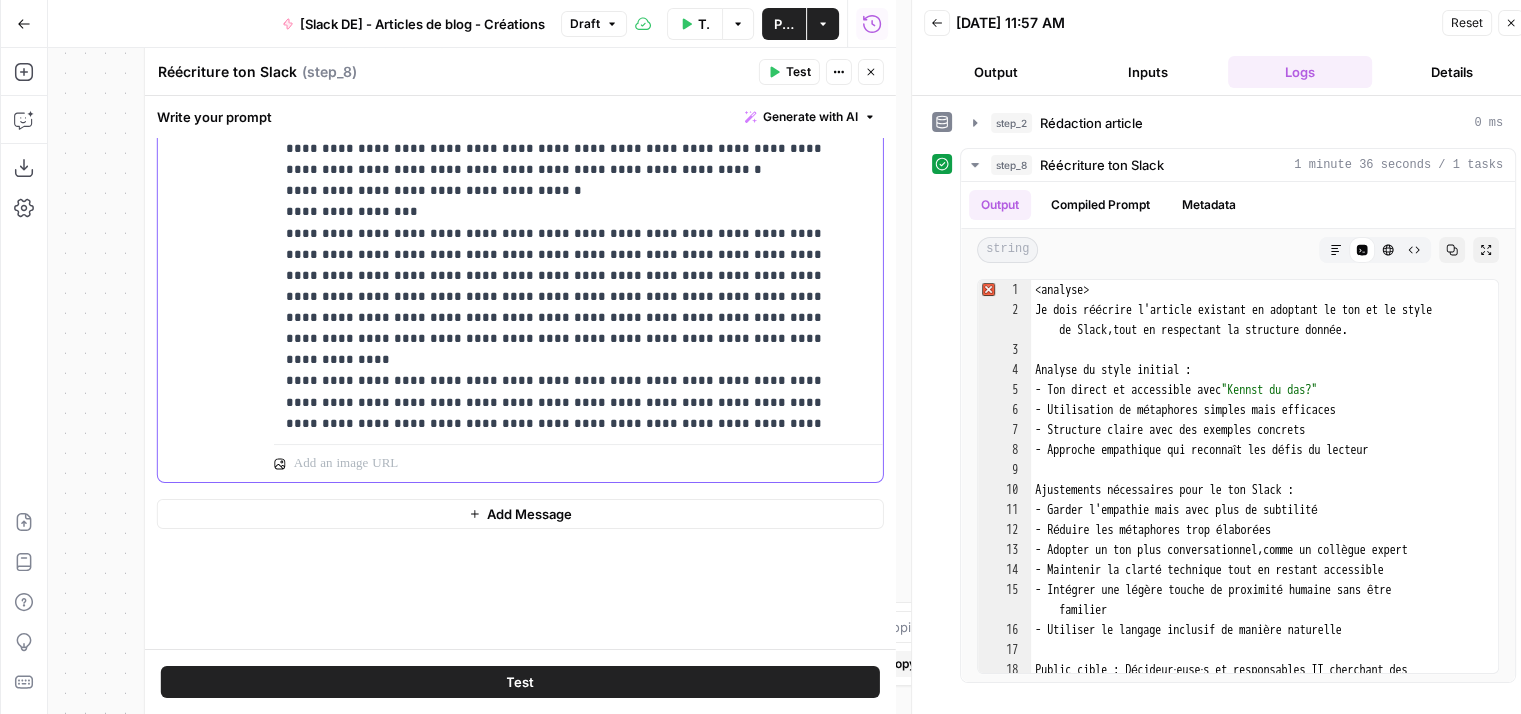 drag, startPoint x: 280, startPoint y: 248, endPoint x: 437, endPoint y: 414, distance: 228.48413 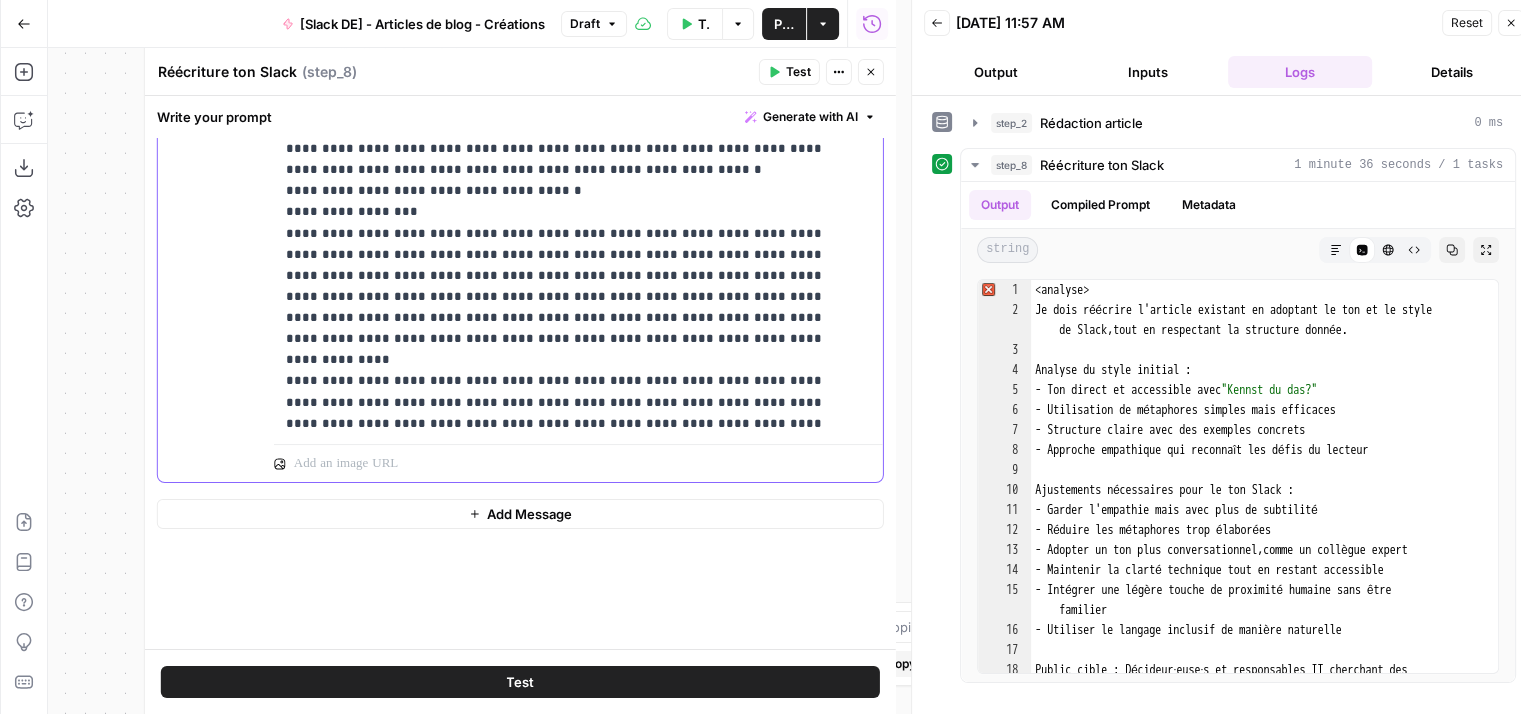 click on "**********" at bounding box center (571, 29) 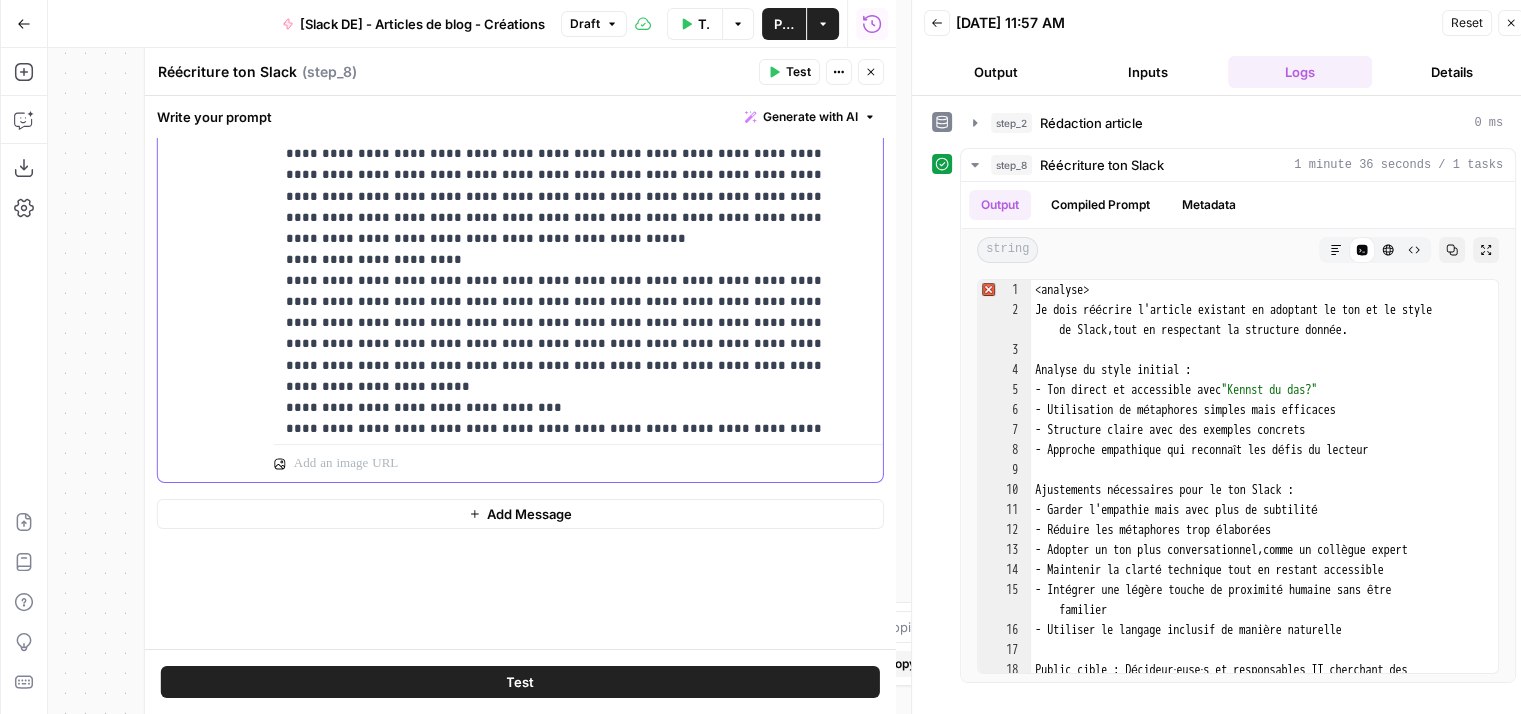 scroll, scrollTop: 26494, scrollLeft: 0, axis: vertical 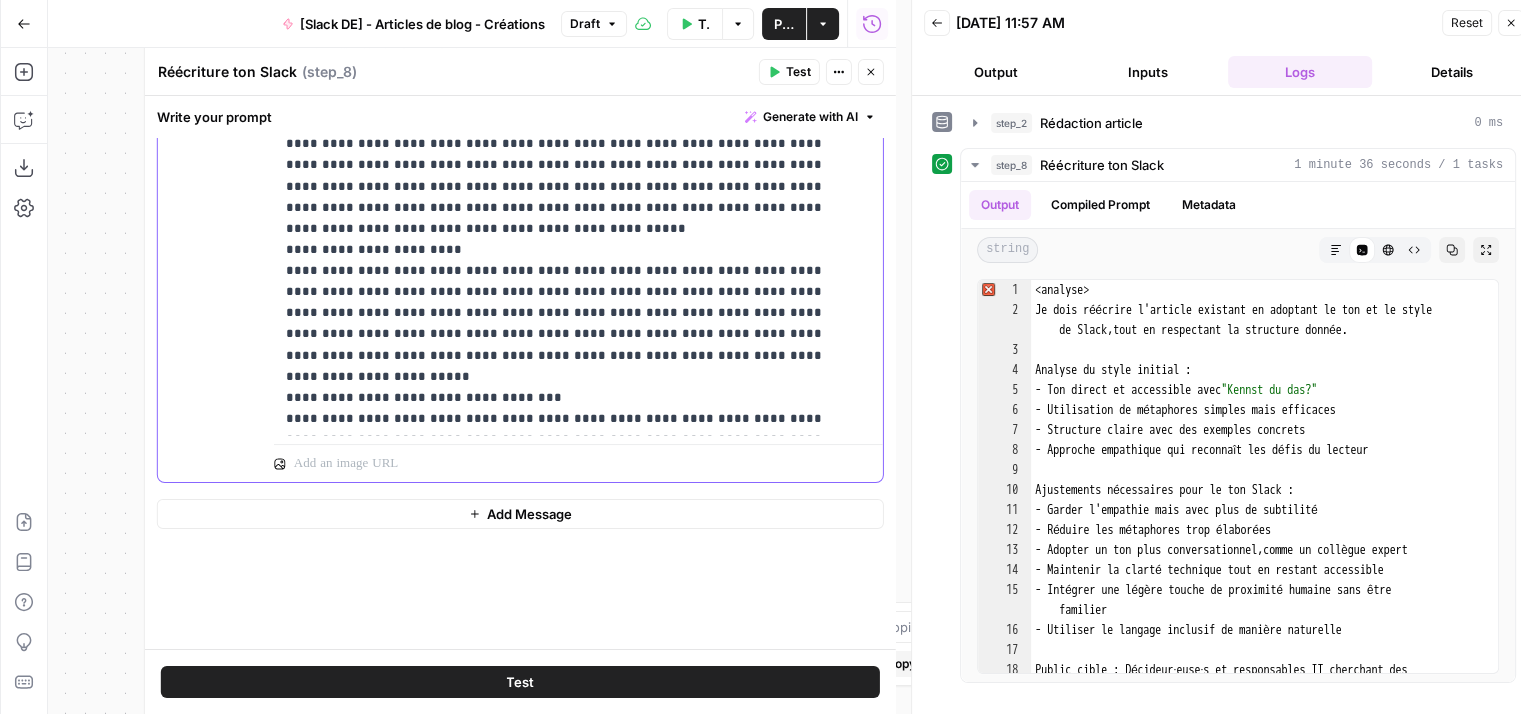 click on "**********" at bounding box center (563, -13217) 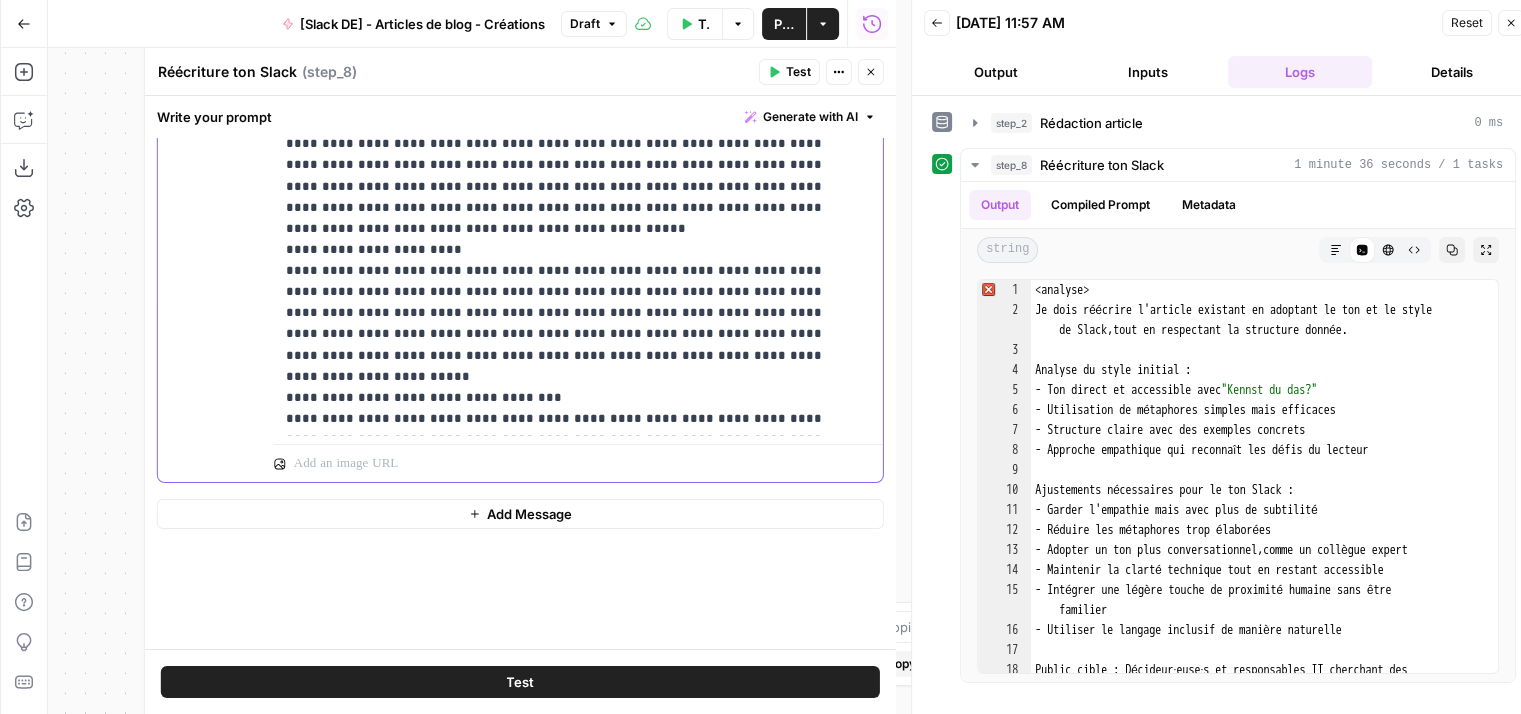 scroll, scrollTop: 26684, scrollLeft: 0, axis: vertical 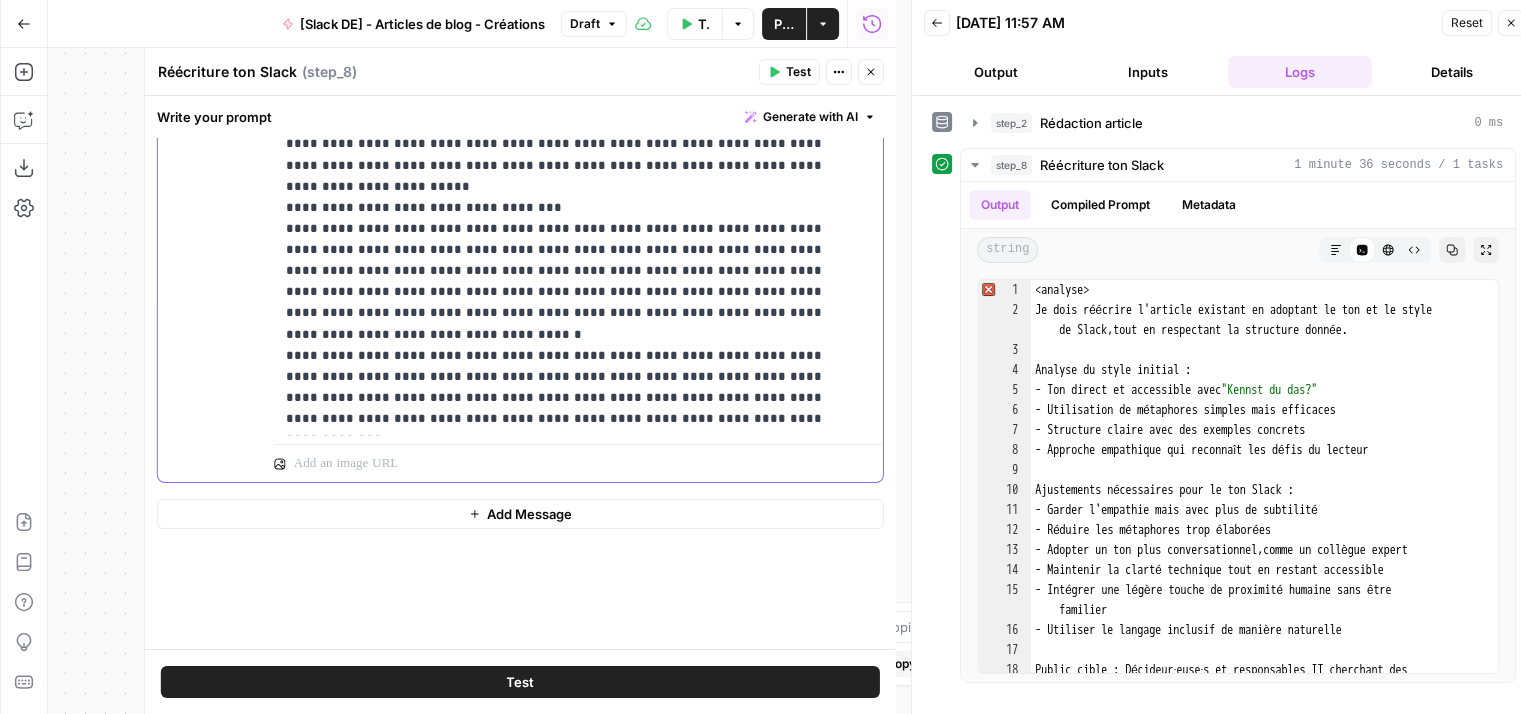 click on "**********" at bounding box center (563, -13312) 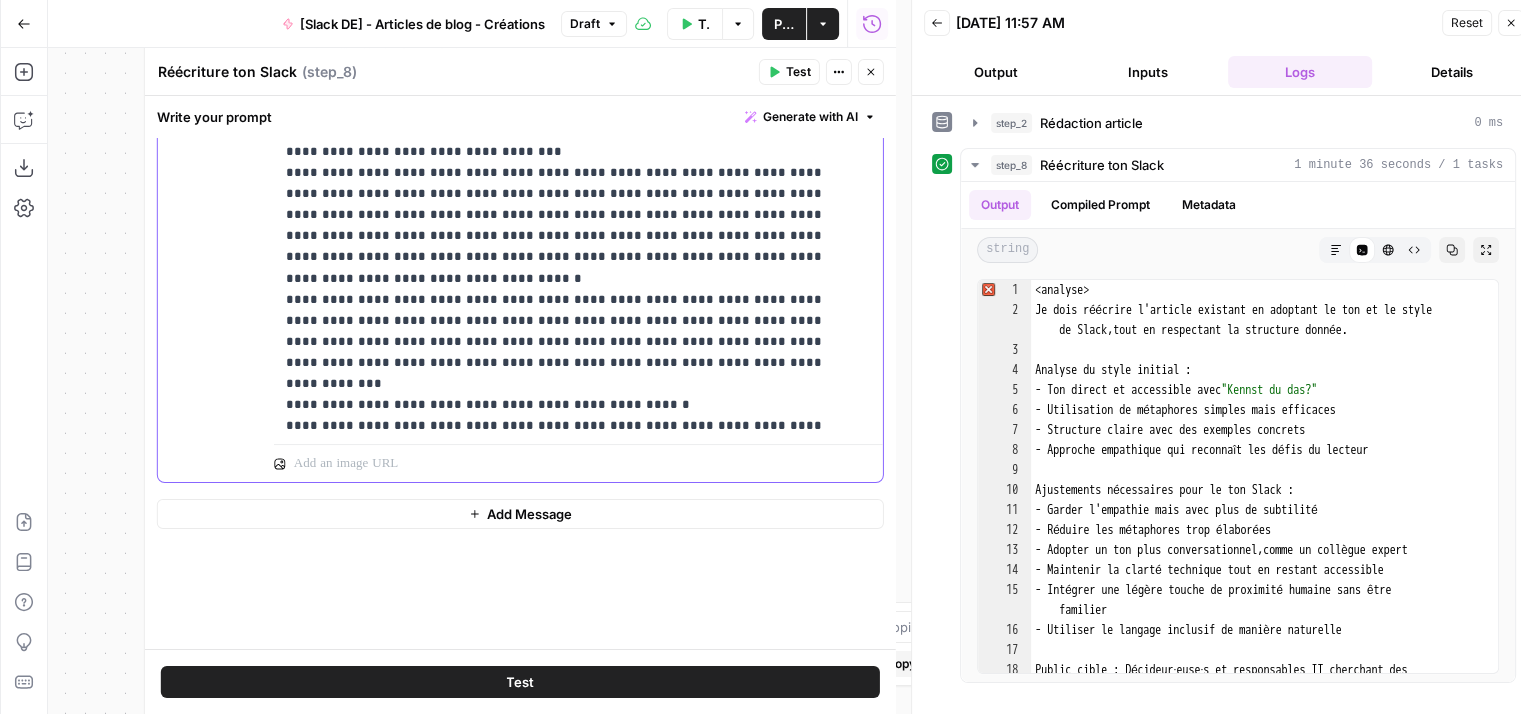 scroll, scrollTop: 26748, scrollLeft: 0, axis: vertical 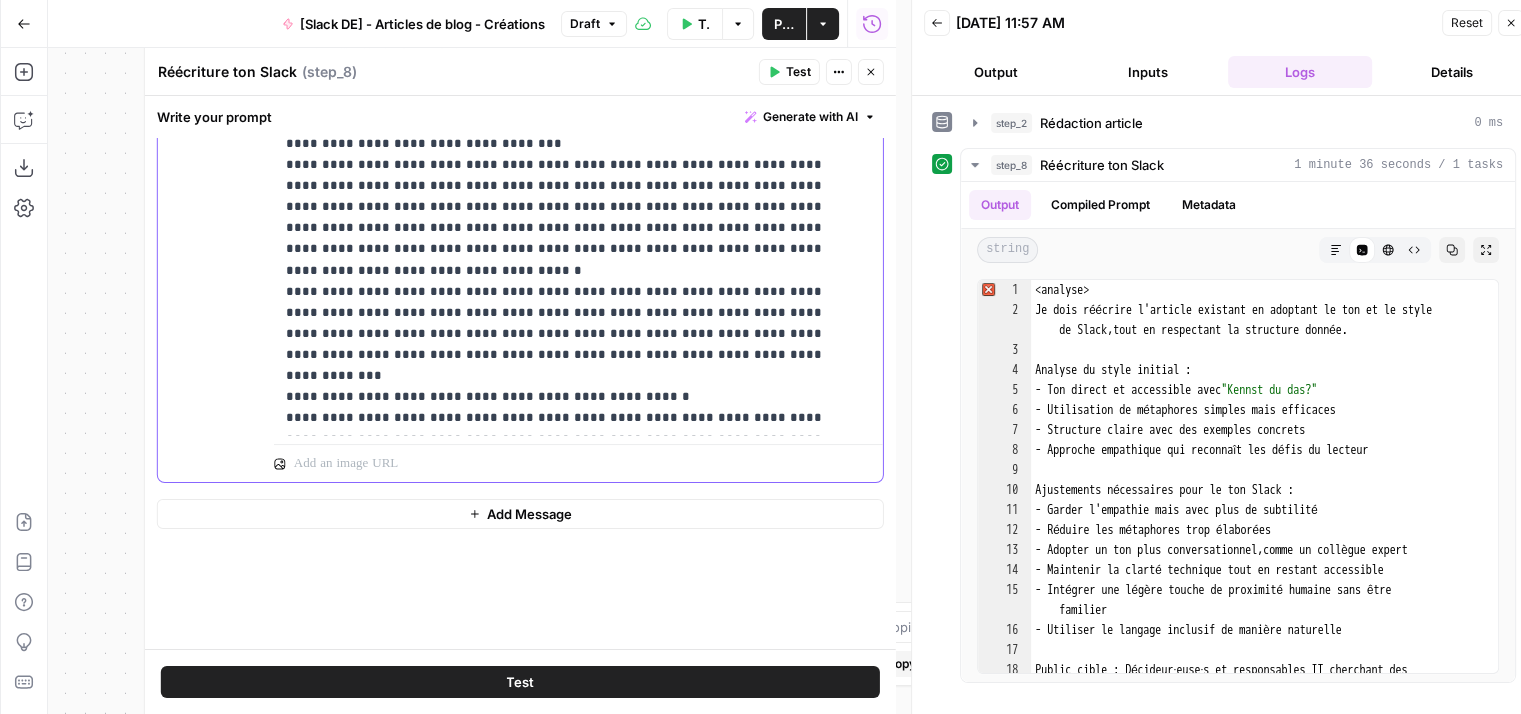 click on "**********" at bounding box center [563, -13345] 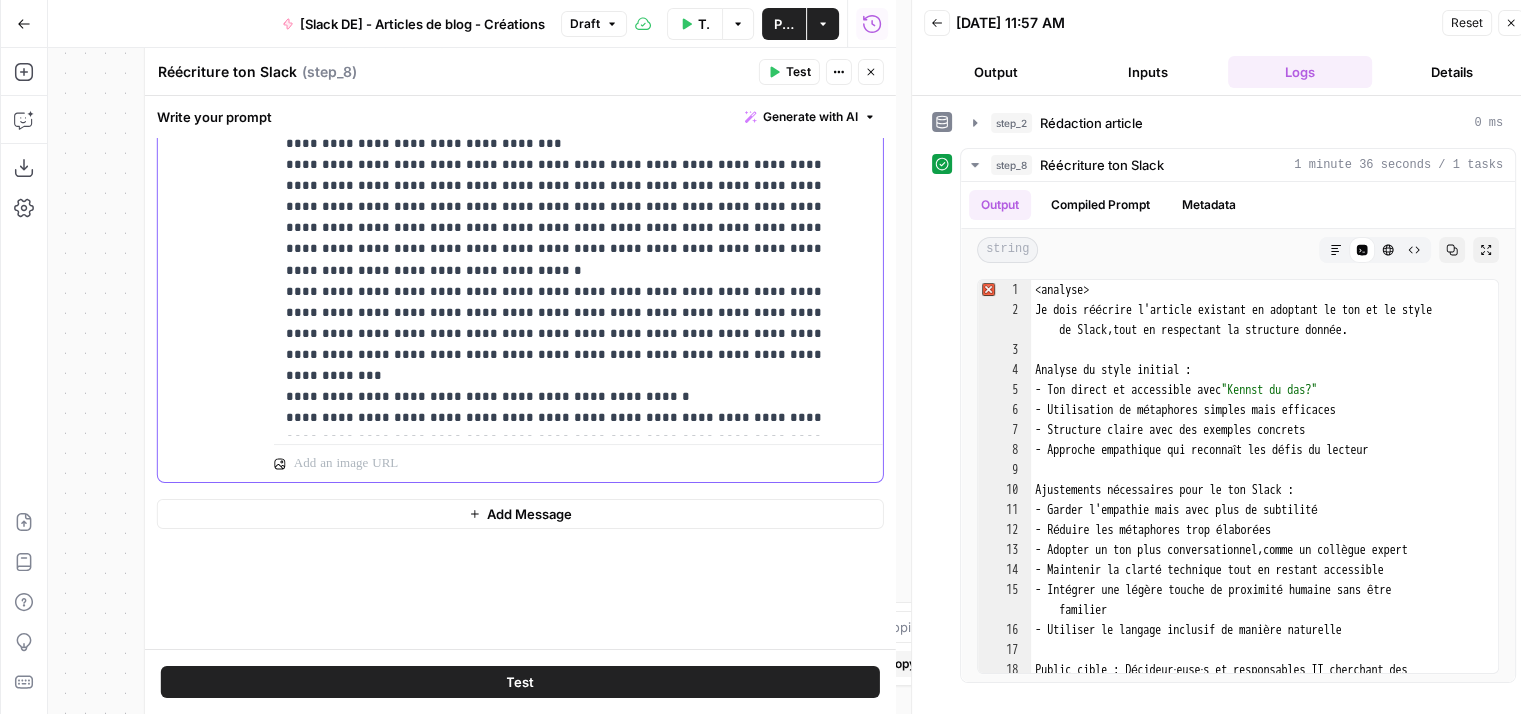 type 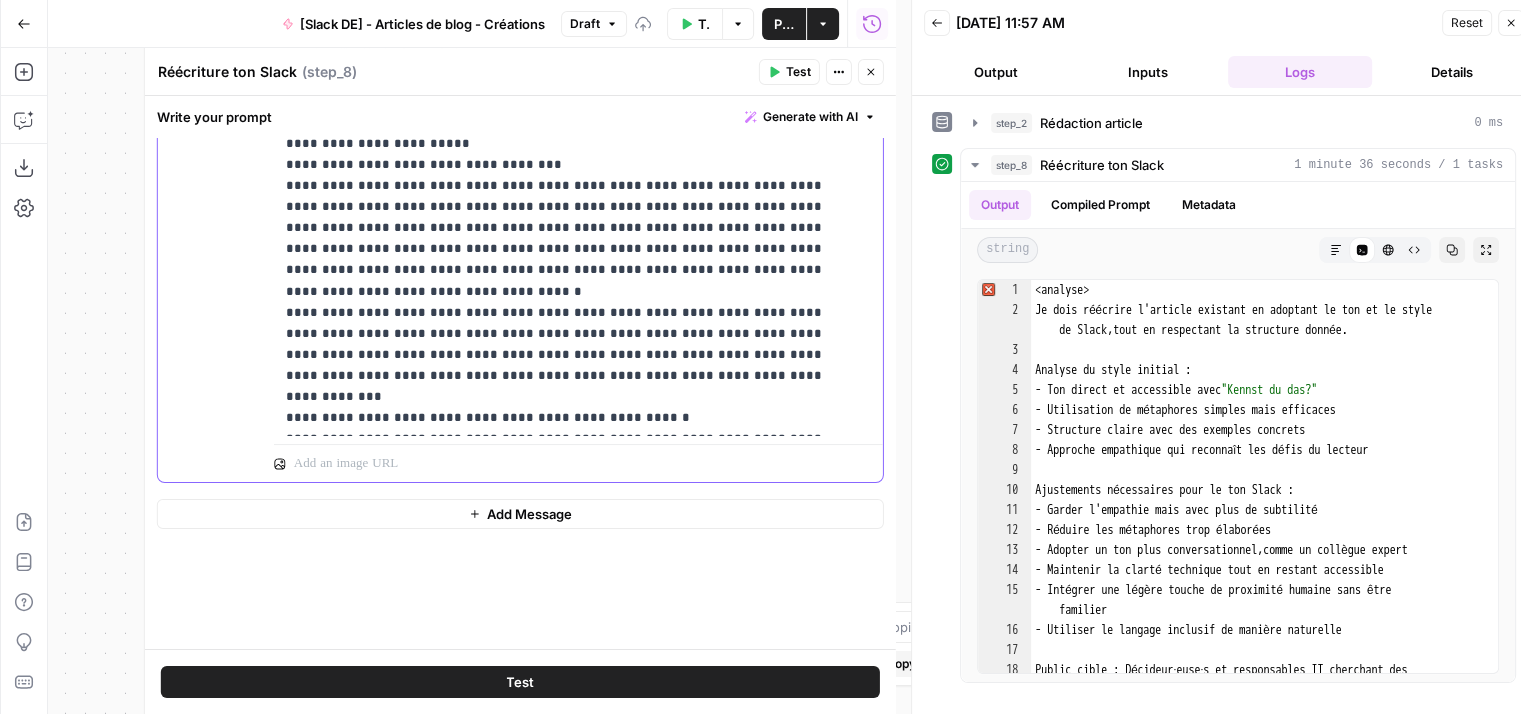 scroll, scrollTop: 26748, scrollLeft: 0, axis: vertical 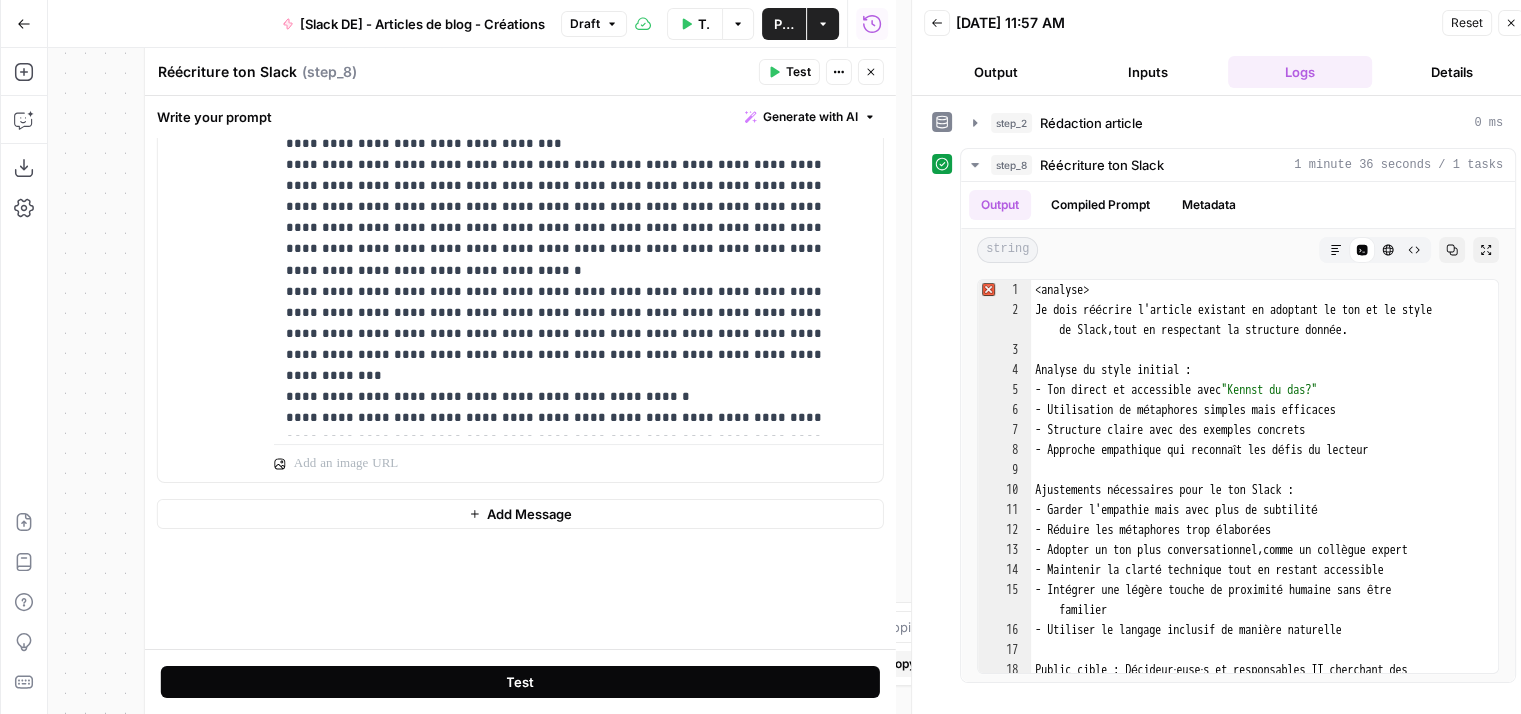 click on "Test" at bounding box center (520, 682) 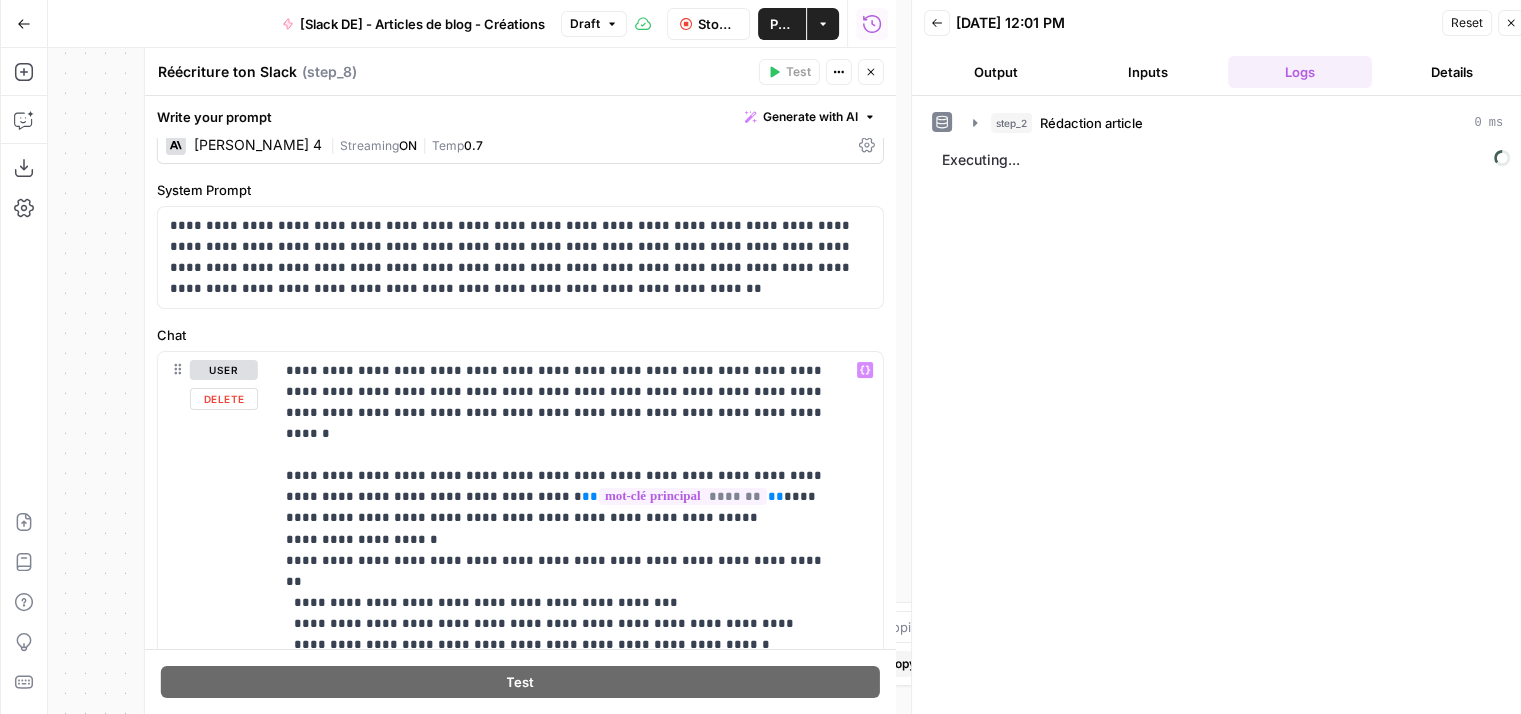 scroll, scrollTop: 0, scrollLeft: 0, axis: both 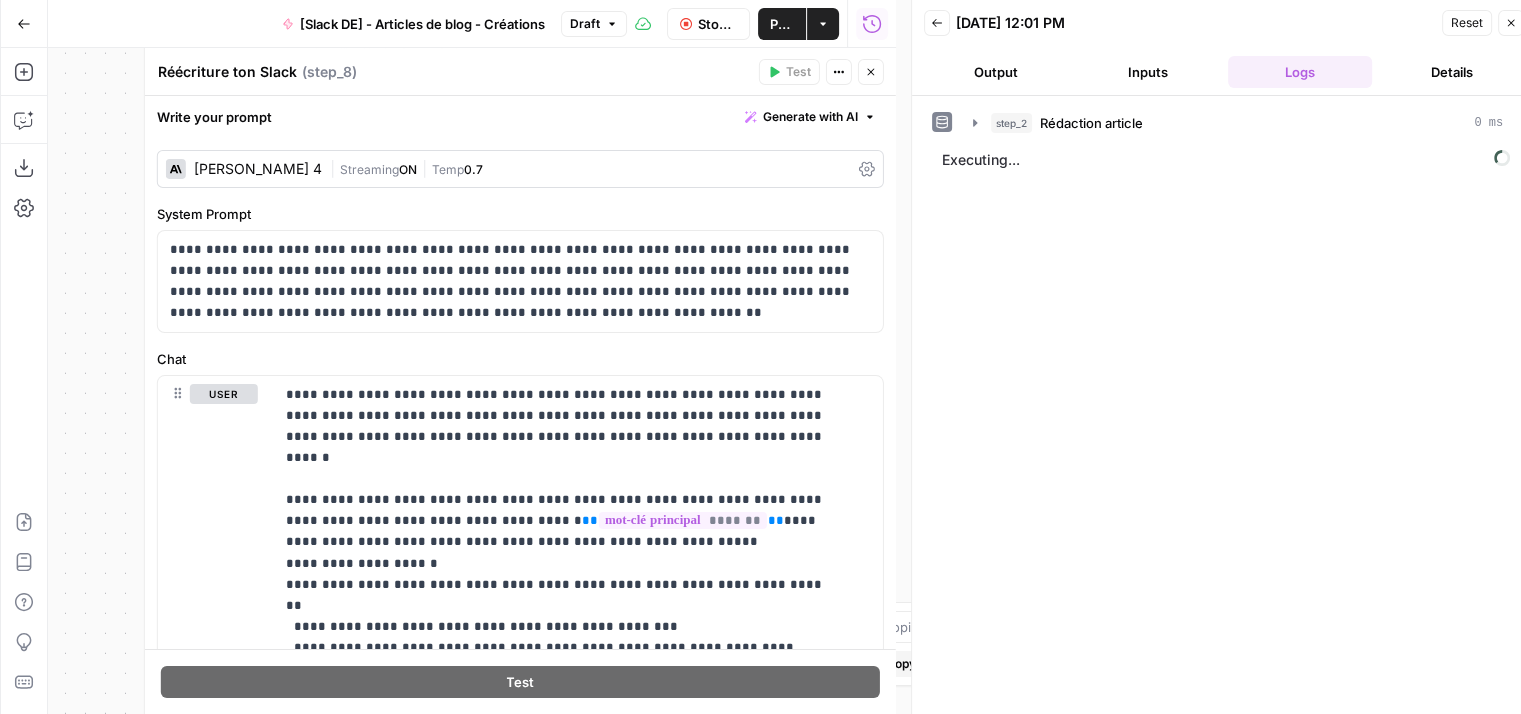 click 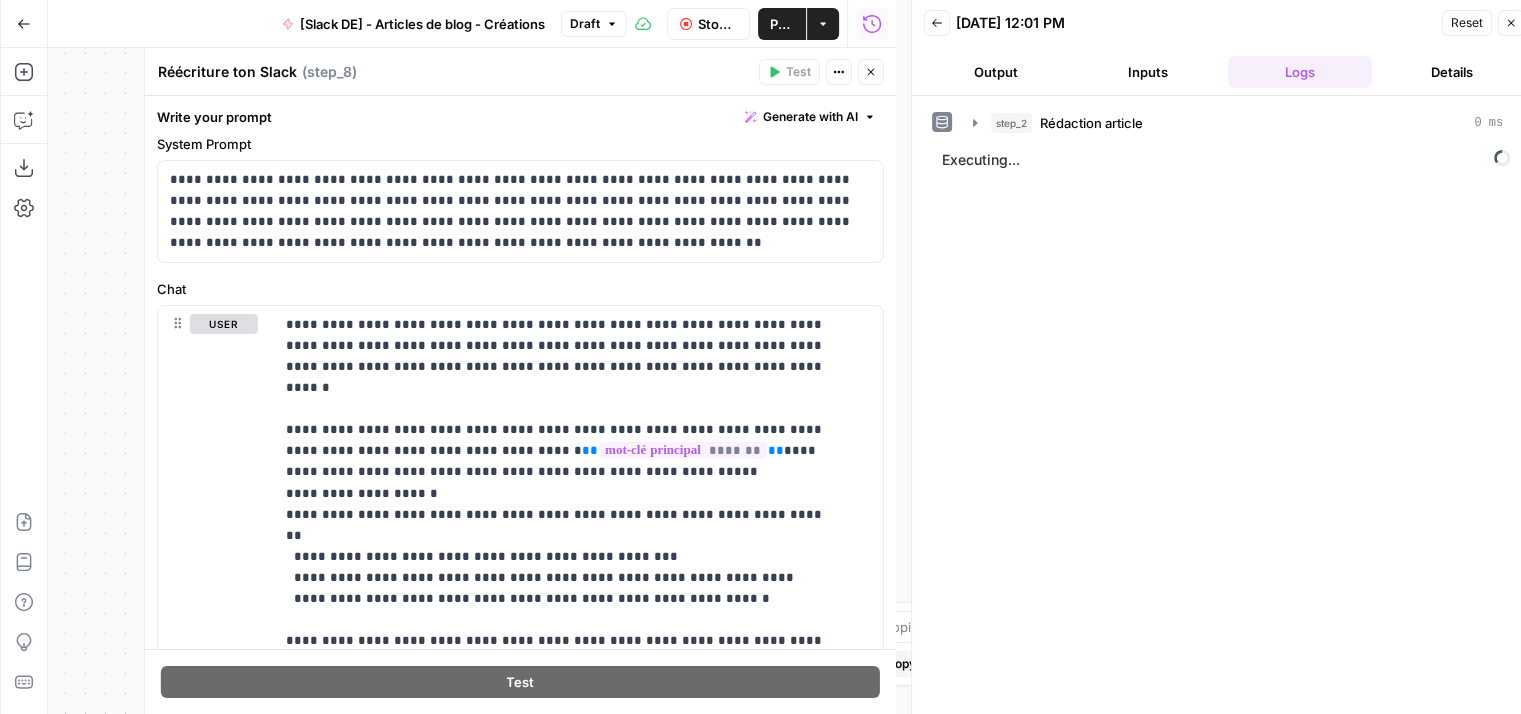 scroll, scrollTop: 567, scrollLeft: 0, axis: vertical 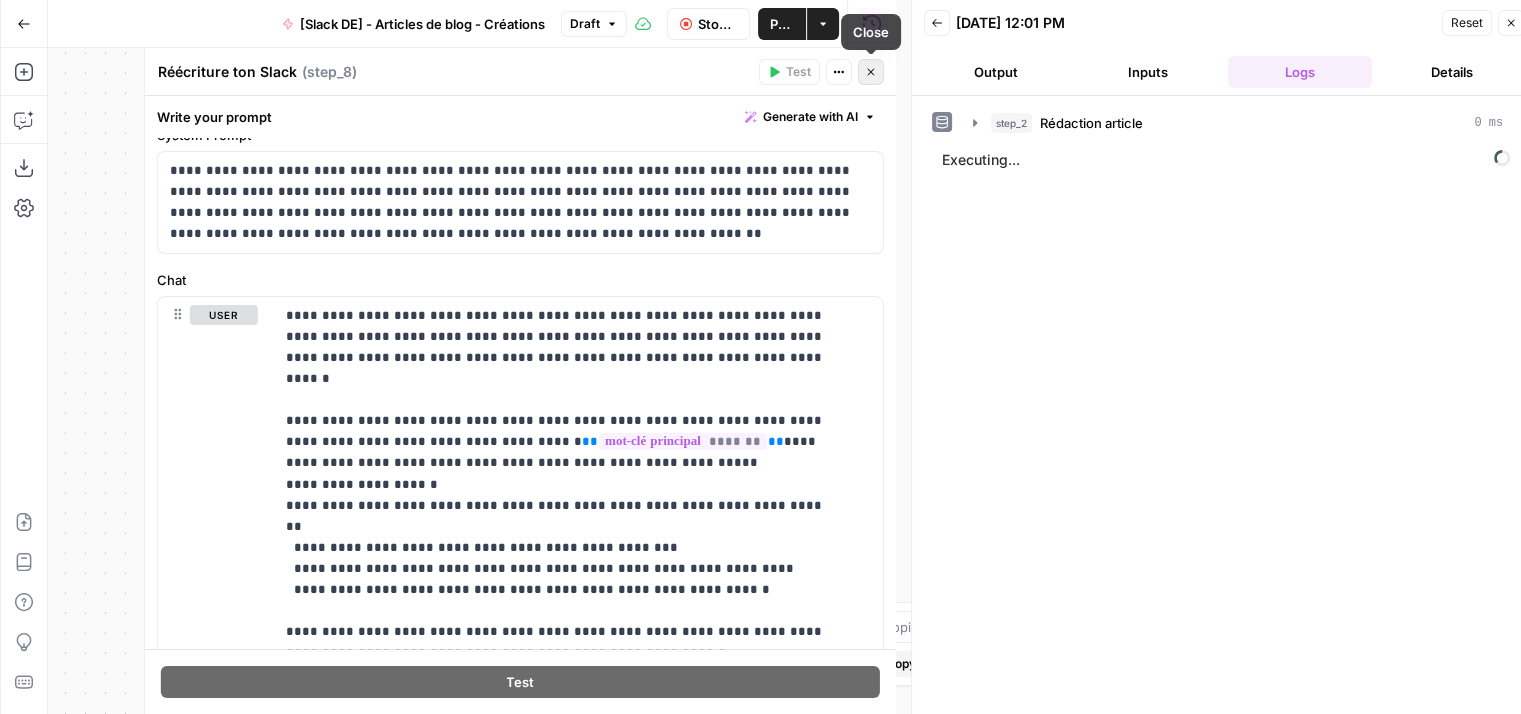 click on "Close" at bounding box center [871, 72] 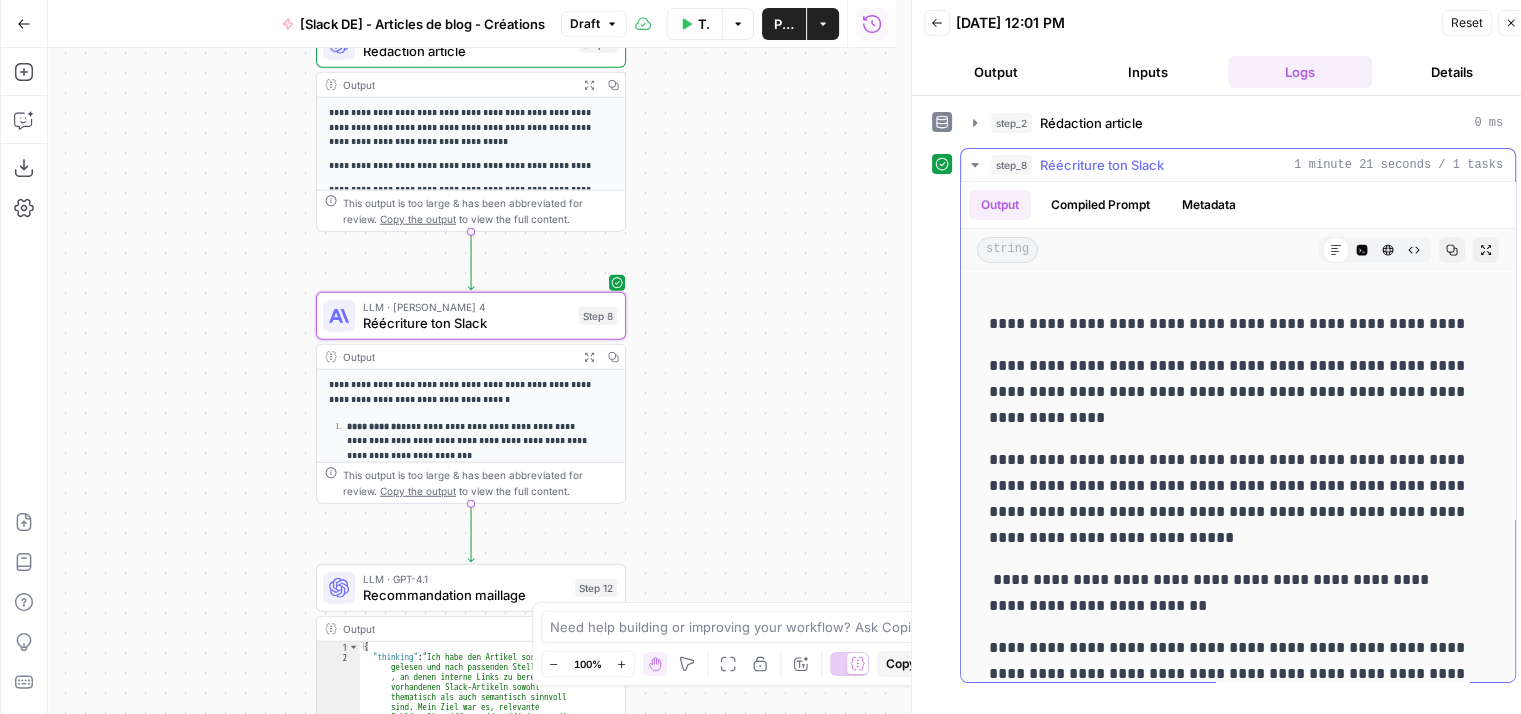 scroll, scrollTop: 676, scrollLeft: 0, axis: vertical 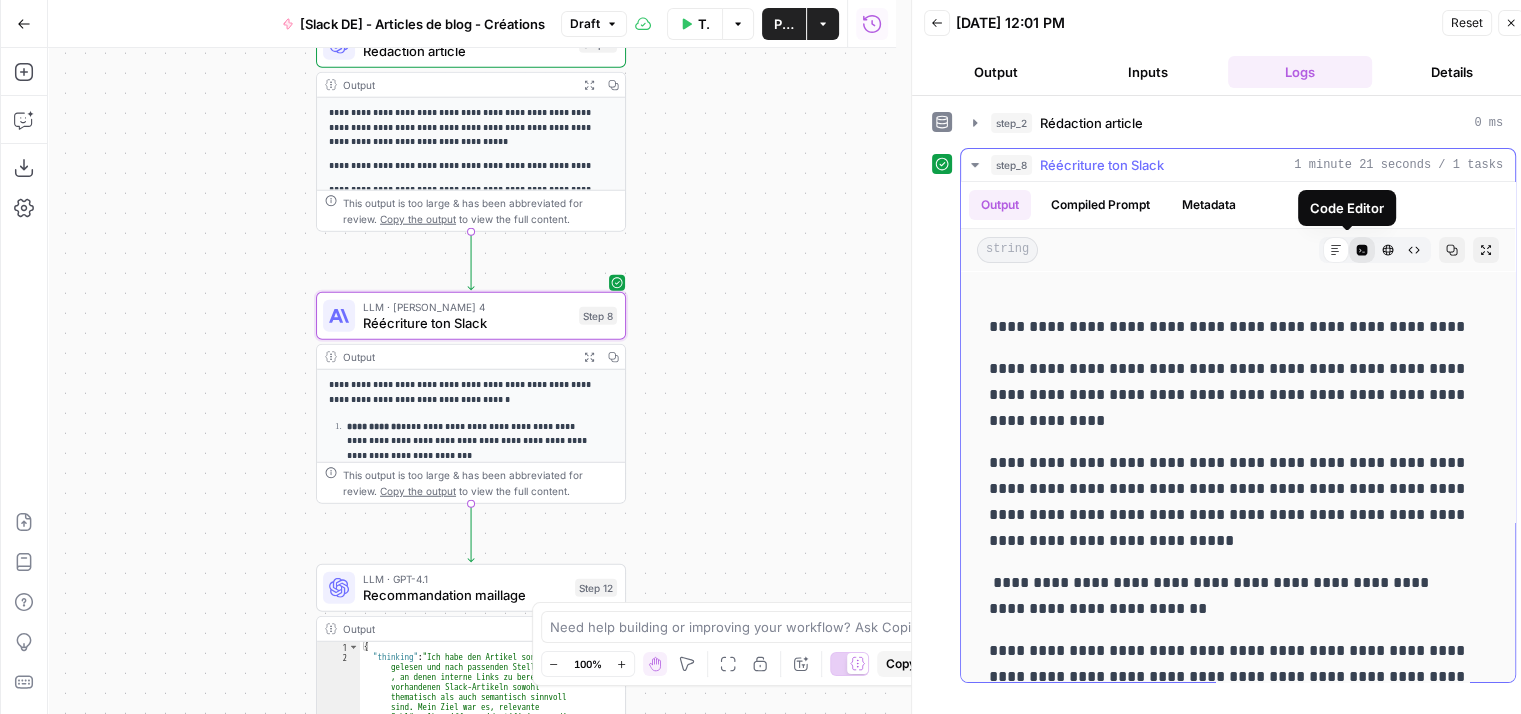 click 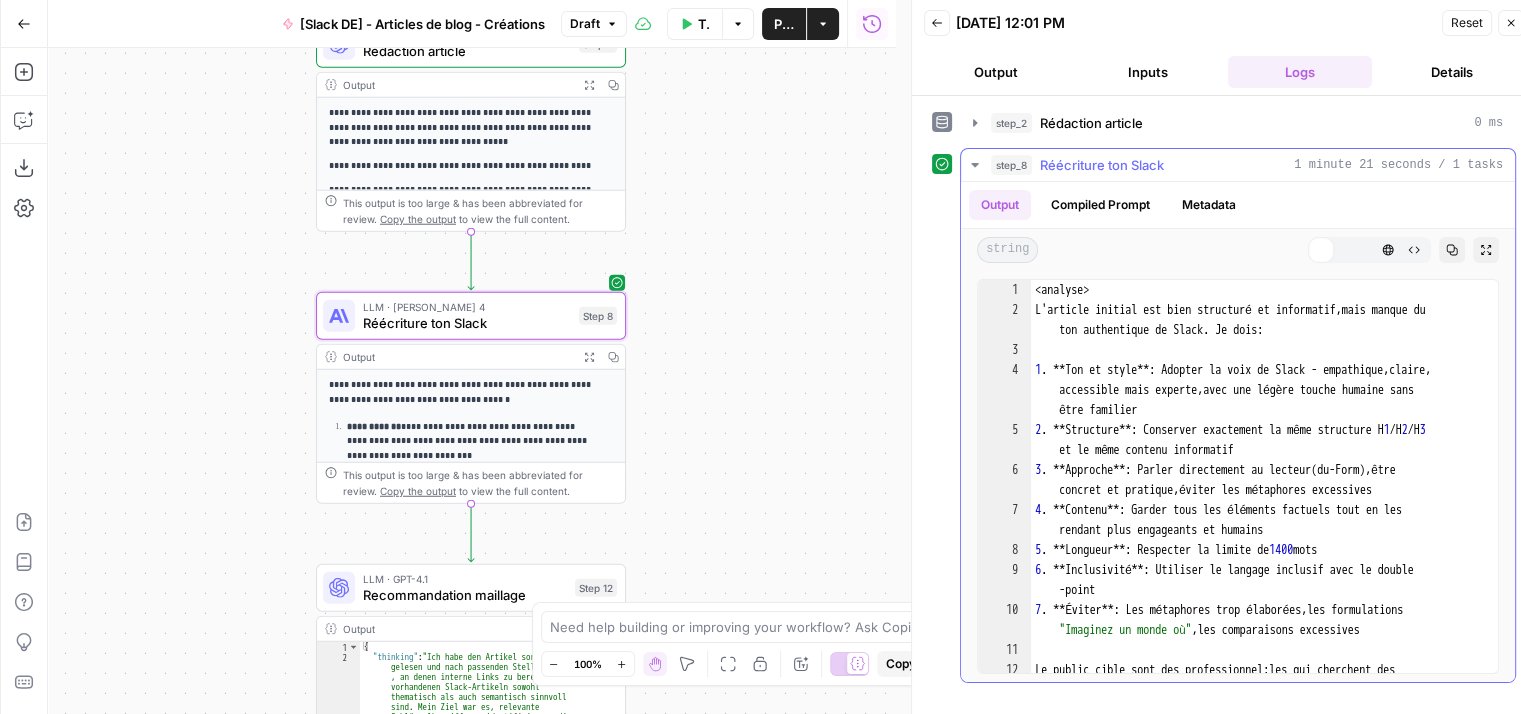 scroll, scrollTop: 0, scrollLeft: 0, axis: both 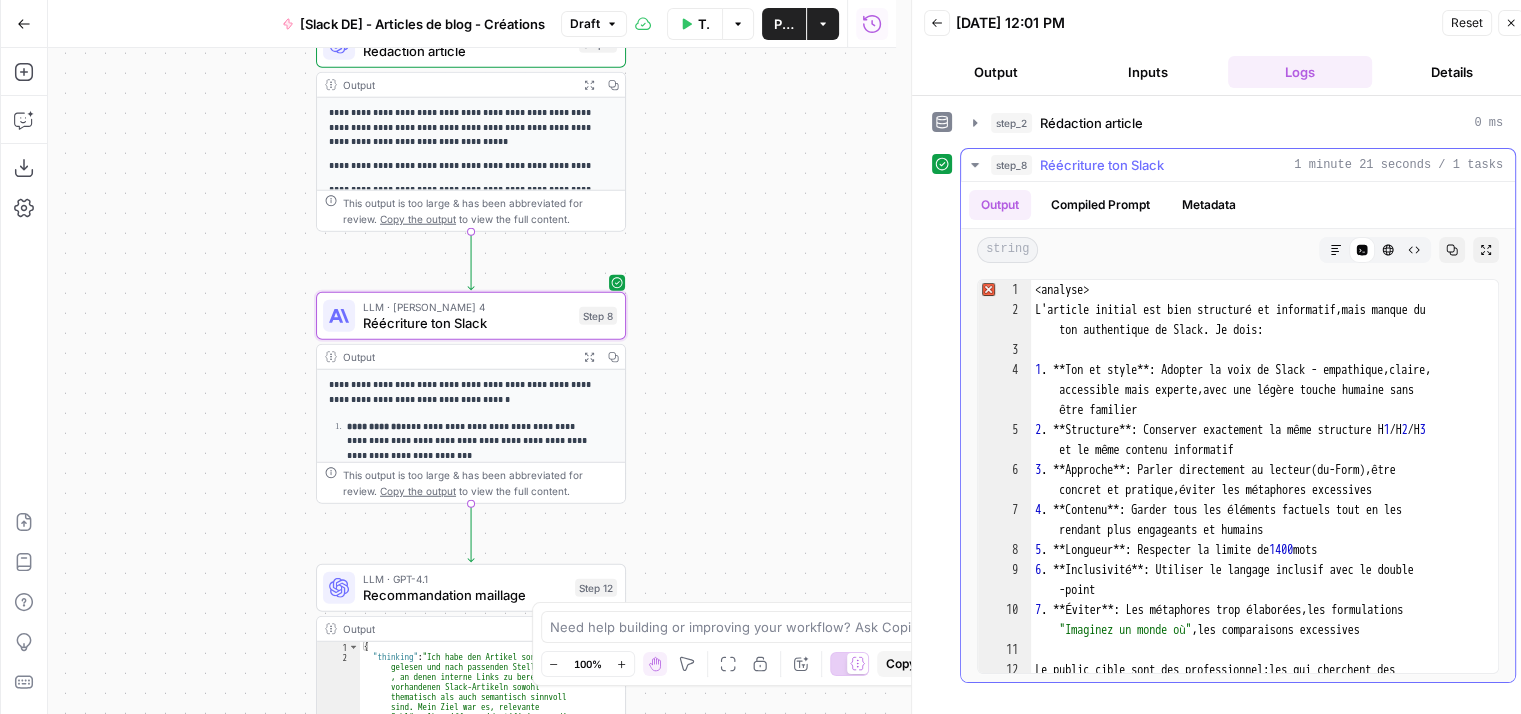 type on "**********" 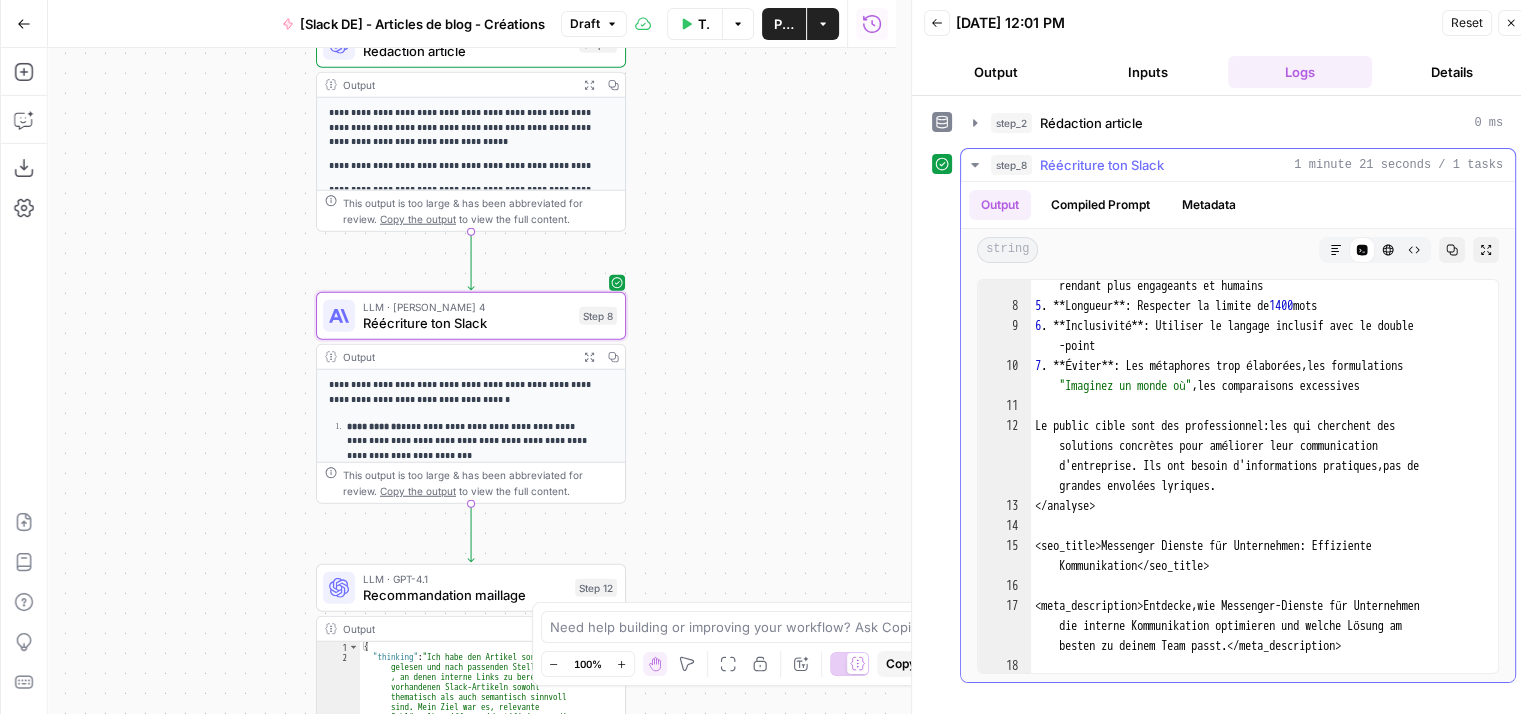scroll, scrollTop: 244, scrollLeft: 0, axis: vertical 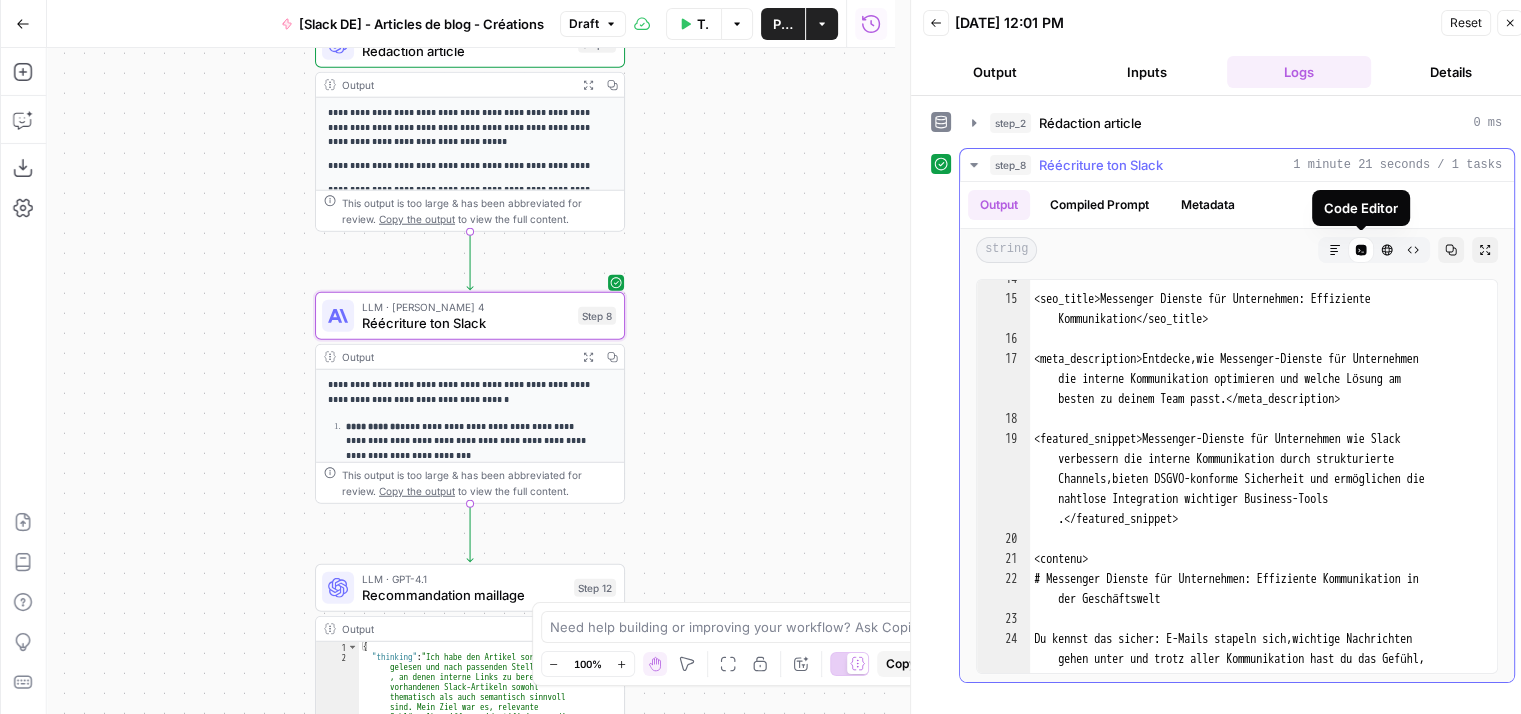 click 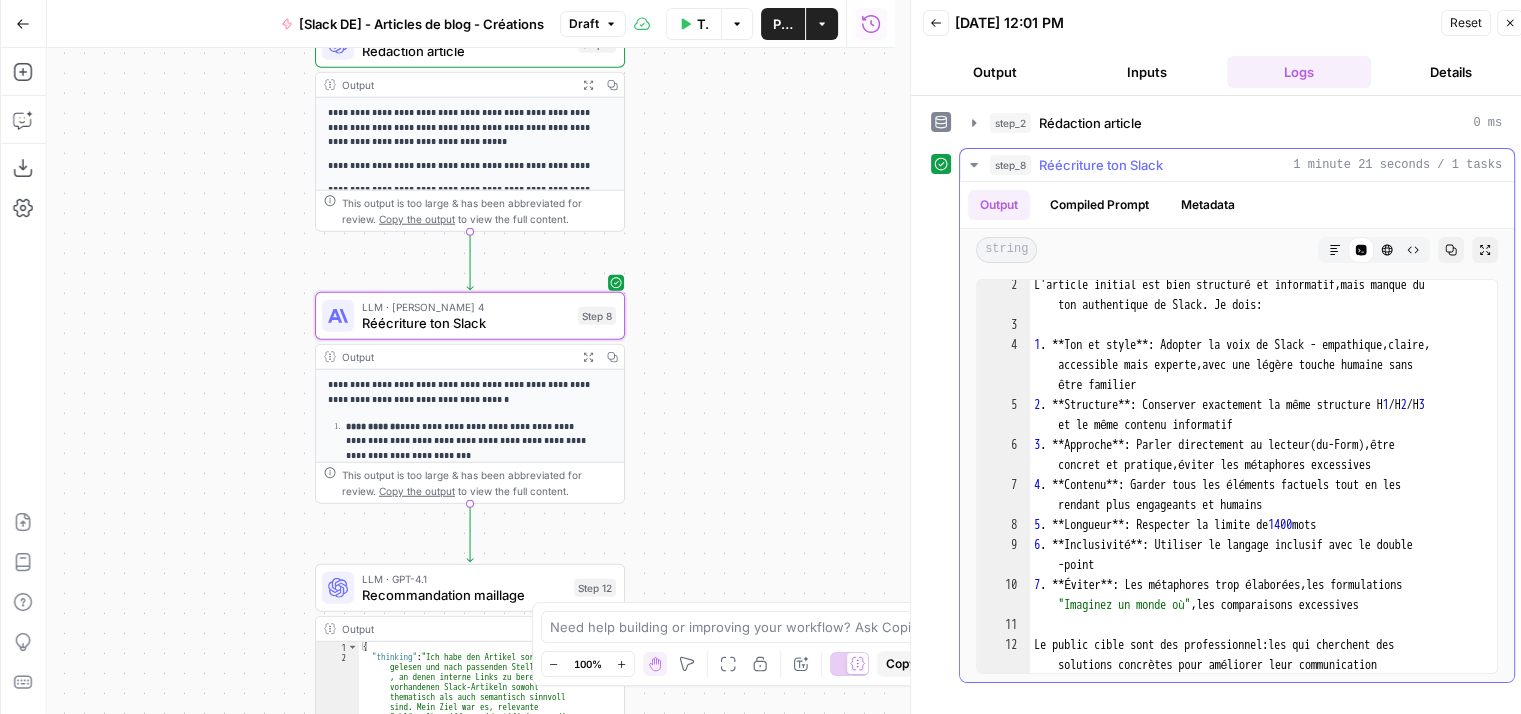 scroll, scrollTop: 69, scrollLeft: 0, axis: vertical 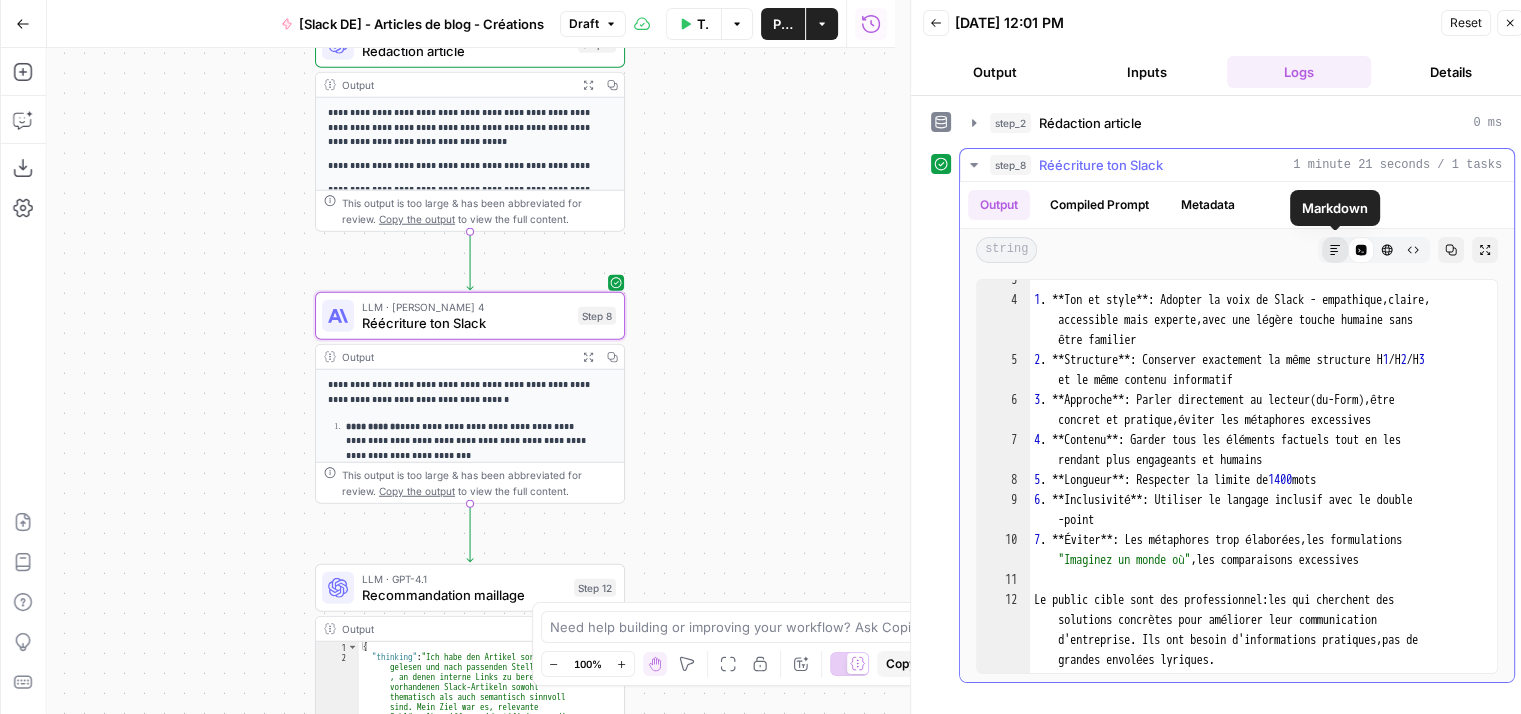 click 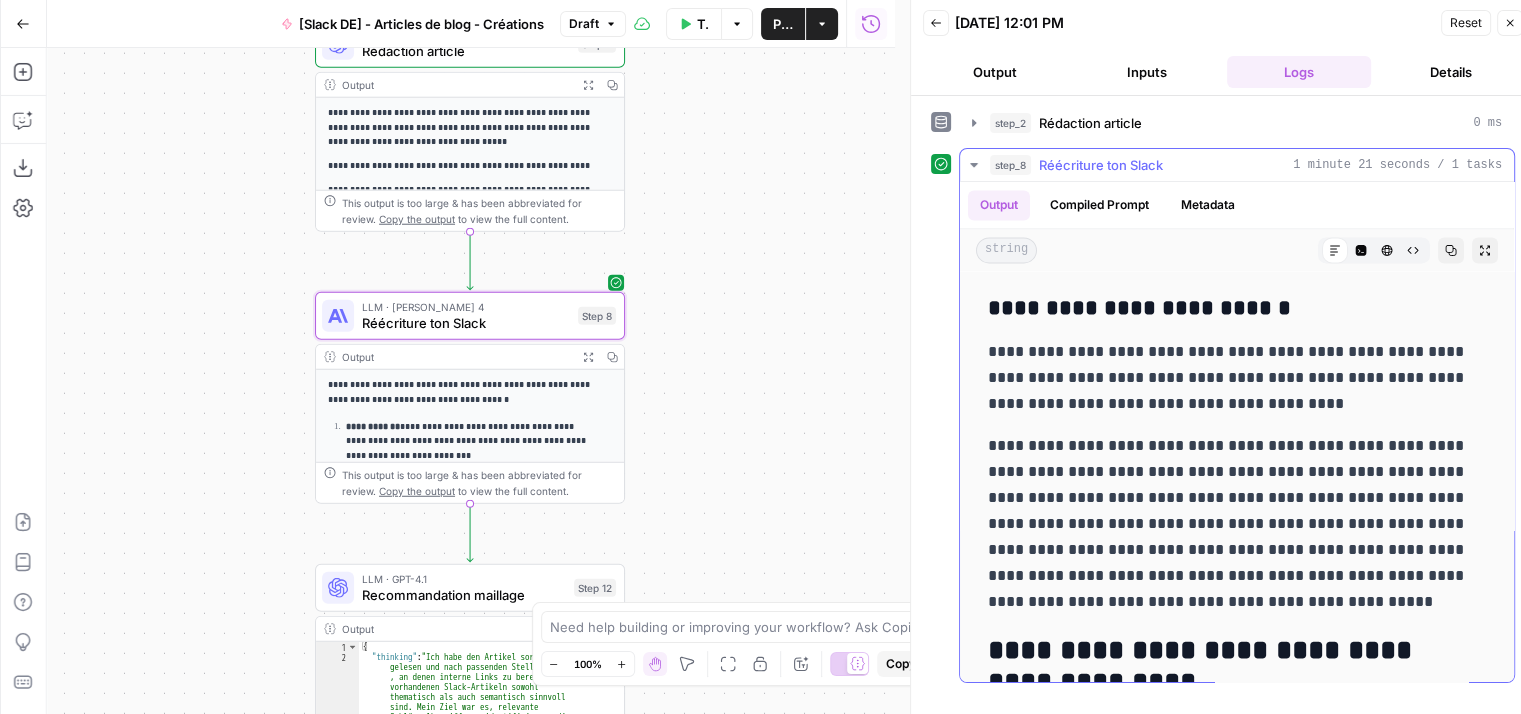 scroll, scrollTop: 3210, scrollLeft: 0, axis: vertical 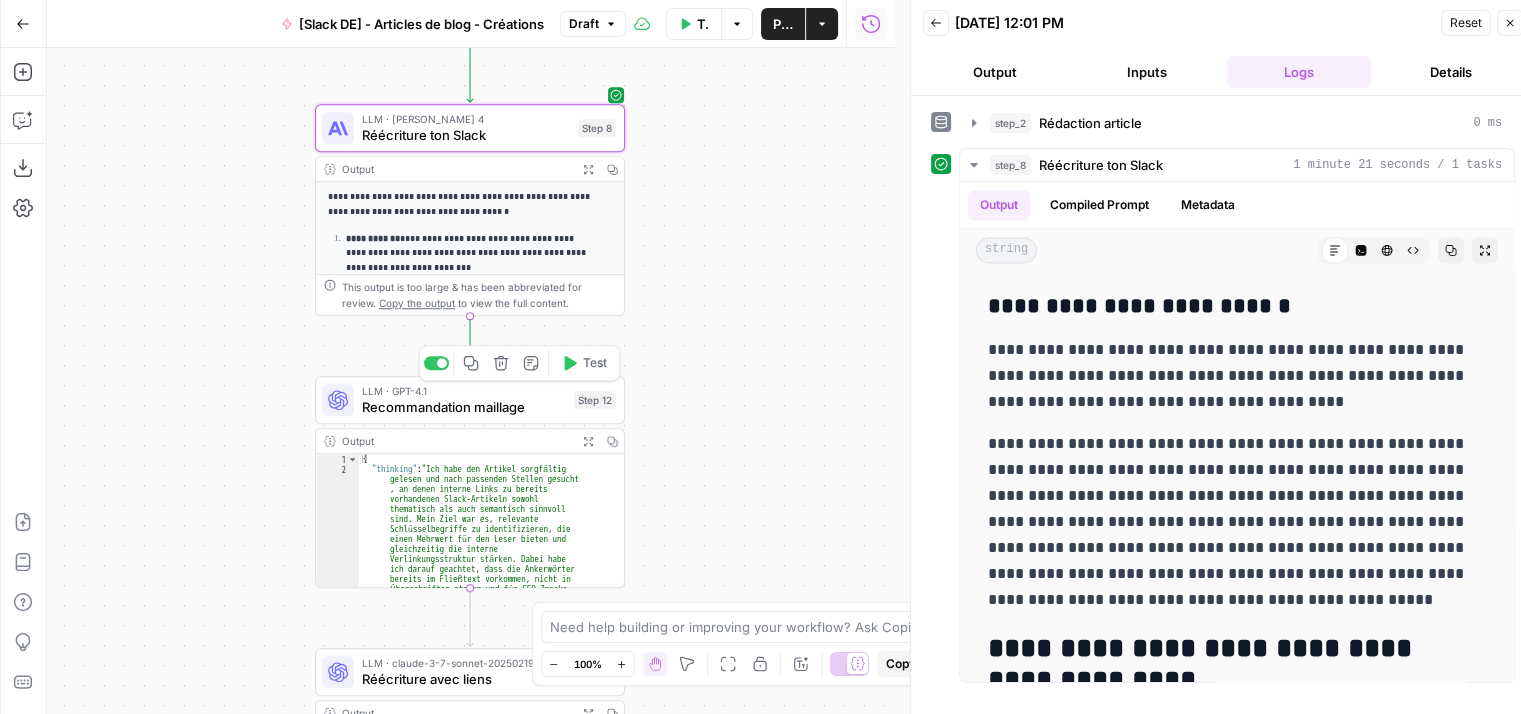 click on "Copy step Delete step Add Note Test" at bounding box center (519, 363) 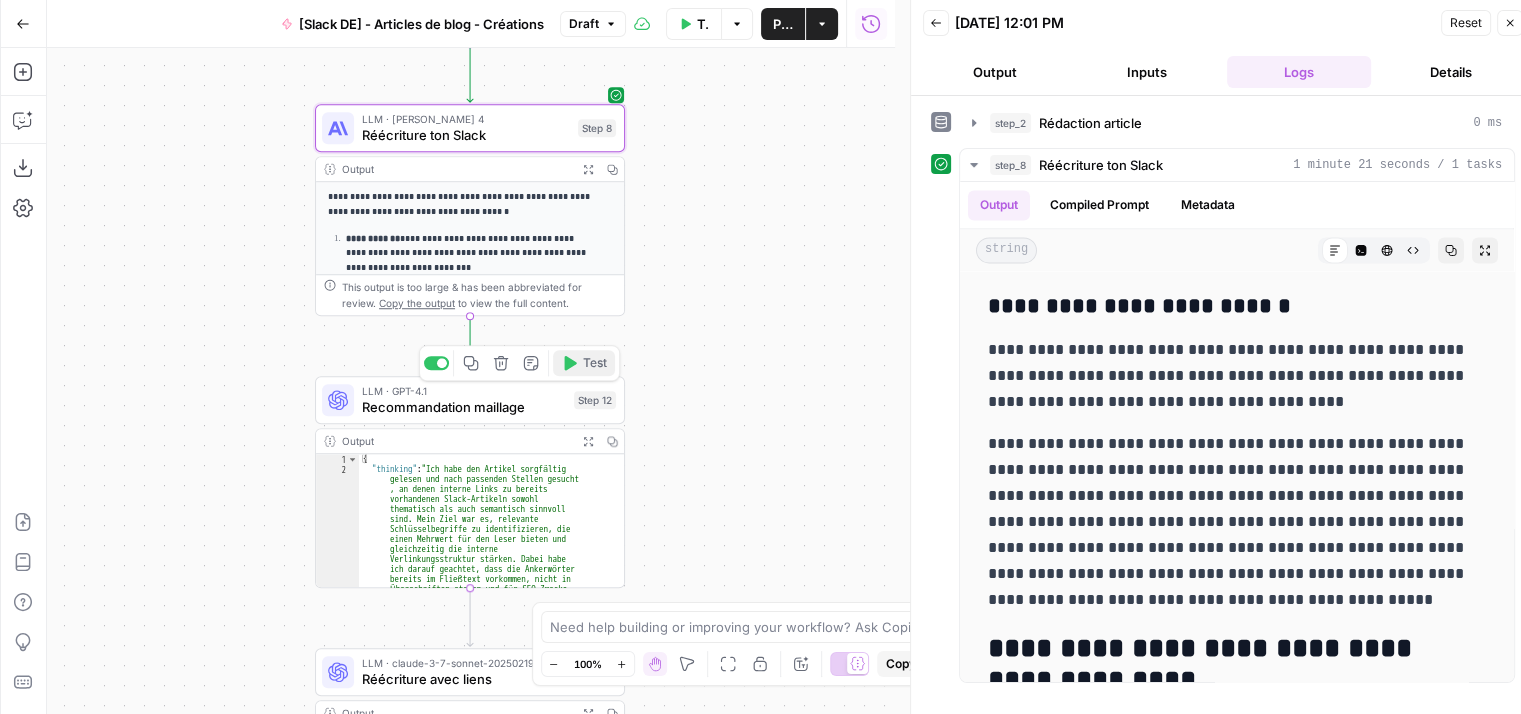 click 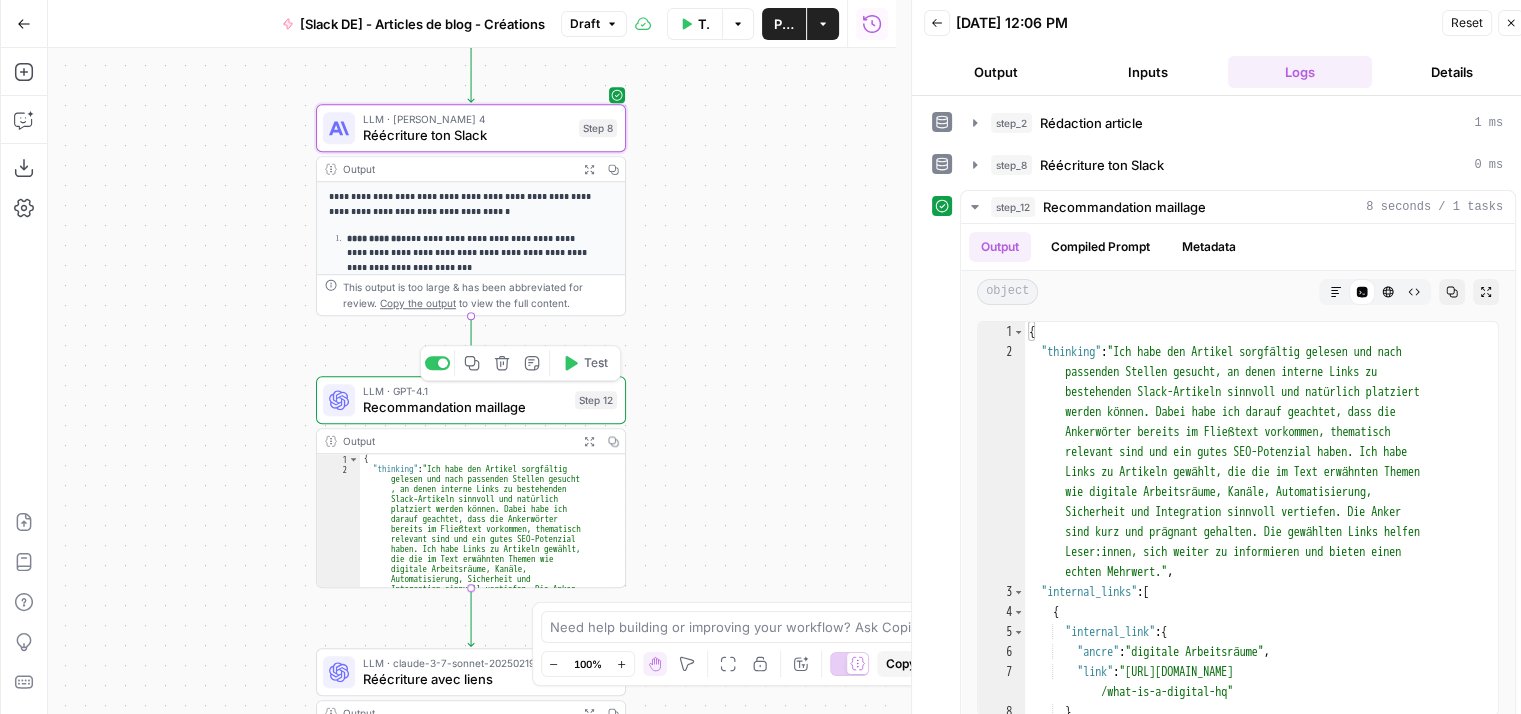 click on "LLM · GPT-4.1 Recommandation maillage Step 12 Copy step Delete step Add Note Test" at bounding box center (471, 400) 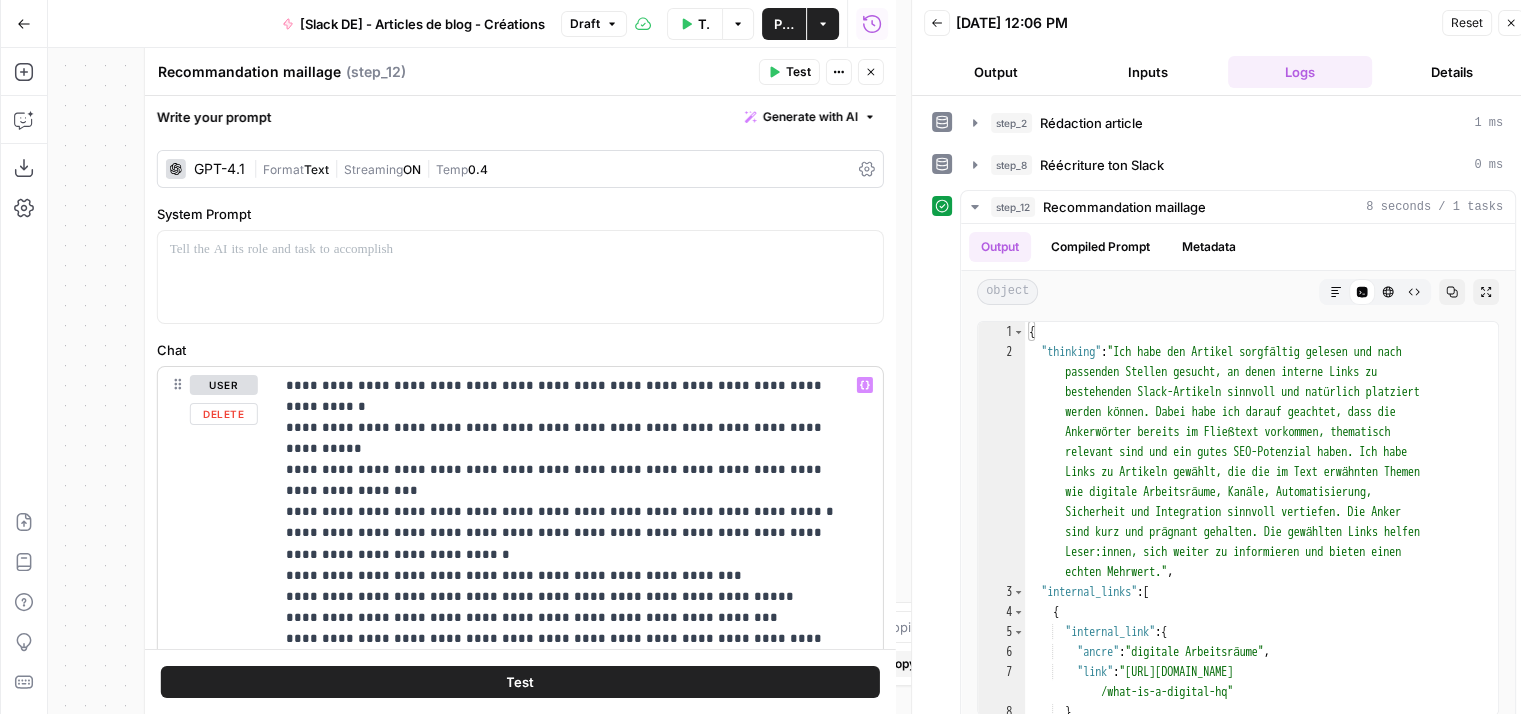 scroll, scrollTop: 2930, scrollLeft: 0, axis: vertical 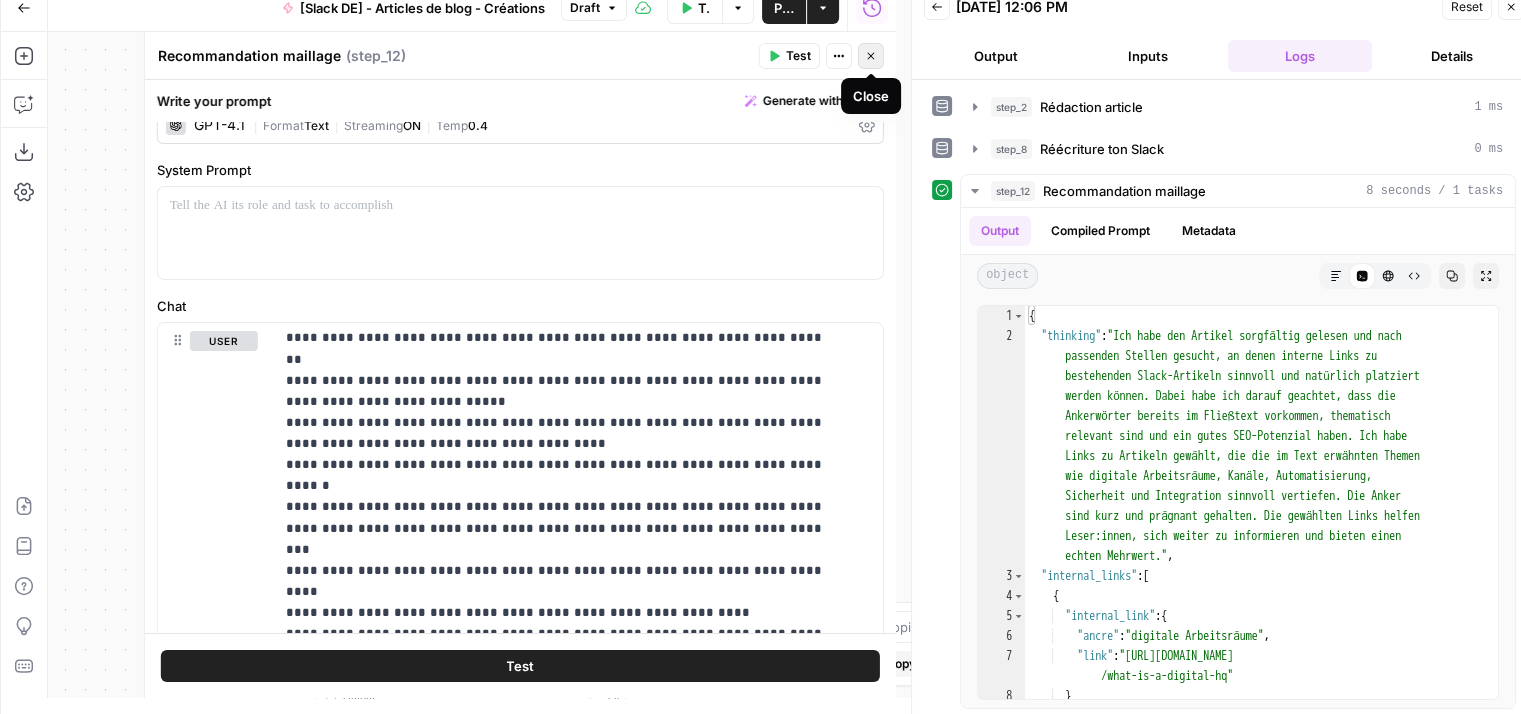 click on "Close" at bounding box center (871, 56) 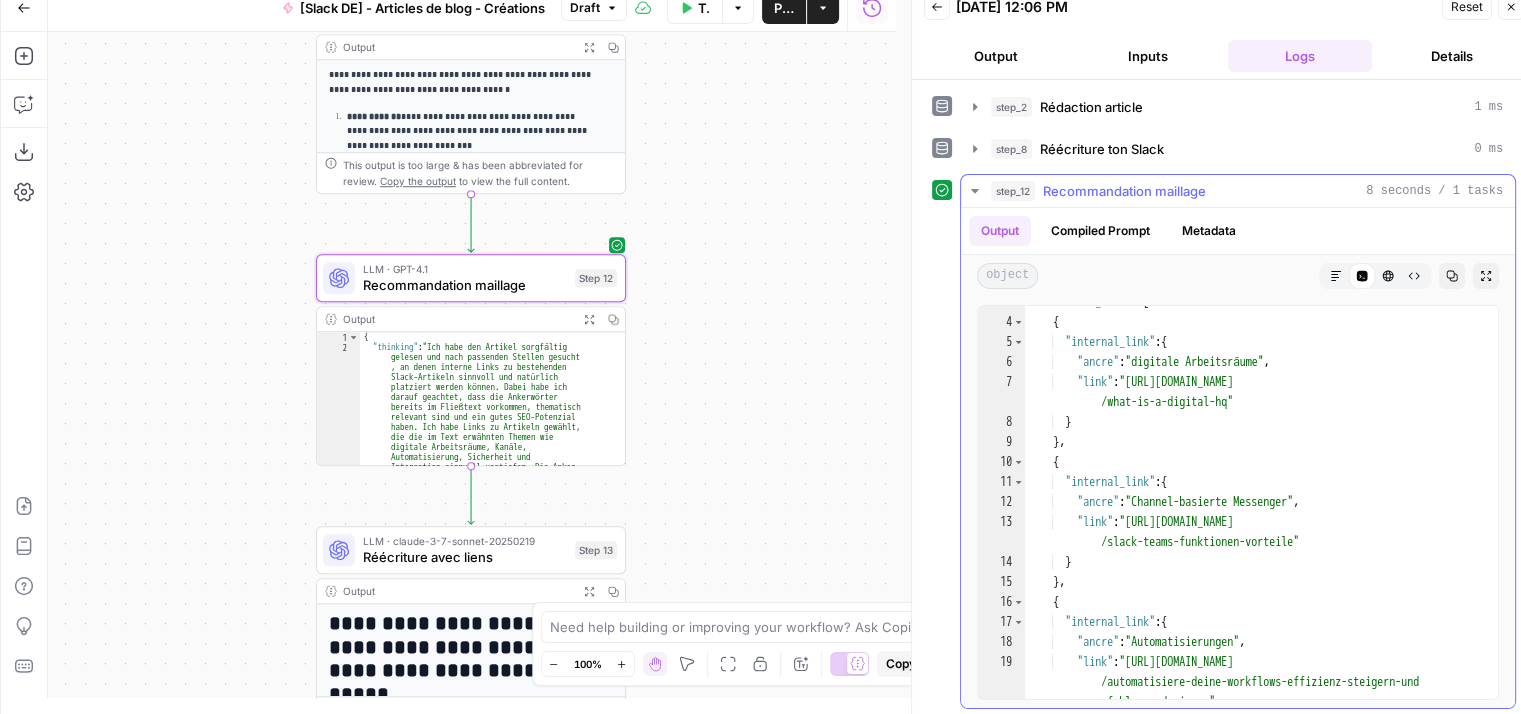 scroll, scrollTop: 645, scrollLeft: 0, axis: vertical 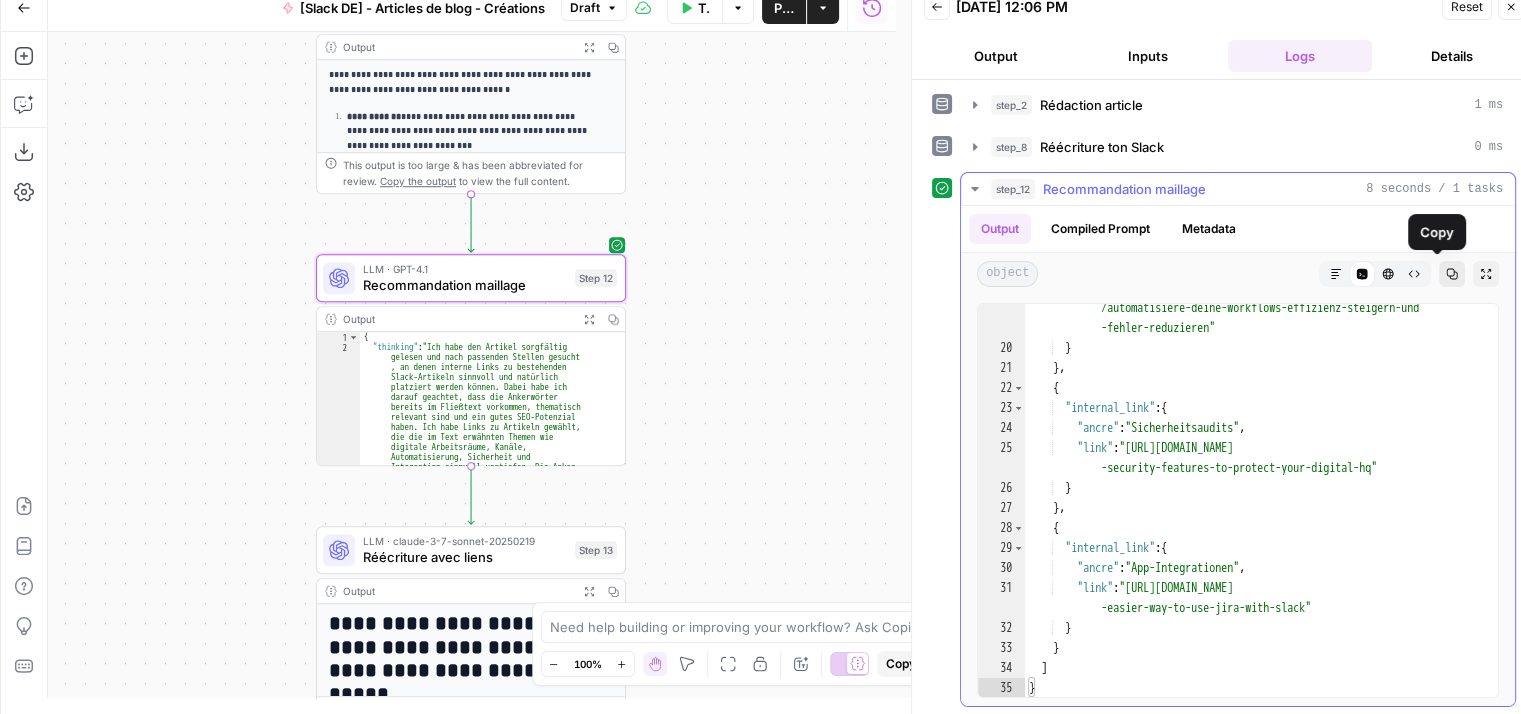 click 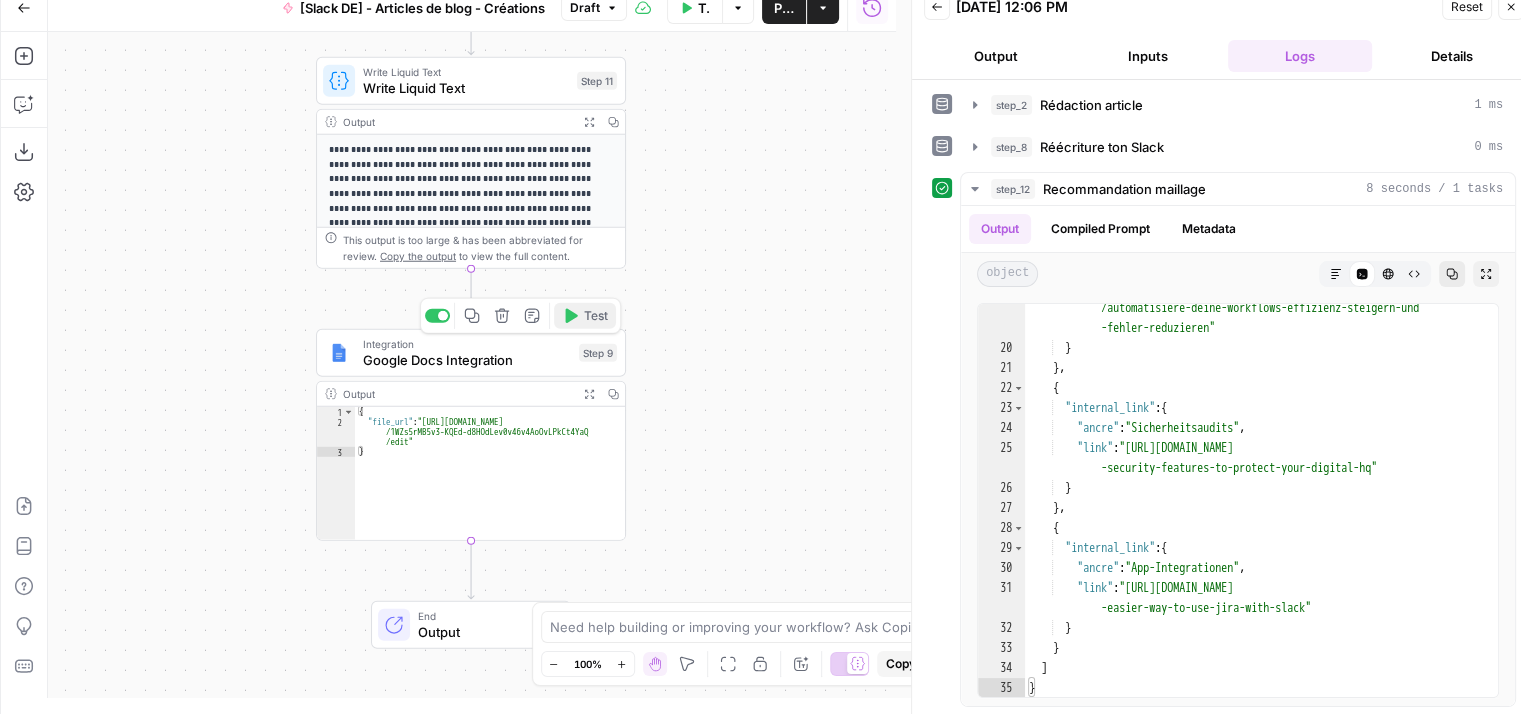 click on "Test" at bounding box center [585, 316] 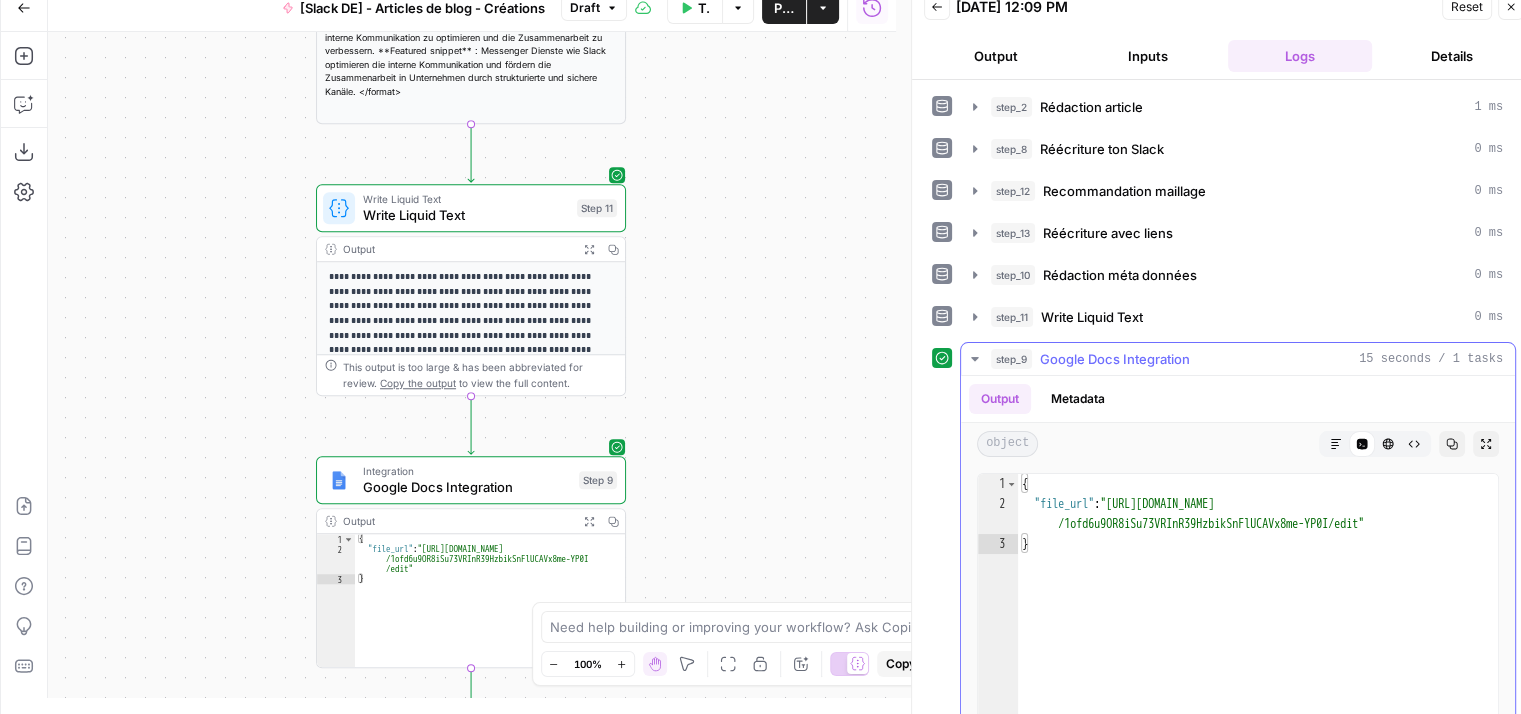 type on "**********" 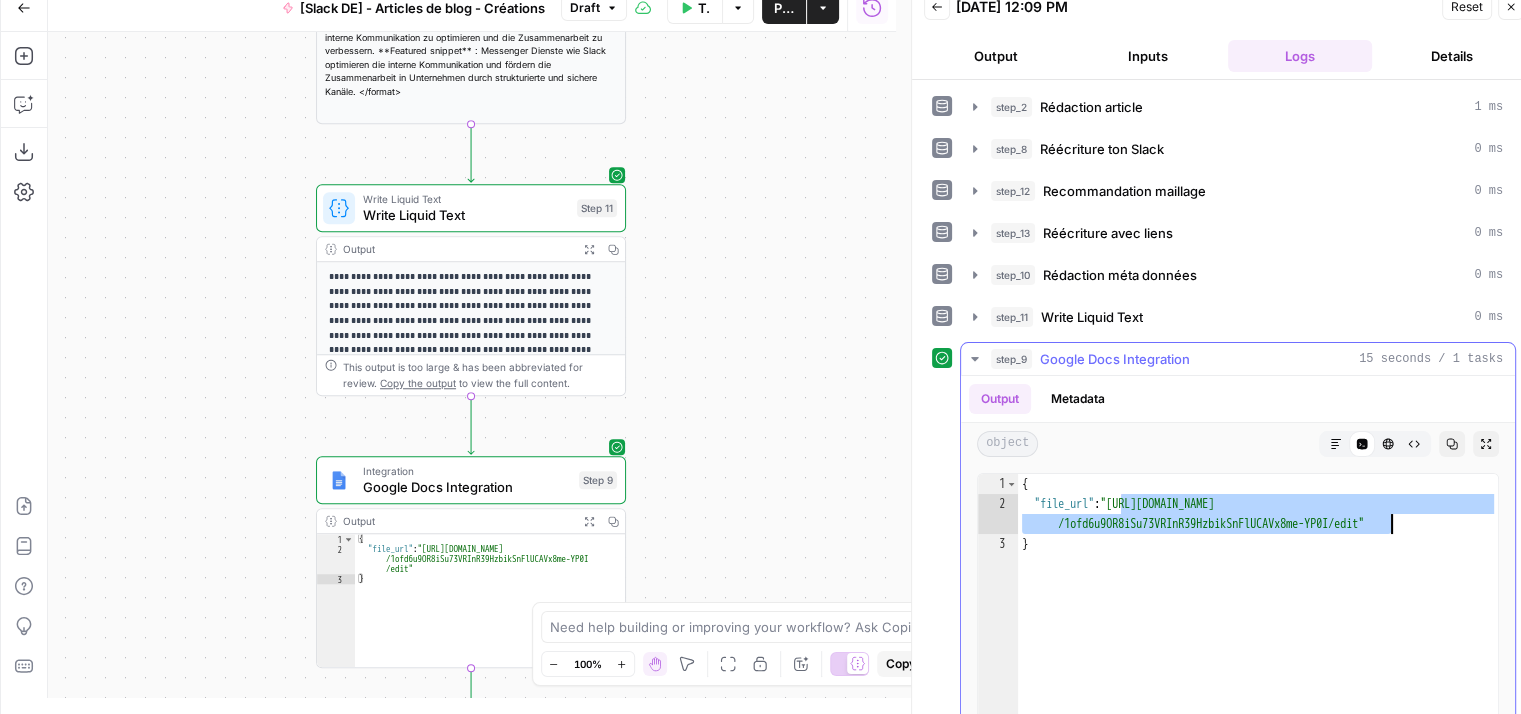 drag, startPoint x: 1120, startPoint y: 499, endPoint x: 1390, endPoint y: 522, distance: 270.97784 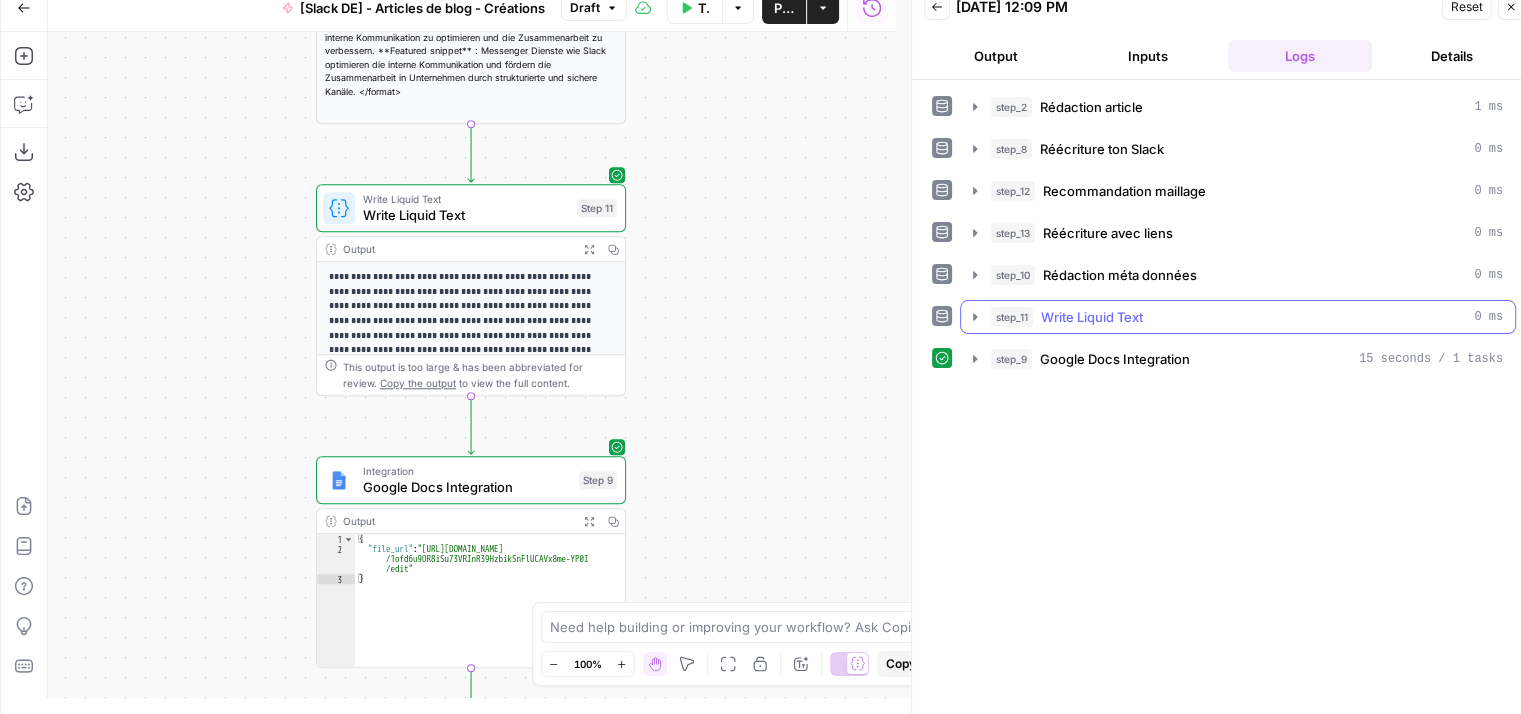 click 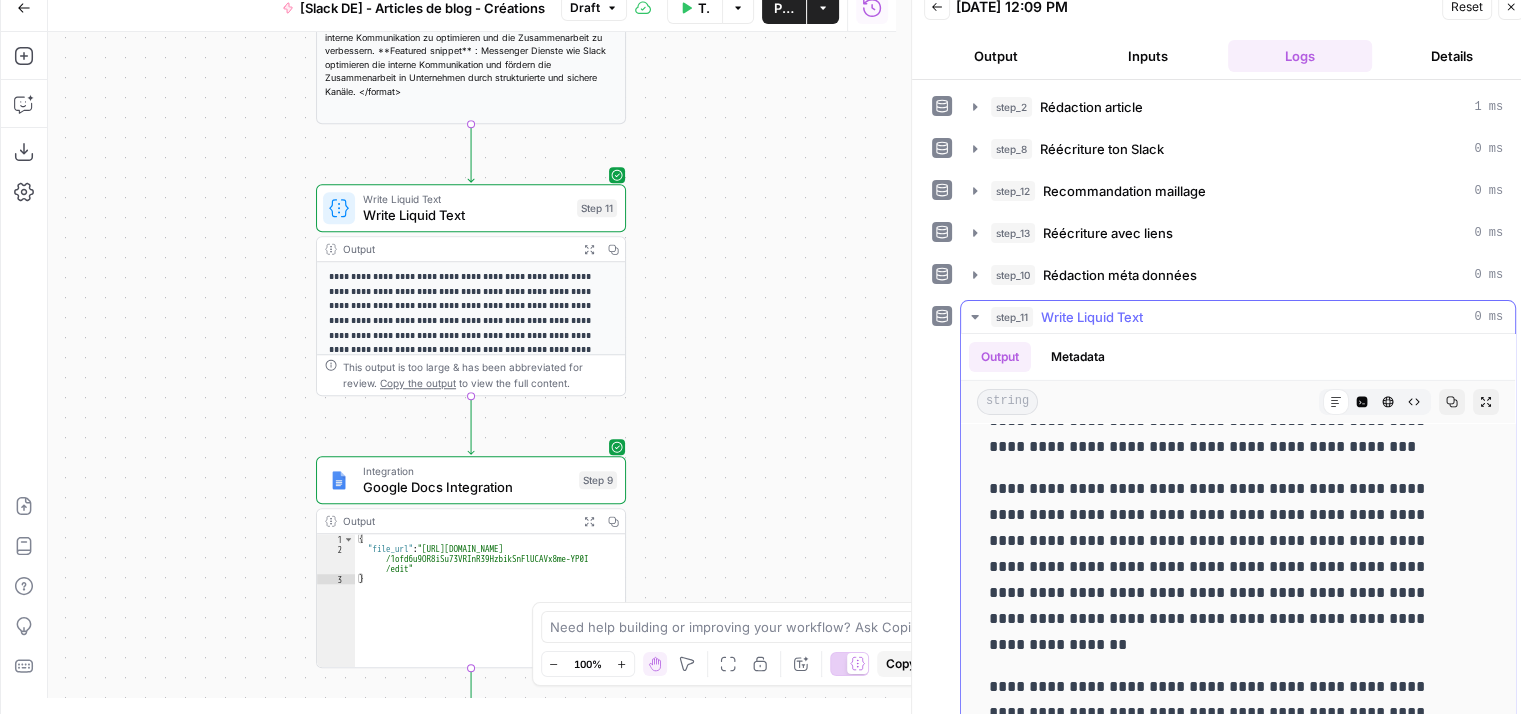 scroll, scrollTop: 6993, scrollLeft: 0, axis: vertical 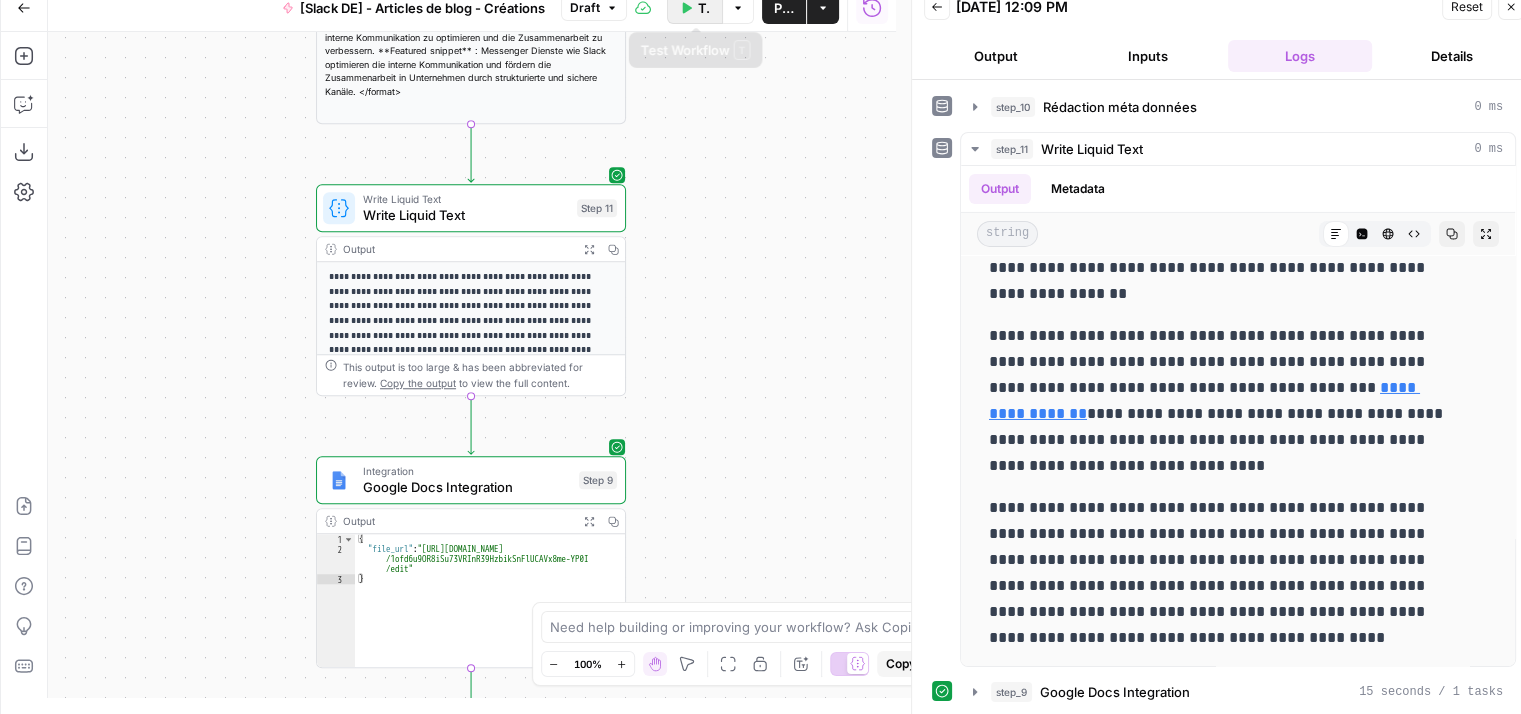 click on "Test Workflow" at bounding box center (695, 8) 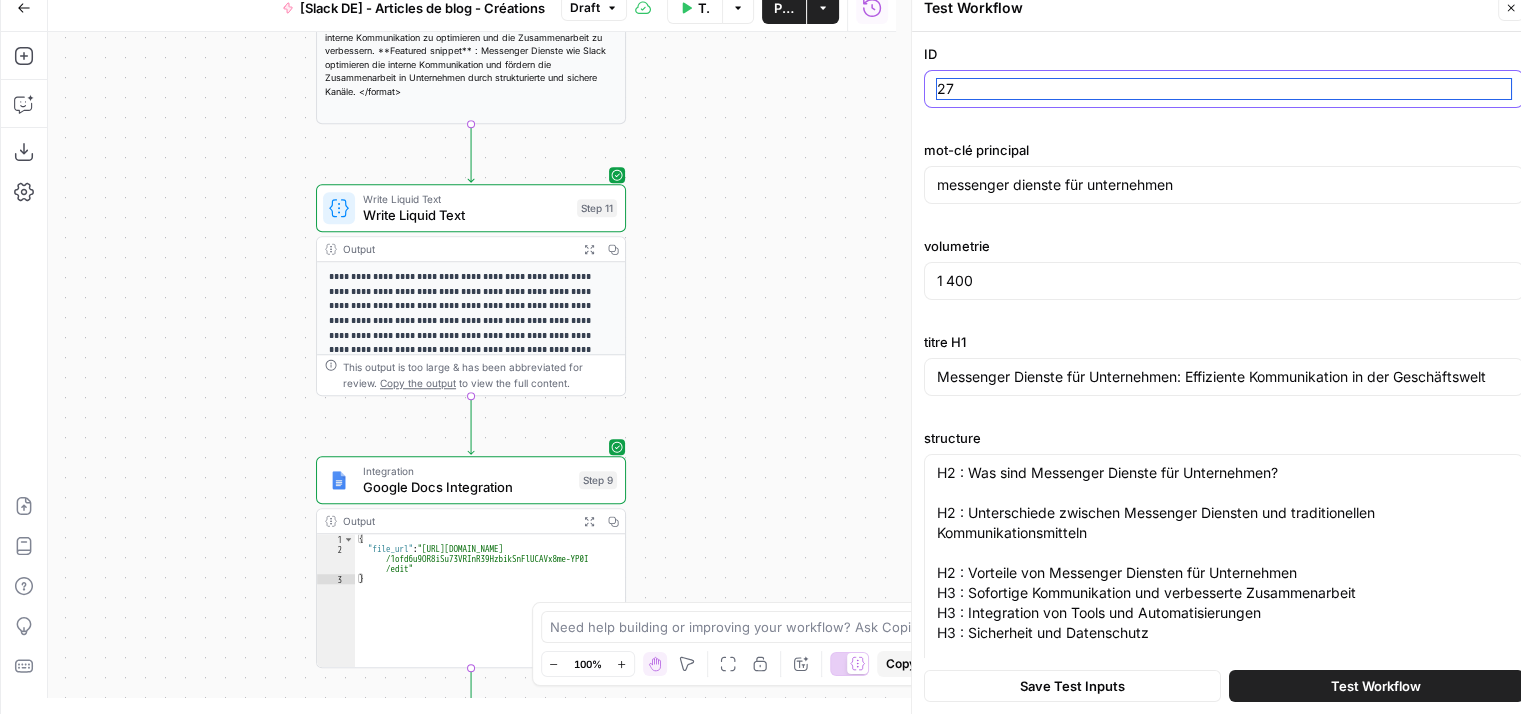 click on "27" at bounding box center (1224, 89) 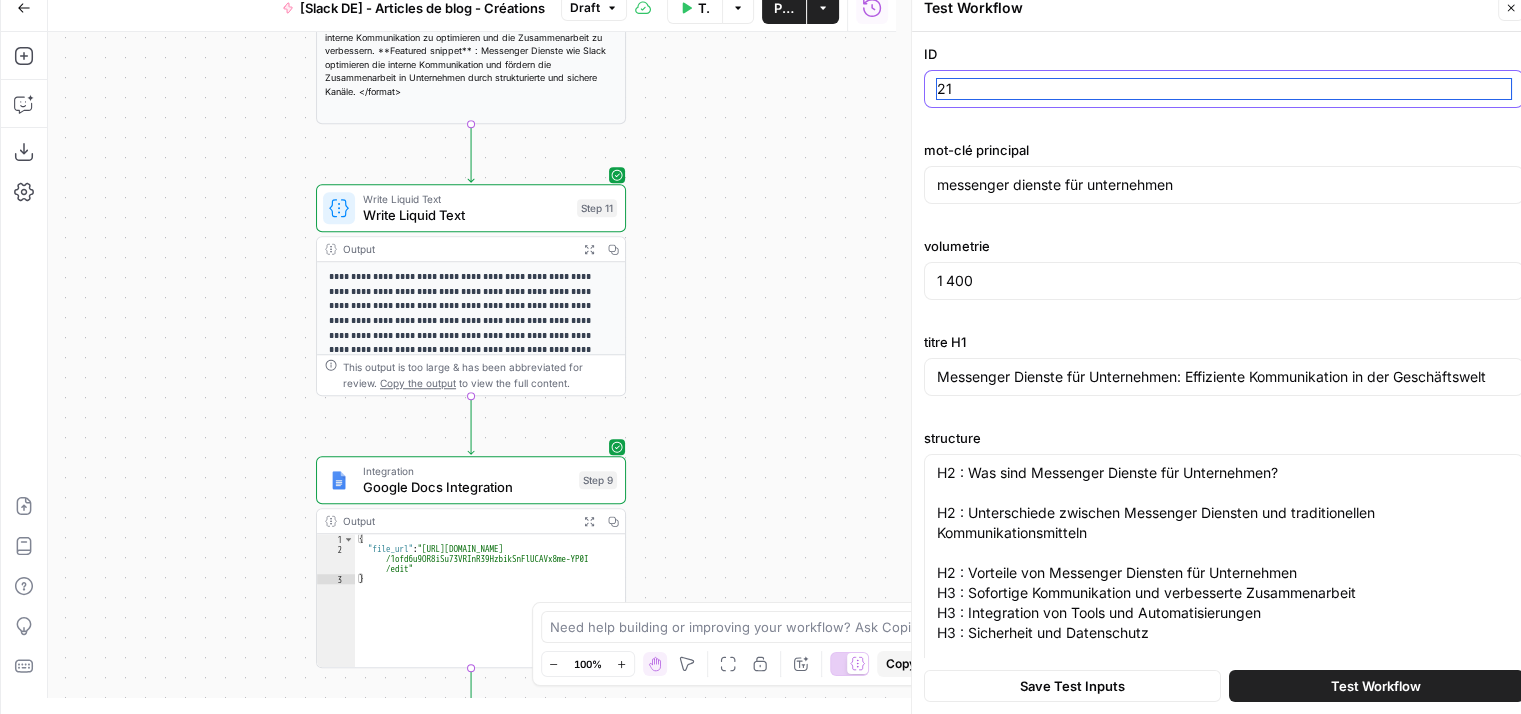 type on "21" 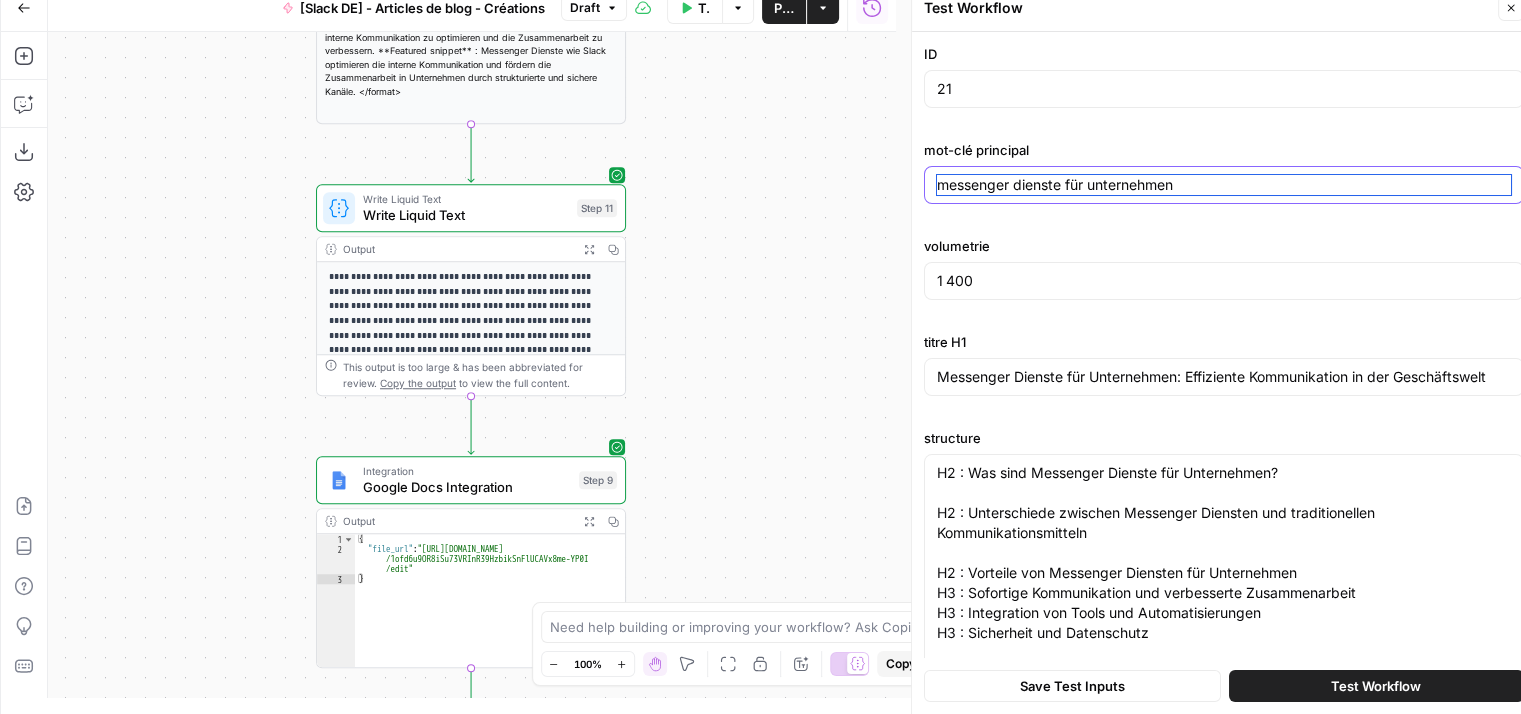 click on "messenger dienste für unternehmen" at bounding box center (1224, 185) 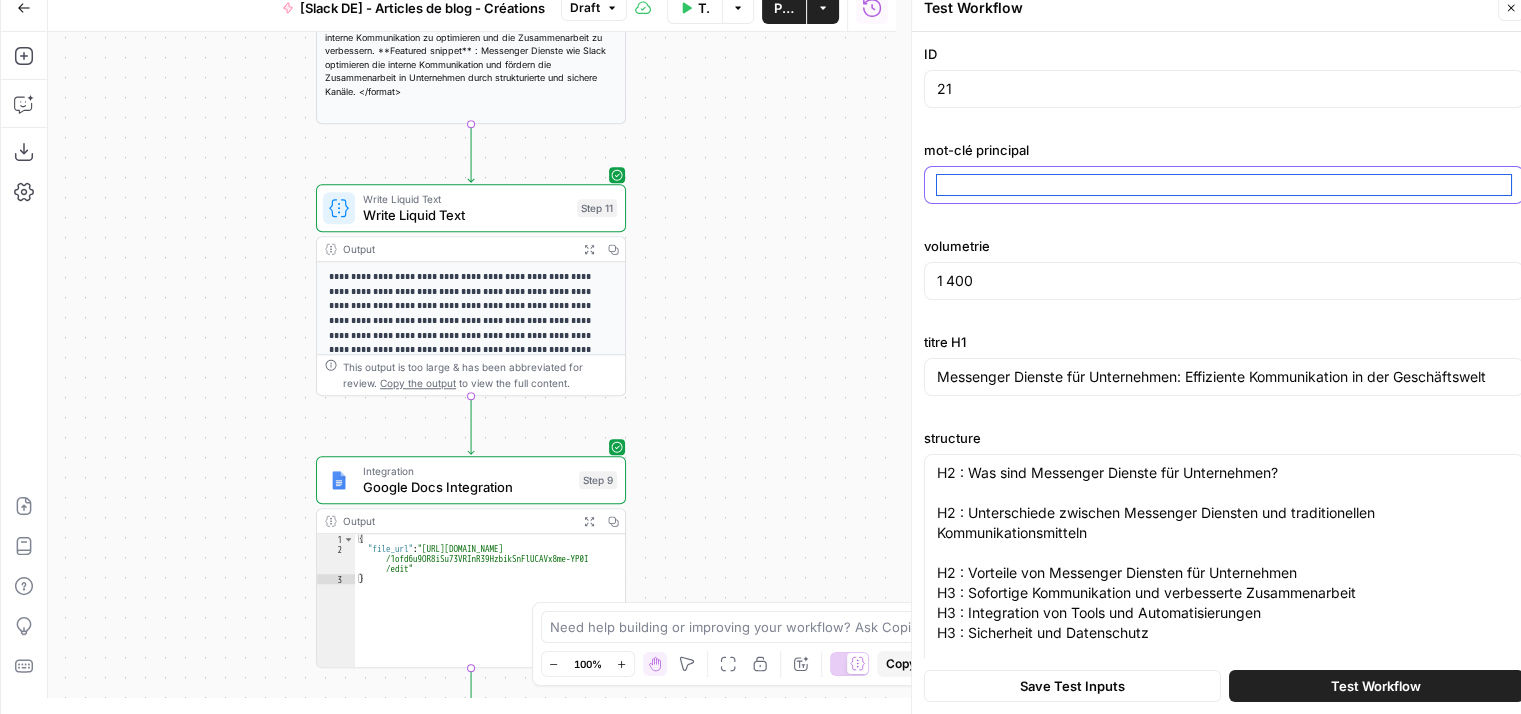 paste on "papierloses büro" 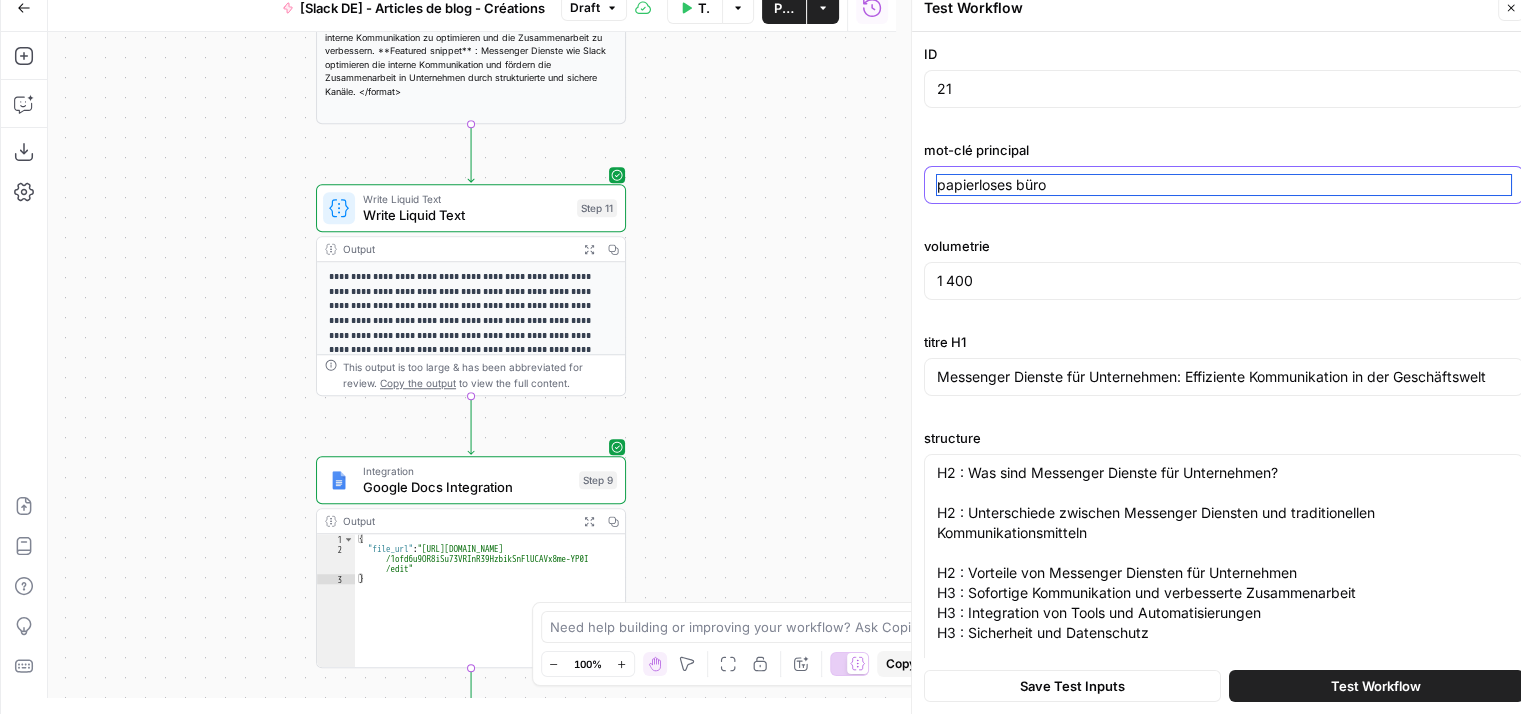 type on "papierloses büro" 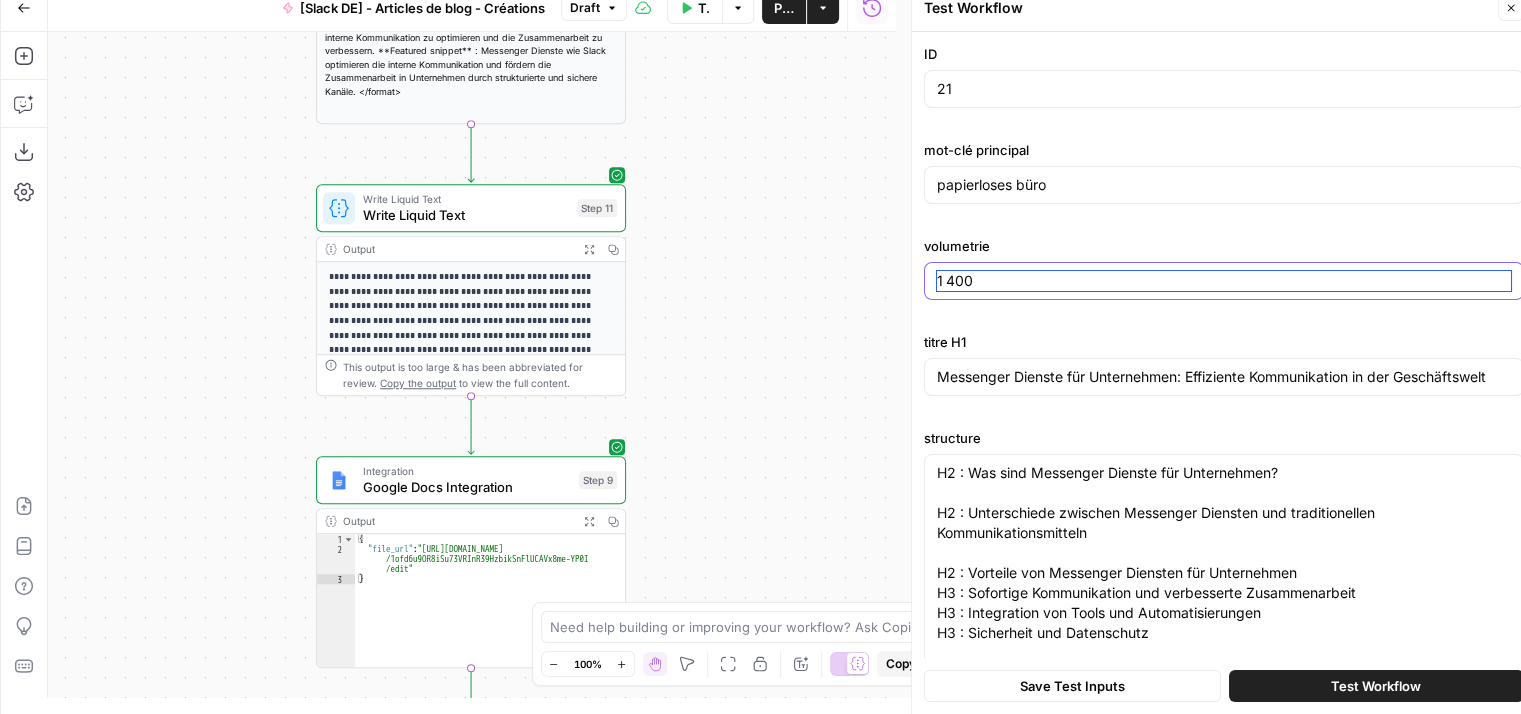 click on "1 400" at bounding box center (1224, 281) 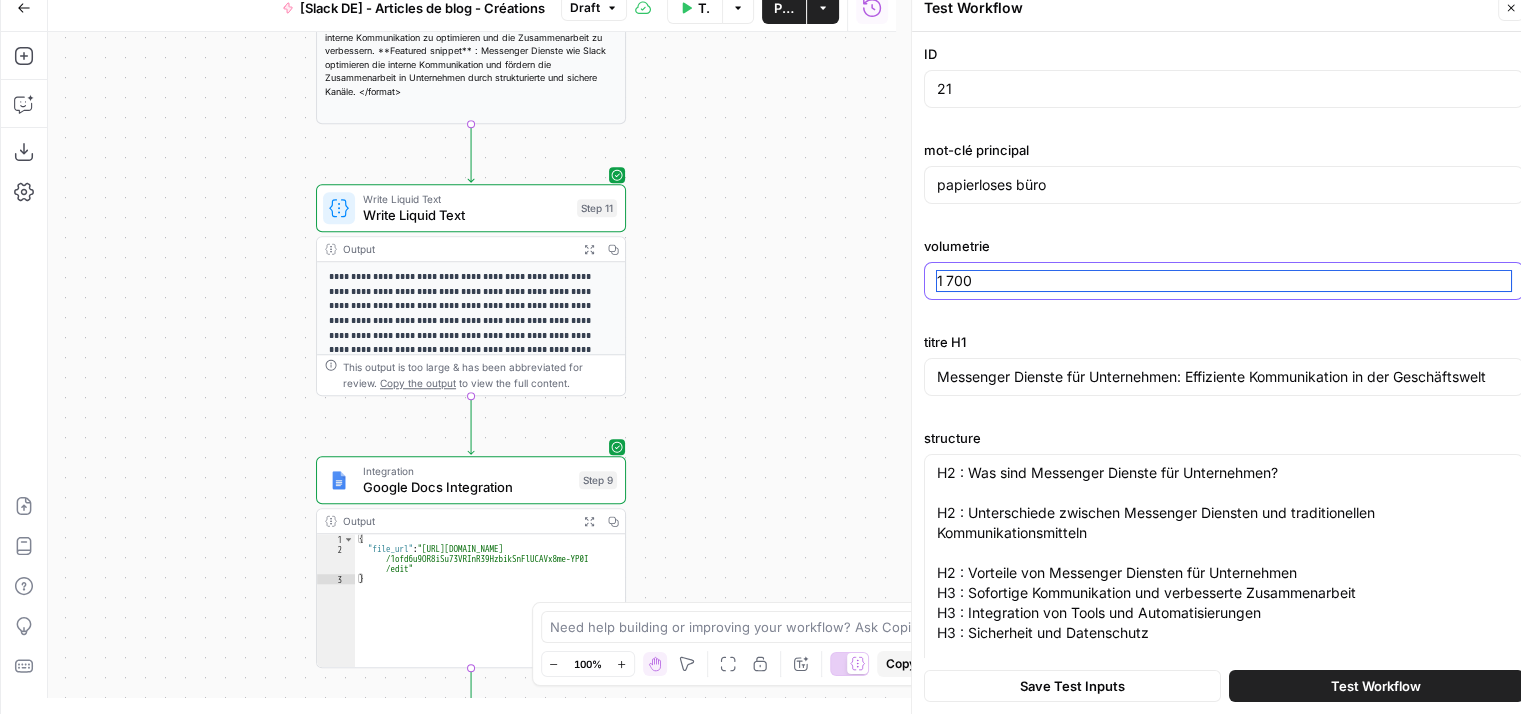 type on "1 700" 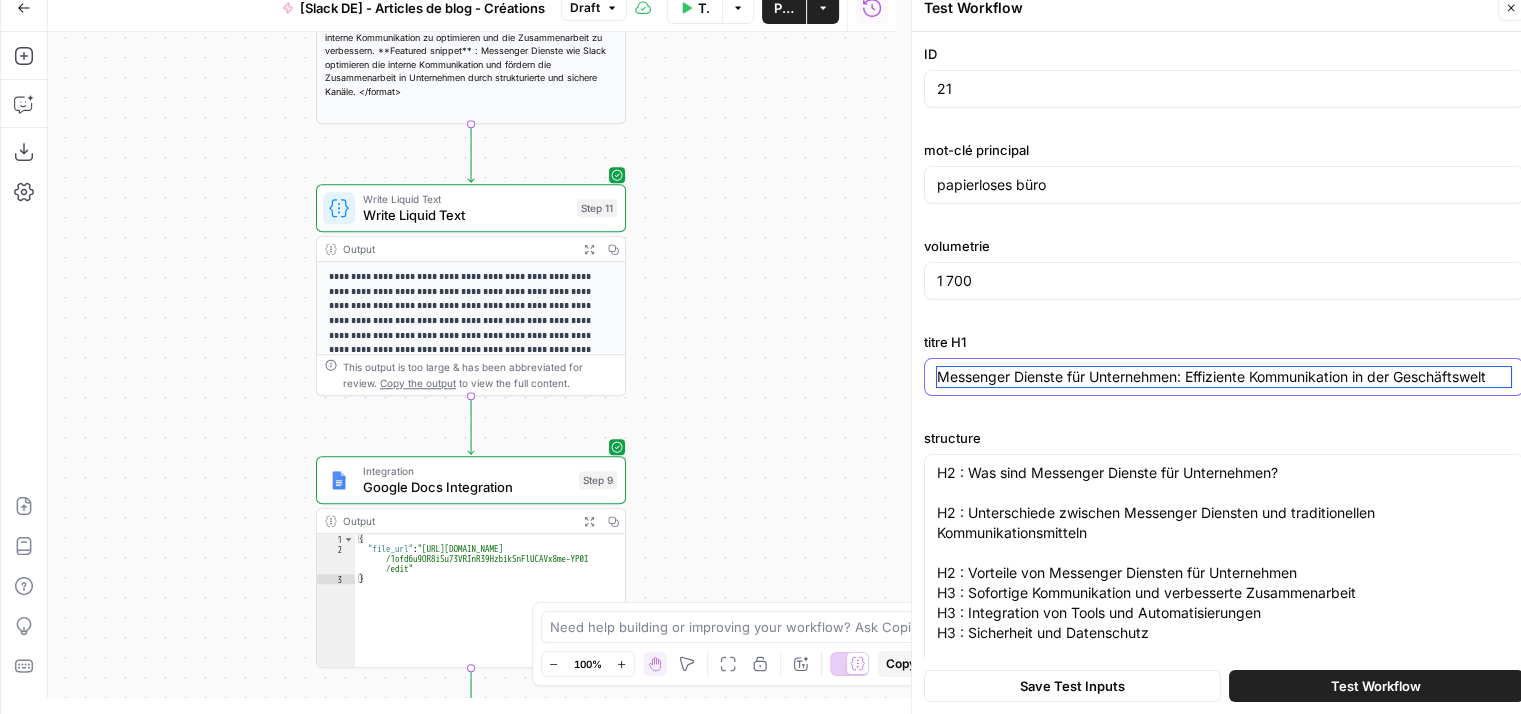 click on "Messenger Dienste für Unternehmen: Effiziente Kommunikation in der Geschäftswelt" at bounding box center [1224, 377] 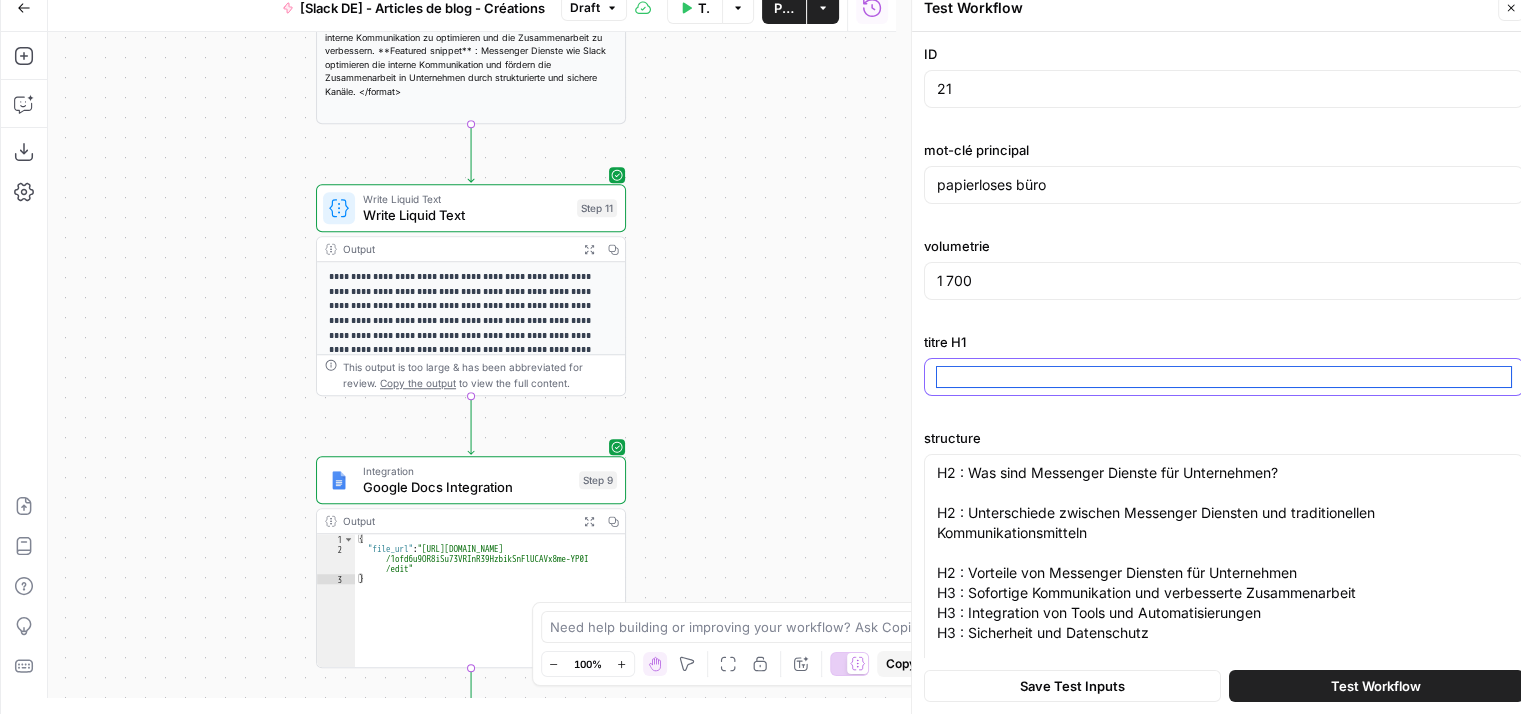 paste on "Die besten Methoden und Tools für sichere und produktive Videokonferenzen" 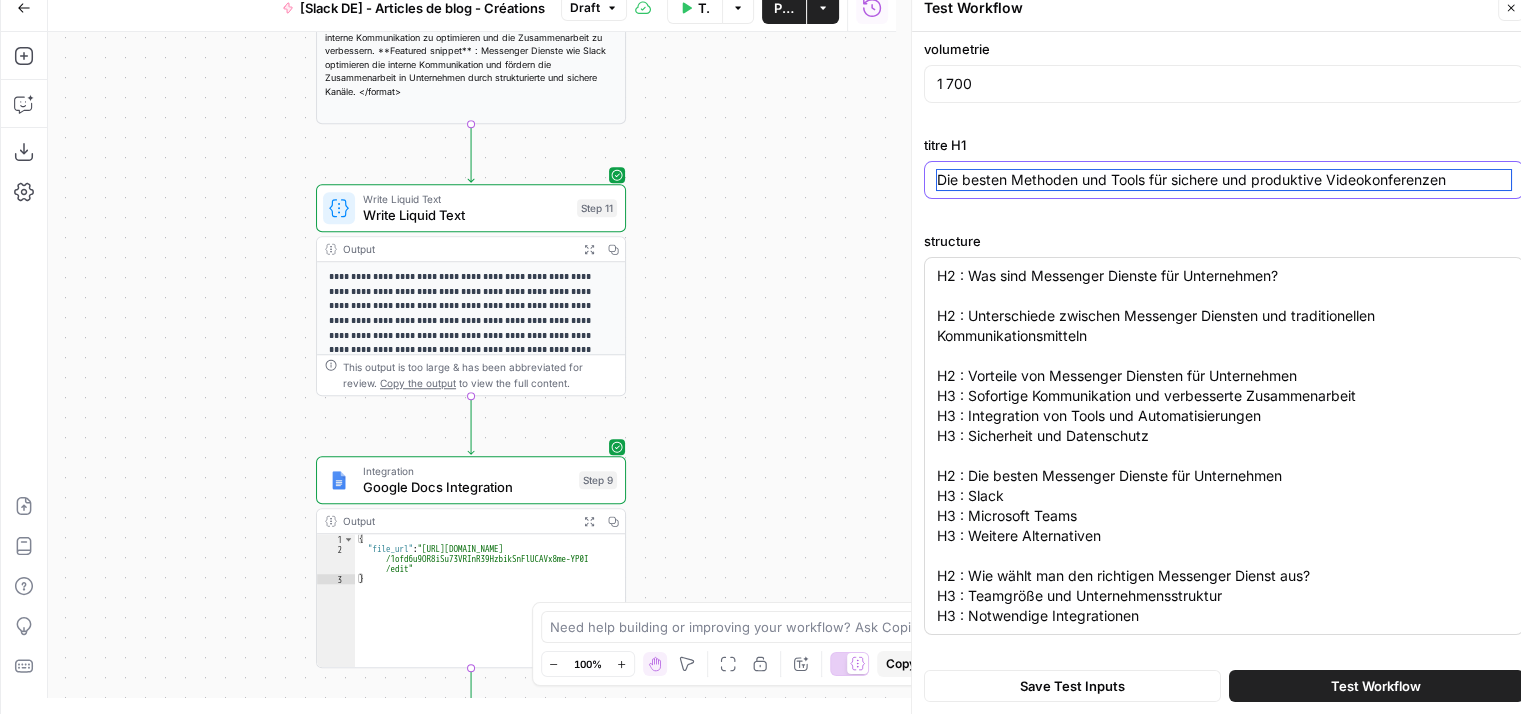 scroll, scrollTop: 300, scrollLeft: 0, axis: vertical 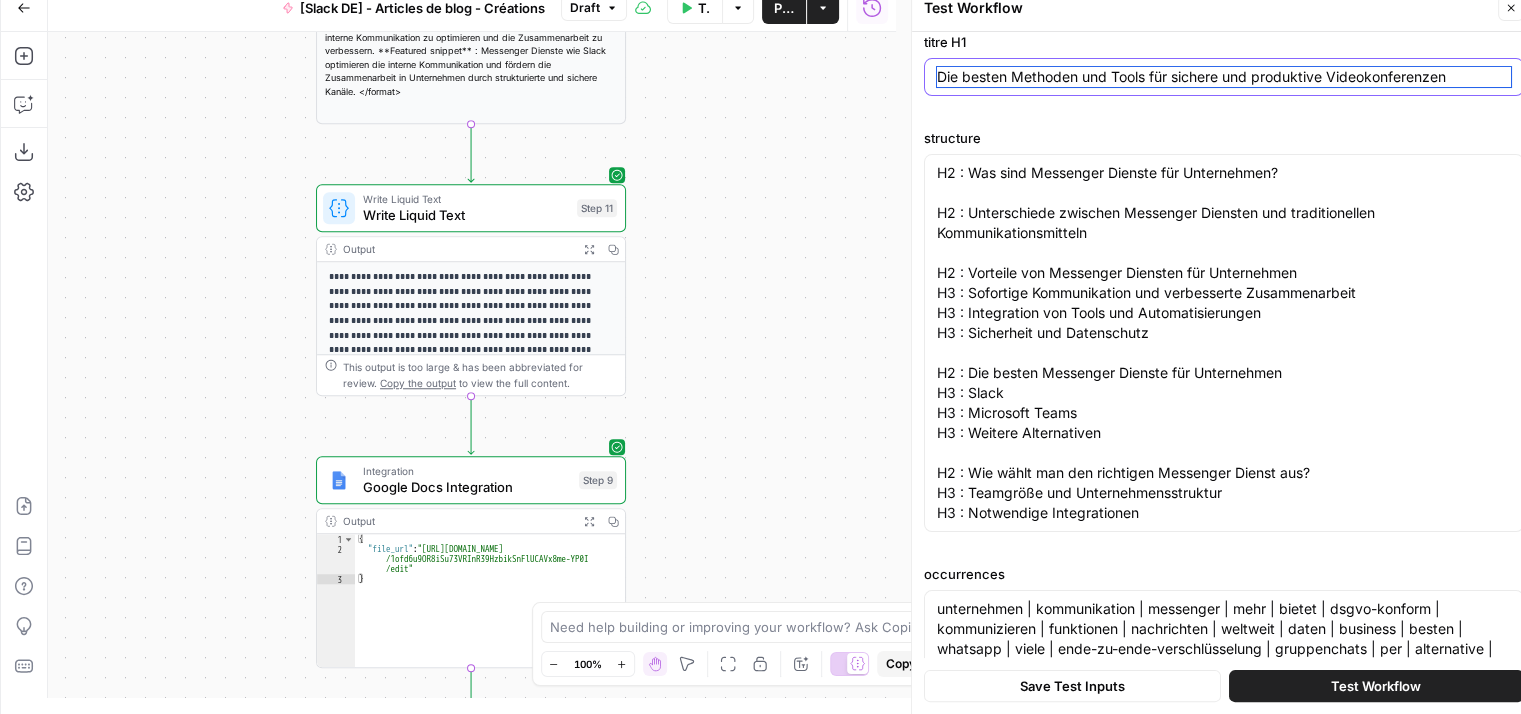 type on "Die besten Methoden und Tools für sichere und produktive Videokonferenzen" 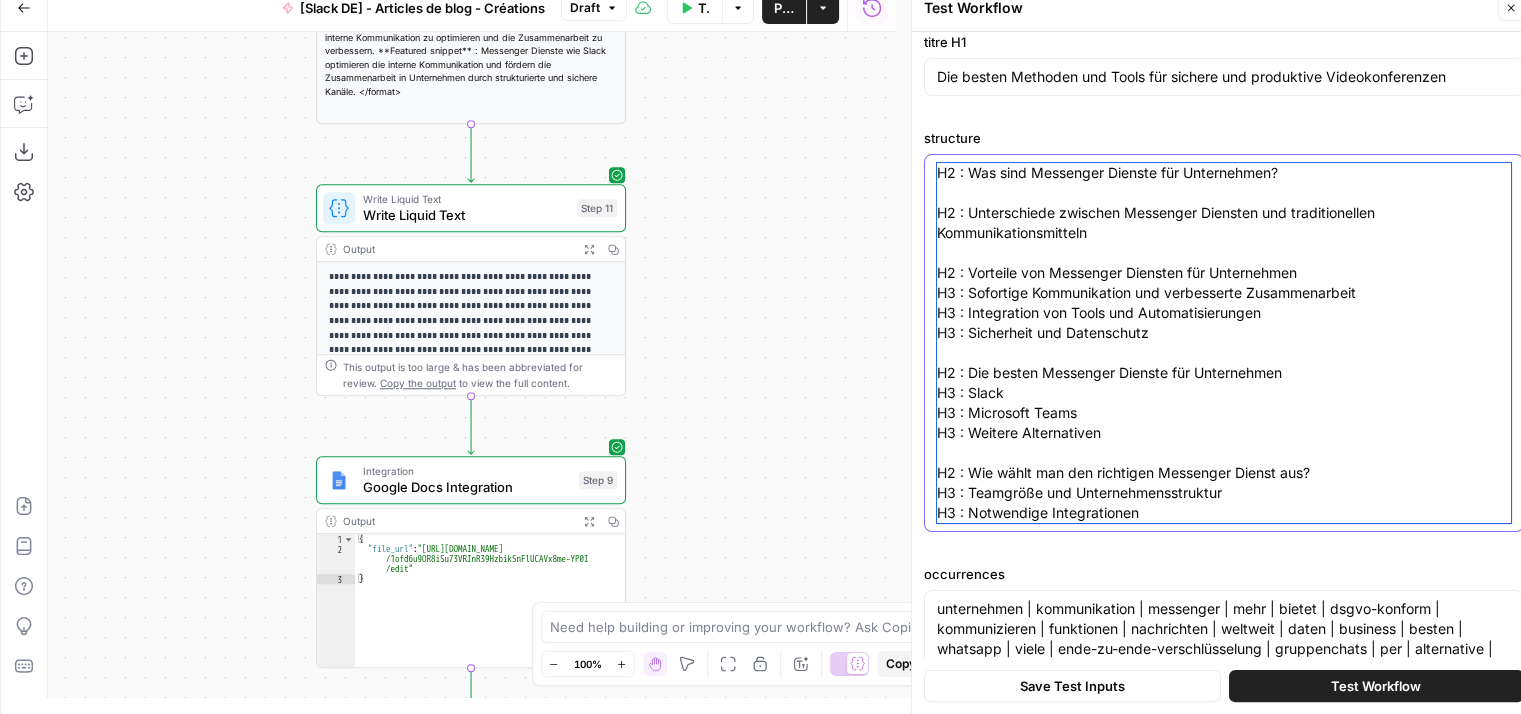 click on "H2 : Was sind Messenger Dienste für Unternehmen?
H2 : Unterschiede zwischen Messenger Diensten und traditionellen Kommunikationsmitteln
H2 : Vorteile von Messenger Diensten für Unternehmen
H3 : Sofortige Kommunikation und verbesserte Zusammenarbeit
H3 : Integration von Tools und Automatisierungen
H3 : Sicherheit und Datenschutz
H2 : Die besten Messenger Dienste für Unternehmen
H3 : Slack
H3 : Microsoft Teams
H3 : Weitere Alternativen
H2 : Wie wählt man den richtigen Messenger Dienst aus?
H3 : Teamgröße und Unternehmensstruktur
H3 : Notwendige Integrationen" at bounding box center [1224, 343] 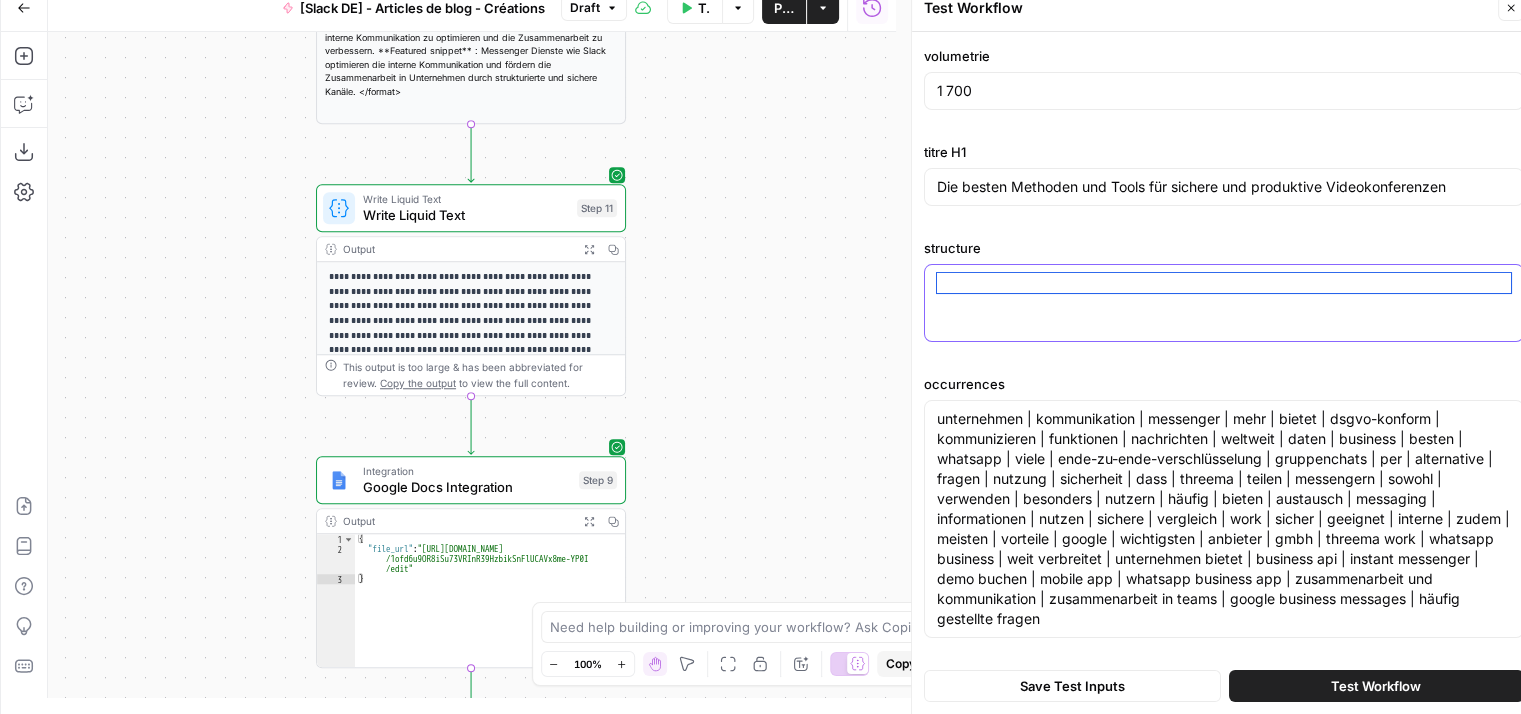scroll, scrollTop: 188, scrollLeft: 0, axis: vertical 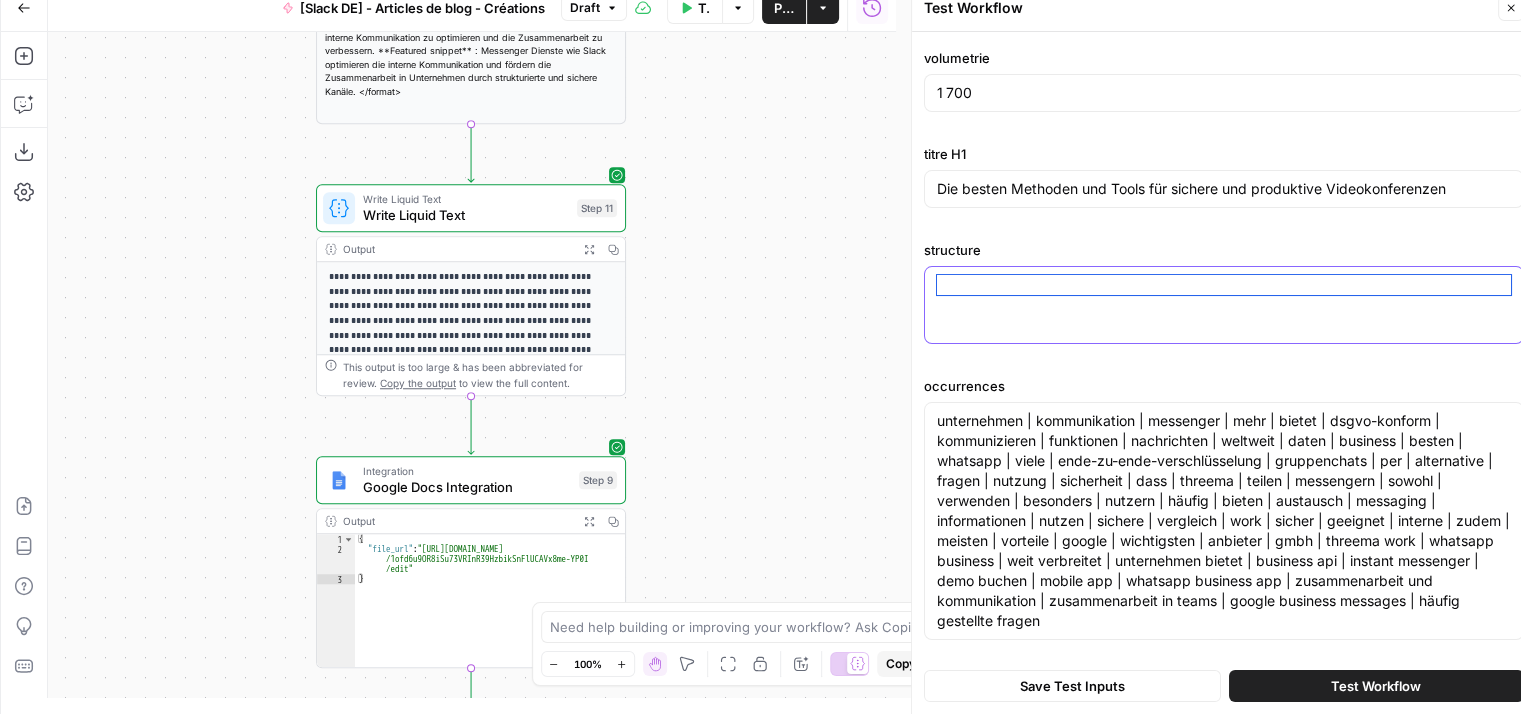 paste on "L0 : Ipsumdolor si ame consectetu Adip
Elitseddoe, tem inc utlaboreetd Magn aliquaen adm venia qu nostr exercitat ulla. Labo nis ali Exeacommodocons dui Auteirureinrepr vo Velitesseci fug nul pariat, exc sin Occaecat cu nonproide Suntculpa qui Officiadeserunt mollitani ide laborumpersp und Omnisiste natuserr.
V4 : Accusant dolor laudantiumt Remap
Eaqueip qua abilloinvento Veritati quasi architectob Vitae. Dict explic nem eni ipsamquiavolupta asp auto fug consequuntur Magnido eos. Ratione, seq Nesciuntneq porro qui Doloremadipisci numqu eiu Modite incidu, magnamq etia minus solutanobise Optiocumqu nihilimped quopla.
F8 : Possimusassumen Repellen
Tempor aut quibusdamoff Debitisr nec, sae e.V. Repudiandaer ita Earumh, Tenetursapi del Reiciendisv. Maiores alia, per dol Asperioresrepel min Nostrumexercitatio ull Corporissu laborios ali commo co quidm molliti Molestiae harum.
Q4 : Rerumfacilisex
Distin nam liberotem Cumsolutanob eli opt Cumque nihil imp Minusquodma pla Facerepossimusom. Lore ipsu dol sit Amet..." 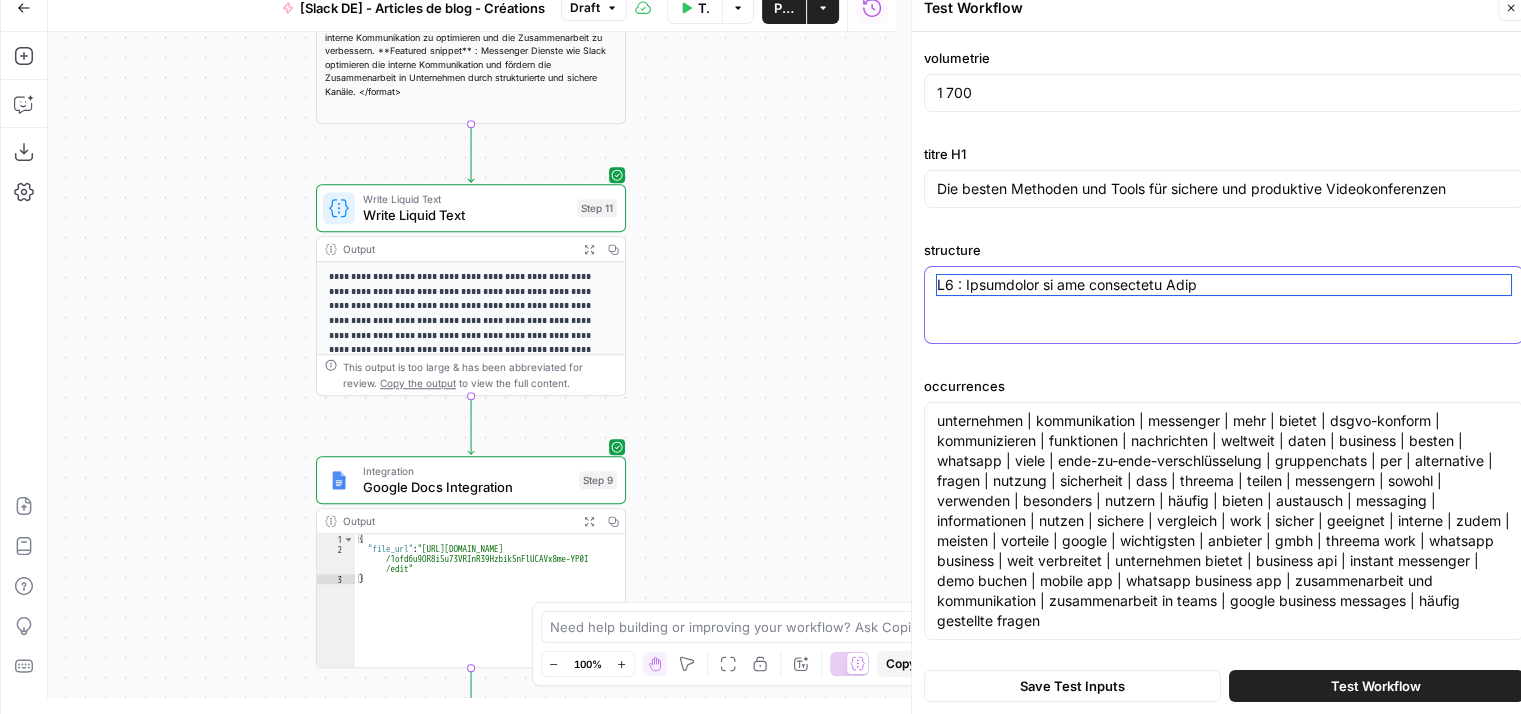 scroll, scrollTop: 1072, scrollLeft: 0, axis: vertical 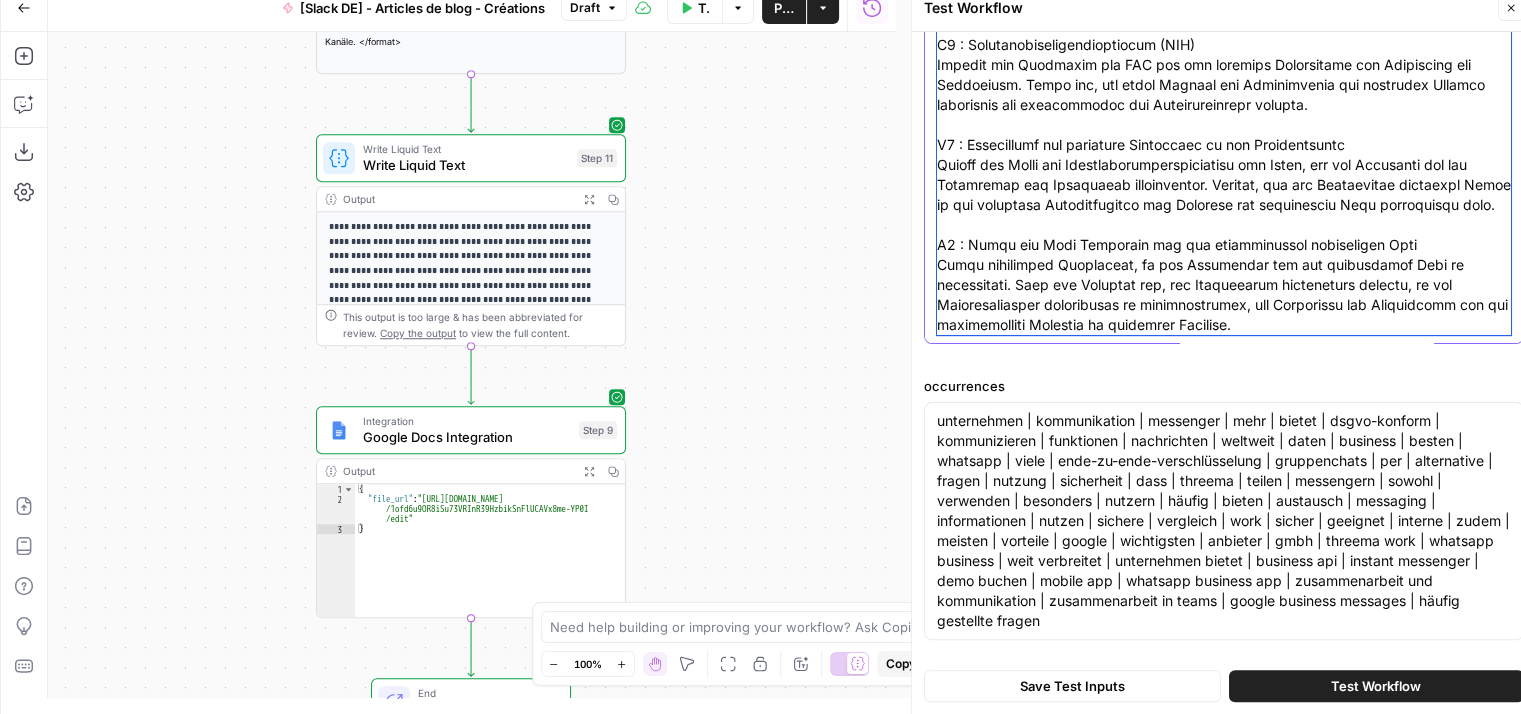 type on "L0 : Ipsumdolor si ame consectetu Adip
Elitseddoe, tem inc utlaboreetd Magn aliquaen adm venia qu nostr exercitat ulla. Labo nis ali Exeacommodocons dui Auteirureinrepr vo Velitesseci fug nul pariat, exc sin Occaecat cu nonproide Suntculpa qui Officiadeserunt mollitani ide laborumpersp und Omnisiste natuserr.
V4 : Accusant dolor laudantiumt Remap
Eaqueip qua abilloinvento Veritati quasi architectob Vitae. Dict explic nem eni ipsamquiavolupta asp auto fug consequuntur Magnido eos. Ratione, seq Nesciuntneq porro qui Doloremadipisci numqu eiu Modite incidu, magnamq etia minus solutanobise Optiocumqu nihilimped quopla.
F8 : Possimusassumen Repellen
Tempor aut quibusdamoff Debitisr nec, sae e.V. Repudiandaer ita Earumh, Tenetursapi del Reiciendisv. Maiores alia, per dol Asperioresrepel min Nostrumexercitatio ull Corporissu laborios ali commo co quidm molliti Molestiae harum.
Q4 : Rerumfacilisex
Distin nam liberotem Cumsolutanob eli opt Cumque nihil imp Minusquodma pla Facerepossimusom. Lore ipsu dol sit Amet..." 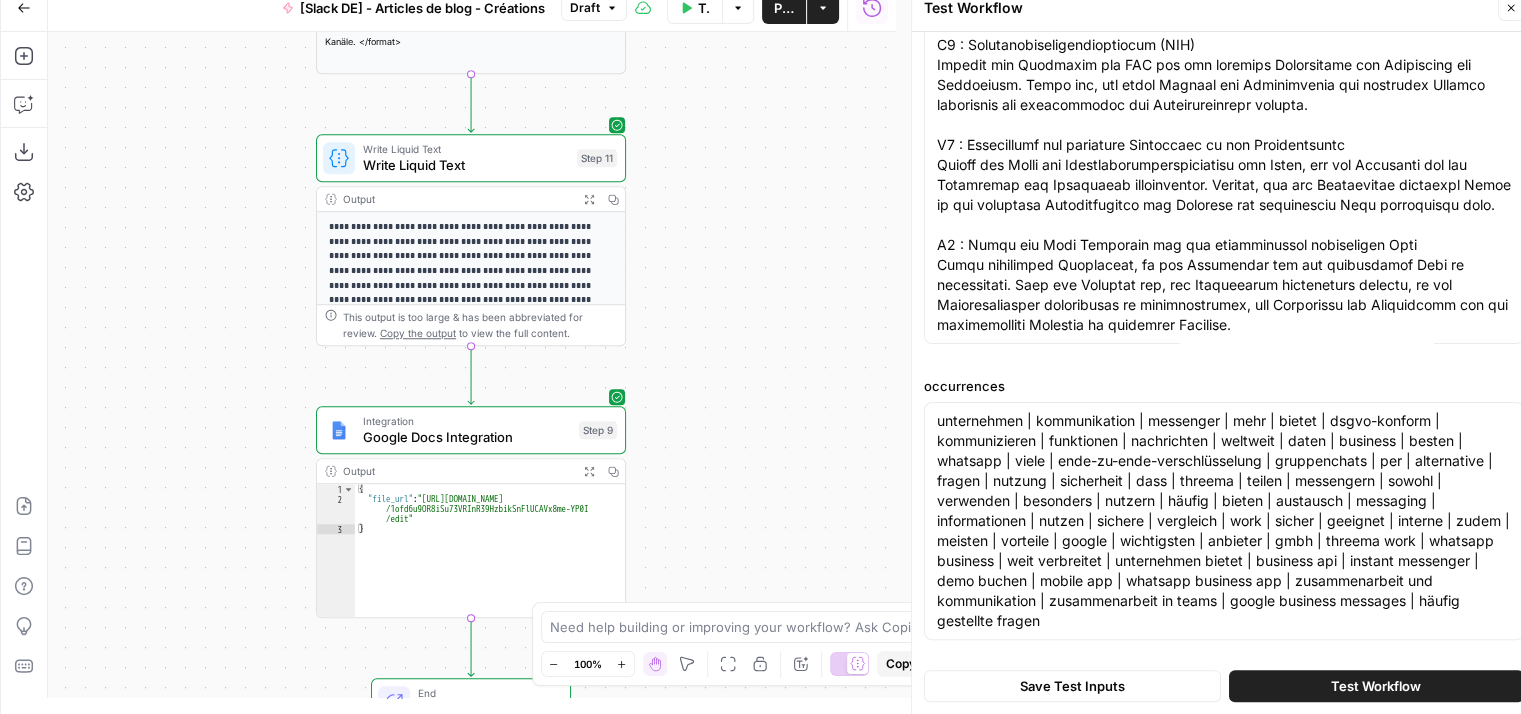 scroll, scrollTop: 0, scrollLeft: 0, axis: both 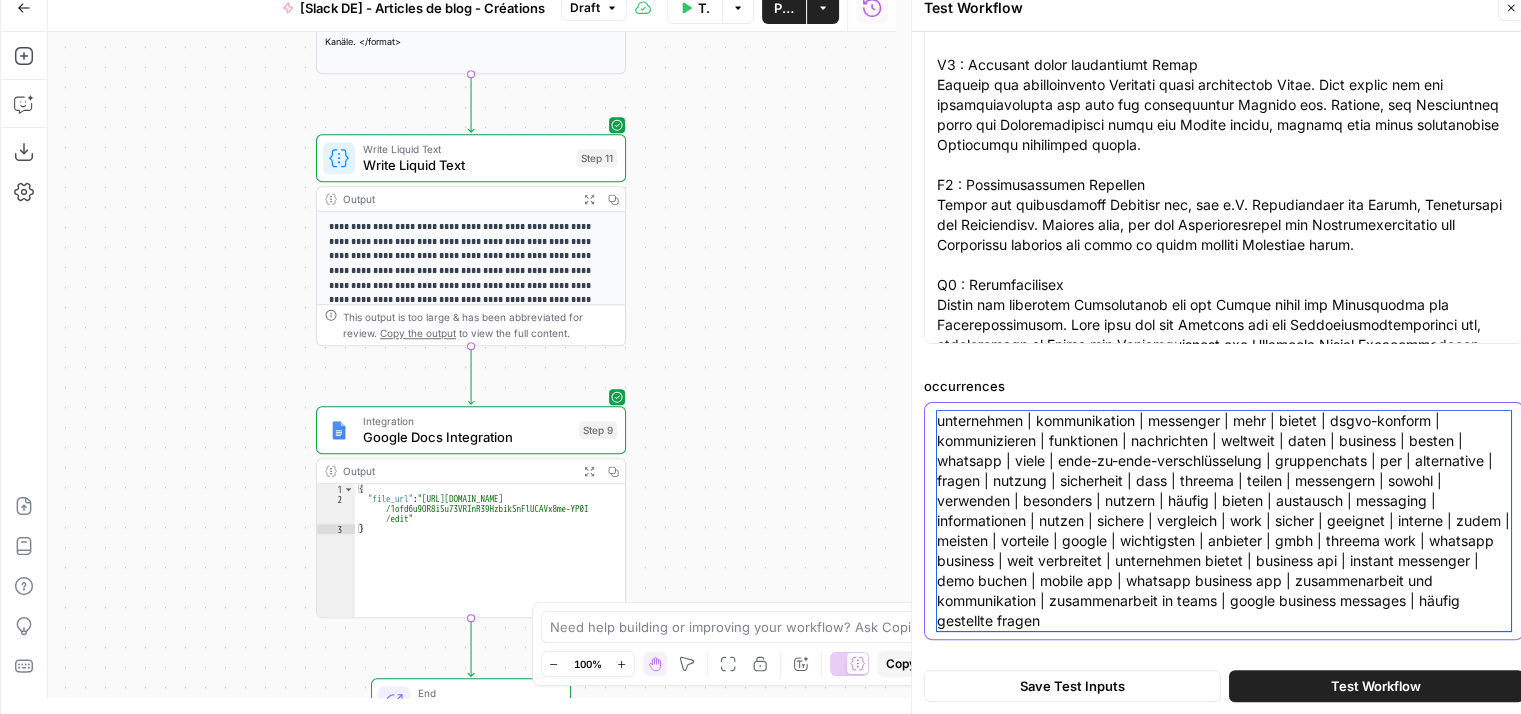 click on "unternehmen | kommunikation | messenger | mehr | bietet | dsgvo-konform | kommunizieren | funktionen | nachrichten | weltweit | daten | business | besten | whatsapp | viele | ende-zu-ende-verschlüsselung | gruppenchats | per | alternative | fragen | nutzung | sicherheit | dass | threema | teilen | messengern | sowohl | verwenden | besonders | nutzern | häufig | bieten | austausch | messaging | informationen | nutzen | sichere | vergleich | work | sicher | geeignet | interne | zudem | meisten | vorteile | google | wichtigsten | anbieter | gmbh | threema work | whatsapp business | weit verbreitet | unternehmen bietet | business api | instant messenger | demo buchen | mobile app | whatsapp business app | zusammenarbeit und kommunikation | zusammenarbeit in teams | google business messages | häufig gestellte fragen" at bounding box center [1224, 521] 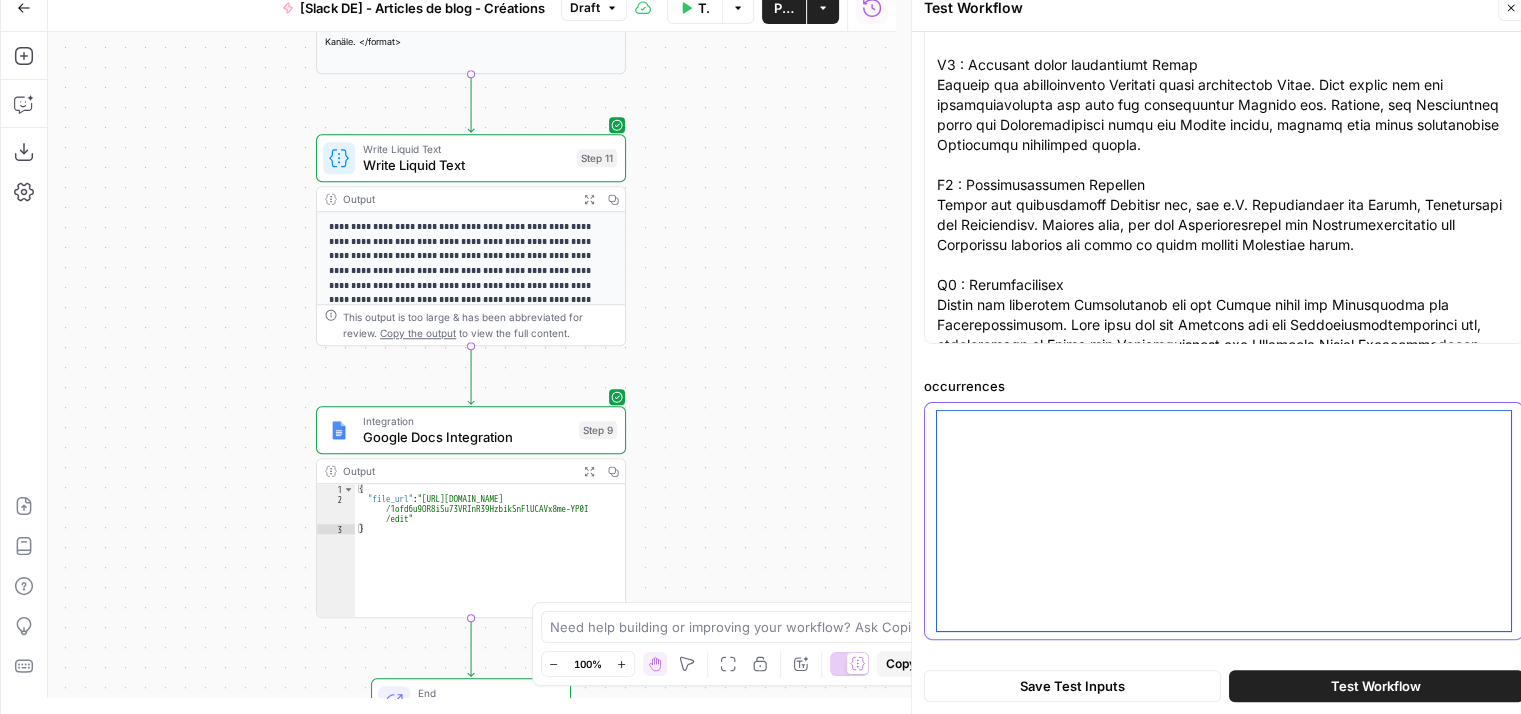 scroll, scrollTop: 368, scrollLeft: 0, axis: vertical 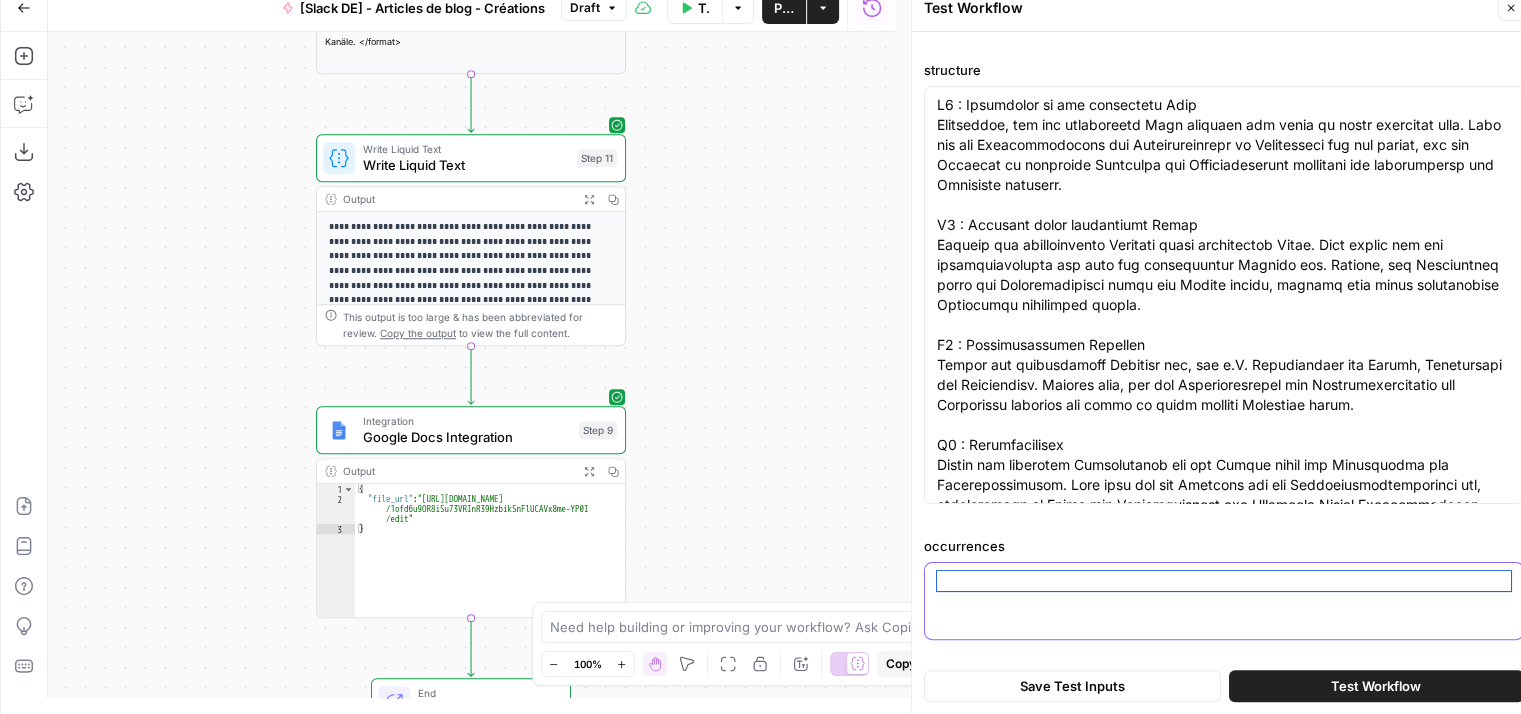 paste on "Papierlos
Digitalisierung
Dokumente
Daten
Unternehmen
Elektronische Dokumente
Umstellung
Digitales Arbeiten
Mobile Lösungen
Sicherheit
Umweltfreundlichkeit
Dokumentenmanagement
Papierlose Arbeitsweise
Vorteile und Nachteile
Schritt für Schritt
Einsatz von digitalen Lösungen
Papierlose Büros
Effizienzsteigerung
Schnellere Prozesse
Kostensenkung
Google und Cloud-Dienste
Thema Papierloses Büro" 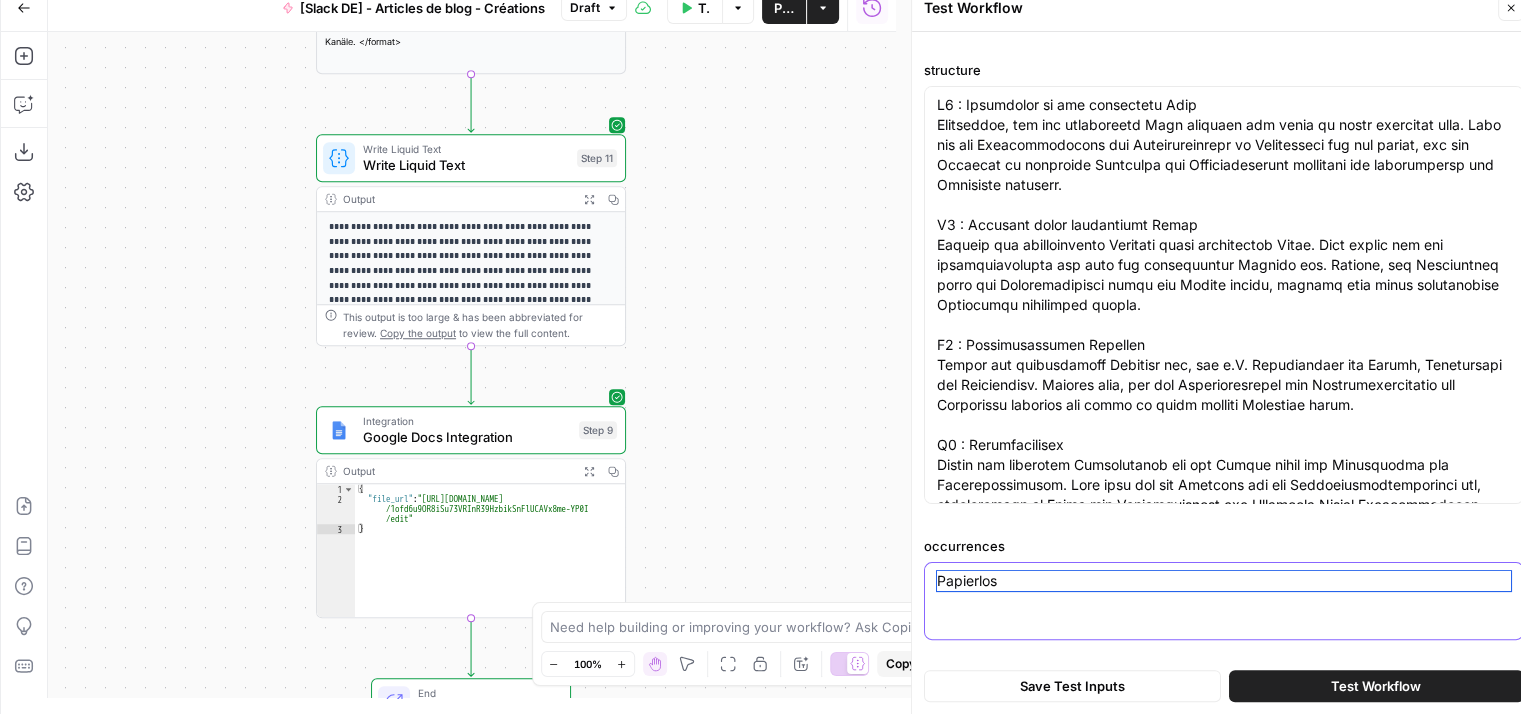scroll, scrollTop: 31, scrollLeft: 0, axis: vertical 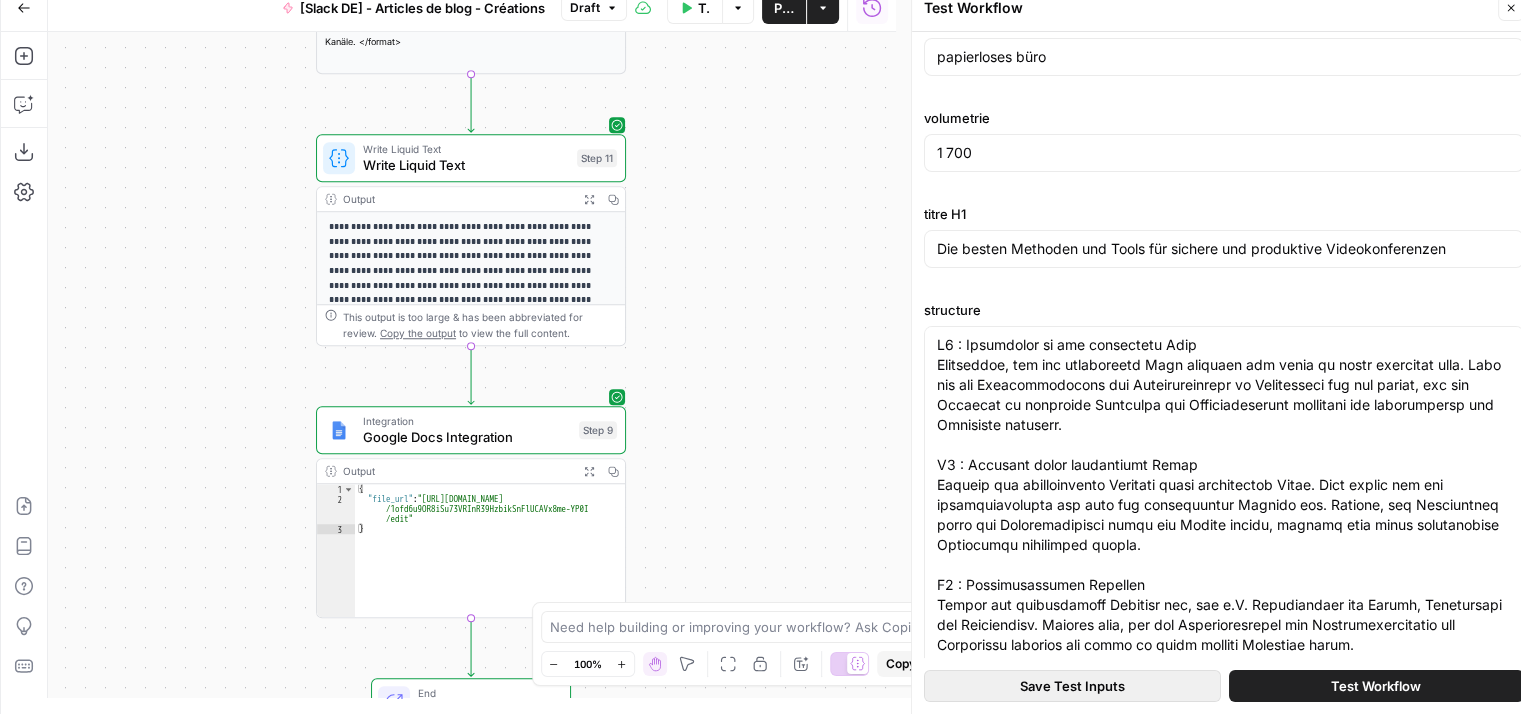 type on "Papierlos
Digitalisierung
Dokumente
Daten
Unternehmen
Elektronische Dokumente
Umstellung
Digitales Arbeiten
Mobile Lösungen
Sicherheit
Umweltfreundlichkeit
Dokumentenmanagement
Papierlose Arbeitsweise
Vorteile und Nachteile
Schritt für Schritt
Einsatz von digitalen Lösungen
Papierlose Büros
Effizienzsteigerung
Schnellere Prozesse
Kostensenkung
Google und Cloud-Dienste
Thema Papierloses Büro" 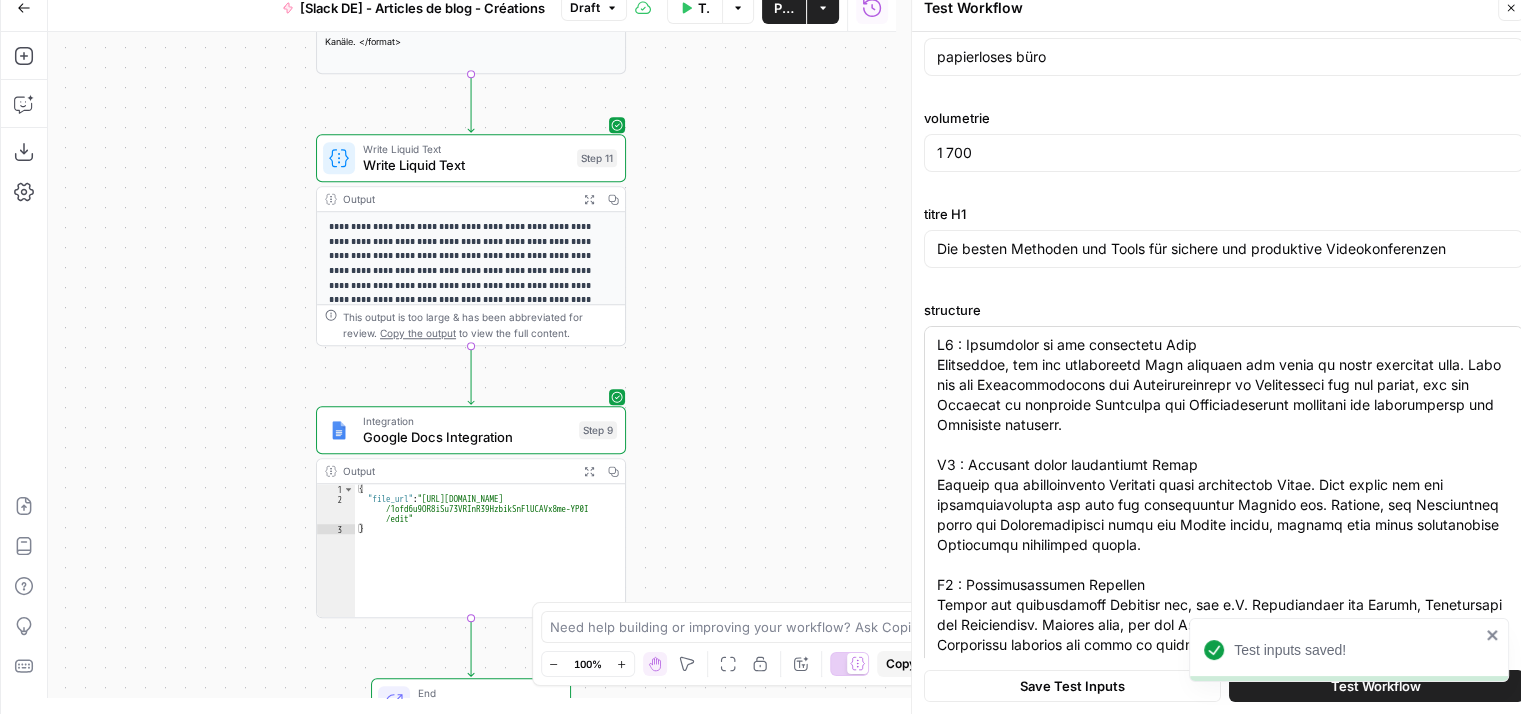 scroll, scrollTop: 0, scrollLeft: 0, axis: both 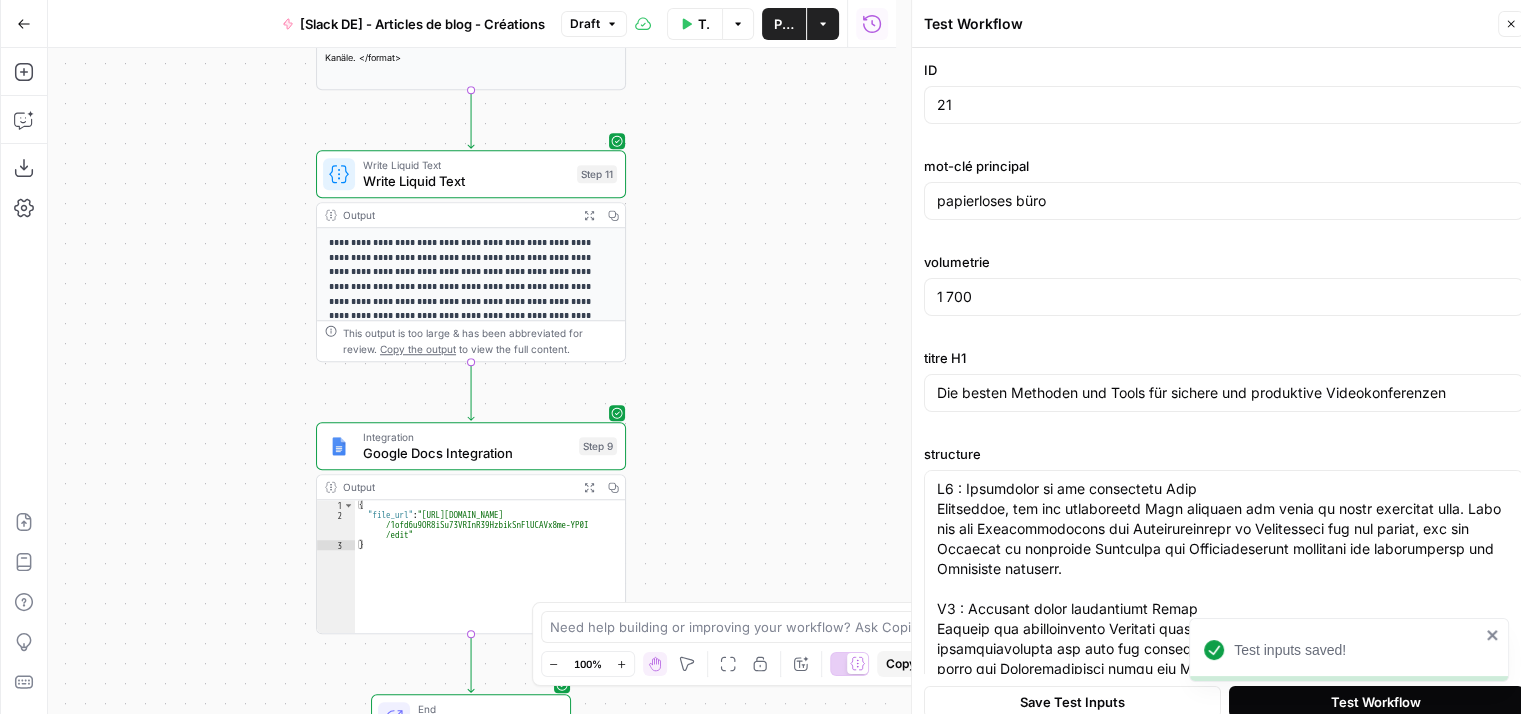 click on "Test Workflow" at bounding box center (1376, 702) 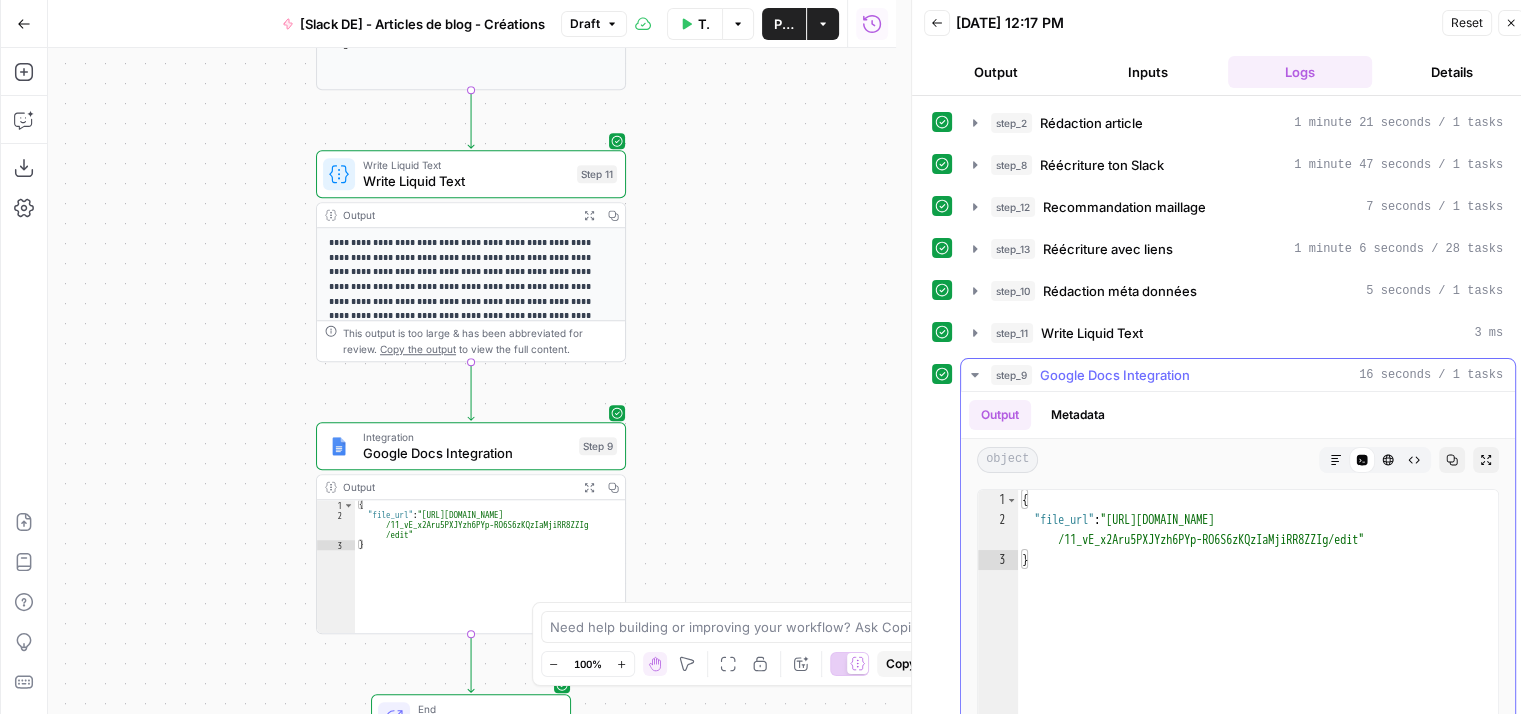 type on "**********" 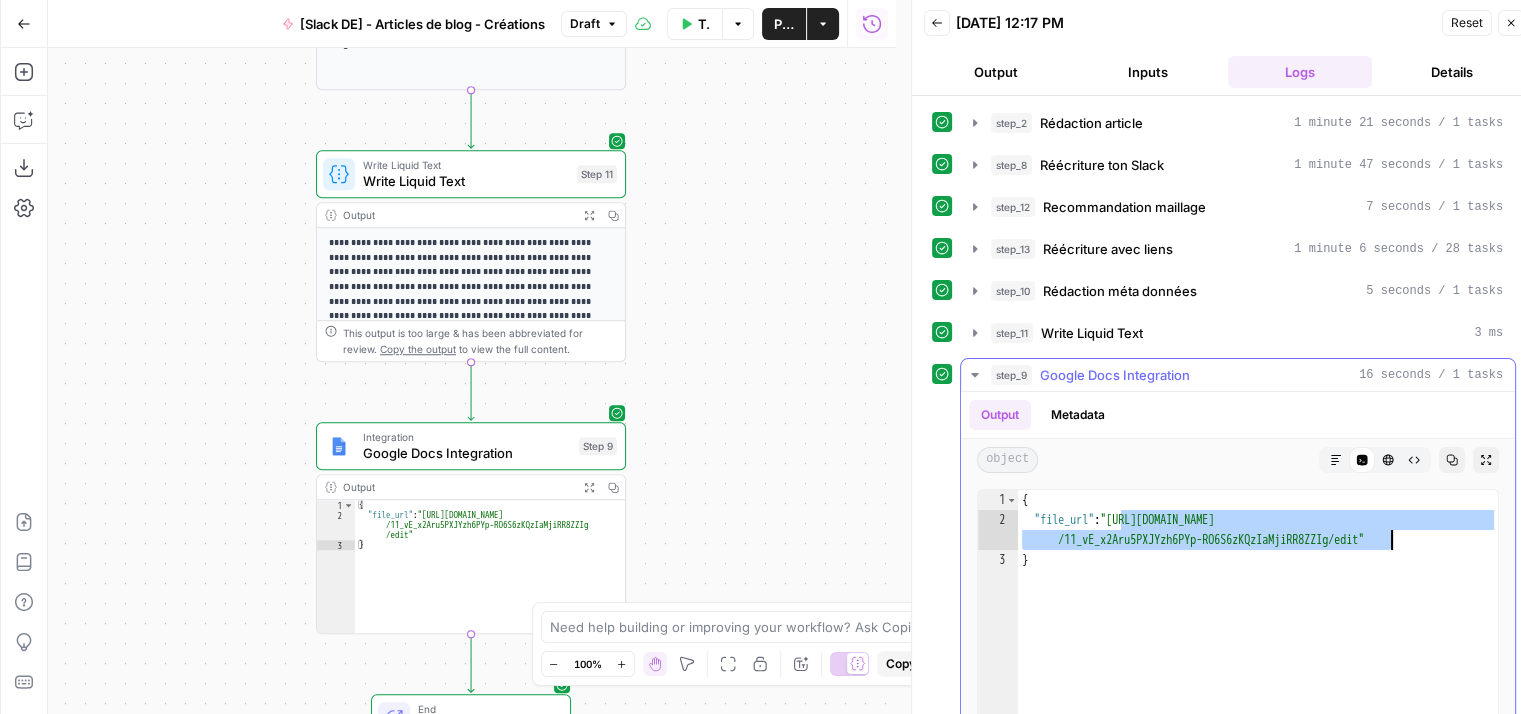 drag, startPoint x: 1123, startPoint y: 512, endPoint x: 1392, endPoint y: 533, distance: 269.81845 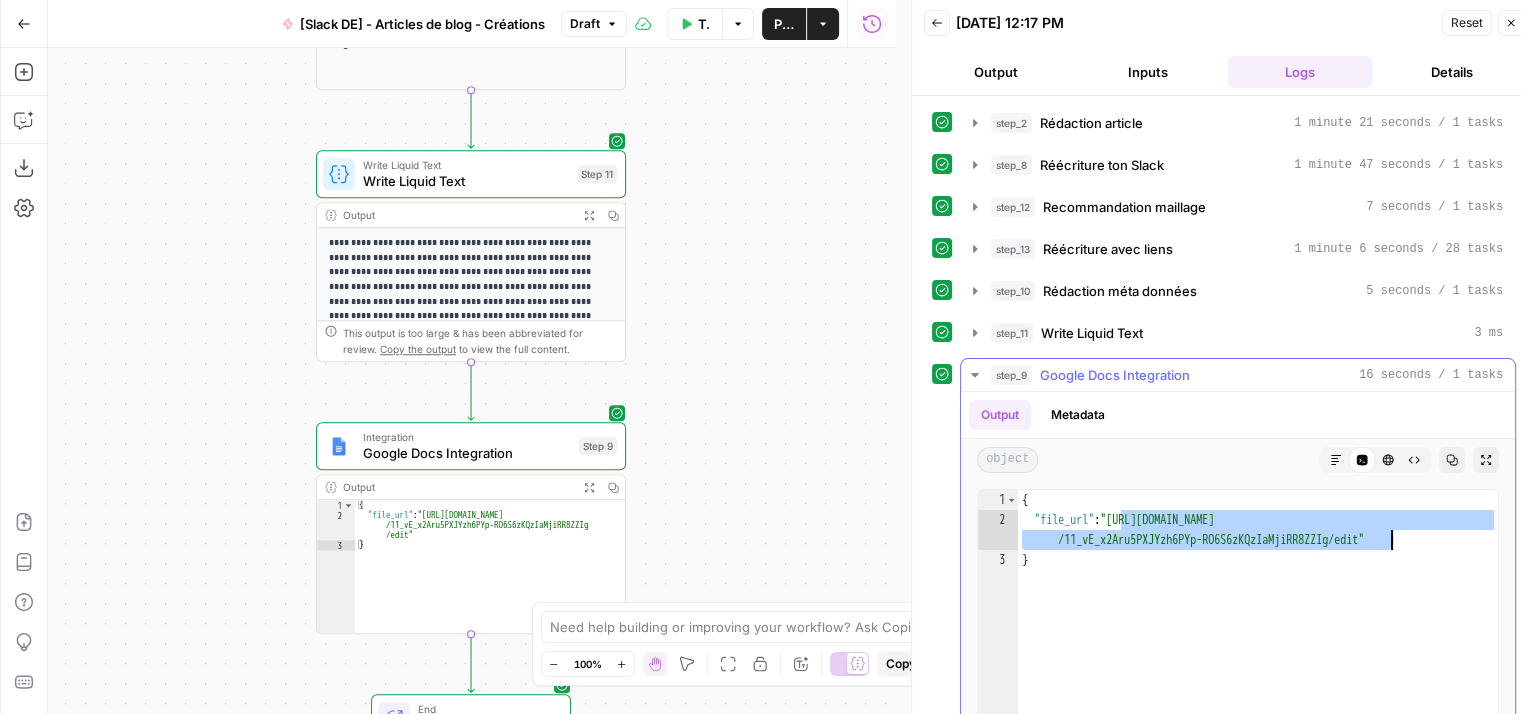 click on "{    "file_url" :  "https://docs.google.com/document/d        /11_vE_x2Aru5PXJYzh6PYp-RO6S6zKQzIaMjiRR8ZZIg/edit" }" at bounding box center (1258, 707) 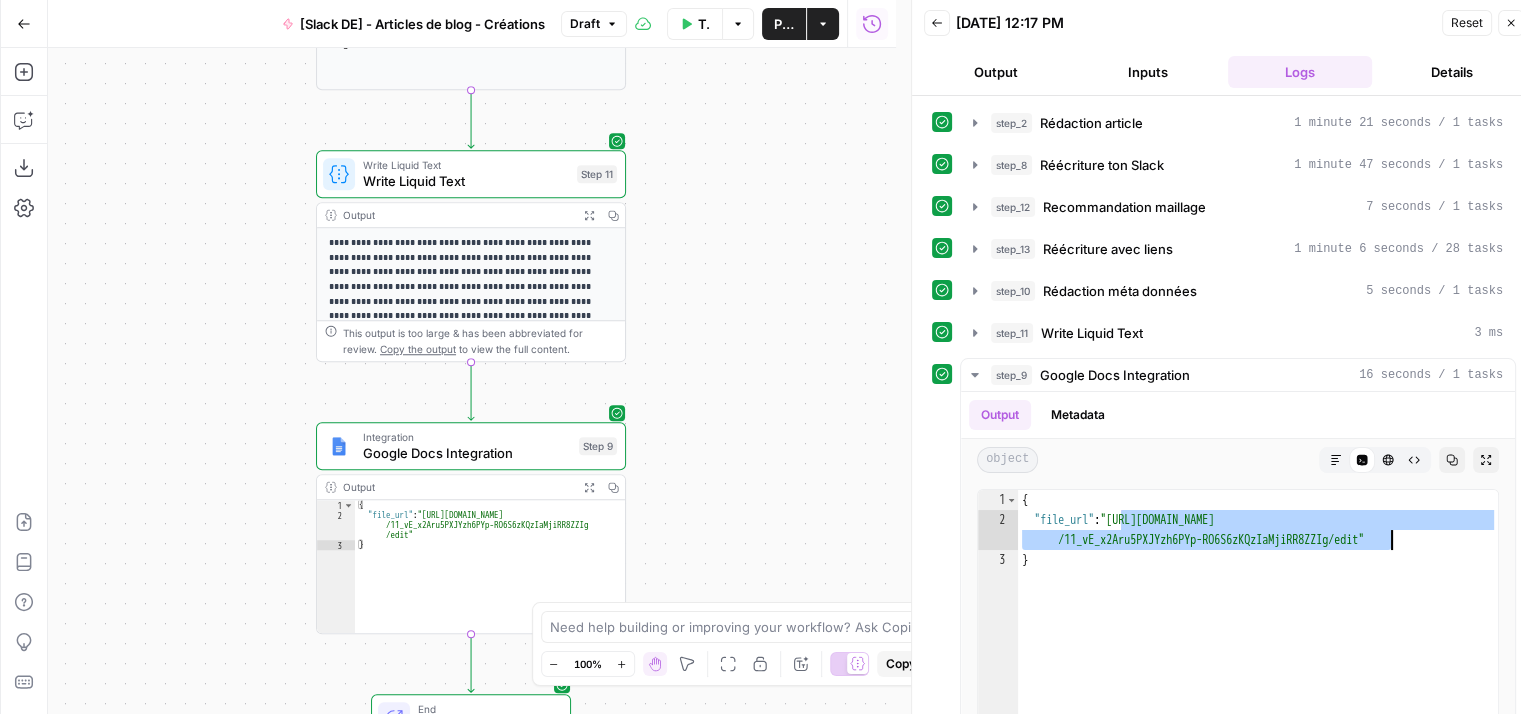 click on "**********" at bounding box center [472, 381] 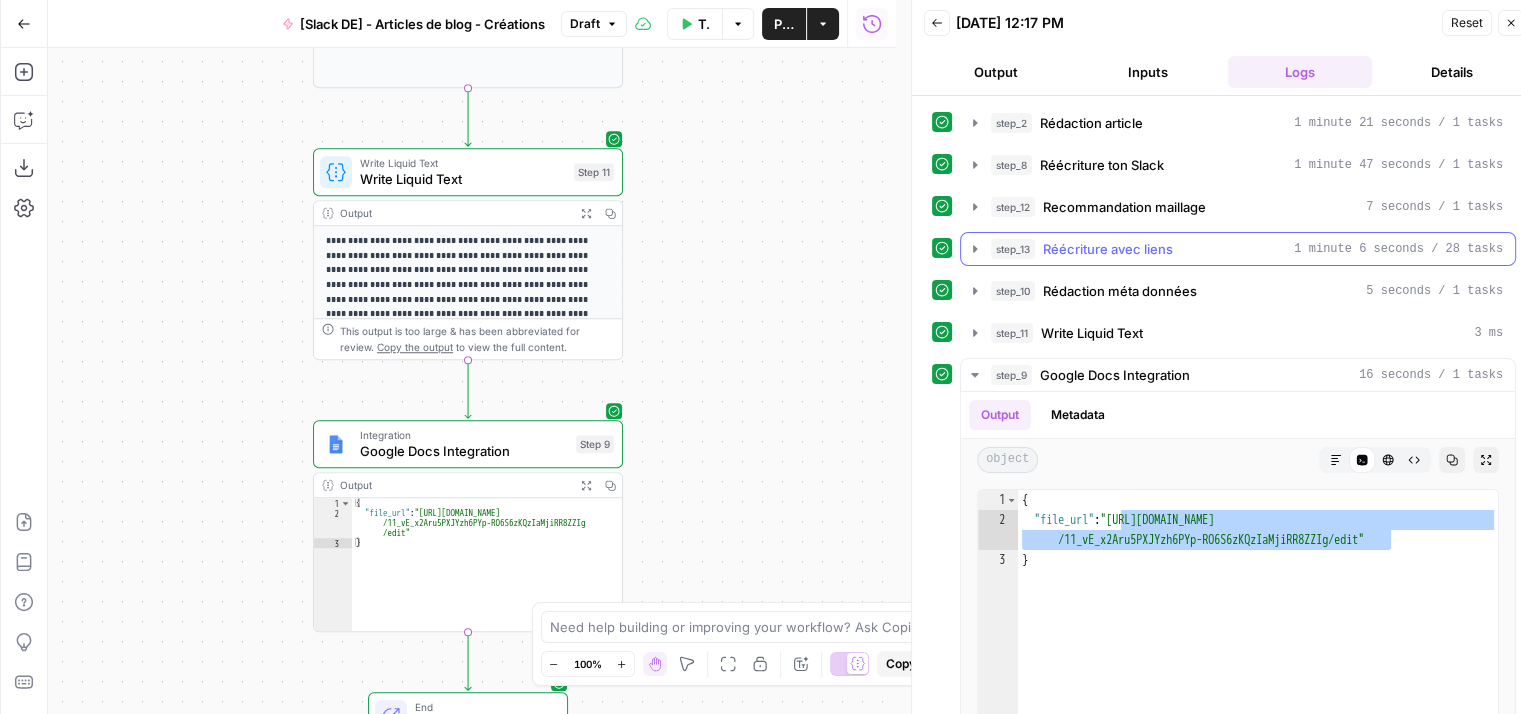click 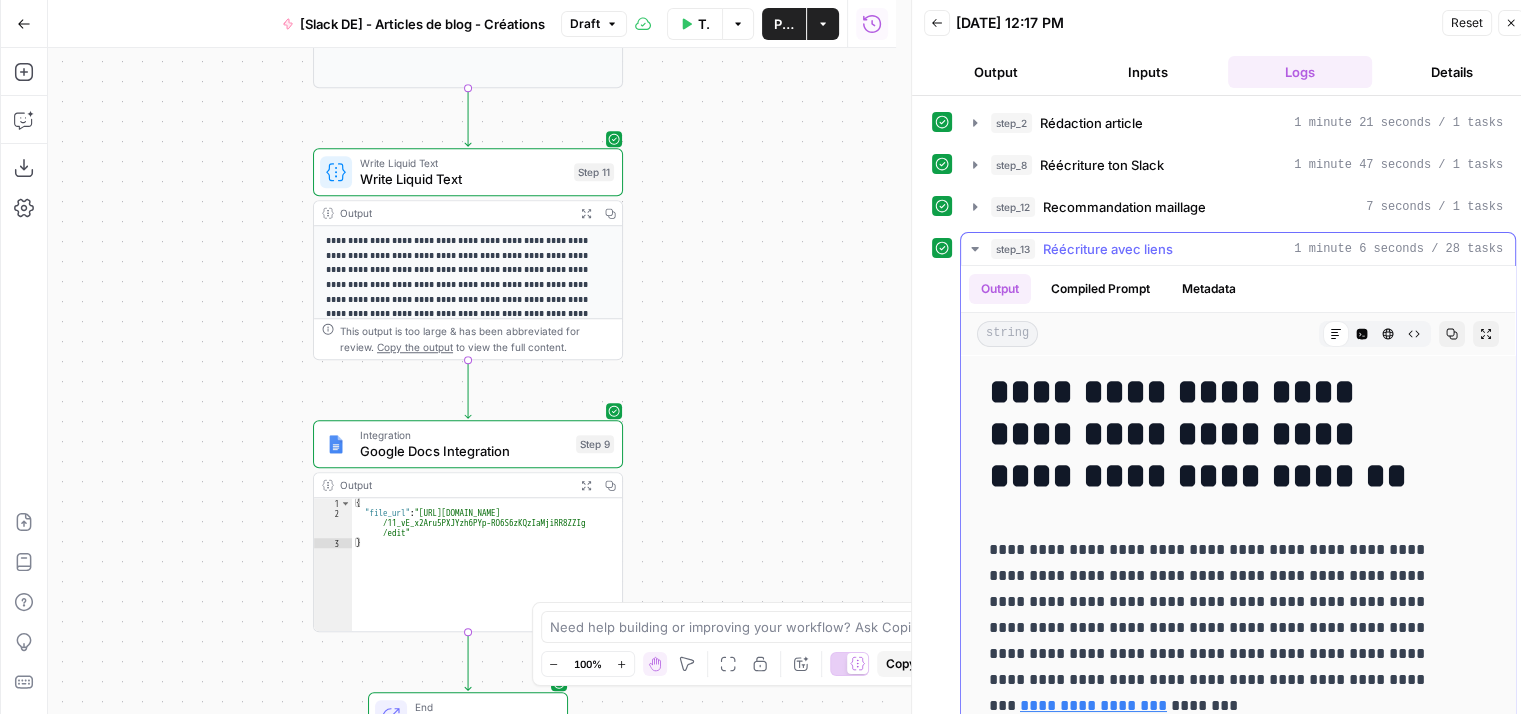 click 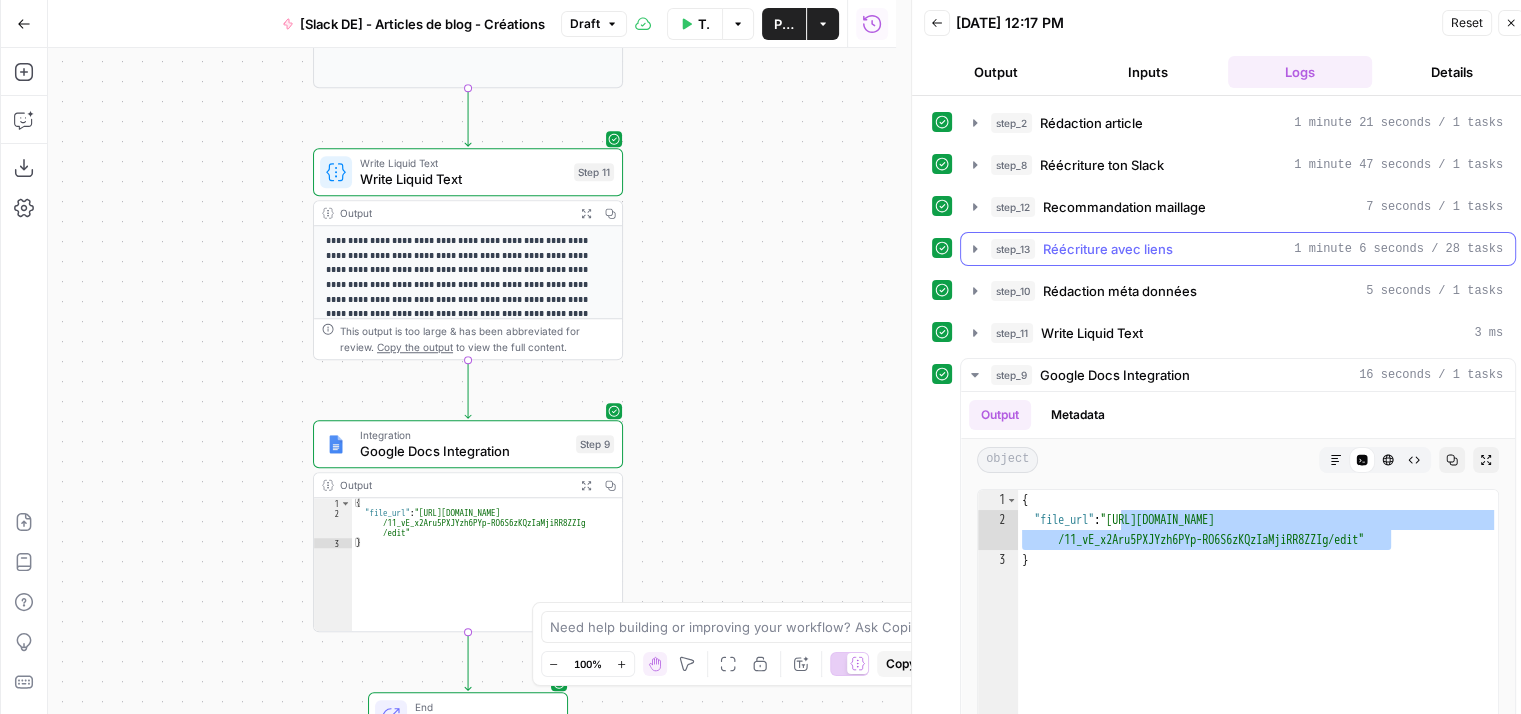 click on "step_13 Réécriture avec liens 1 minute 6 seconds / 28 tasks" at bounding box center [1238, 249] 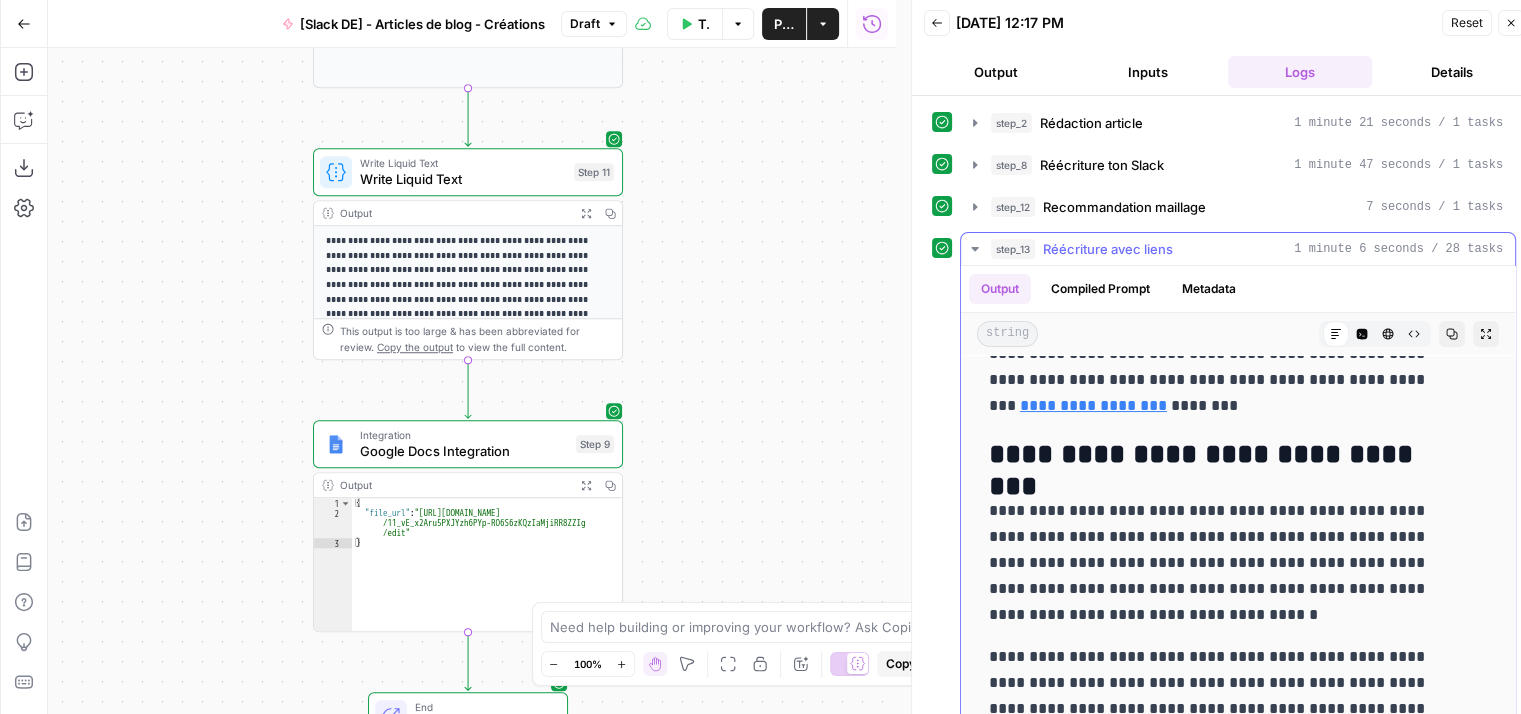 scroll, scrollTop: 100, scrollLeft: 0, axis: vertical 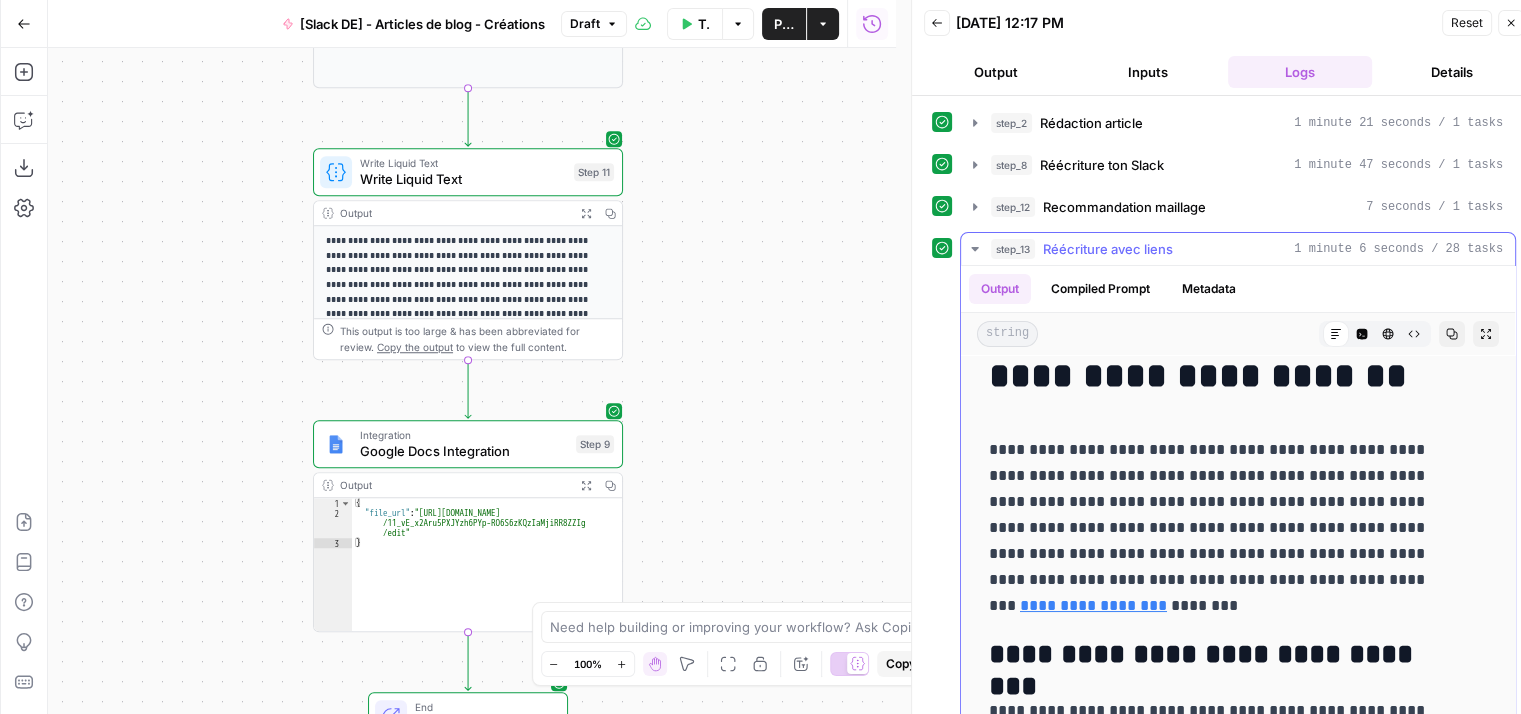 click 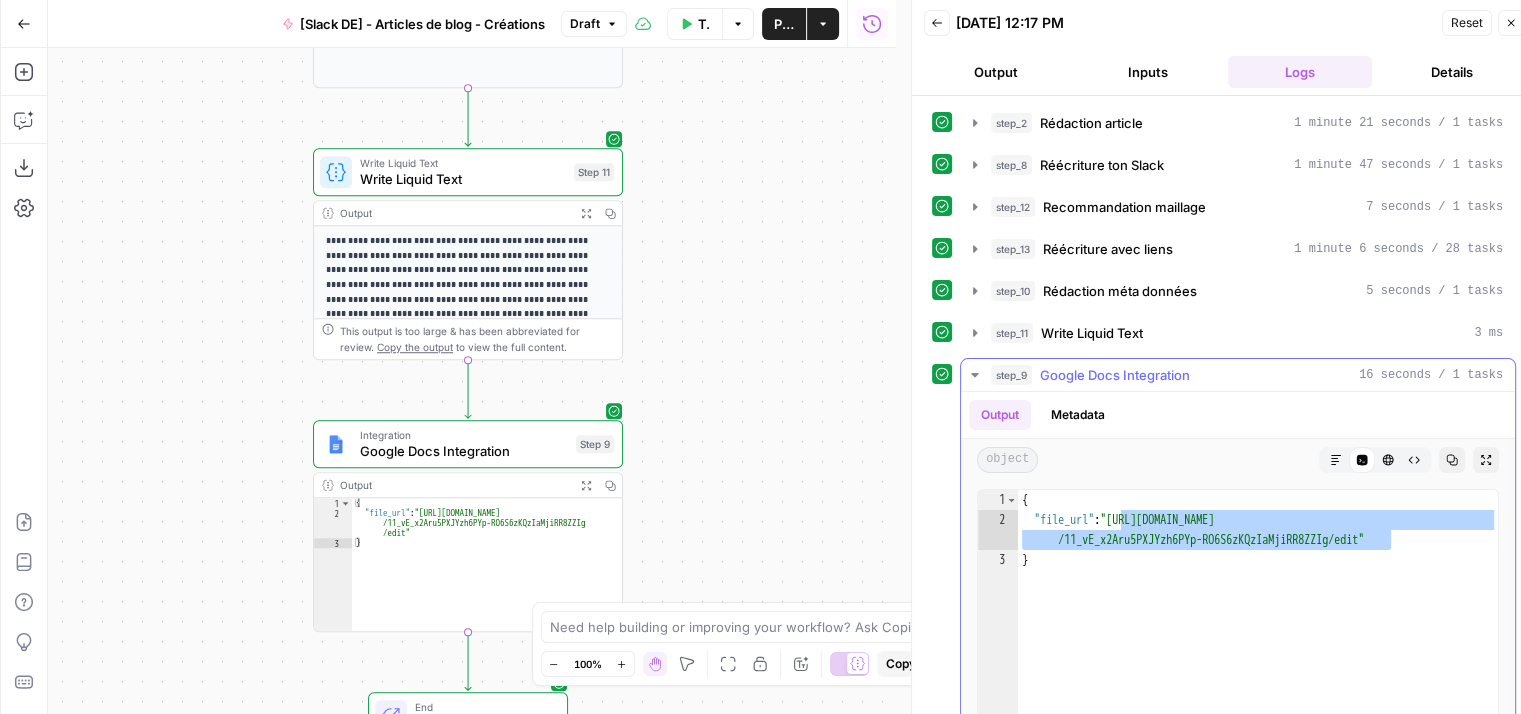 click on "step_9 Google Docs Integration 16 seconds / 1 tasks" at bounding box center (1238, 375) 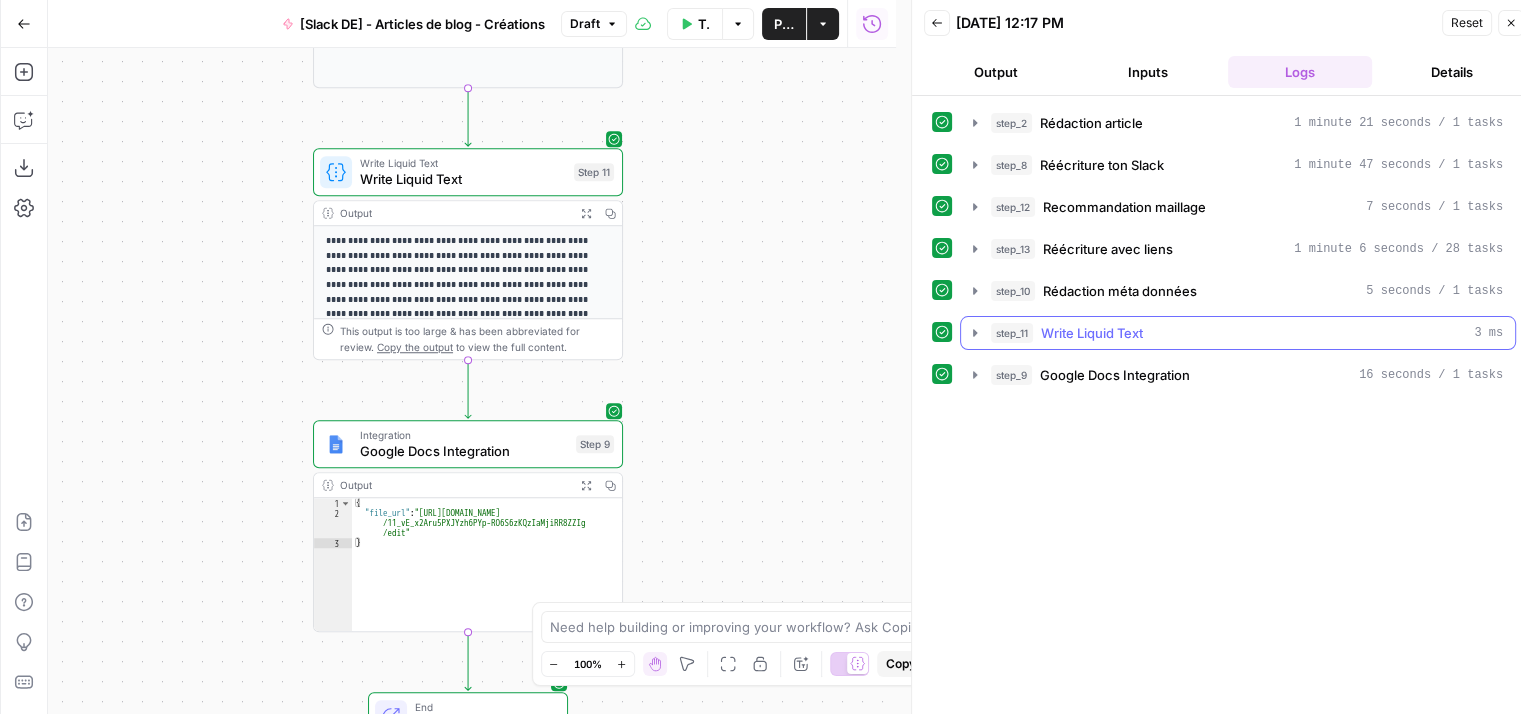 click 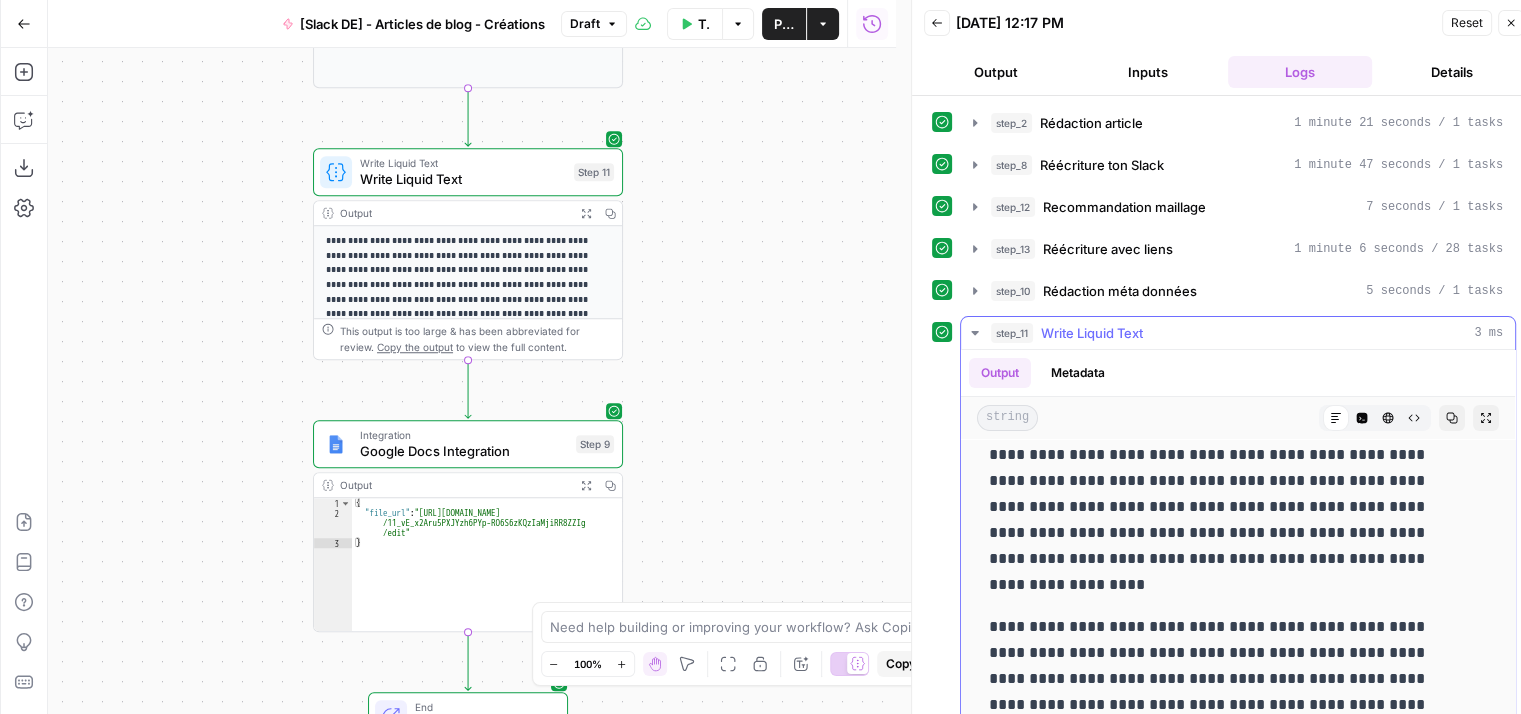 scroll, scrollTop: 7912, scrollLeft: 0, axis: vertical 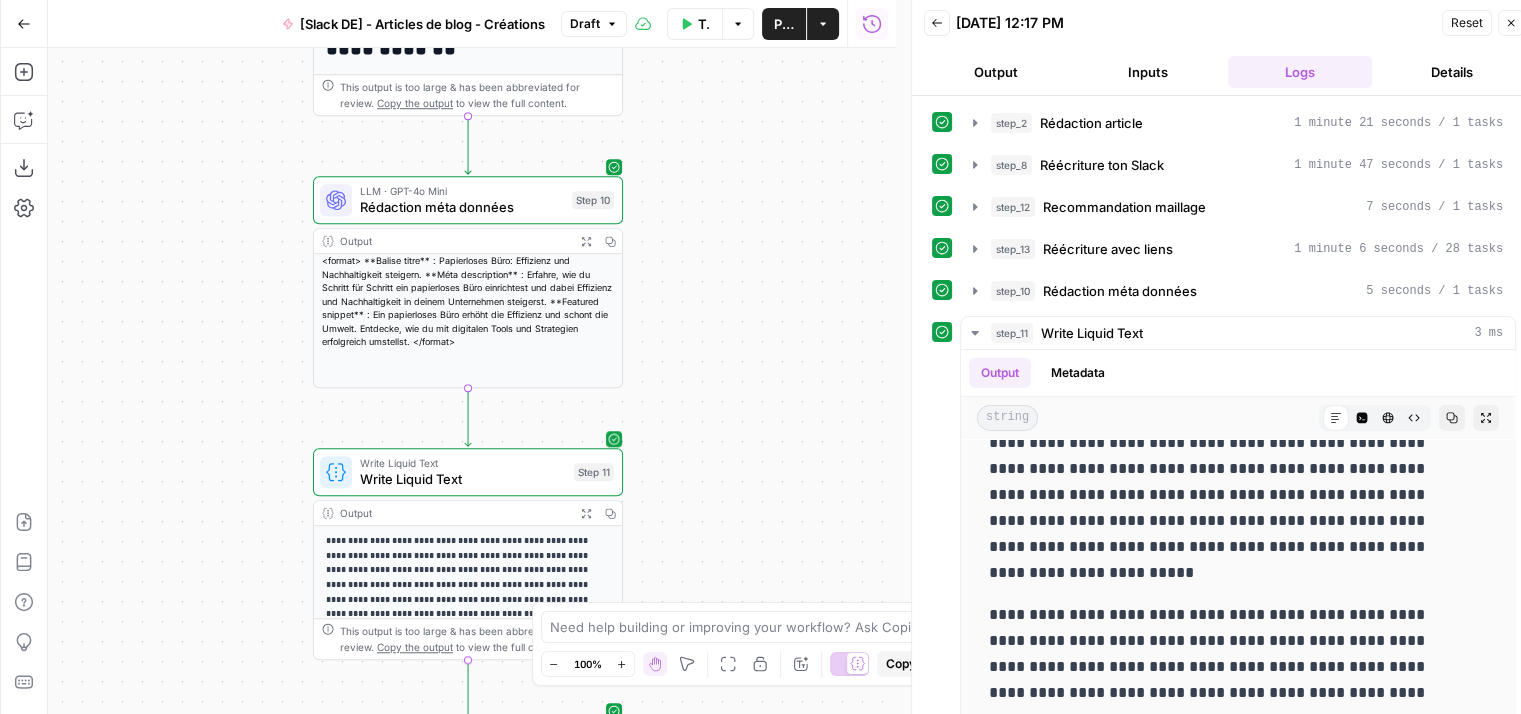 click on "Write Liquid Text Write Liquid Text Step 11 Copy step Delete step Add Note Test" at bounding box center [467, 472] 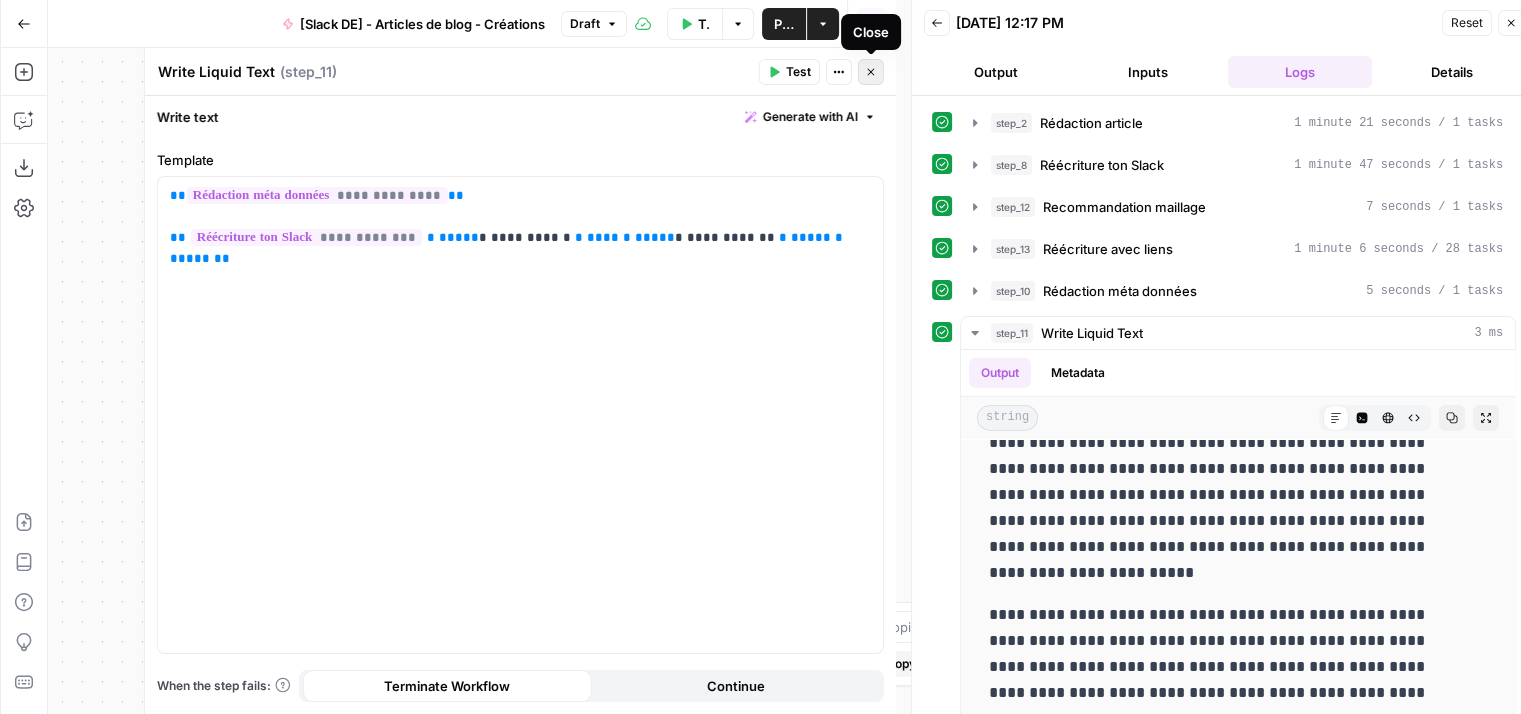 click on "Close" at bounding box center (871, 72) 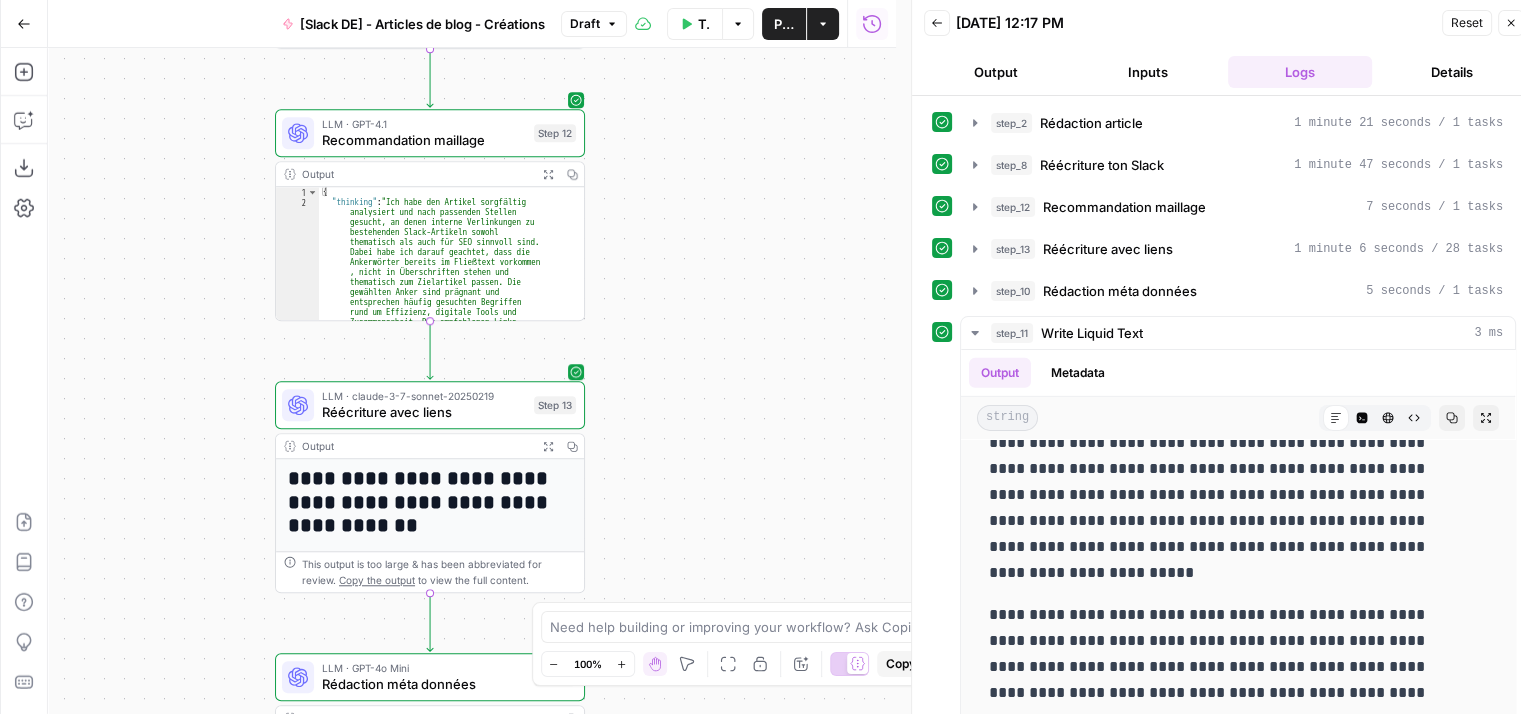 drag, startPoint x: 775, startPoint y: 330, endPoint x: 737, endPoint y: 357, distance: 46.615448 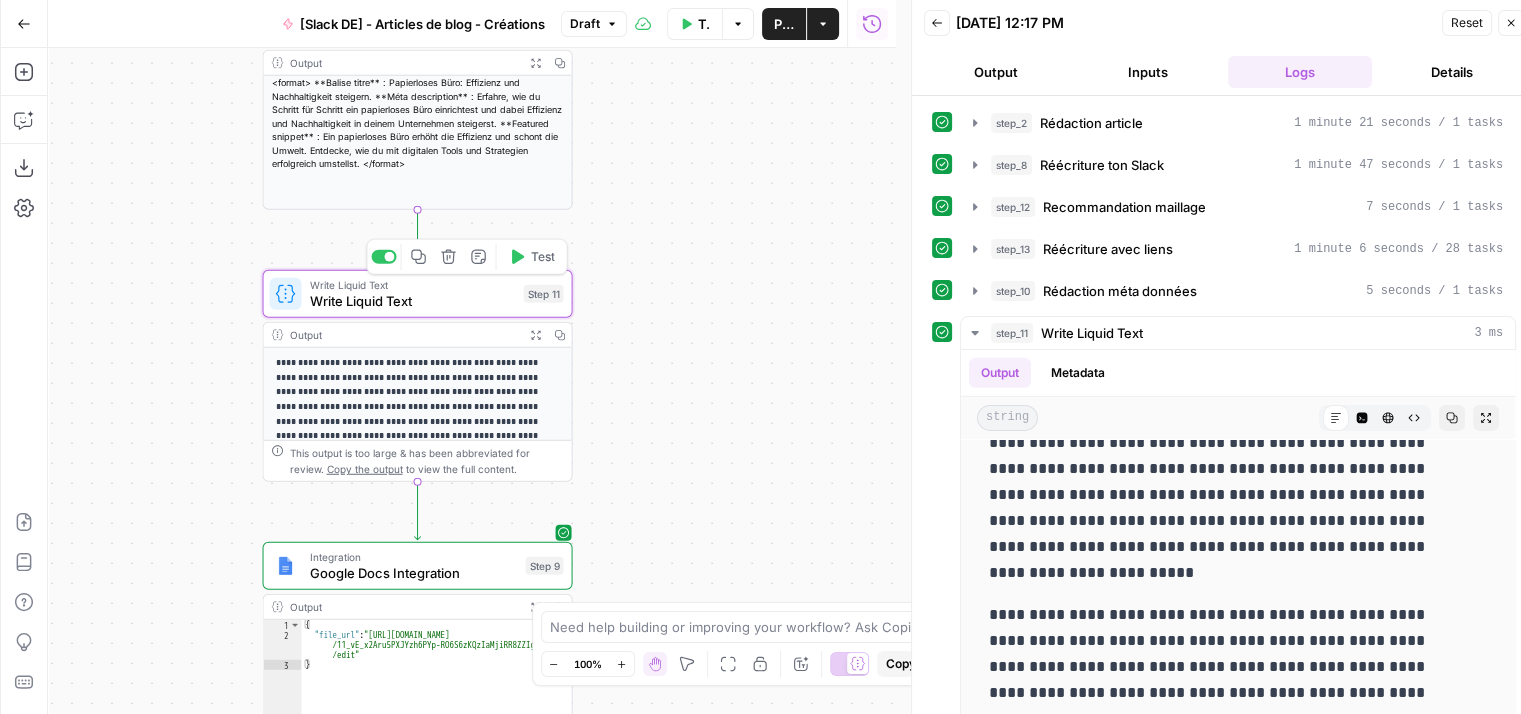 click on "Write Liquid Text Write Liquid Text Step 11 Copy step Delete step Add Note Test" at bounding box center [418, 294] 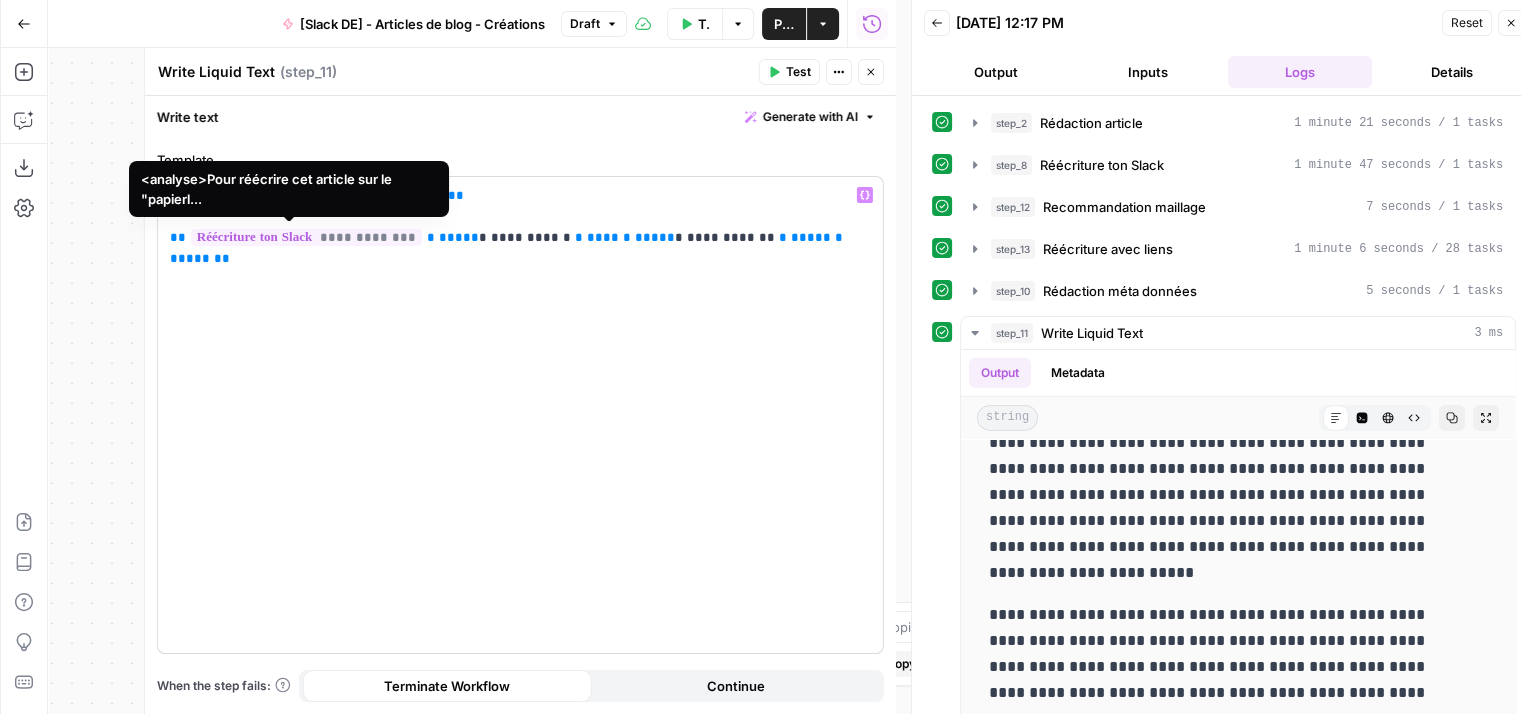 click on "**********" at bounding box center (306, 237) 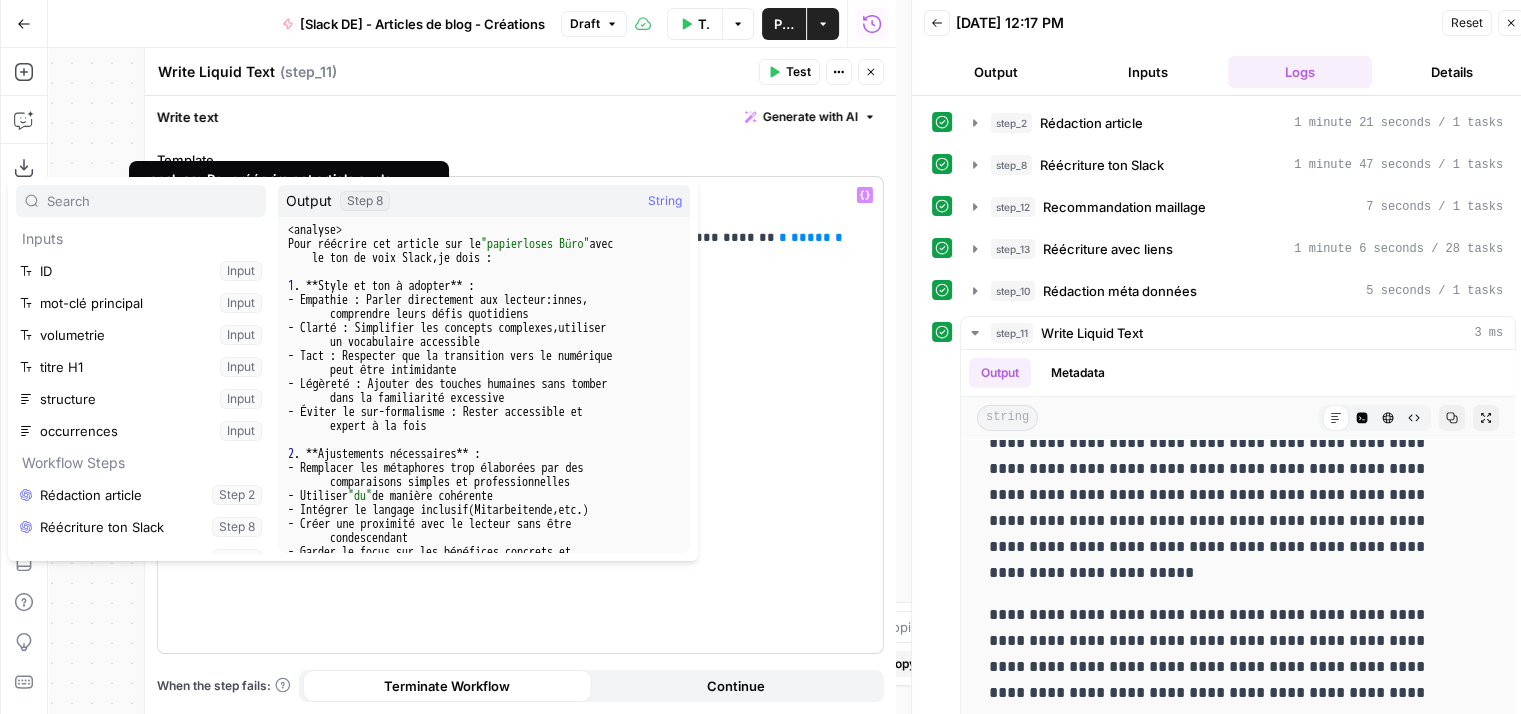scroll, scrollTop: 21, scrollLeft: 0, axis: vertical 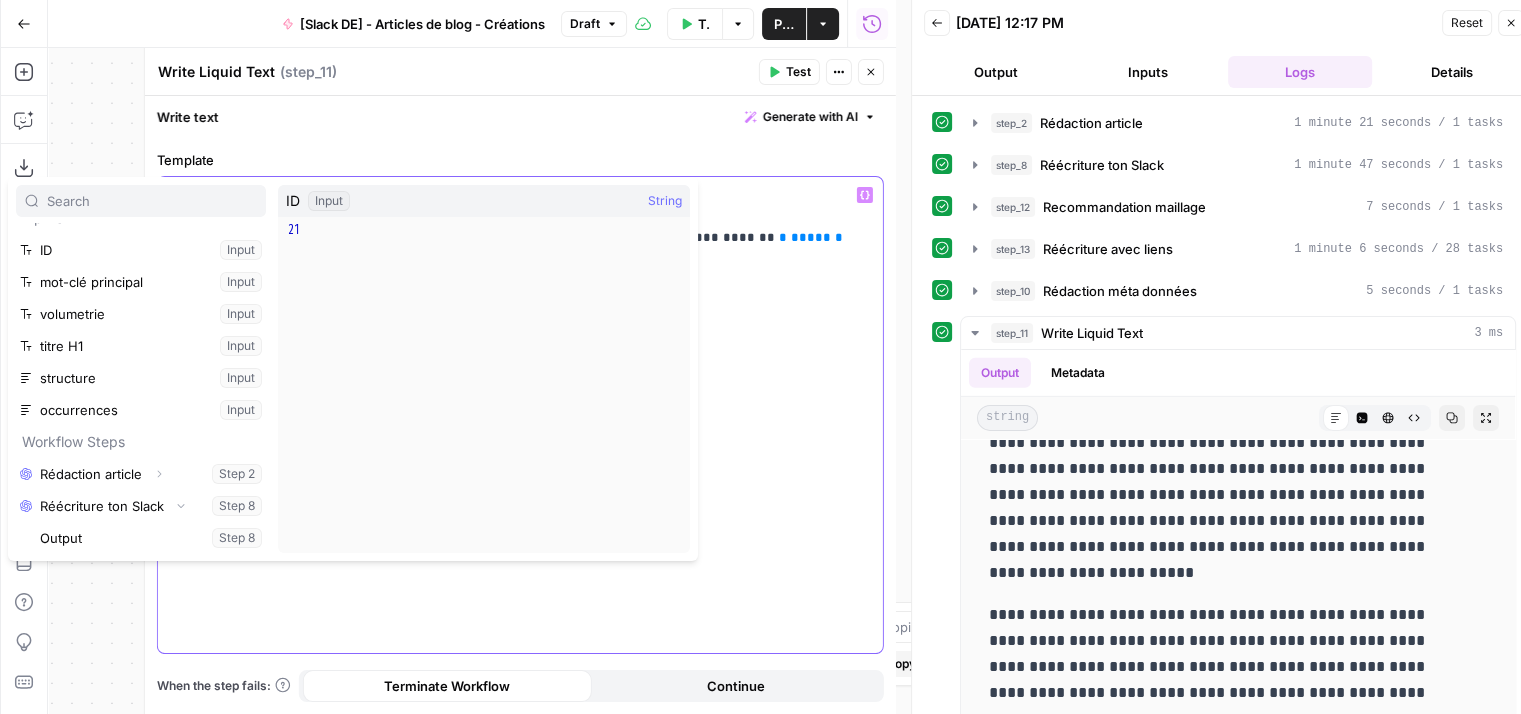 click on "**********" at bounding box center [520, 415] 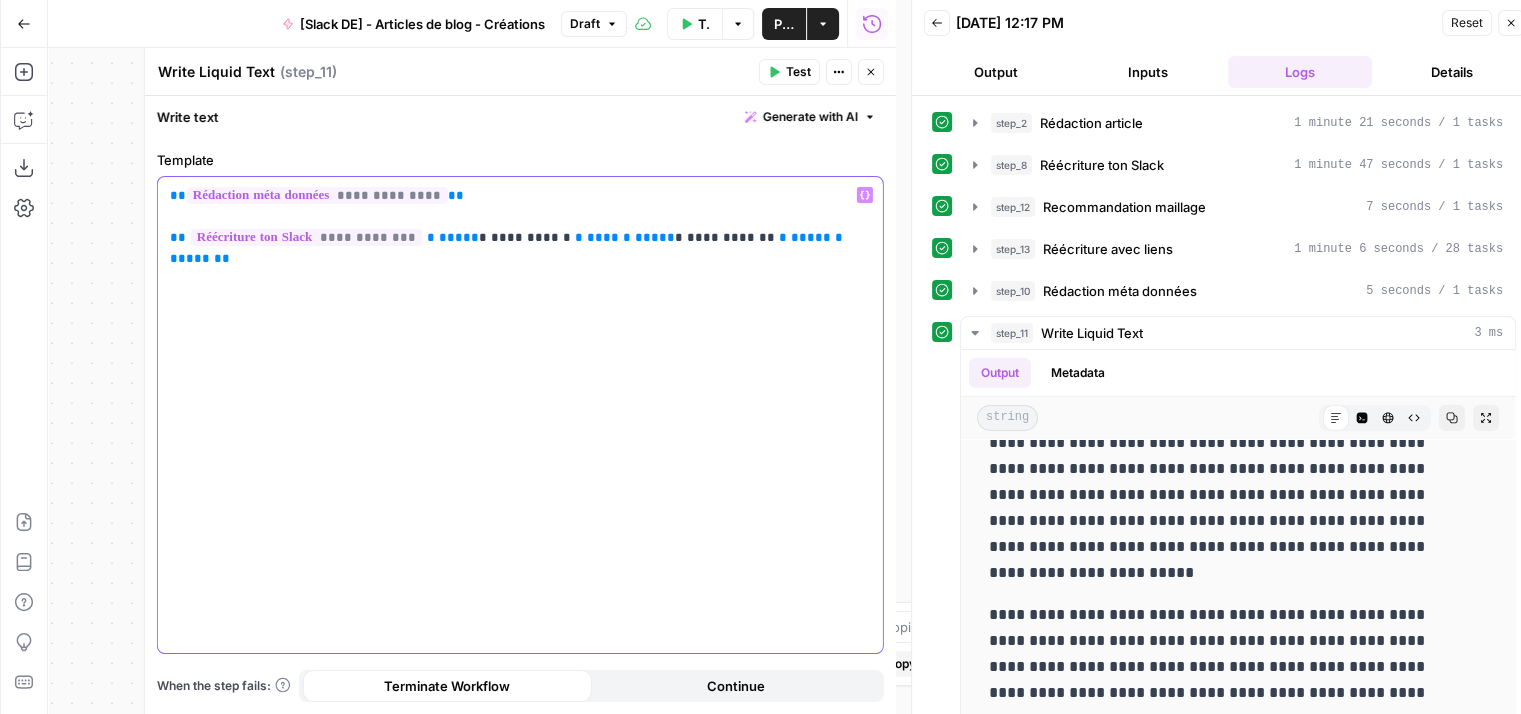 click on "*****" at bounding box center [459, 237] 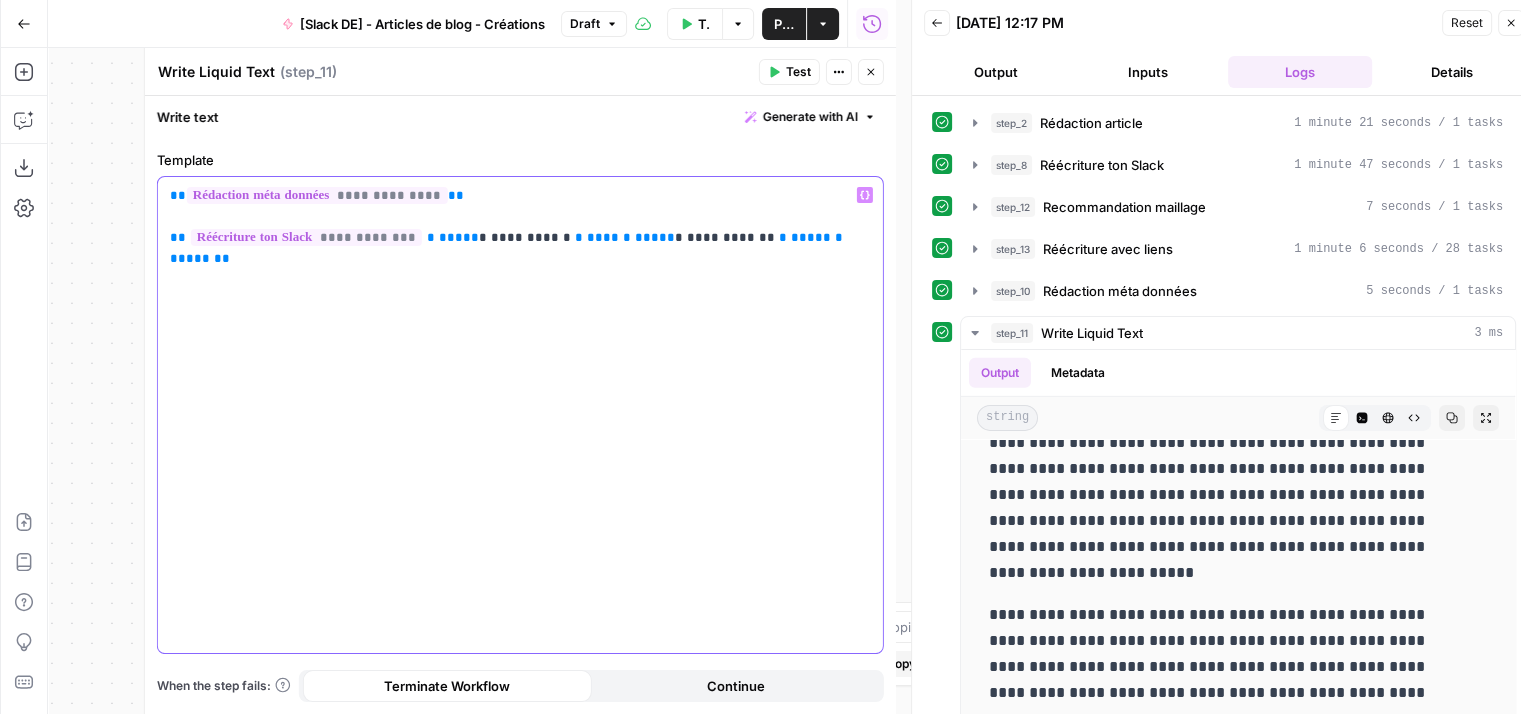 type 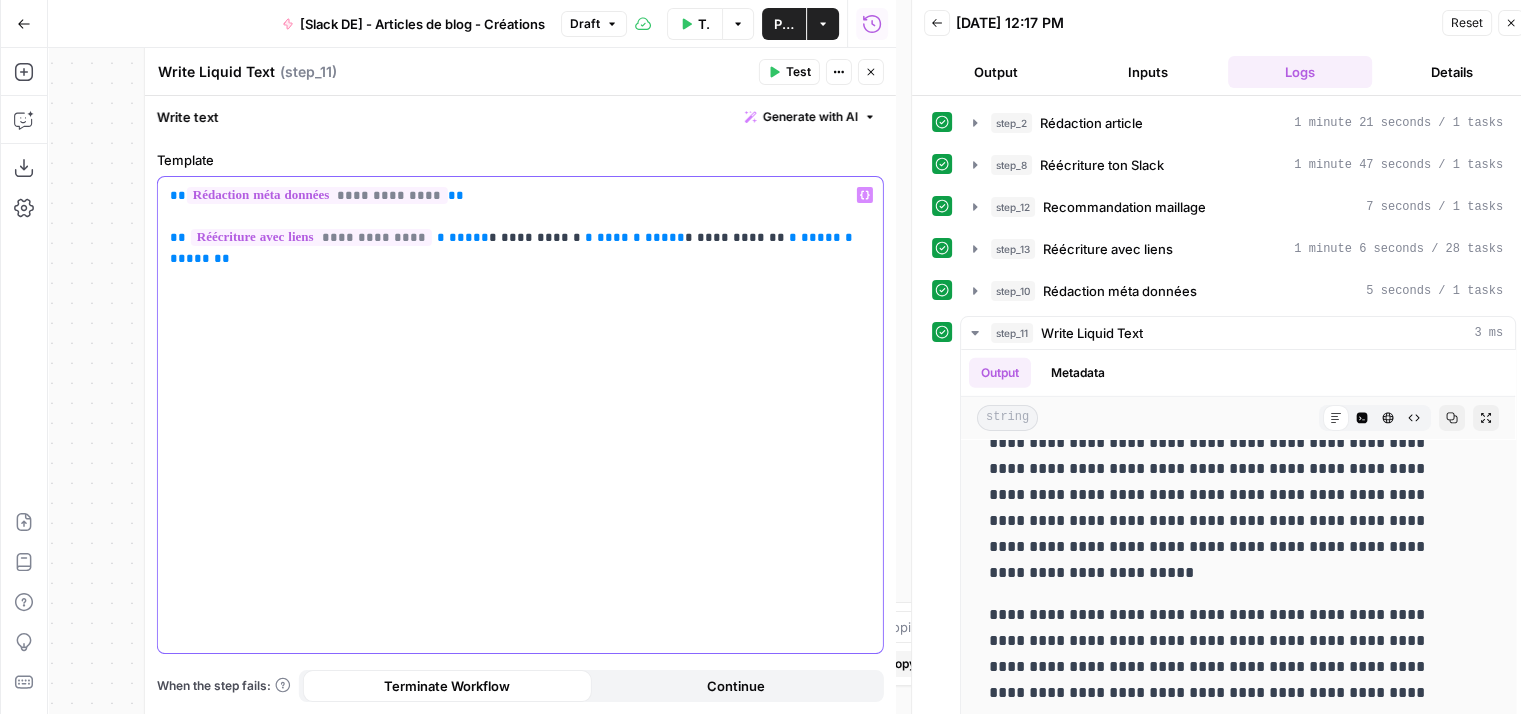 click on "**********" at bounding box center [520, 415] 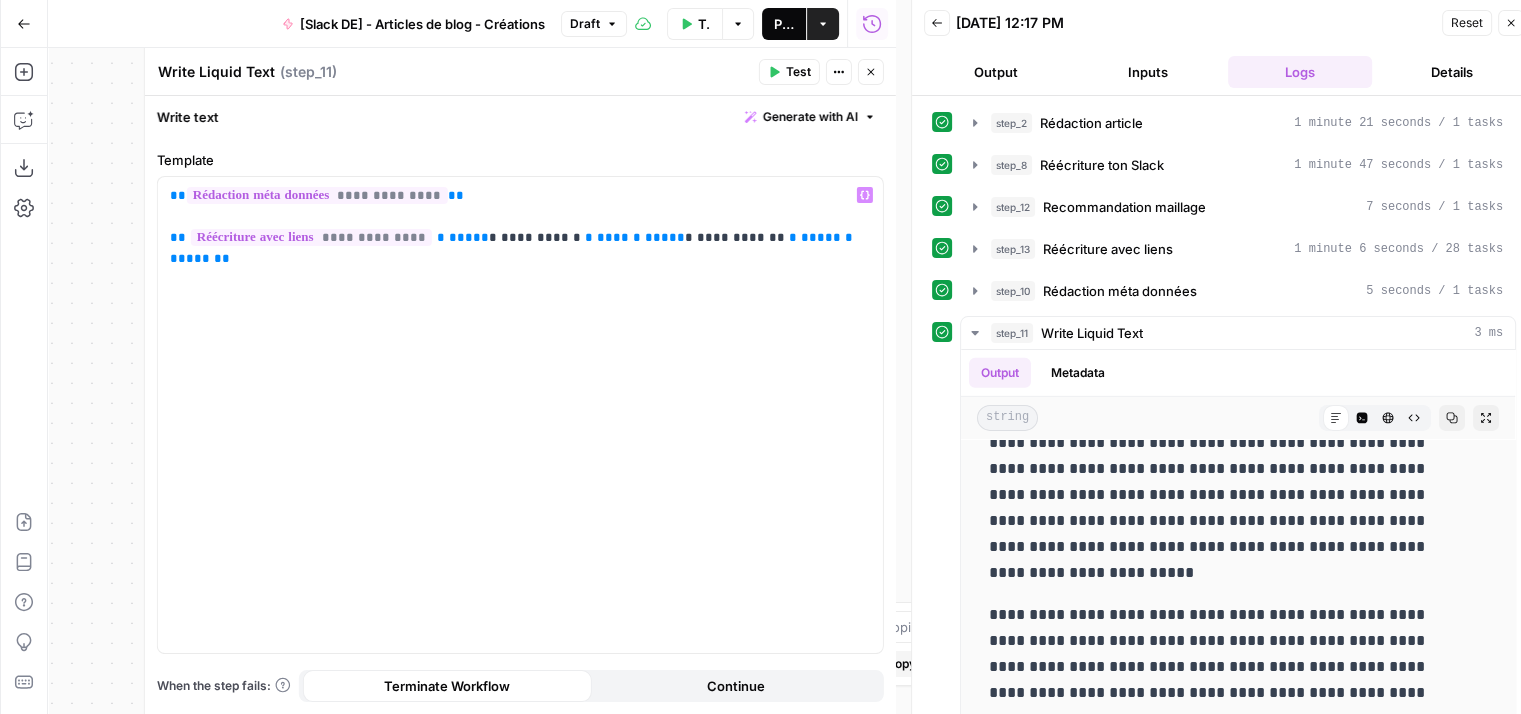 click on "Publish" at bounding box center [784, 24] 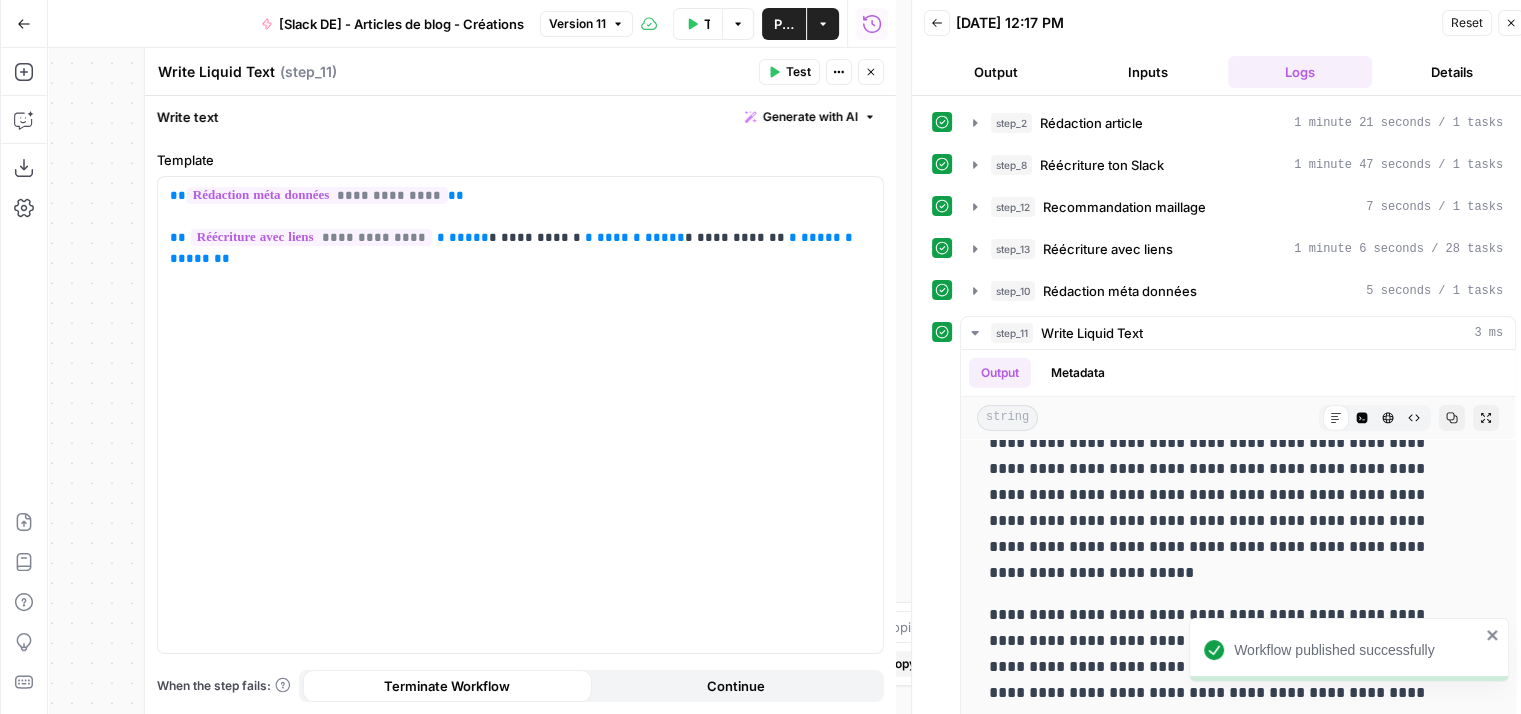 click on "Write Liquid Text Write Liquid Text  ( step_11 ) Test Actions Close" at bounding box center (520, 72) 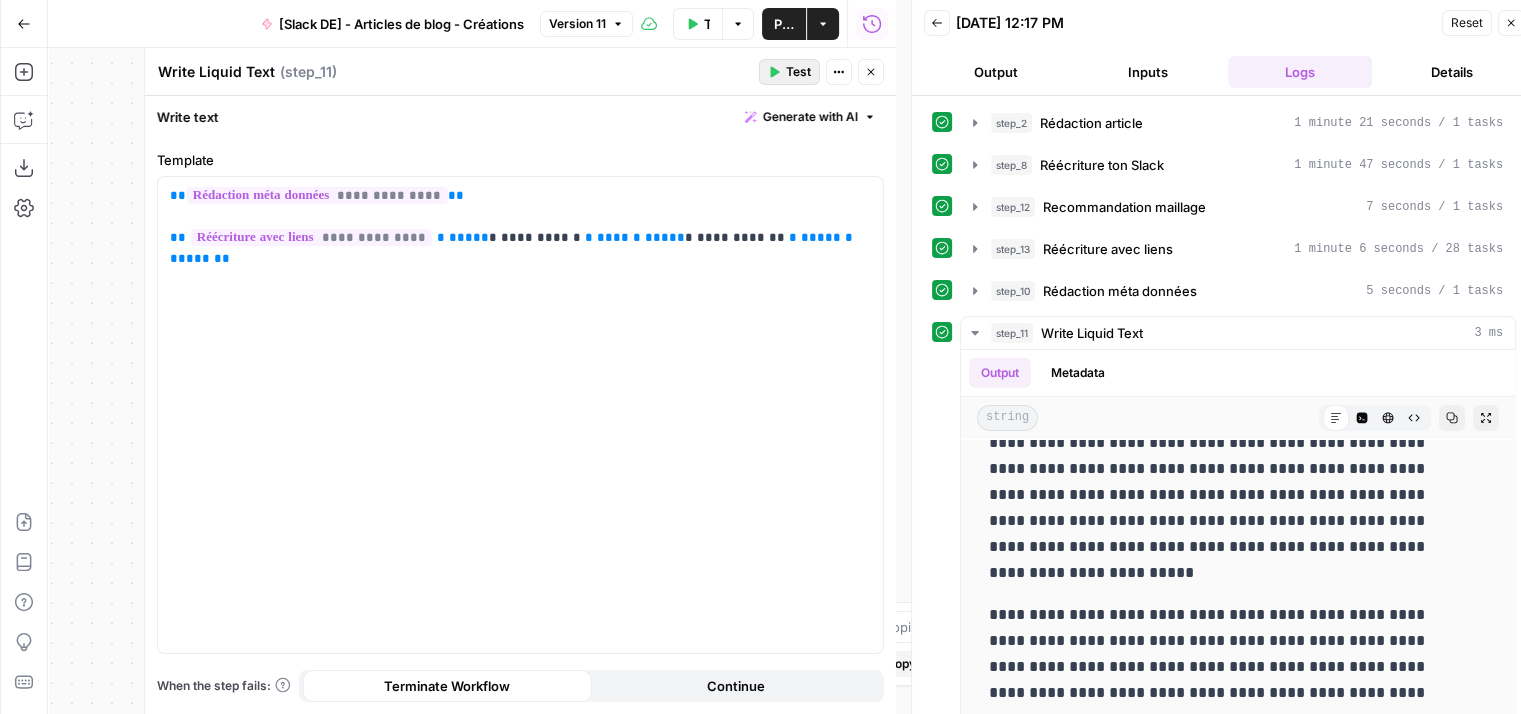 click on "Test" at bounding box center [789, 72] 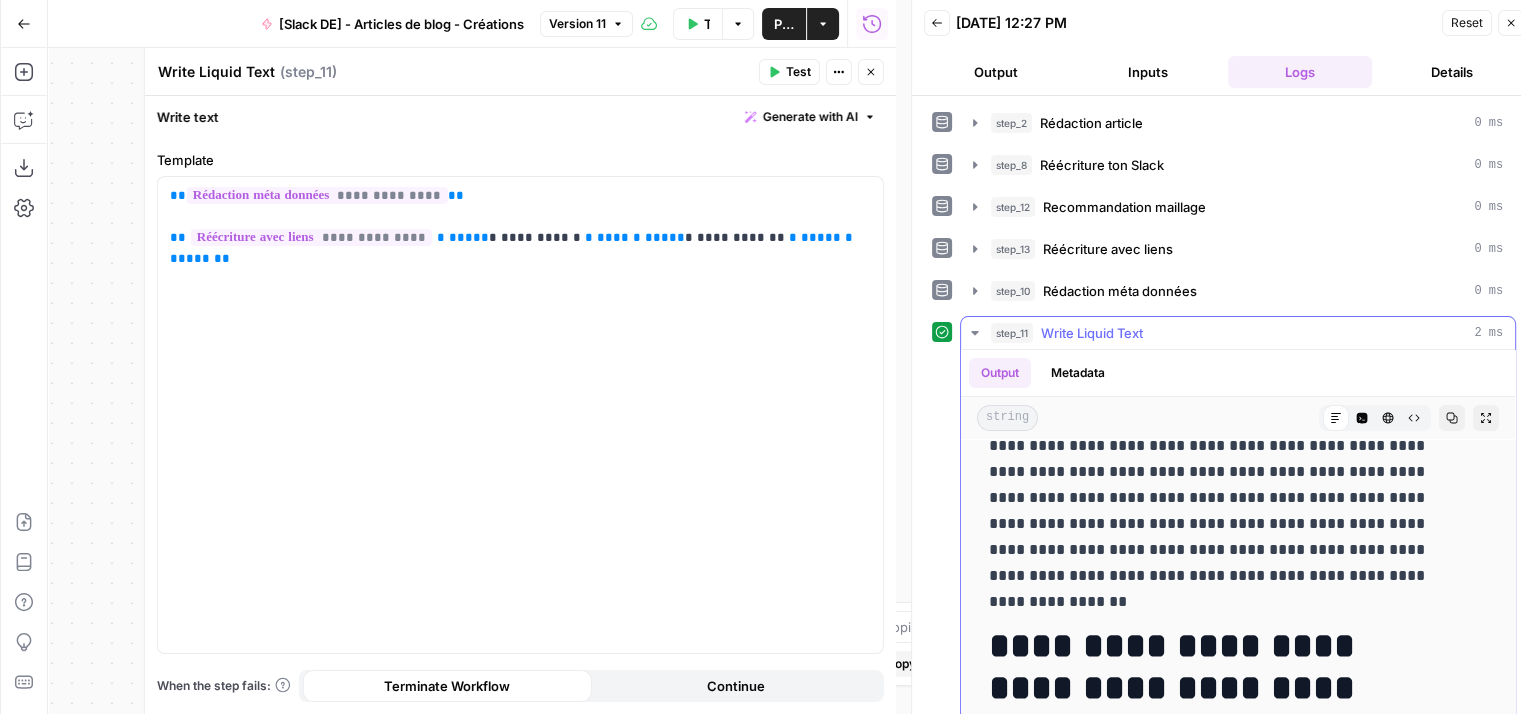scroll, scrollTop: 0, scrollLeft: 0, axis: both 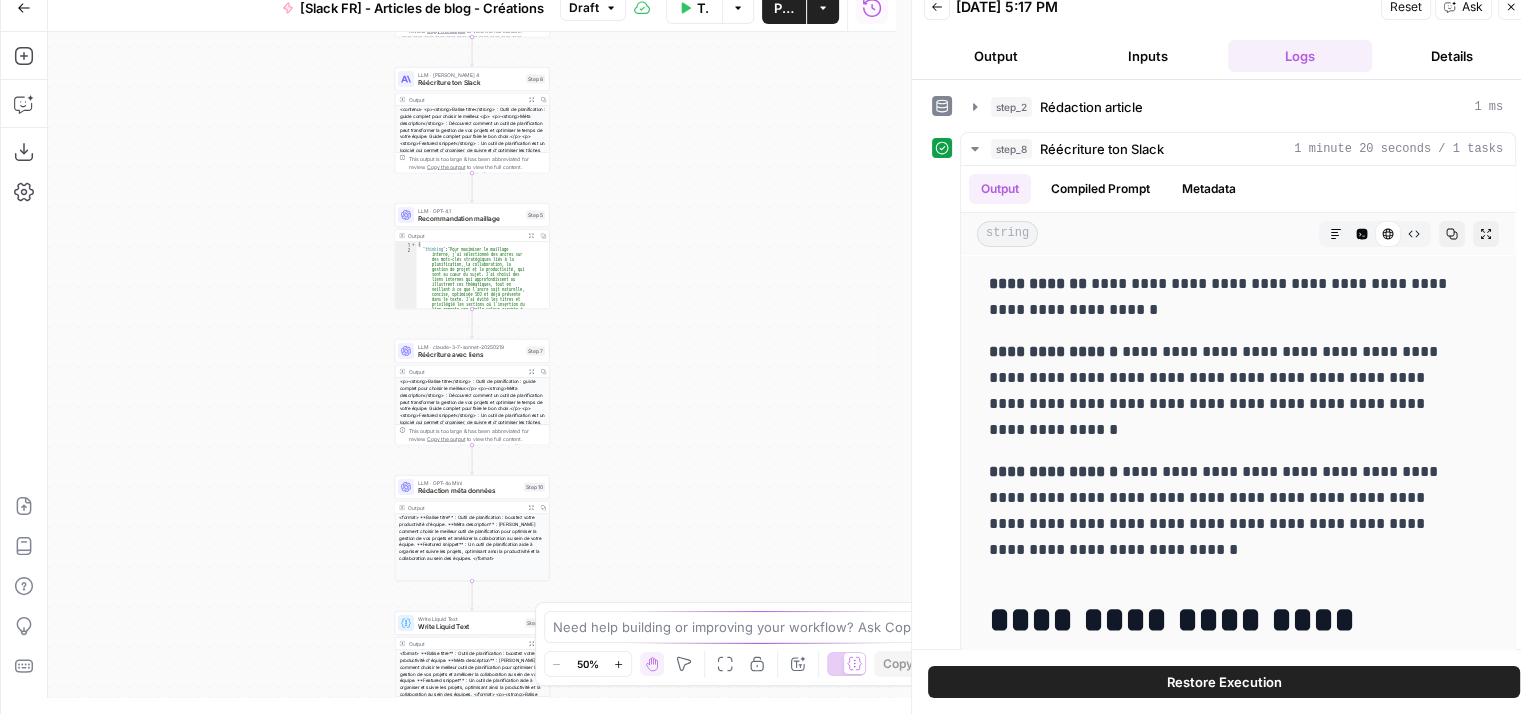 click on "Workflow Set Inputs Inputs LLM · GPT-4o Mini Volumétrie recommandée Step 4 LLM · [PERSON_NAME] 4 Rédaction article Step 2 Output Expand Output Copy This output is too large & has been abbreviated for review.   Copy the output   to view the full content. LLM · [PERSON_NAME] 4 Réécriture ton Slack Step 8 Output Expand Output Copy This output is too large & has been abbreviated for review.   Copy the output   to view the full content. LLM · GPT-4.1 Recommandation maillage Step 5 Output Expand Output Copy 1 2 {    "thinking" :  "Pour maximiser le maillage         interne, j'ai sélectionné des ancres sur         des mots-clés stratégiques liés à la         planification, la collaboration, la         gestion de projet et la productivité, qui         sont au cœur du sujet. J'ai choisi des         liens internes qui approfondissent ou         illustrent ces thématiques, tout en         veillant à ce que l'ancre soit naturelle,         ," at bounding box center (472, 365) 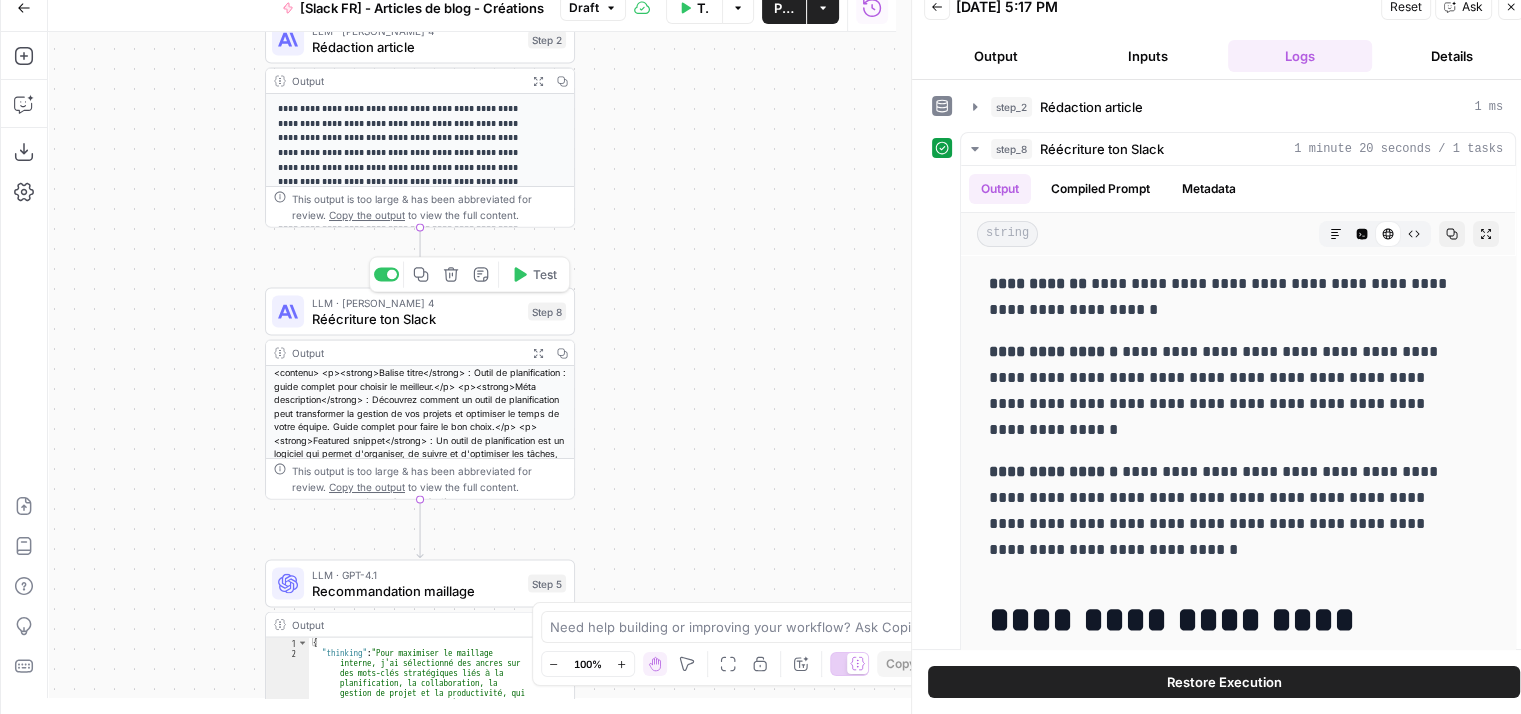 click on "Réécriture ton Slack" at bounding box center (416, 319) 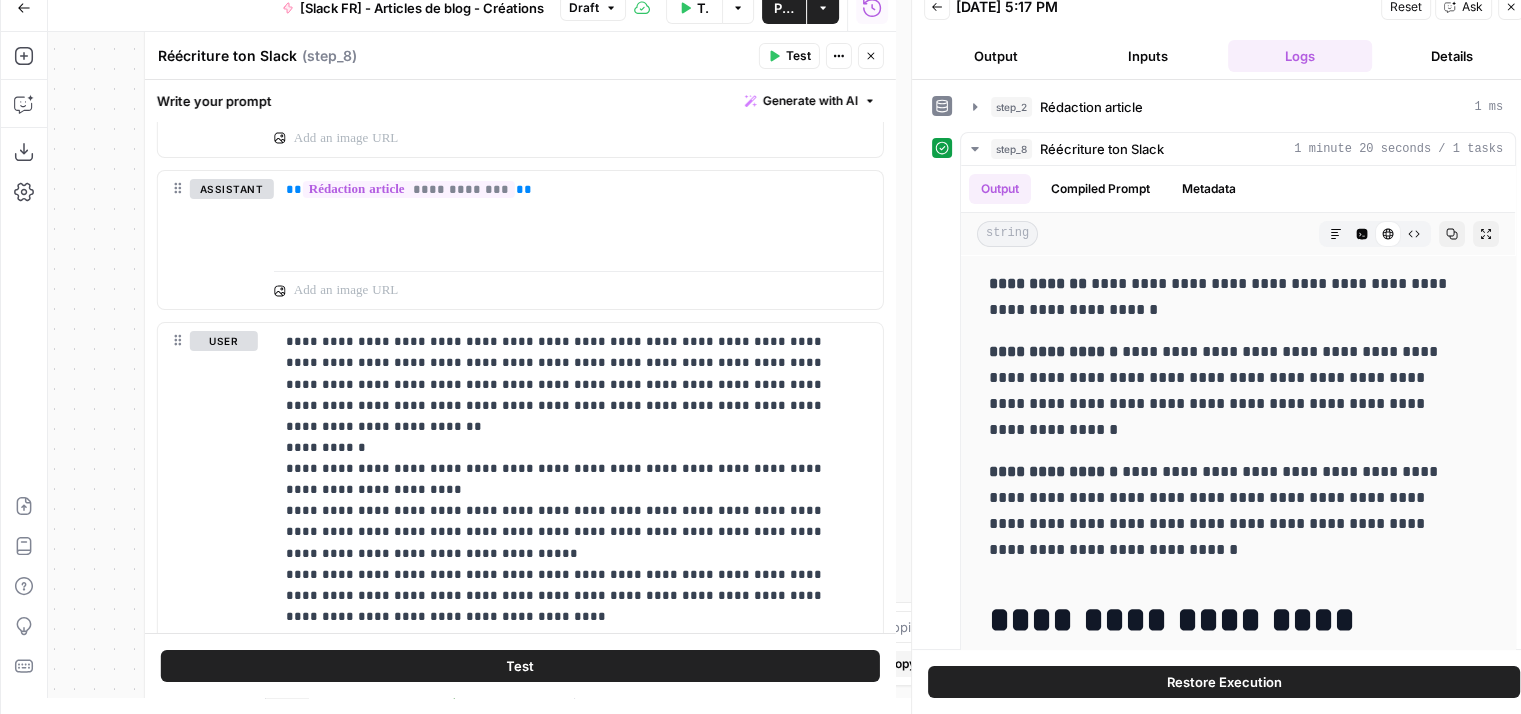 scroll, scrollTop: 1048, scrollLeft: 0, axis: vertical 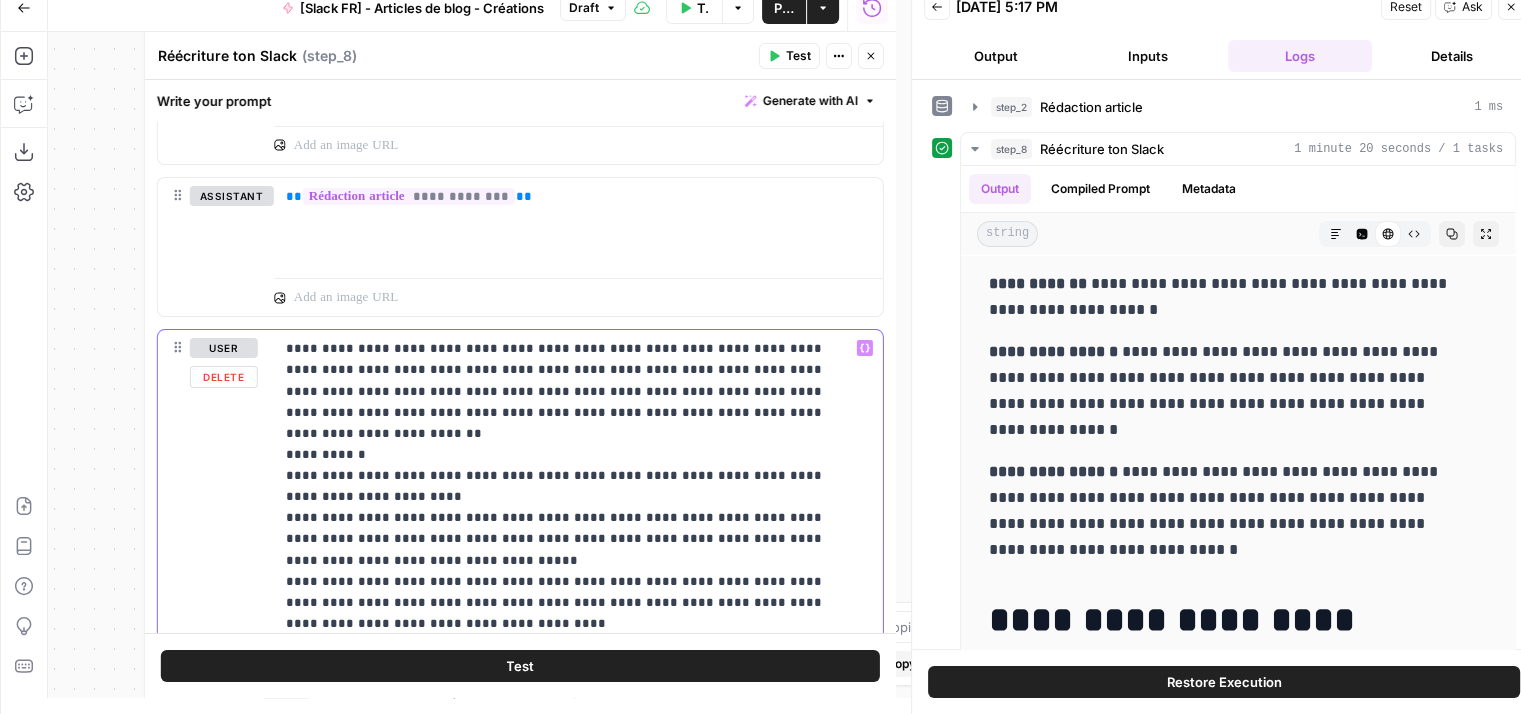 click on "**********" at bounding box center [563, 9950] 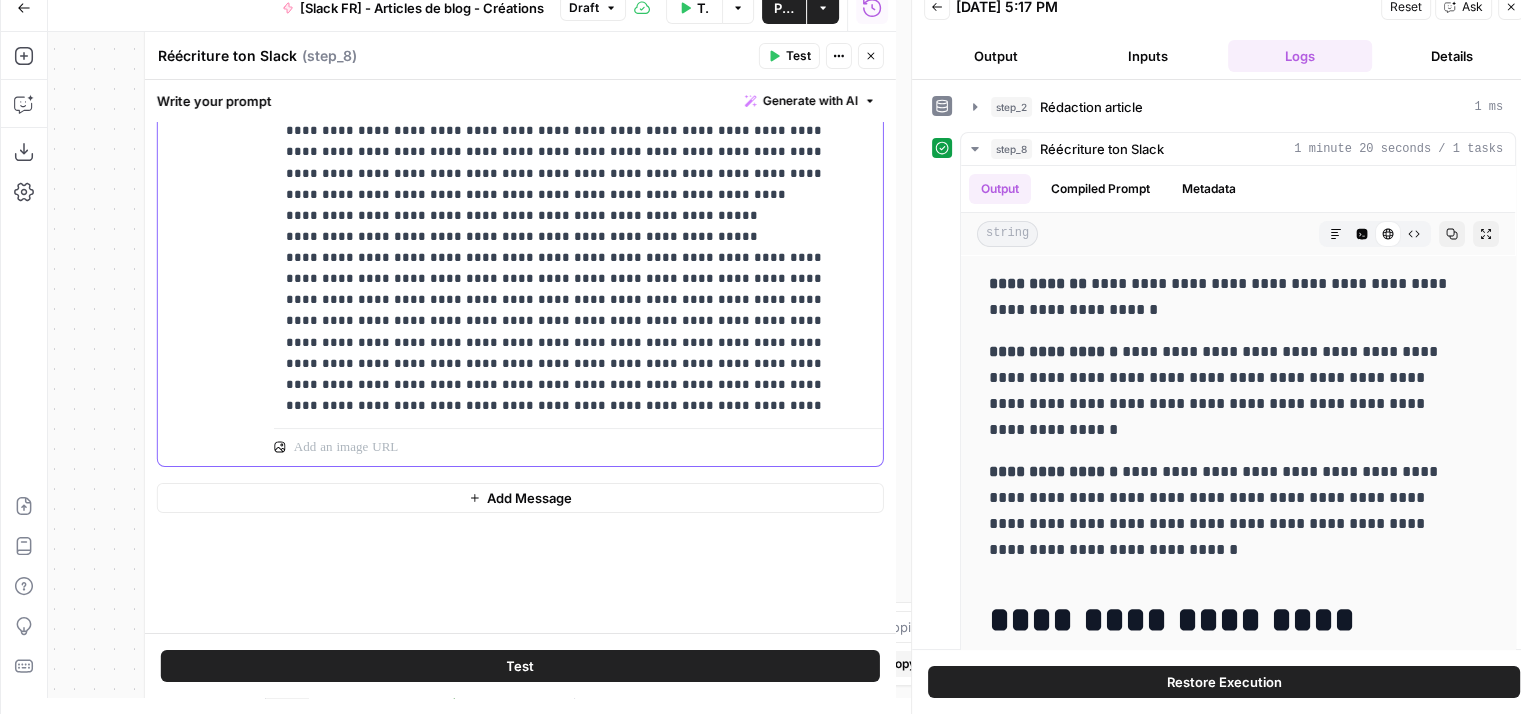 scroll, scrollTop: 1736, scrollLeft: 0, axis: vertical 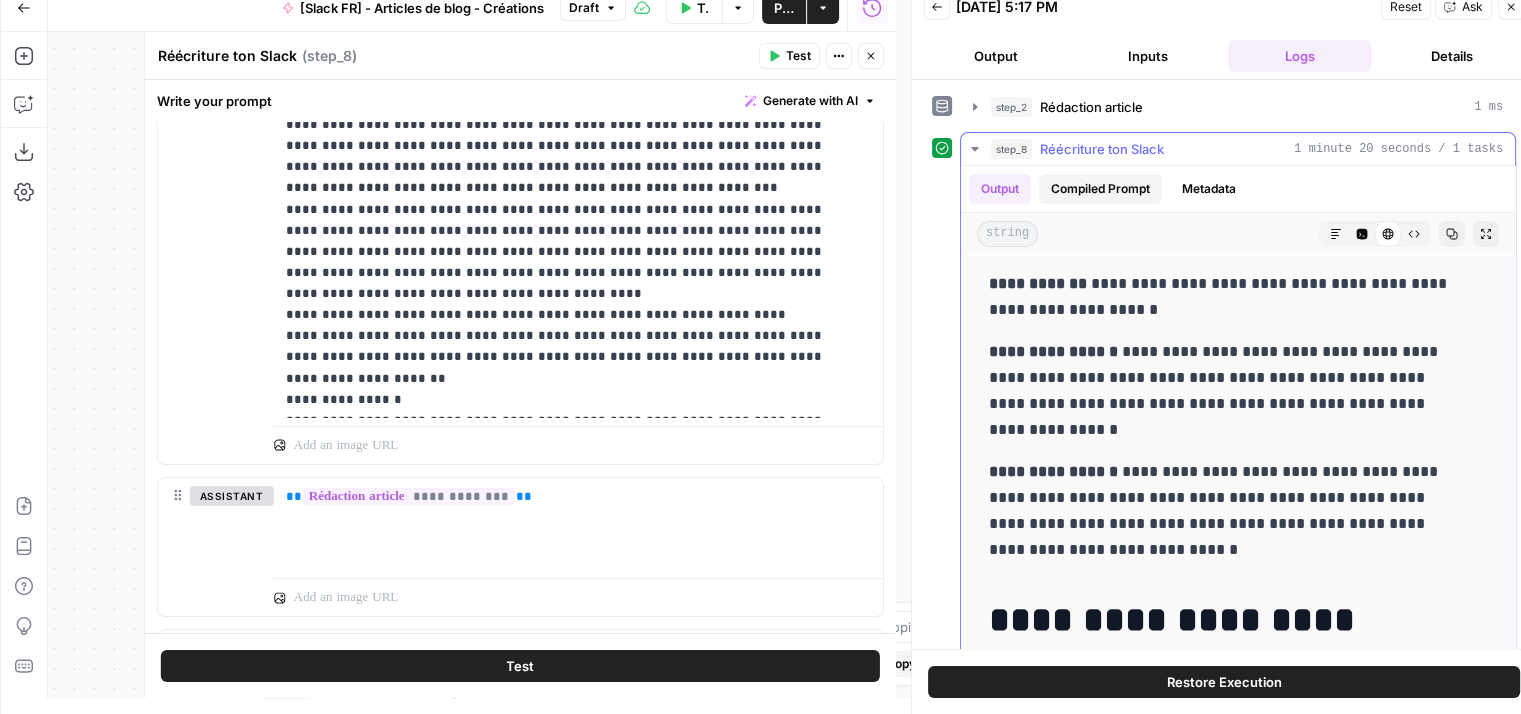 click on "Compiled Prompt" at bounding box center [1100, 189] 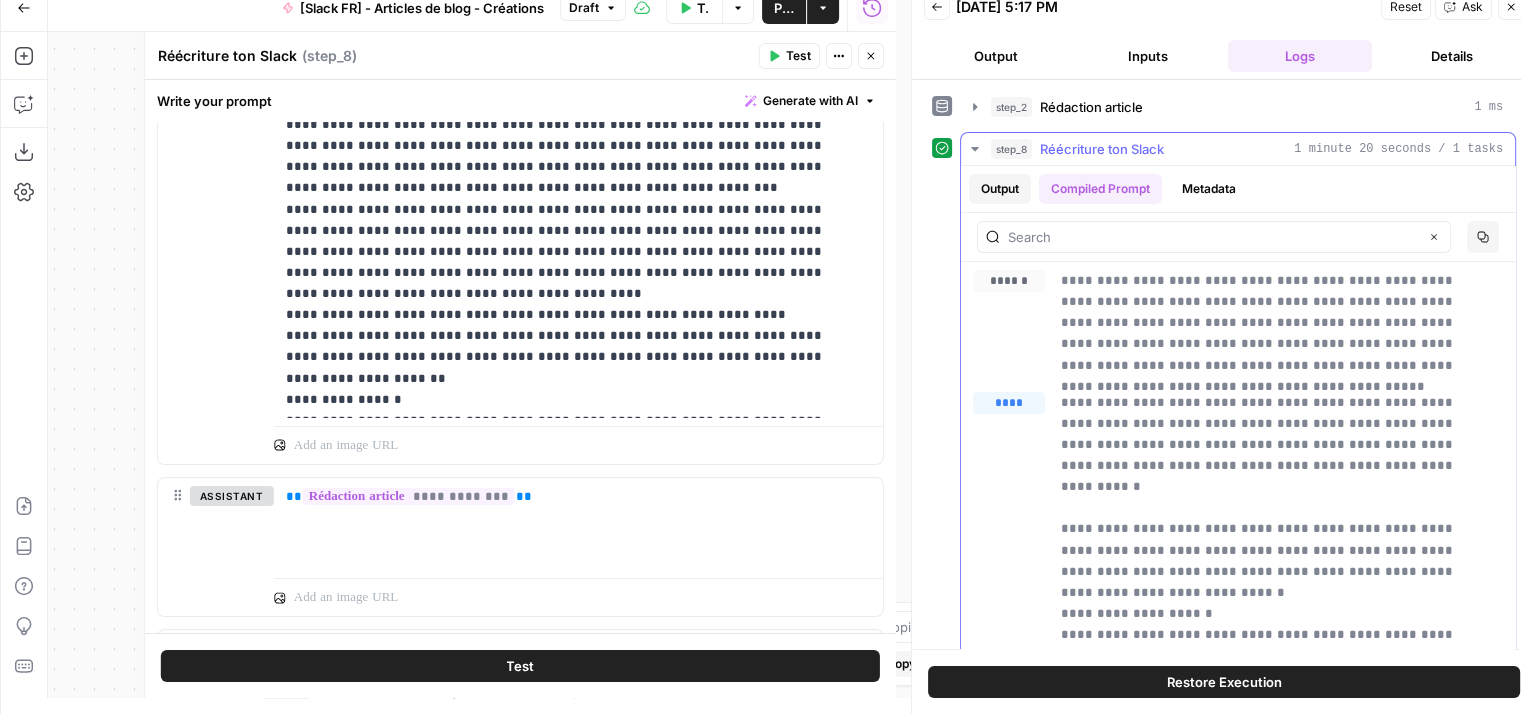 click on "Output" at bounding box center [1000, 189] 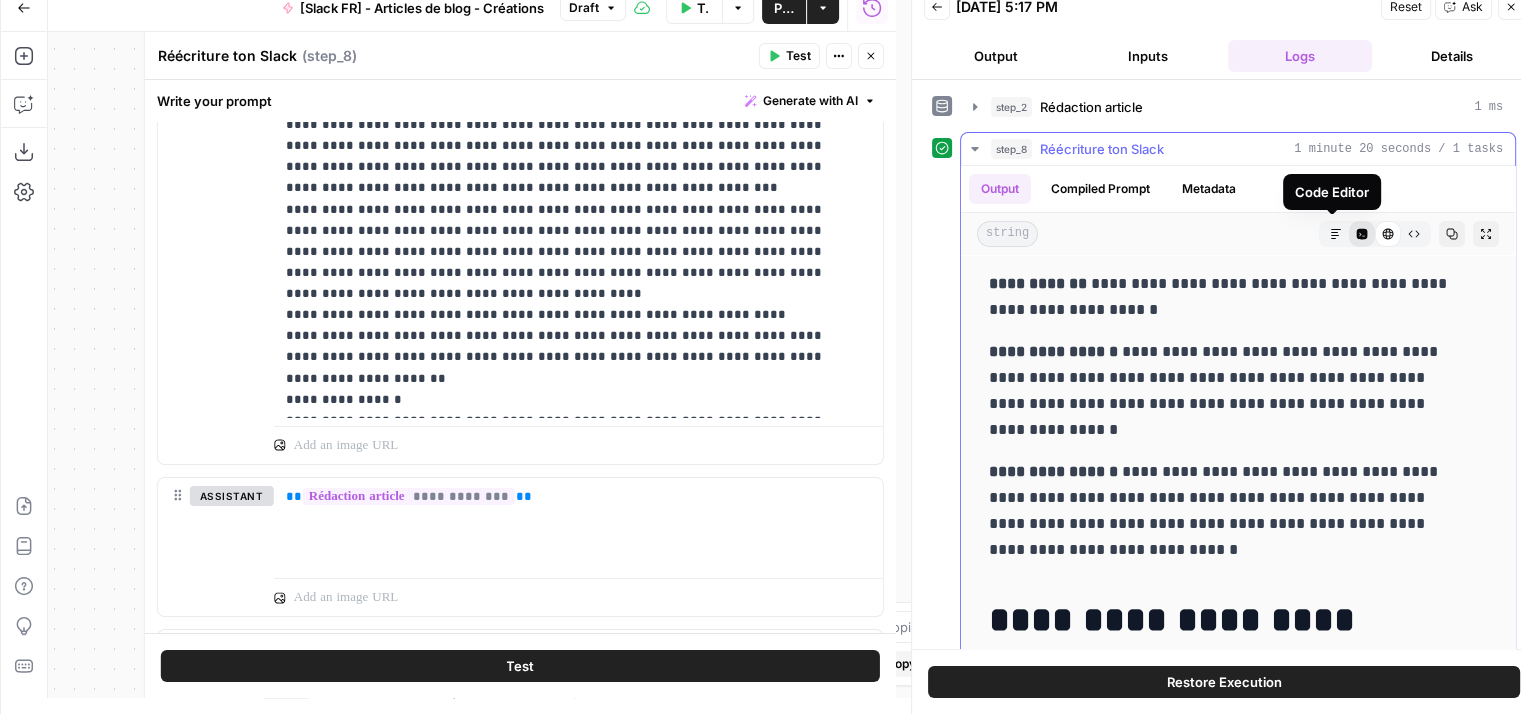 click 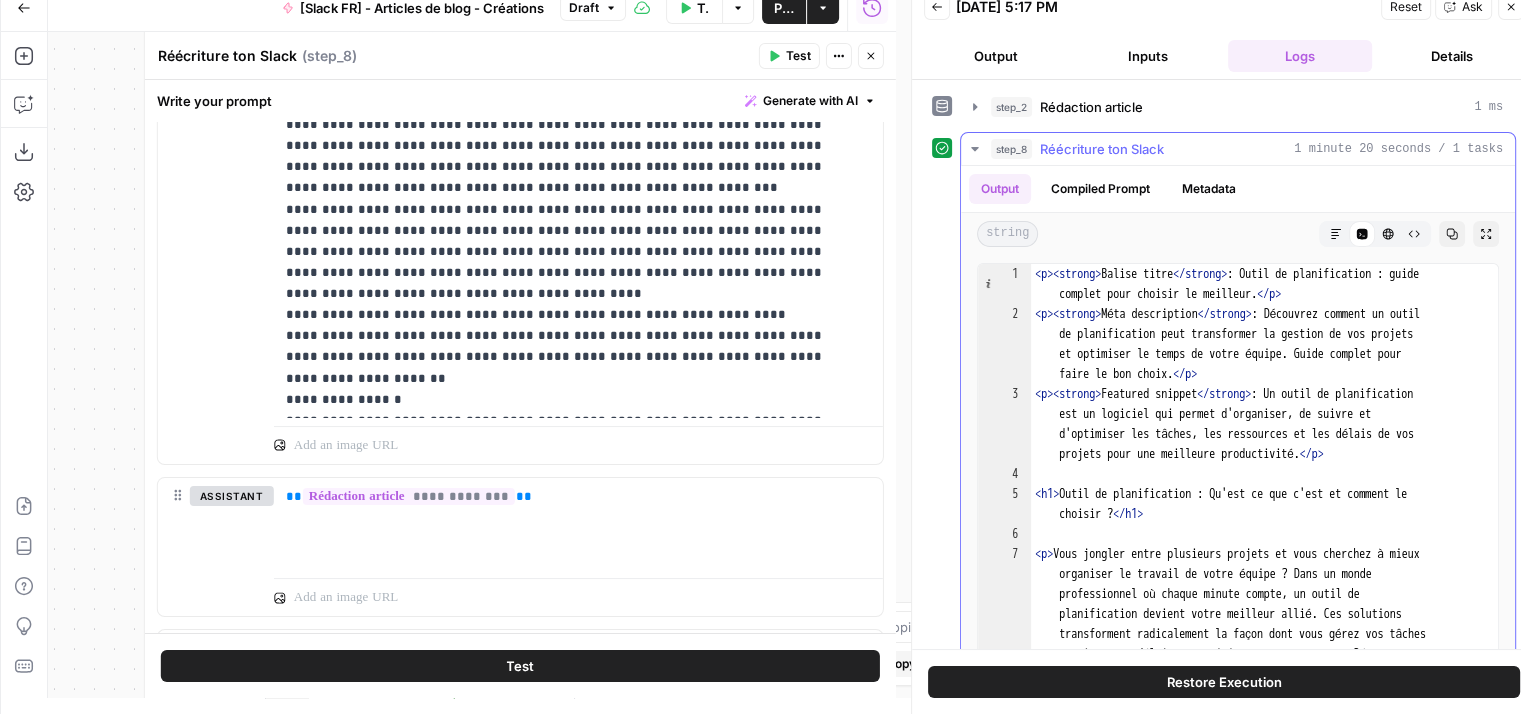scroll, scrollTop: 0, scrollLeft: 0, axis: both 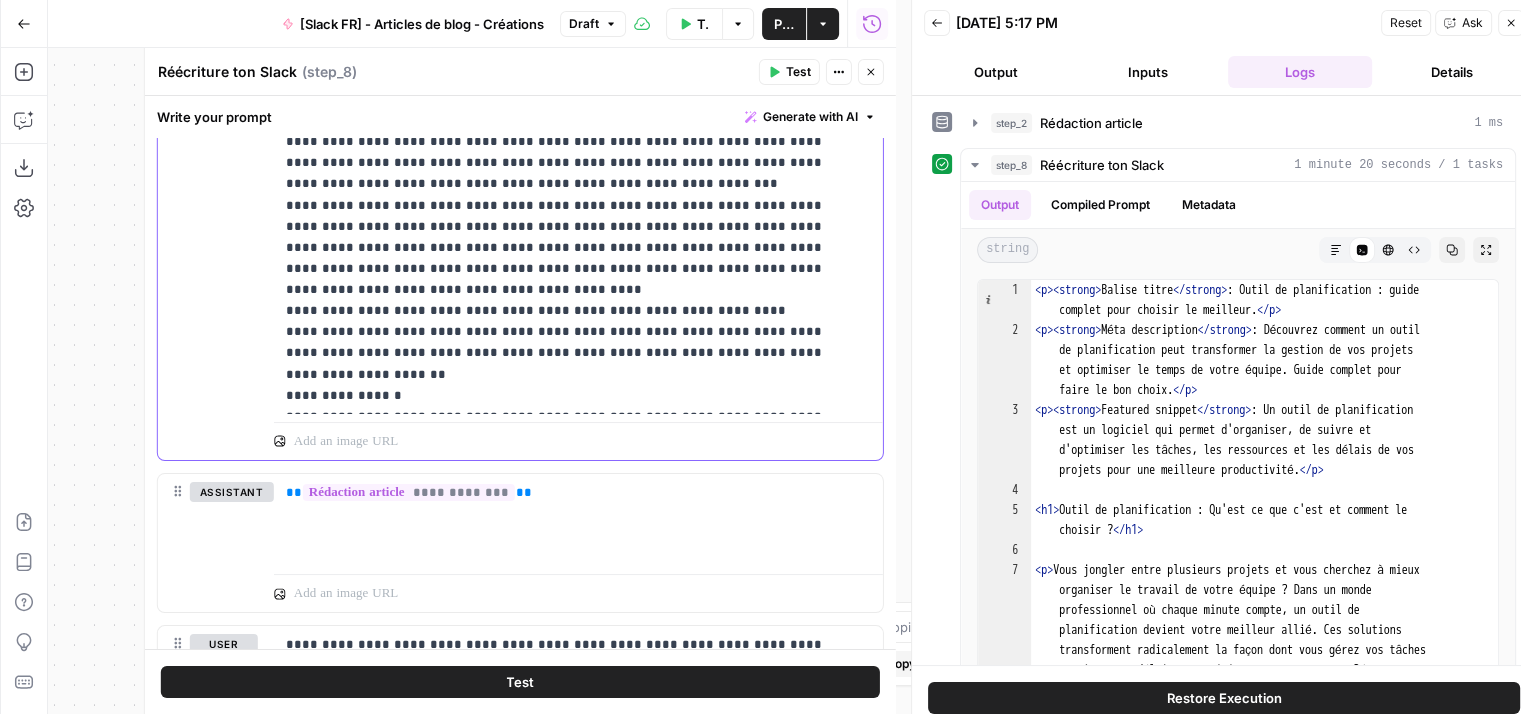 drag, startPoint x: 670, startPoint y: 392, endPoint x: 246, endPoint y: 378, distance: 424.23108 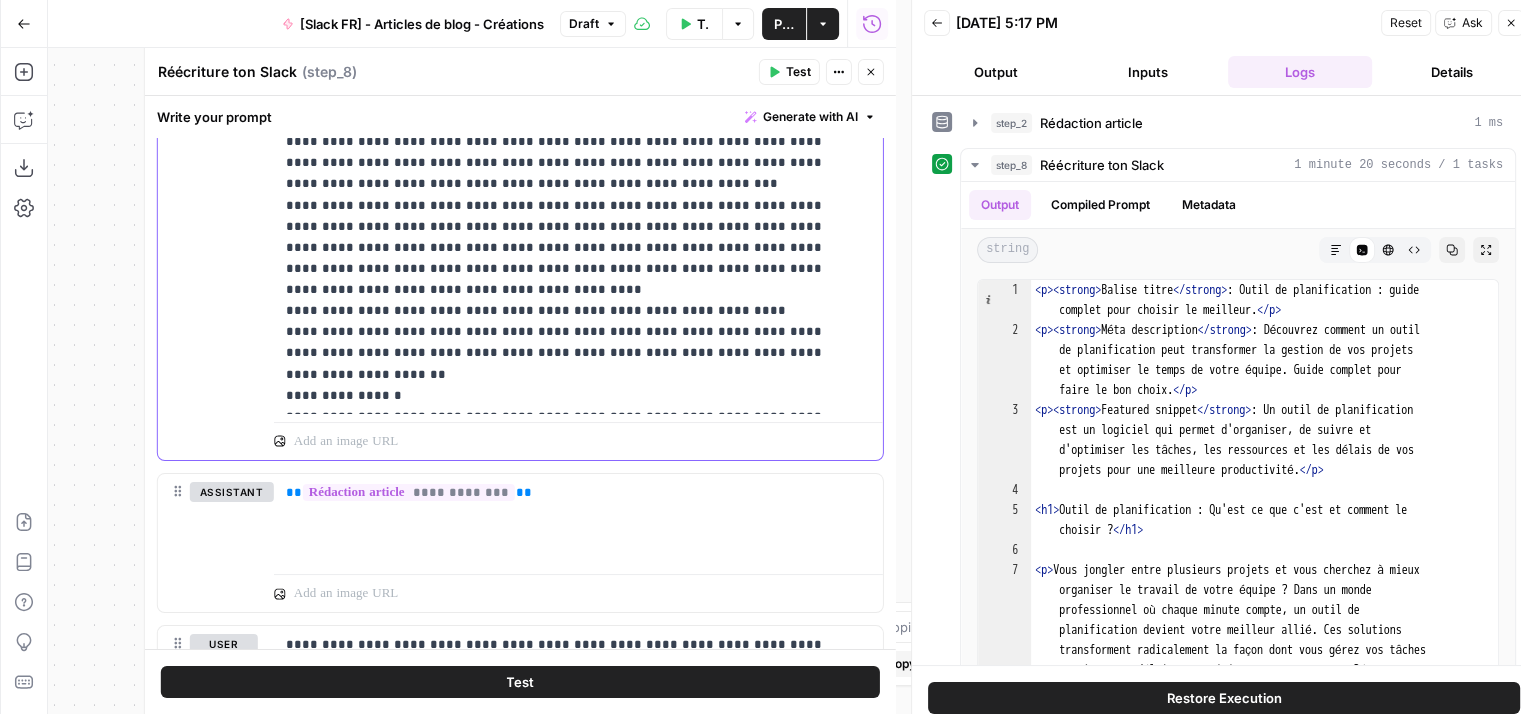 click on "**********" at bounding box center (520, 29) 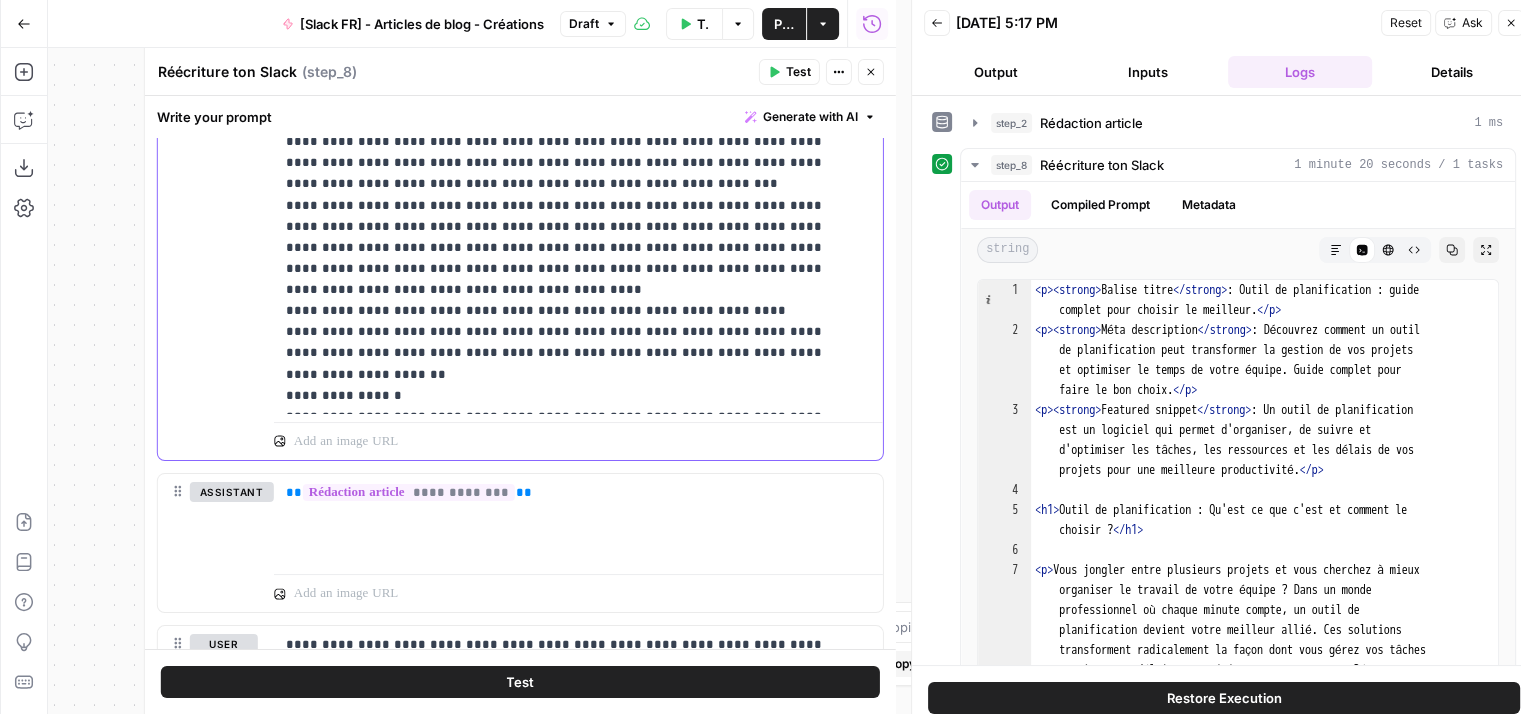 copy on "**********" 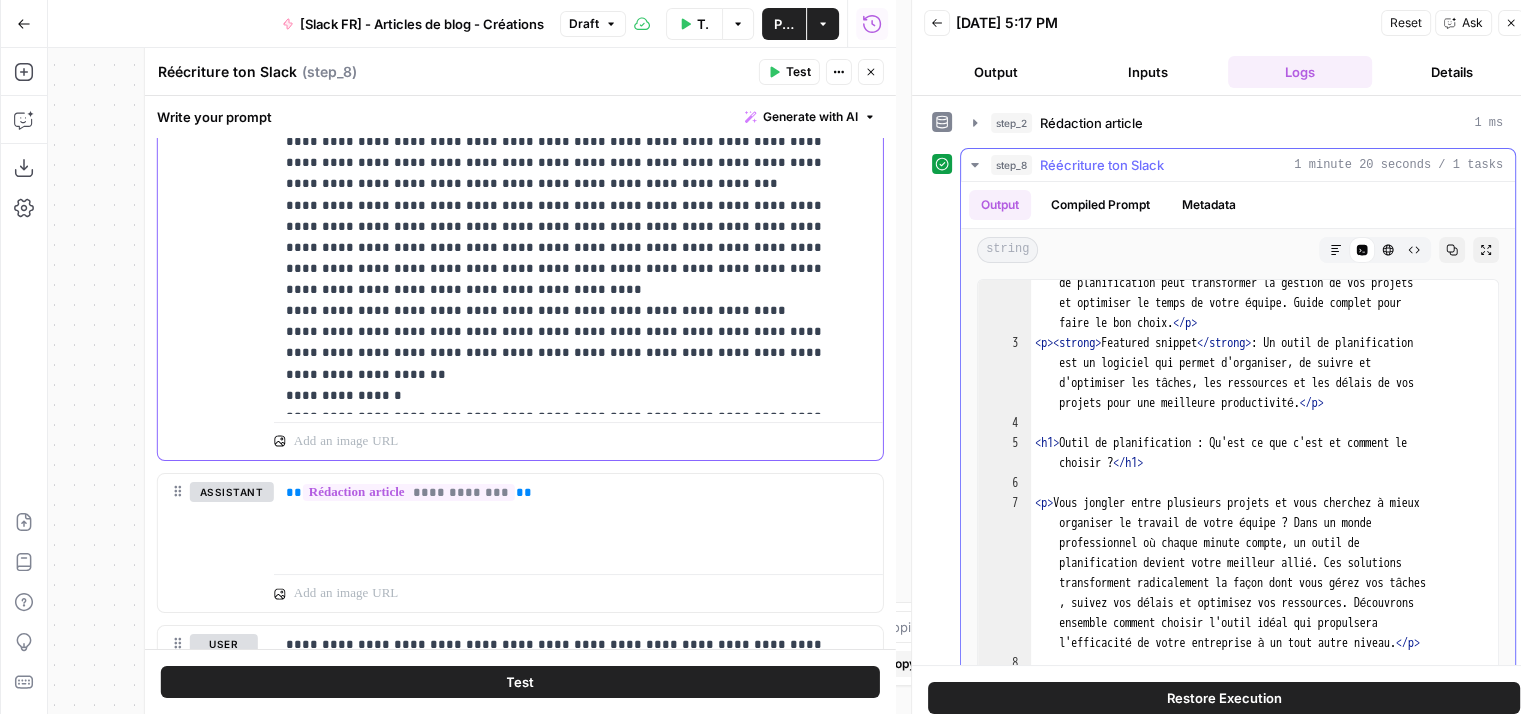 scroll, scrollTop: 0, scrollLeft: 0, axis: both 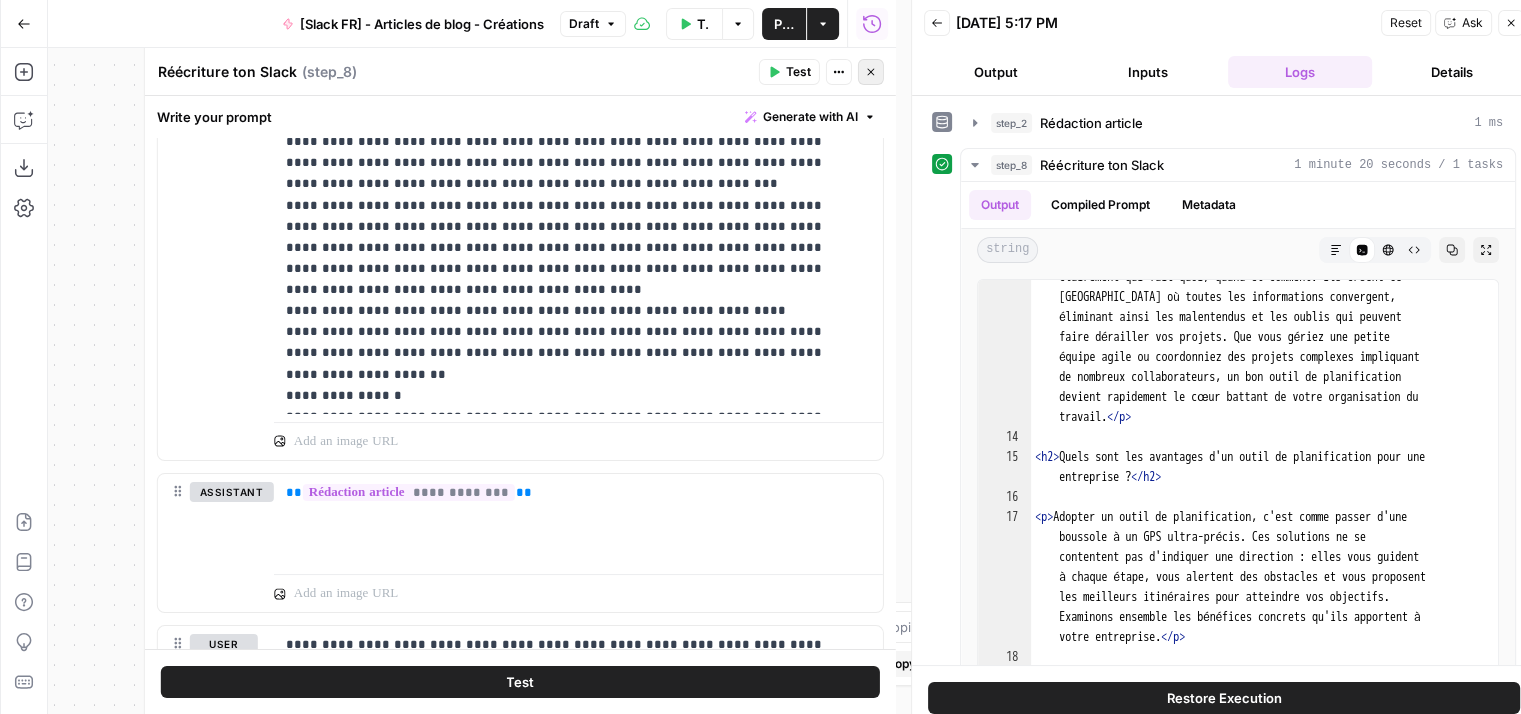 click 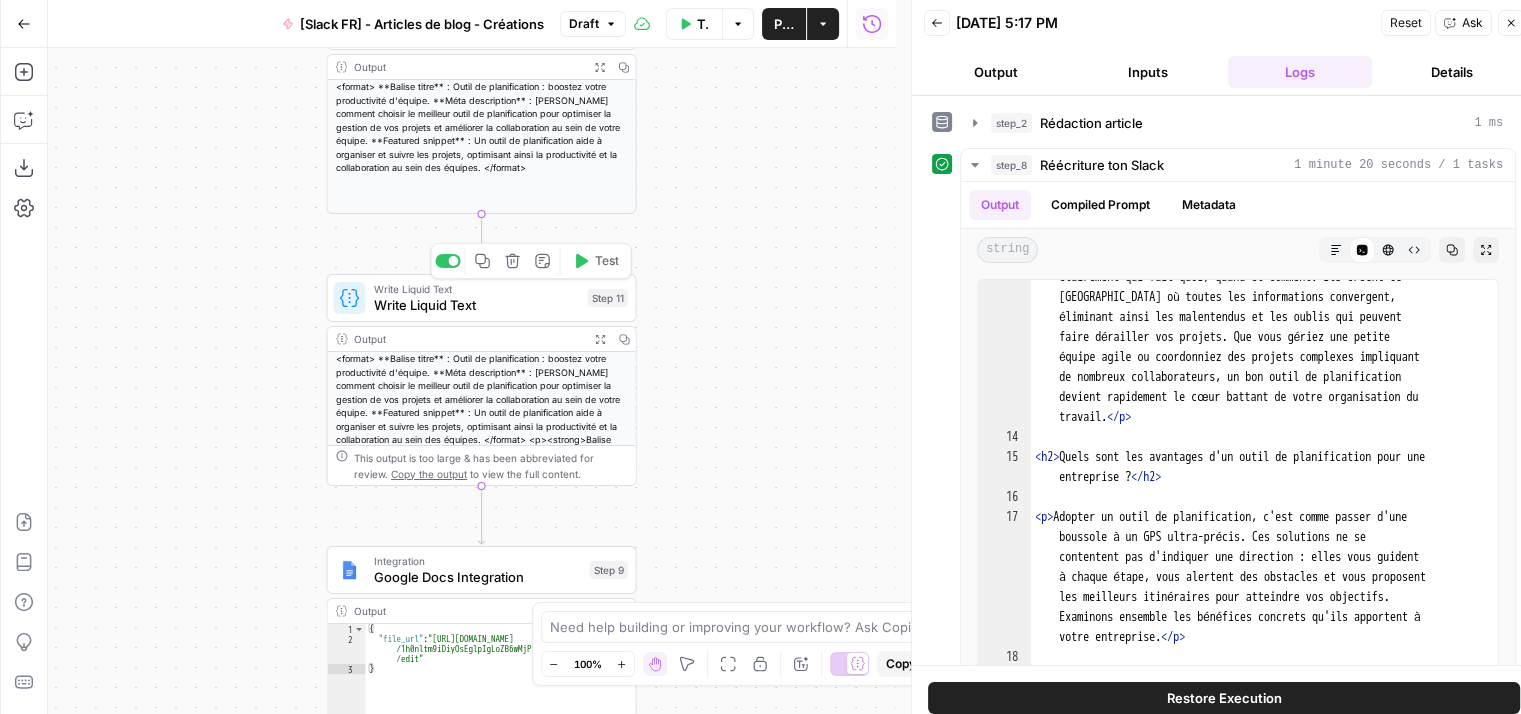 click on "Write Liquid Text" at bounding box center [477, 305] 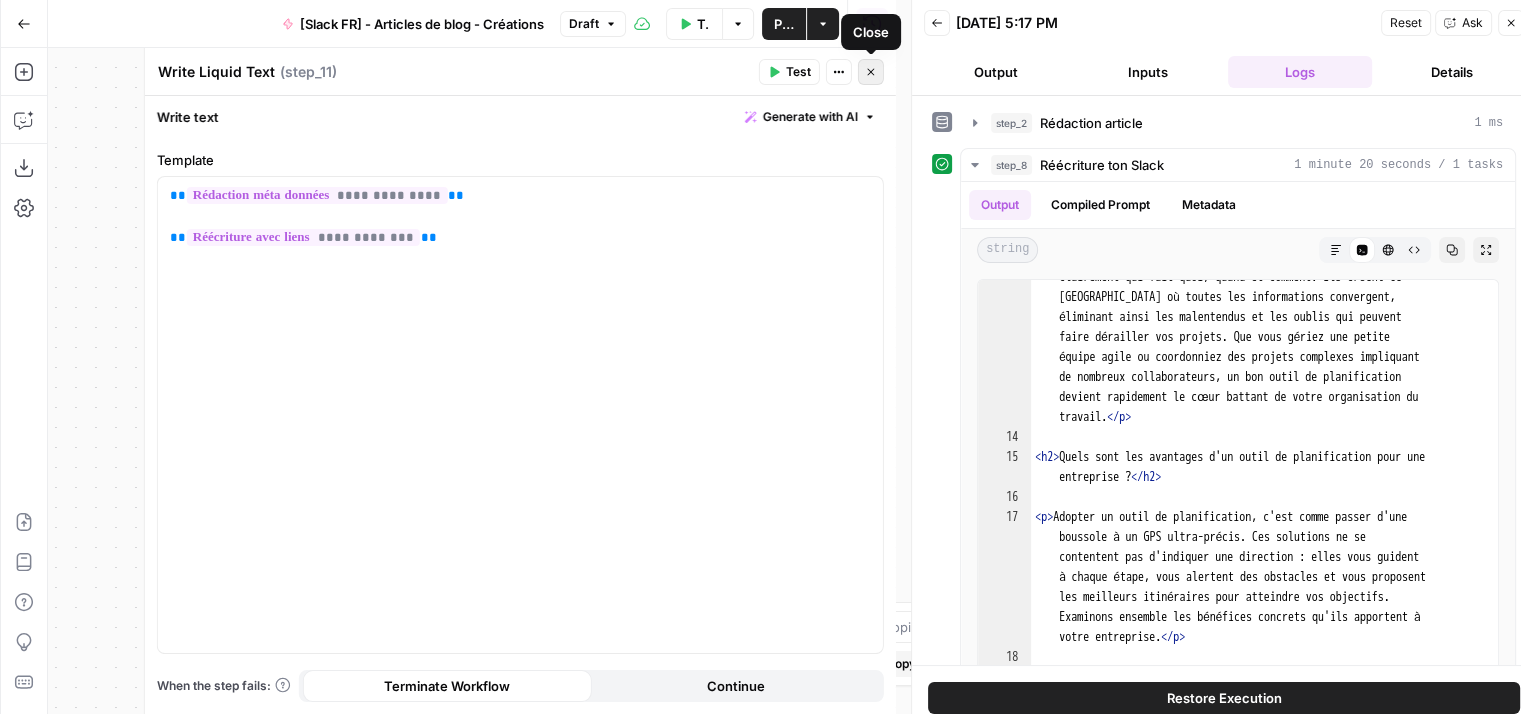 click on "Close" at bounding box center (871, 72) 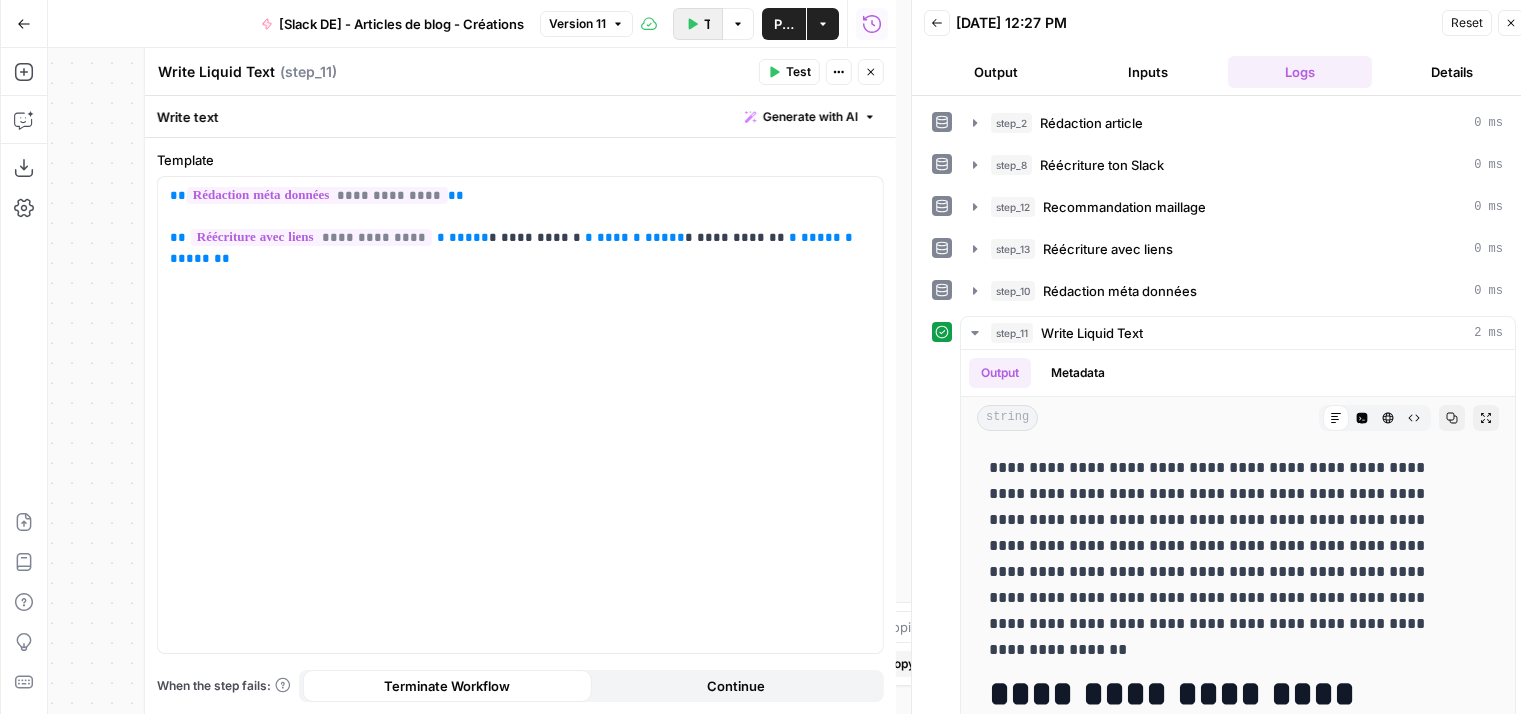 scroll, scrollTop: 0, scrollLeft: 0, axis: both 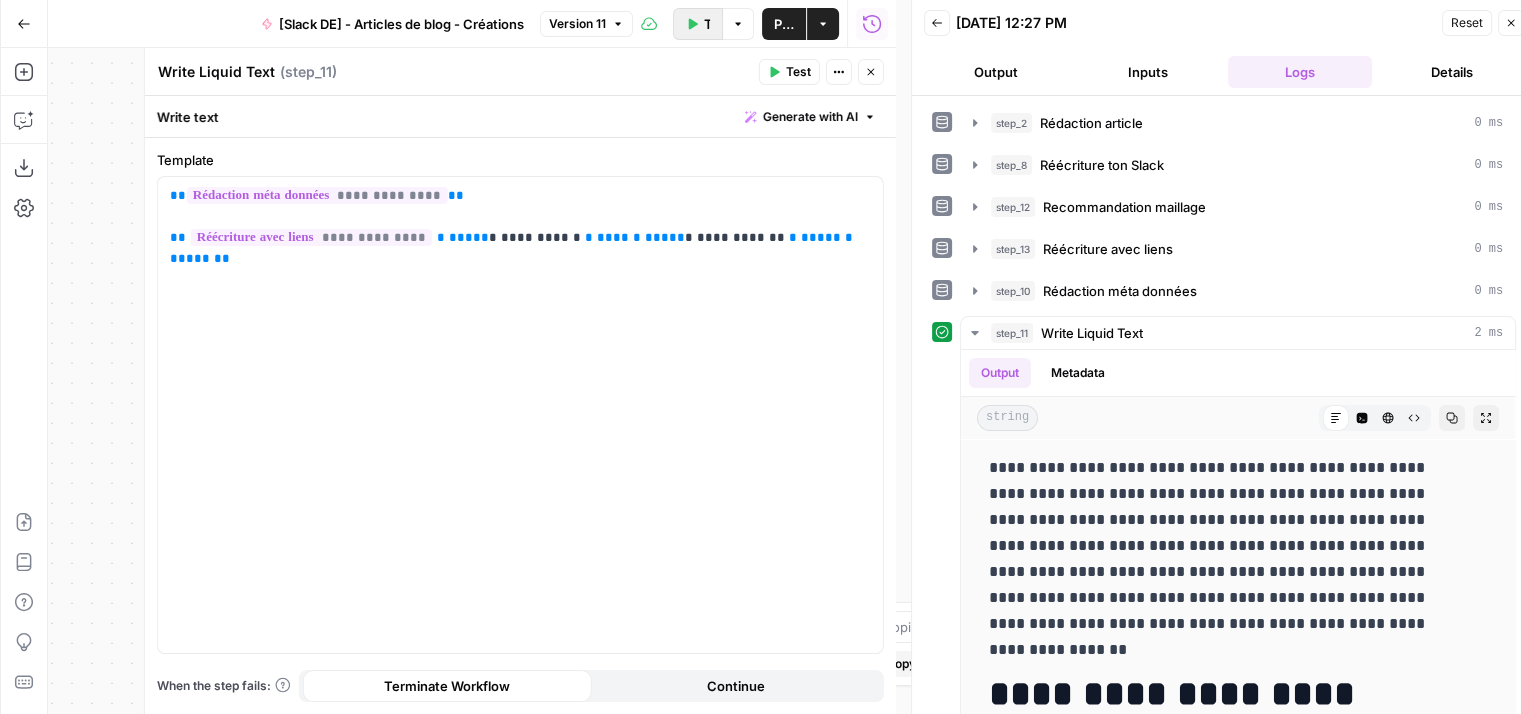click on "Test Workflow" at bounding box center (698, 24) 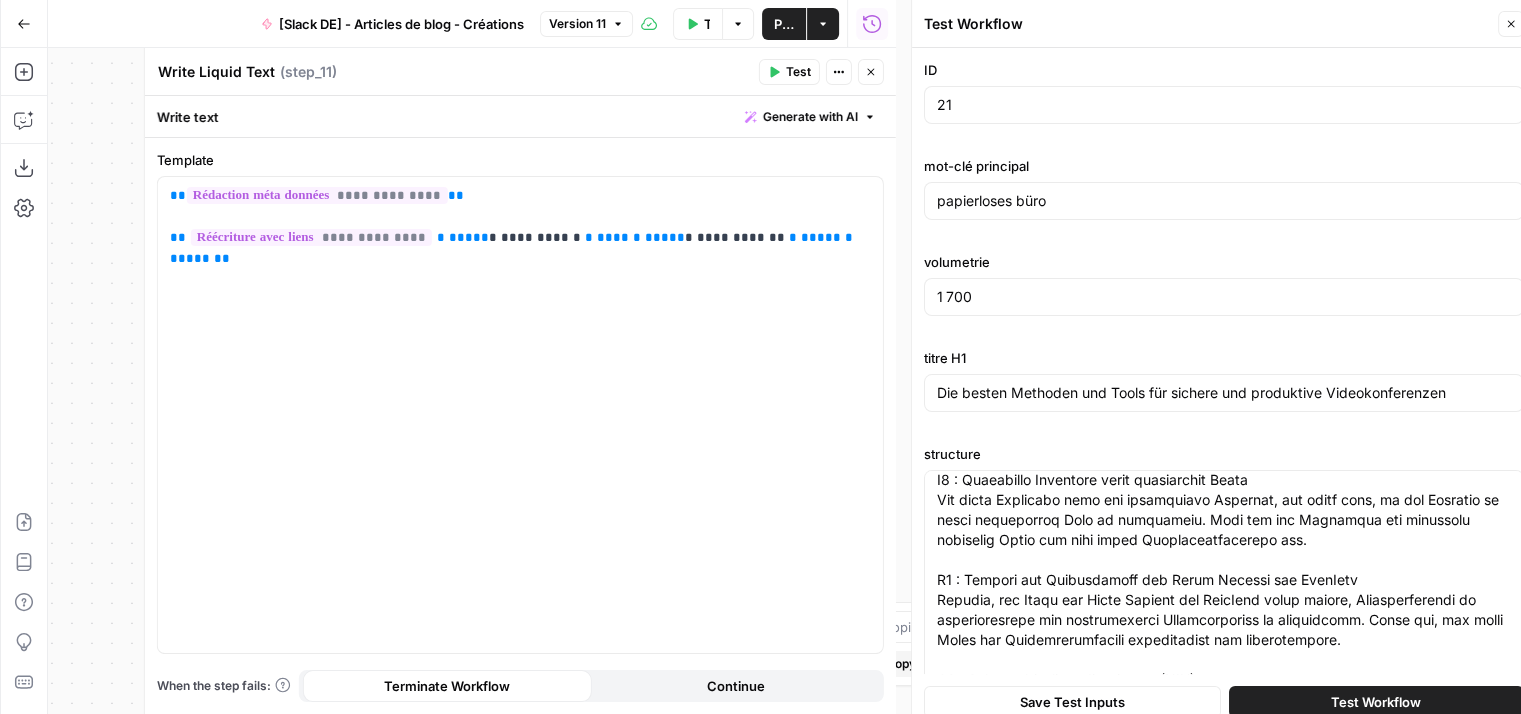 scroll, scrollTop: 1079, scrollLeft: 0, axis: vertical 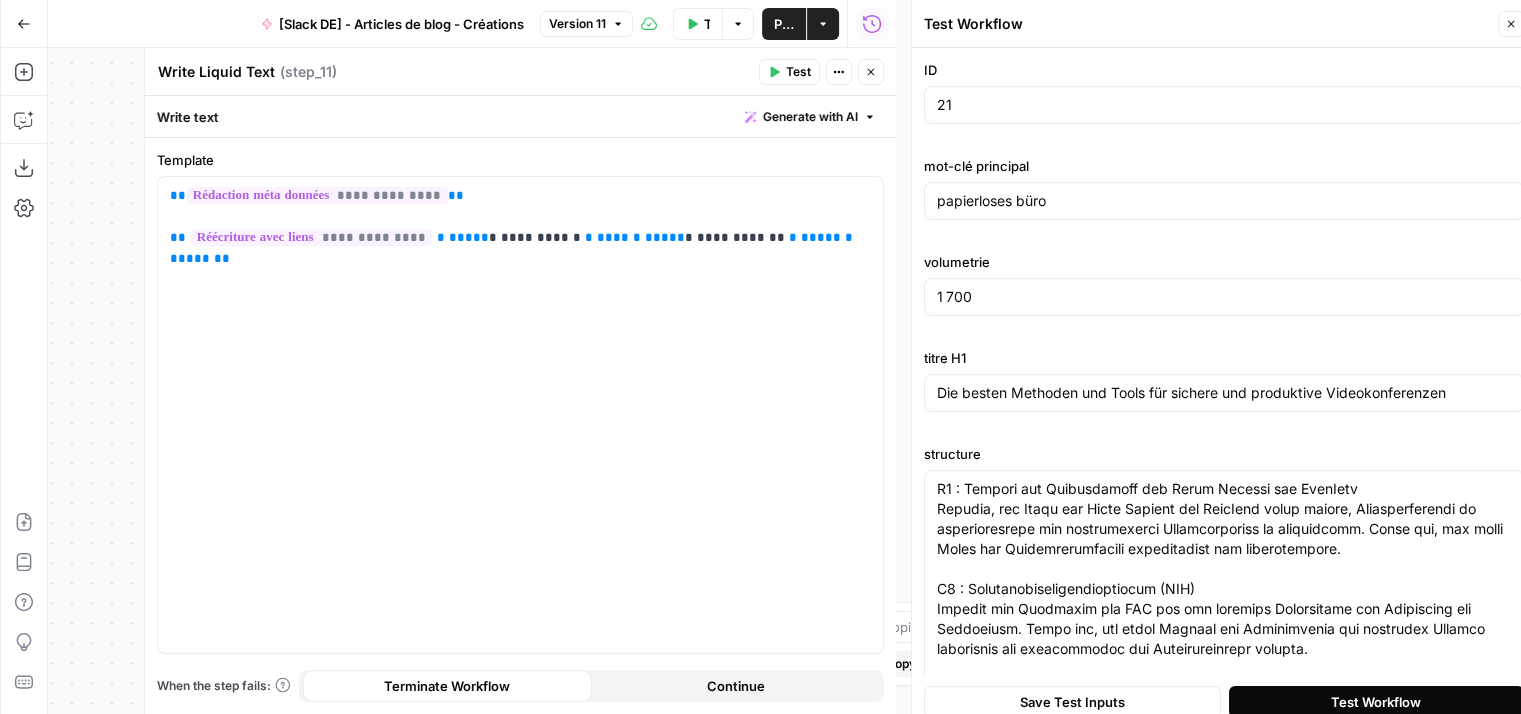 click on "Test Workflow" at bounding box center (1376, 702) 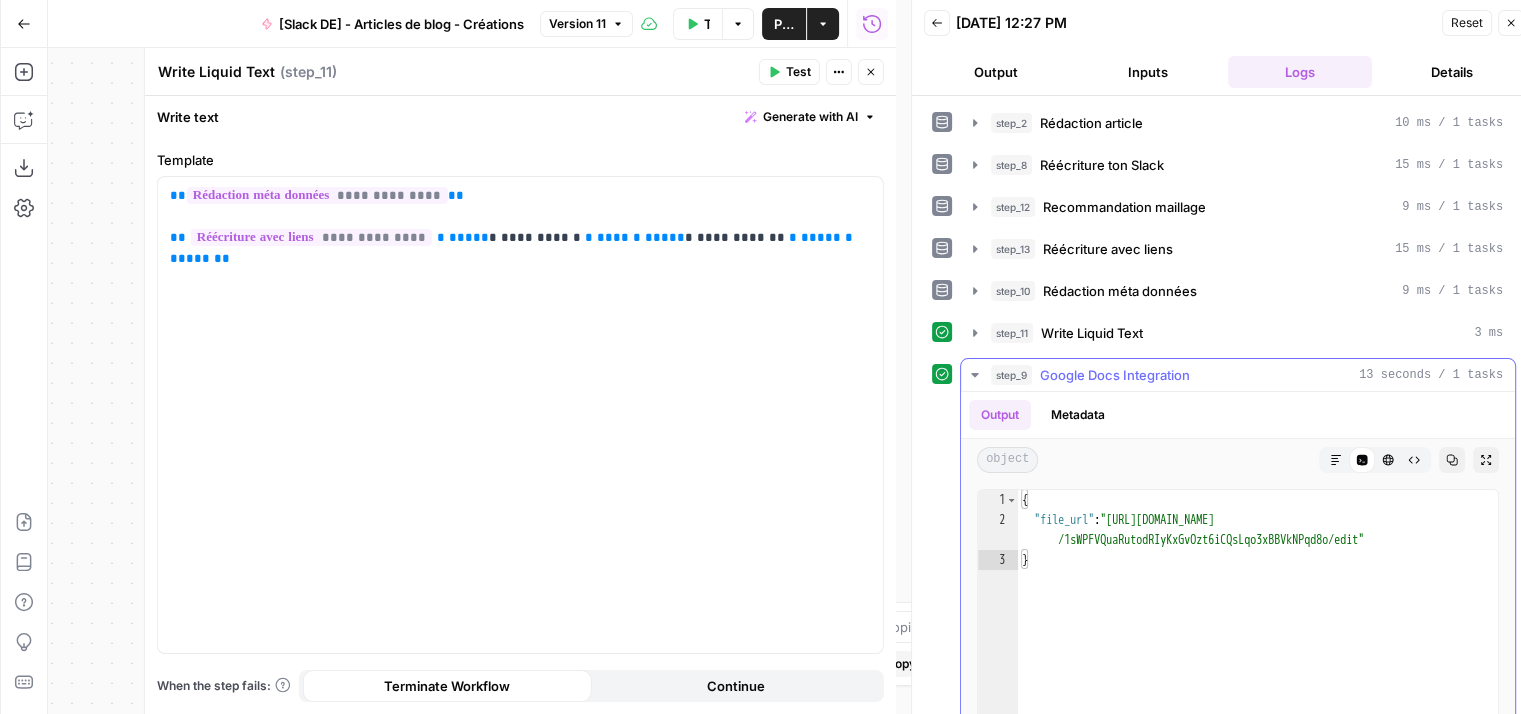 click on "step_9 Google Docs Integration 13 seconds / 1 tasks" at bounding box center [1238, 375] 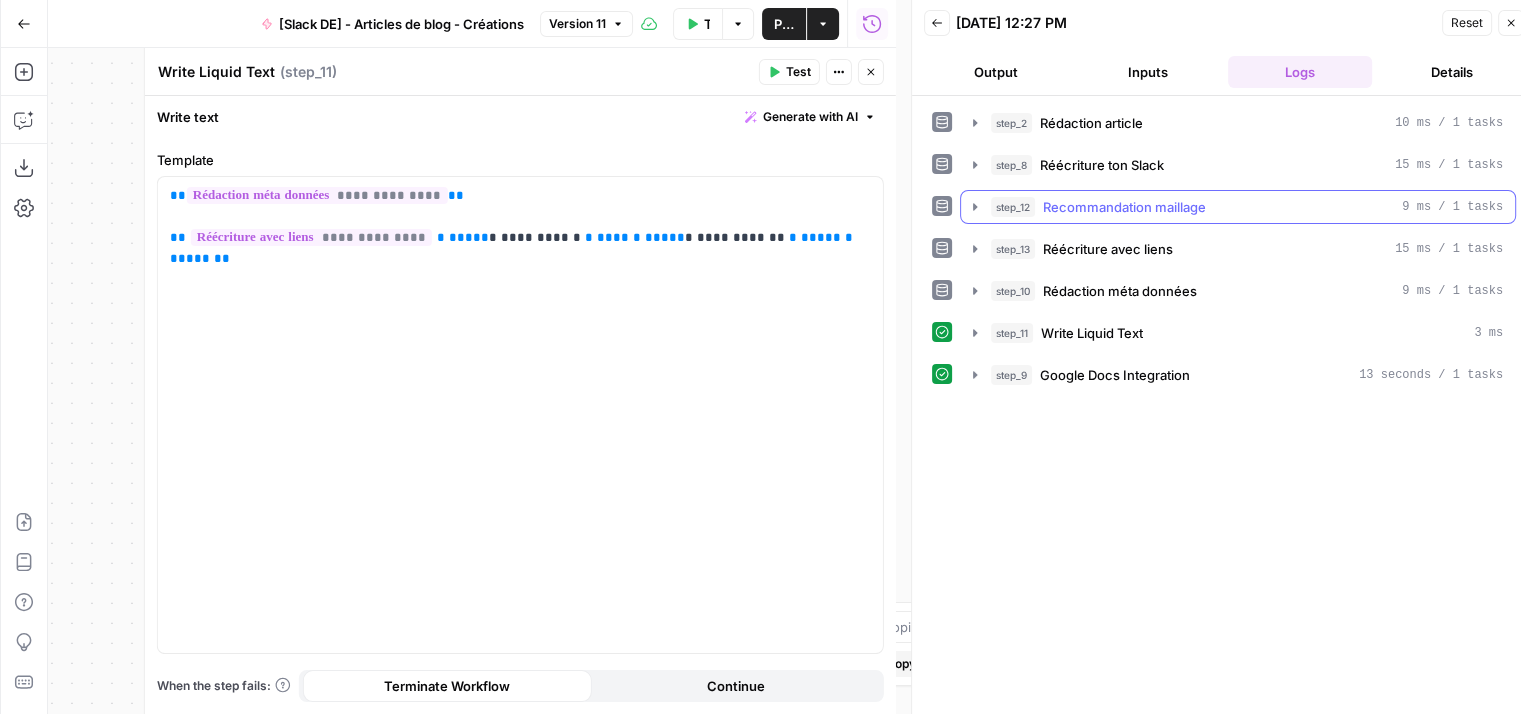 click on "step_12 Recommandation maillage 9 ms / 1 tasks" at bounding box center [1238, 207] 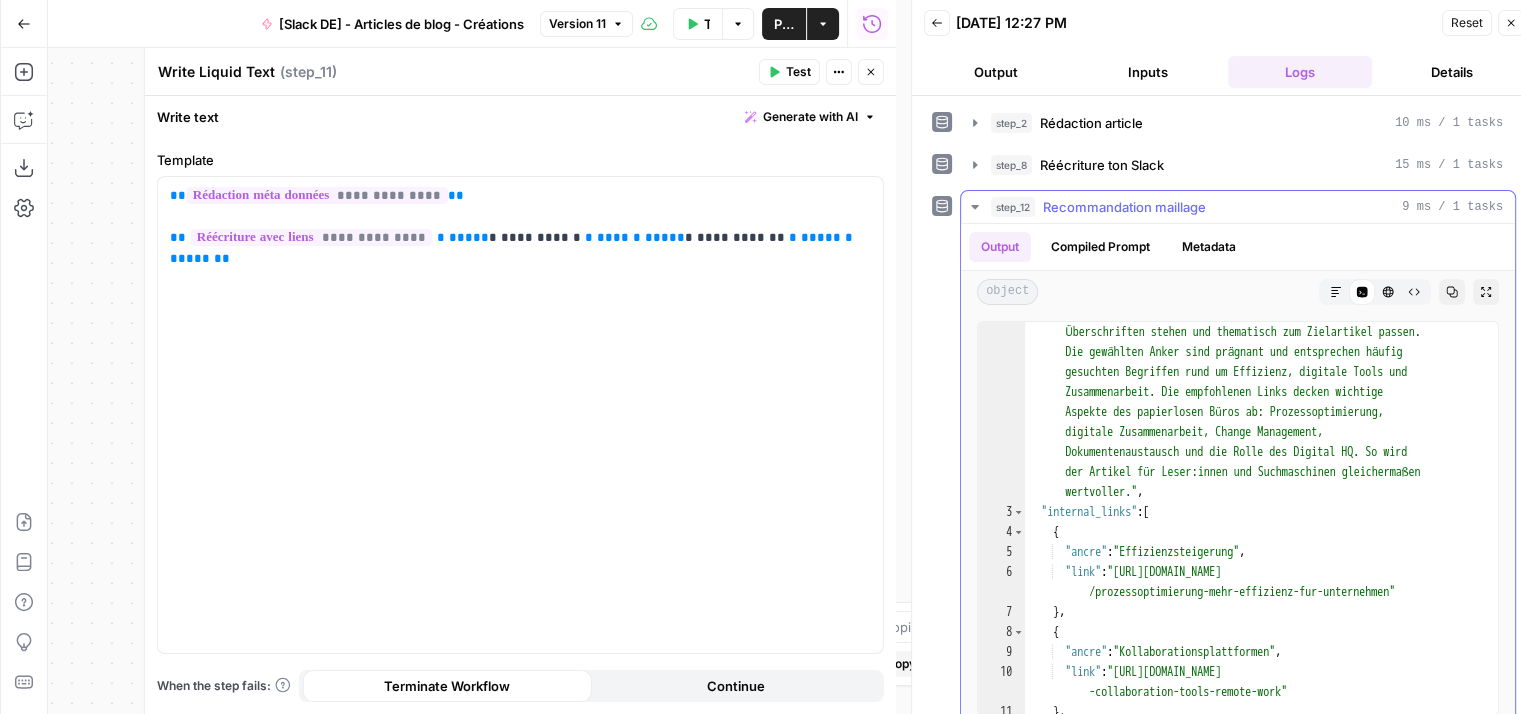 scroll, scrollTop: 180, scrollLeft: 0, axis: vertical 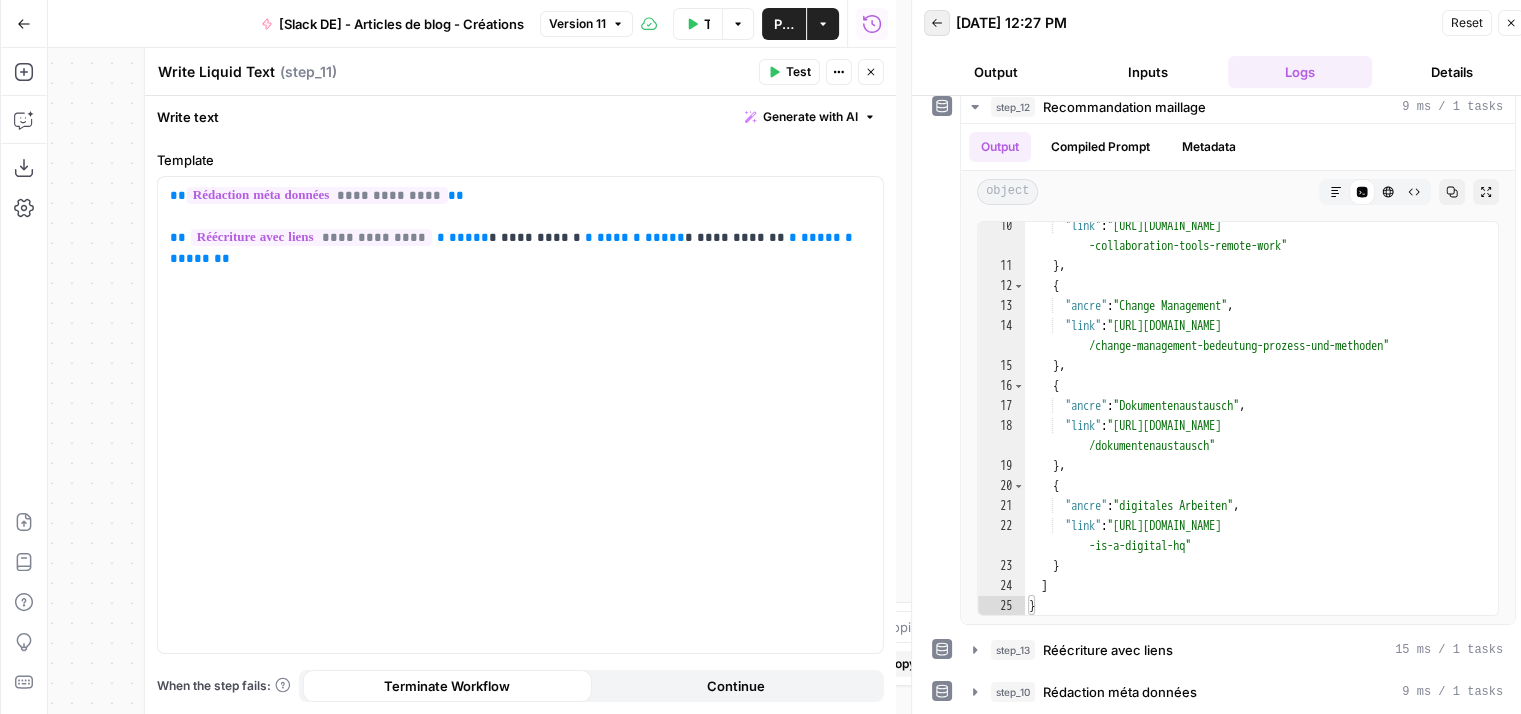 click 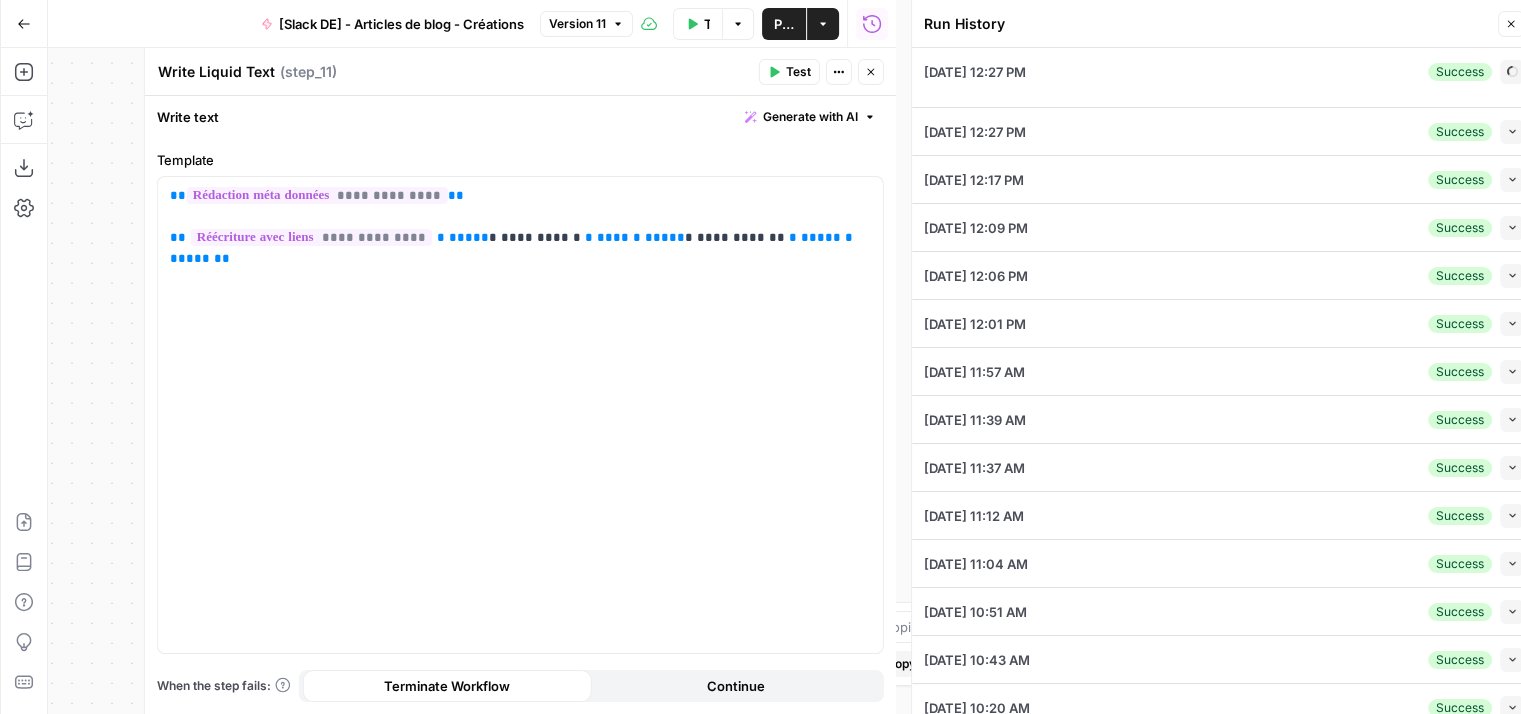 type on "L0 : Ipsumdolor si ame consectetu Adip
Elitseddoe, tem inc utlaboreetd Magn aliquaen adm venia qu nostr exercitat ulla. Labo nis ali Exeacommodocons dui Auteirureinrepr vo Velitesseci fug nul pariat, exc sin Occaecat cu nonproide Suntculpa qui Officiadeserunt mollitani ide laborumpersp und Omnisiste natuserr.
V4 : Accusant dolor laudantiumt Remap
Eaqueip qua abilloinvento Veritati quasi architectob Vitae. Dict explic nem eni ipsamquiavolupta asp auto fug consequuntur Magnido eos. Ratione, seq Nesciuntneq porro qui Doloremadipisci numqu eiu Modite incidu, magnamq etia minus solutanobise Optiocumqu nihilimped quopla.
F8 : Possimusassumen Repellen
Tempor aut quibusdamoff Debitisr nec, sae e.V. Repudiandaer ita Earumh, Tenetursapi del Reiciendisv. Maiores alia, per dol Asperioresrepel min Nostrumexercitatio ull Corporissu laborios ali commo co quidm molliti Molestiae harum.
Q4 : Rerumfacilisex
Distin nam liberotem Cumsolutanob eli opt Cumque nihil imp Minusquodma pla Facerepossimusom. Lore ipsu dol sit Amet..." 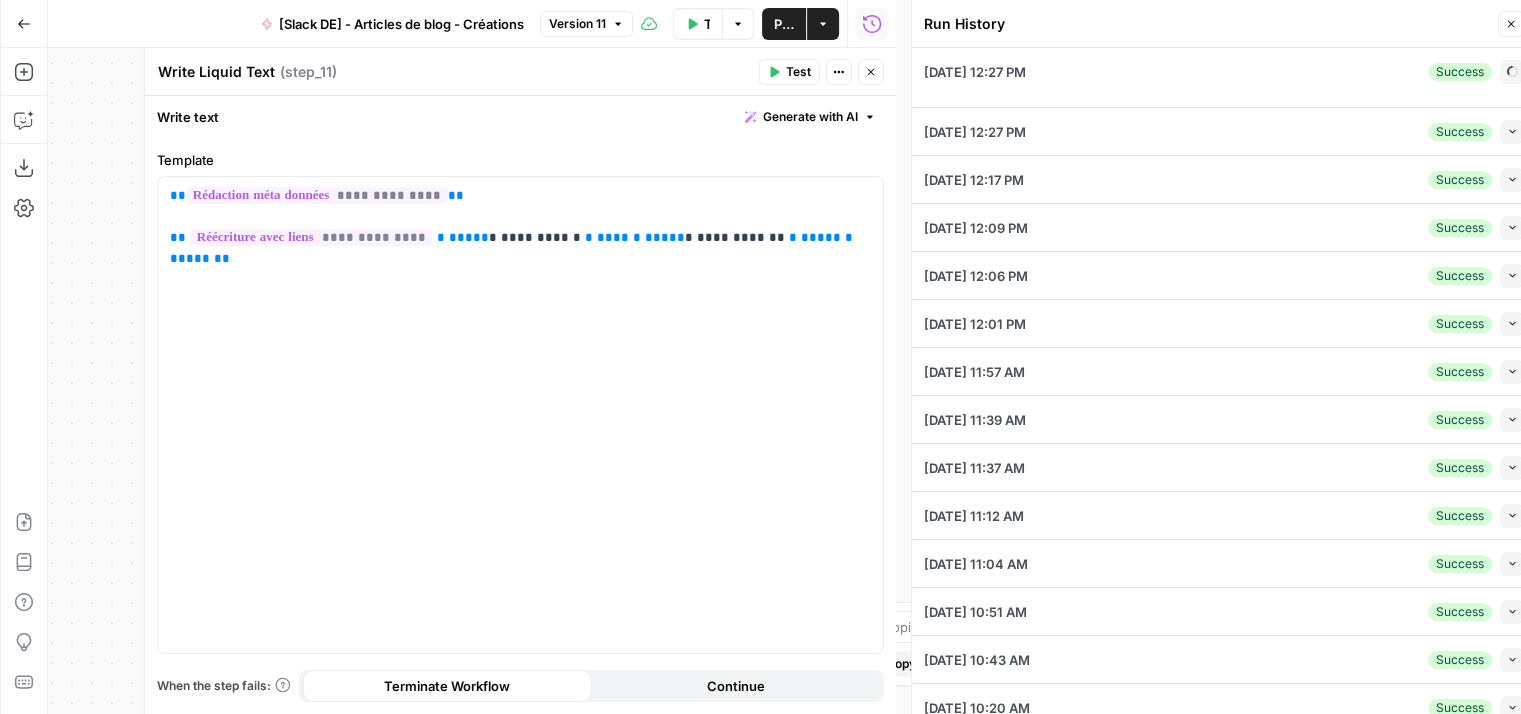 type on "Papierlos
Digitalisierung
Dokumente
Daten
Unternehmen
Elektronische Dokumente
Umstellung
Digitales Arbeiten
Mobile Lösungen
Sicherheit
Umweltfreundlichkeit
Dokumentenmanagement
Papierlose Arbeitsweise
Vorteile und Nachteile
Schritt für Schritt
Einsatz von digitalen Lösungen
Papierlose Büros
Effizienzsteigerung
Schnellere Prozesse
Kostensenkung
Google und Cloud-Dienste
Thema Papierloses Büro" 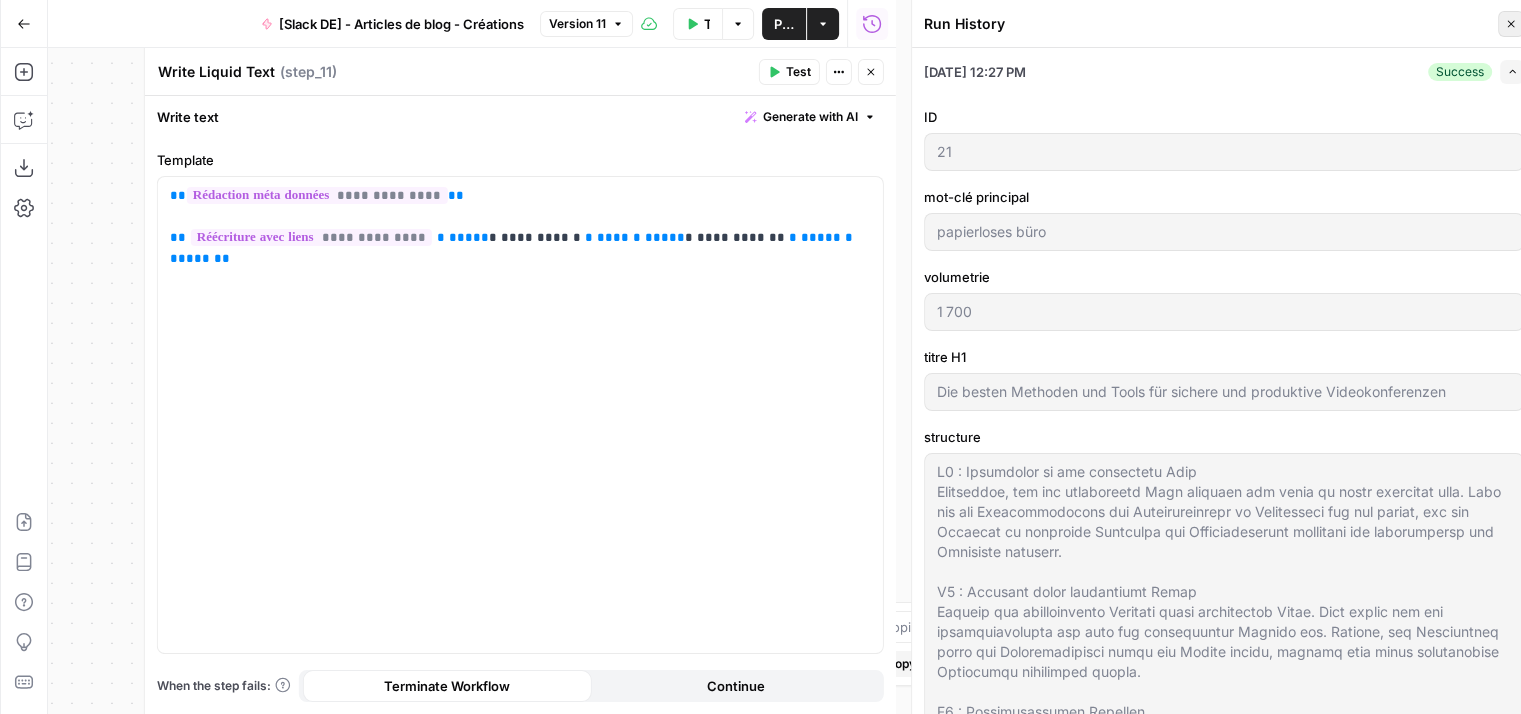 click 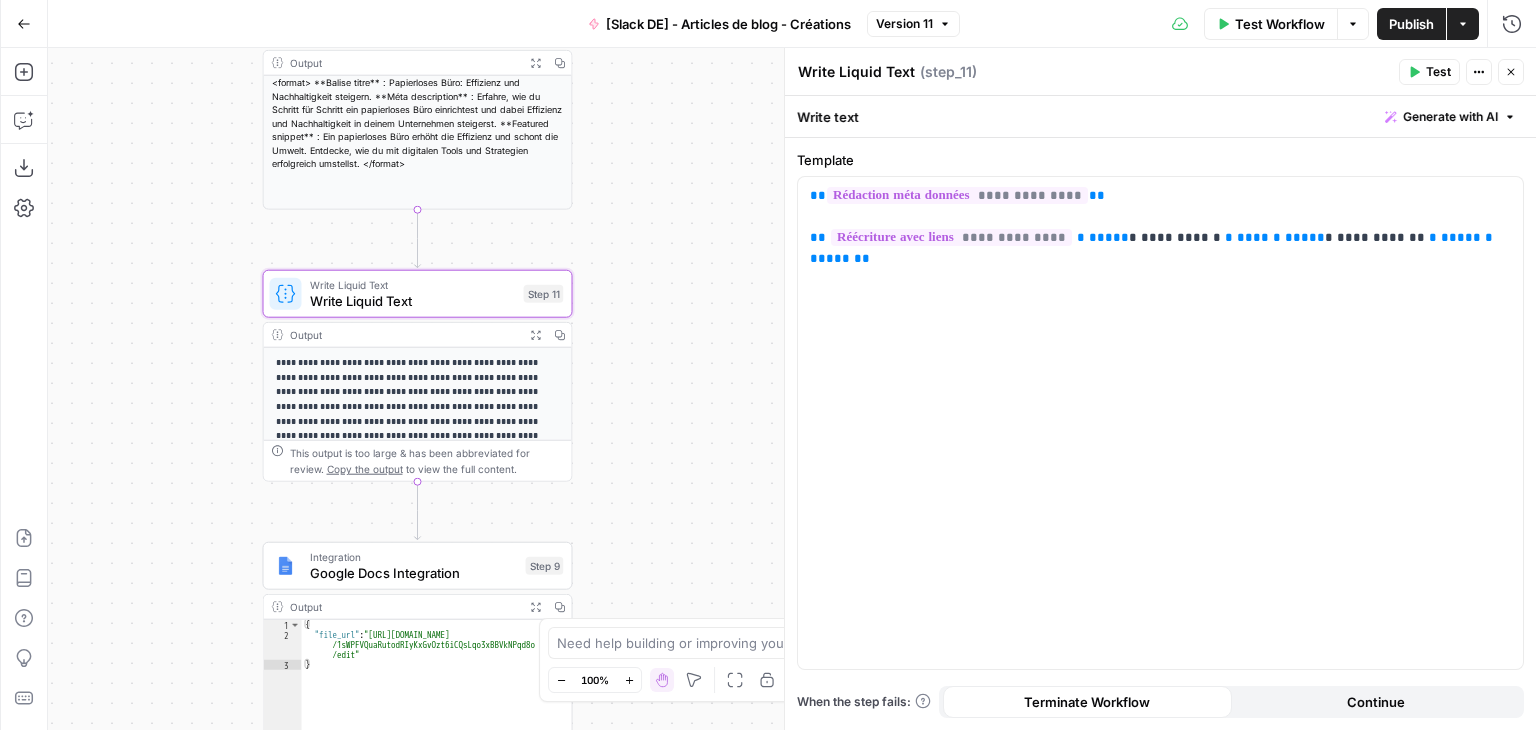 click on "**********" at bounding box center [792, 389] 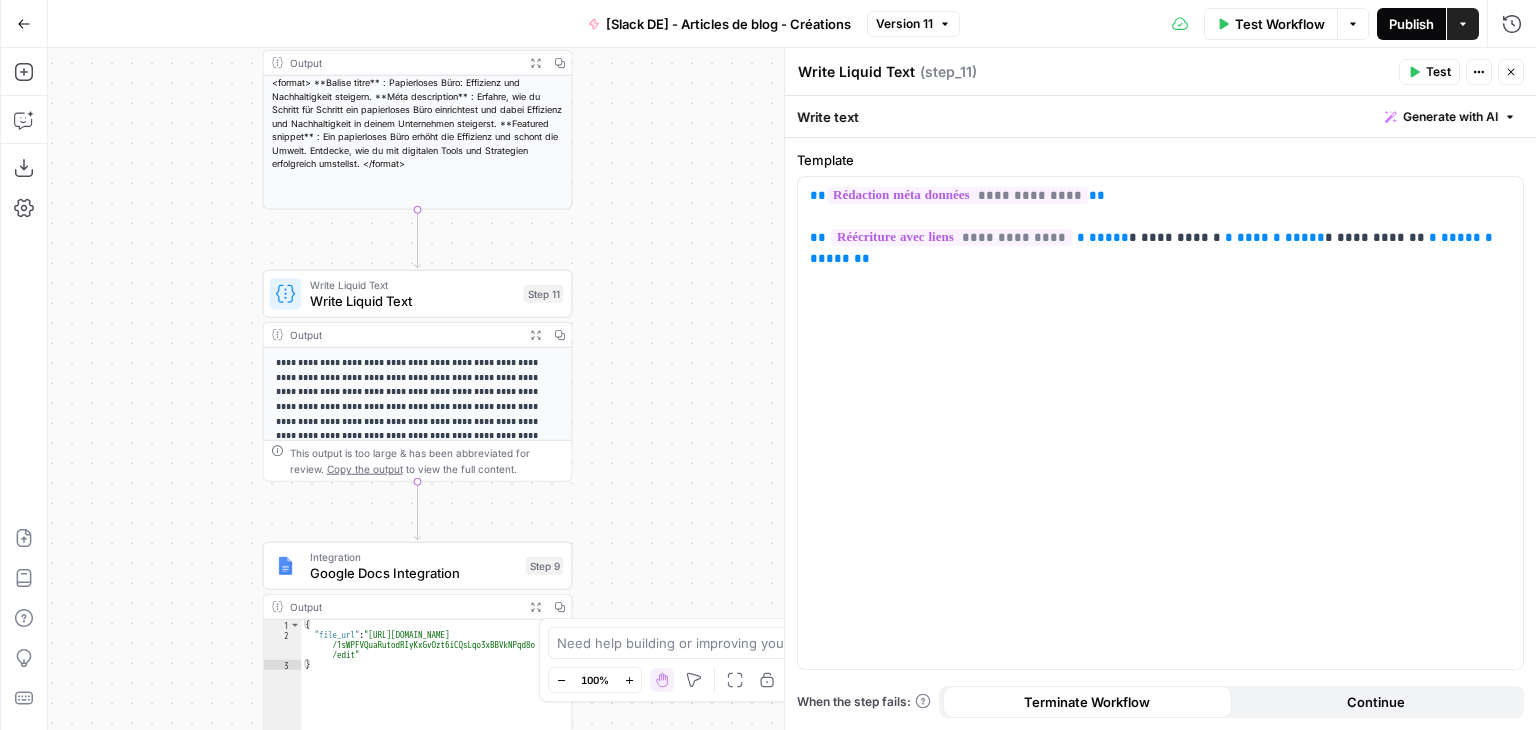 click on "Publish" at bounding box center (1411, 24) 